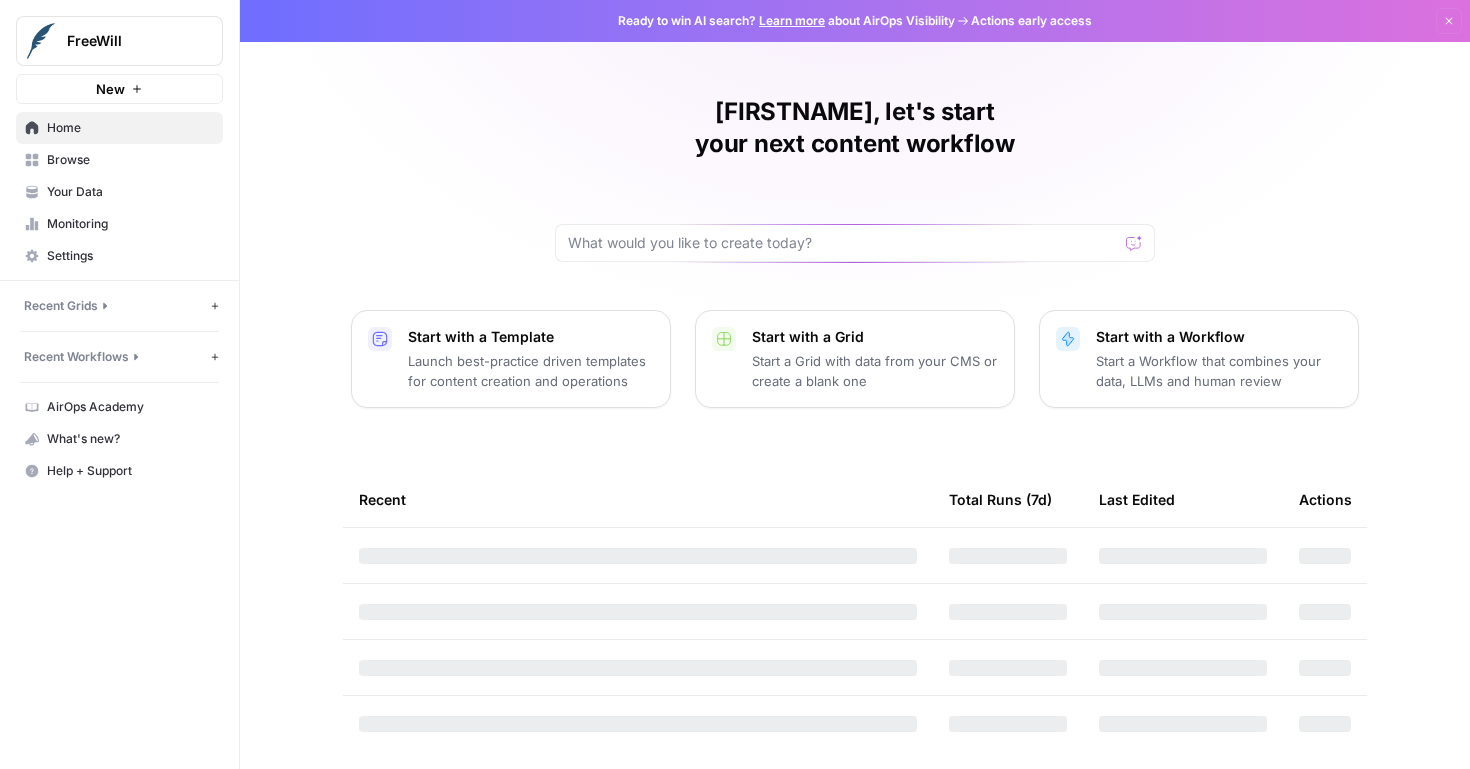scroll, scrollTop: 0, scrollLeft: 0, axis: both 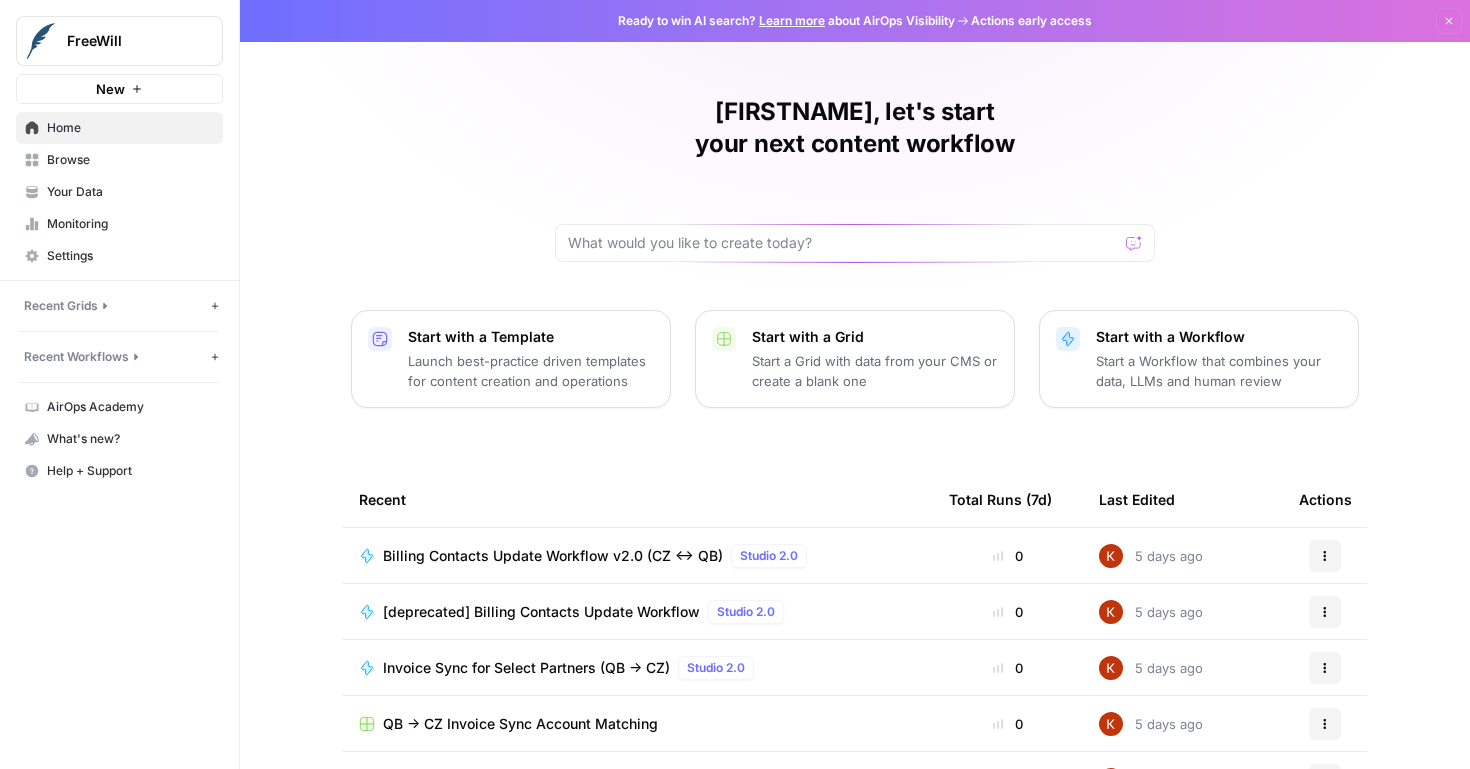click on "Billing Contacts Update Workflow v2.0 (CZ <-> QB)" at bounding box center (553, 556) 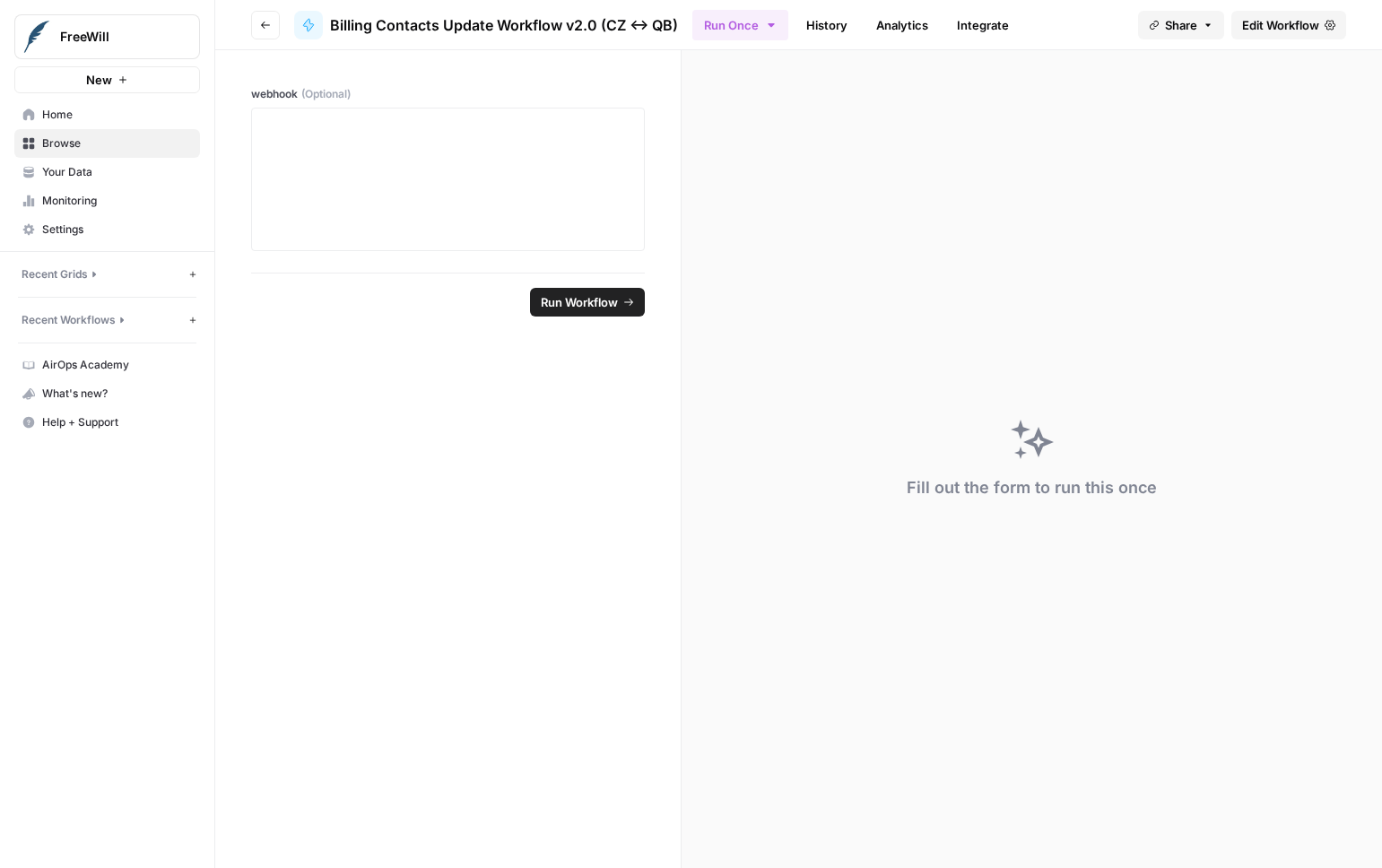 click on "History" at bounding box center (827, 25) 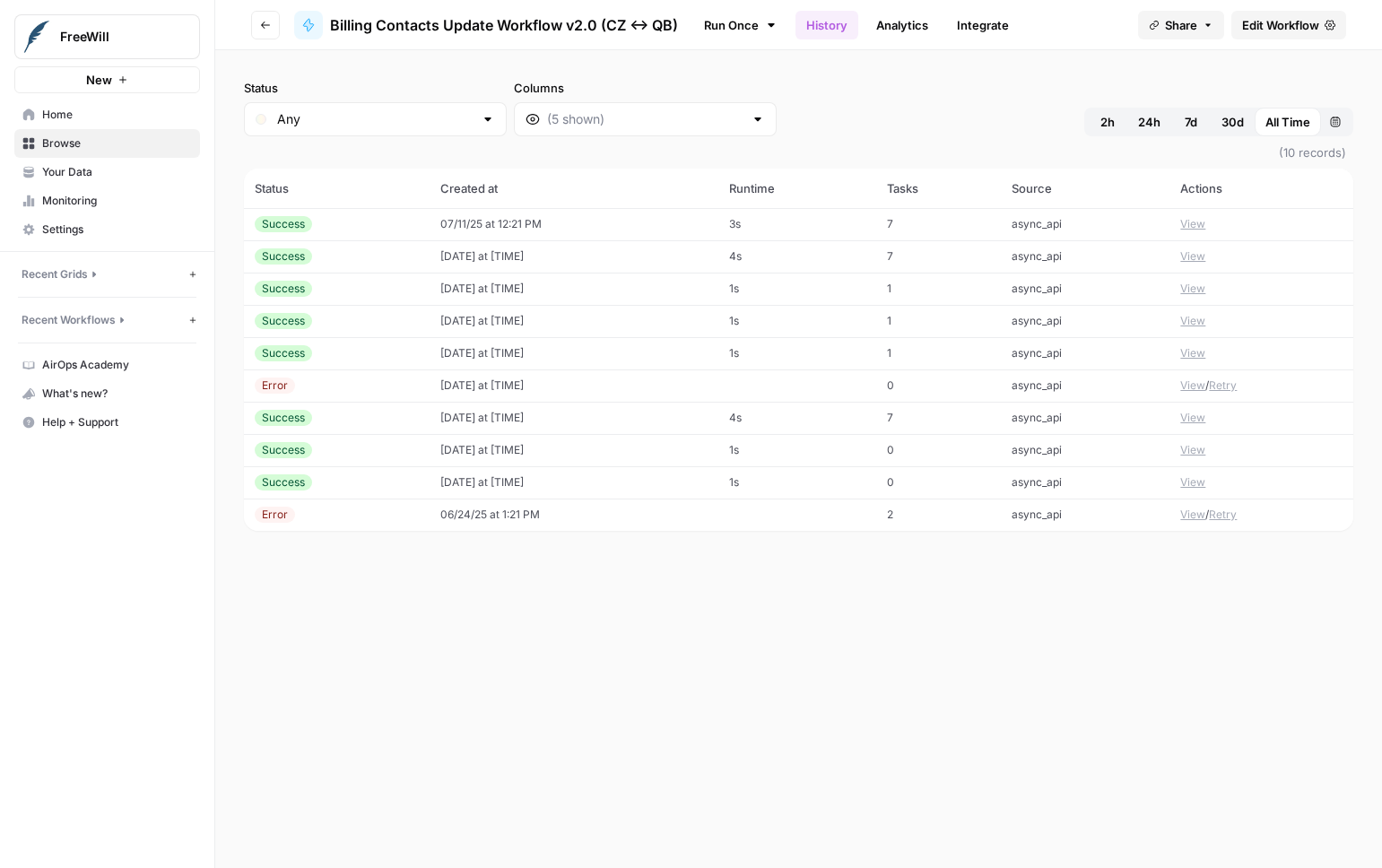 click on "Edit Workflow" at bounding box center [1281, 25] 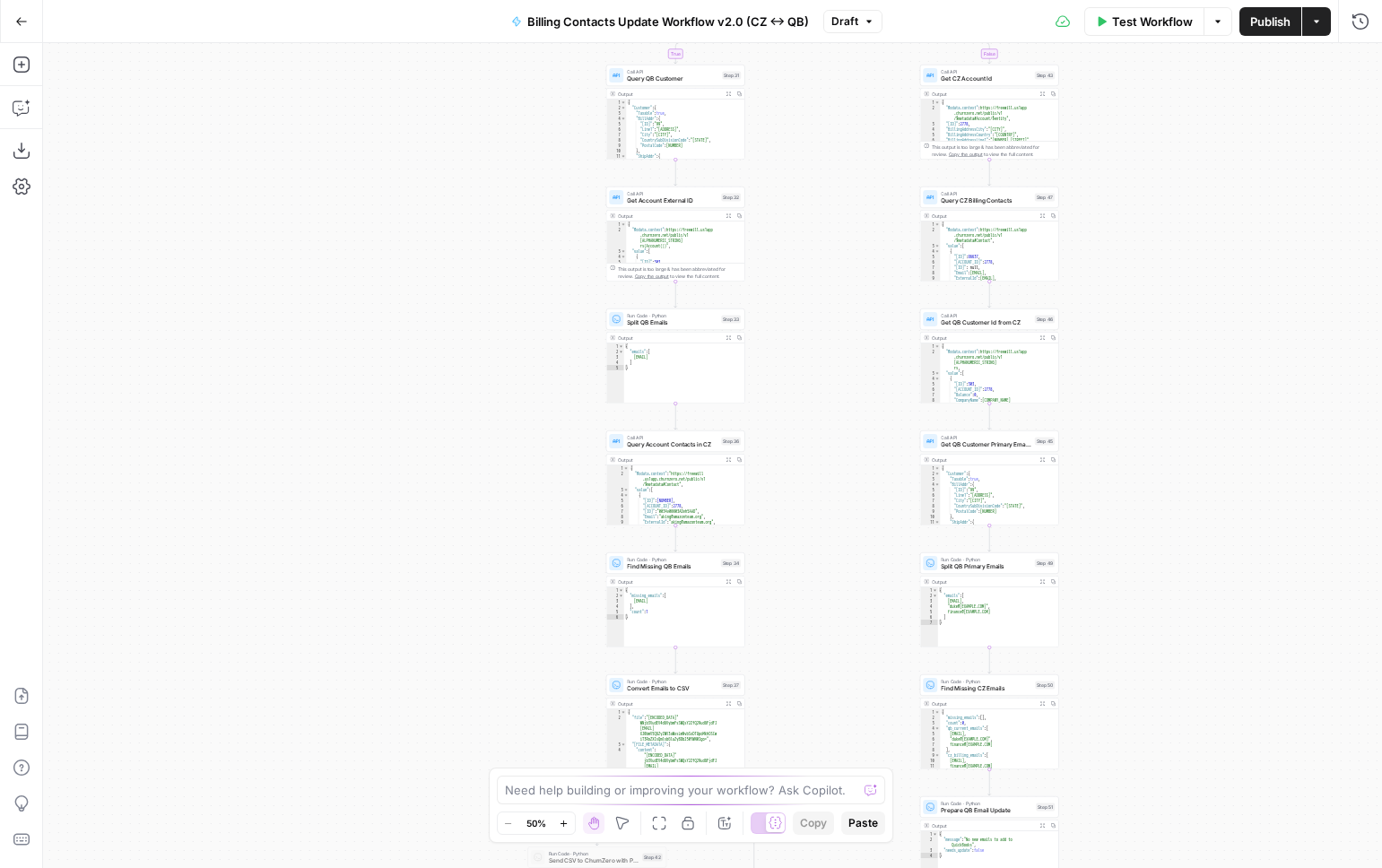 drag, startPoint x: 711, startPoint y: 528, endPoint x: 792, endPoint y: 514, distance: 82.200973 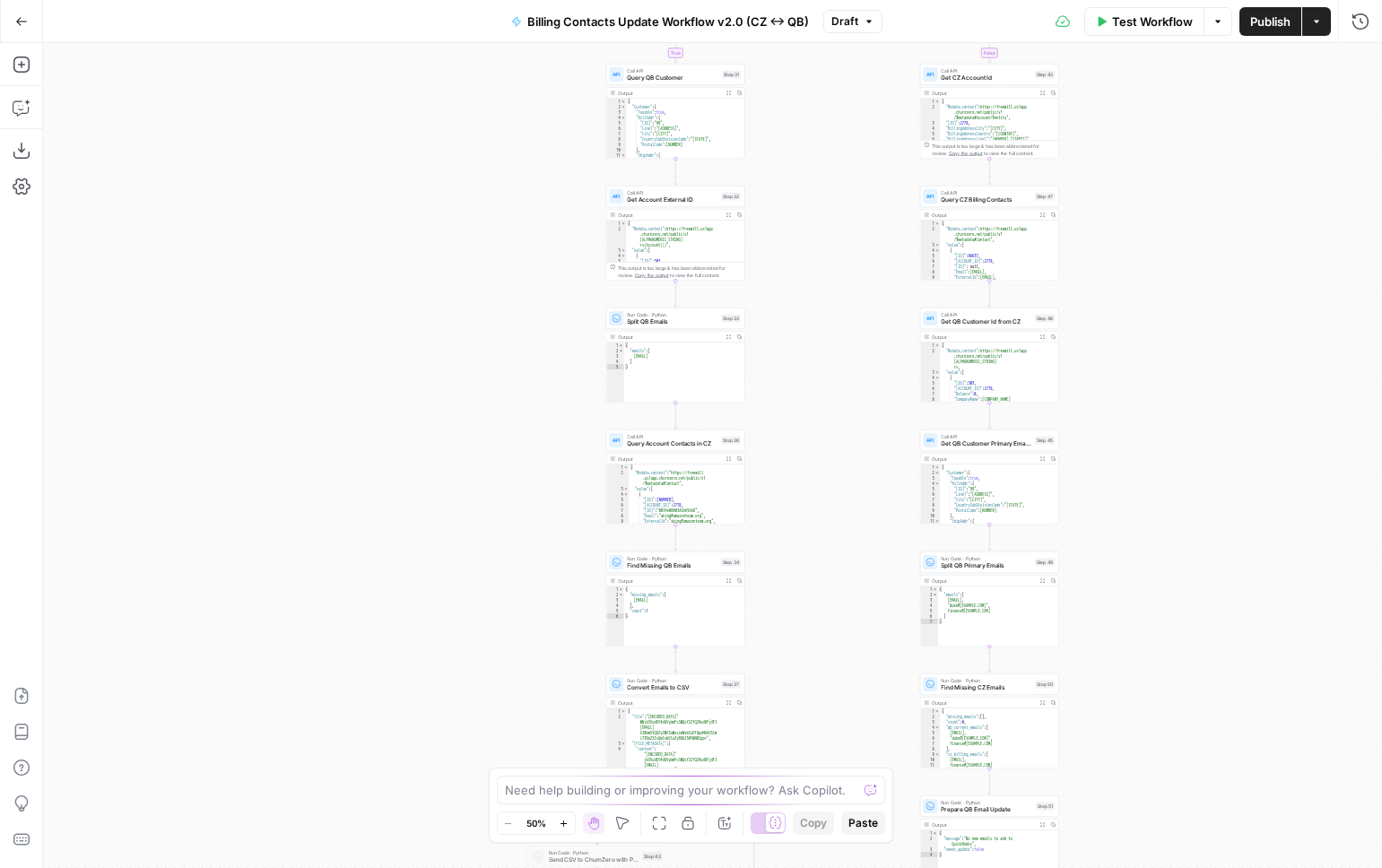 type on "**********" 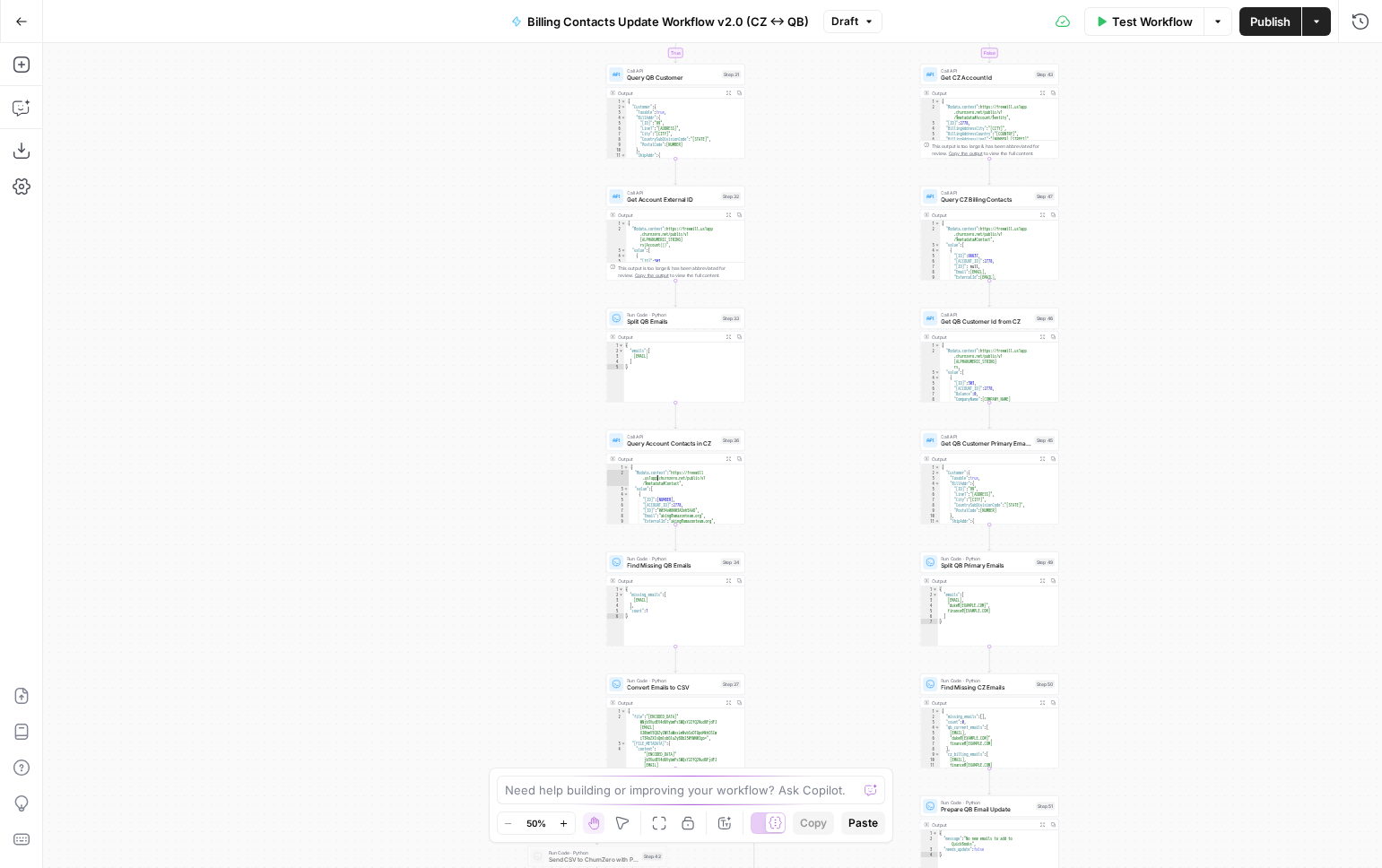 click on "{    "@odata.context" :  "https://freewill        .us1app.churnzero.net/public/v1        /$metadata#Contact" ,    "value" :  [      {         "Id" :  86379 ,         "AccountId" :  2778 ,         "CrmId" :  "0034v00003ADvh5AAD" ,         "Email" :  "aking@amazonteam.org" ,         "ExternalId" :  "aking@amazonteam.org" ,         "FirstName" :  "Angie" ,         "FullName" :  "Angie King" ," at bounding box center [683, 499] 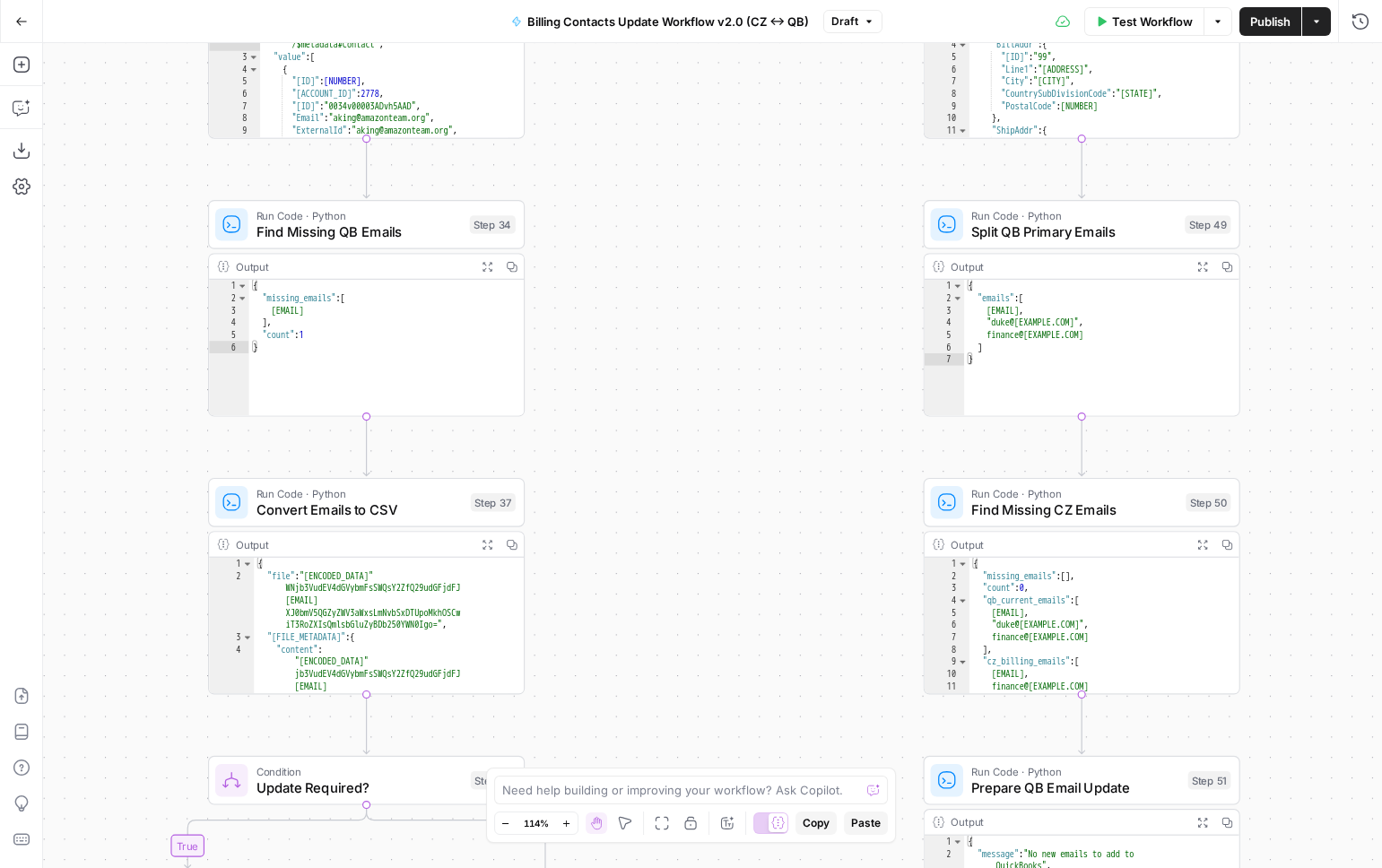 drag, startPoint x: 809, startPoint y: 524, endPoint x: 668, endPoint y: 395, distance: 191.1073 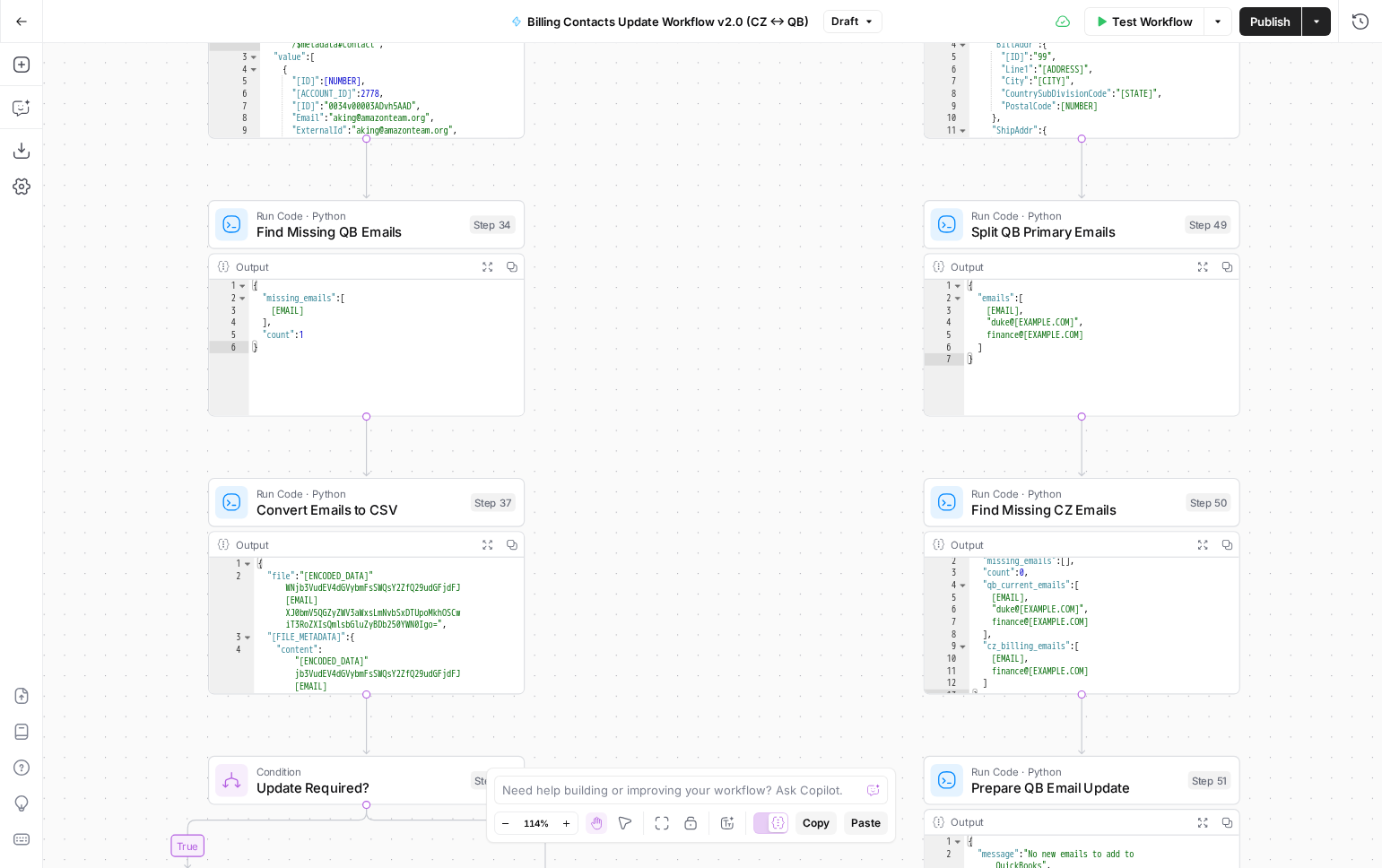 scroll, scrollTop: 0, scrollLeft: 0, axis: both 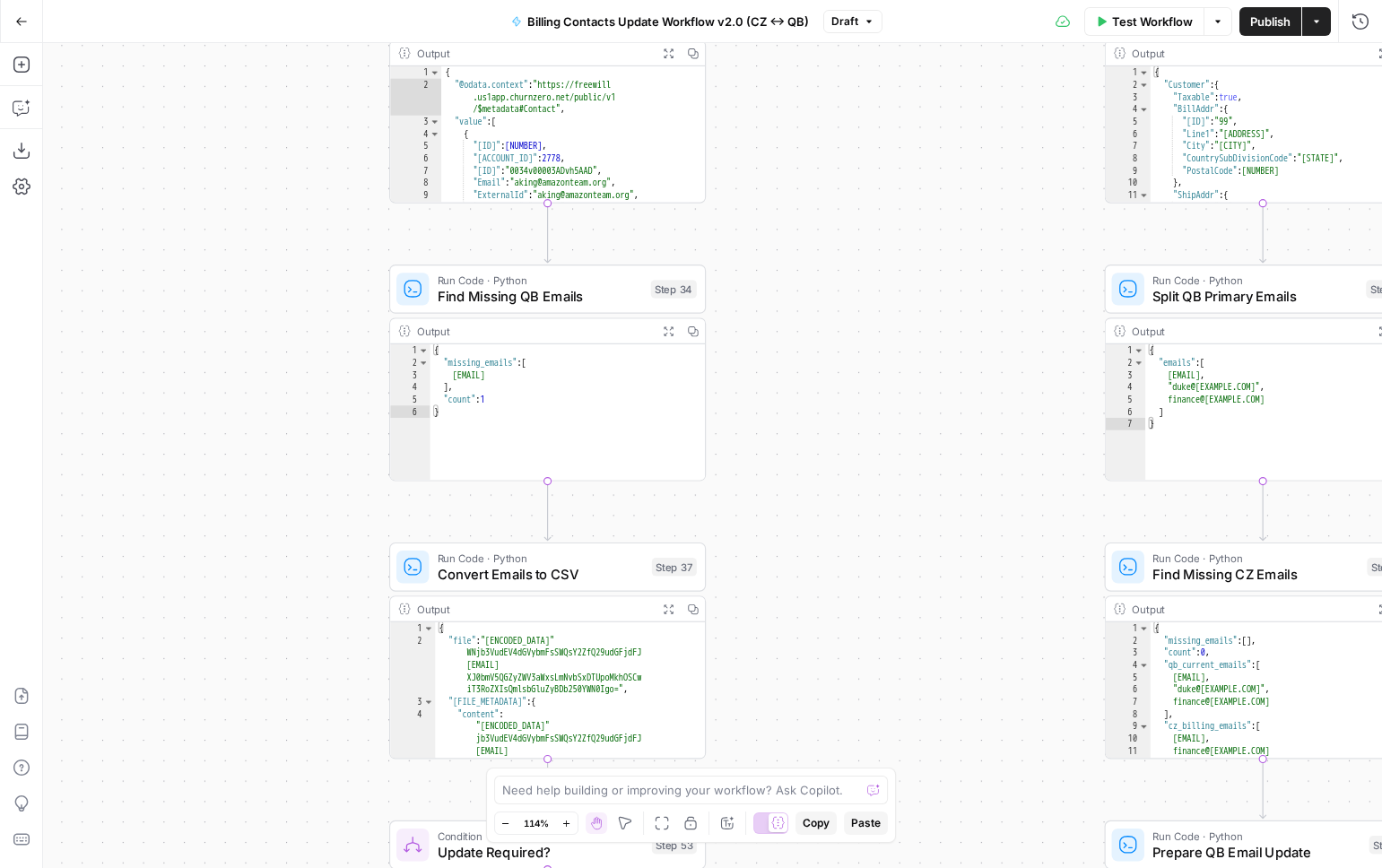 drag, startPoint x: 734, startPoint y: 543, endPoint x: 926, endPoint y: 611, distance: 203.68603 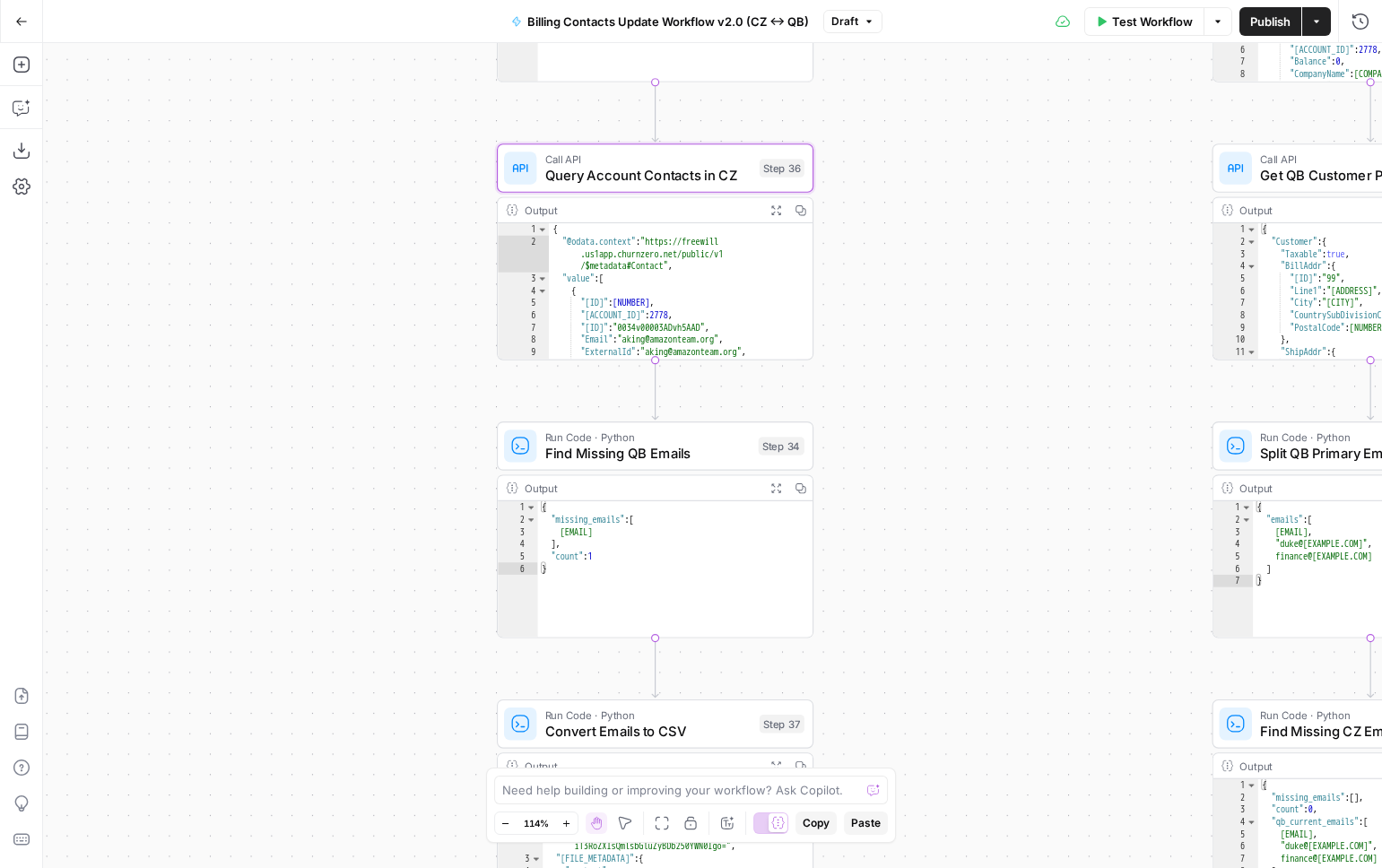 drag, startPoint x: 860, startPoint y: 526, endPoint x: 956, endPoint y: 681, distance: 182.32115 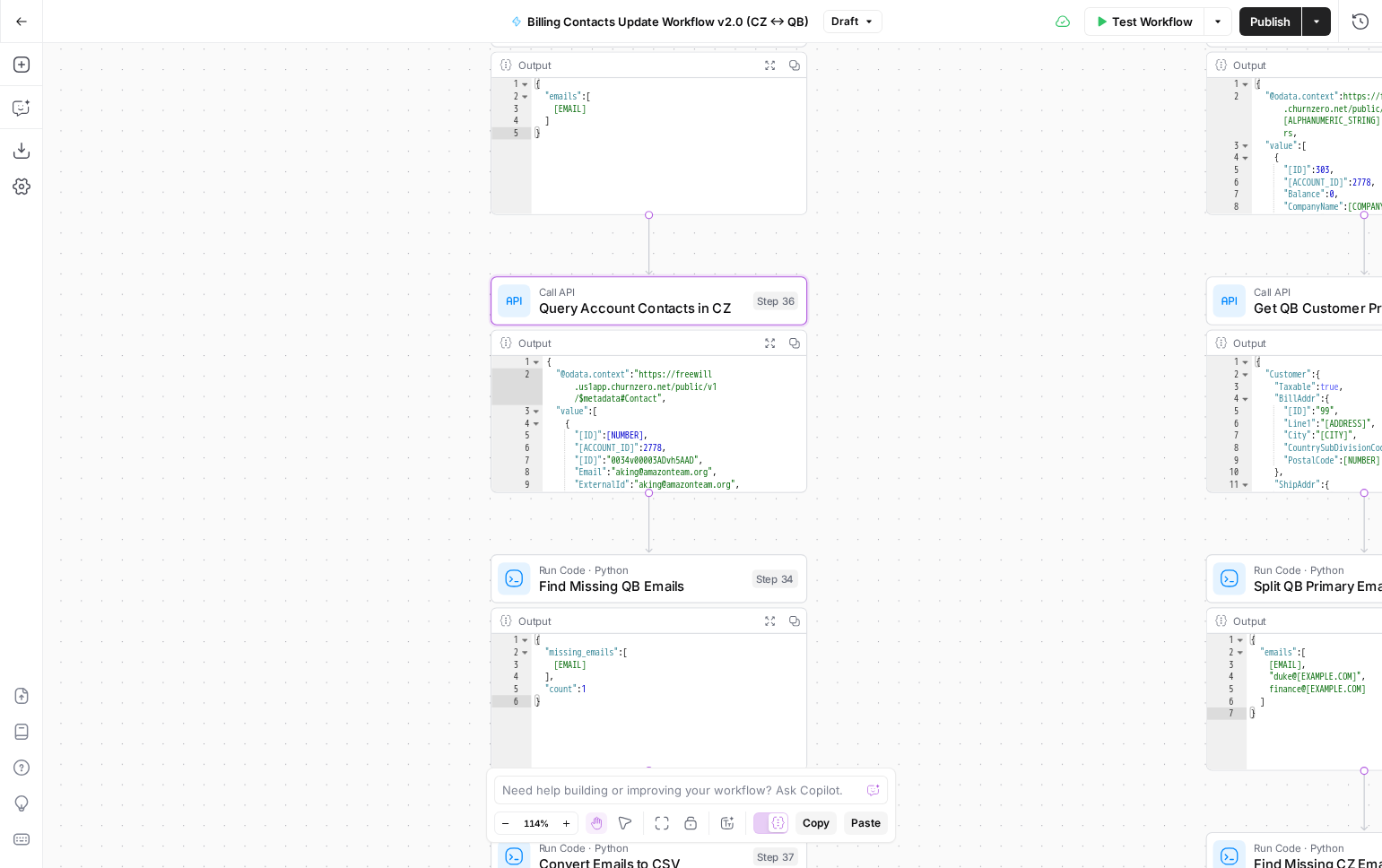 drag, startPoint x: 912, startPoint y: 523, endPoint x: 906, endPoint y: 655, distance: 132.13629 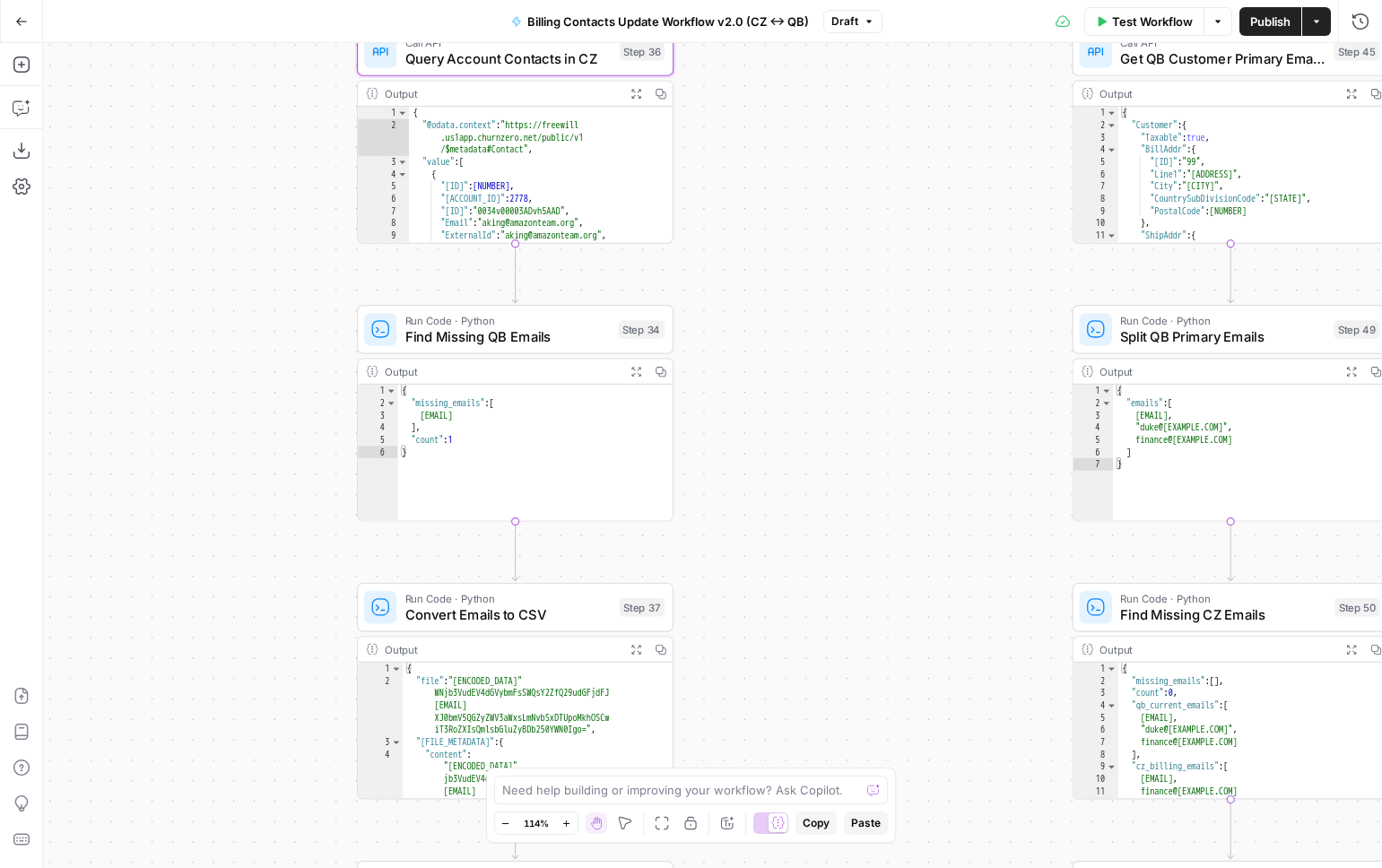 drag, startPoint x: 906, startPoint y: 653, endPoint x: 768, endPoint y: 395, distance: 292.5884 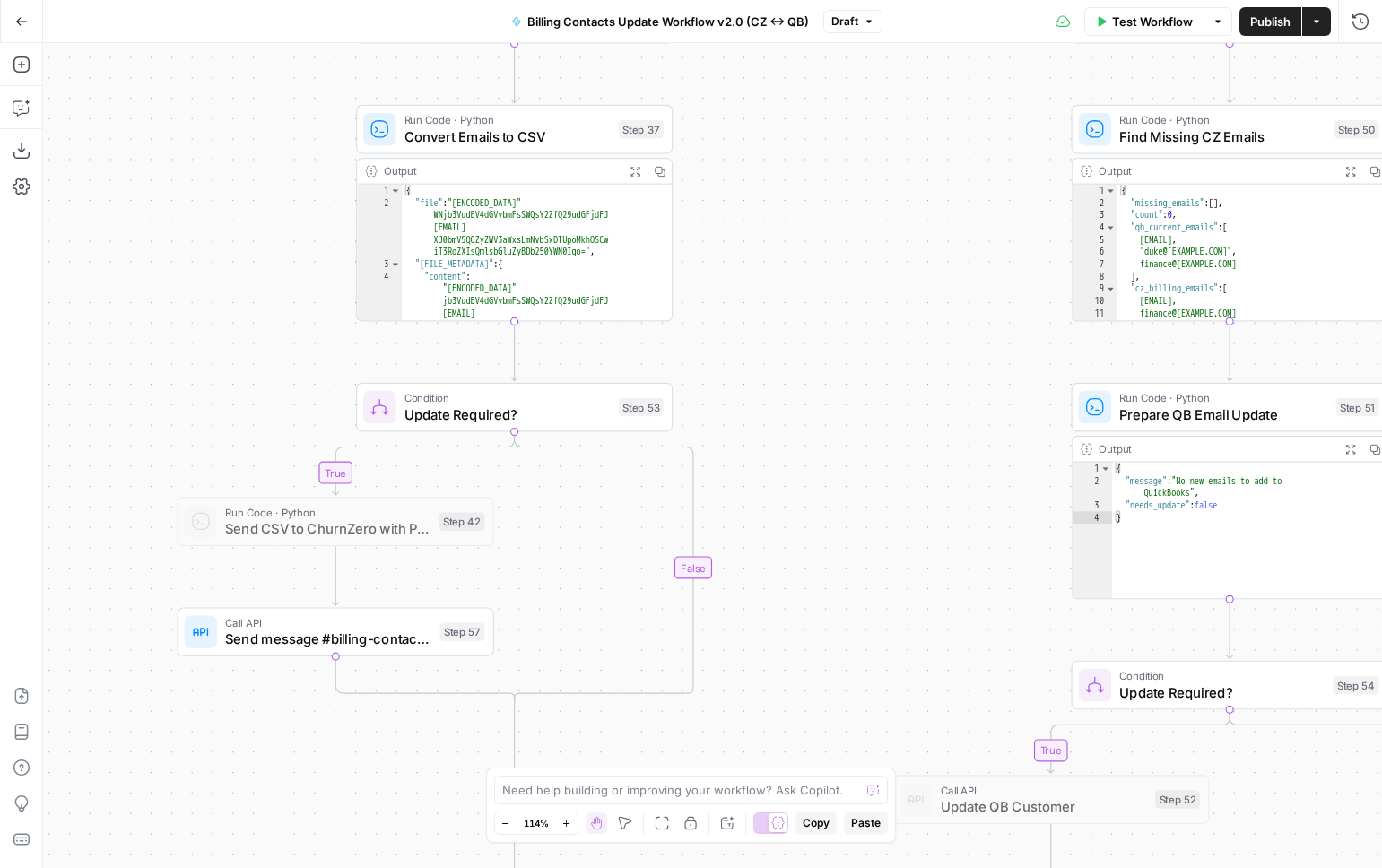 drag, startPoint x: 754, startPoint y: 389, endPoint x: 759, endPoint y: 238, distance: 151.08276 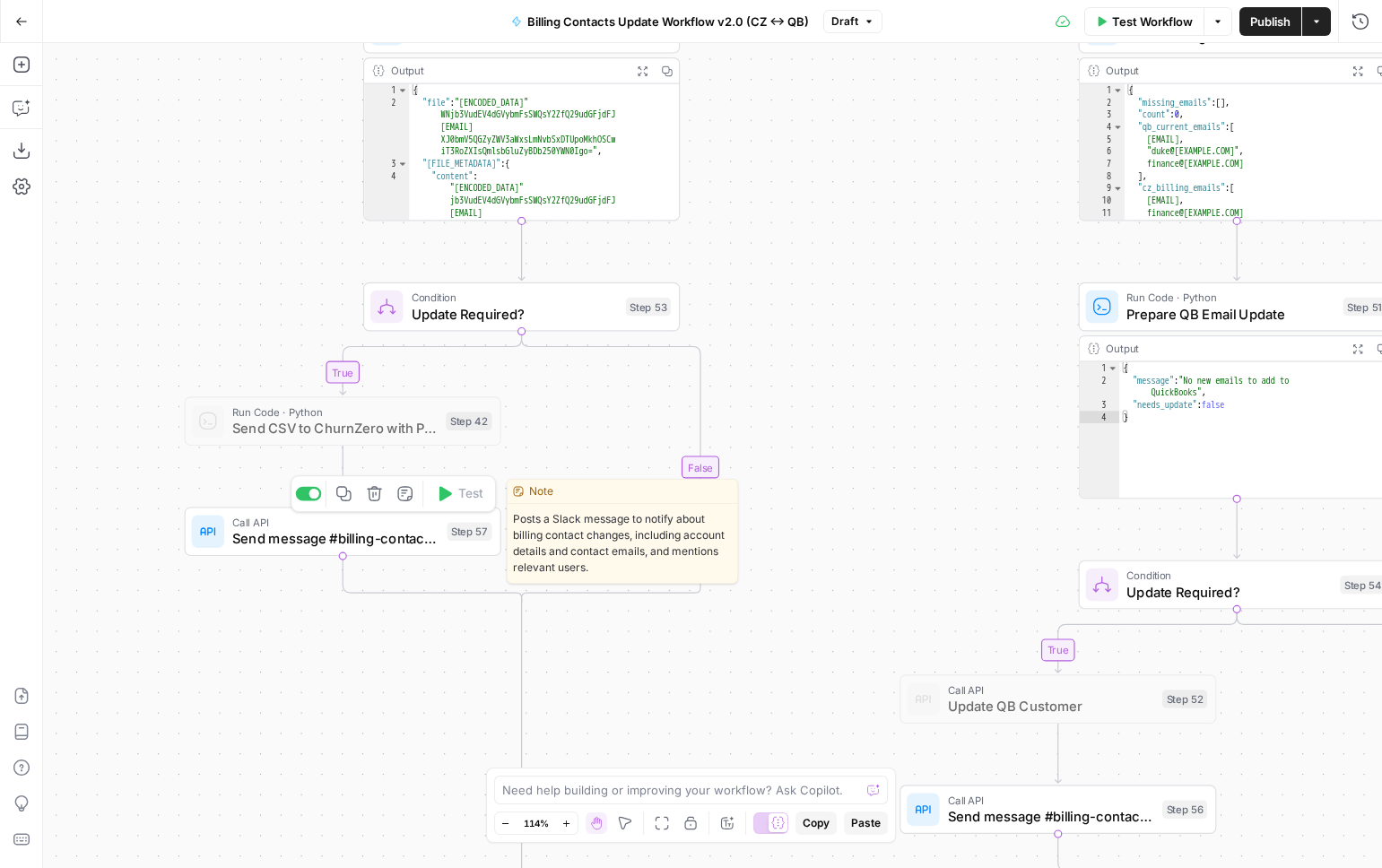 click on "Send message #billing-contact-updates" at bounding box center (335, 538) 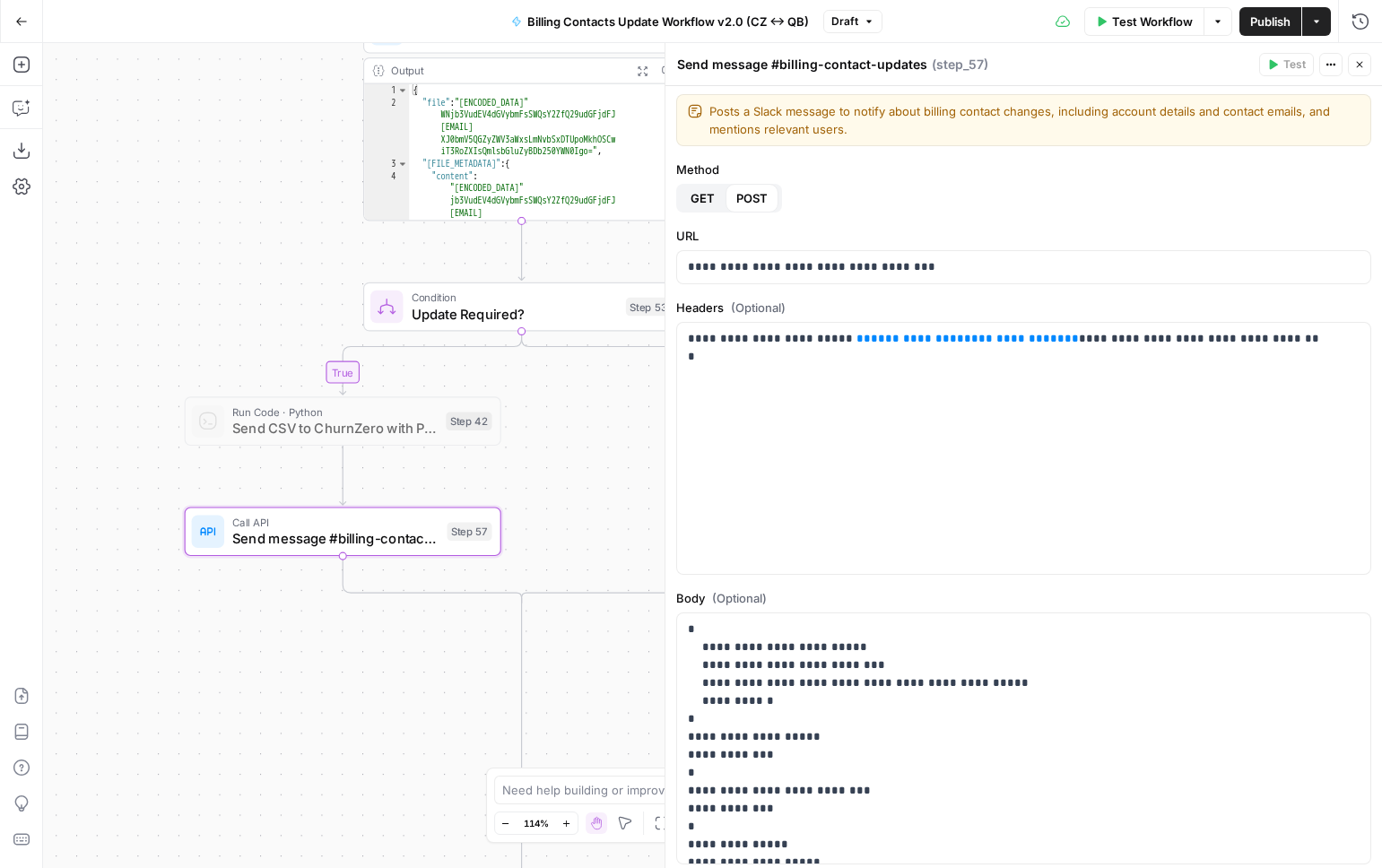 scroll, scrollTop: 0, scrollLeft: 0, axis: both 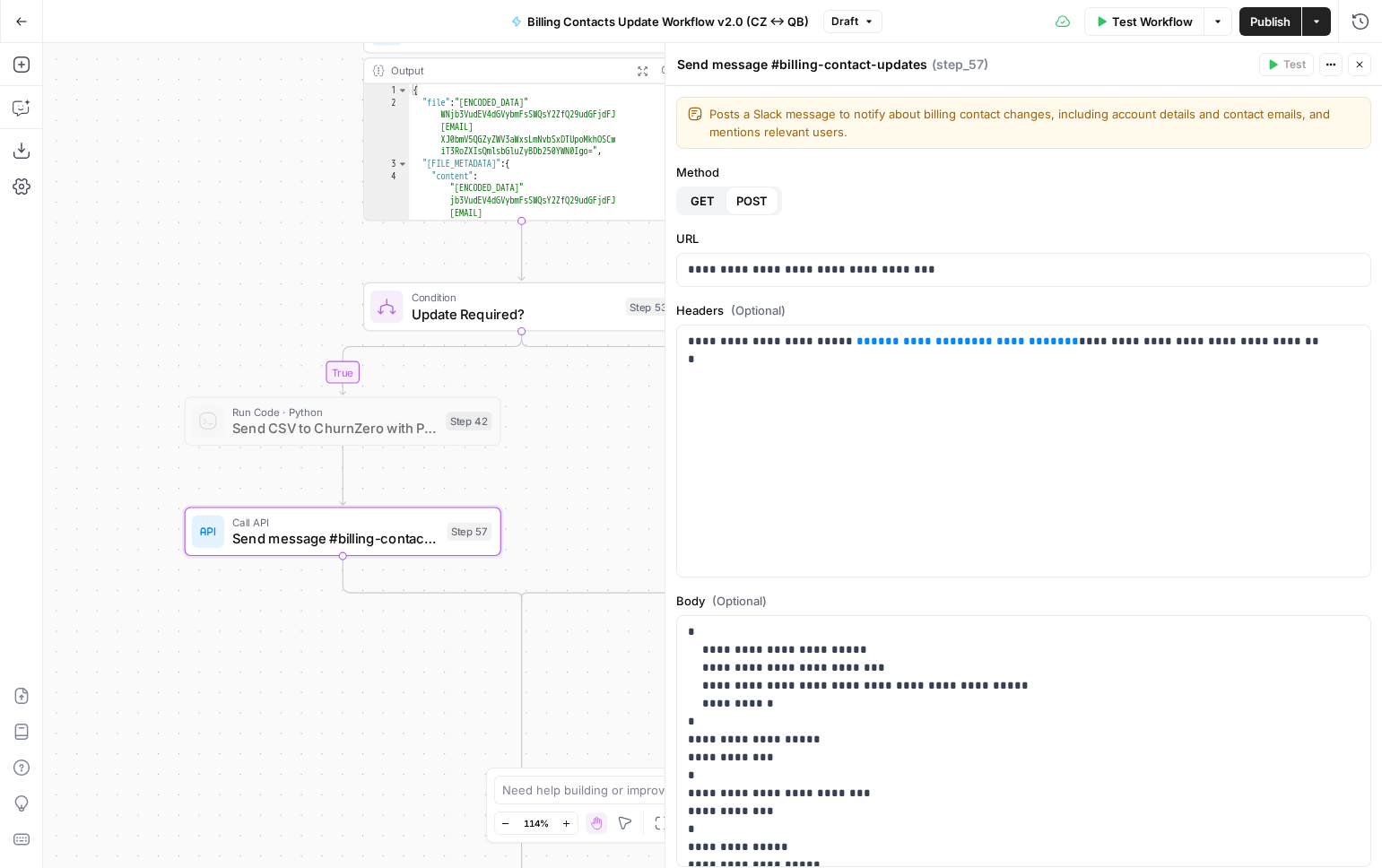 click 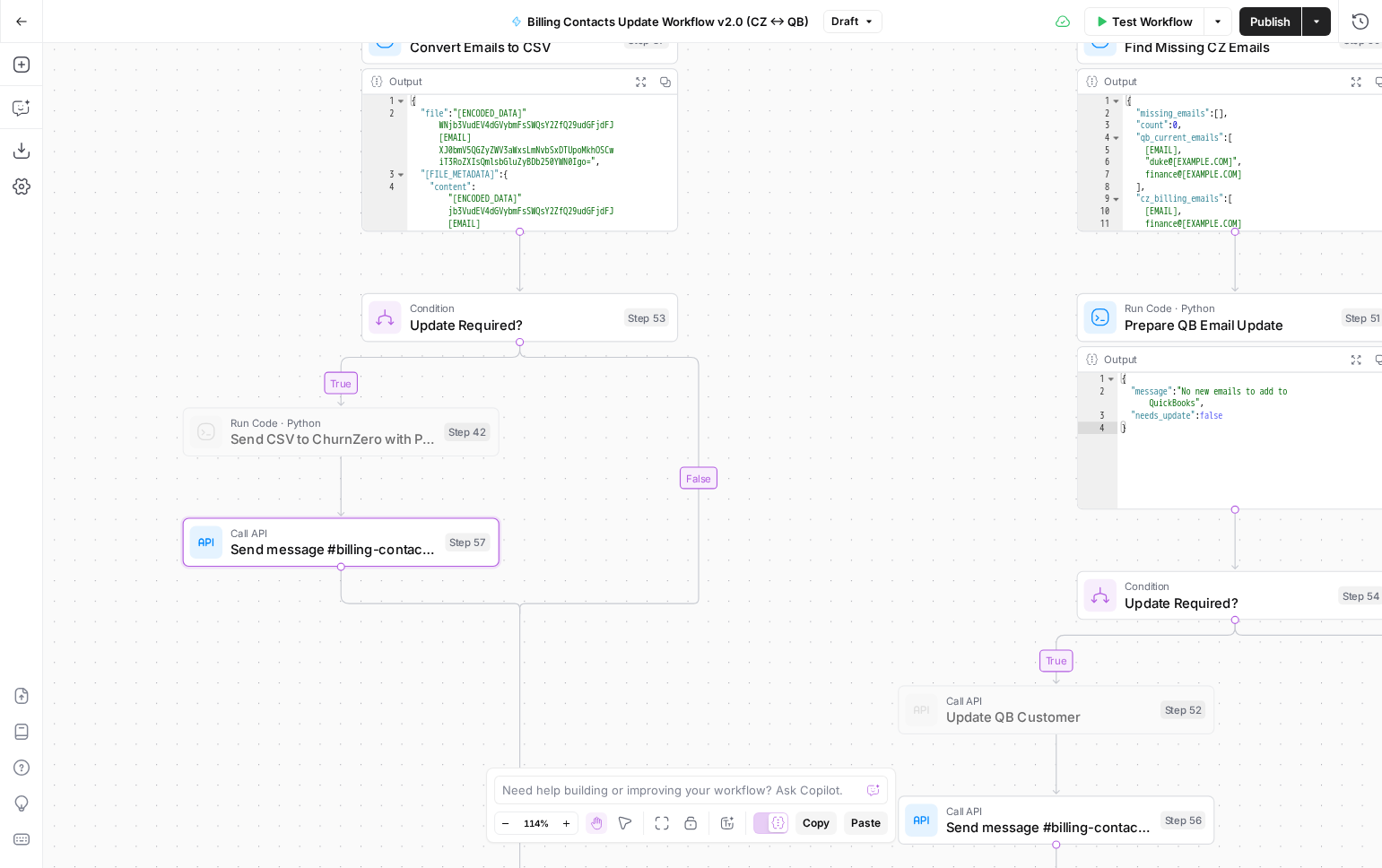 drag, startPoint x: 748, startPoint y: 332, endPoint x: 700, endPoint y: 560, distance: 232.9979 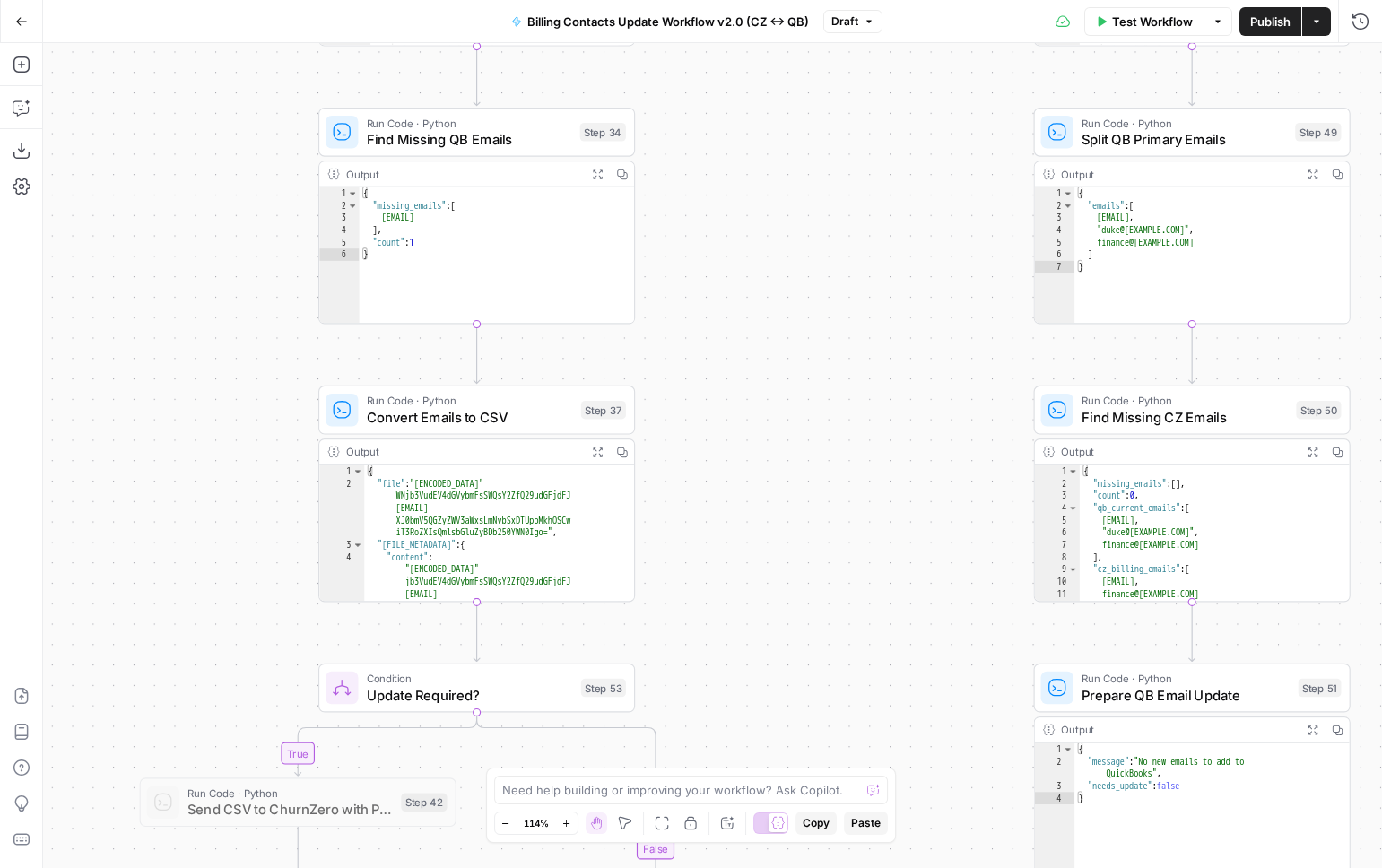 drag, startPoint x: 689, startPoint y: 350, endPoint x: 693, endPoint y: 610, distance: 260.0308 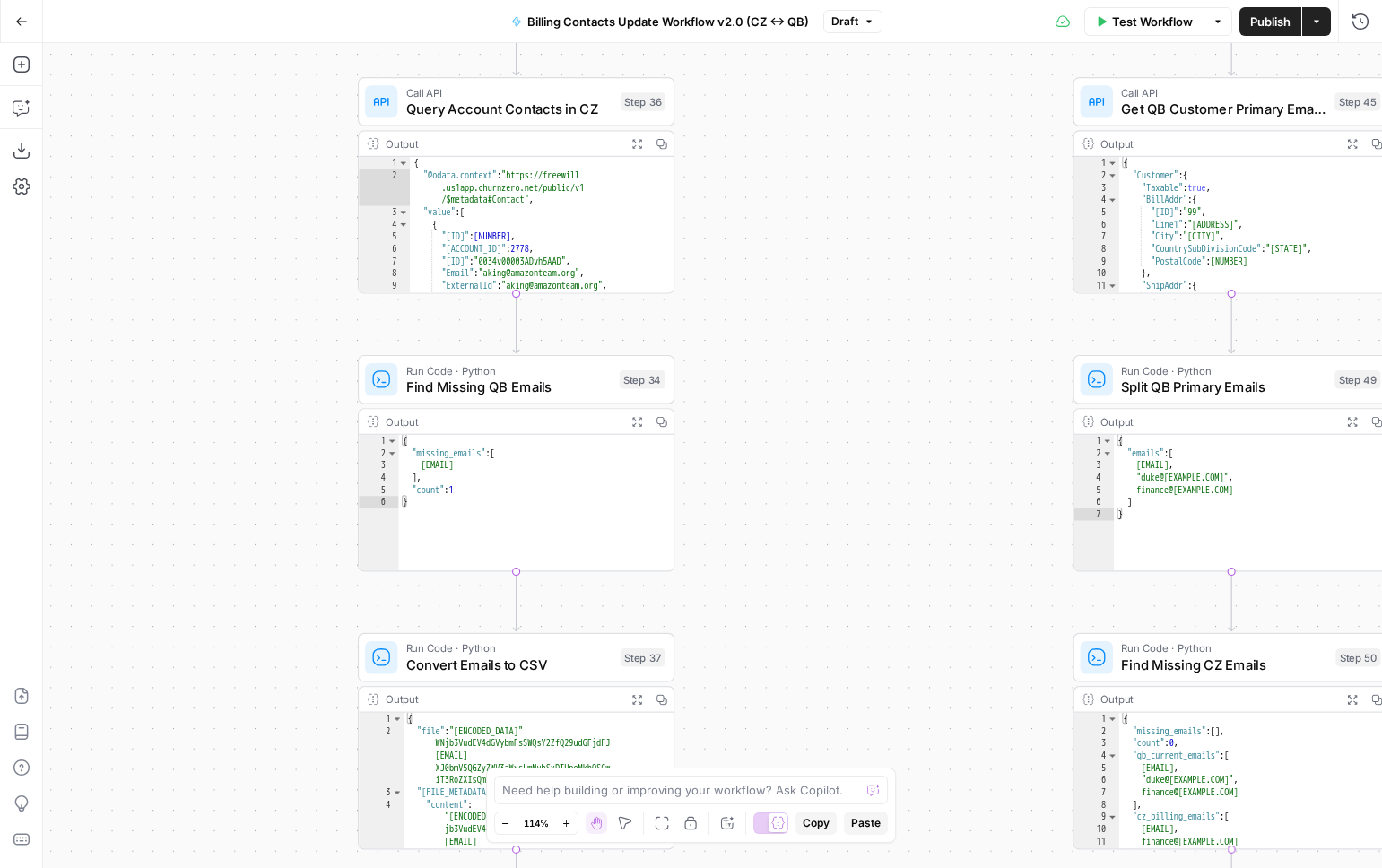 drag, startPoint x: 674, startPoint y: 447, endPoint x: 725, endPoint y: 616, distance: 176.5276 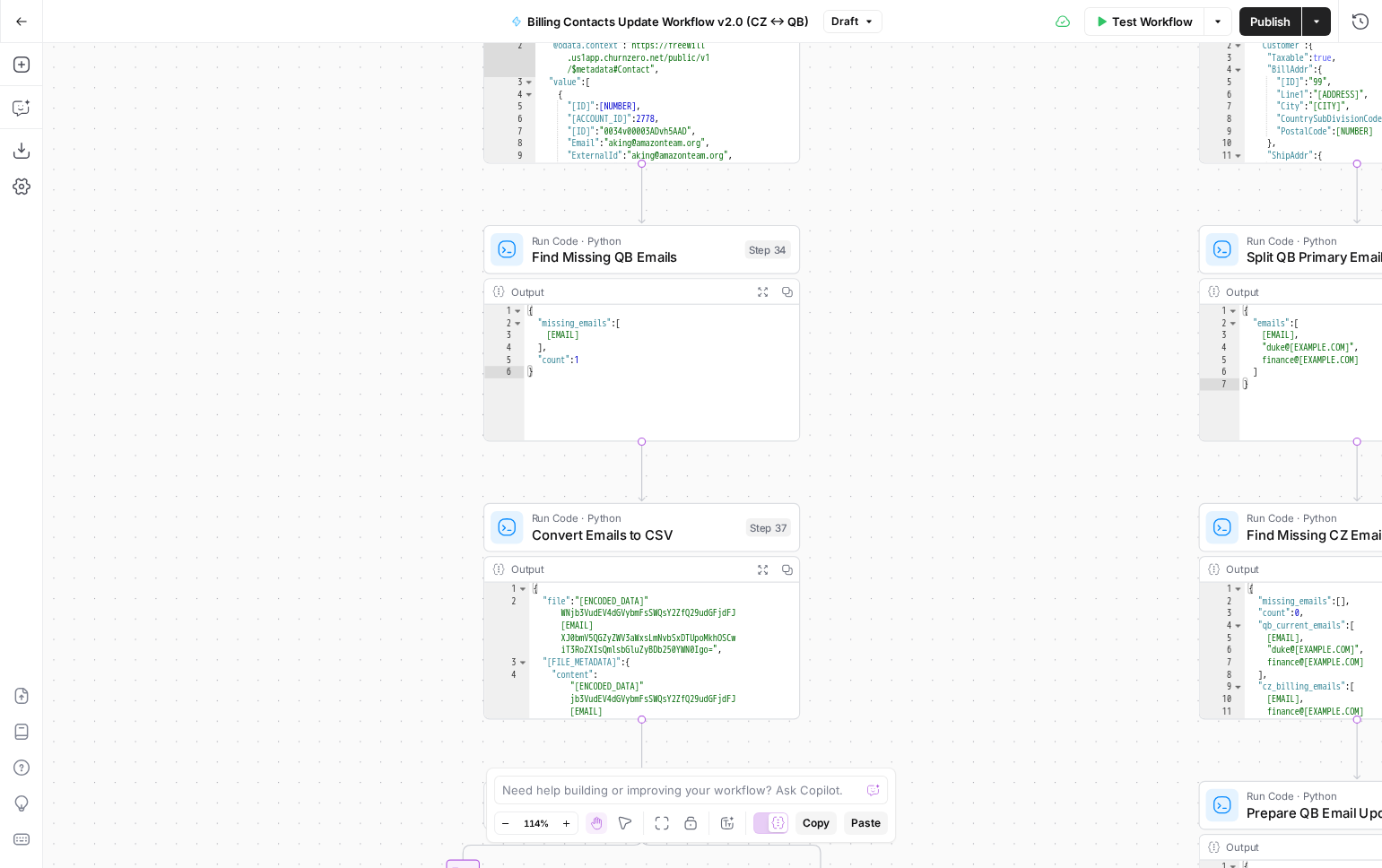drag, startPoint x: 725, startPoint y: 599, endPoint x: 858, endPoint y: 391, distance: 246.88661 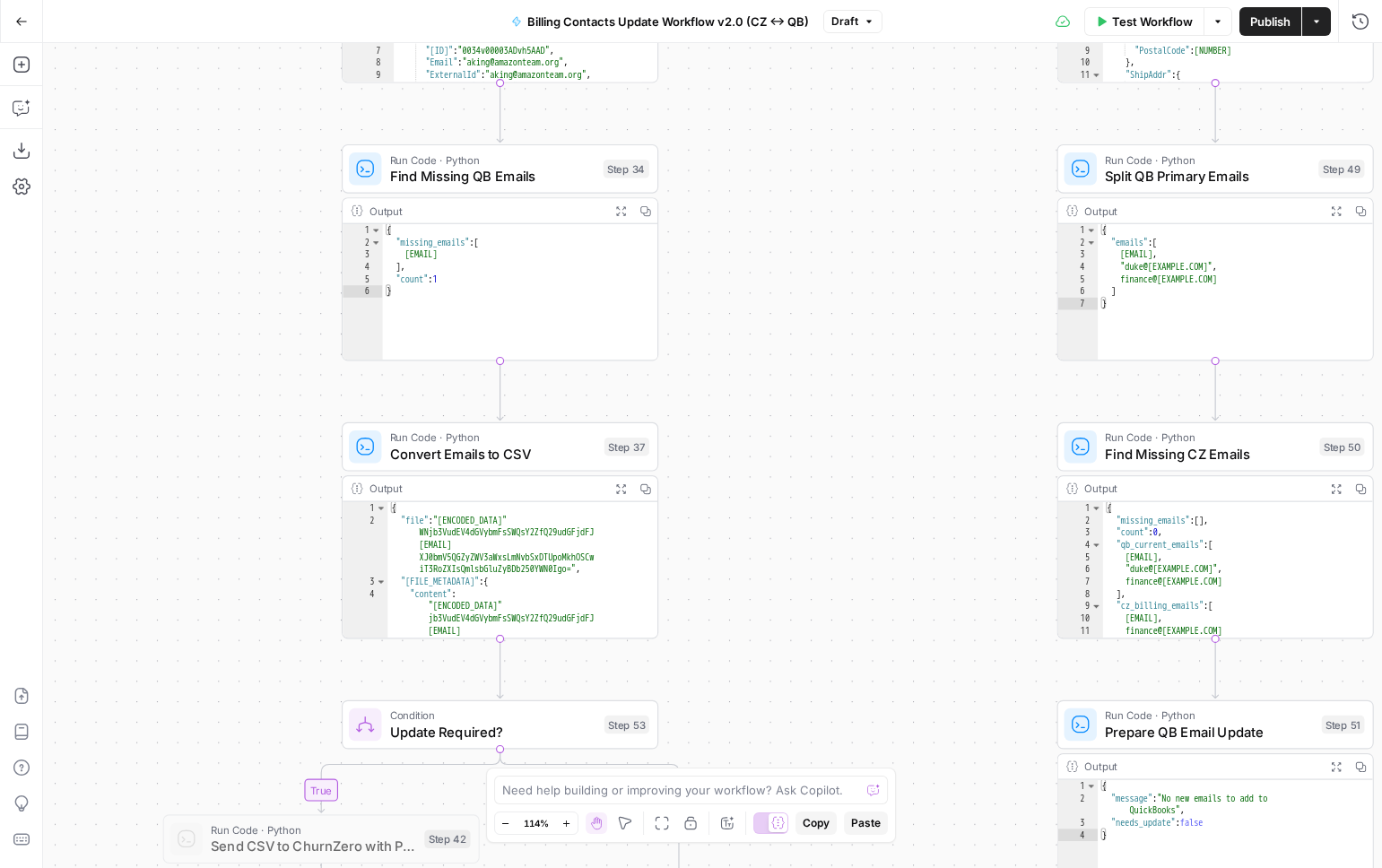 drag, startPoint x: 915, startPoint y: 355, endPoint x: 720, endPoint y: 319, distance: 198.29523 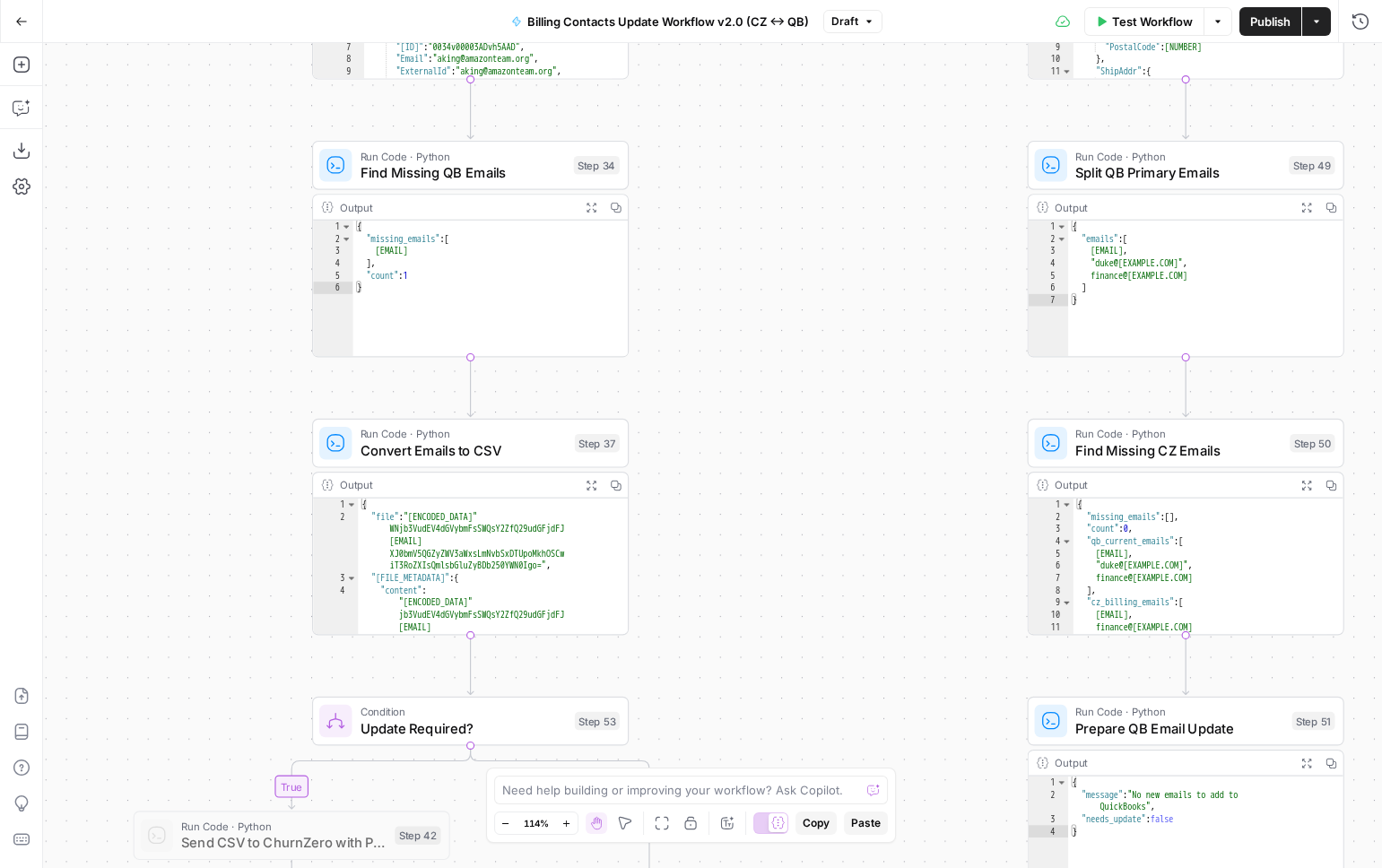drag, startPoint x: 920, startPoint y: 542, endPoint x: 1004, endPoint y: 565, distance: 87.09191 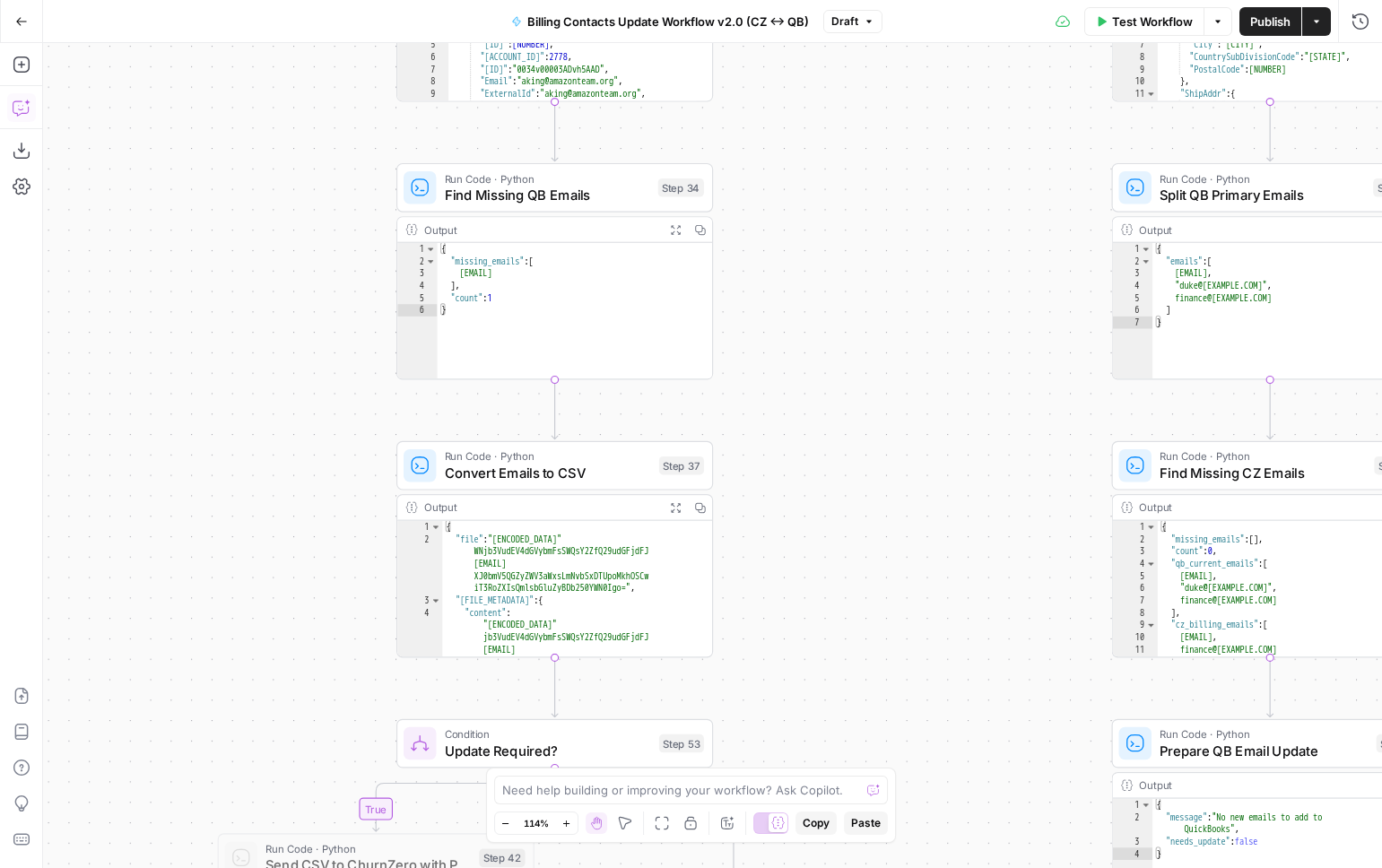 click 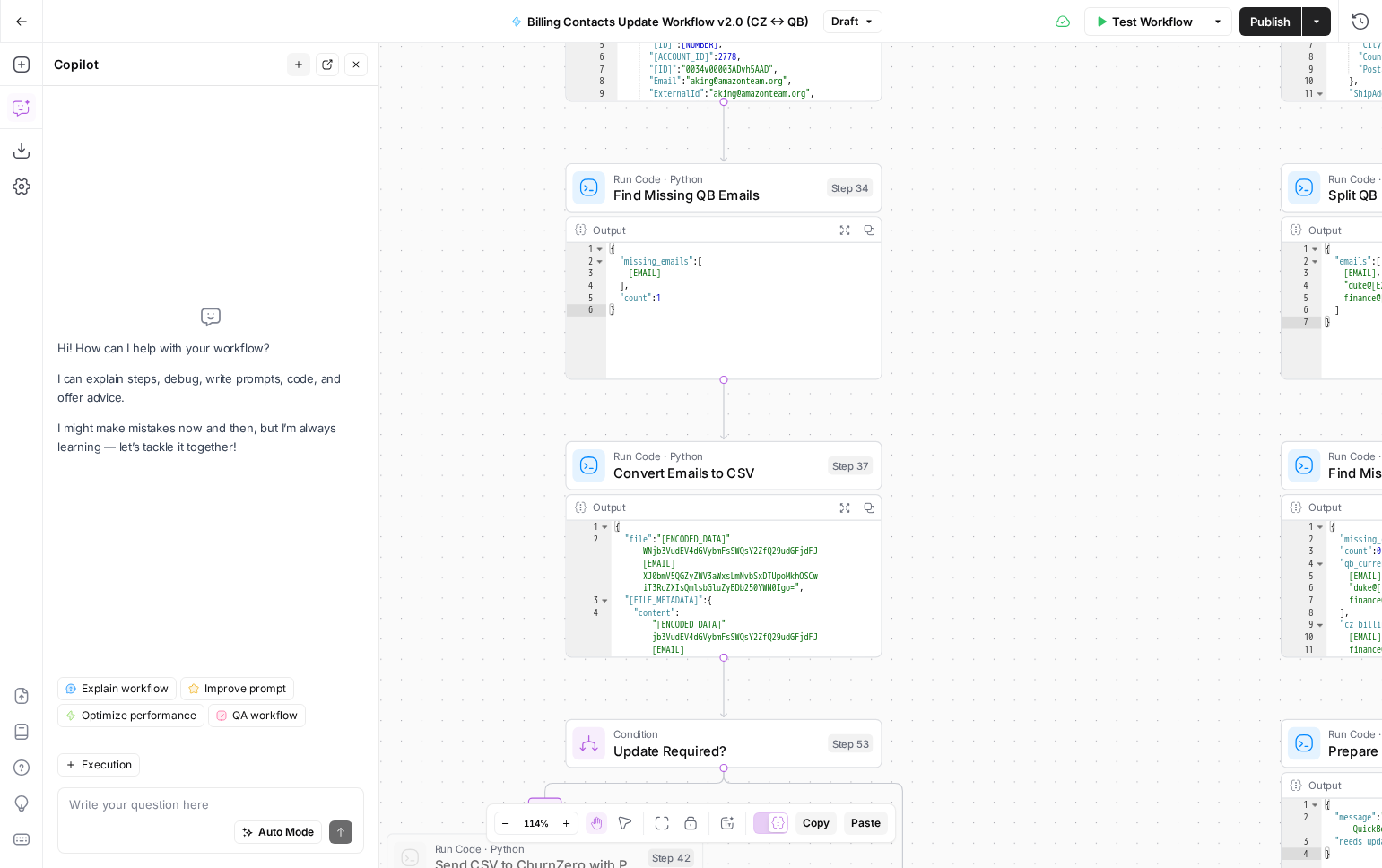 click at bounding box center (211, 804) 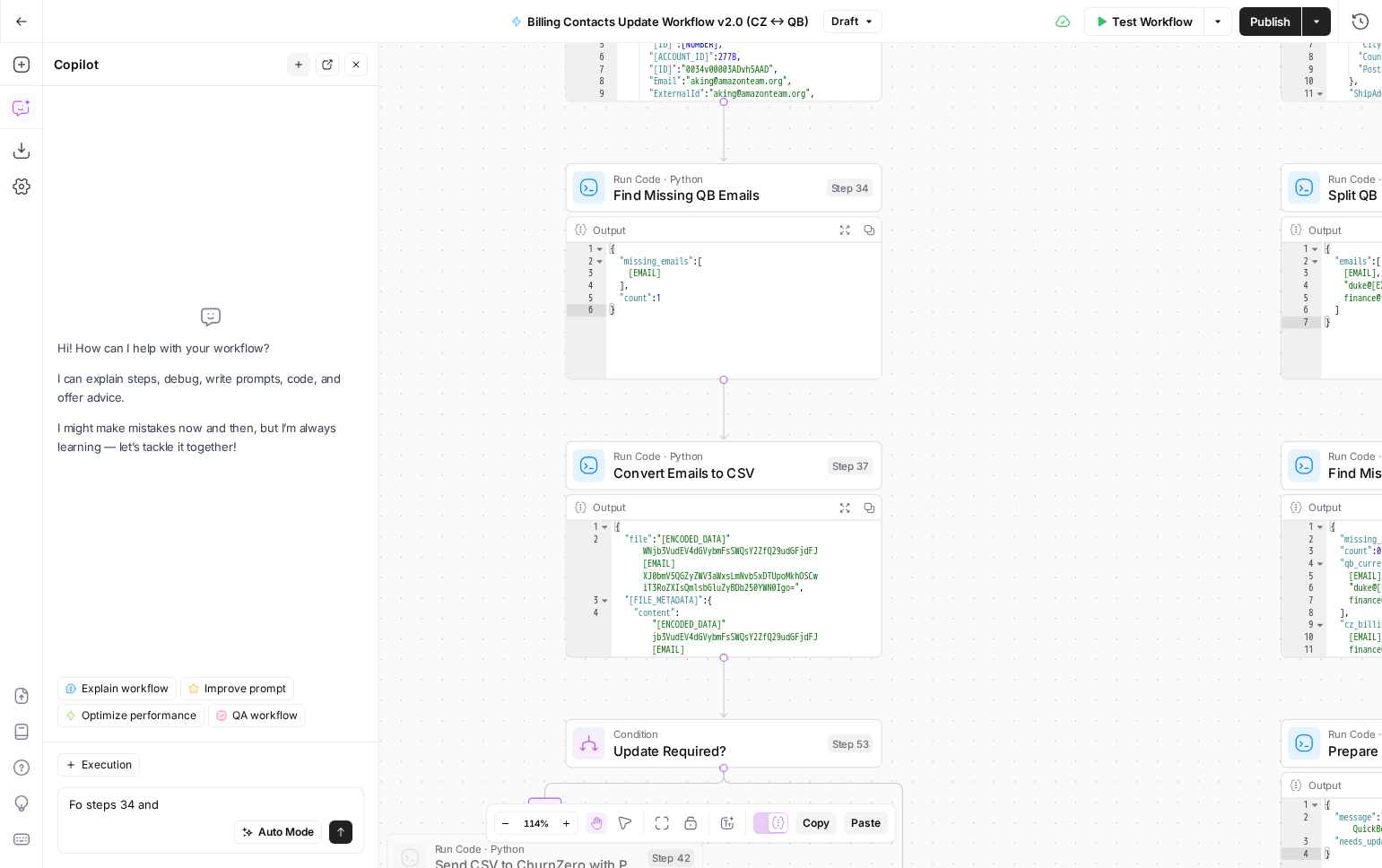 type on "Fo steps 34 and" 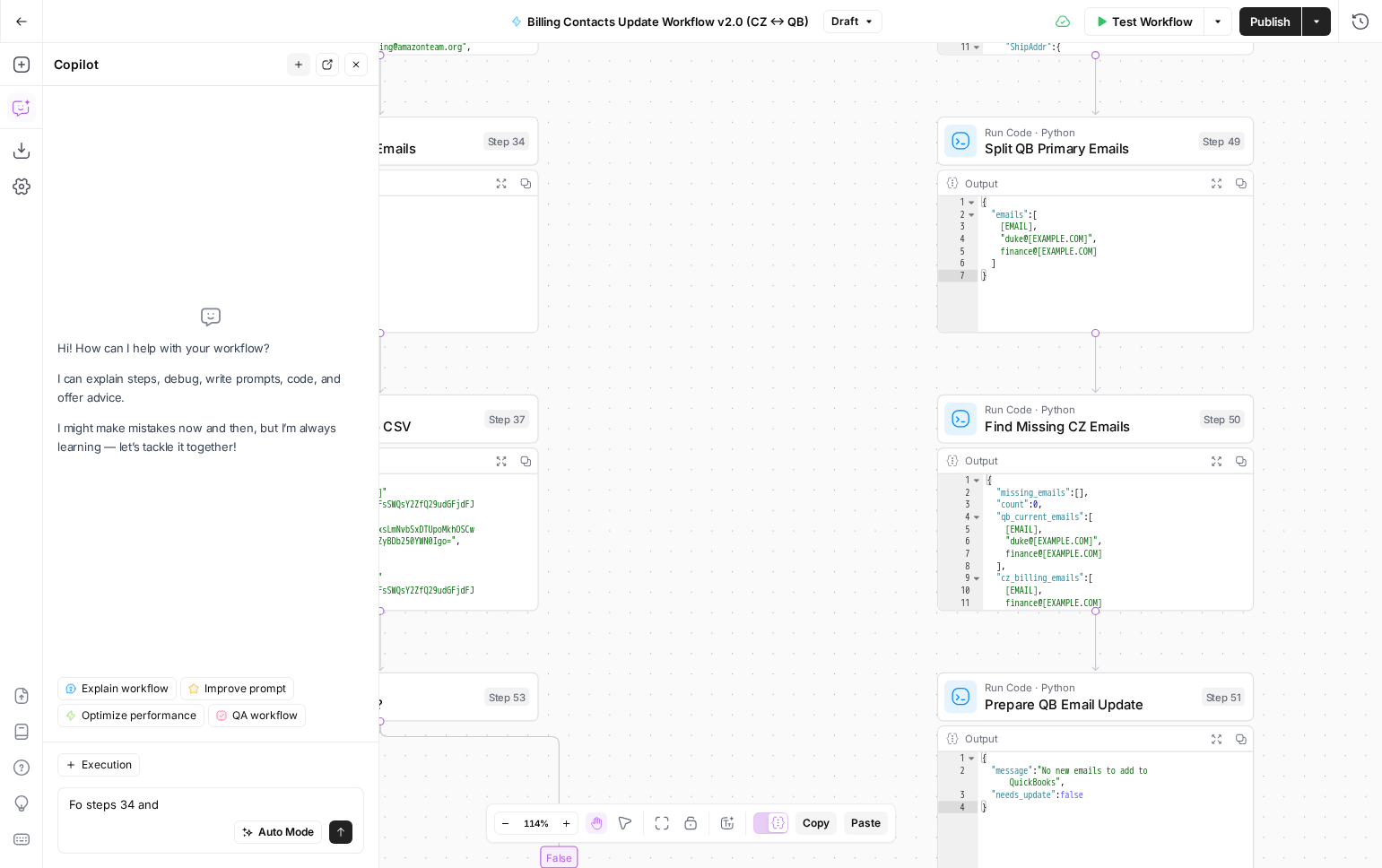 drag, startPoint x: 1007, startPoint y: 603, endPoint x: 658, endPoint y: 560, distance: 351.63902 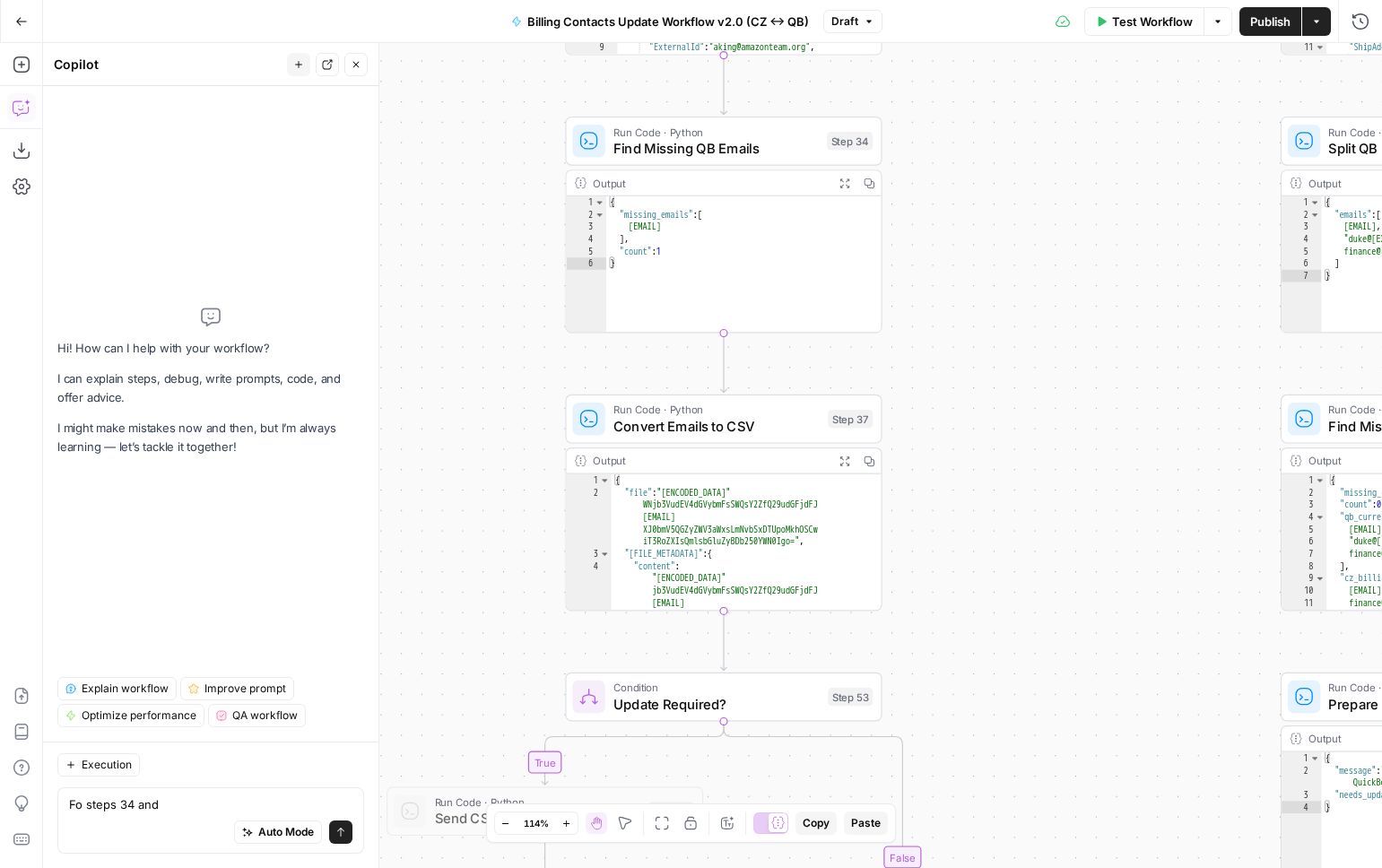 click on "Fo steps 34 and" at bounding box center [211, 804] 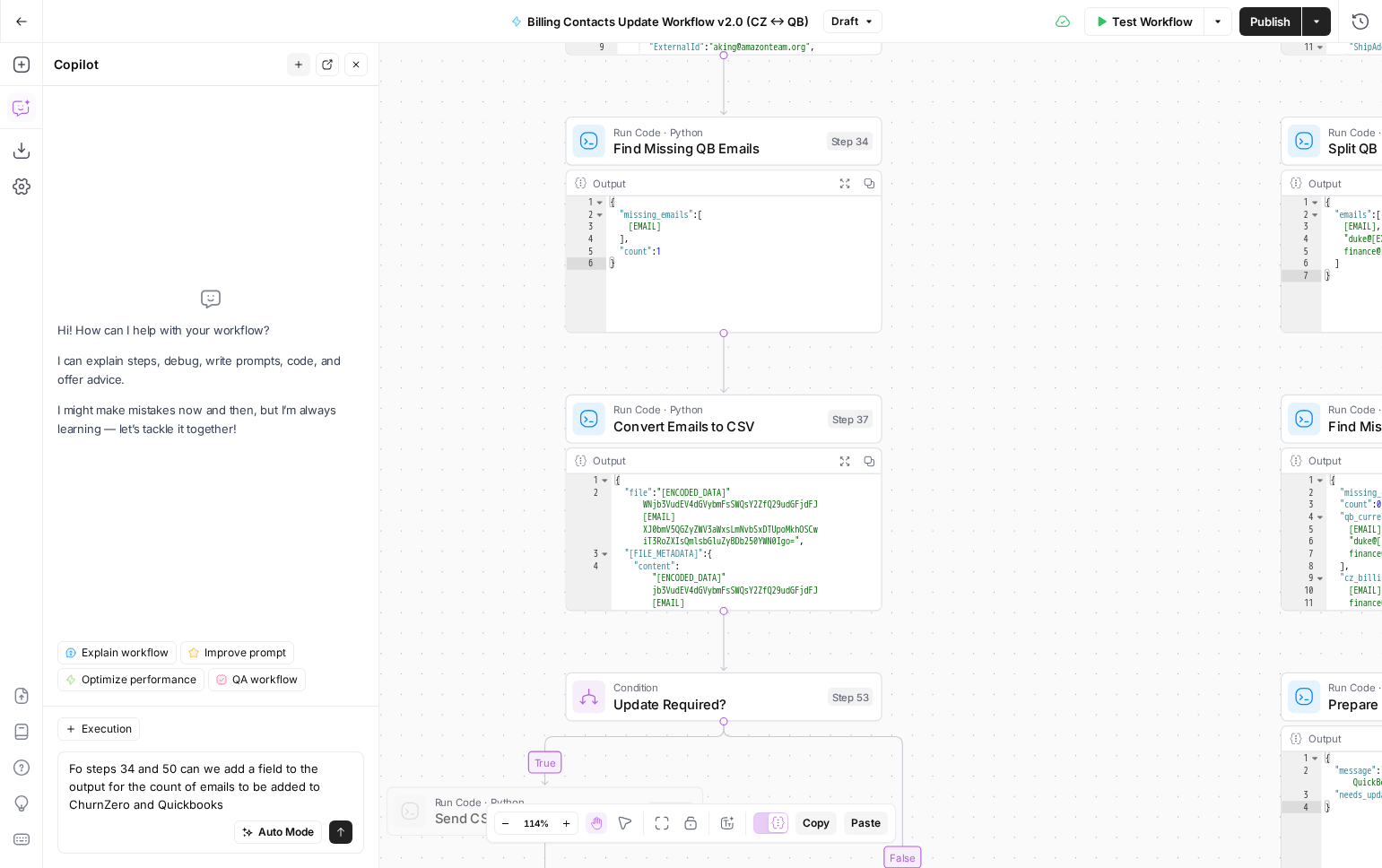 click on "Fo steps 34 and 50 can we add a field to the output for the count of emails to be added to ChurnZero and Quickbooks" at bounding box center (211, 786) 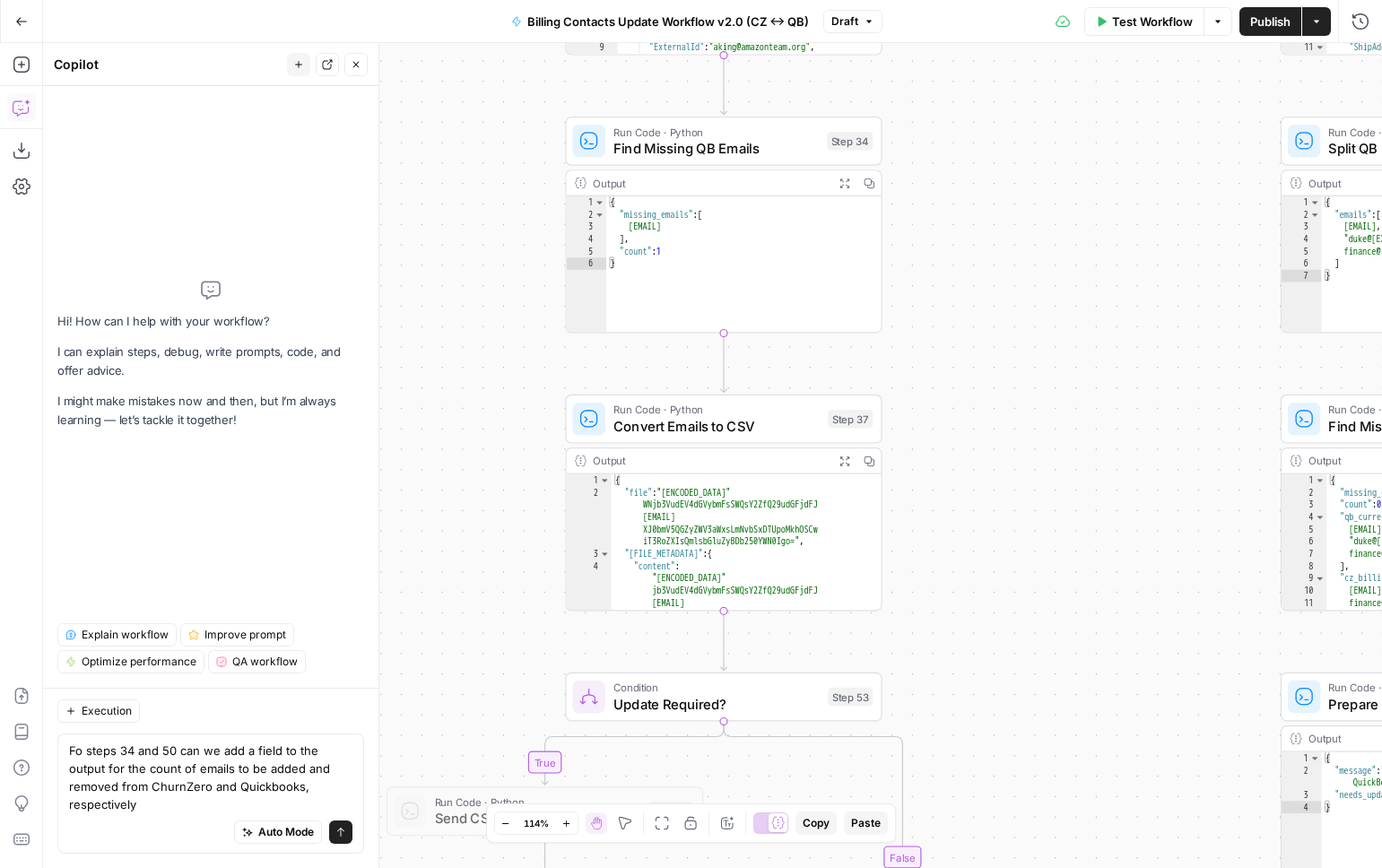 click on "Fo steps 34 and 50 can we add a field to the output for the count of emails to be added and removed from ChurnZero and Quickbooks, respectively" at bounding box center (211, 777) 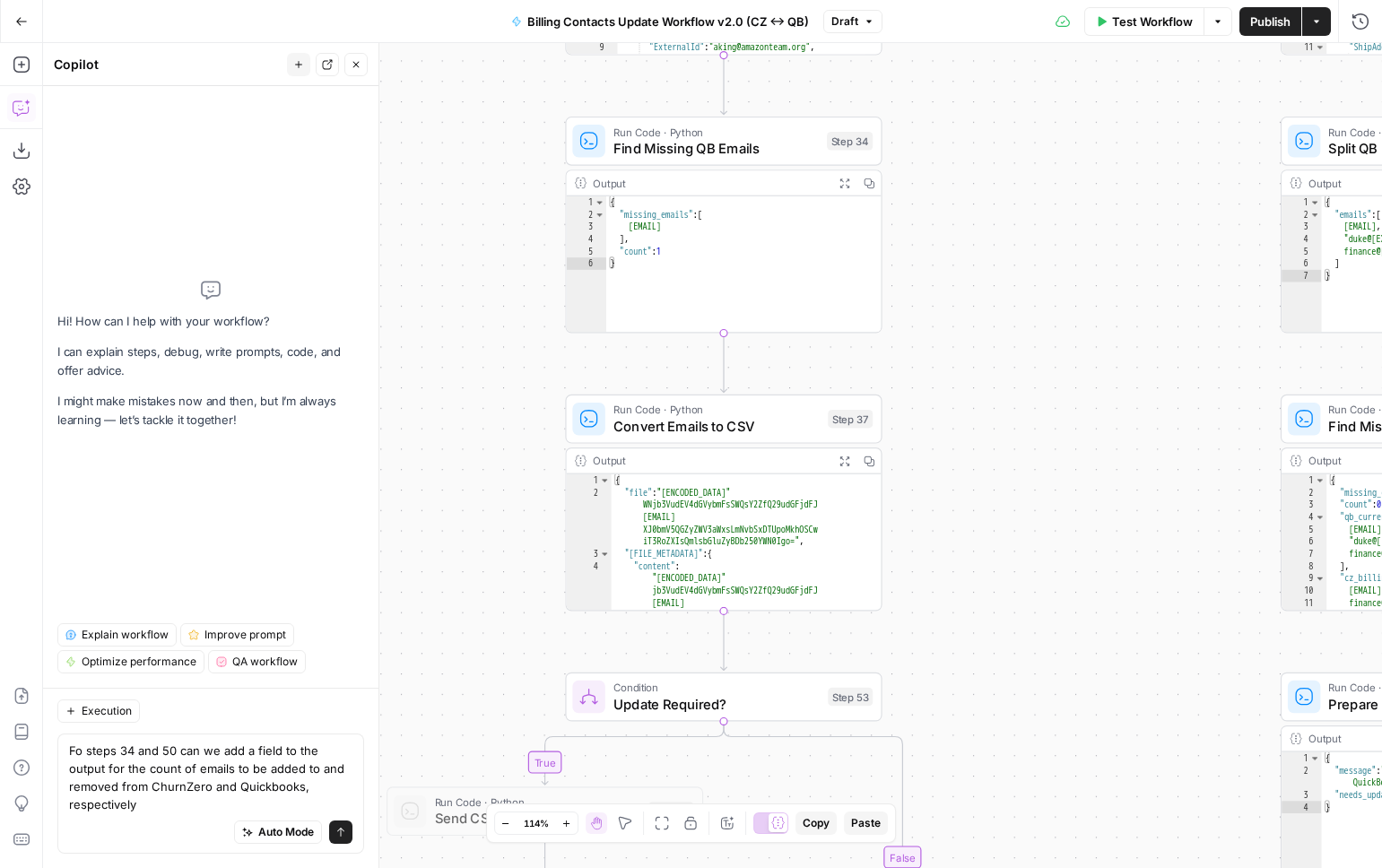 click on "Fo steps 34 and 50 can we add a field to the output for the count of emails to be added to and removed from ChurnZero and Quickbooks, respectively" at bounding box center (211, 777) 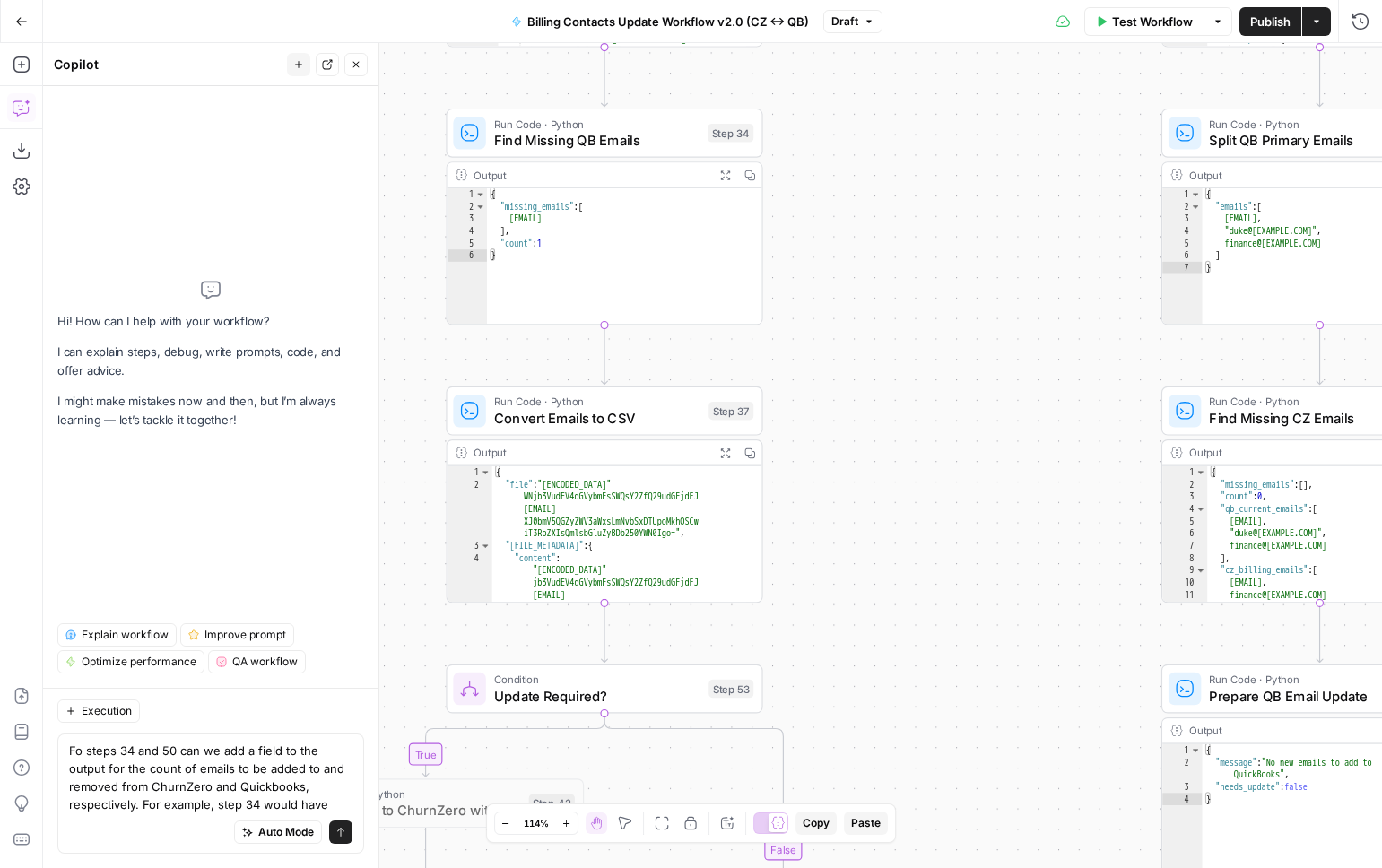 drag, startPoint x: 1050, startPoint y: 545, endPoint x: 931, endPoint y: 538, distance: 119.2057 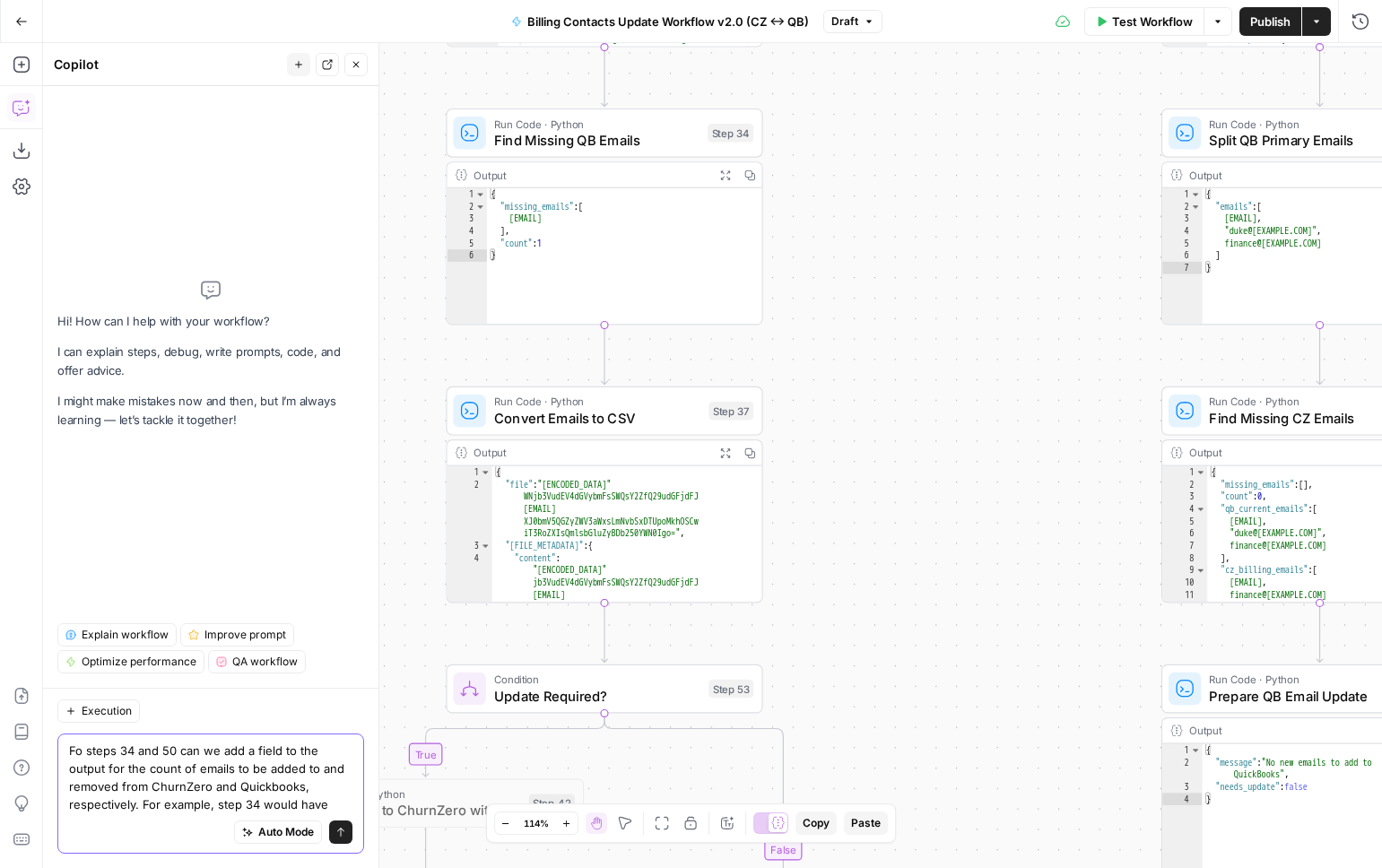 click on "Fo steps 34 and 50 can we add a field to the output for the count of emails to be added to and removed from ChurnZero and Quickbooks, respectively. For example, step 34 would have" at bounding box center (211, 777) 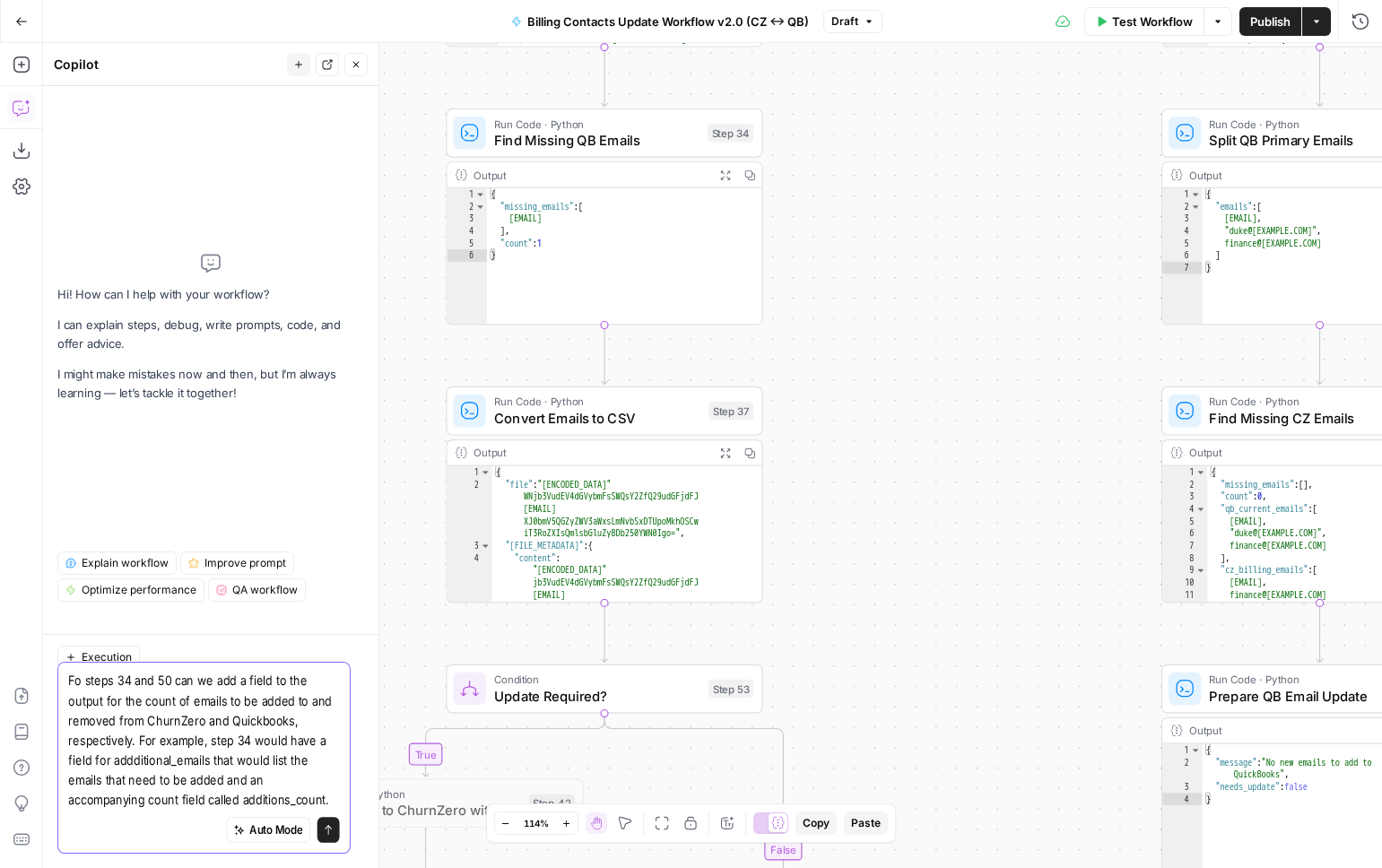 scroll, scrollTop: 0, scrollLeft: 0, axis: both 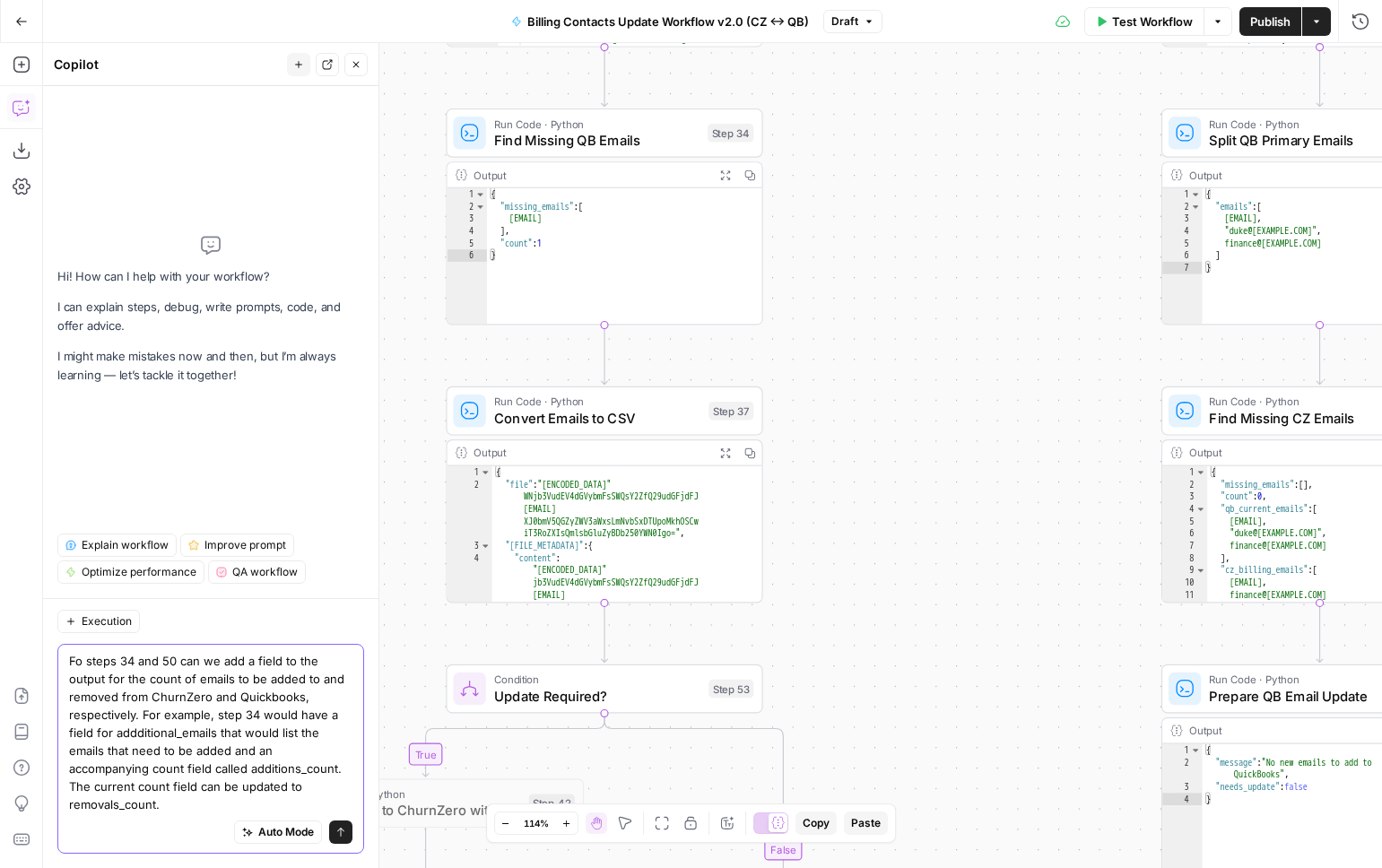 click on "Fo steps 34 and 50 can we add a field to the output for the count of emails to be added to and removed from ChurnZero and Quickbooks, respectively. For example, step 34 would have a field for addditional_emails that would list the emails that need to be added and an accompanying count field called additions_count. The current count field can be updated to removals_count." at bounding box center (211, 733) 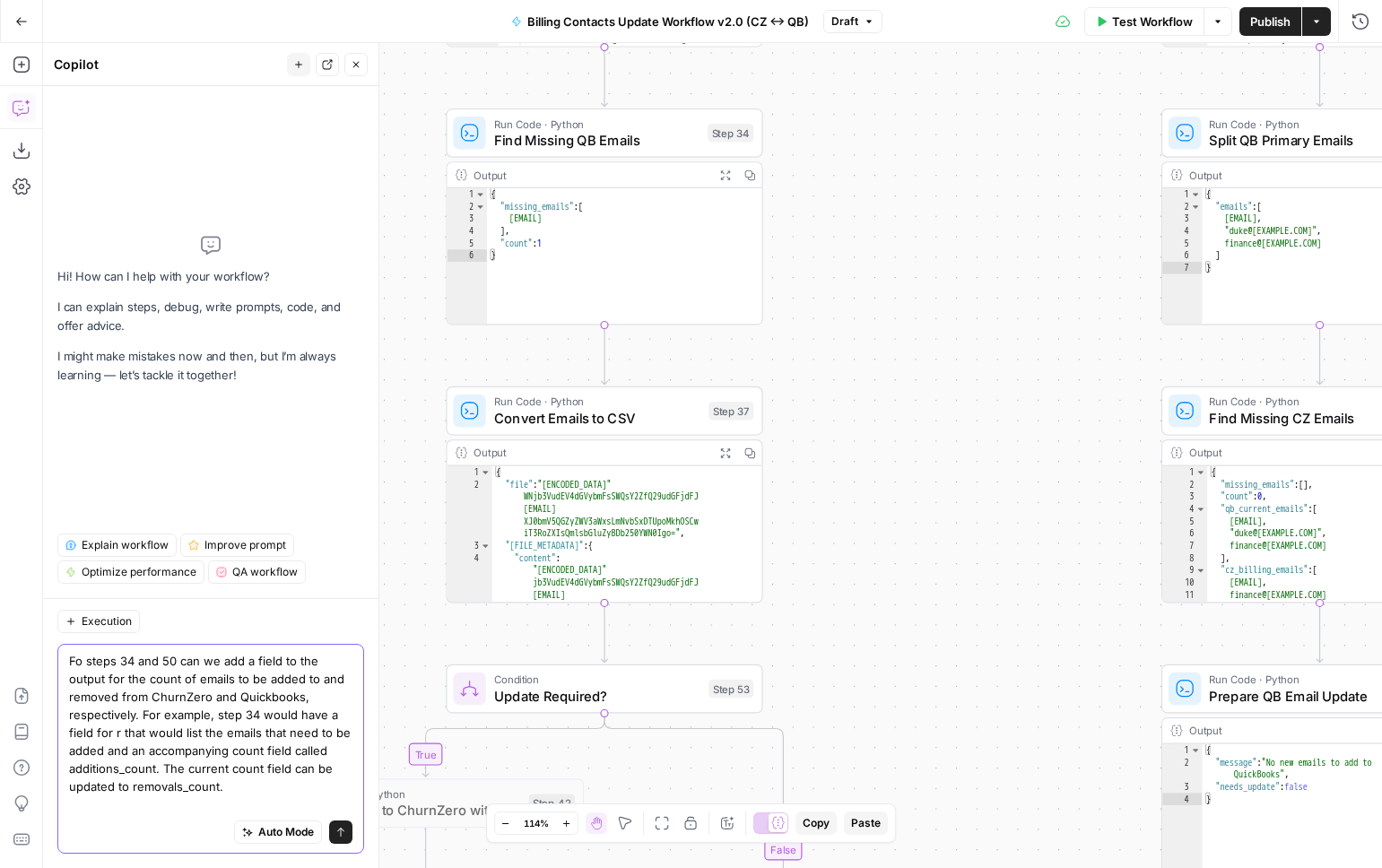 scroll, scrollTop: 0, scrollLeft: 0, axis: both 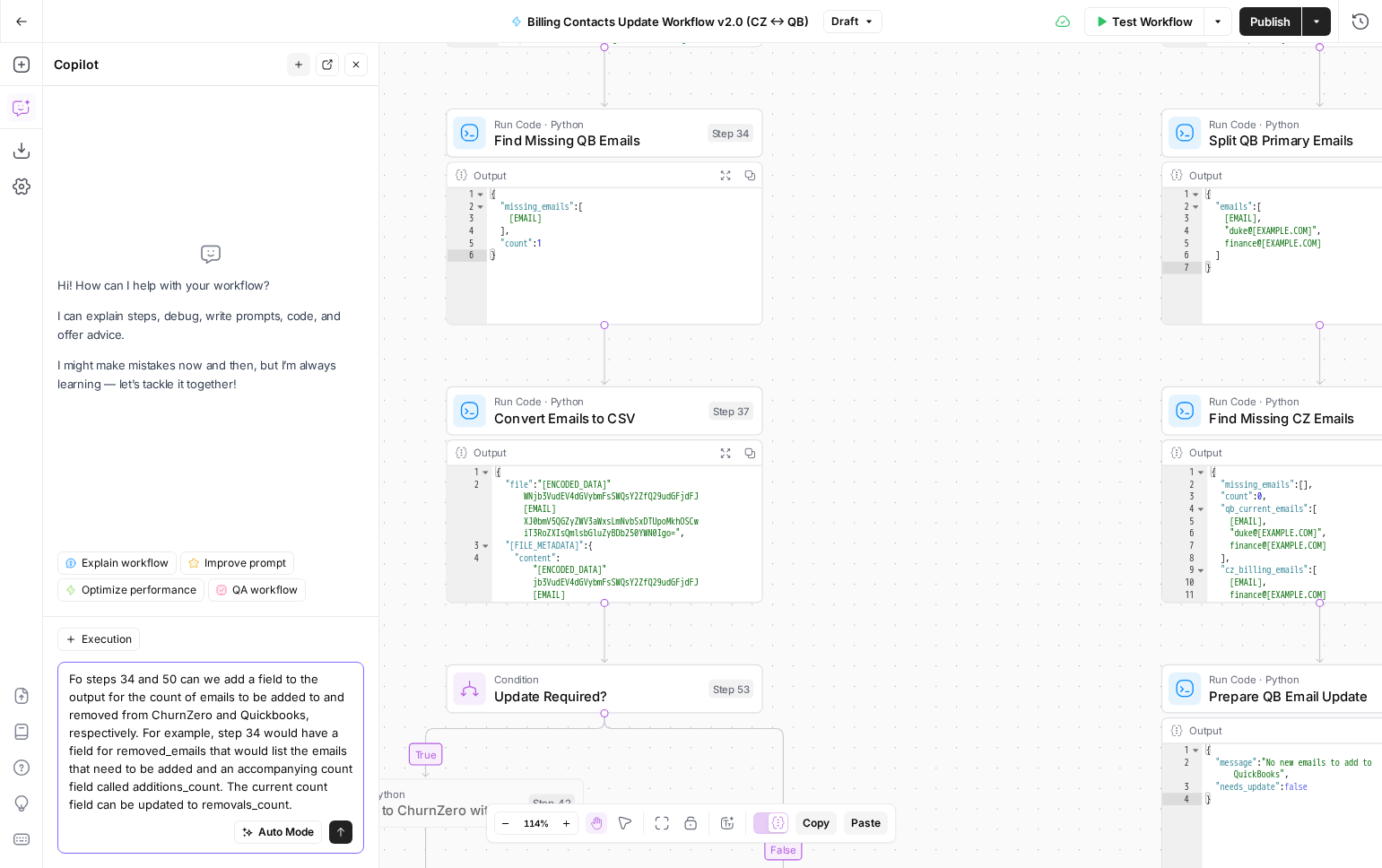 click on "Fo steps 34 and 50 can we add a field to the output for the count of emails to be added to and removed from ChurnZero and Quickbooks, respectively. For example, step 34 would have a field for removed_emails that would list the emails that need to be added and an accompanying count field called additions_count. The current count field can be updated to removals_count." at bounding box center [211, 742] 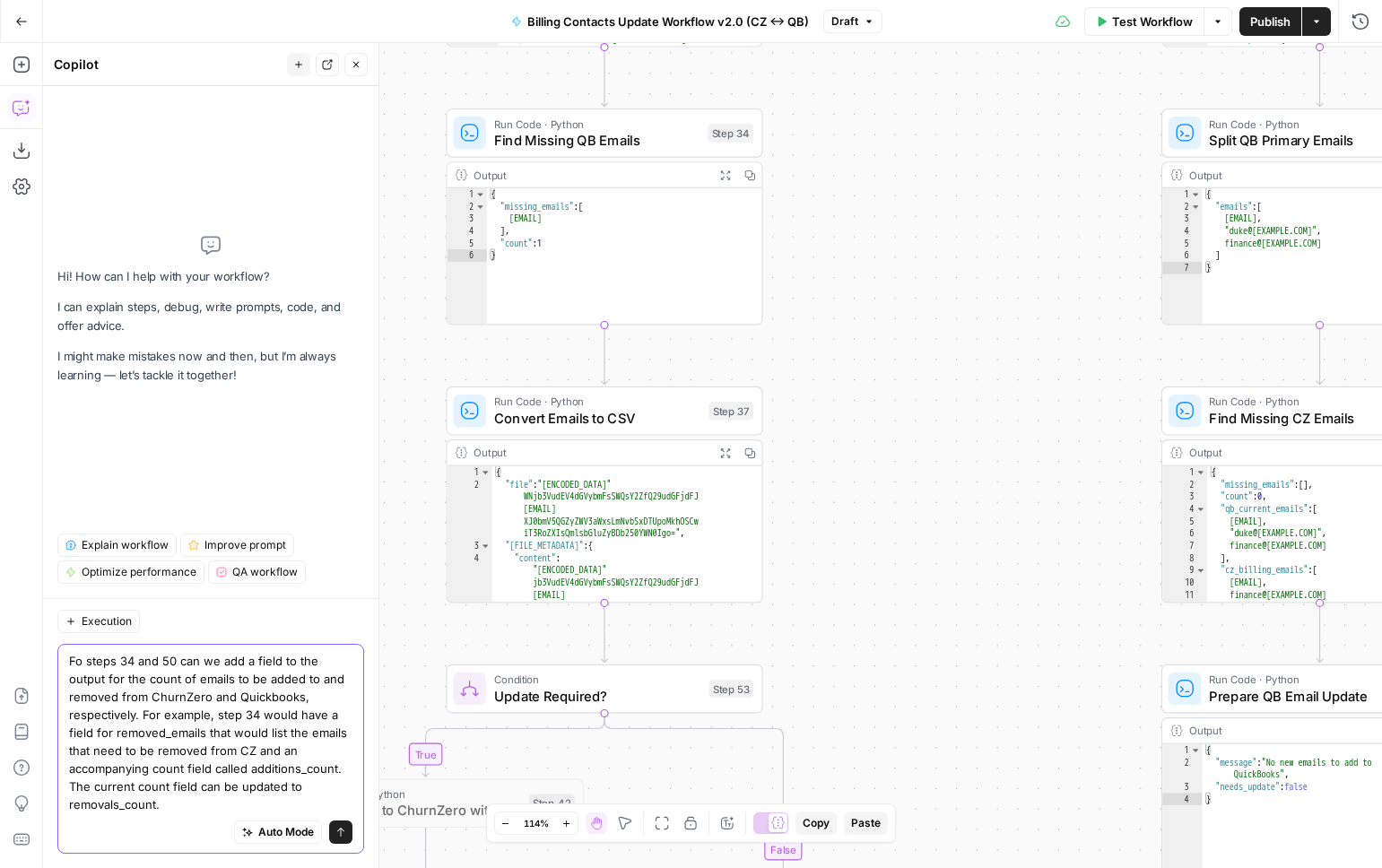 click on "Fo steps 34 and 50 can we add a field to the output for the count of emails to be added to and removed from ChurnZero and Quickbooks, respectively. For example, step 34 would have a field for removed_emails that would list the emails that need to be removed from CZ and an accompanying count field called additions_count. The current count field can be updated to removals_count." at bounding box center [211, 733] 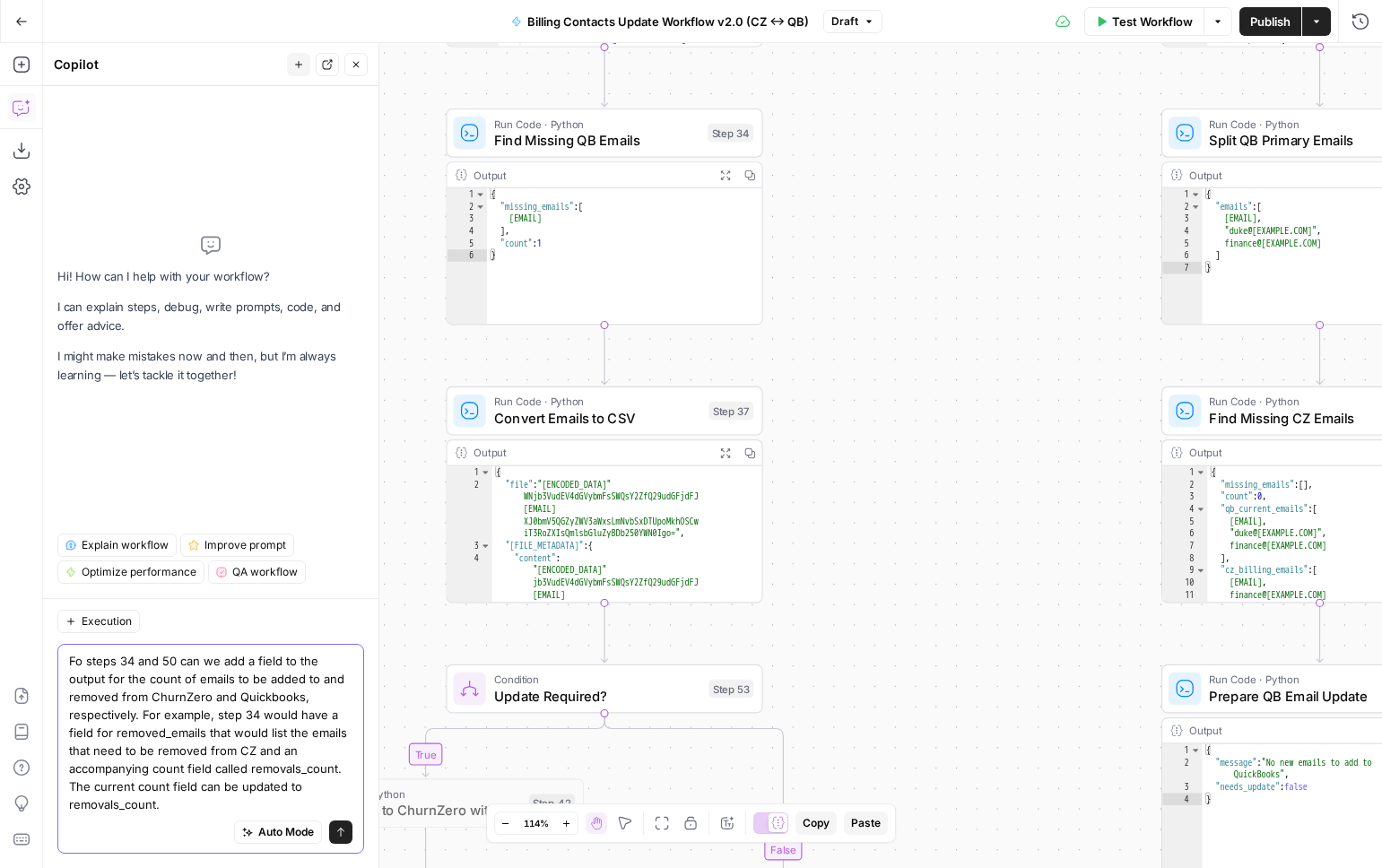 drag, startPoint x: 120, startPoint y: 805, endPoint x: 70, endPoint y: 805, distance: 50 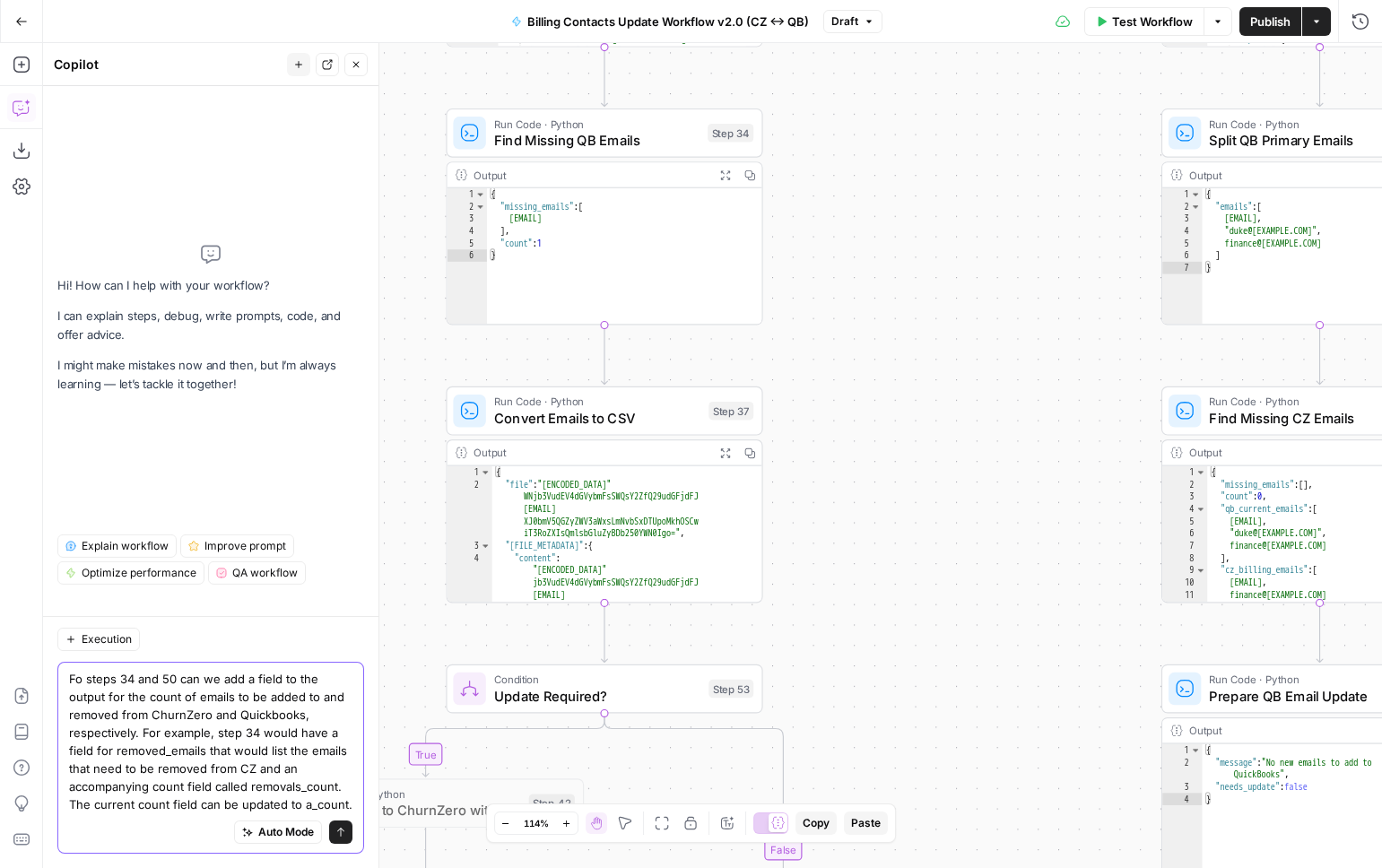 scroll, scrollTop: 0, scrollLeft: 0, axis: both 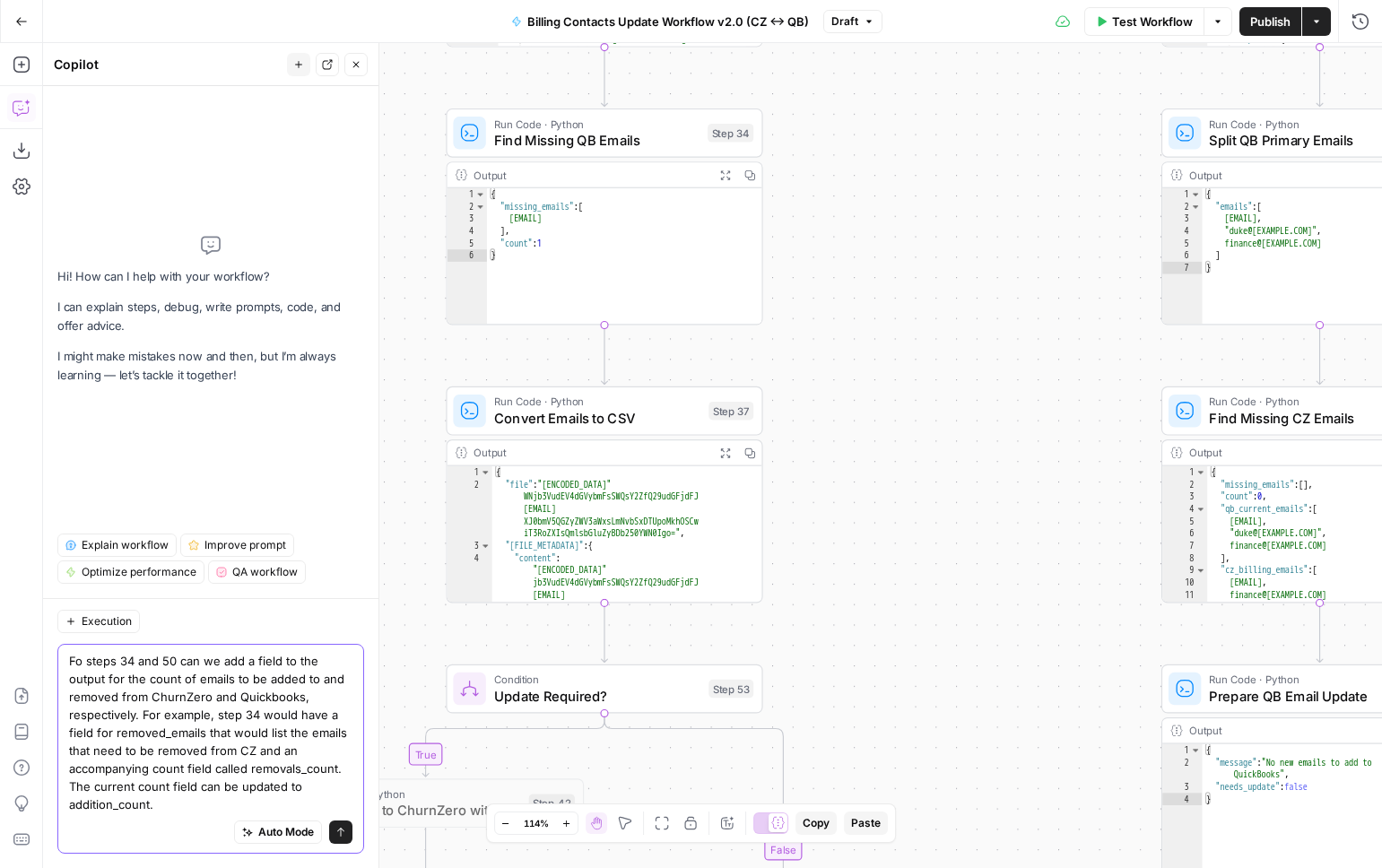 type on "Fo steps 34 and 50 can we add a field to the output for the count of emails to be added to and removed from ChurnZero and Quickbooks, respectively. For example, step 34 would have a field for removed_emails that would list the emails that need to be removed from CZ and an accompanying count field called removals_count. The current count field can be updated to additions_count." 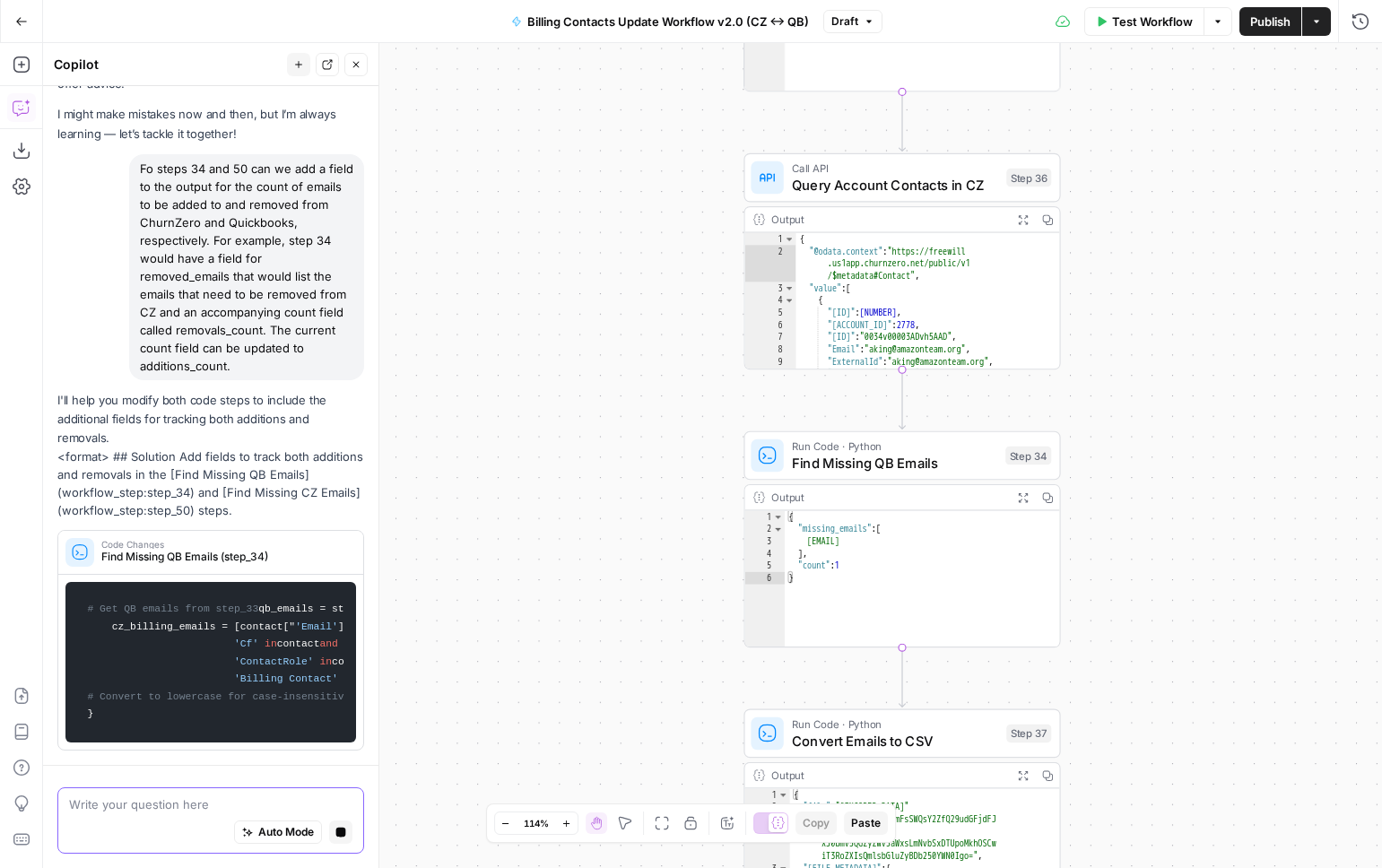 scroll, scrollTop: 0, scrollLeft: 0, axis: both 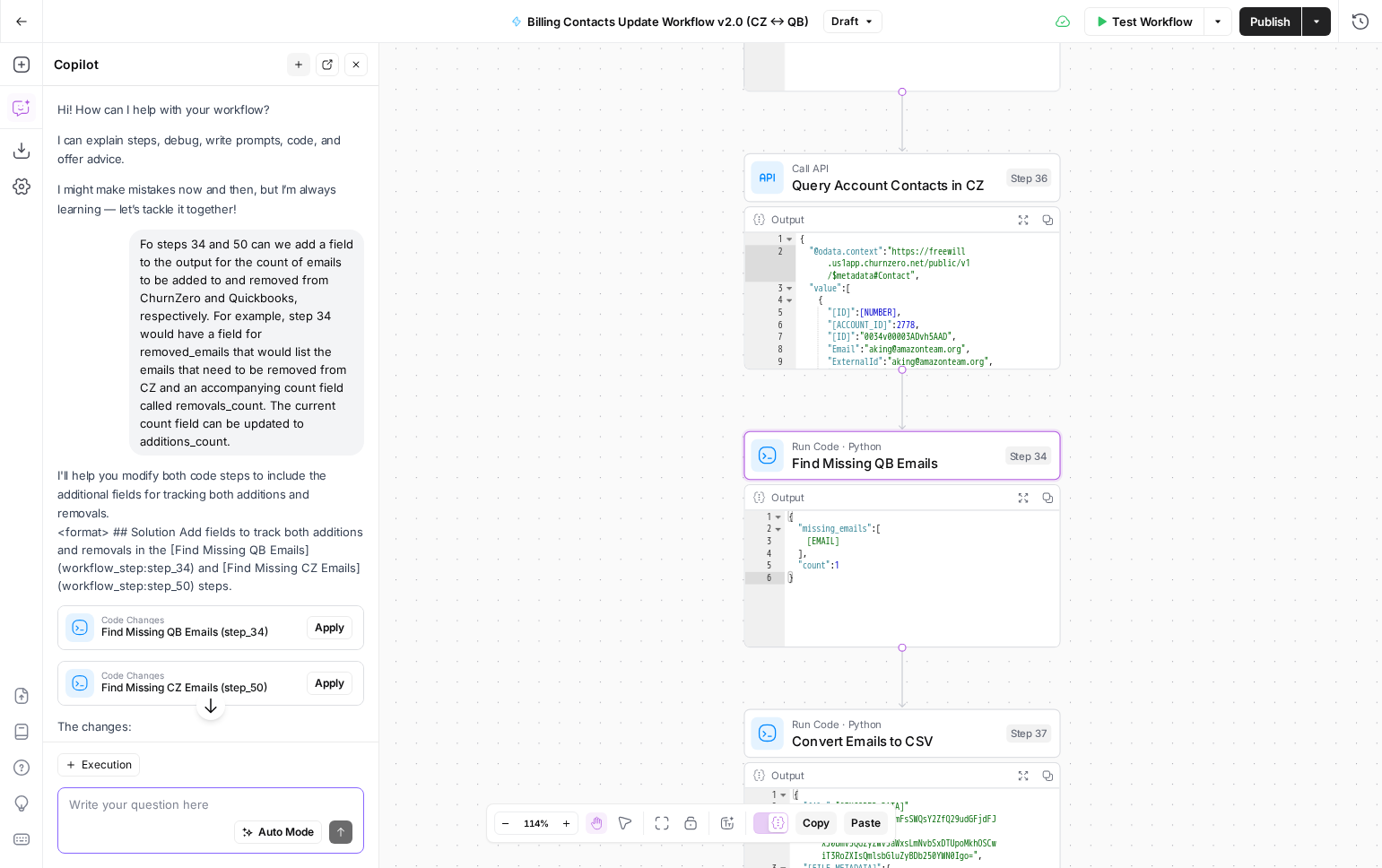 type 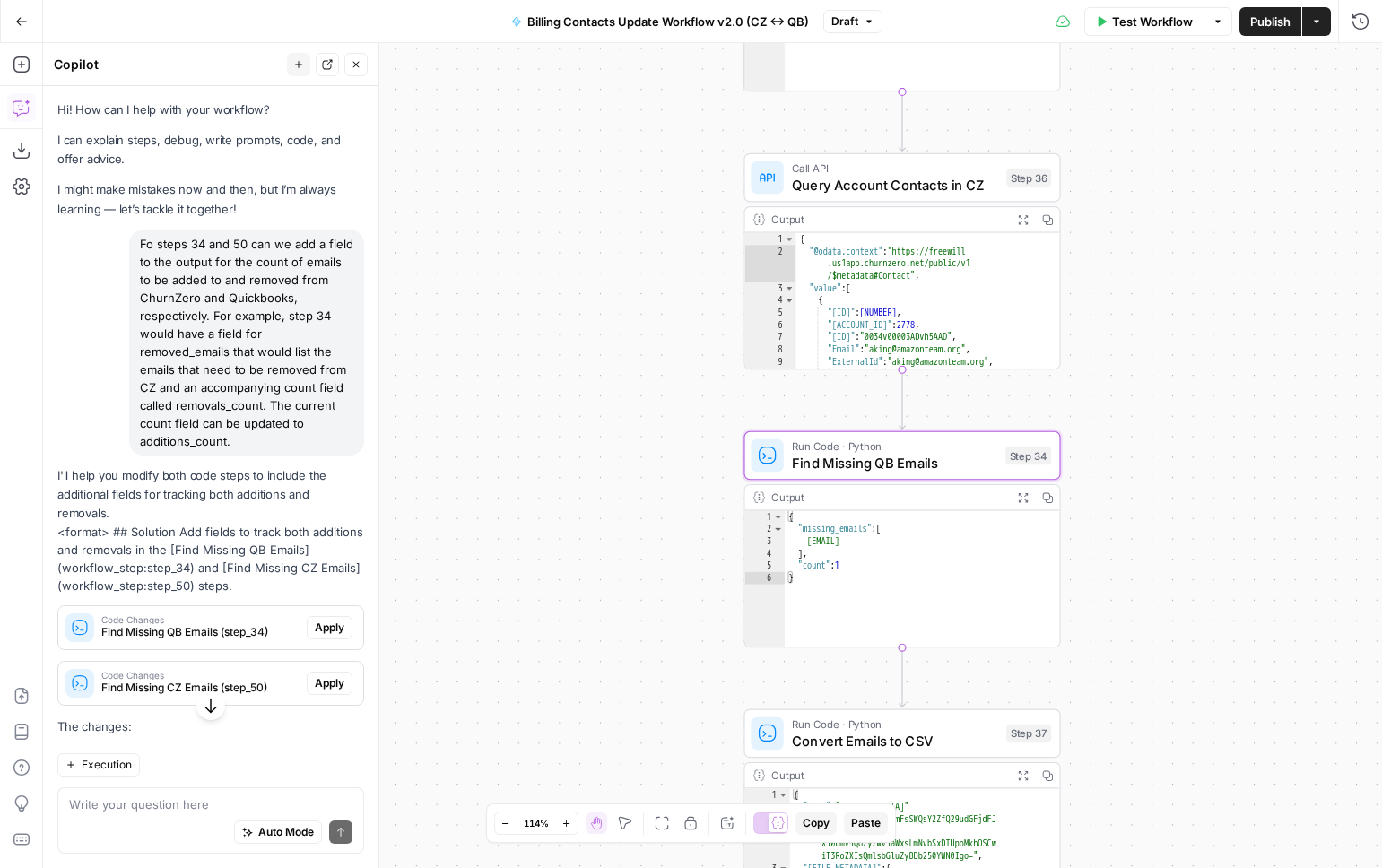 click on "Apply" at bounding box center (329, 628) 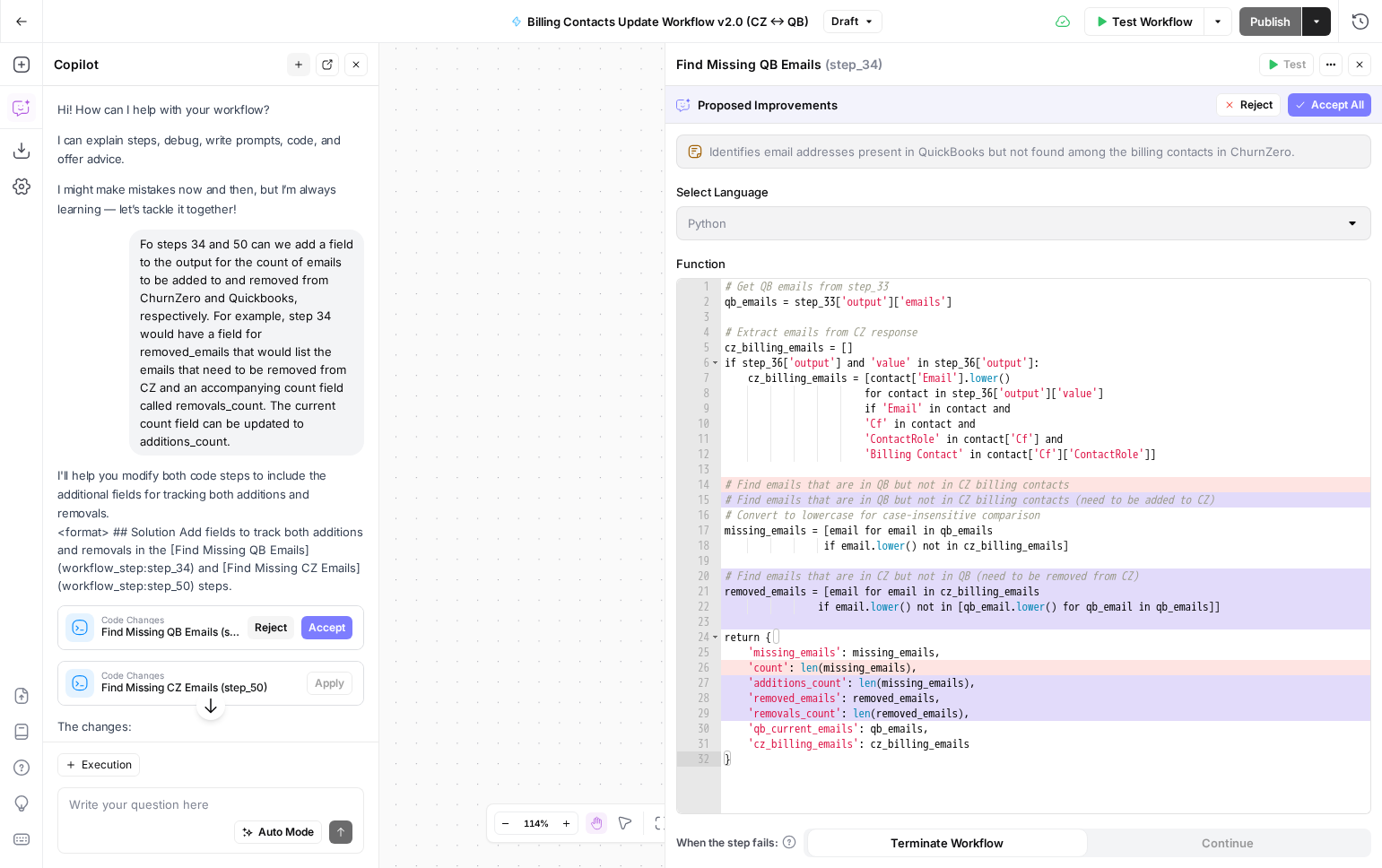 click on "Accept All" at bounding box center (1337, 105) 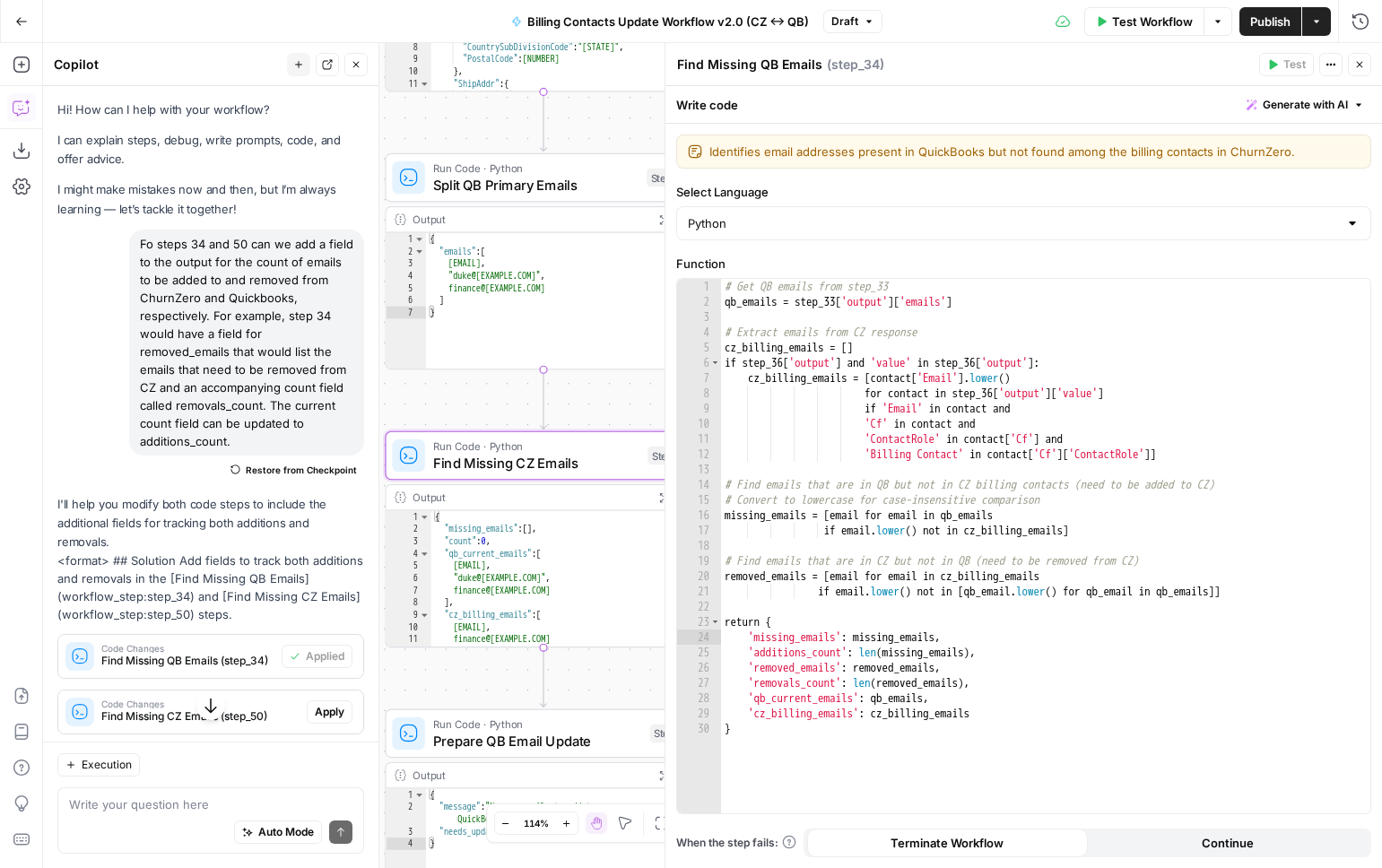 click on "Find Missing CZ Emails (step_50)" at bounding box center (200, 716) 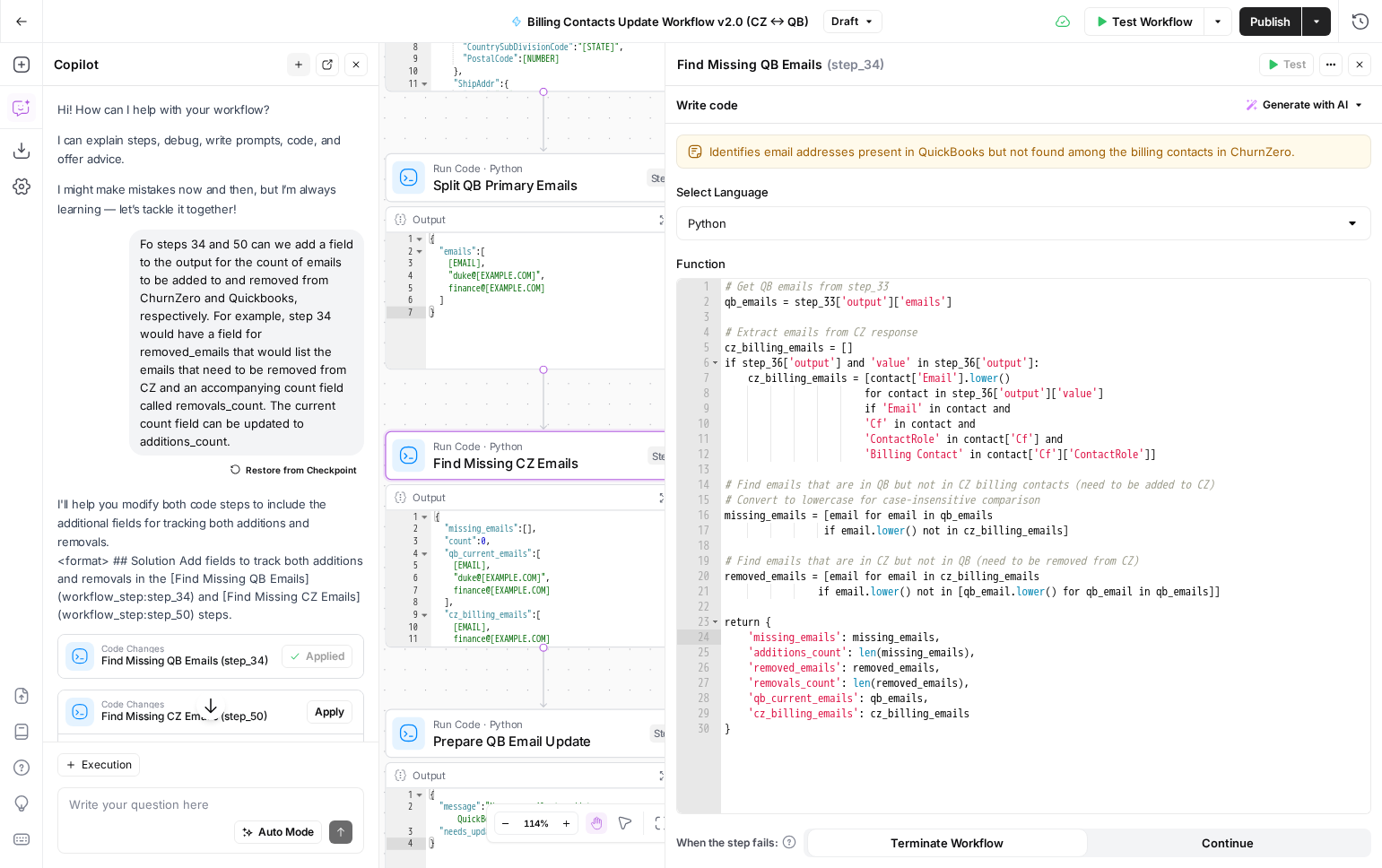 click on "Find Missing CZ Emails (step_50)" at bounding box center [200, 716] 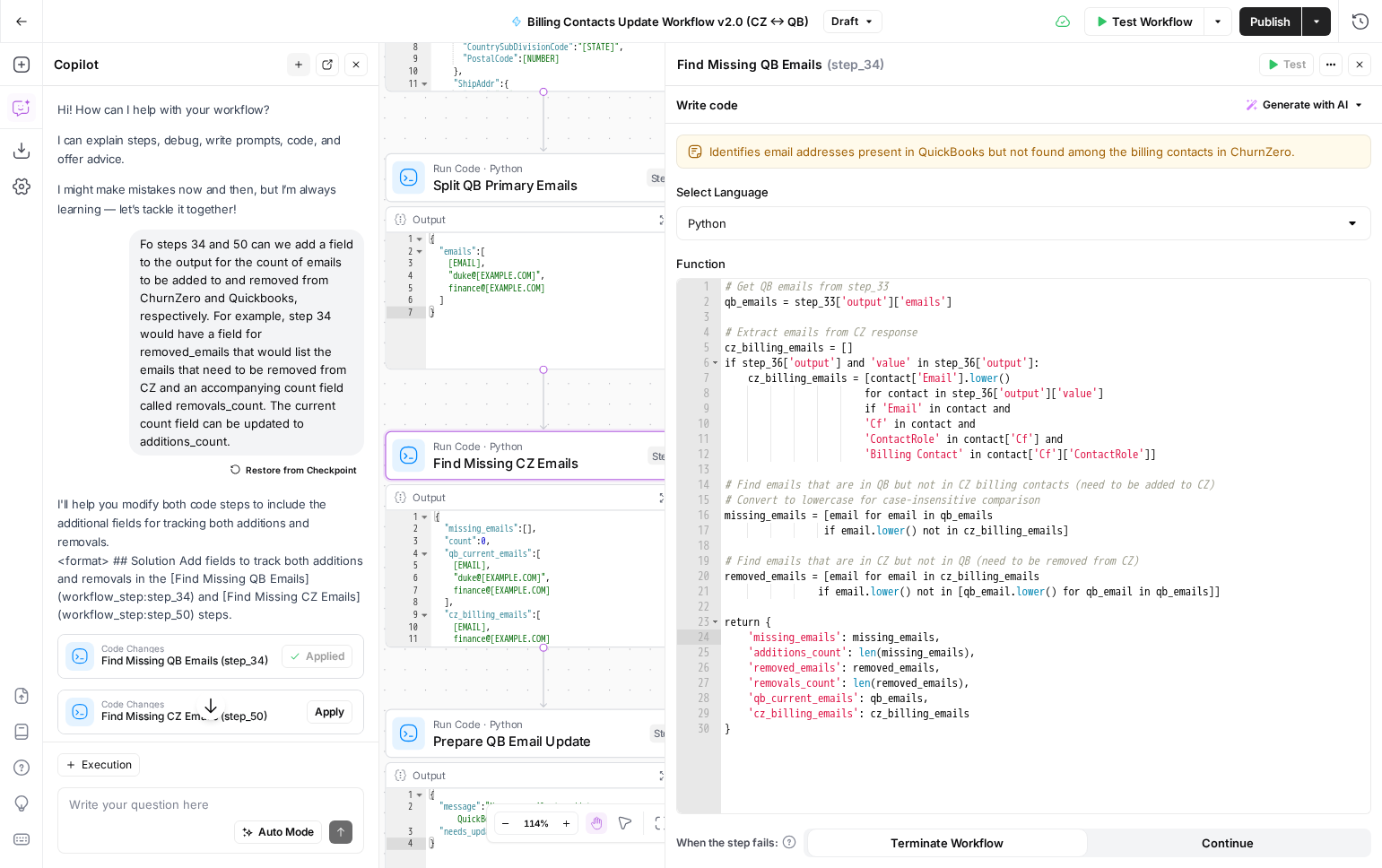 click on "Find Missing CZ Emails (step_50)" at bounding box center (200, 716) 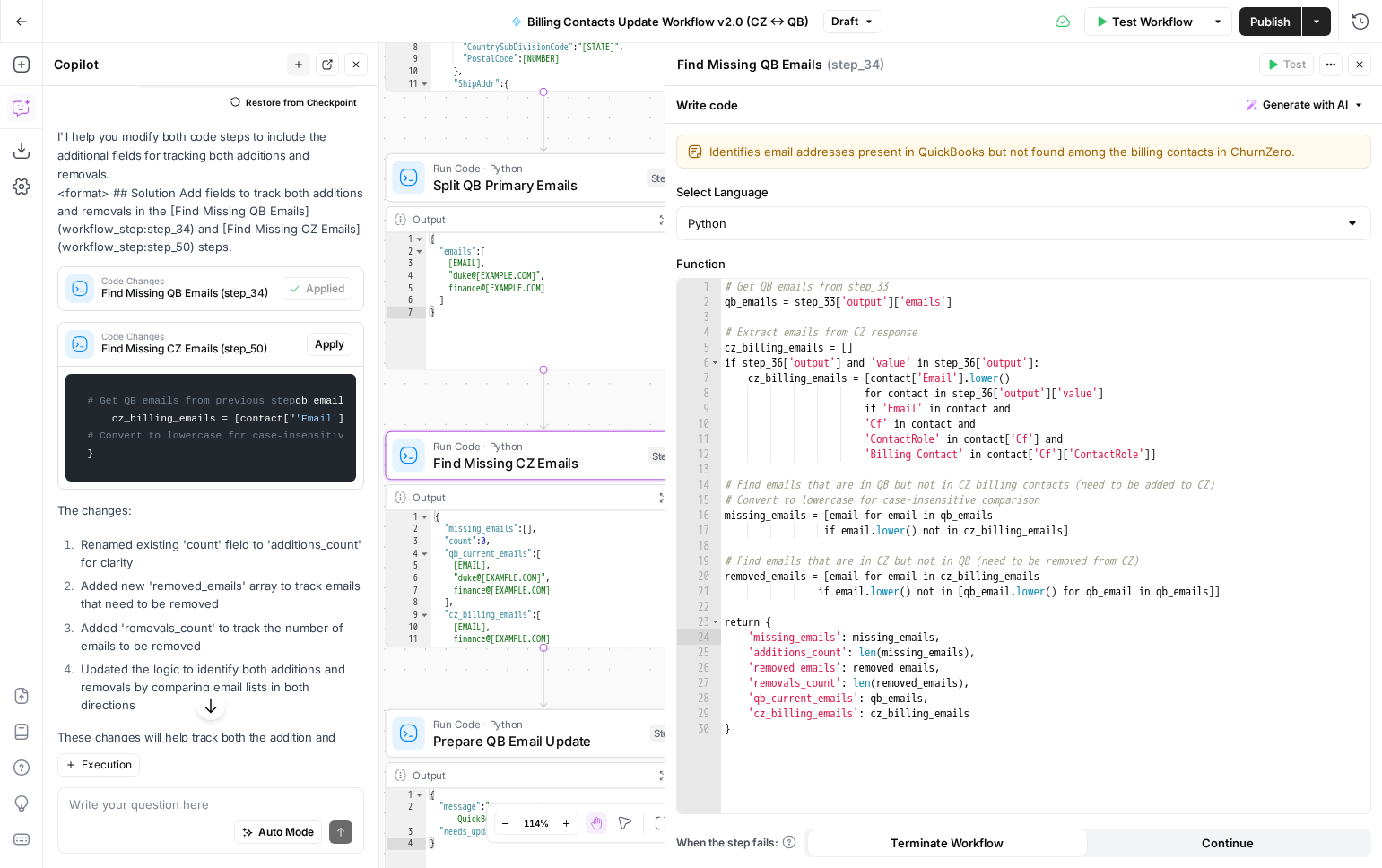 scroll, scrollTop: 382, scrollLeft: 0, axis: vertical 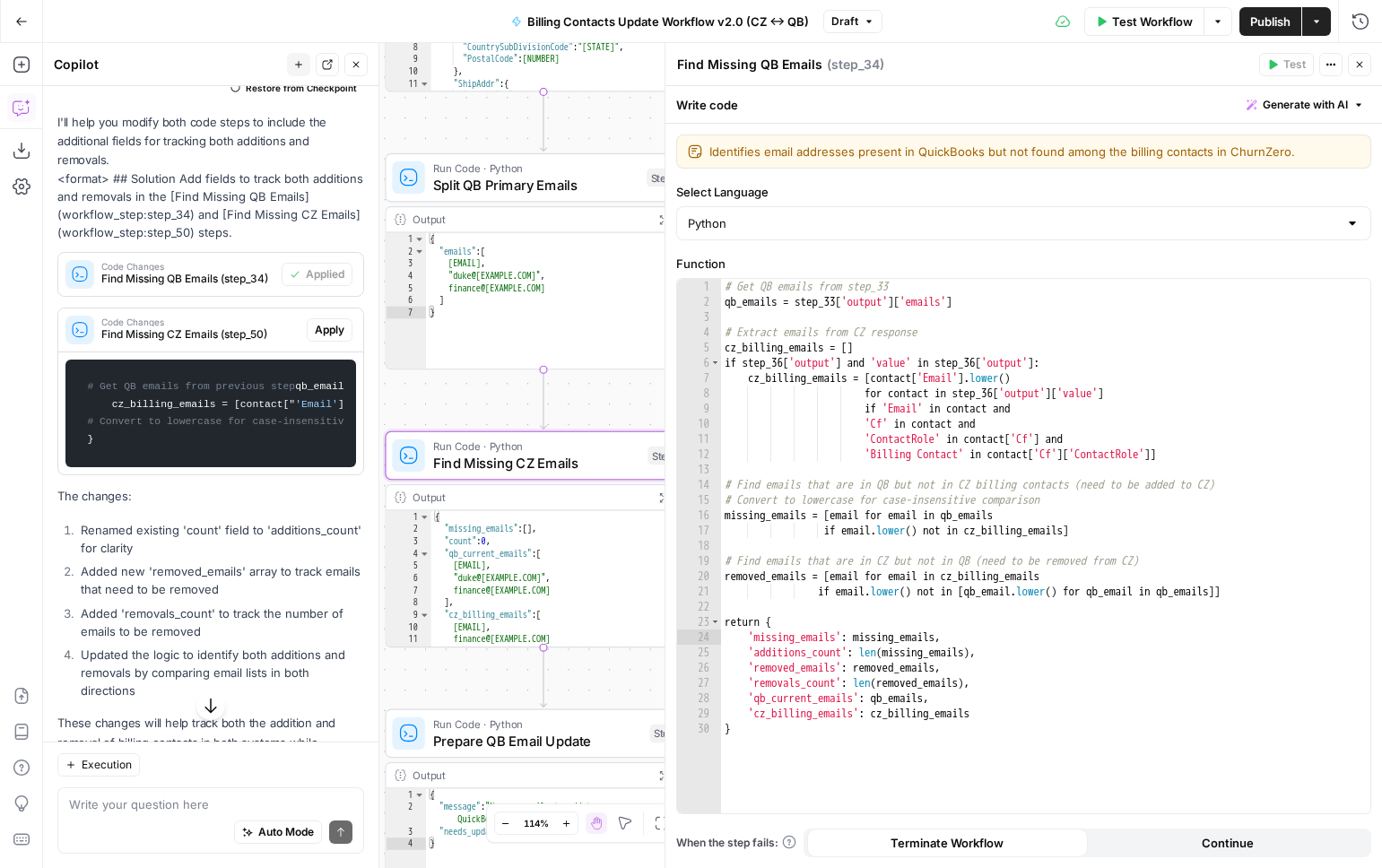 click on "Apply" at bounding box center [329, 330] 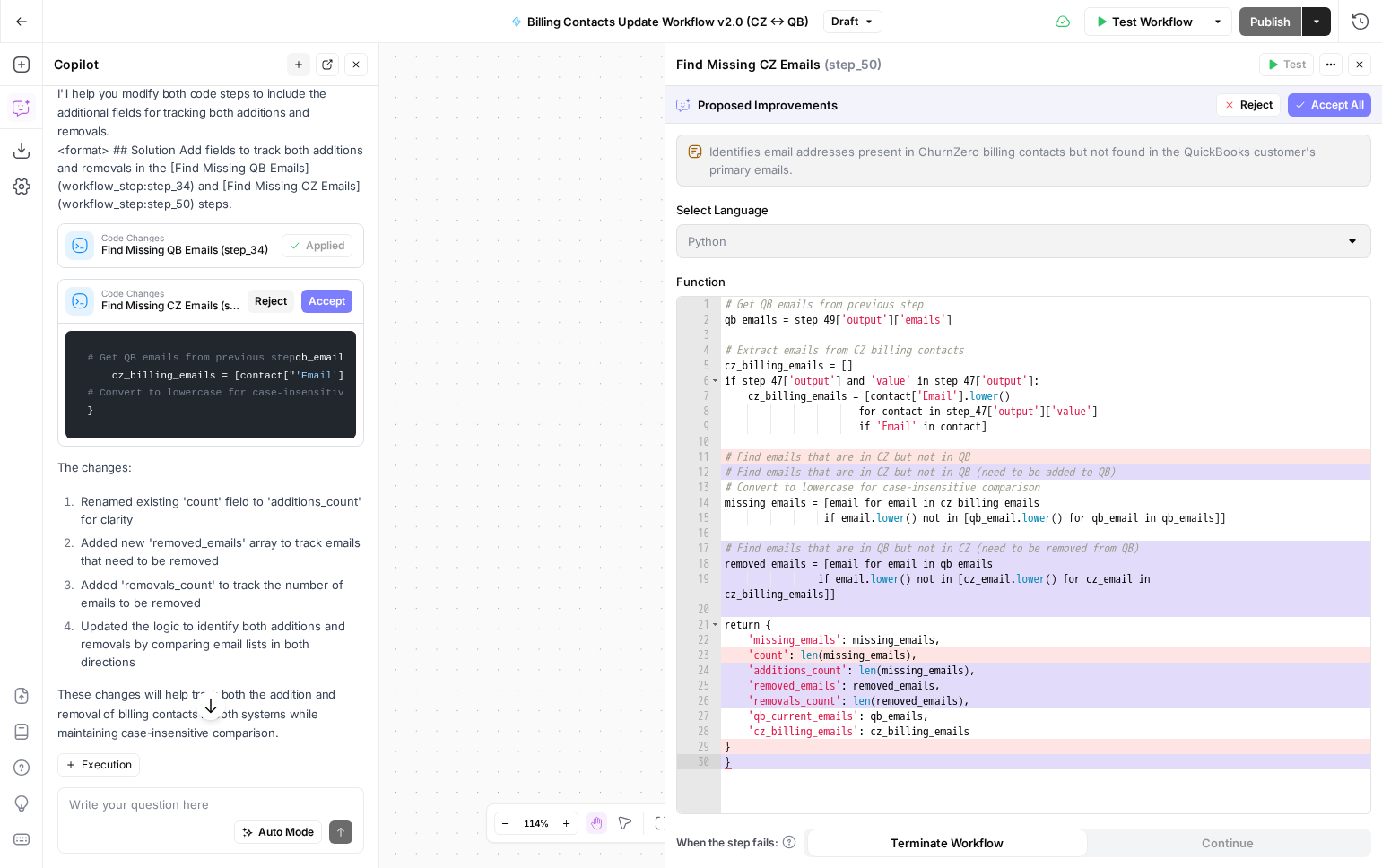 click on "Accept All" at bounding box center [1337, 105] 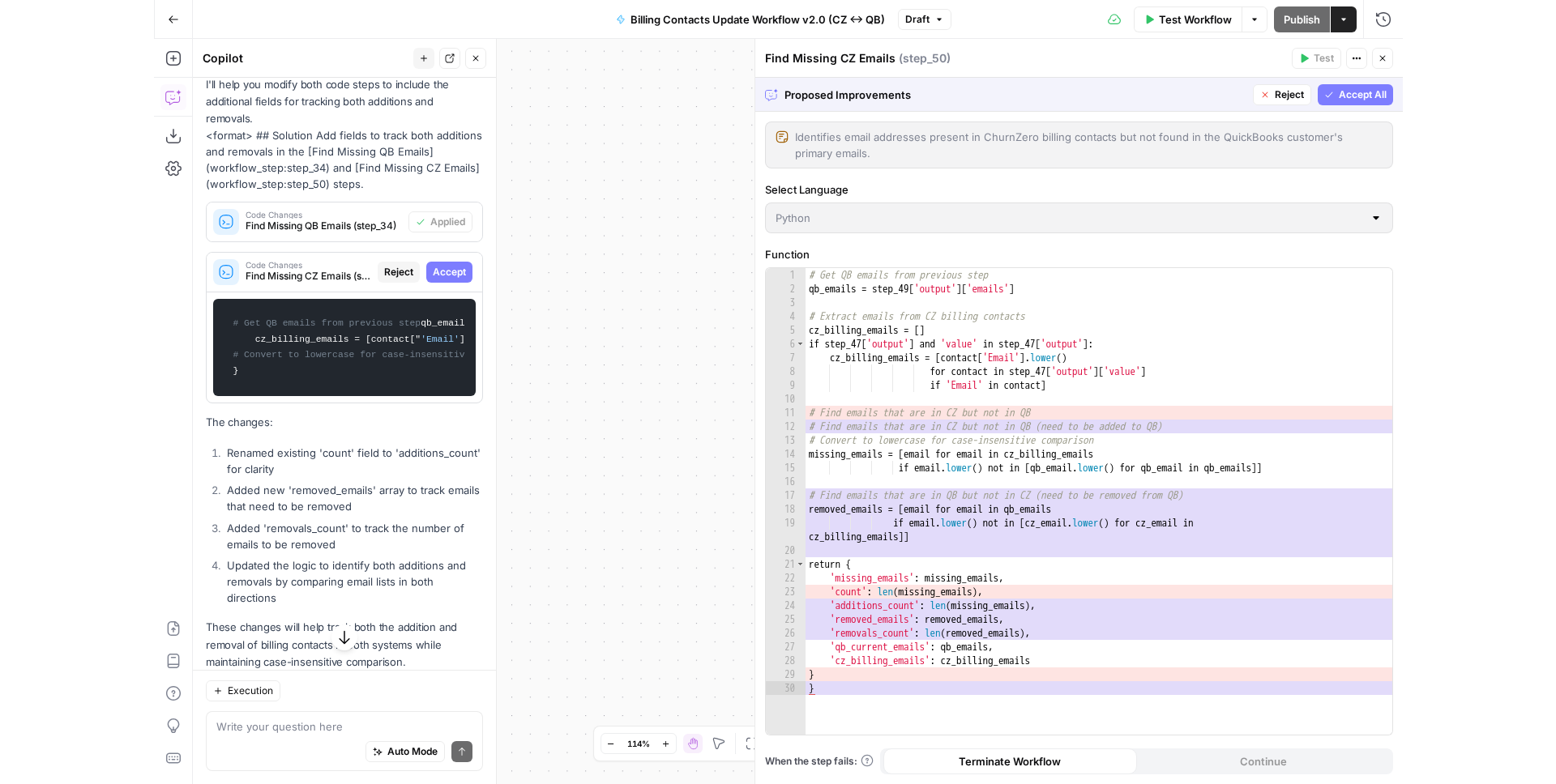 scroll, scrollTop: 371, scrollLeft: 0, axis: vertical 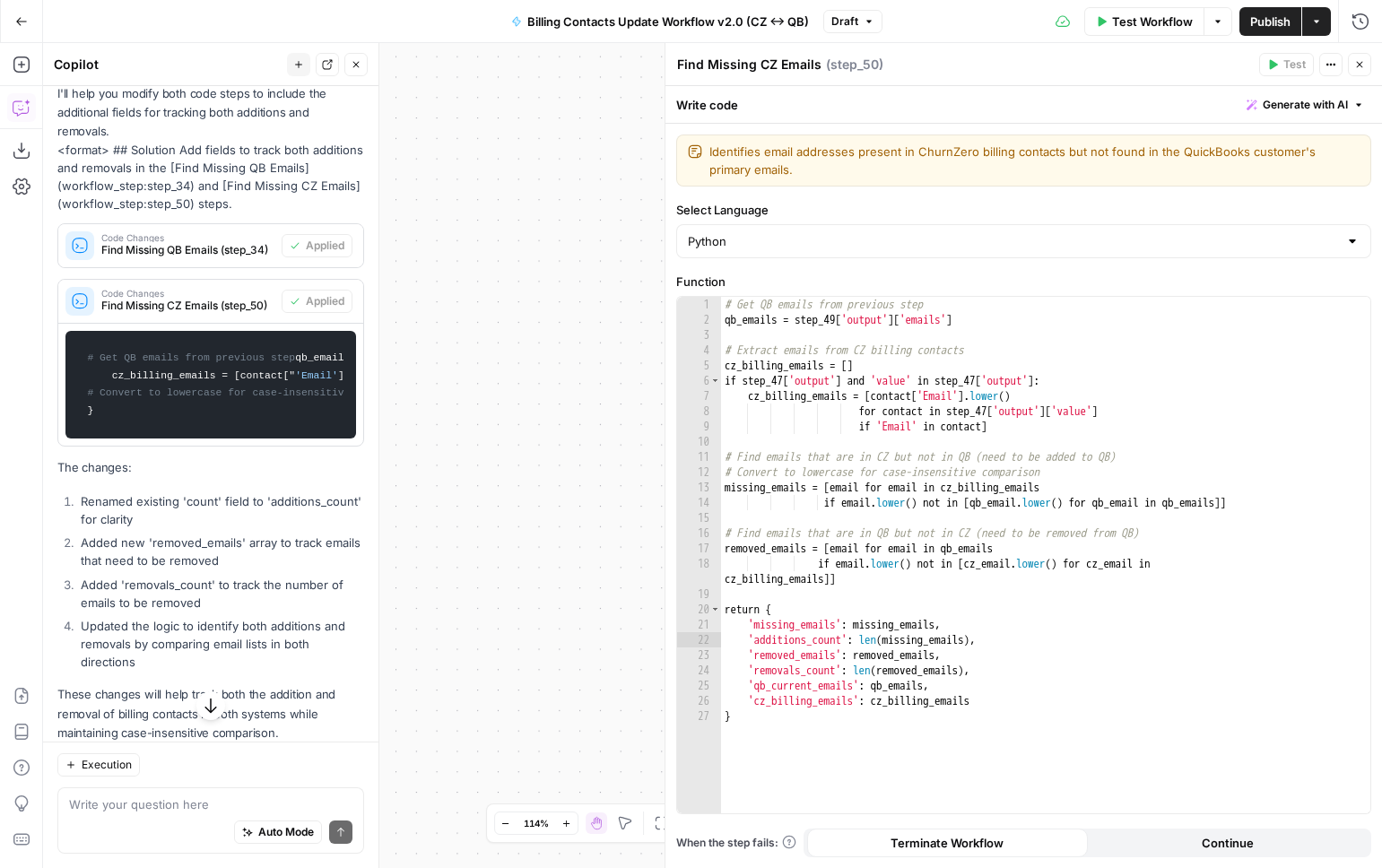 click on "true true true false false false Workflow Set Inputs Inputs Call API Refresh QB Auth Token Step 35 Output Expand Output Copy 1 2 3 4 5 {    "expires_in" :  3600 ,    "token_type" :  "bearer" ,    "x_refresh_token_expires_in" :  8726400 ,    "access_token" :         "eyJhbGciOiJkaXIiLCJlbmMiOiJBMTI4Q0JDLU        hTMjU2IiwieC5vcmciOiJIMCJ9        ..ZY_SaBhpS4yBrBh4IdkKpQ        .dKsHGLe4g_1V_T9UxuXbKAGTMgm9uLTTeFGeO0        OqCJYc0bJBavj6IpVKDzjeDQbQ7fqUu8X7fDFiX        ur2TufrBKIoxTaiimHklqOPep4y_BXJBfxWwLgc        Z33c2zqNru5jU7Bm0w1cKzlU2Pwr1gQYGM        -U60xdC3u38iaoK5KOV8WyqvktupAj3qXJ8XC        -zJtipdxtdL3jZ6KOOaHkD3xlfEDMy5AaAZZ9vt        4mg6-sXjMyPblIHdtYLuBrCHBGNurRsMVNuotwx        i4BzWd51YVvv-pMEwgjw        -kc7MPTVIU8hzX8P4ynLsfY5kA4kLX9PACU2lDX        _COJ4uVoe3QN9Lynb8Ai0P8WFPrCuOJzn8xWBy8        MAspVNeTwqYftraQk4zjCWMQgxTwtV5ZsMyOG37        1X0_UVDQEINAXsJFfKaZ5XuHpLw3QKS2ev90cI2        ,     1 2" at bounding box center (712, 456) 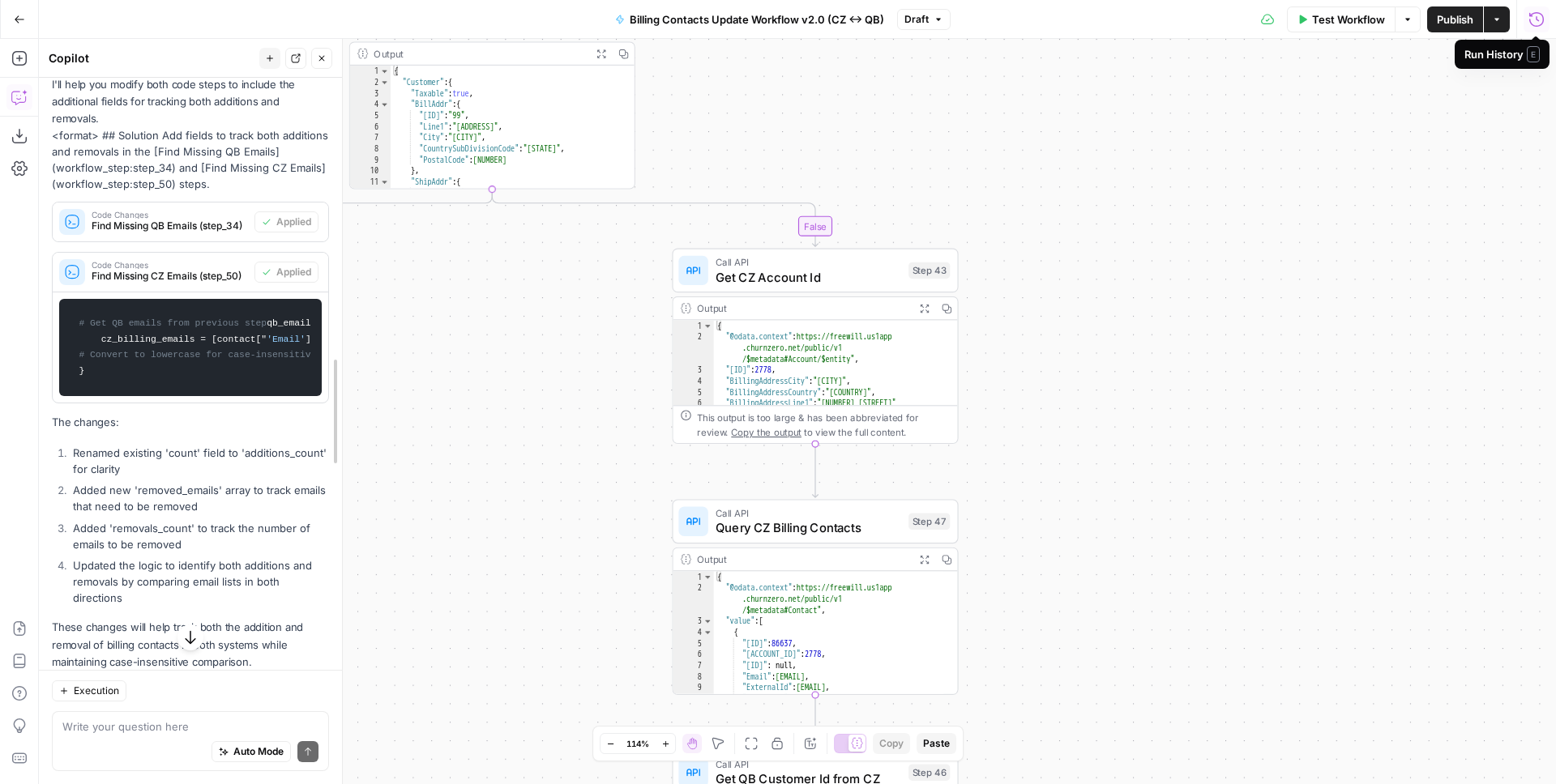 scroll, scrollTop: 452, scrollLeft: 0, axis: vertical 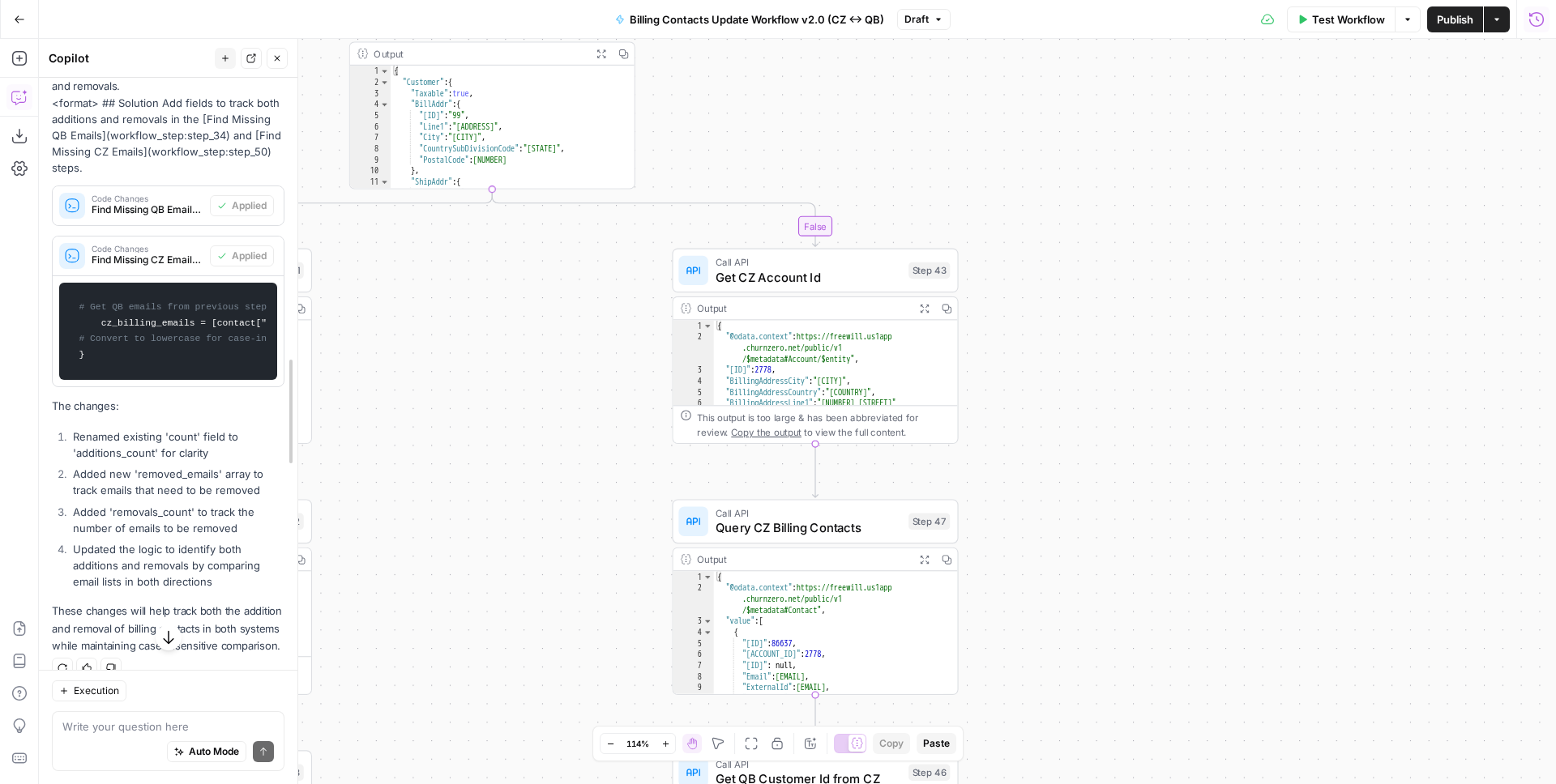 drag, startPoint x: 344, startPoint y: 260, endPoint x: 190, endPoint y: 250, distance: 154.32433 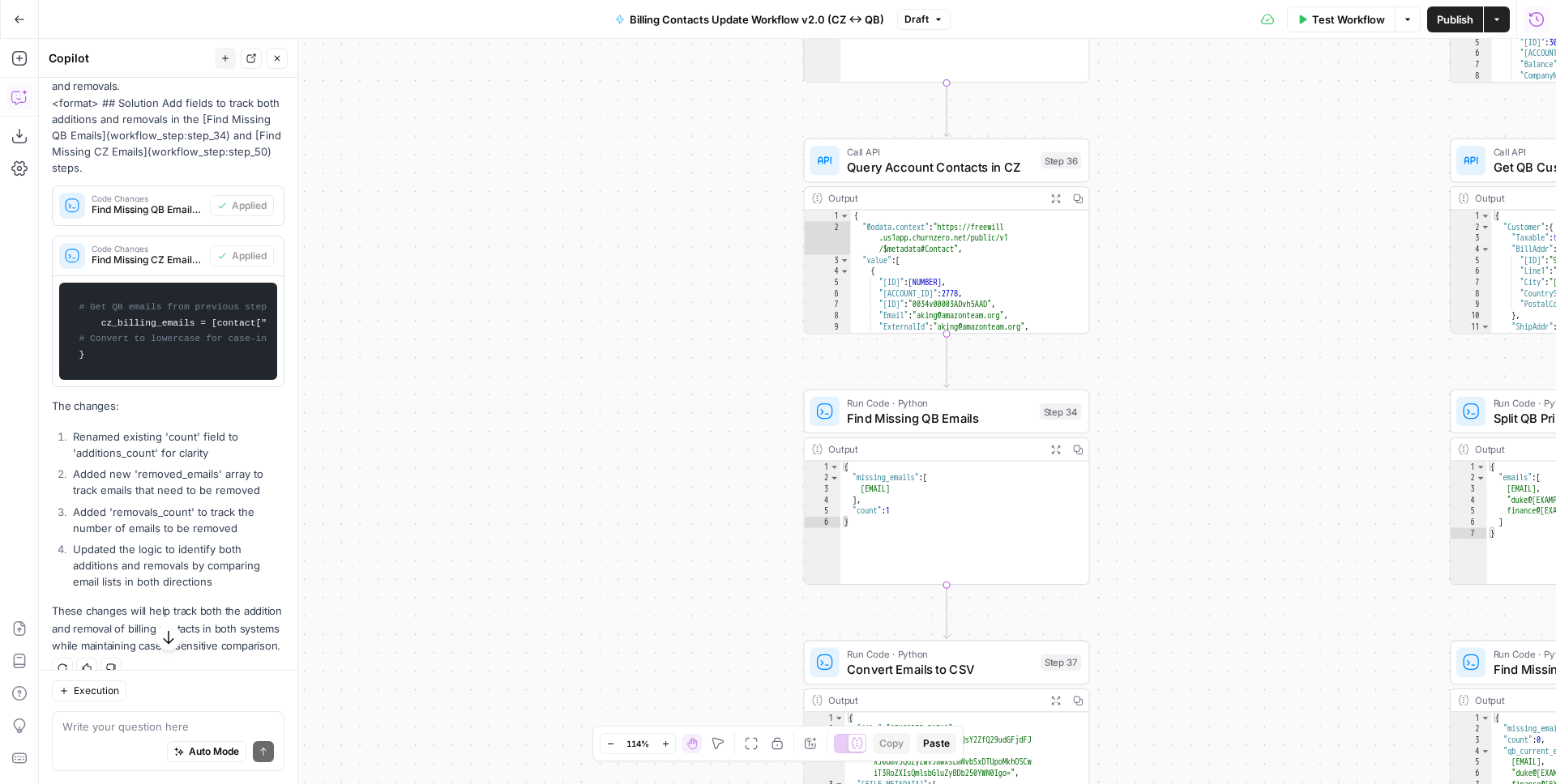 click on "true true true false false false Workflow Set Inputs Inputs Call API Refresh QB Auth Token Step 35 Output Expand Output Copy 1 2 3 4 5 {    "expires_in" :  3600 ,    "token_type" :  "bearer" ,    "x_refresh_token_expires_in" :  8726400 ,    "access_token" :         "eyJhbGciOiJkaXIiLCJlbmMiOiJBMTI4Q0JDLU        hTMjU2IiwieC5vcmciOiJIMCJ9        ..ZY_SaBhpS4yBrBh4IdkKpQ        .dKsHGLe4g_1V_T9UxuXbKAGTMgm9uLTTeFGeO0        OqCJYc0bJBavj6IpVKDzjeDQbQ7fqUu8X7fDFiX        ur2TufrBKIoxTaiimHklqOPep4y_BXJBfxWwLgc        Z33c2zqNru5jU7Bm0w1cKzlU2Pwr1gQYGM        -U60xdC3u38iaoK5KOV8WyqvktupAj3qXJ8XC        -zJtipdxtdL3jZ6KOOaHkD3xlfEDMy5AaAZZ9vt        4mg6-sXjMyPblIHdtYLuBrCHBGNurRsMVNuotwx        i4BzWd51YVvv-pMEwgjw        -kc7MPTVIU8hzX8P4ynLsfY5kA4kLX9PACU2lDX        _COJ4uVoe3QN9Lynb8Ai0P8WFPrCuOJzn8xWBy8        MAspVNeTwqYftraQk4zjCWMQgxTwtV5ZsMyOG37        1X0_UVDQEINAXsJFfKaZ5XuHpLw3QKS2ev90cI2        ,     1 2" at bounding box center (797, 411) 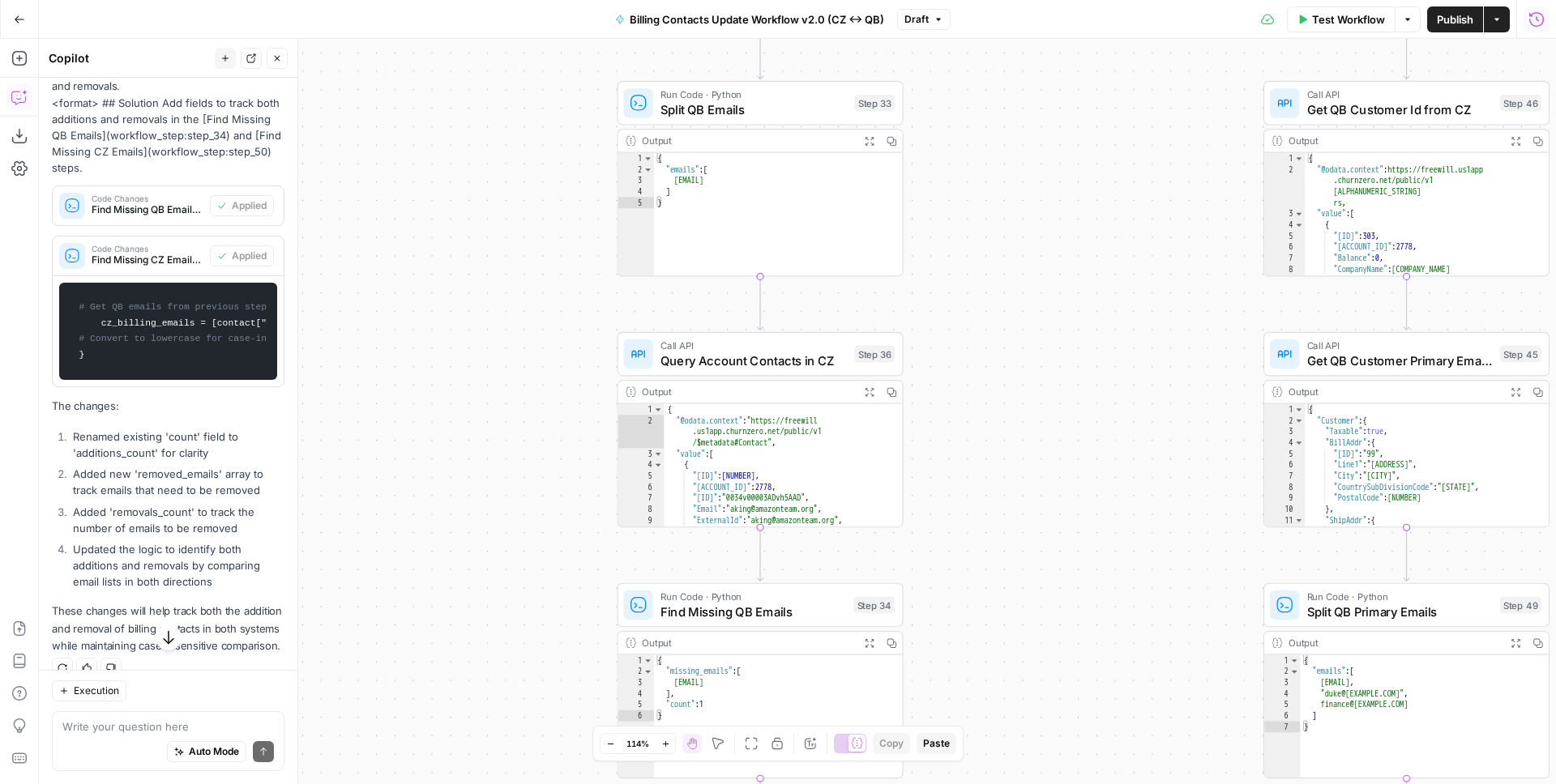 drag, startPoint x: 635, startPoint y: 258, endPoint x: 440, endPoint y: 443, distance: 268.7936 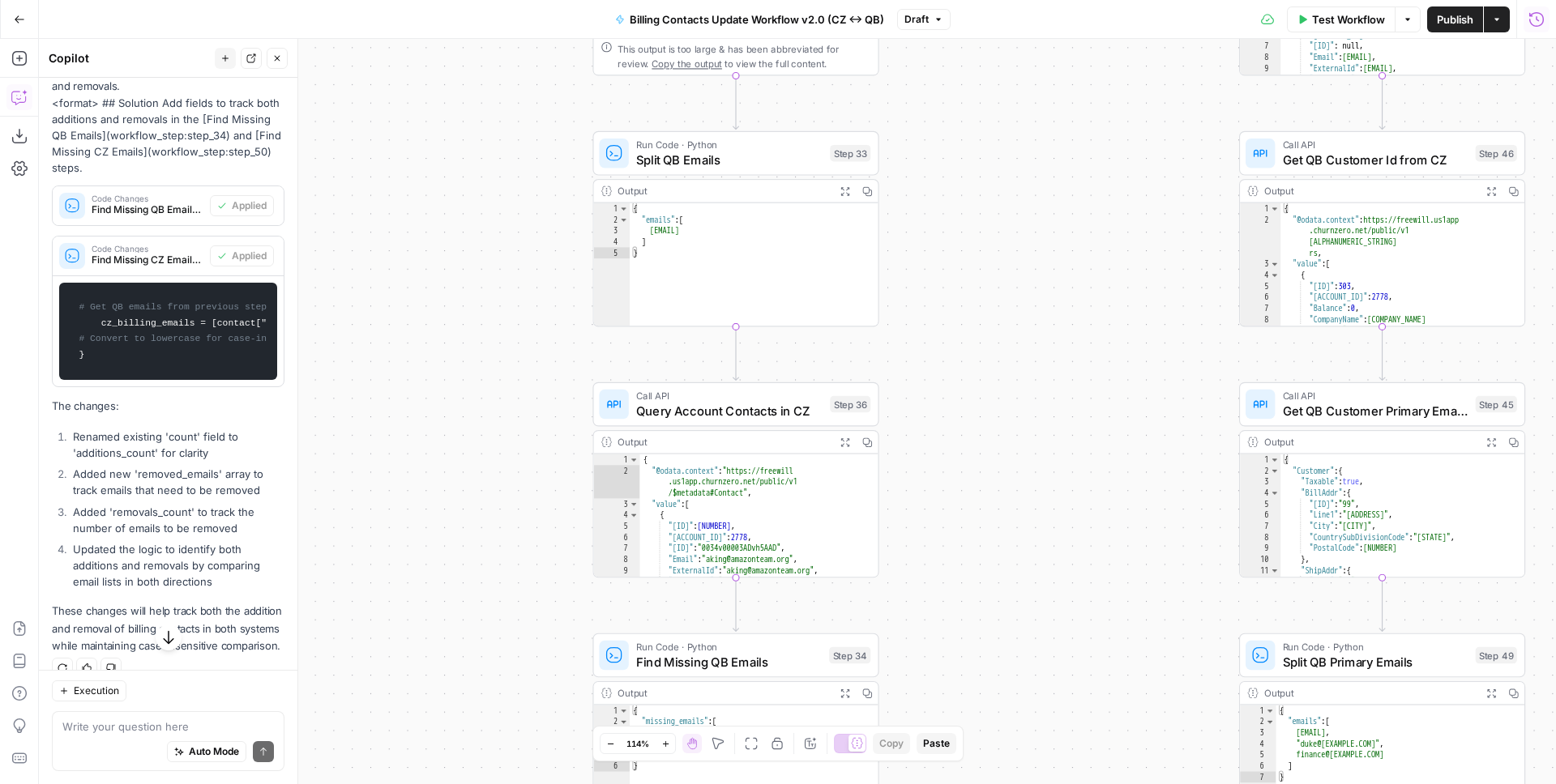 drag, startPoint x: 955, startPoint y: 246, endPoint x: 768, endPoint y: 622, distance: 419.9345 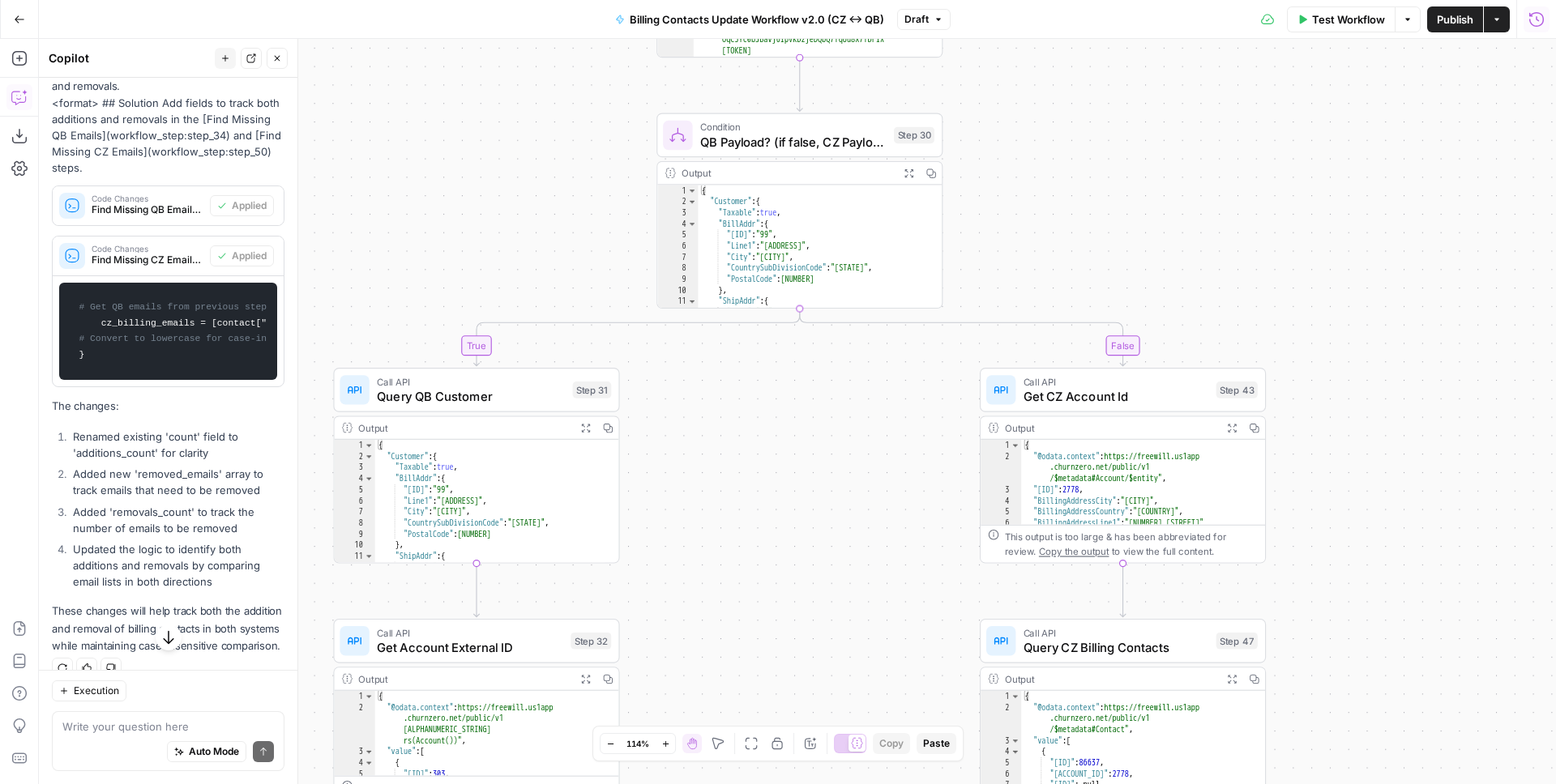 drag, startPoint x: 854, startPoint y: 297, endPoint x: 772, endPoint y: 691, distance: 402.44254 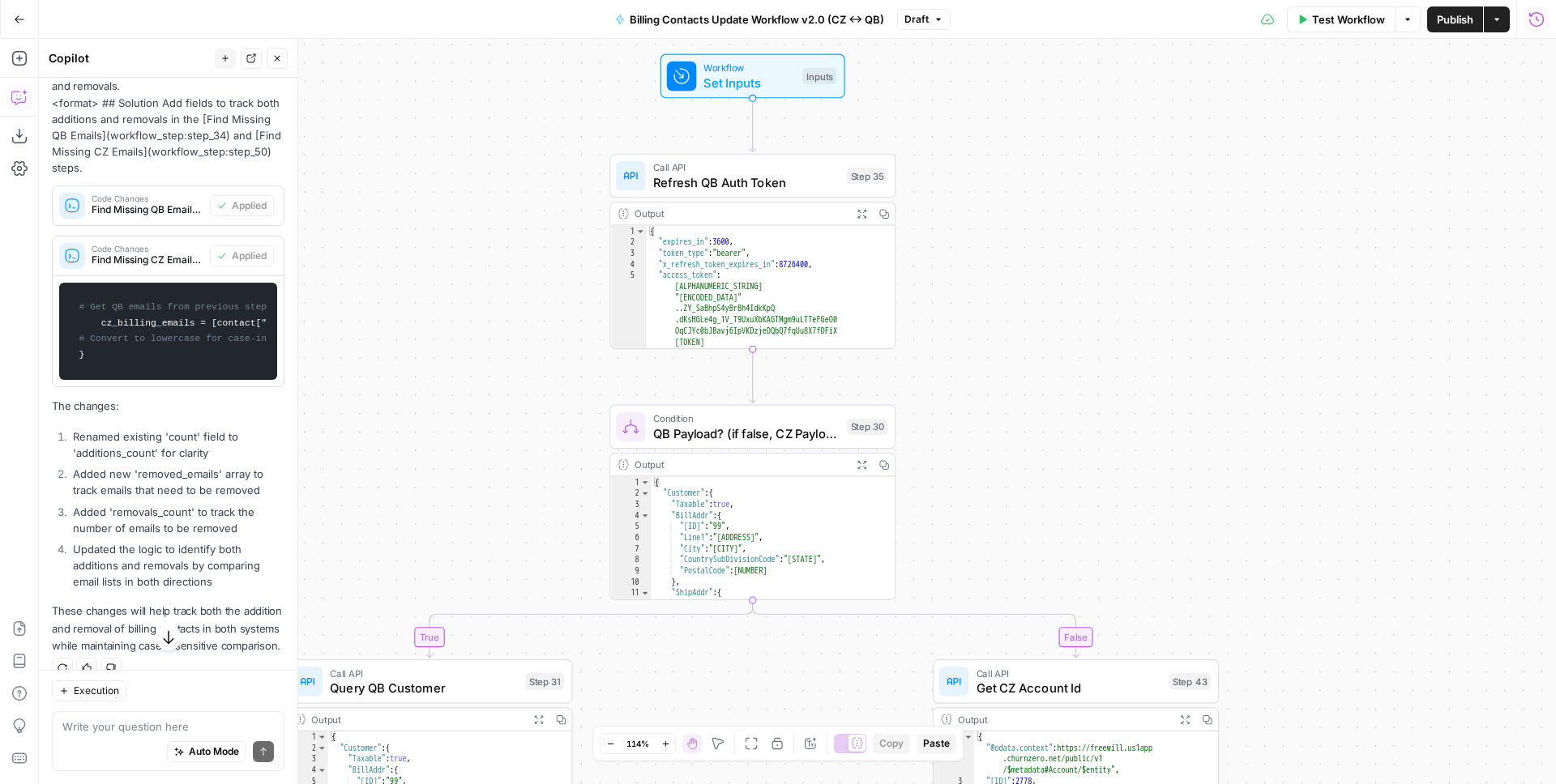 drag, startPoint x: 810, startPoint y: 458, endPoint x: 787, endPoint y: 686, distance: 229.15715 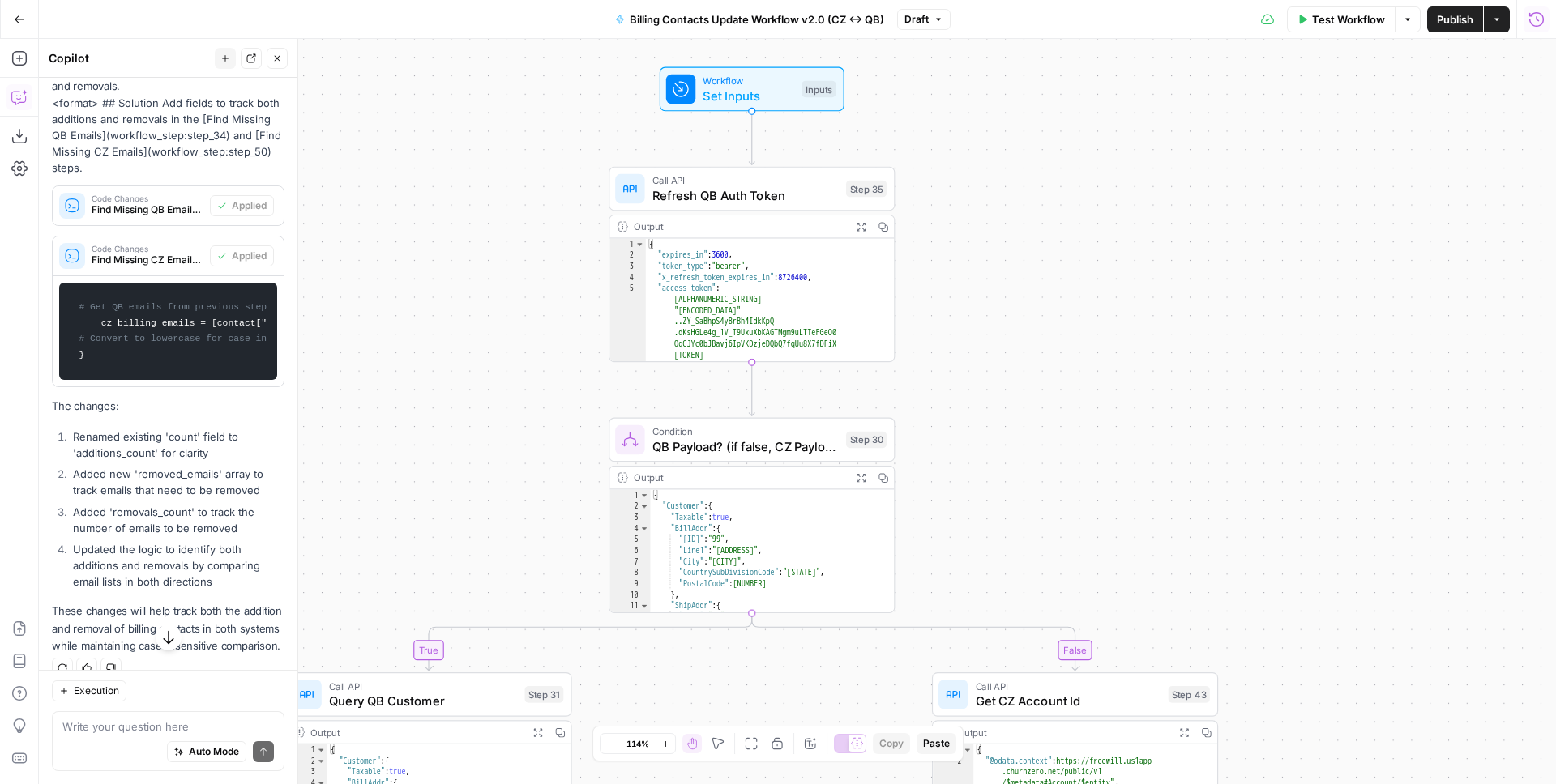 drag, startPoint x: 1026, startPoint y: 369, endPoint x: 1019, endPoint y: 471, distance: 102.23991 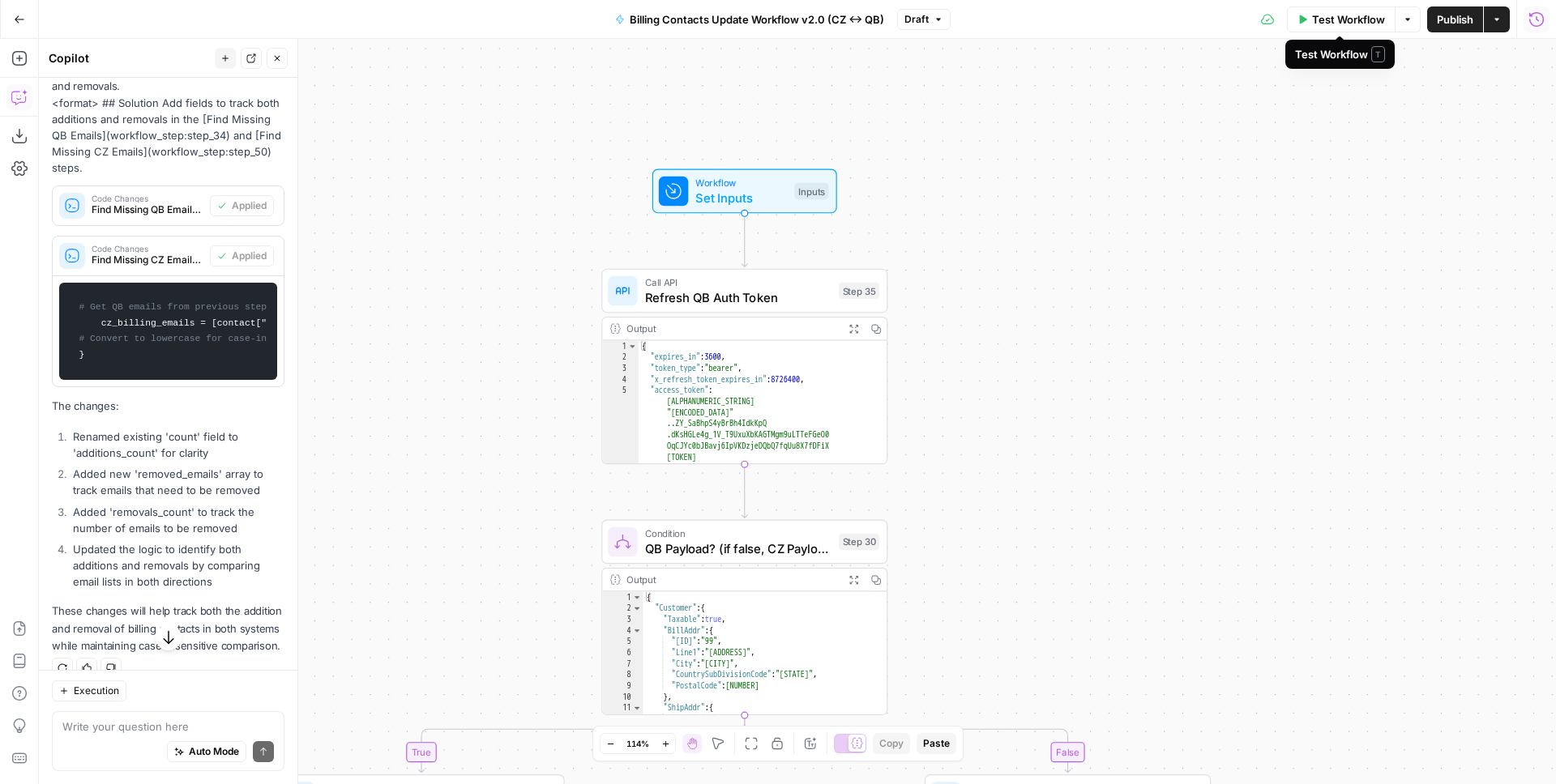 click on "Test Workflow" at bounding box center [1349, 19] 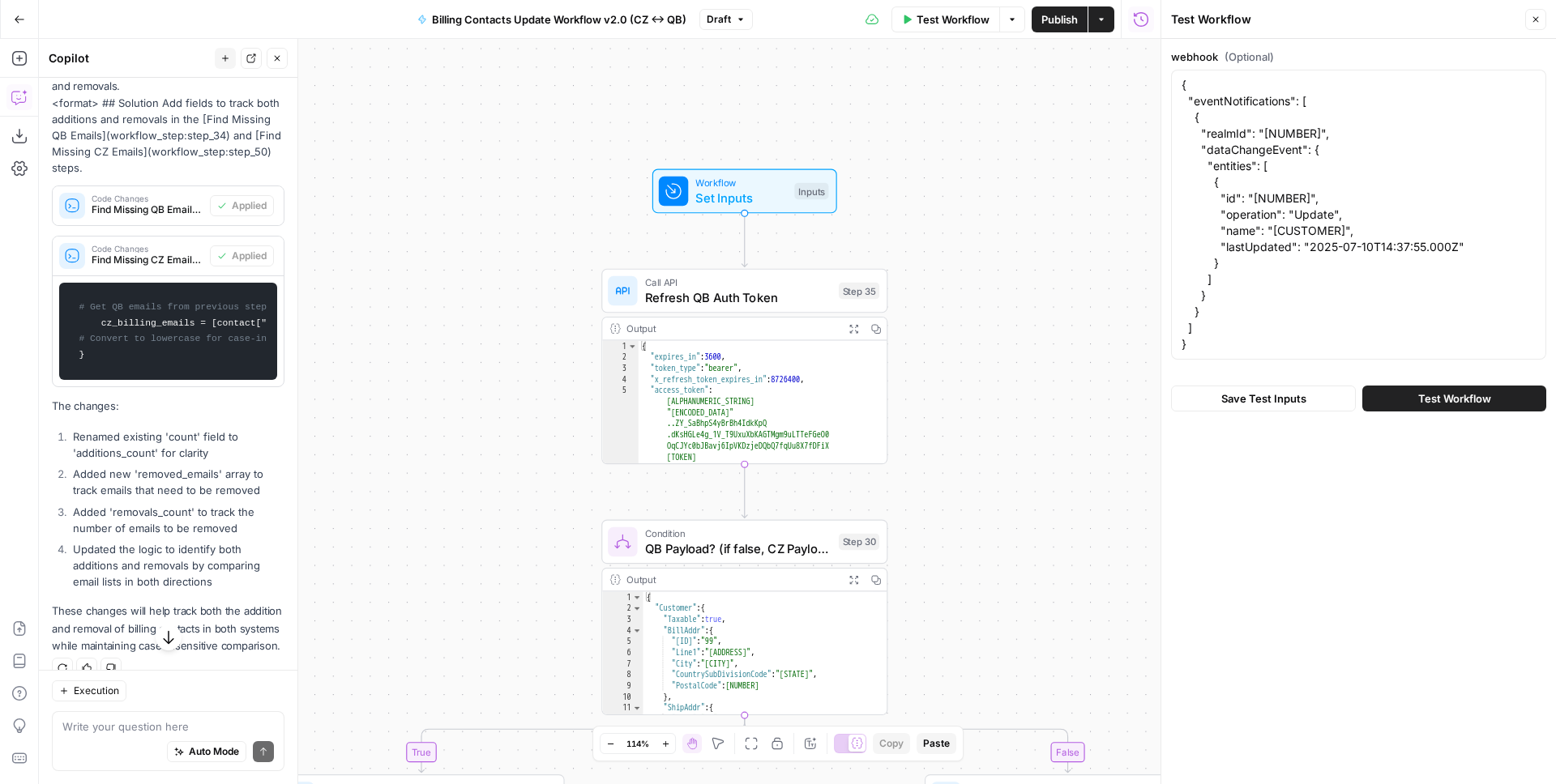 click on "Publish" at bounding box center (1059, 19) 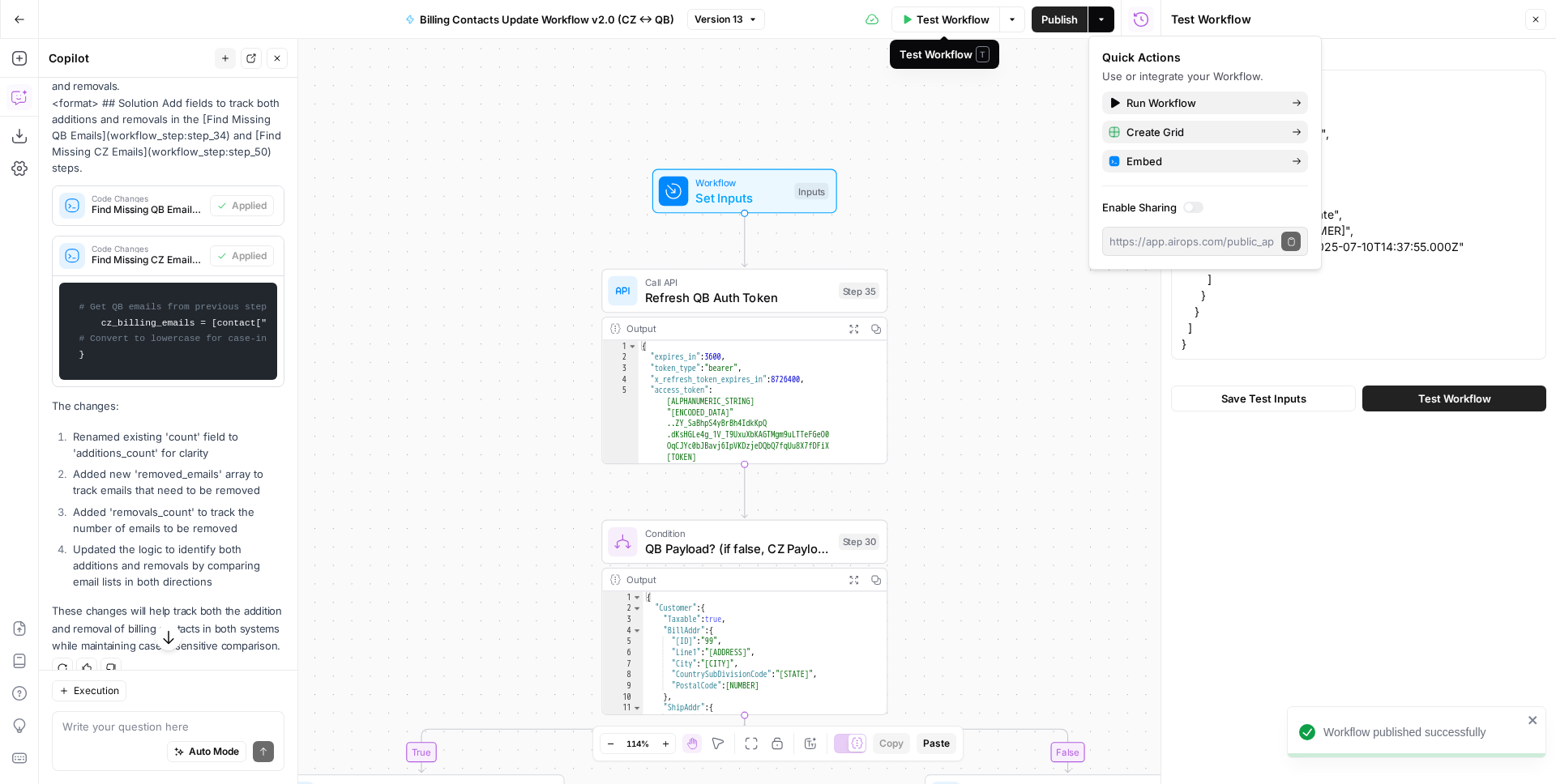 click on "Test Workflow" at bounding box center [953, 19] 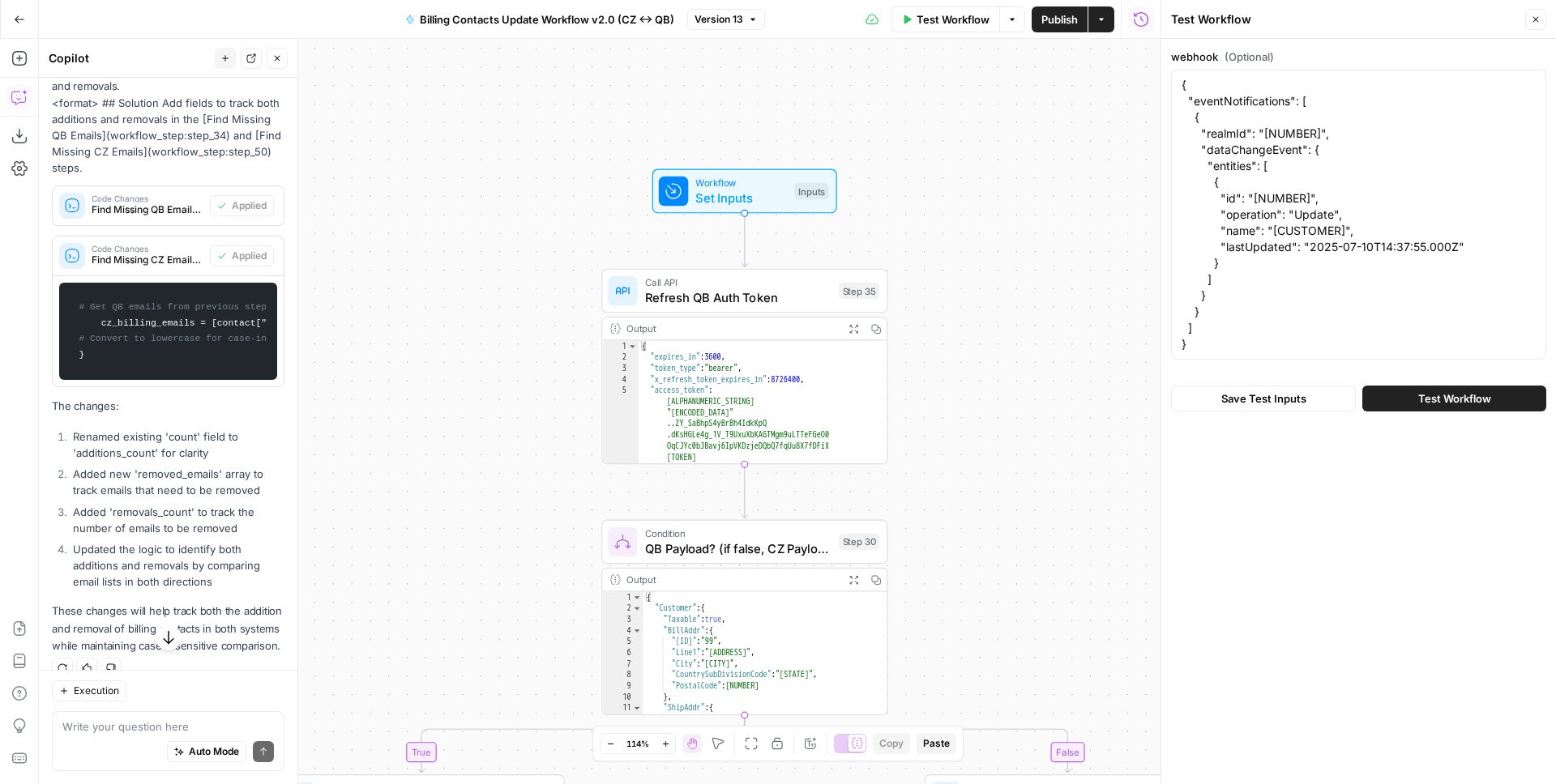 click on "Test Workflow" at bounding box center (1454, 398) 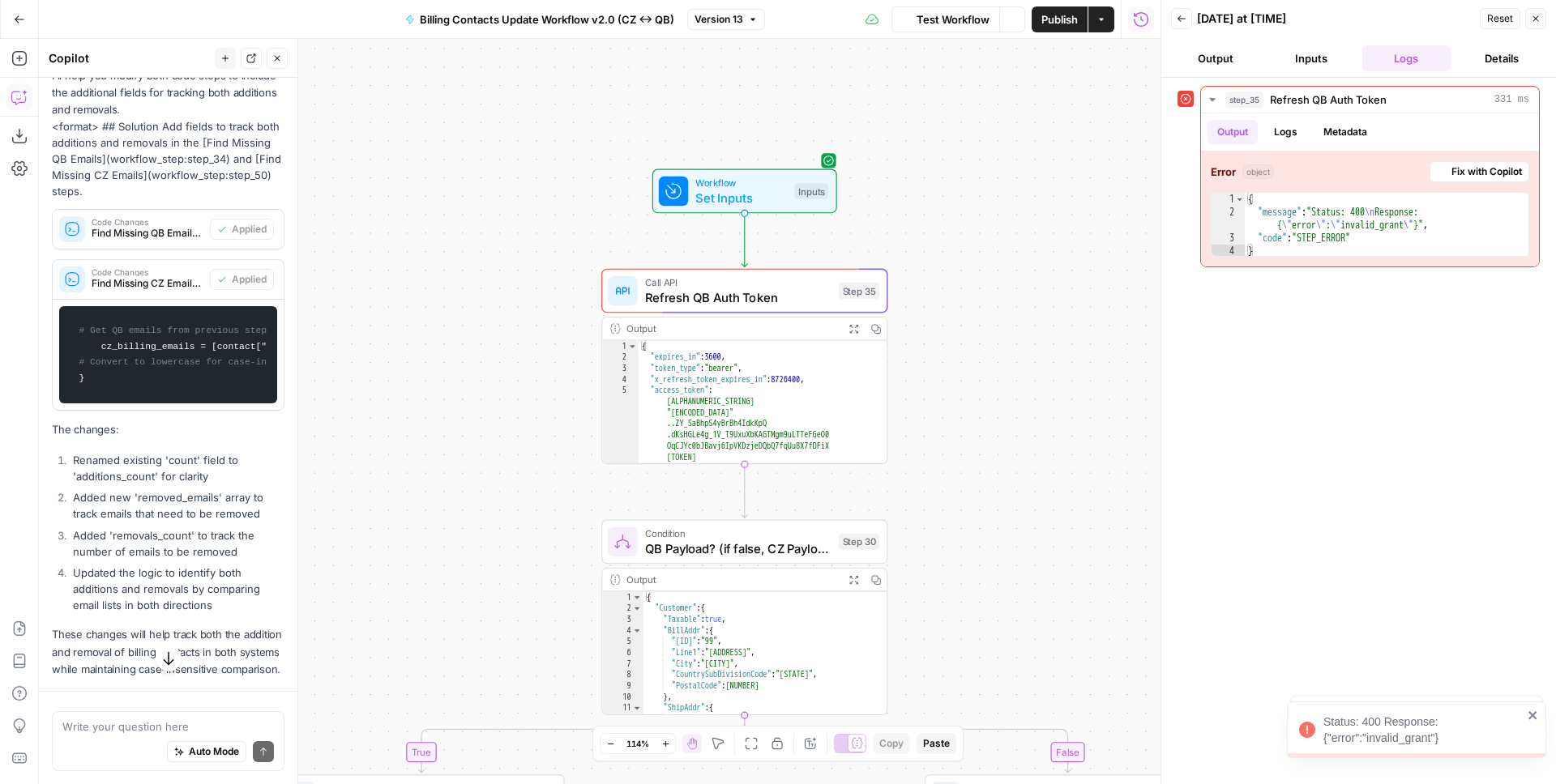 scroll, scrollTop: 414, scrollLeft: 0, axis: vertical 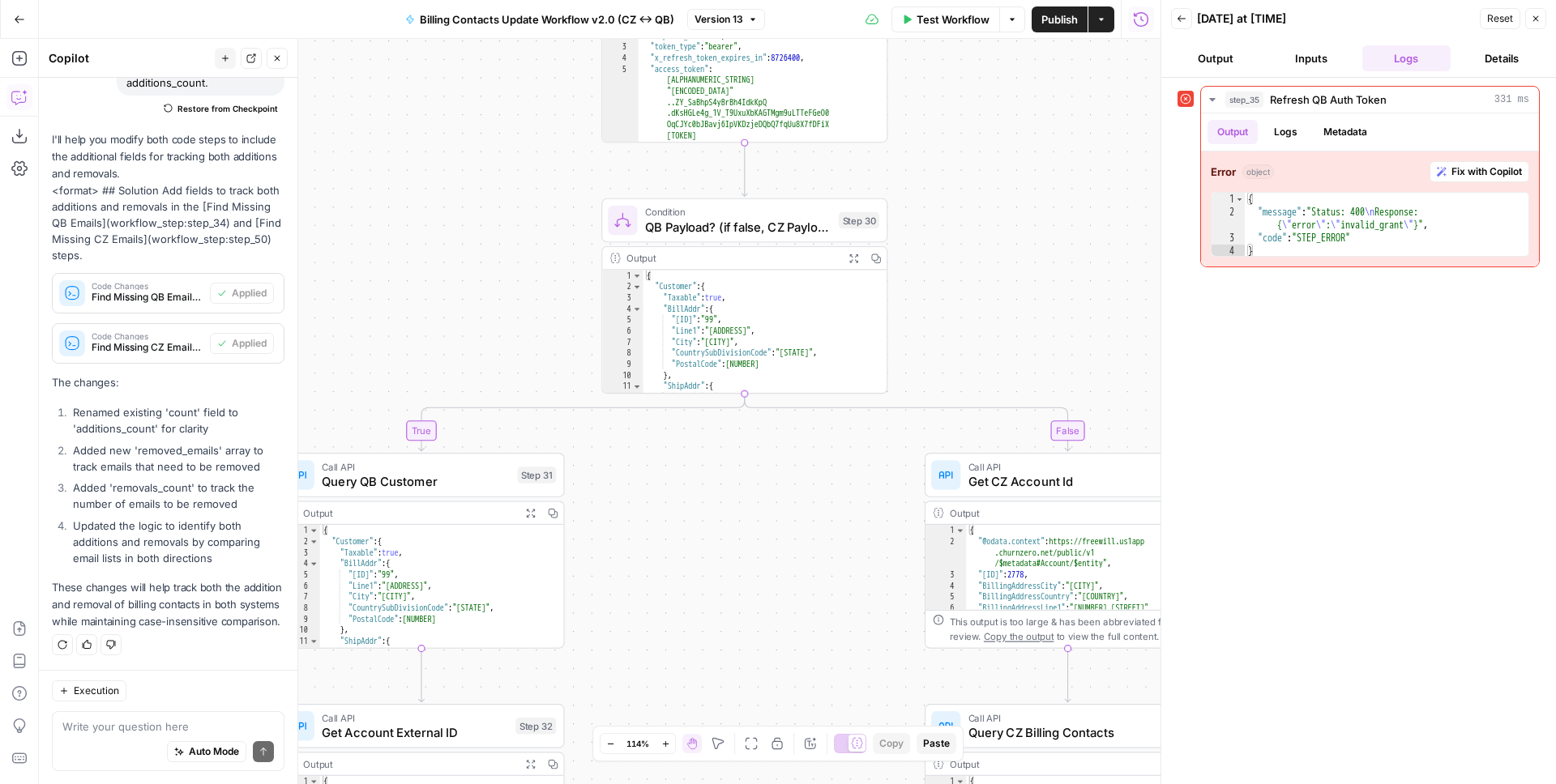 click 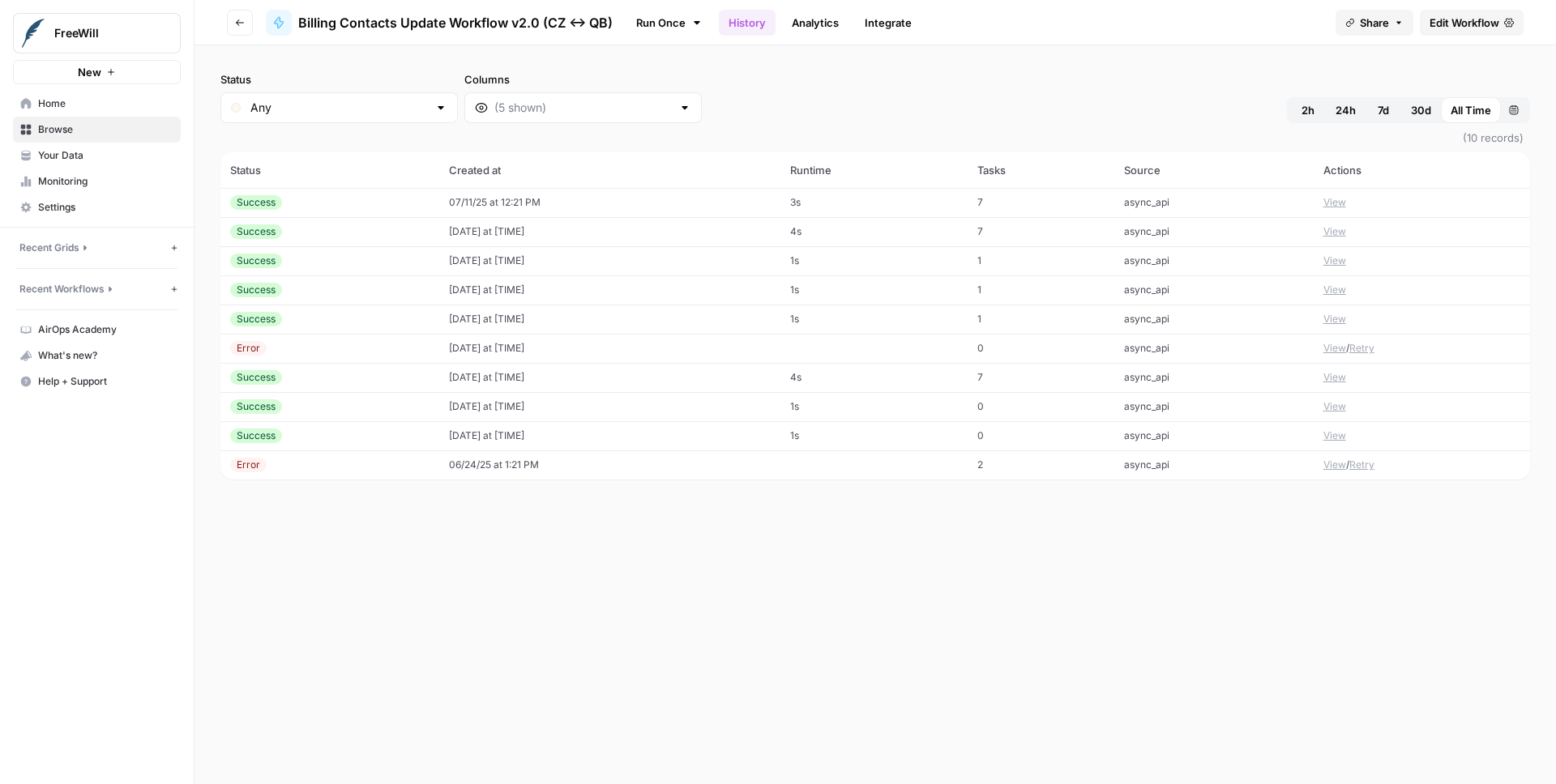 click on "Home" at bounding box center (105, 104) 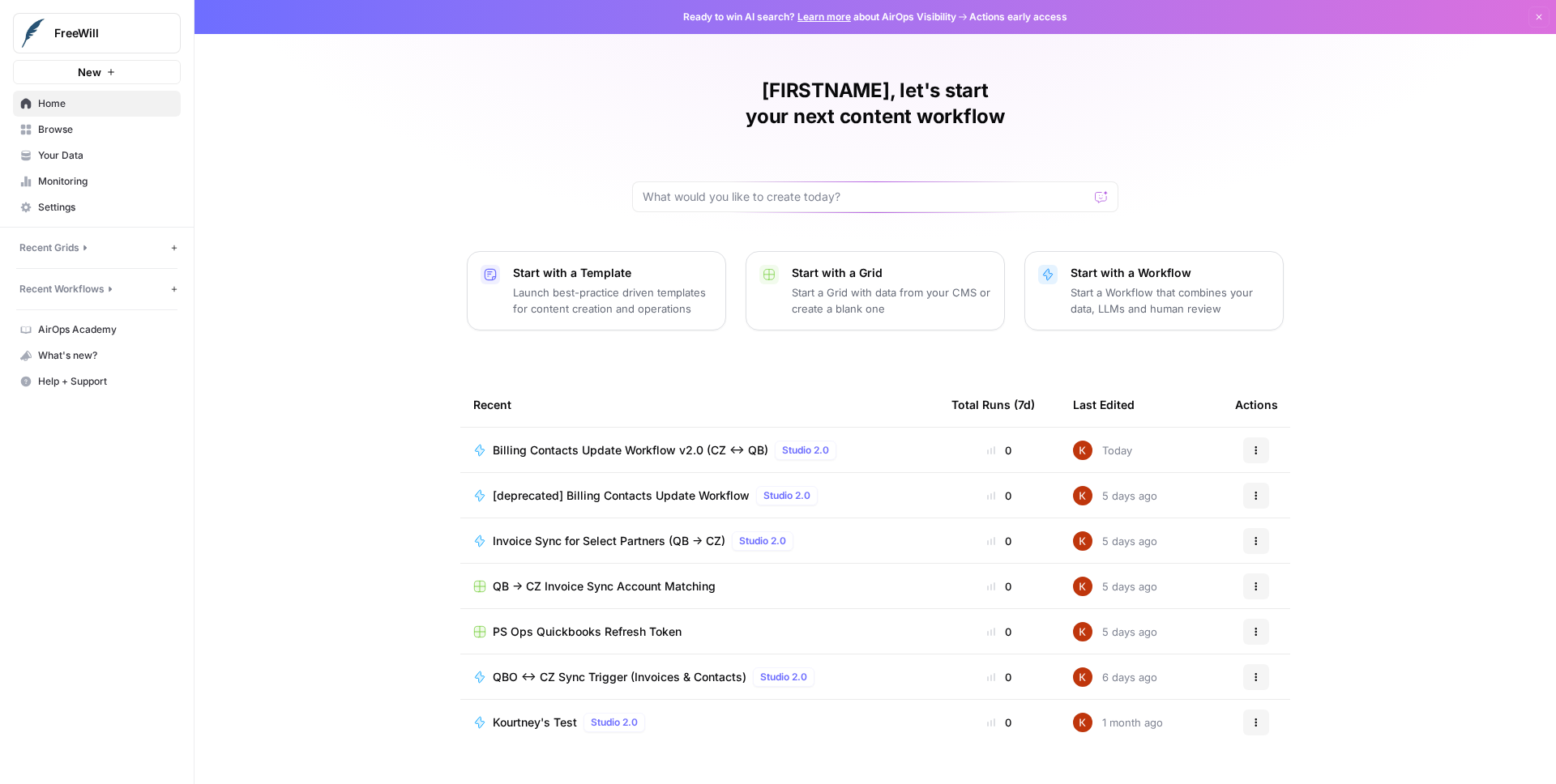 click on "Invoice Sync for Select Partners (QB -> CZ)" at bounding box center (609, 541) 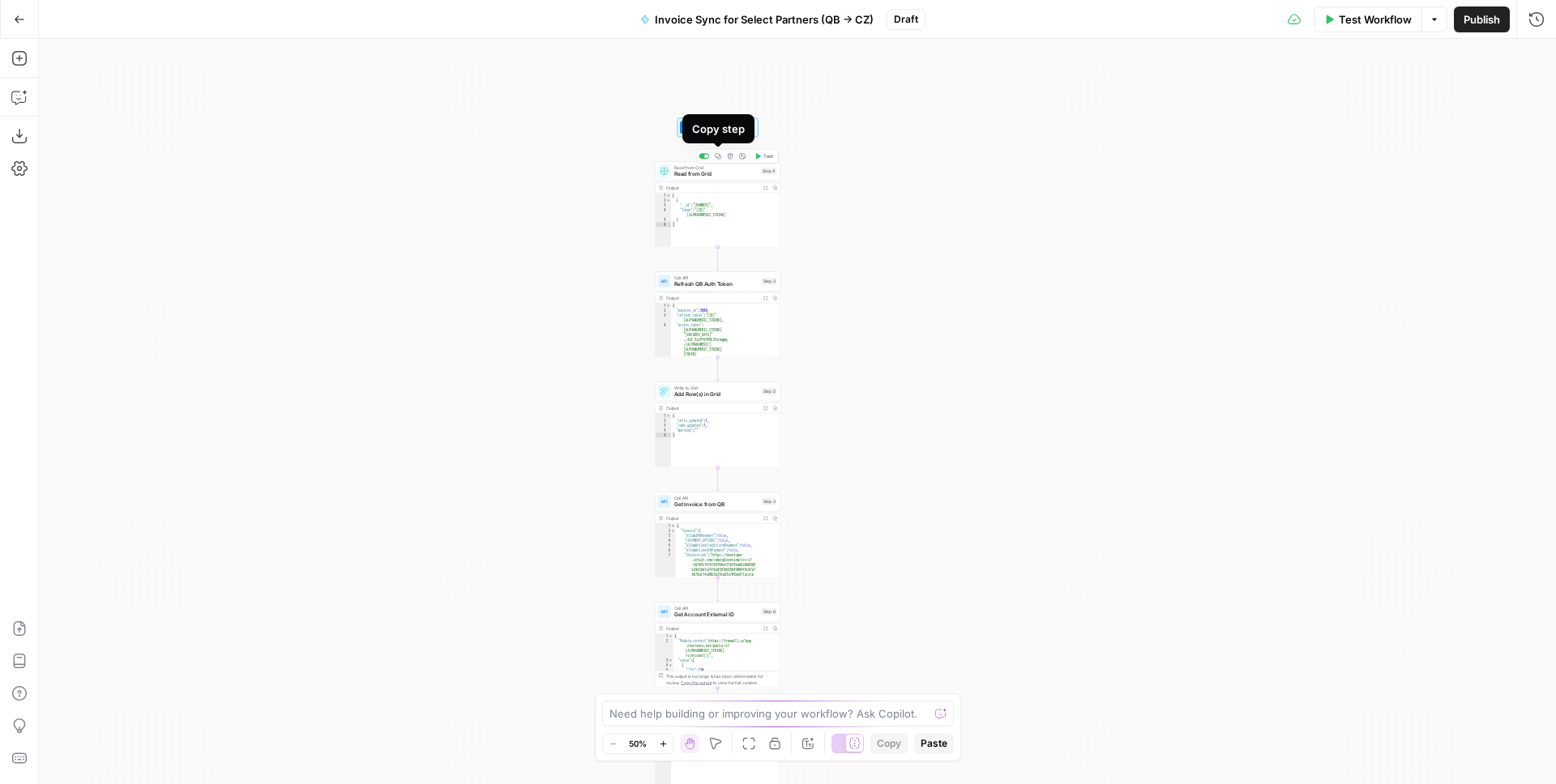 click 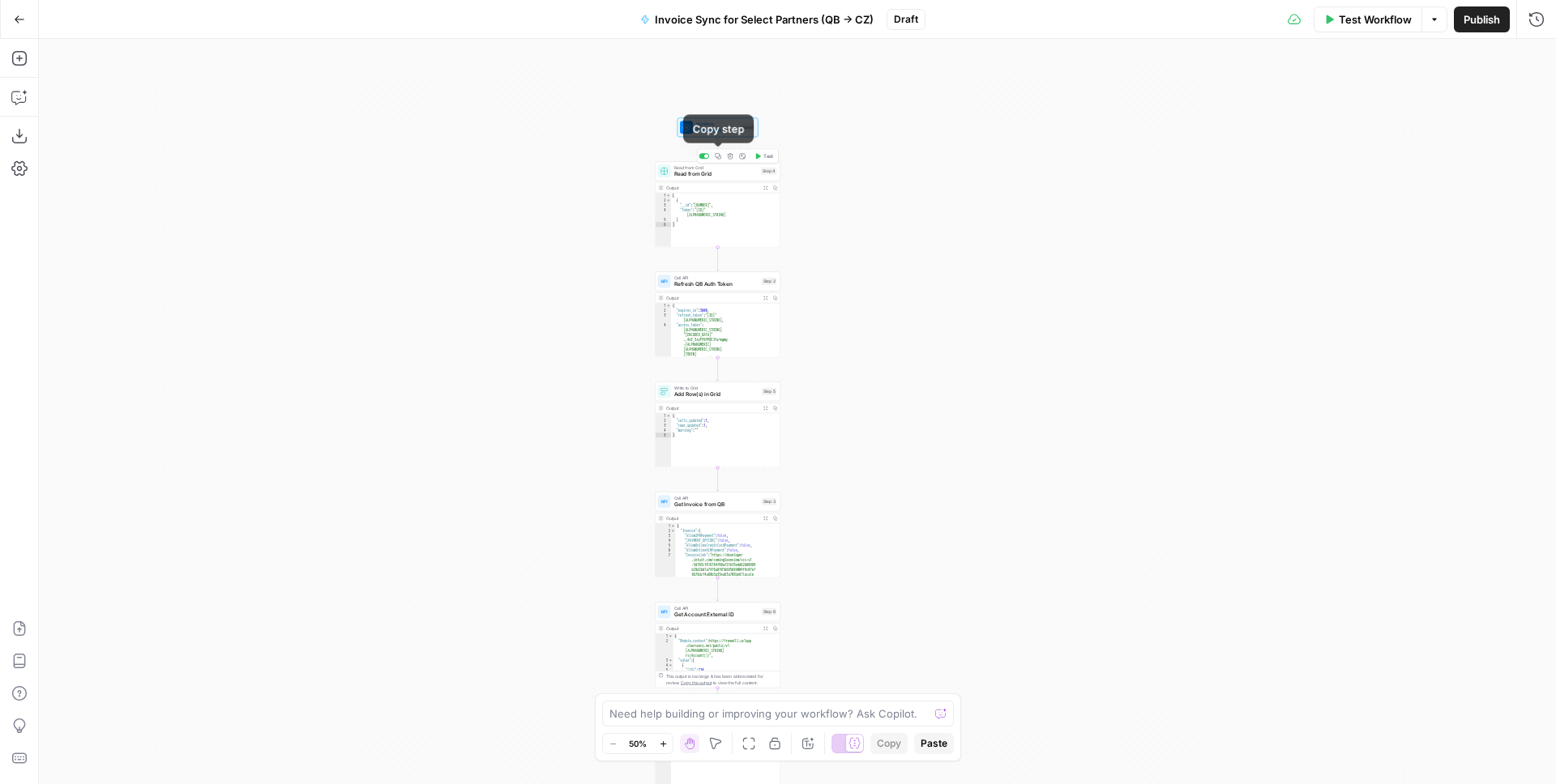 click 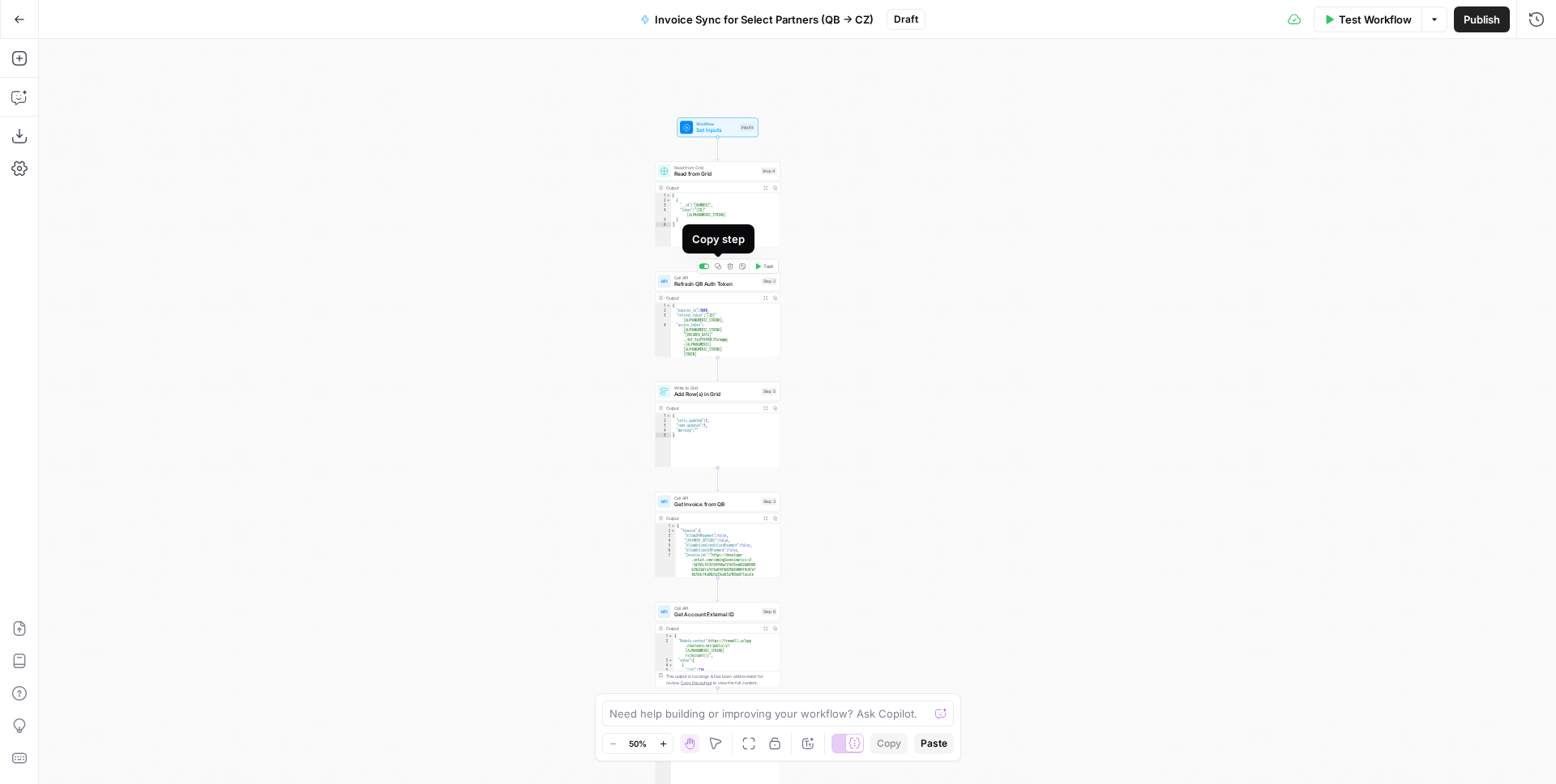 click on "Copy step" at bounding box center [718, 266] 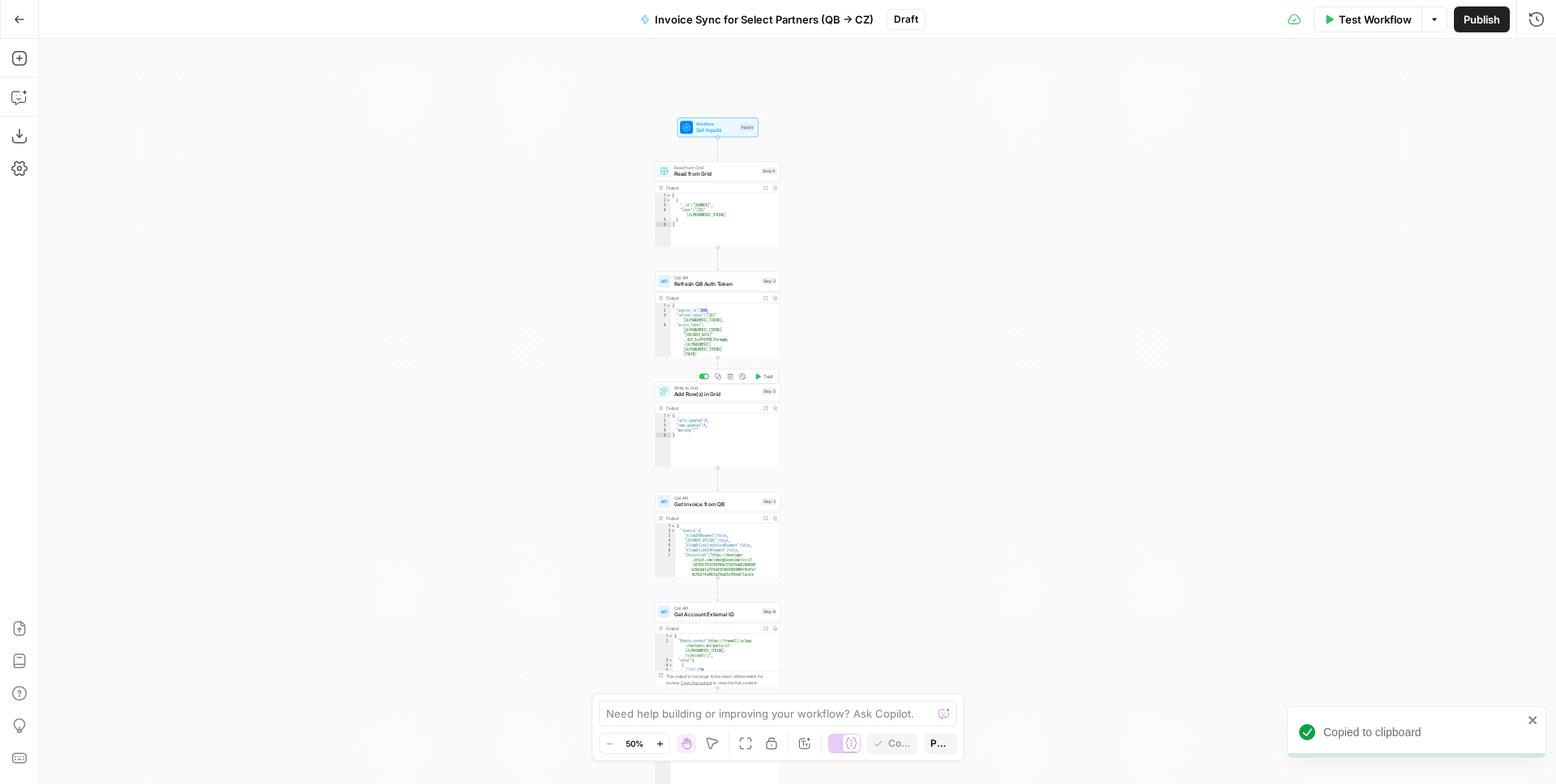 click on "Copy step" at bounding box center [718, 376] 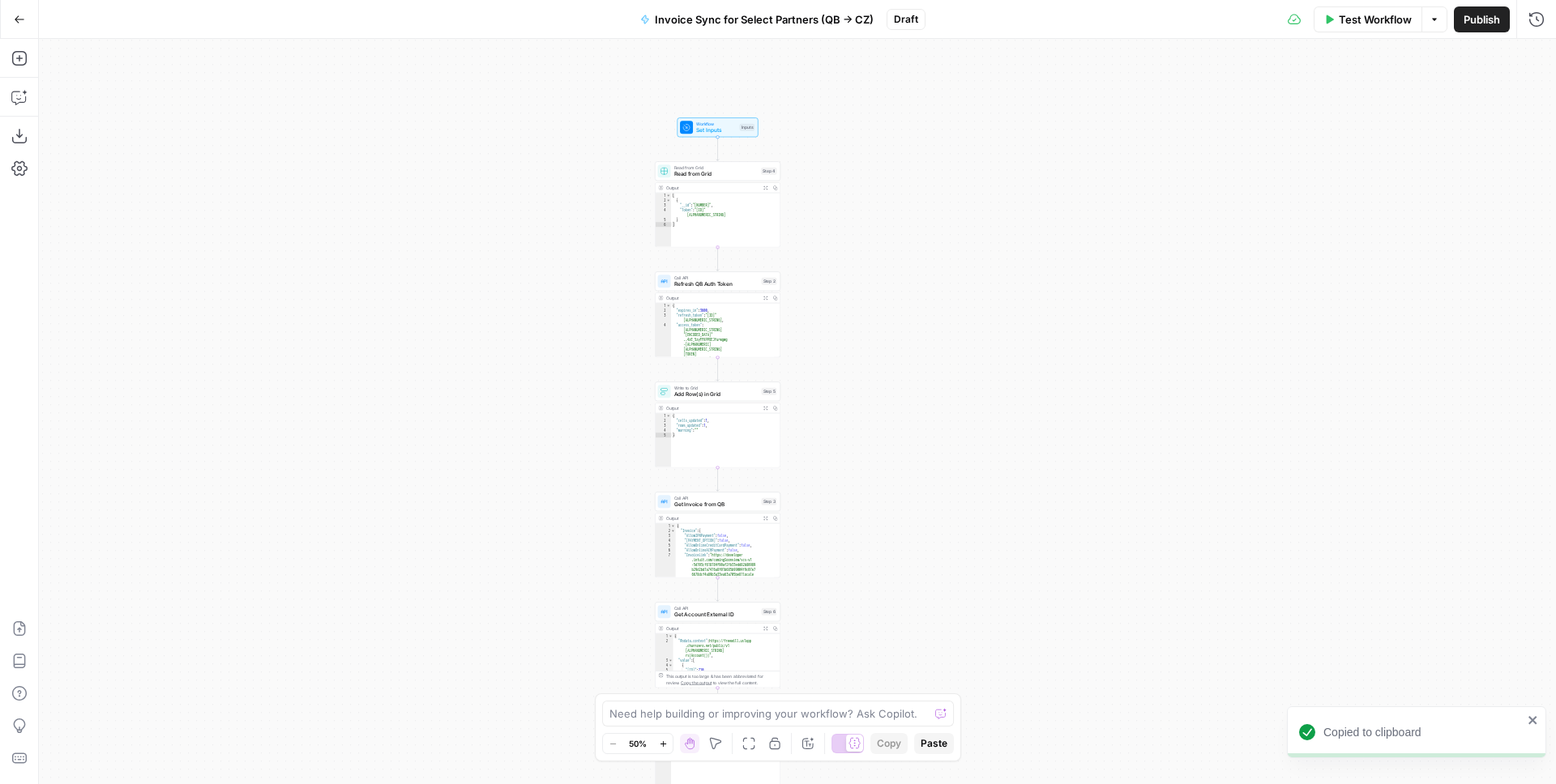 click on "true false true false true false true false Workflow Set Inputs Inputs Read from Grid Read from Grid Step 4 Copy step Delete step Add Note Test Output Expand Output Copy 1 2 3 4 5 6 [    {      "__id" :  "9091044" ,      "Token" :  "RT1-11-H0          -1762708561l5ga7pnol9ljlog9sesm"    } ]     XXXXXXXXXXXXXXXXXXXXXXXXXXXXXXXXXXXXXXXXXXXXXXXXXXXXXXXXXXXXXXXXXXXXXXXXXXXXXXXXXXXXXXXXXXXXXXXXXXXXXXXXXXXXXXXXXXXXXXXXXXXXXXXXXXXXXXXXXXXXXXXXXXXXXXXXXXXXXXXXXXXXXXXXXXXXXXXXXXXXXXXXXXXXXXXXXXXXXXXXXXXXXXXXXXXXXXXXXXXXXXXXXXXXXXXXXXXXXXXXXXXXXXXXXXXXXXXXXXXXXXXXXXXXXXXXXXXXXXXXXXXXXXXXXXXXXXXXXXXXXXXXXXXXXXXXXXXXXXXXXXXXXXXXXXXXXXXXXXXXXXXXXXXXXXXXXXXXXXXXXXXXXXXXXXXXXXXXXXXXXXXXXXXXXXXXXXXXXXXXXXXXXXXXXXXXXXXXXXXXXXXXXXXXXXXXXXXXXXXXXXXXXXXXXXXXXXXXXXXXXXXXXXXXXXXXXXXXXXXXXXXXXXXXXXXXXXXXXXXXXXXXXXXXXXXX Call API Refresh QB Auth Token Step 2 Output Expand Output Copy 1 2 3 4 {    "expires_in" :  3600 ,    "refresh_token" :  "RT1-11-H0        -1762708561l5ga7pnol9ljlog9sesm" ,    "access_token" :  , 1" at bounding box center (797, 411) 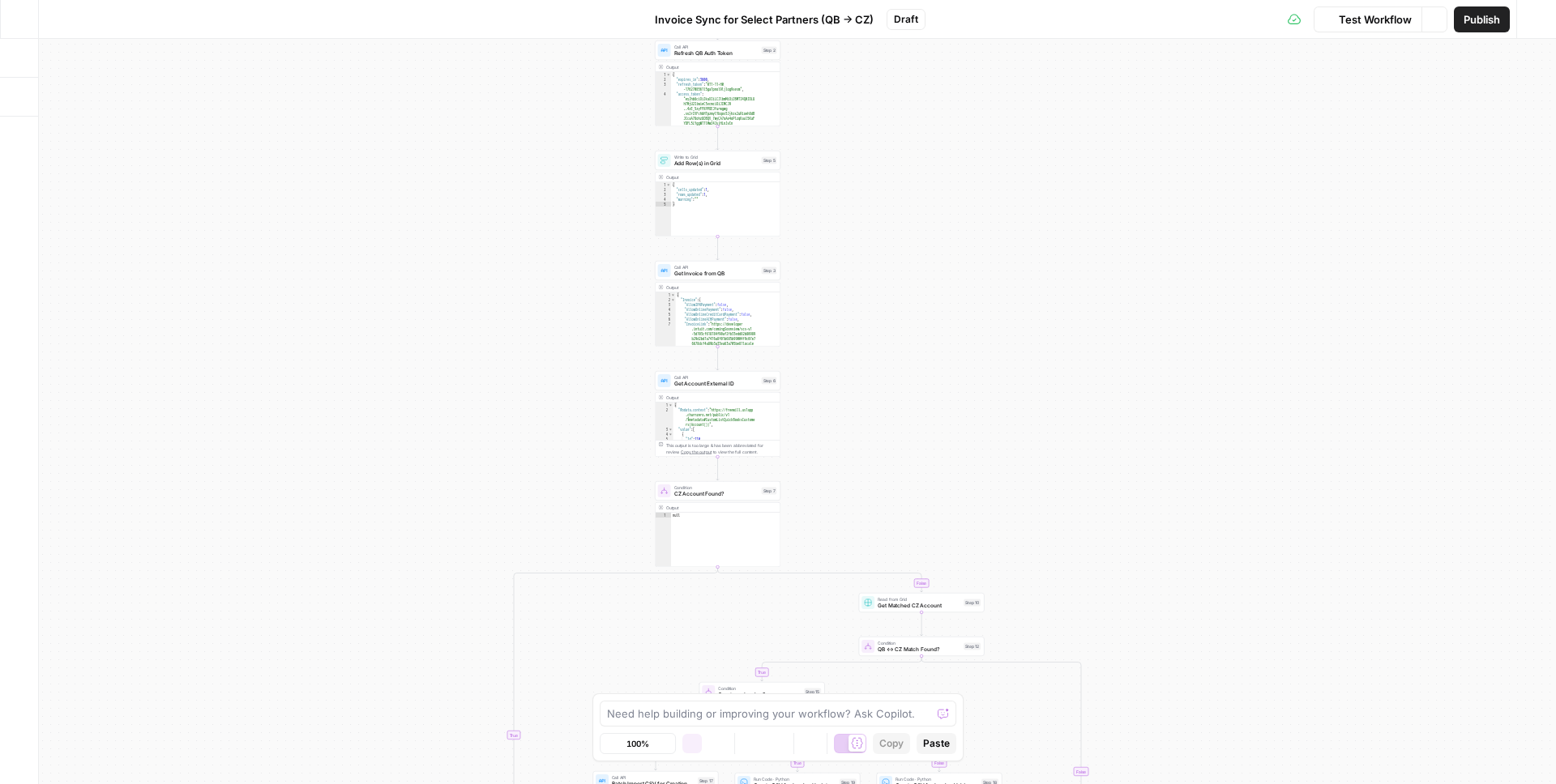 scroll, scrollTop: 0, scrollLeft: 0, axis: both 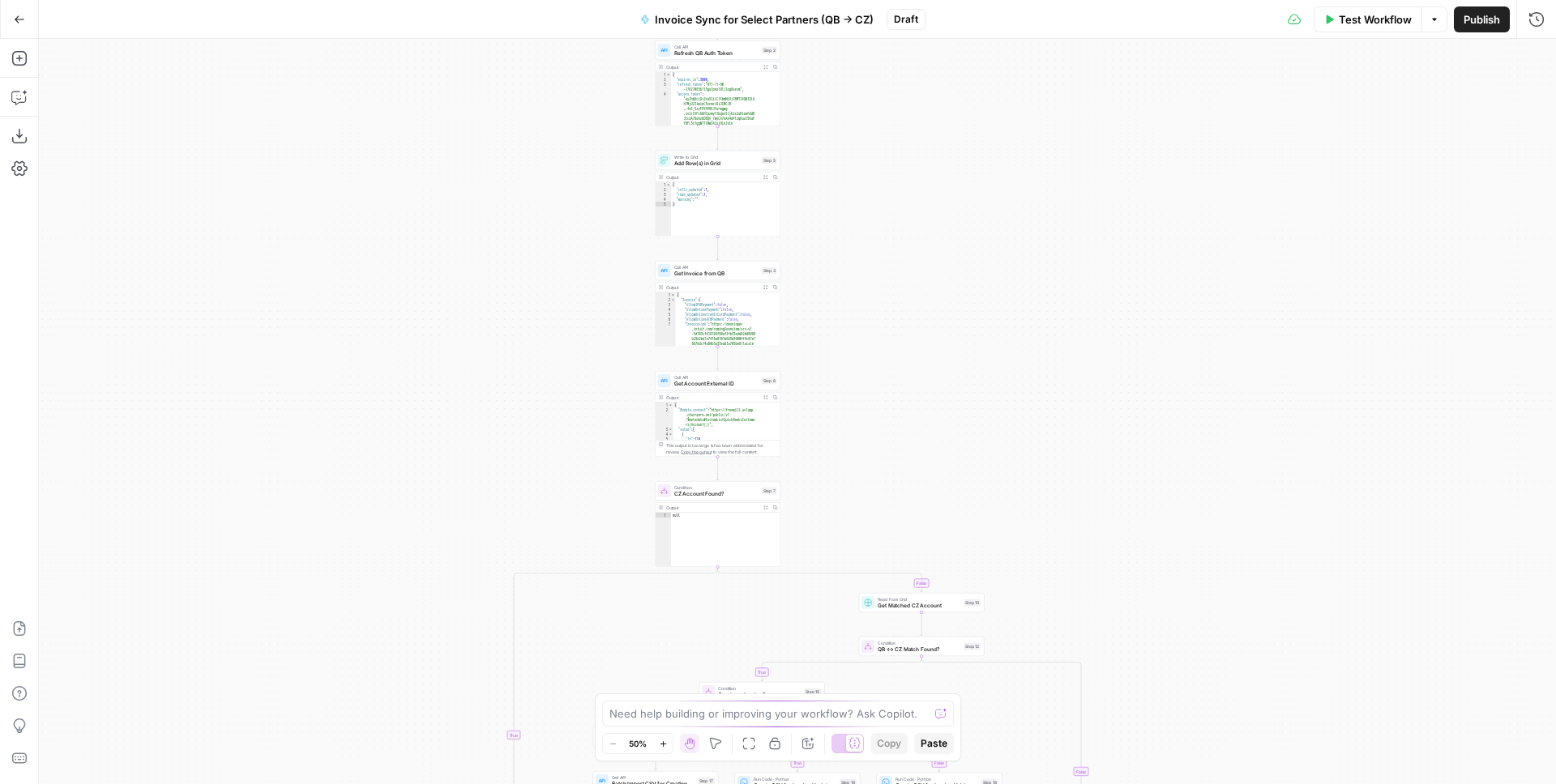 click 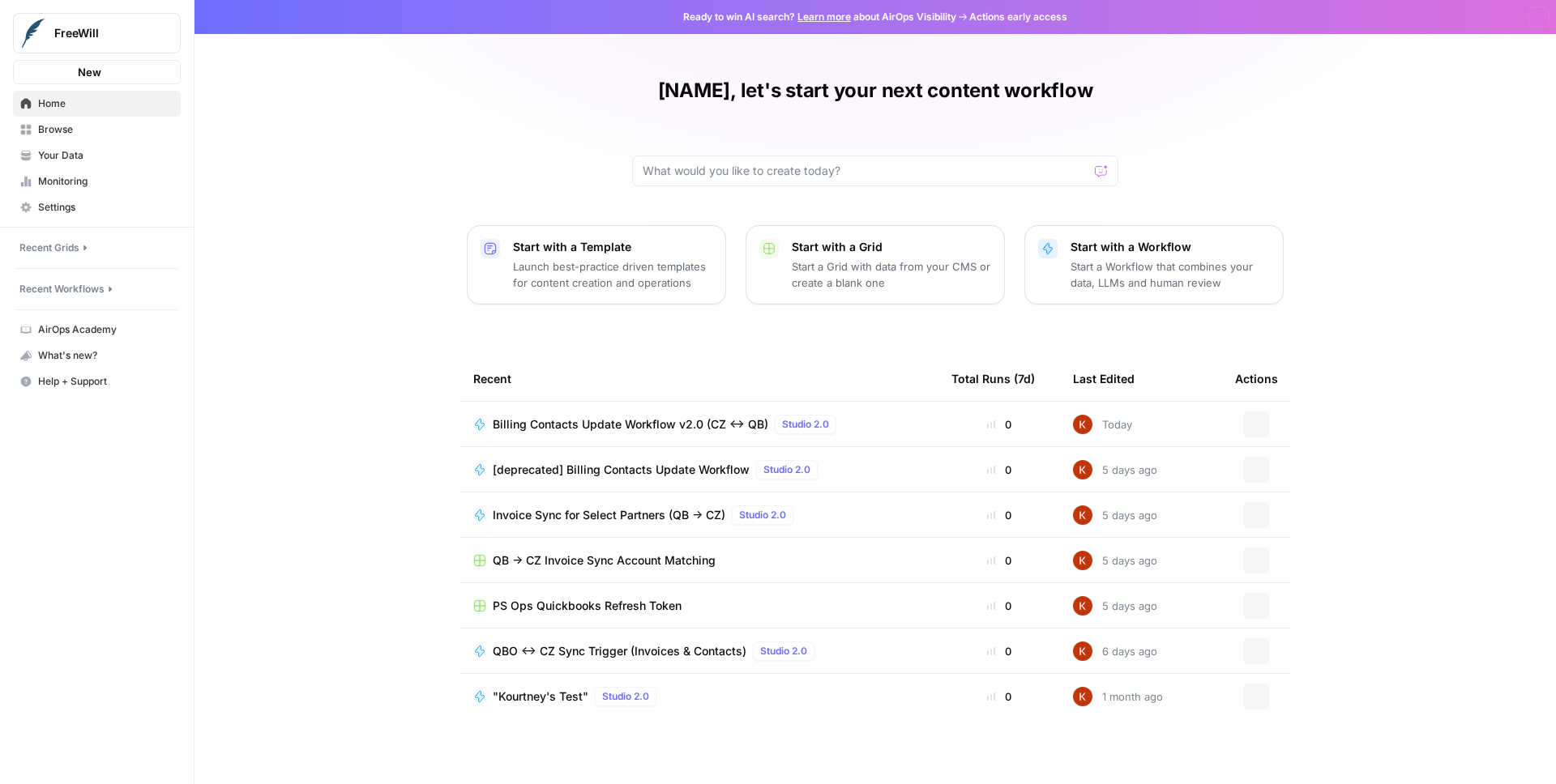 scroll, scrollTop: 0, scrollLeft: 0, axis: both 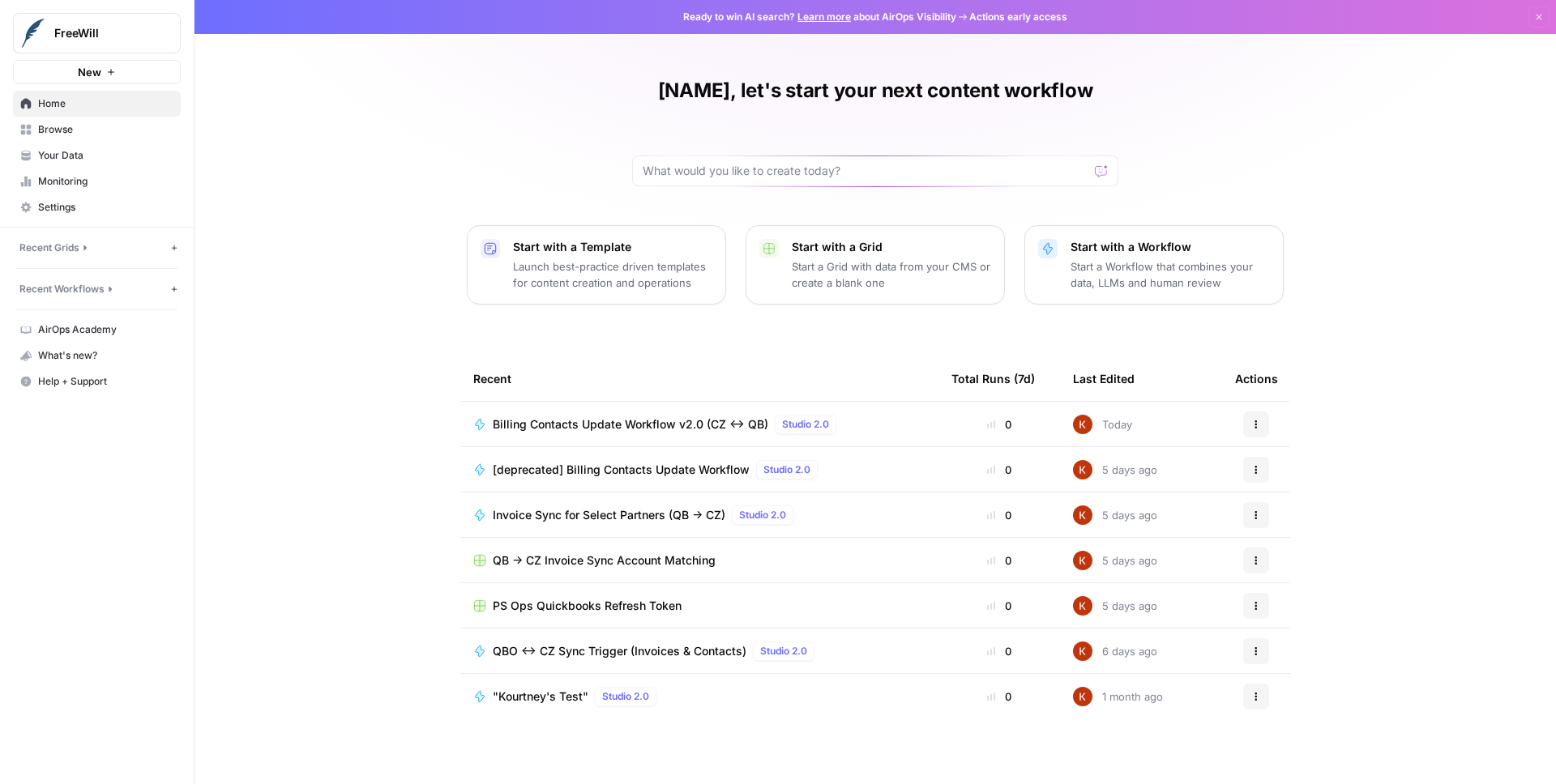 click on "Billing Contacts Update Workflow v2.0 (CZ <-> QB)" at bounding box center (631, 424) 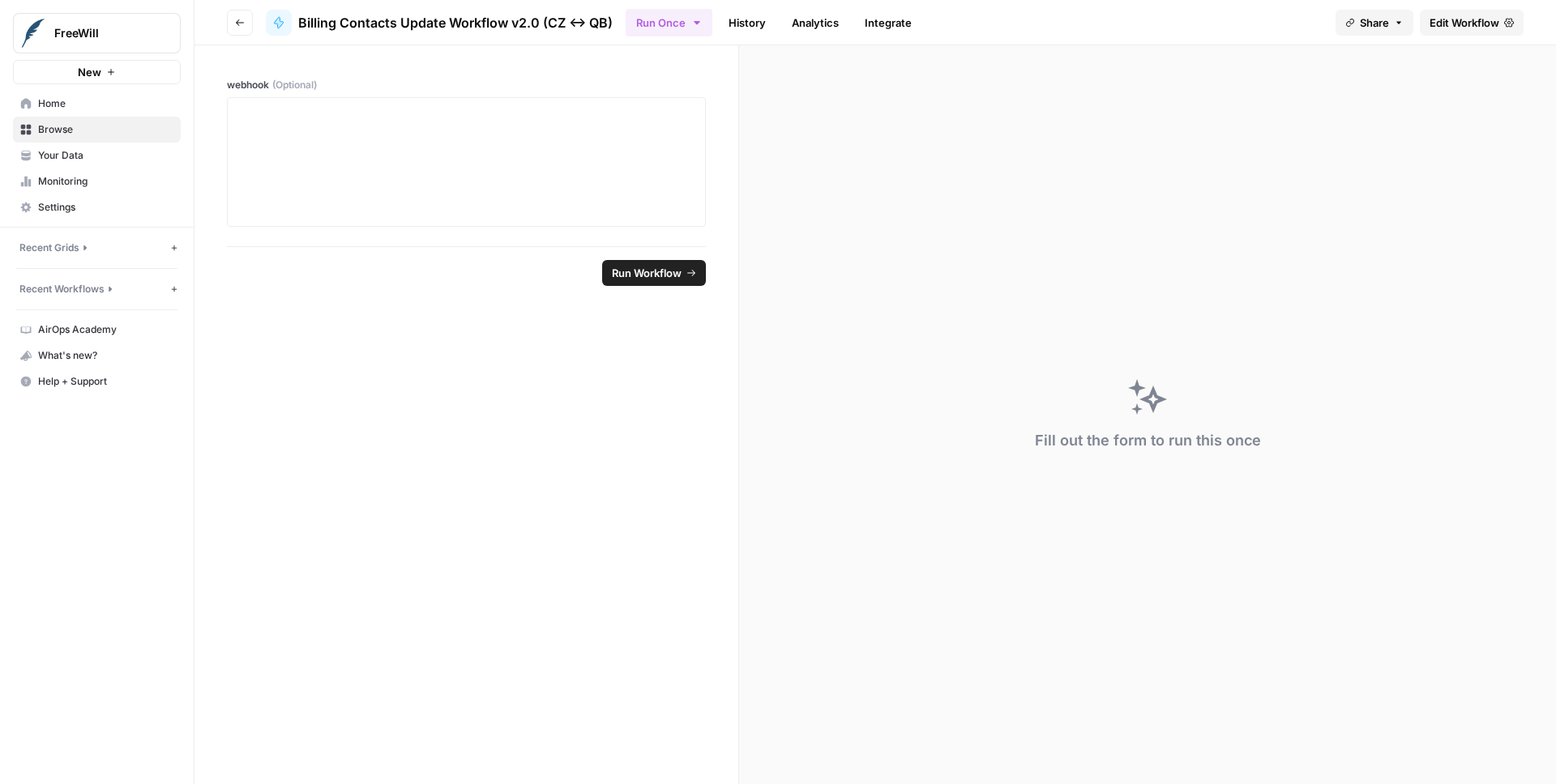 click on "Edit Workflow" at bounding box center (1464, 23) 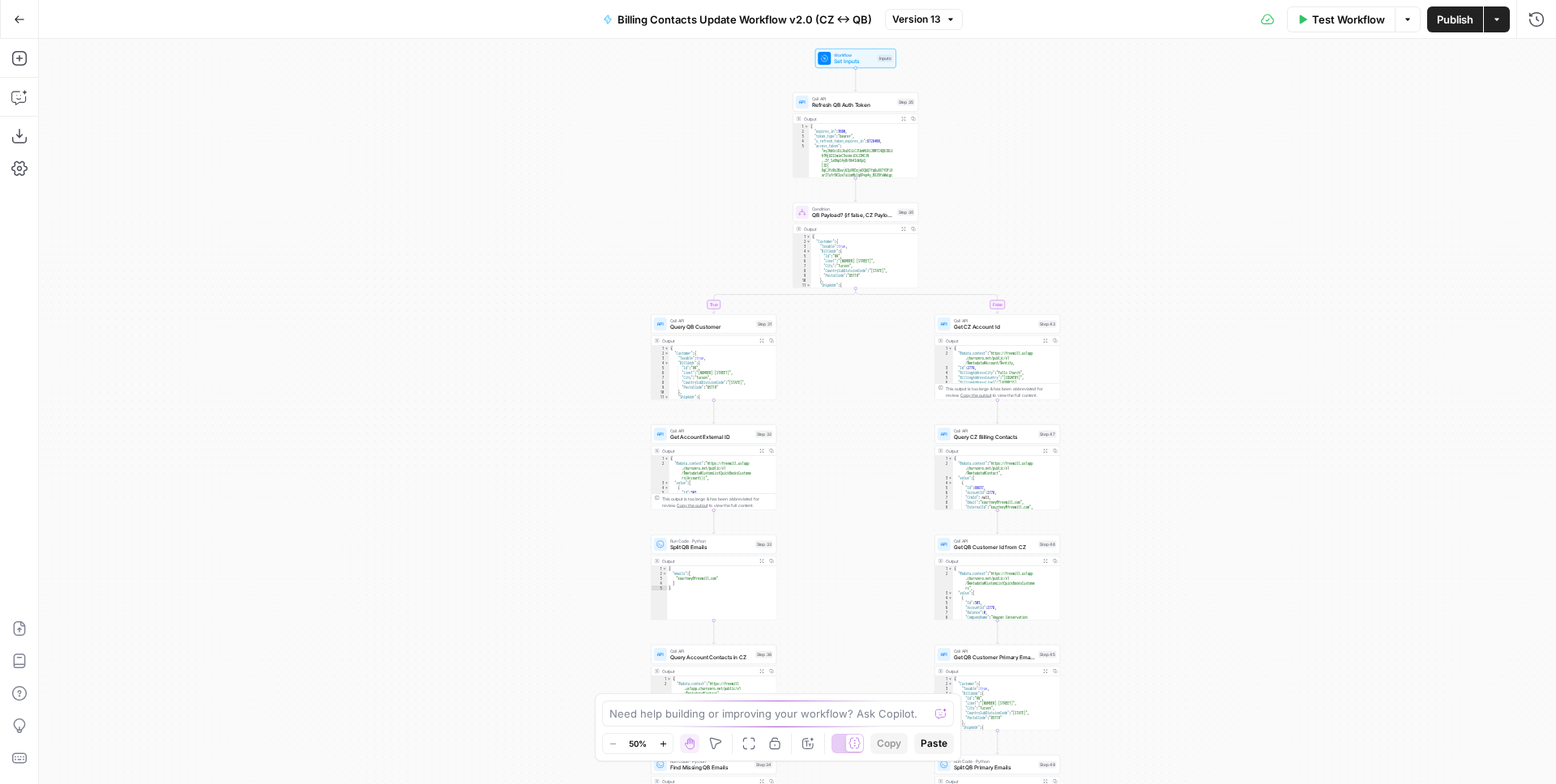 drag, startPoint x: 821, startPoint y: 202, endPoint x: 843, endPoint y: 453, distance: 251.9623 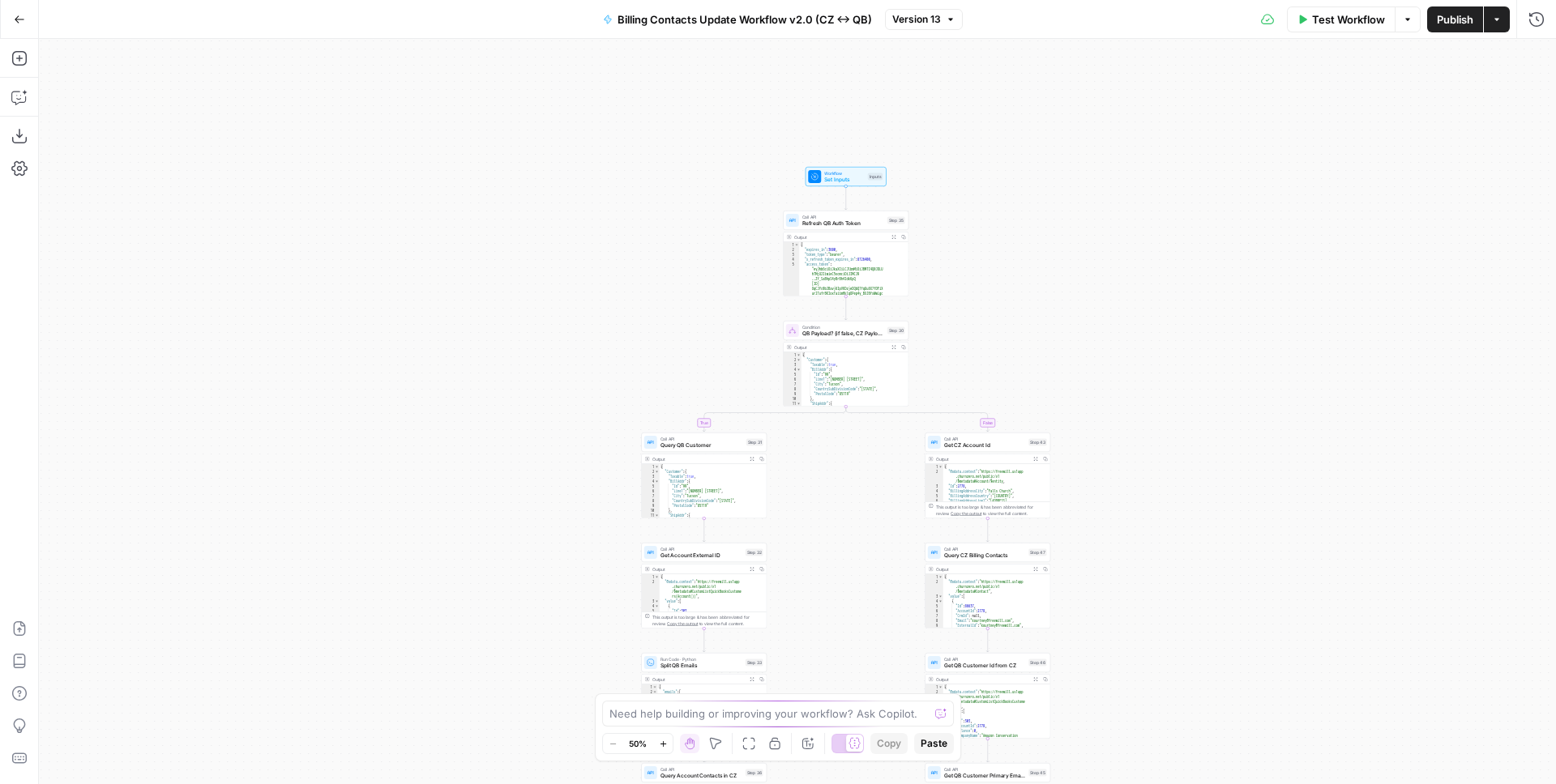 drag, startPoint x: 847, startPoint y: 323, endPoint x: 838, endPoint y: 435, distance: 112.36103 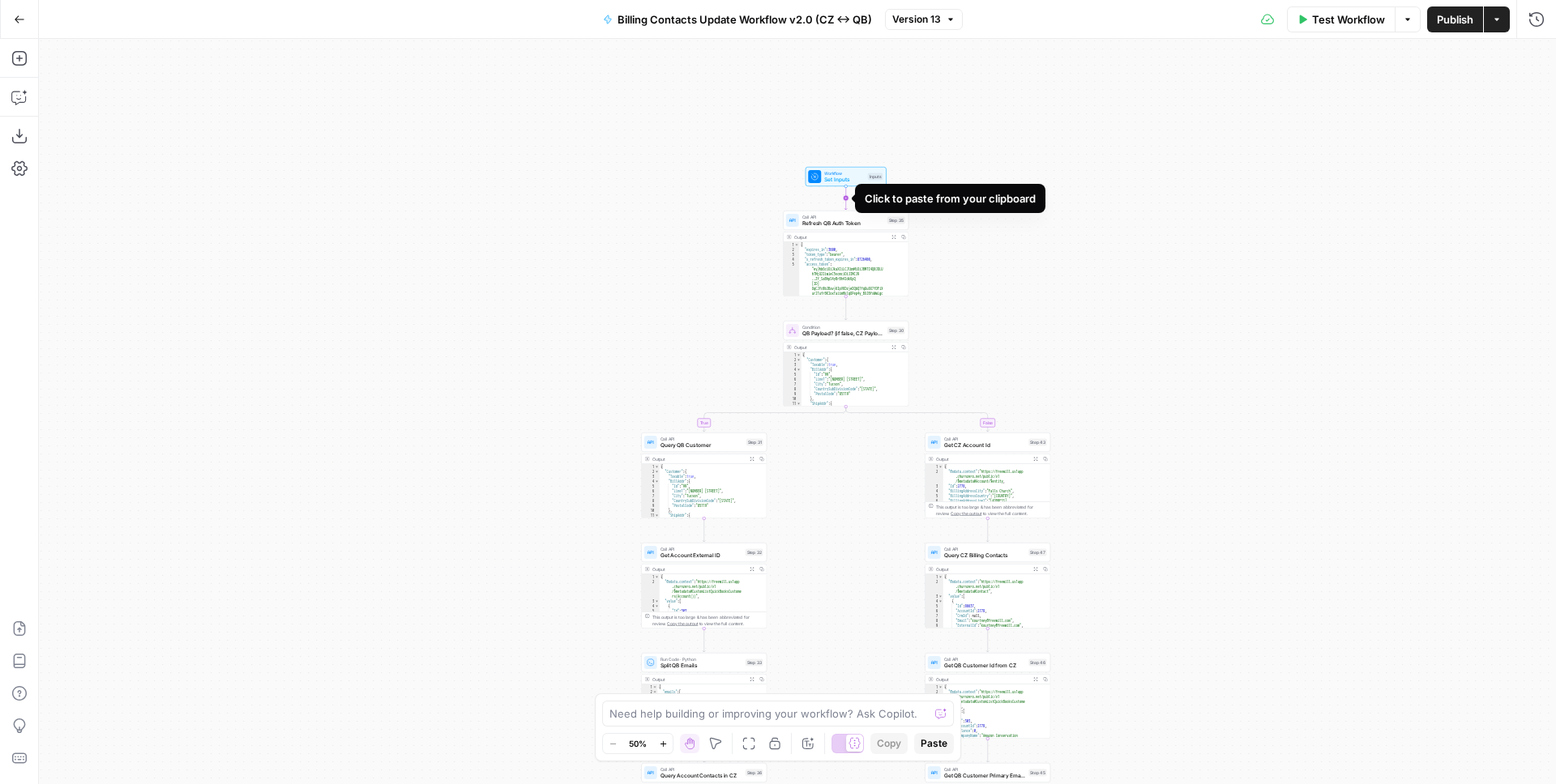 click 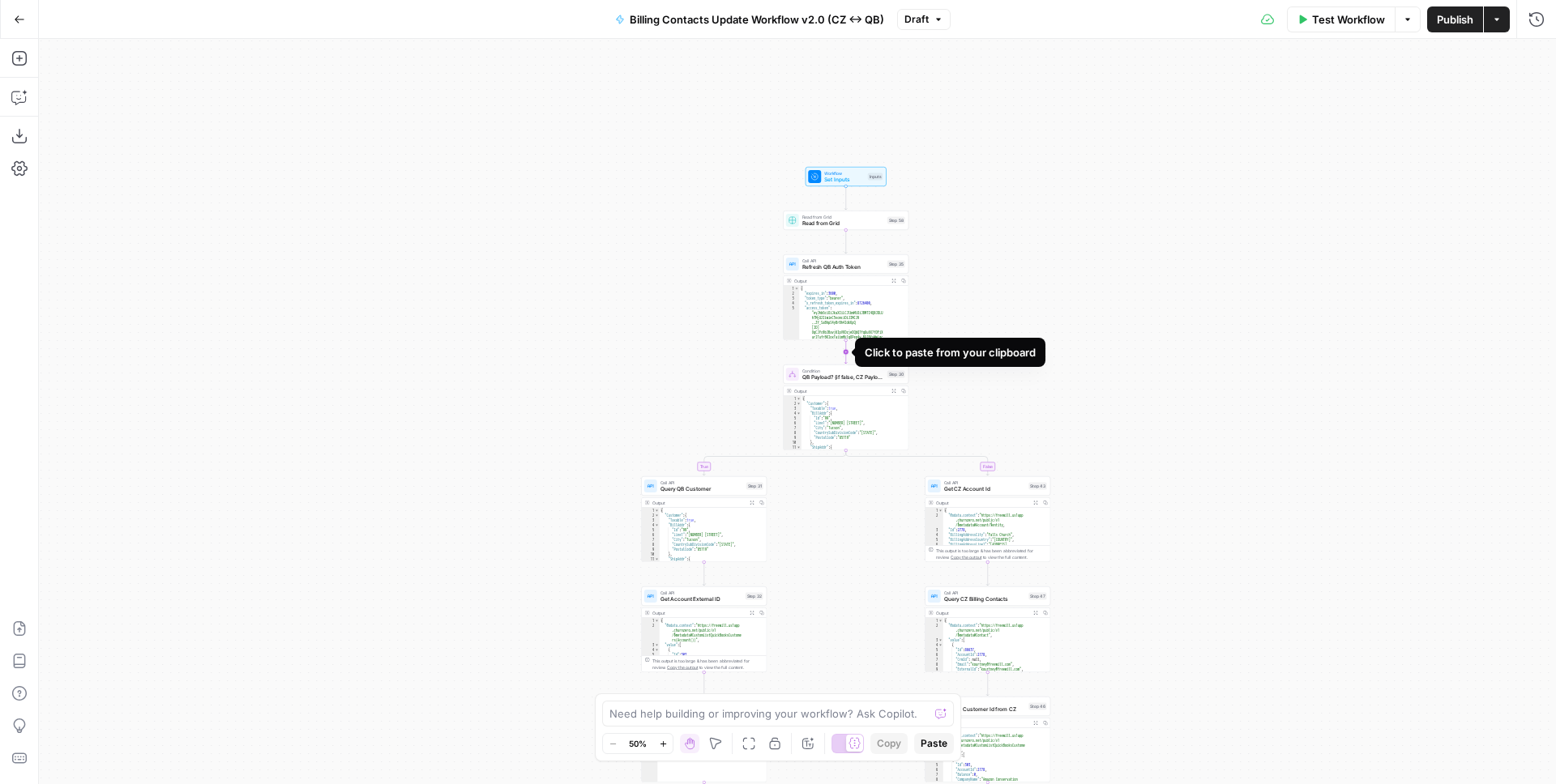click 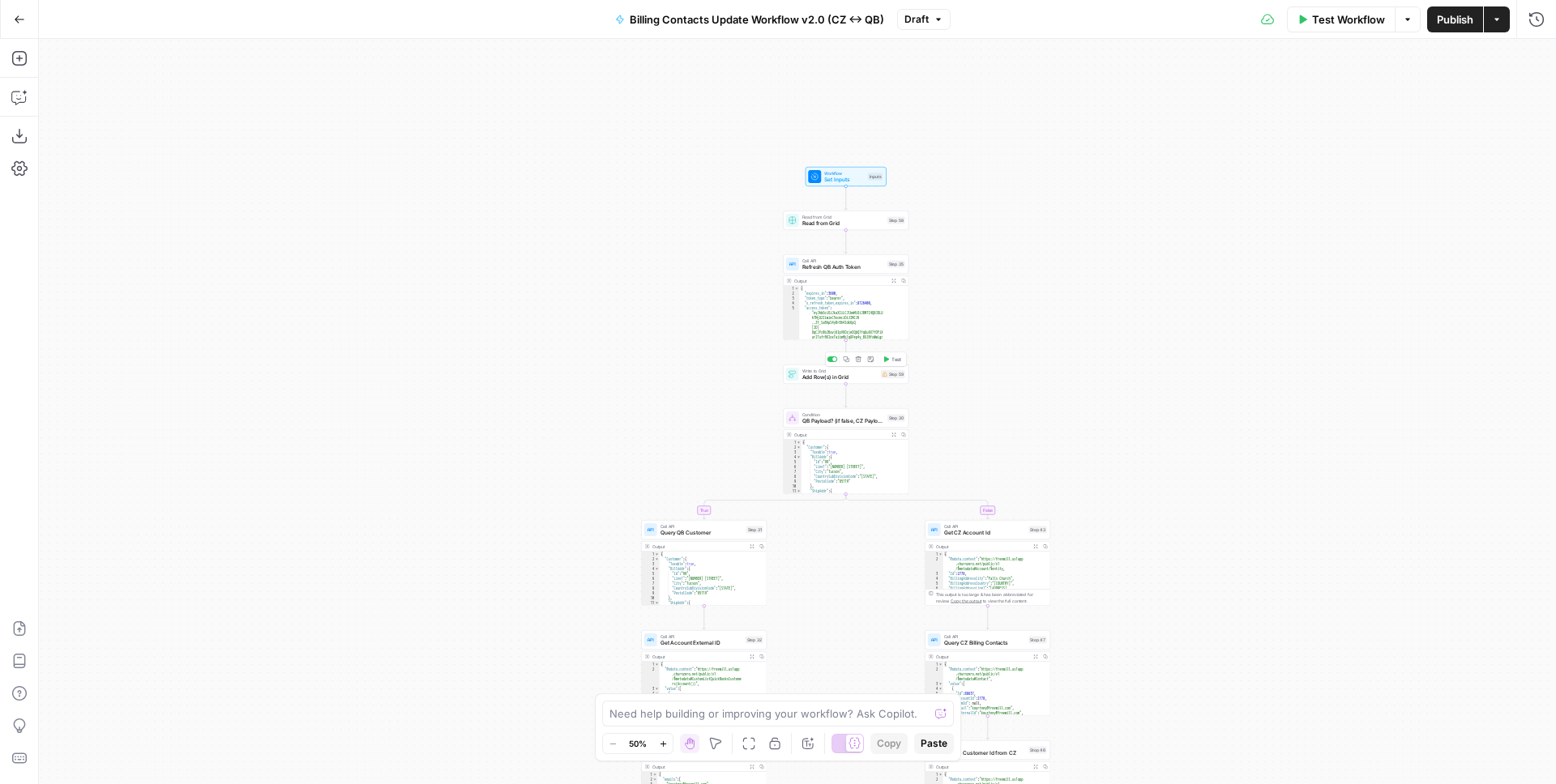 click on "Add Row(s) in Grid" at bounding box center (840, 377) 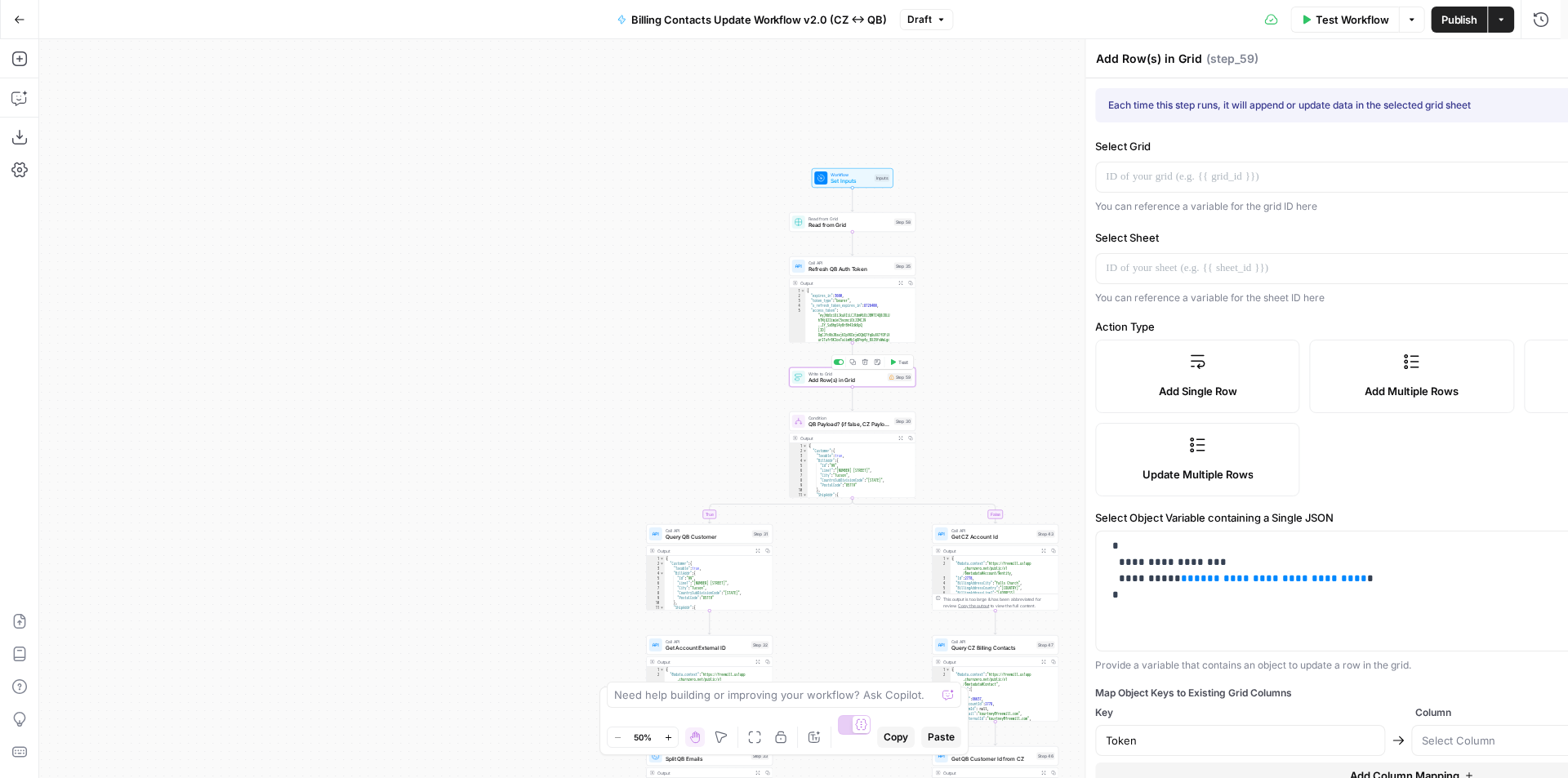 type on "Token" 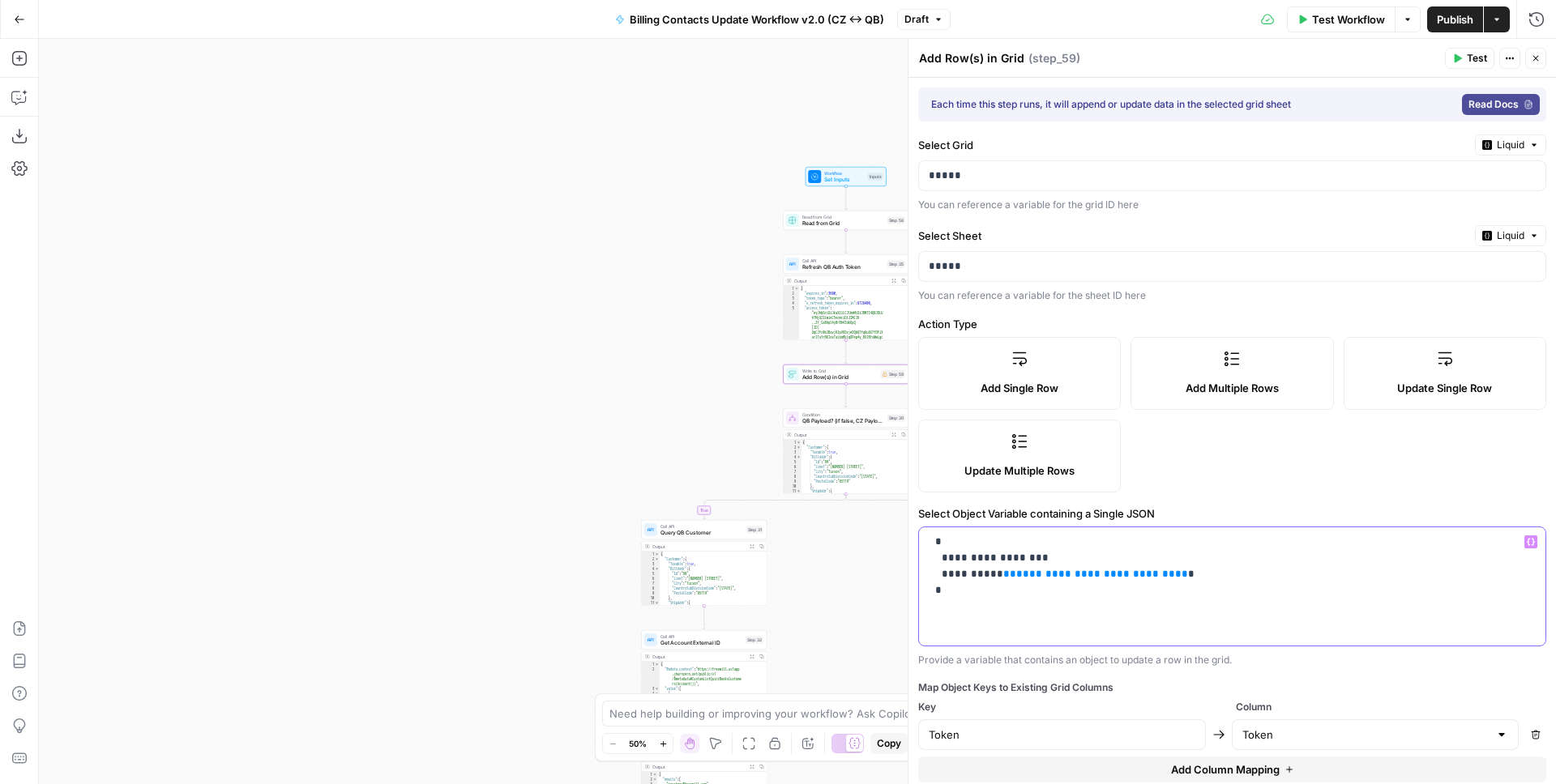click on "**********" at bounding box center [1096, 573] 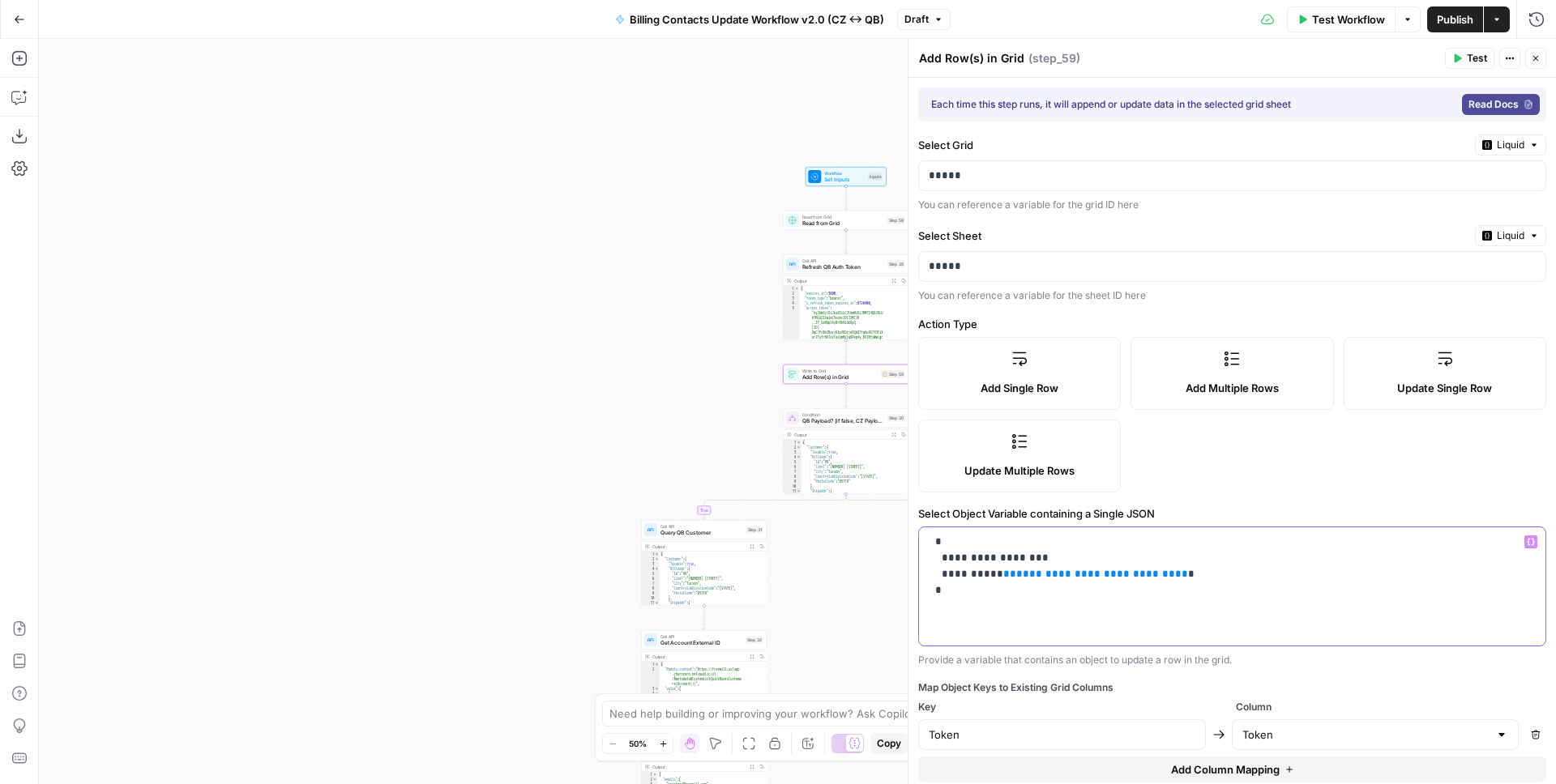 click on "**********" at bounding box center (1226, 566) 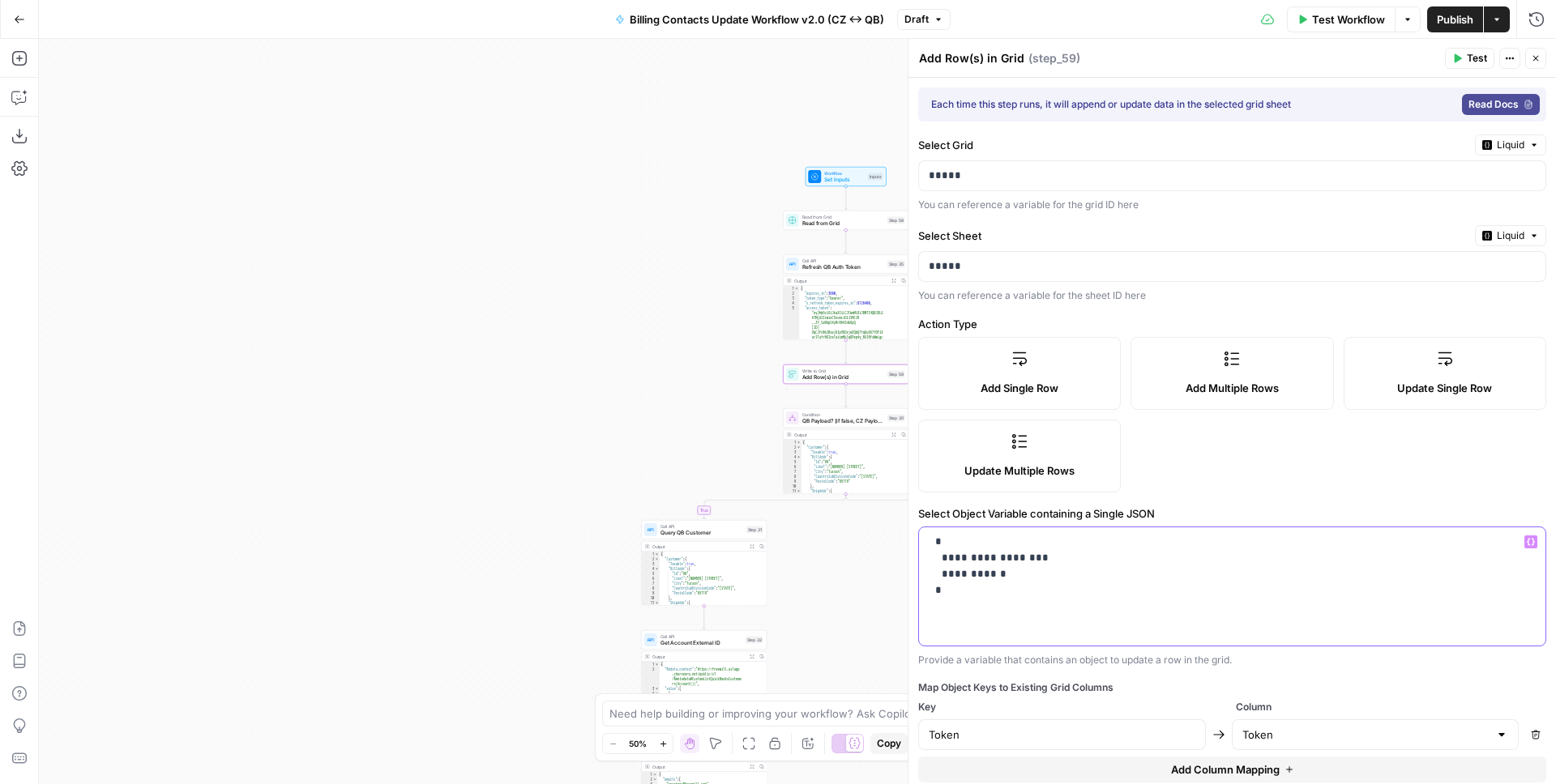 click 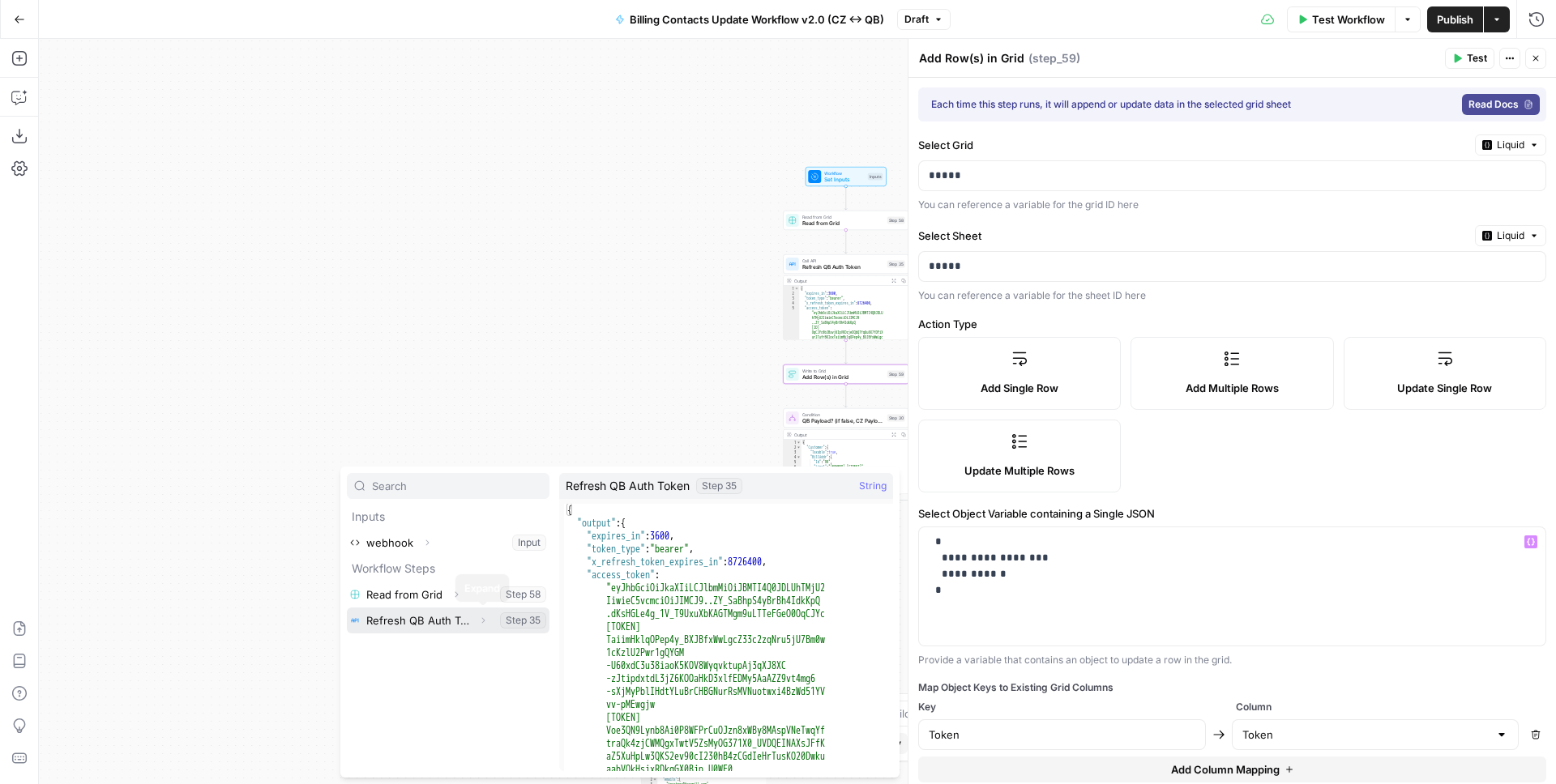 click 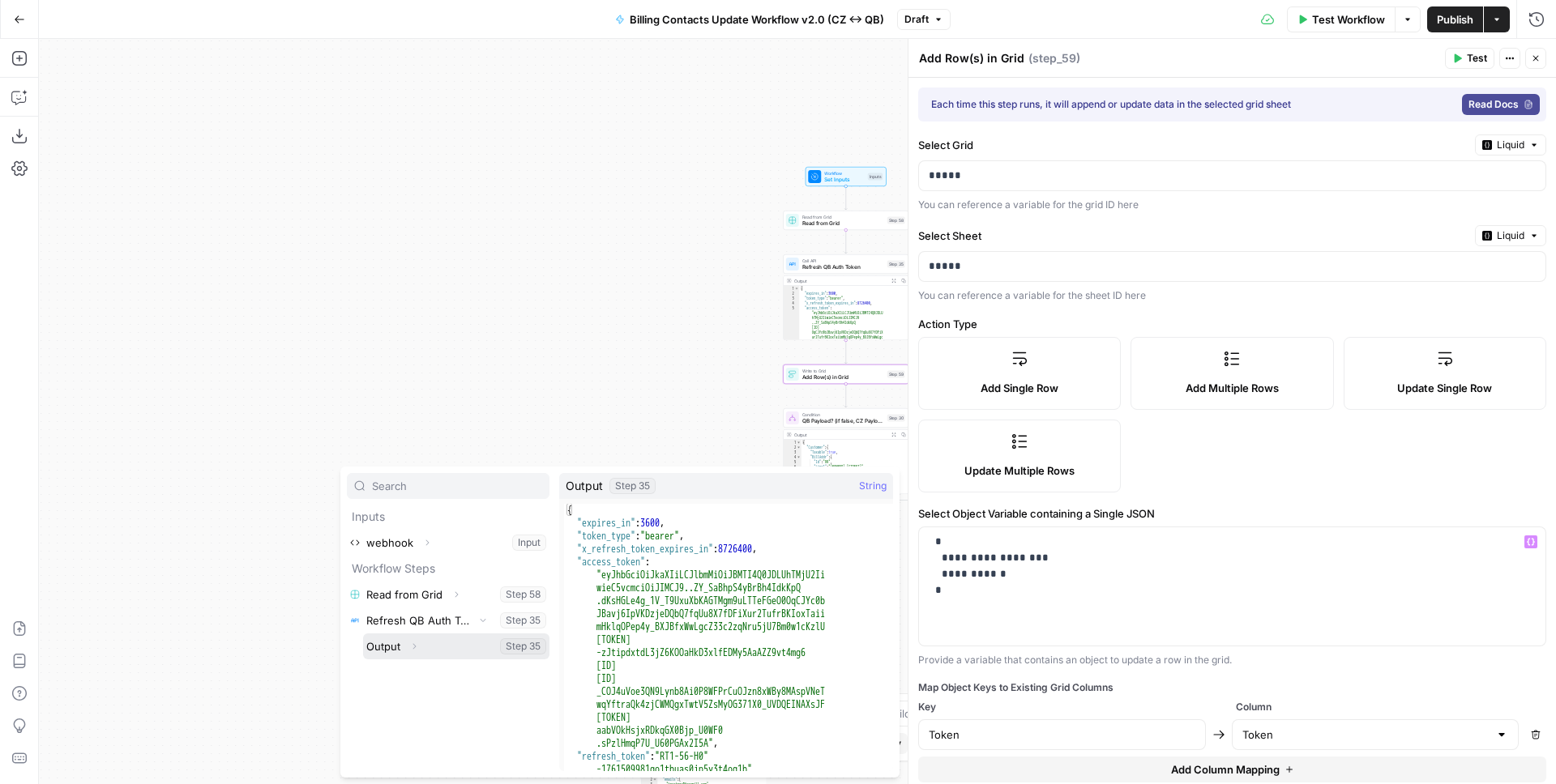 click 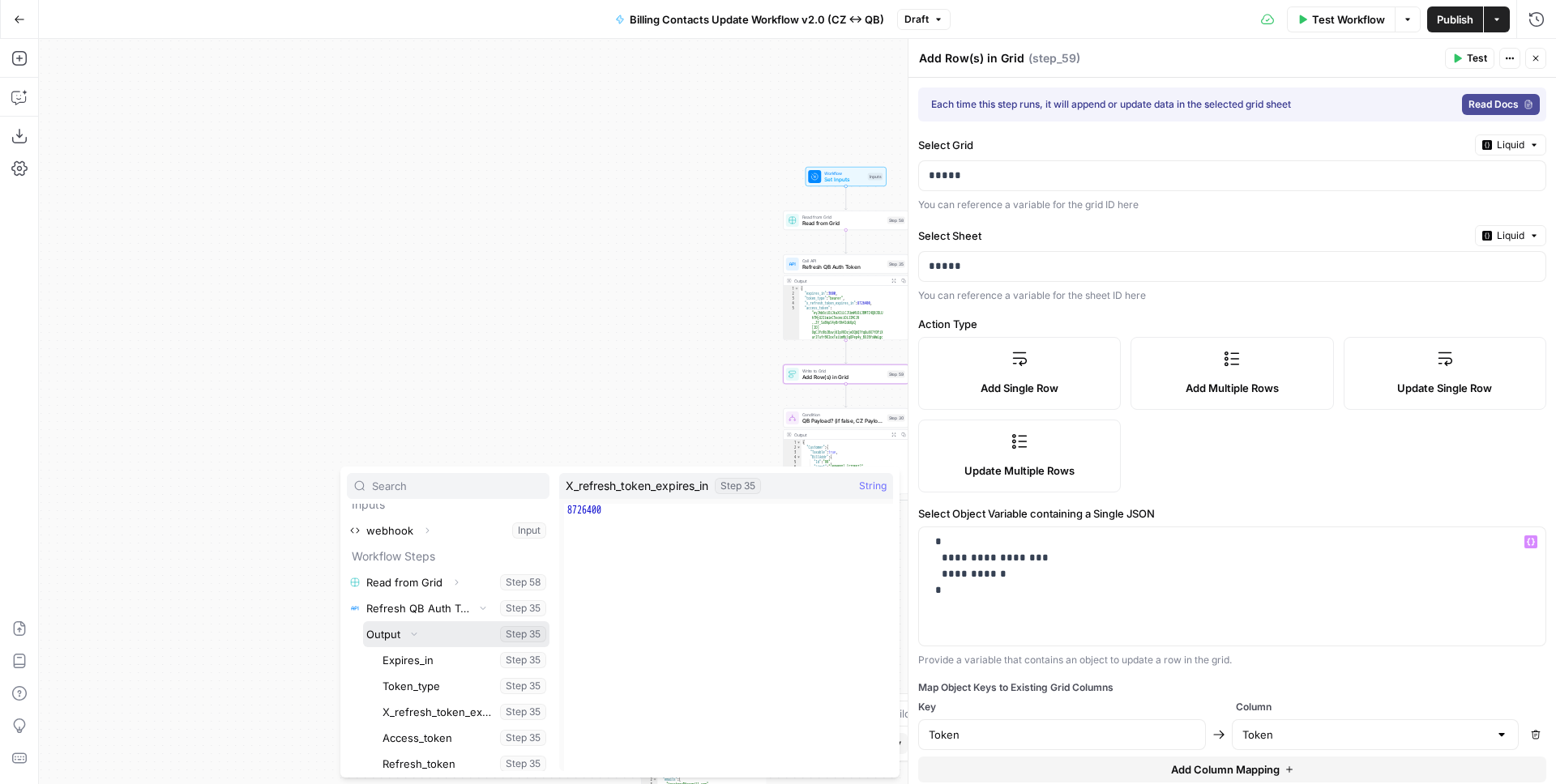 scroll, scrollTop: 18, scrollLeft: 0, axis: vertical 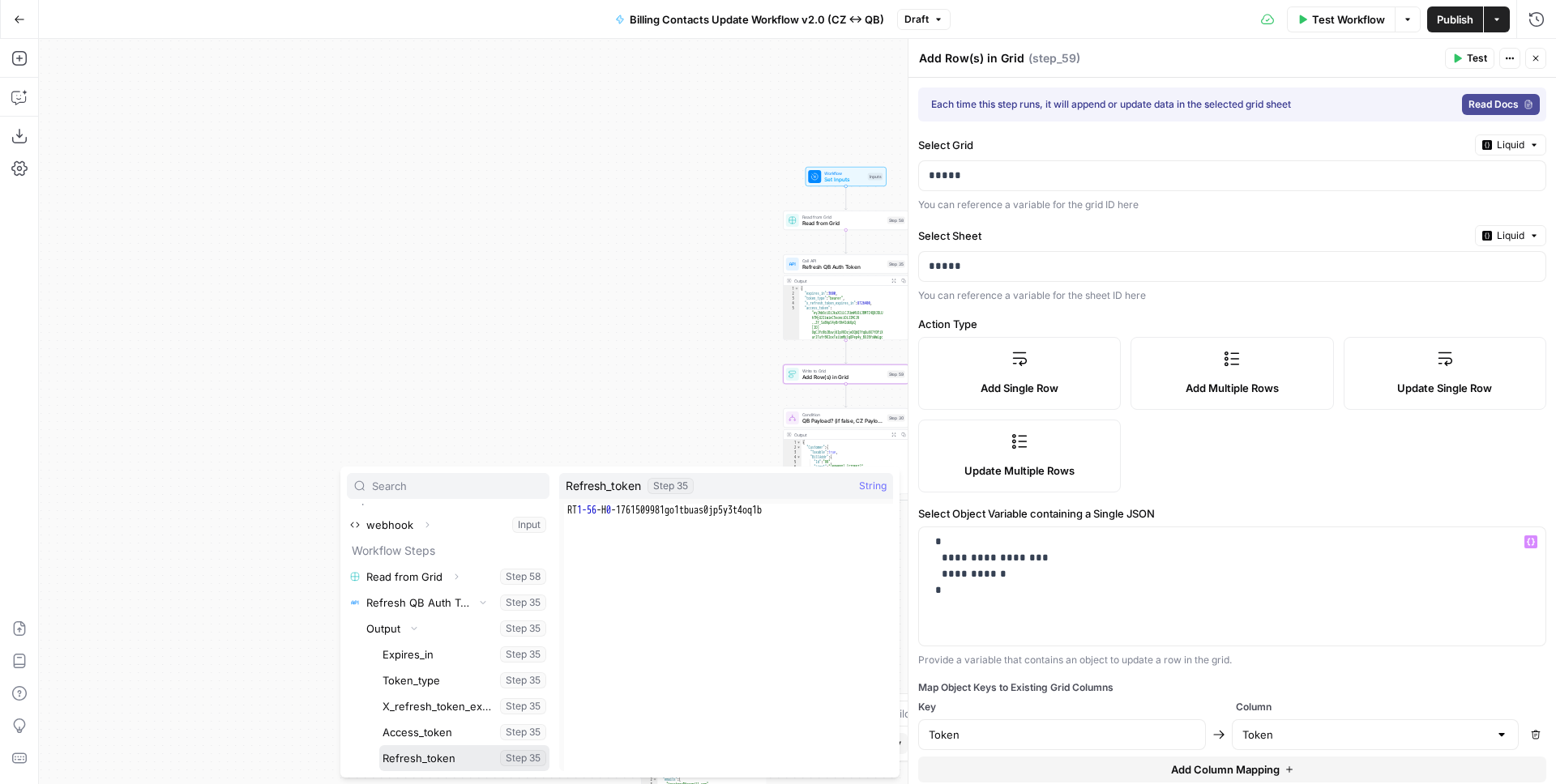 click at bounding box center [464, 758] 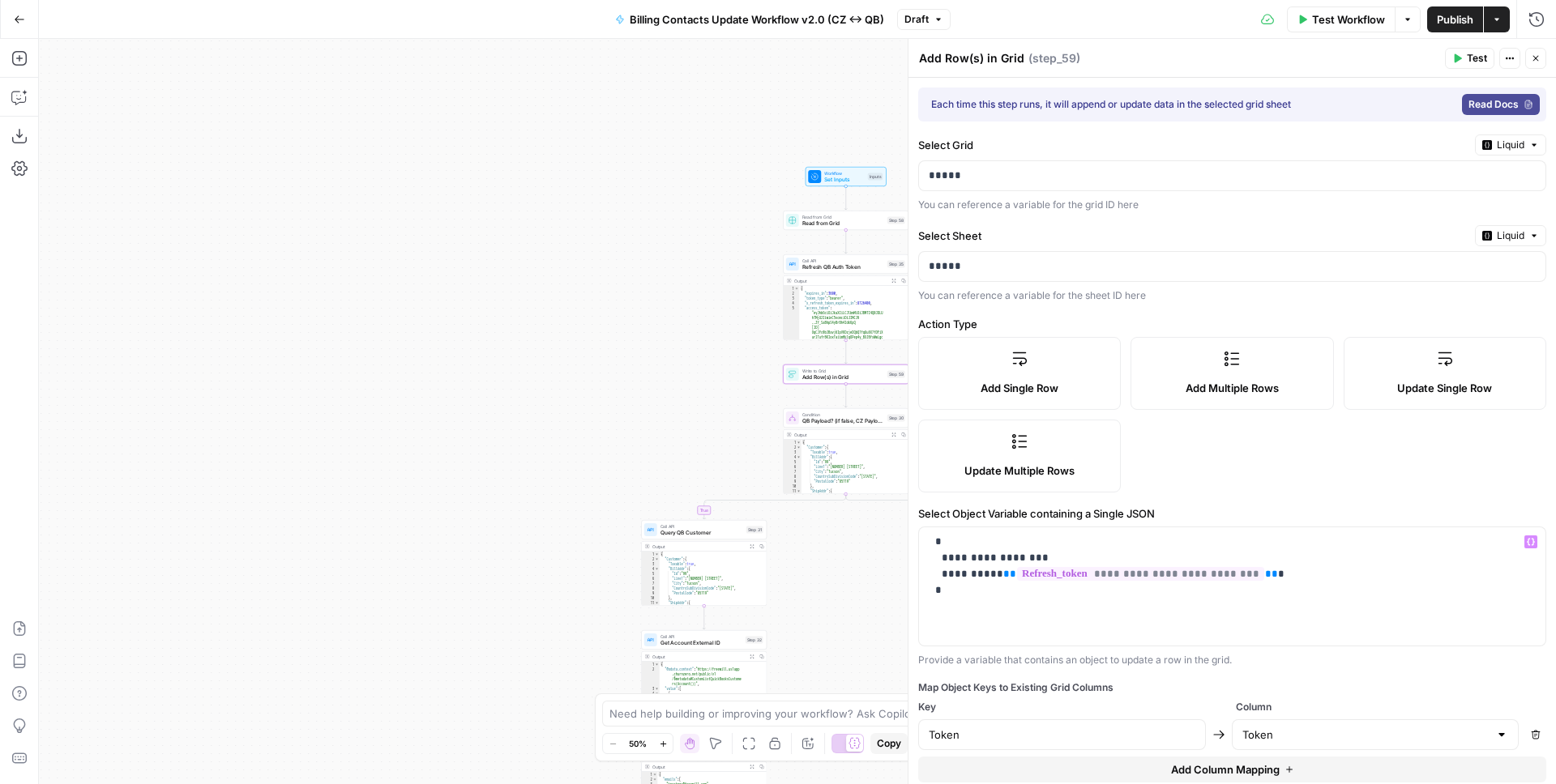 click on "Refresh QB Auth Token" at bounding box center [843, 267] 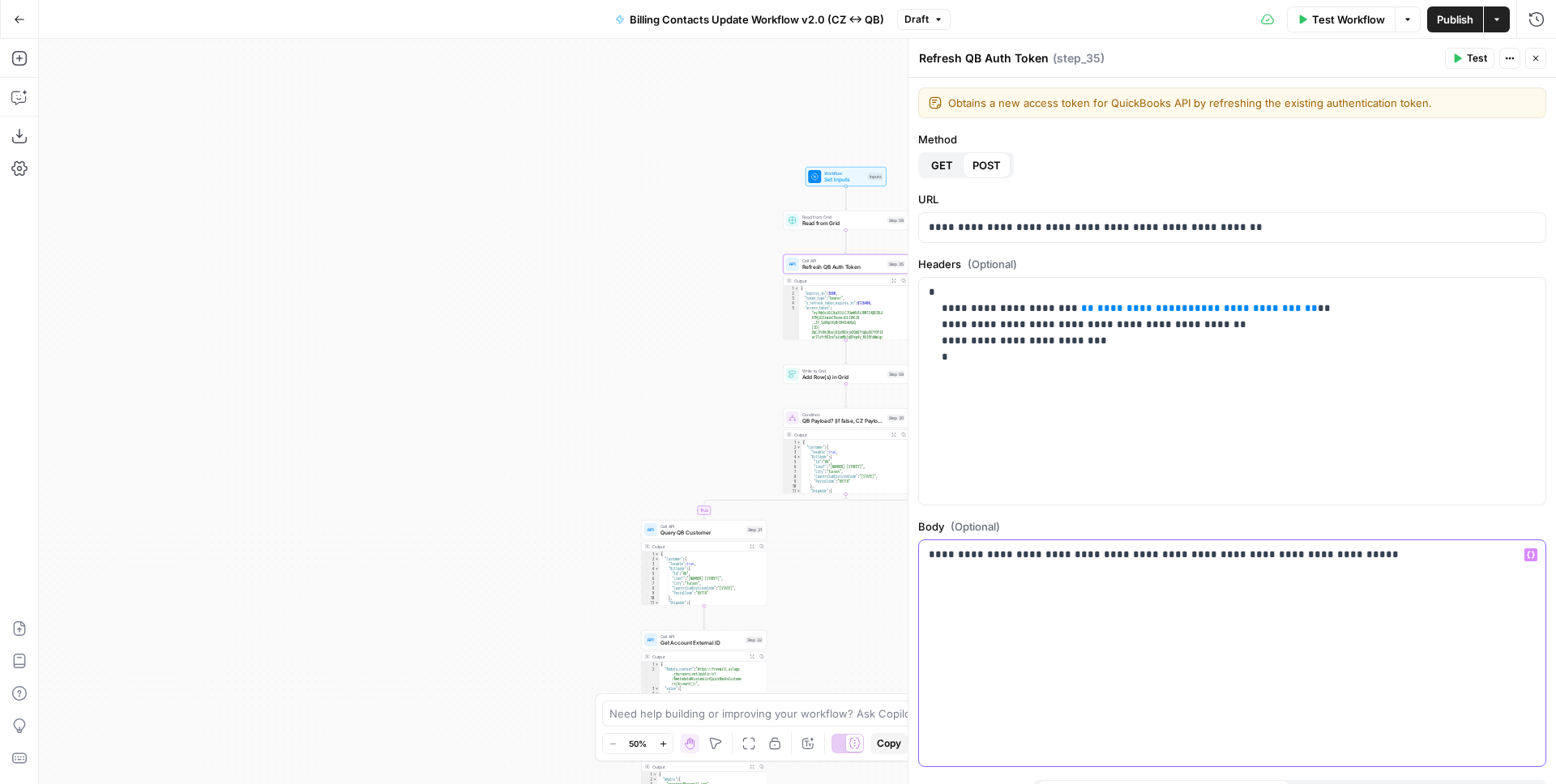 drag, startPoint x: 1005, startPoint y: 559, endPoint x: 1238, endPoint y: 558, distance: 233.00215 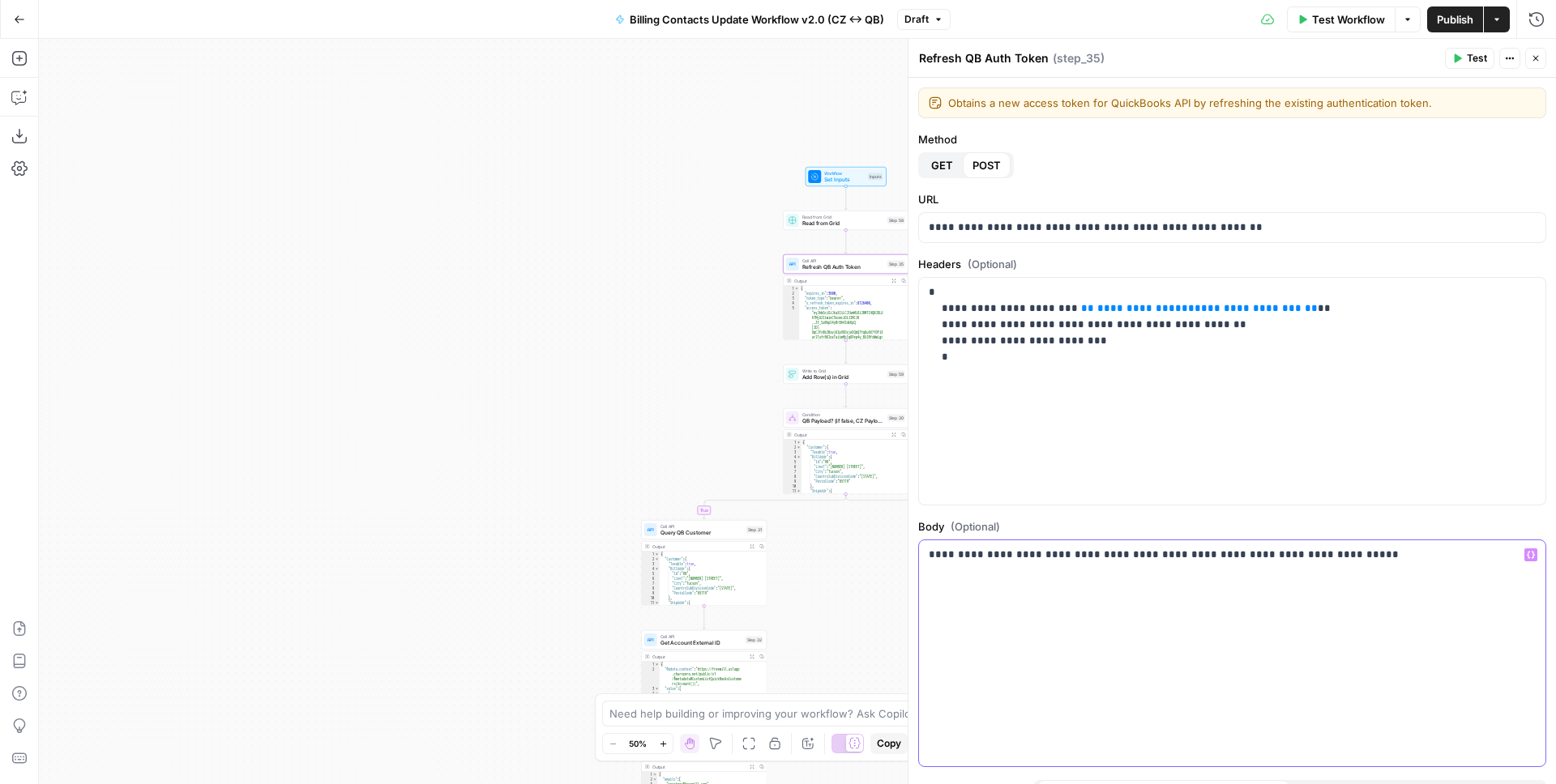 click on "**********" at bounding box center [1226, 555] 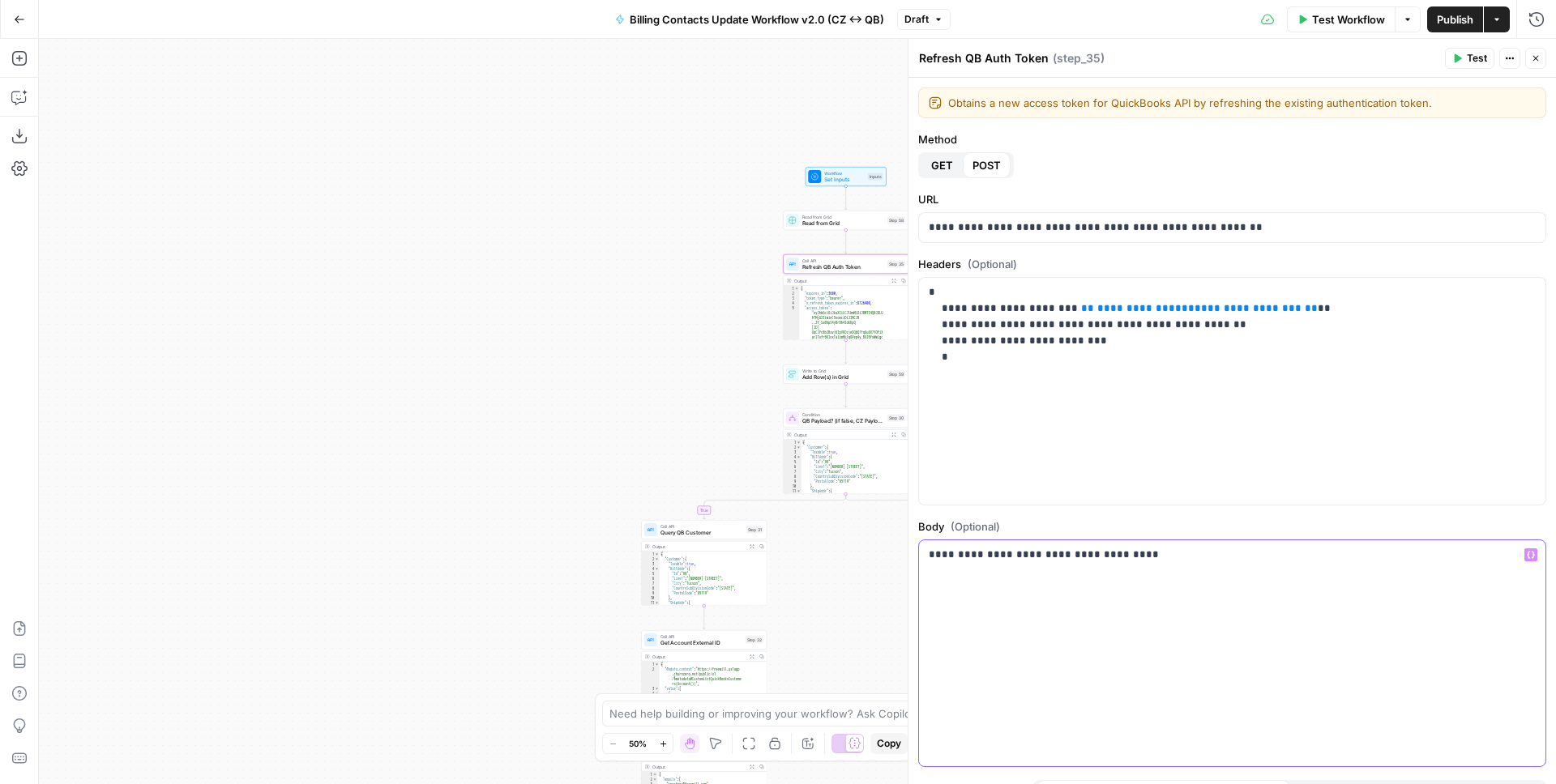 click 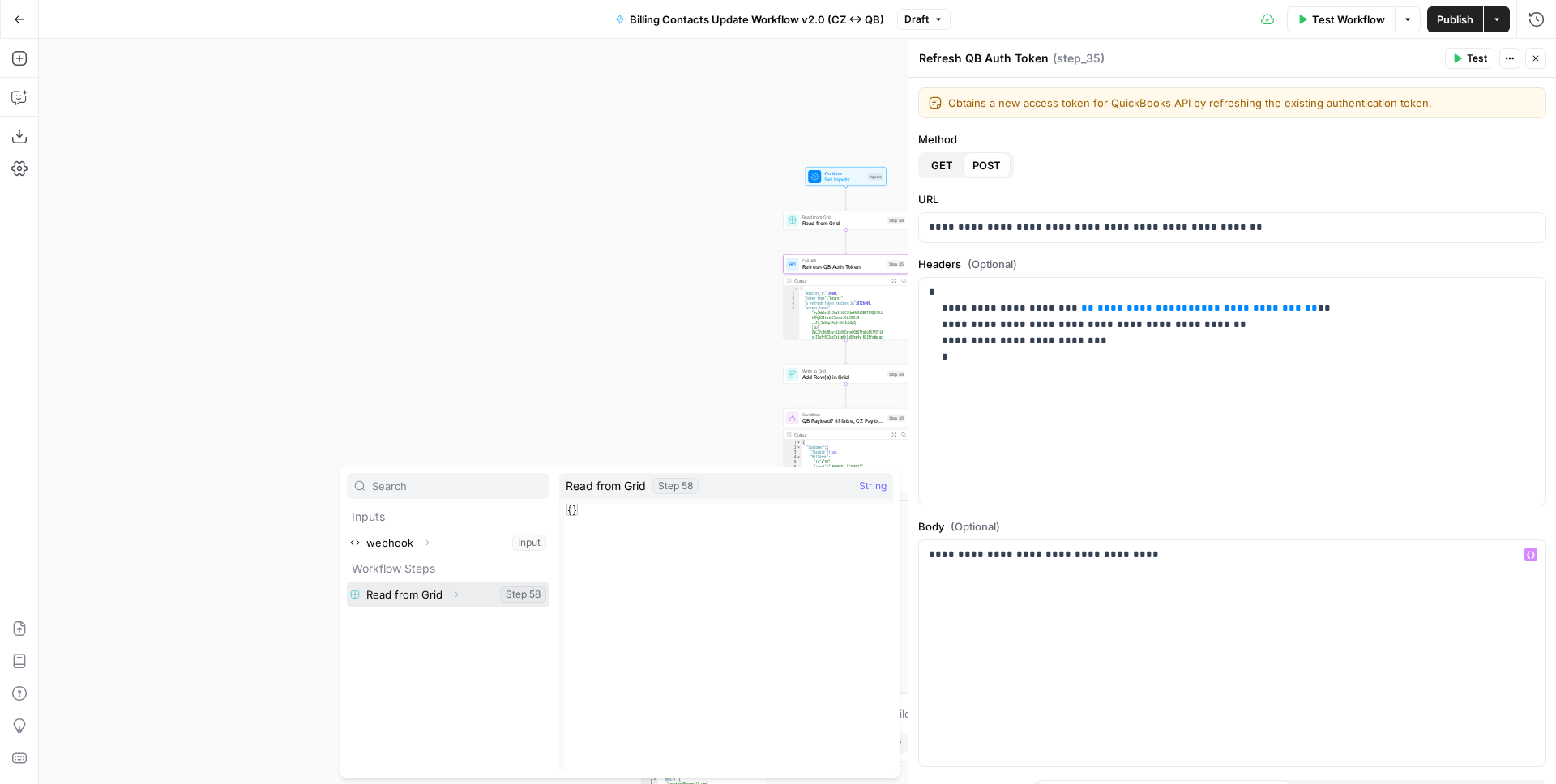 click at bounding box center (448, 594) 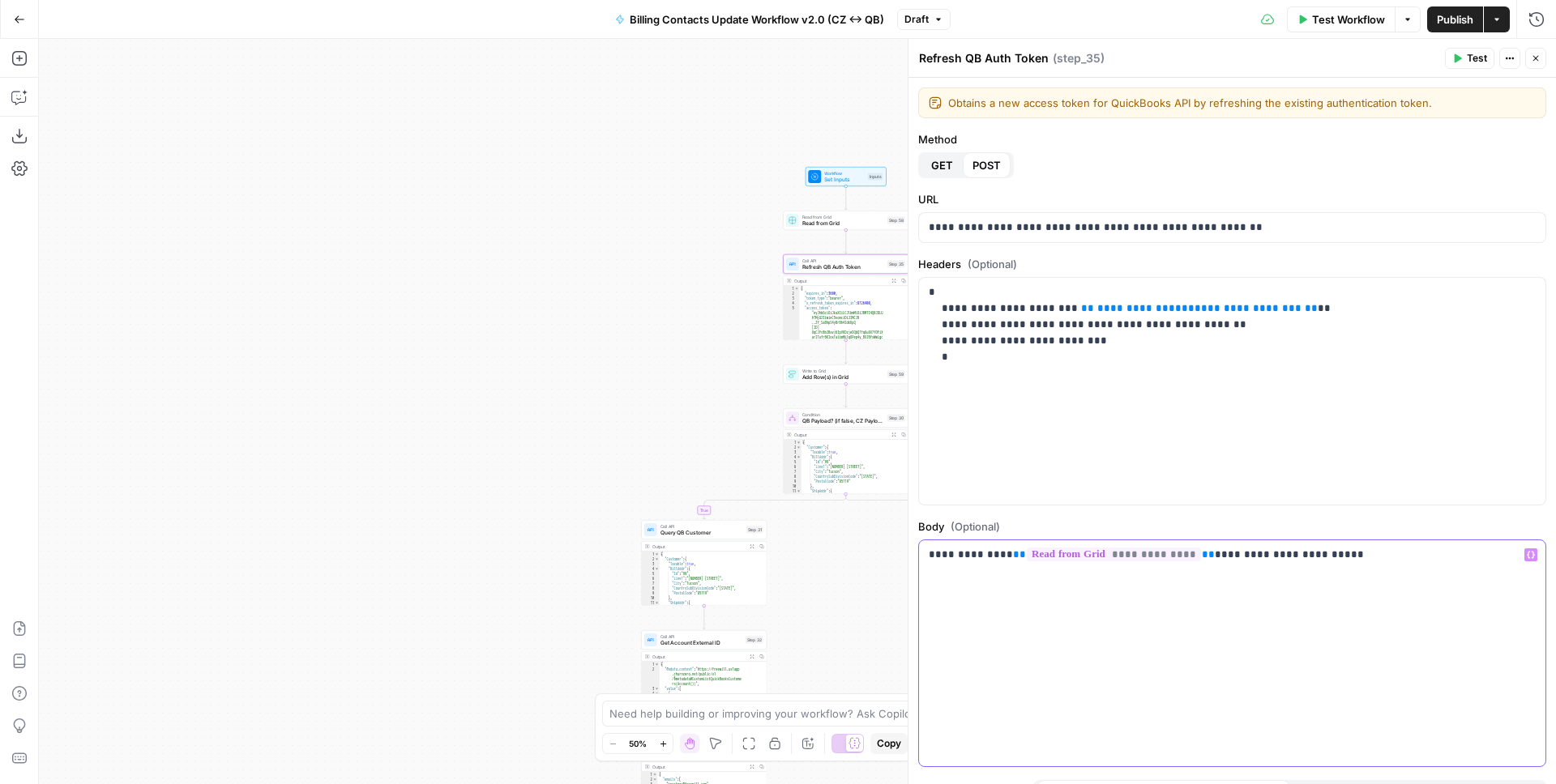 type 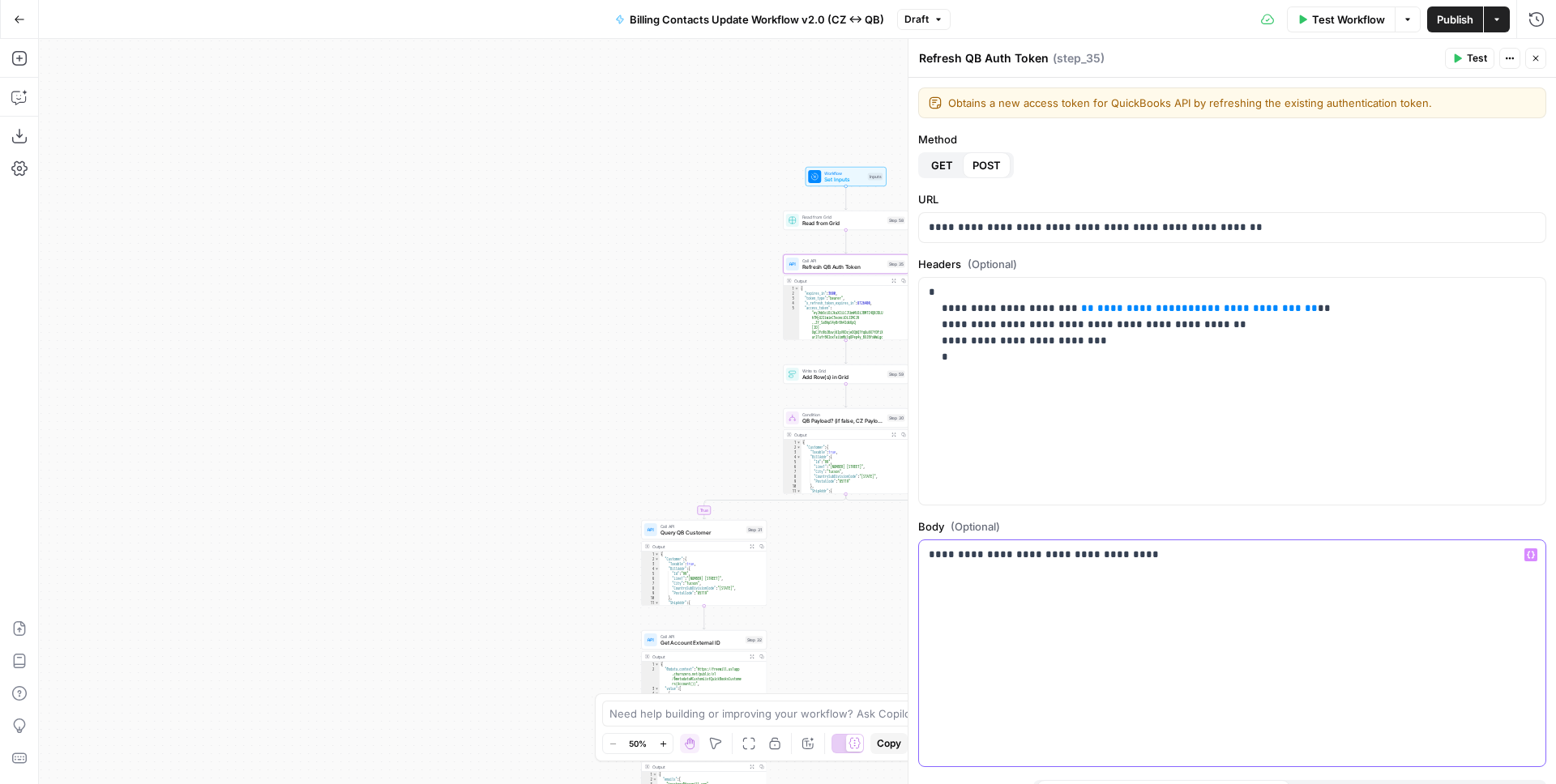 click 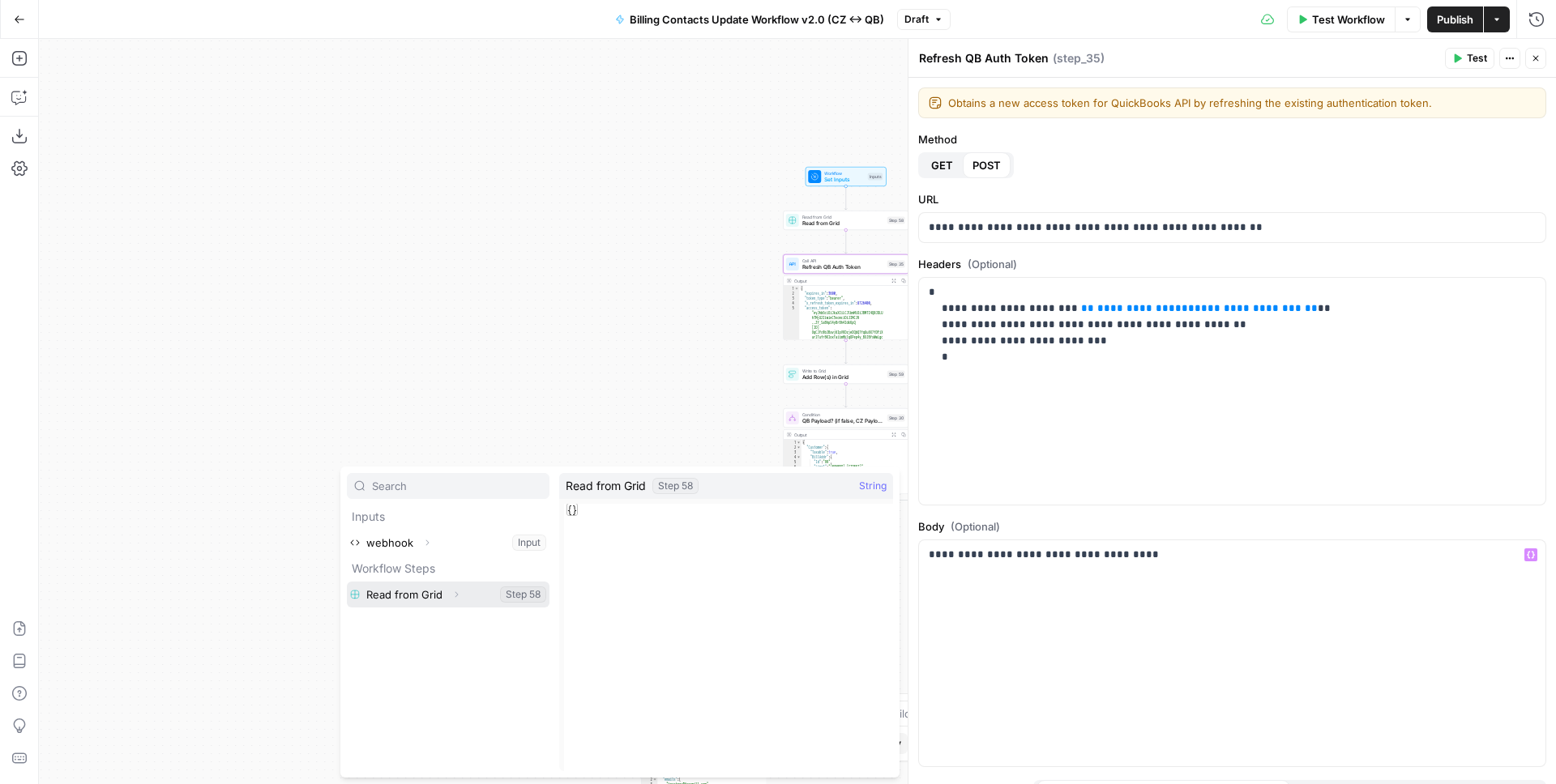 click 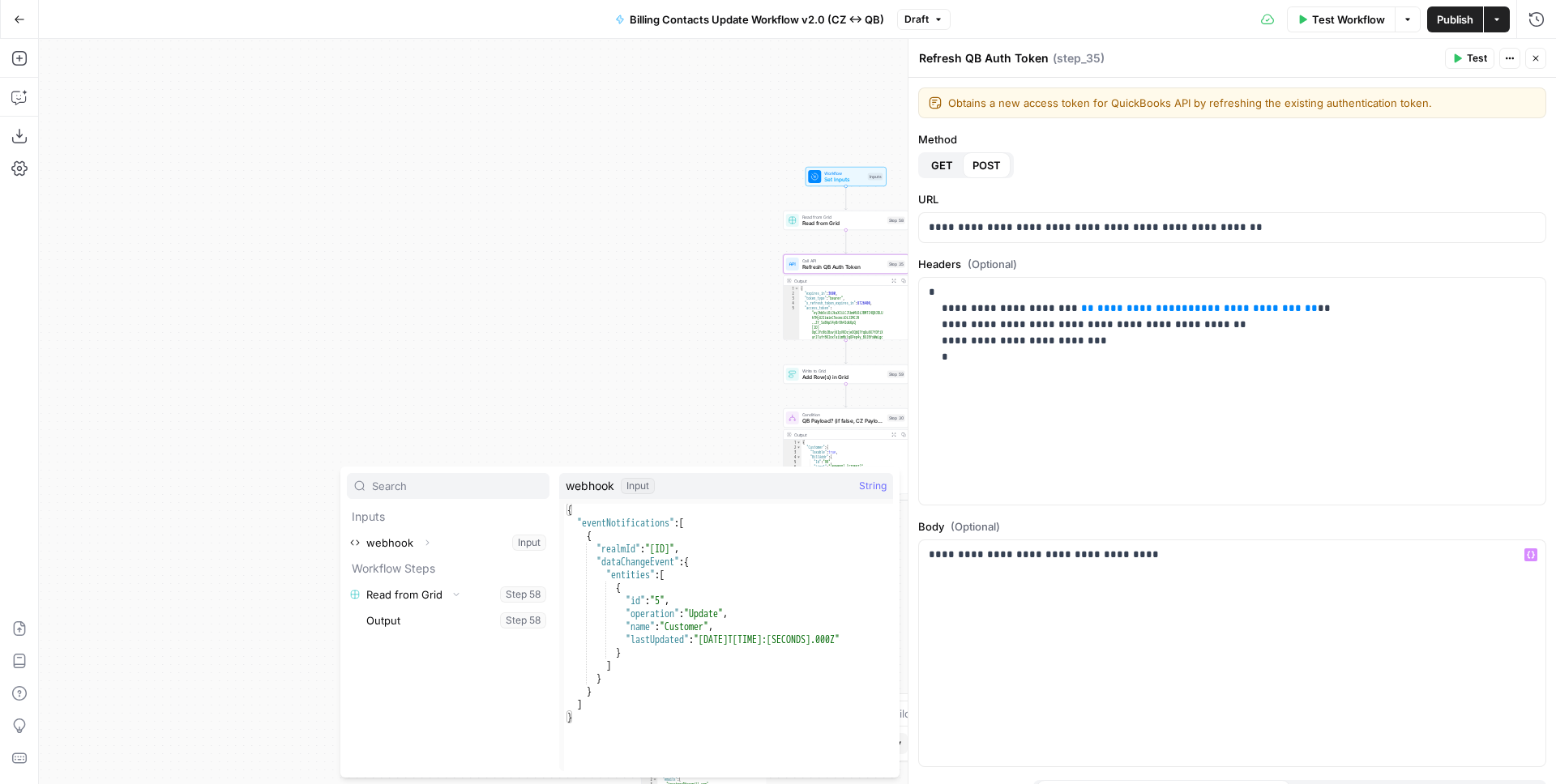 click on "true true true false false false Workflow Set Inputs Inputs Read from Grid Read from Grid Step 58 Call API Refresh QB Auth Token Step 35 Output Expand Output Copy 1 2 3 4 5 {    "expires_in" :  3600 ,    "token_type" :  "bearer" ,    "x_refresh_token_expires_in" :  8726400 ,    "access_token" :         "eyJhbGciOiJkaXIiLCJlbmMiOiJBMTI4Q0JDLU        hTMjU2IiwieC5vcmciOiJIMCJ9        ..ZY_SaBhpS4yBrBh4IdkKpQ        .dKsHGLe4g_1V_T9UxuXbKAGTMgm9uLTTeFGeO0        OqCJYc0bJBavj6IpVKDzjeDQbQ7fqUu8X7fDFiX        ur2TufrBKIoxTaiimHklqOPep4y_BXJBfxWwLgc        Z33c2zqNru5jU7Bm0w1cKzlU2Pwr1gQYGM        -U60xdC3u38iaoK5KOV8WyqvktupAj3qXJ8XC        -zJtipdxtdL3jZ6KOOaHkD3xlfEDMy5AaAZZ9vt        4mg6-sXjMyPblIHdtYLuBrCHBGNurRsMVNuotwx        i4BzWd51YVvv-pMEwgjw        -kc7MPTVIU8hzX8P4ynLsfY5kA4kLX9PACU2lDX        _COJ4uVoe3QN9Lynb8Ai0P8WFPrCuOJzn8xWBy8        MAspVNeTwqYftraQk4zjCWMQgxTwtV5ZsMyOG37" at bounding box center (797, 411) 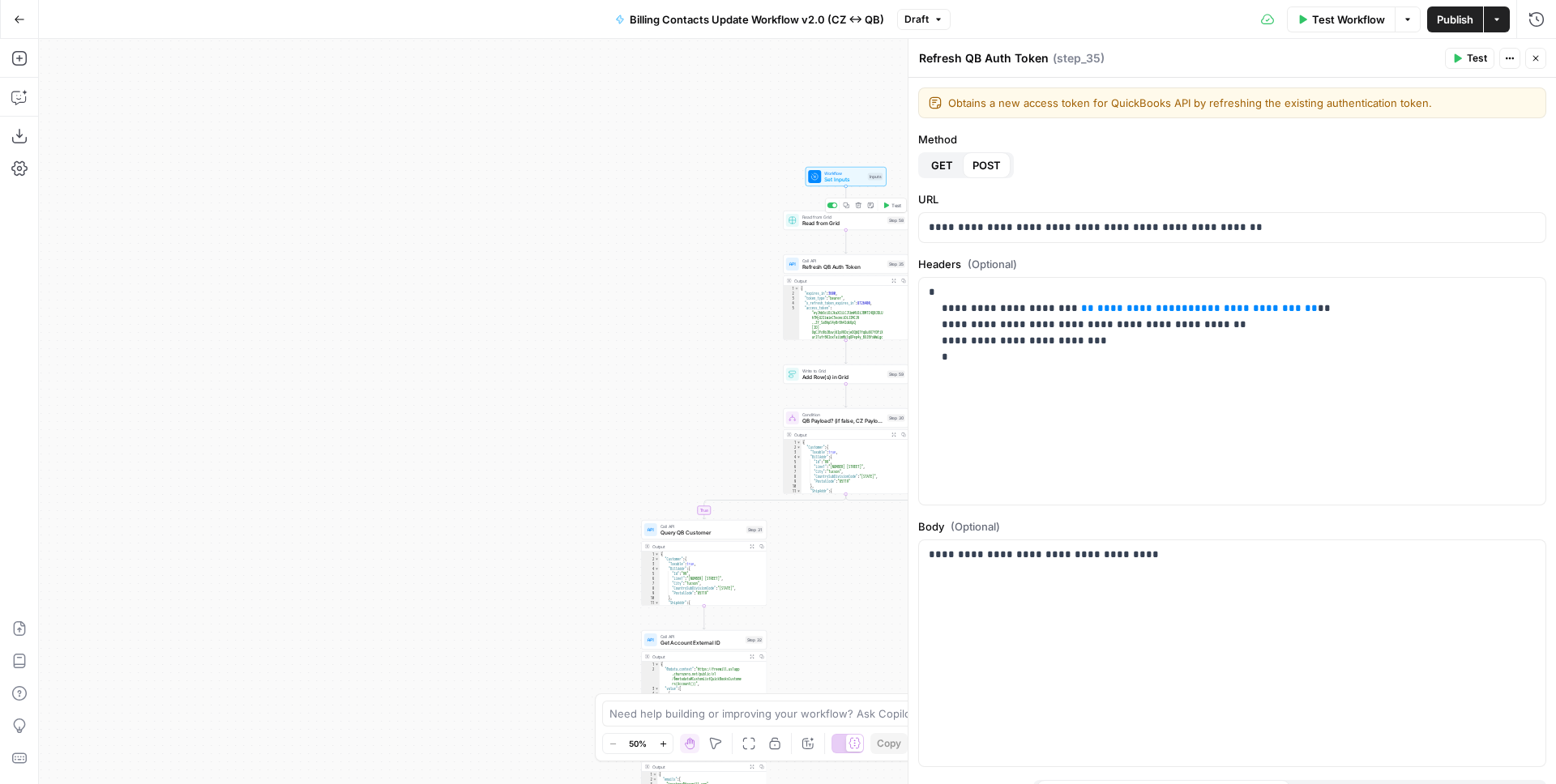 click on "Test" at bounding box center (891, 205) 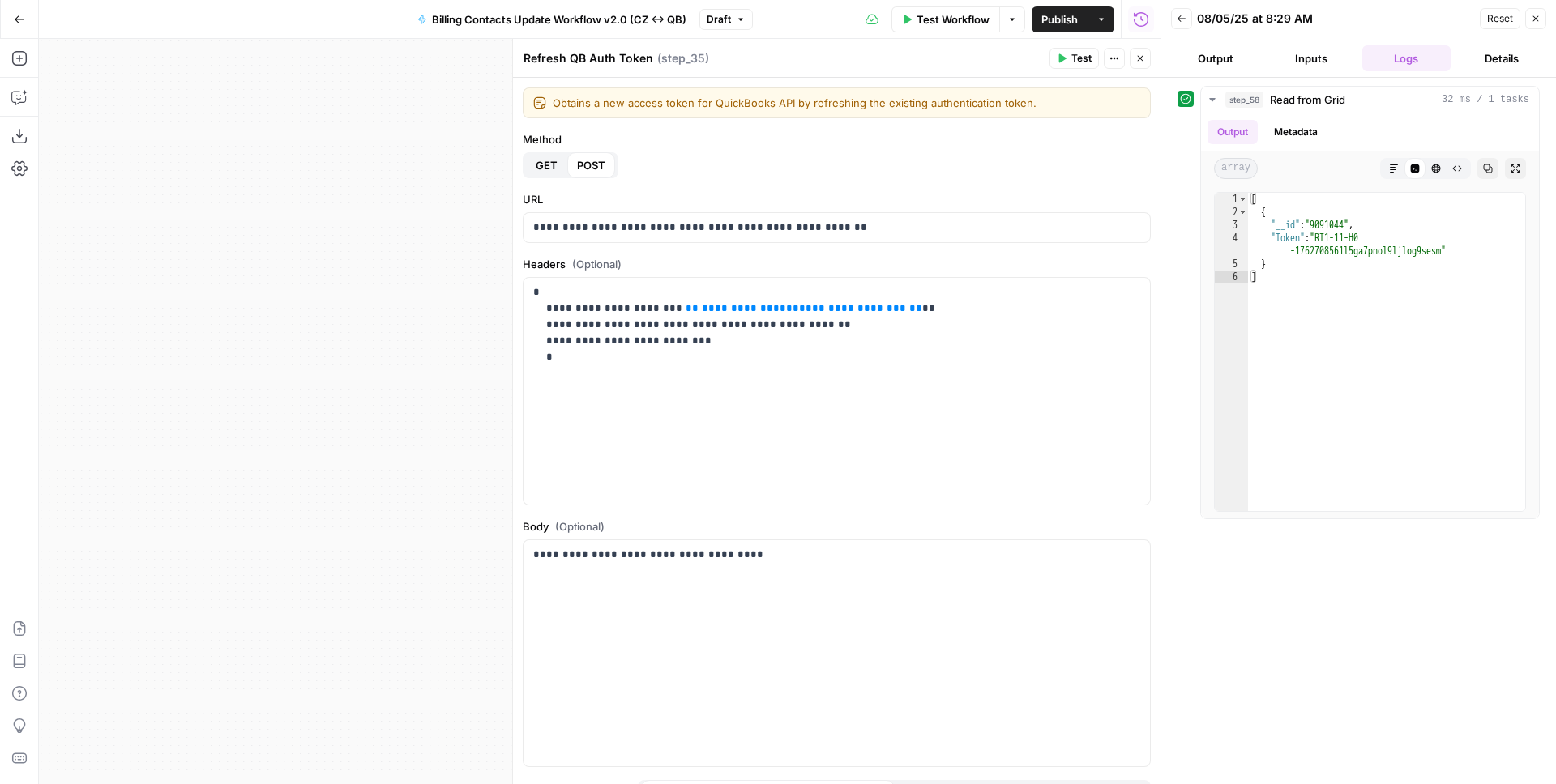 click on "Close" at bounding box center [1536, 19] 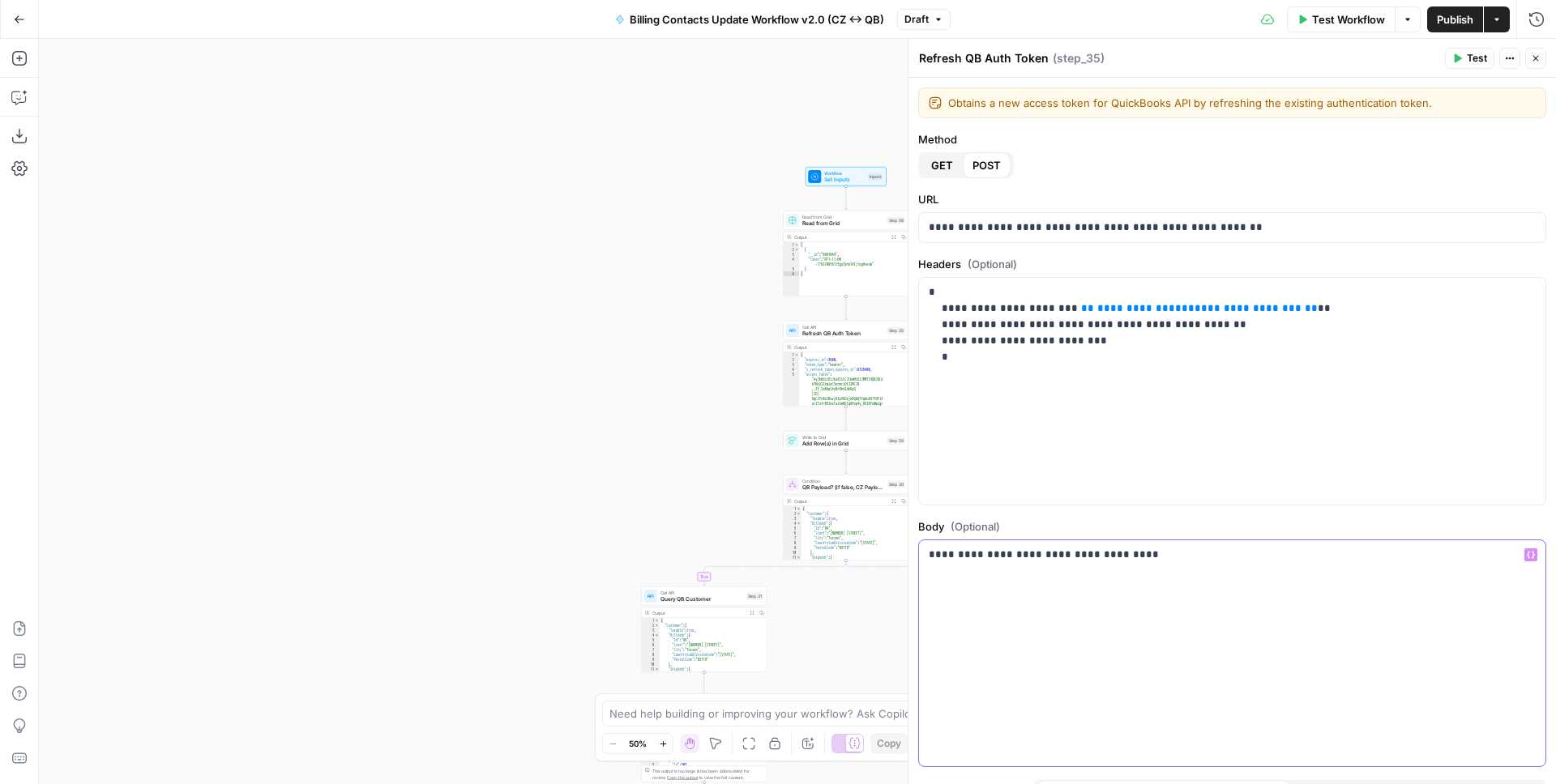 click on "**********" at bounding box center (1226, 555) 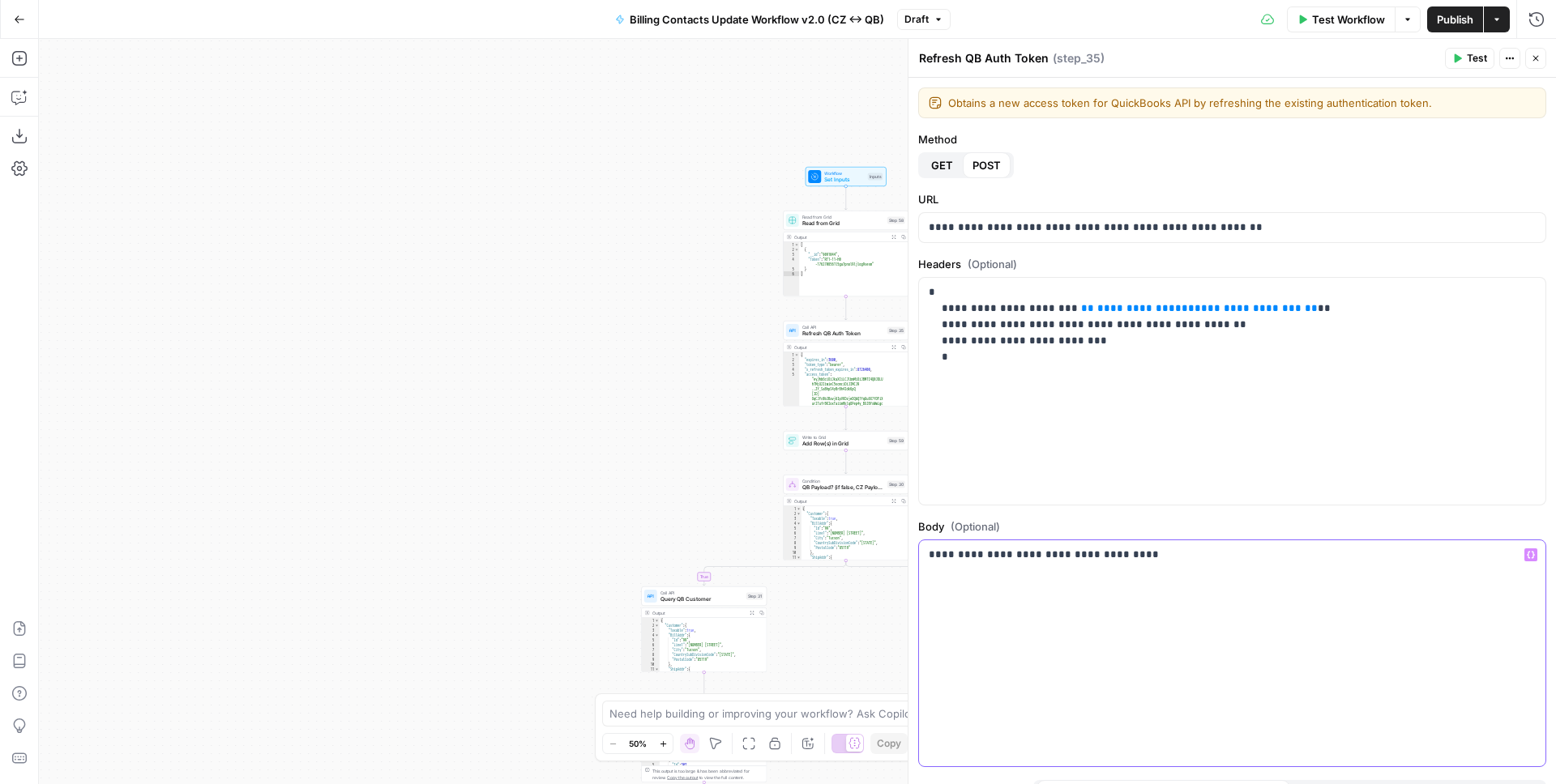 click 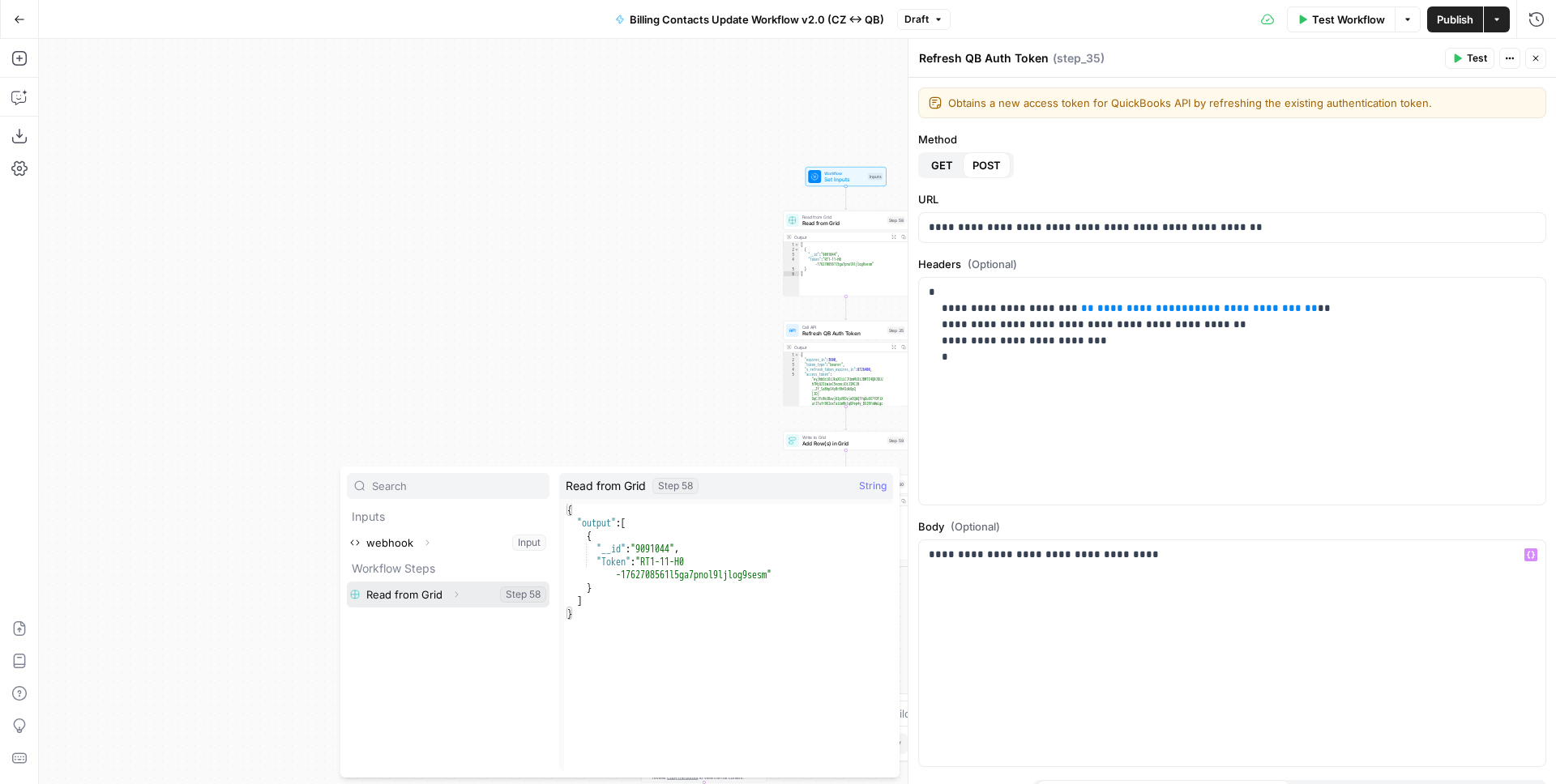 click 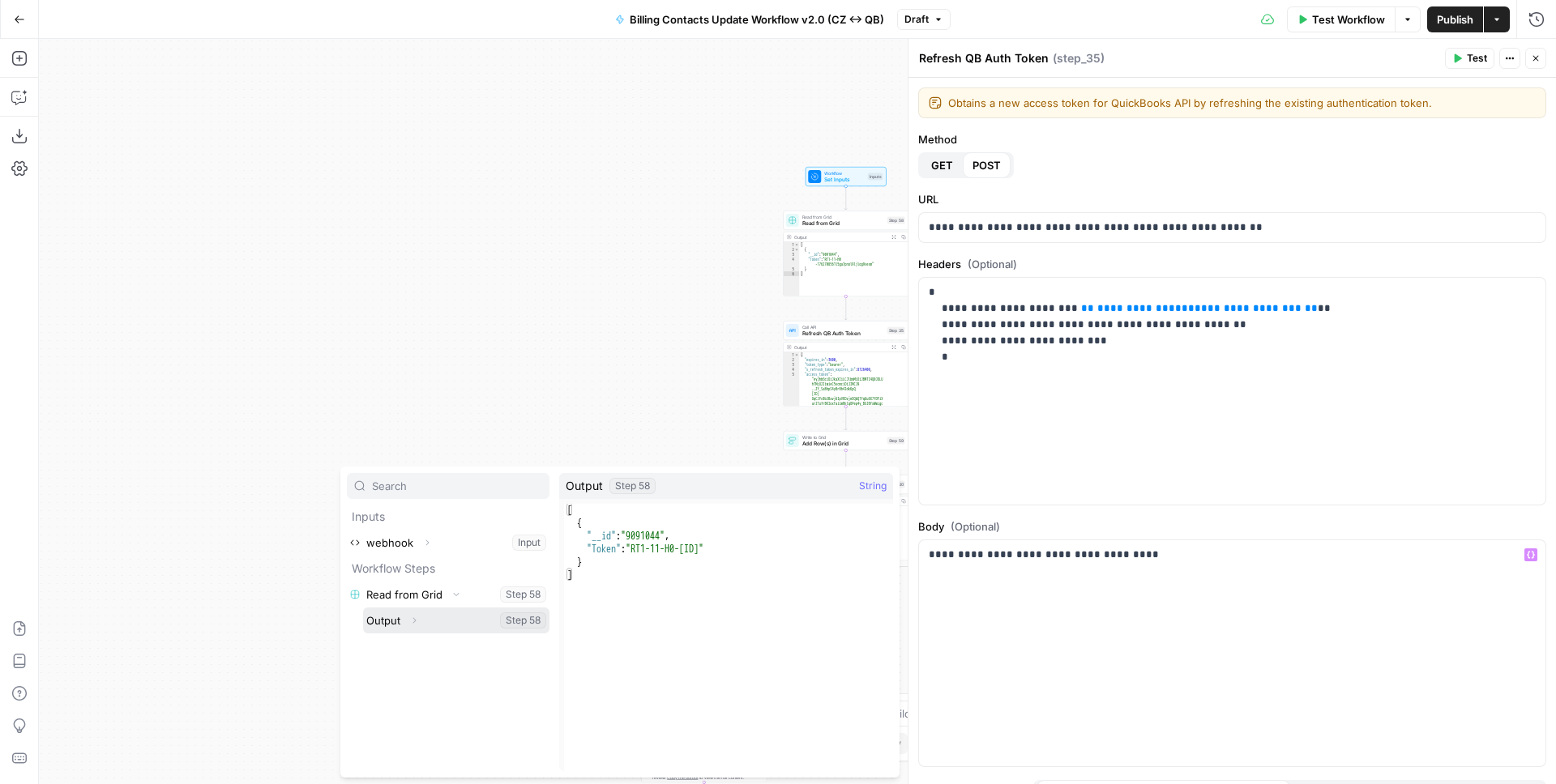 click 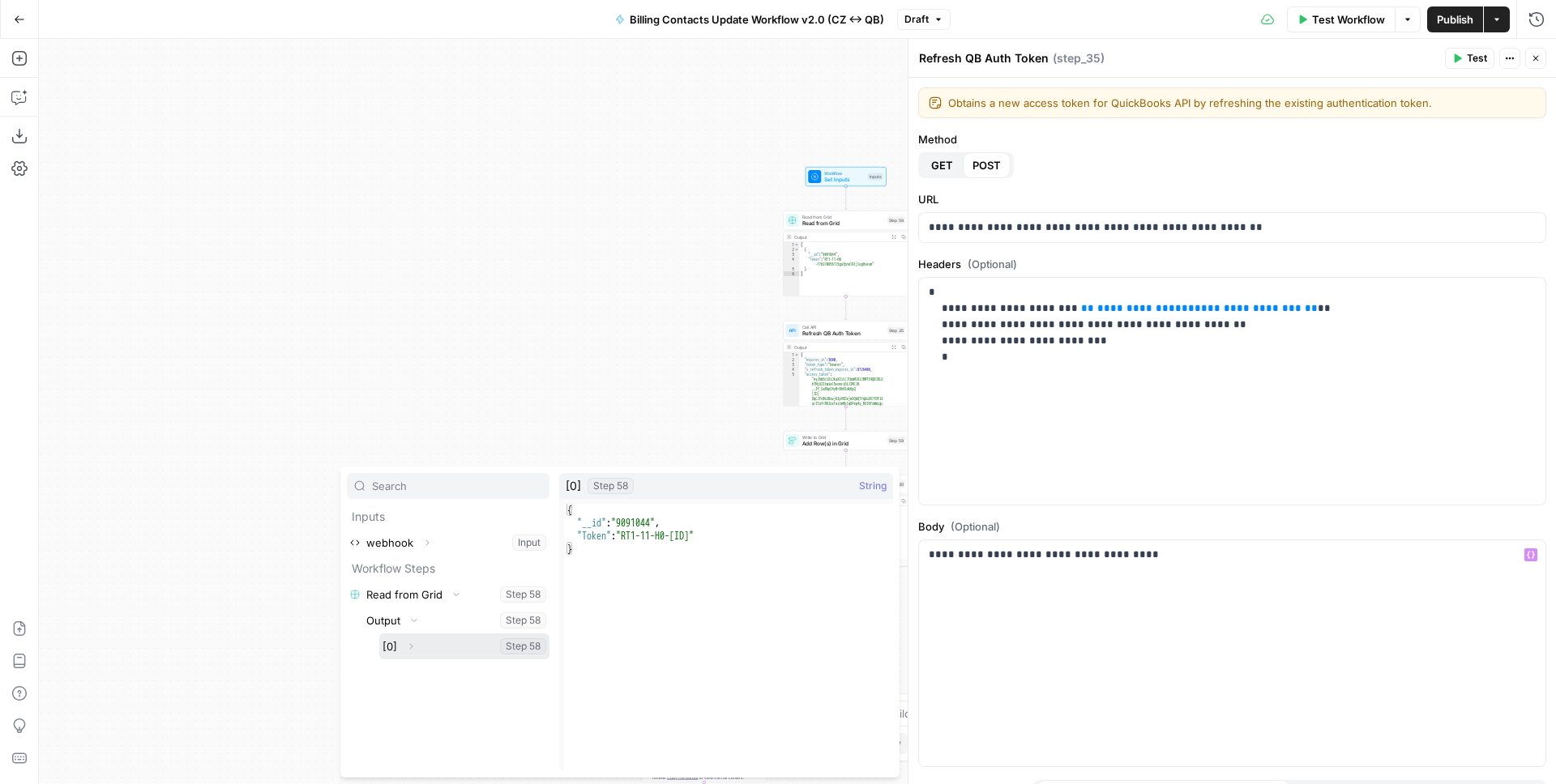 click 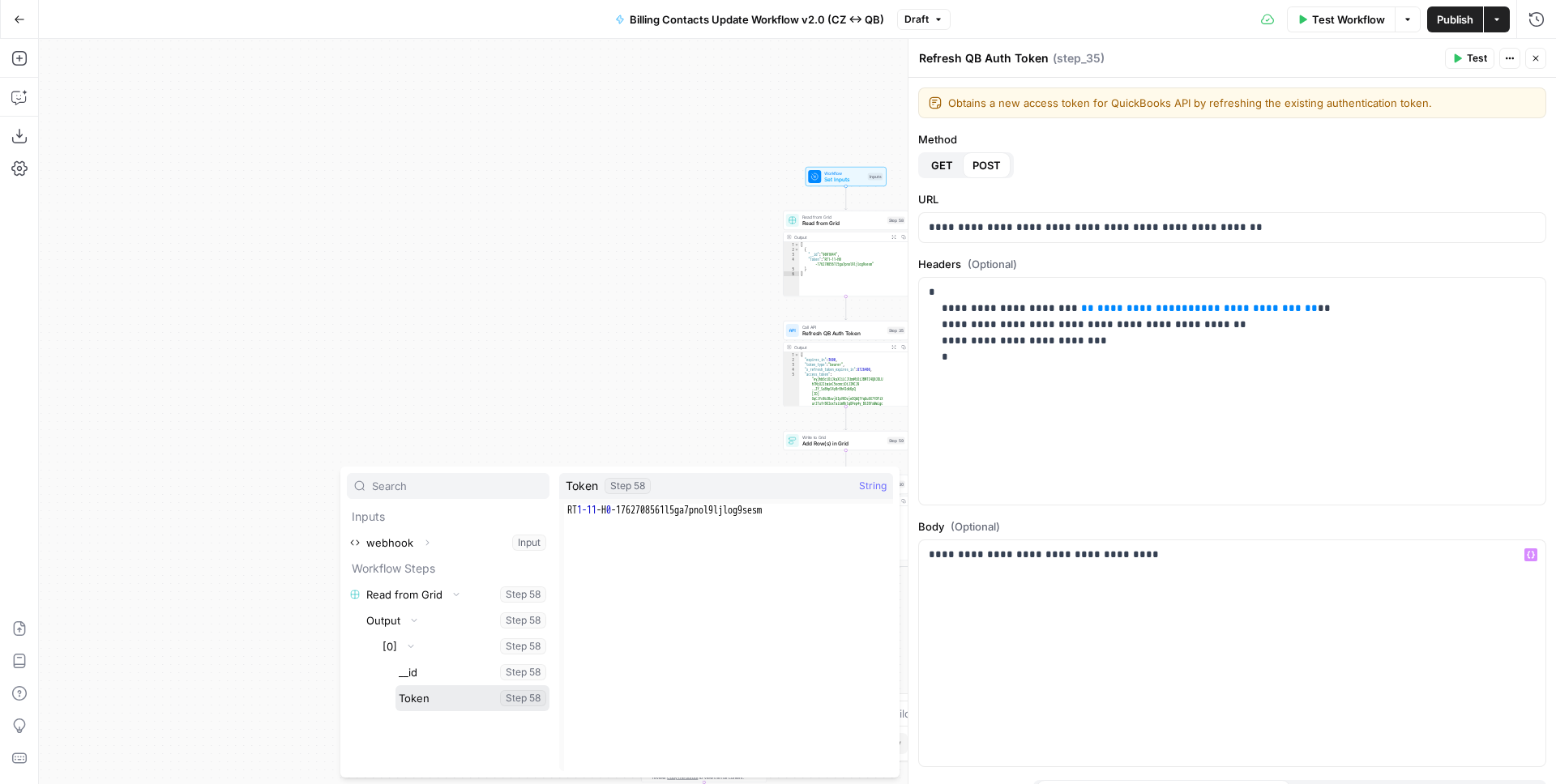 click at bounding box center (472, 698) 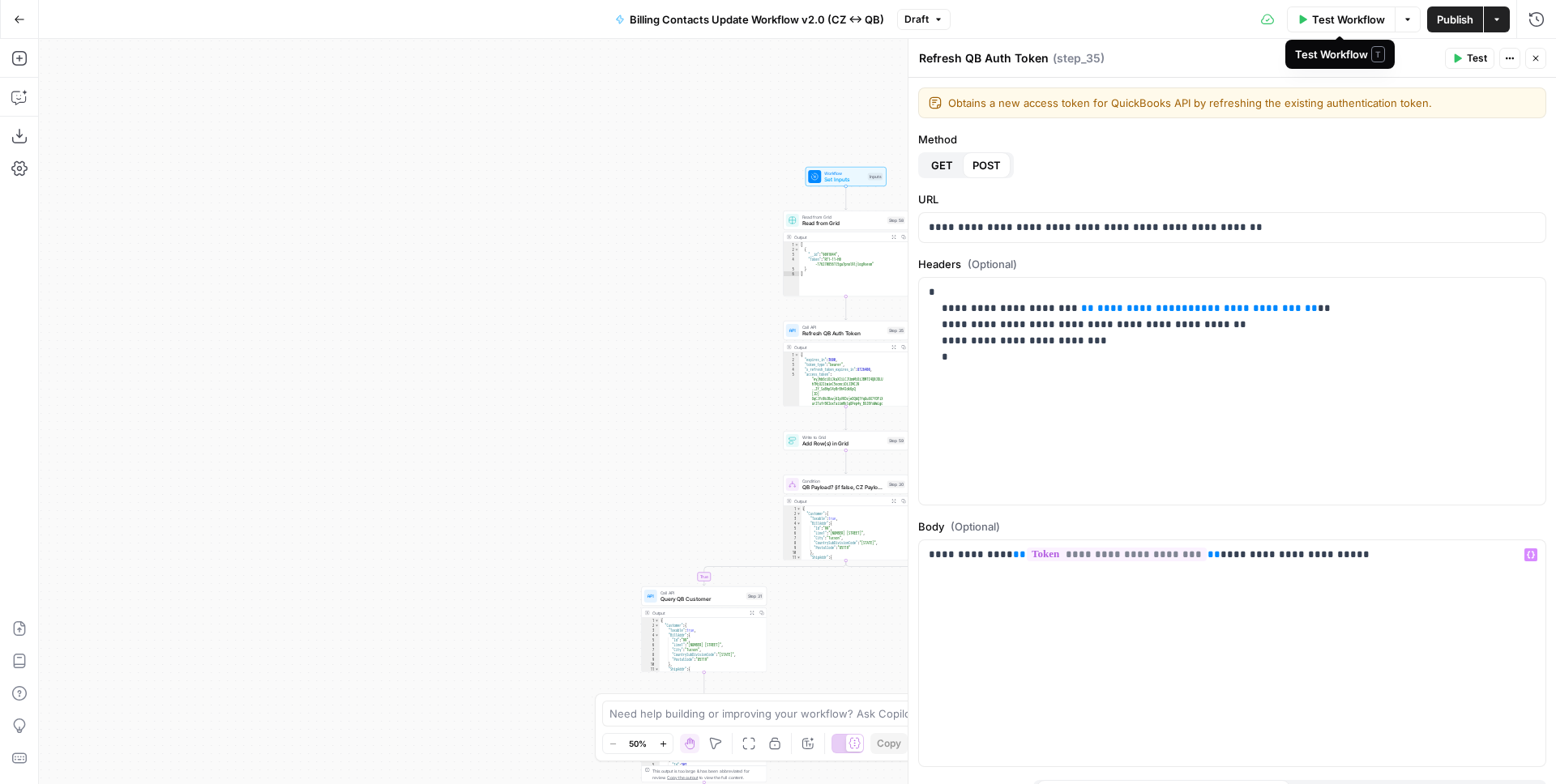 click on "Publish" at bounding box center (1455, 19) 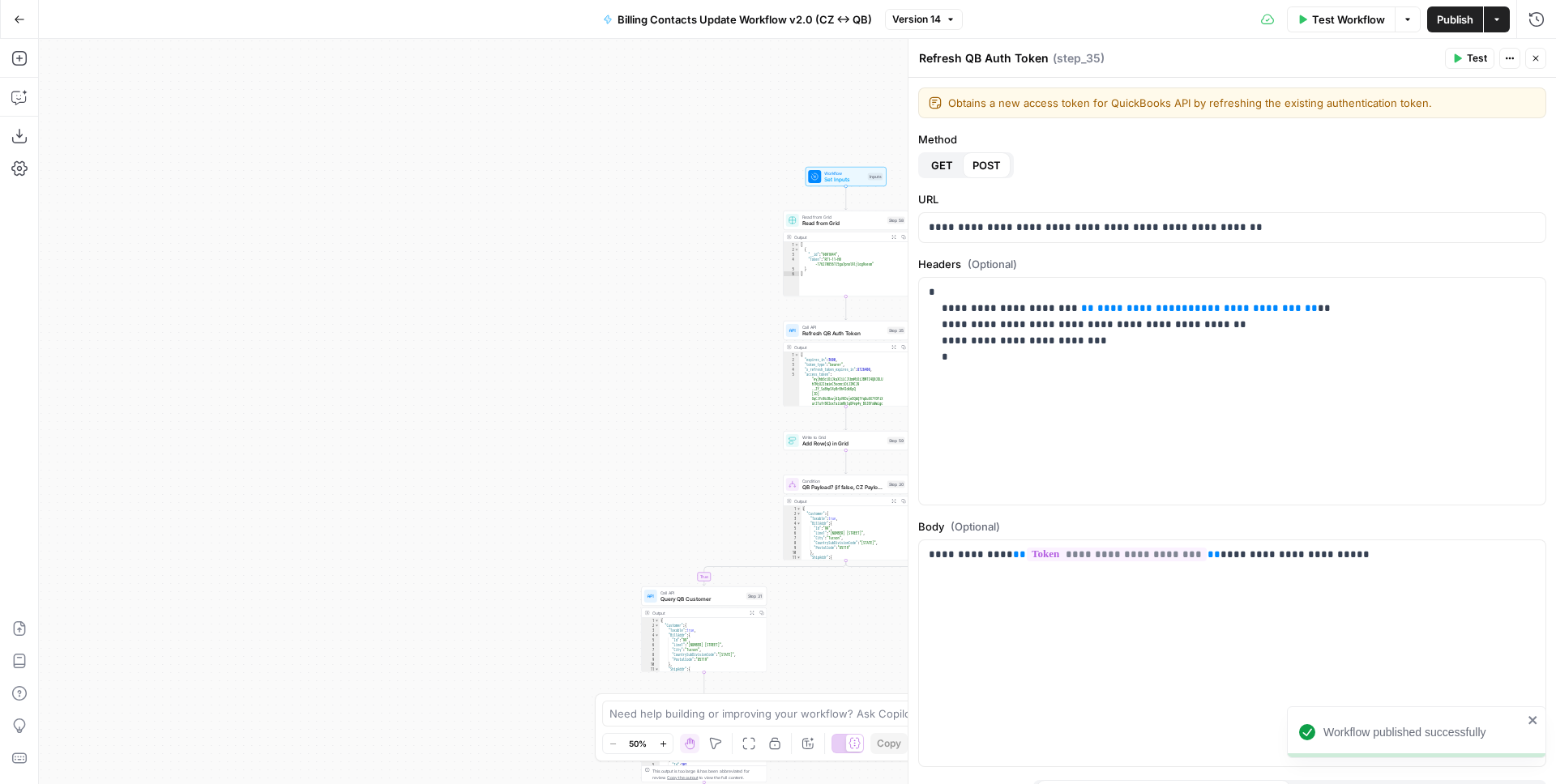 click 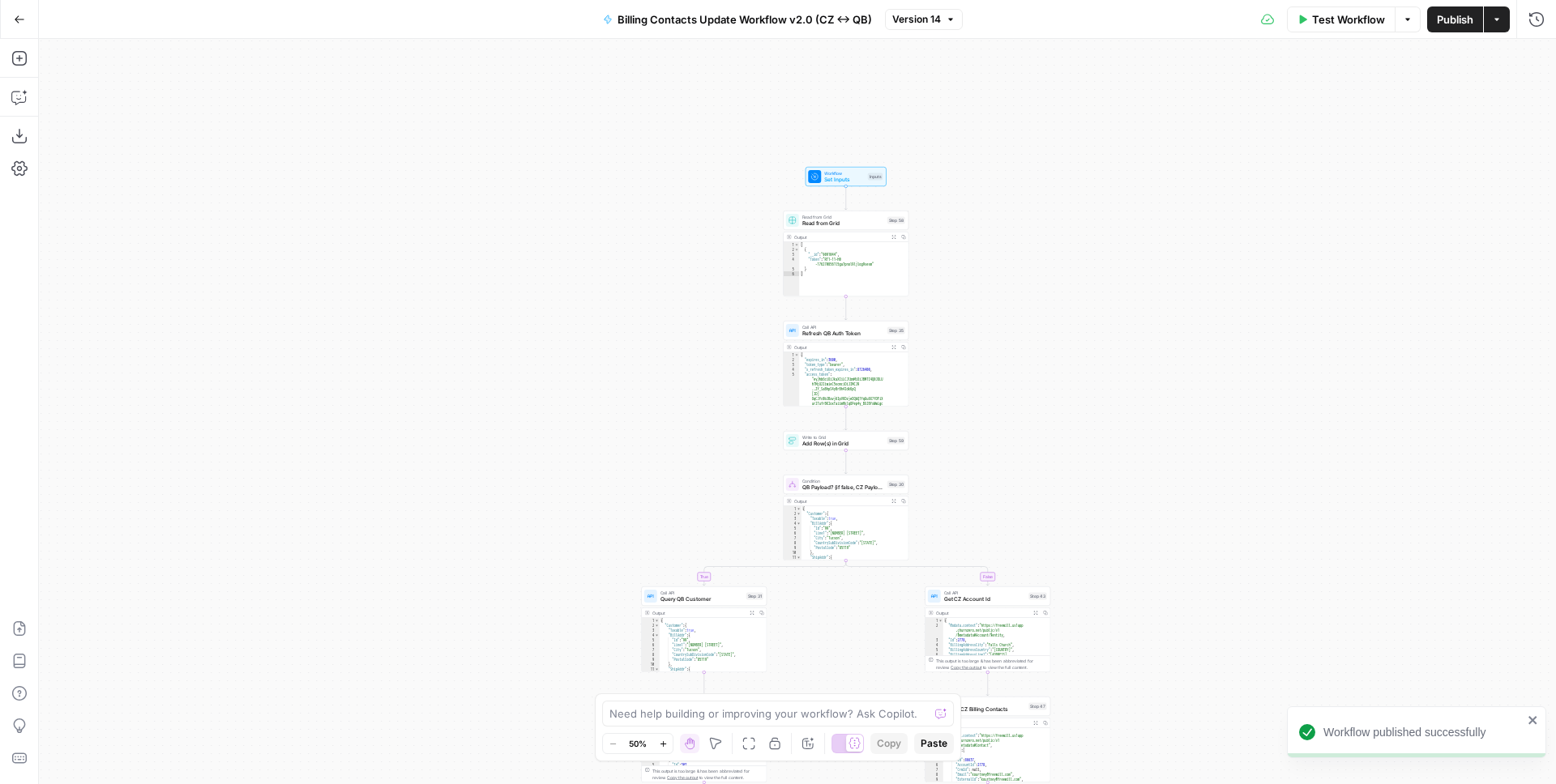 click on "Test Workflow" at bounding box center [1349, 19] 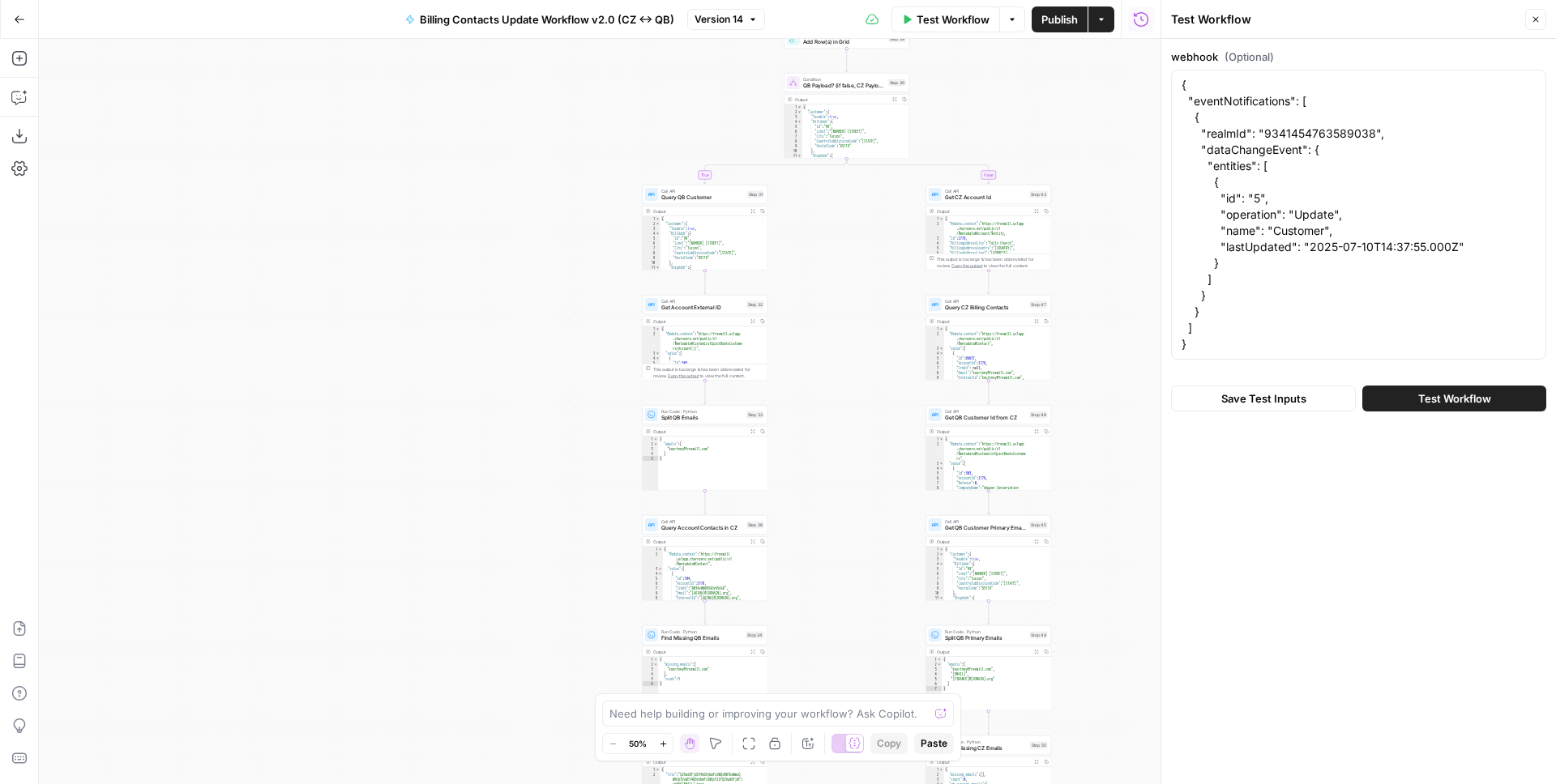 drag, startPoint x: 990, startPoint y: 466, endPoint x: 987, endPoint y: 42, distance: 424.0106 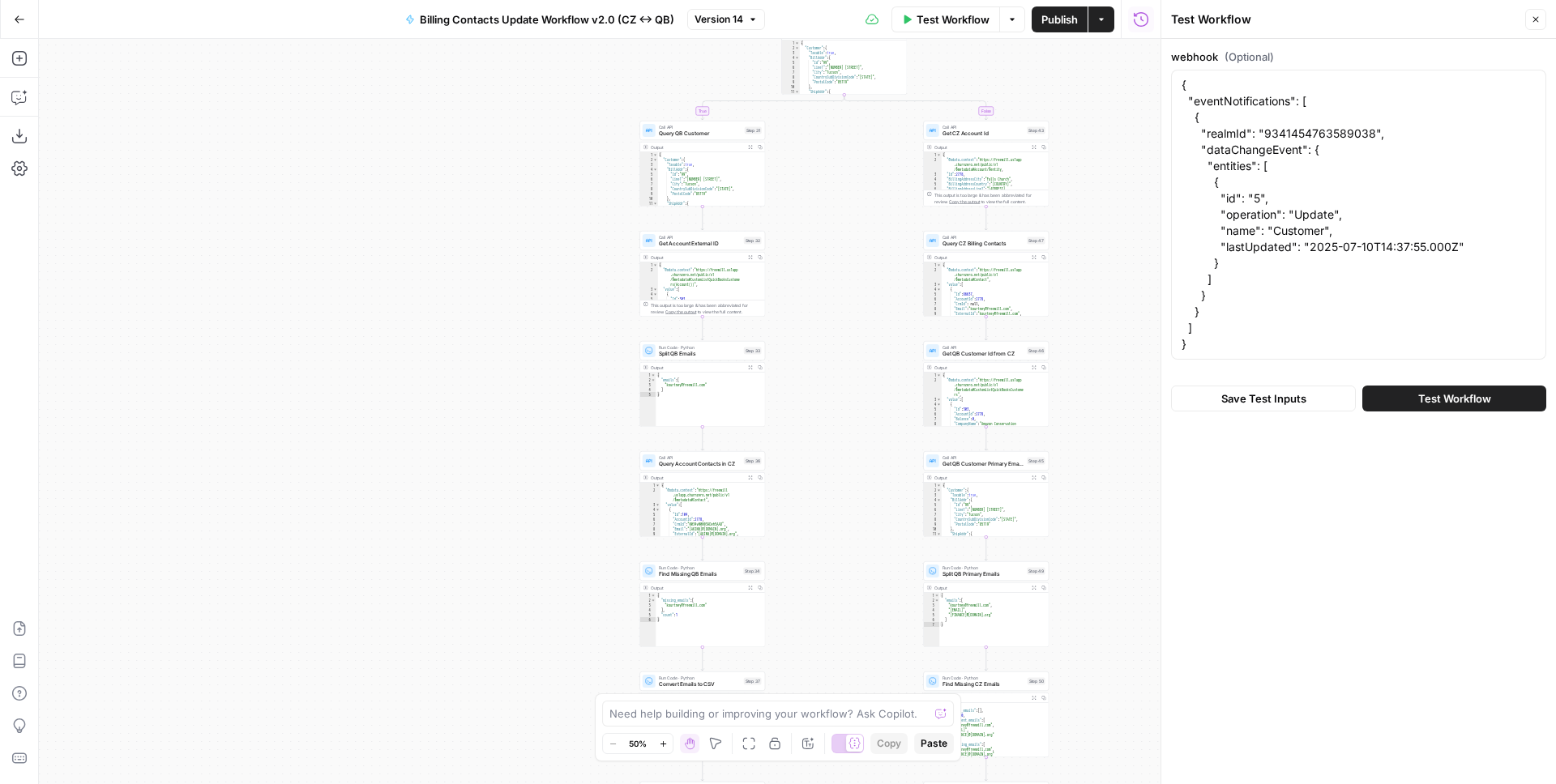 drag, startPoint x: 1050, startPoint y: 516, endPoint x: 1041, endPoint y: 103, distance: 413.09805 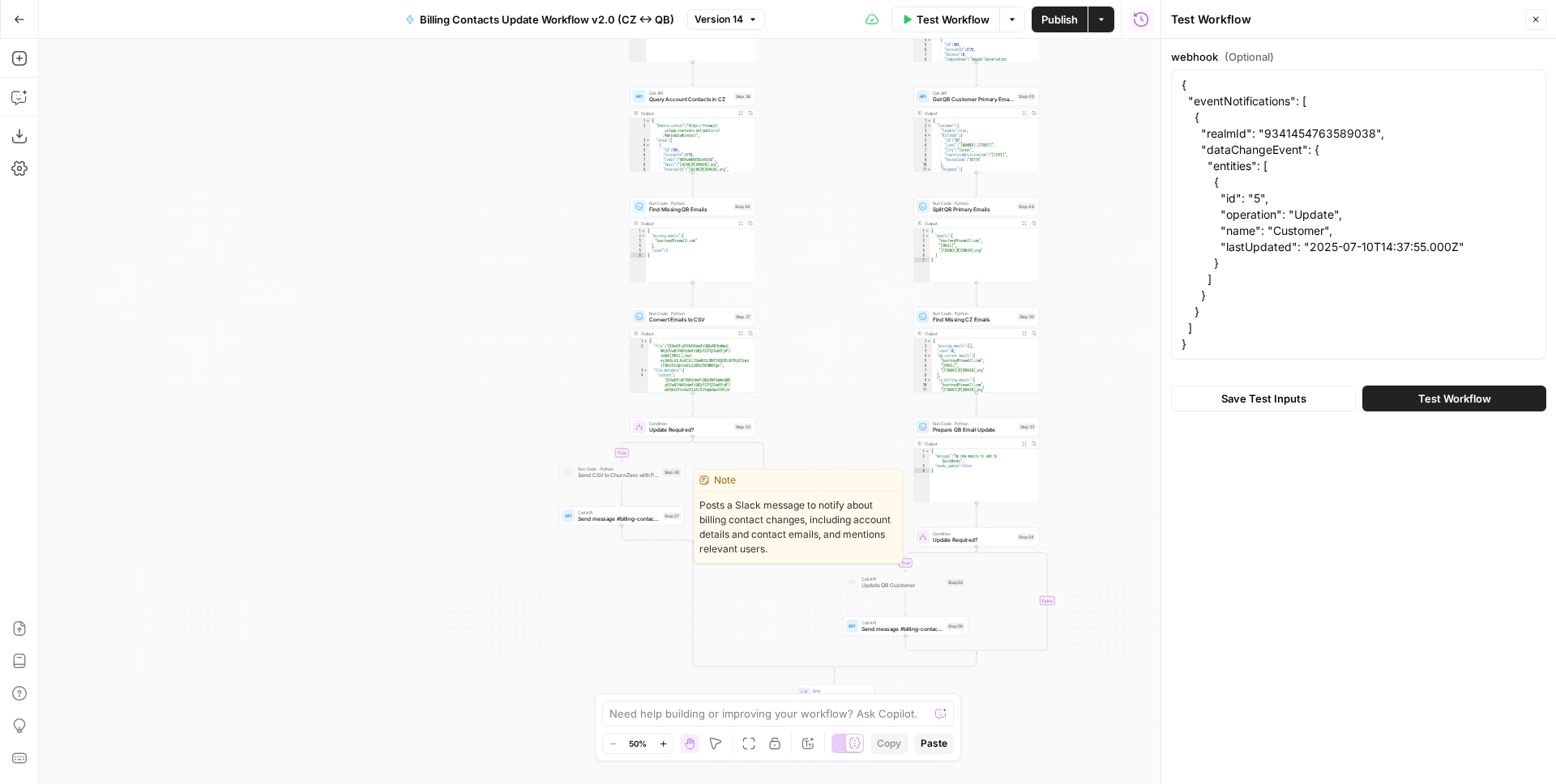 click on "Send message #billing-contact-updates" at bounding box center [618, 519] 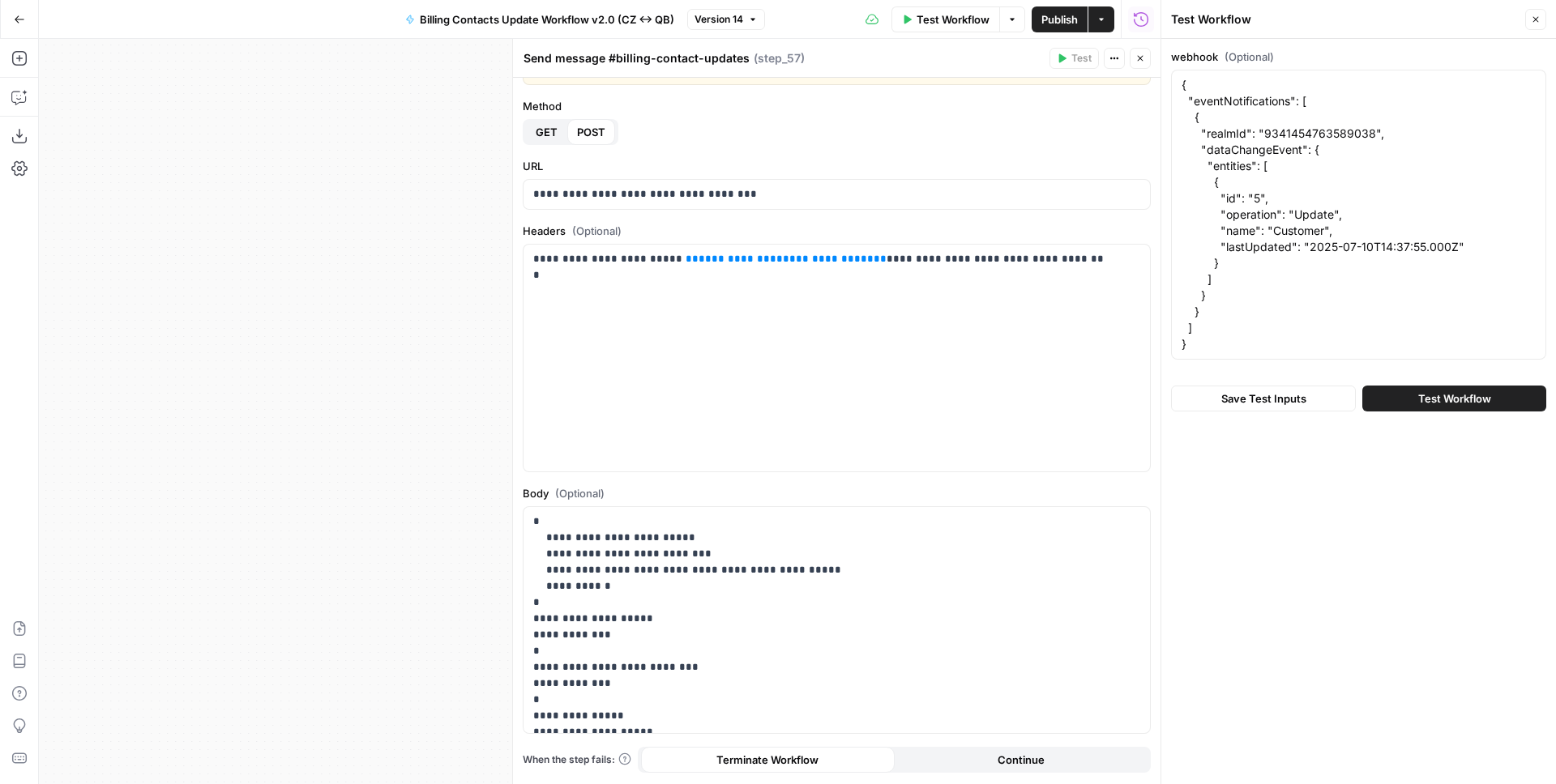 scroll, scrollTop: 75, scrollLeft: 0, axis: vertical 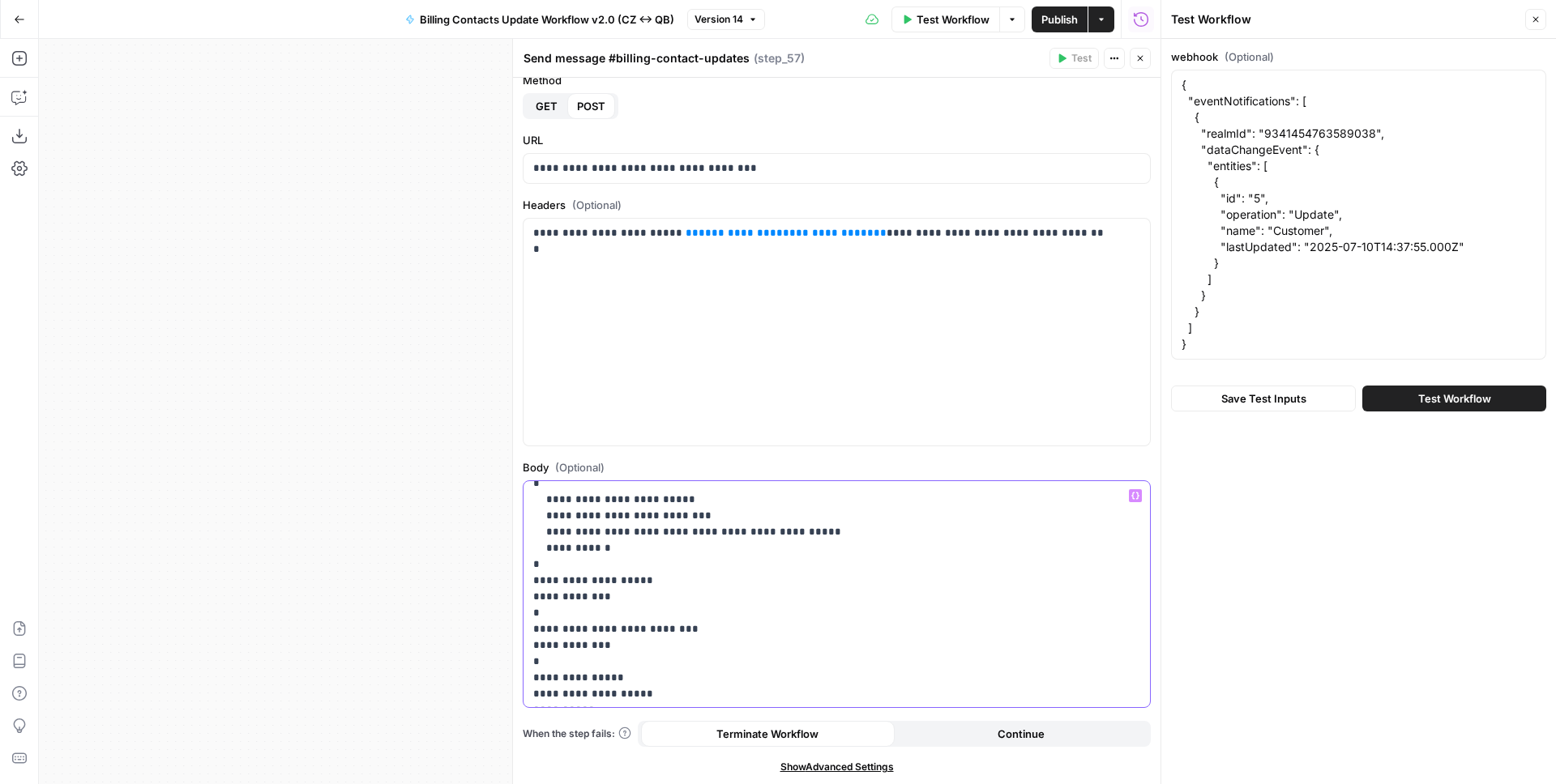 click on "**********" at bounding box center (824, 1212) 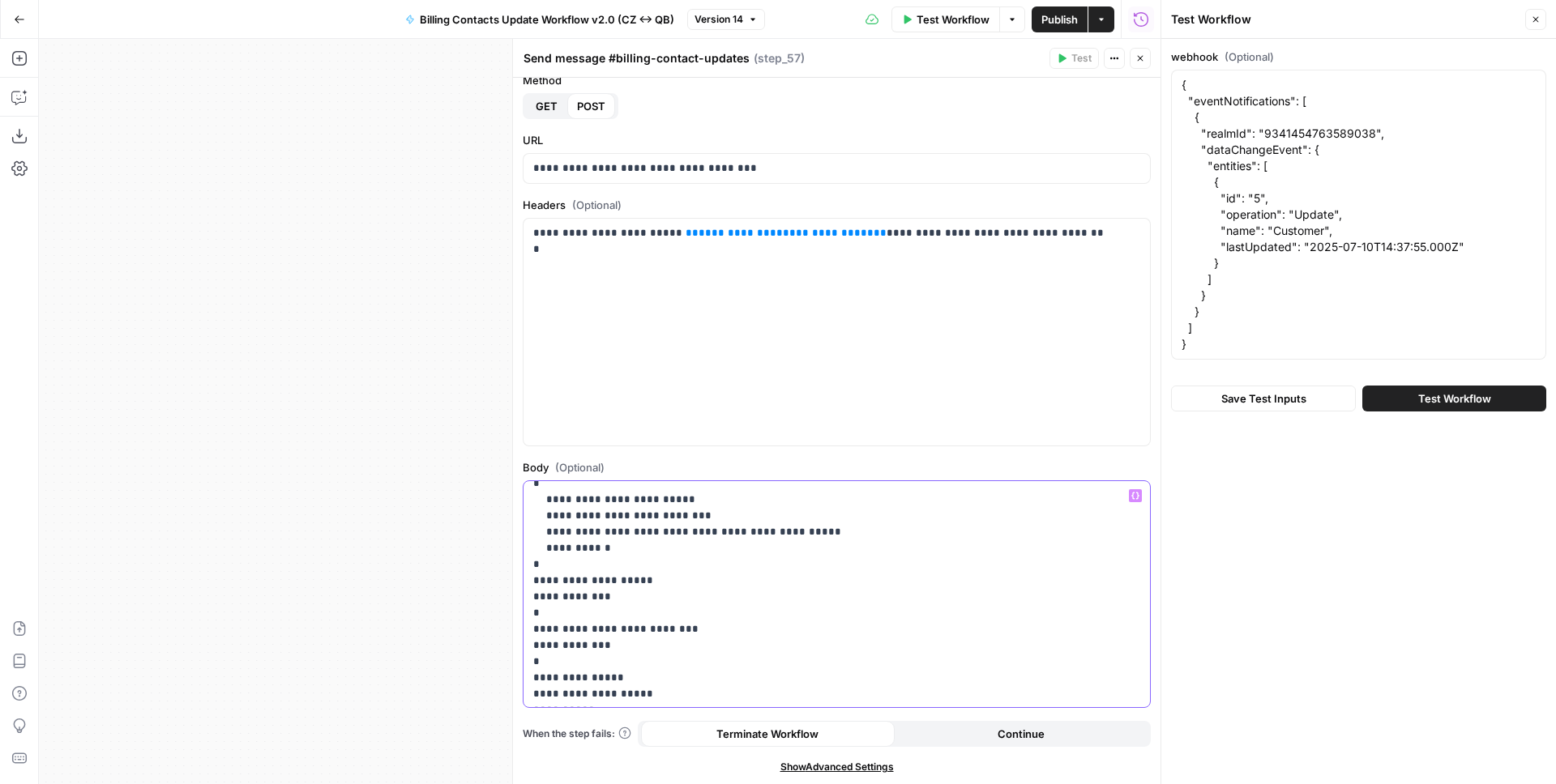 click on "**********" at bounding box center [824, 1212] 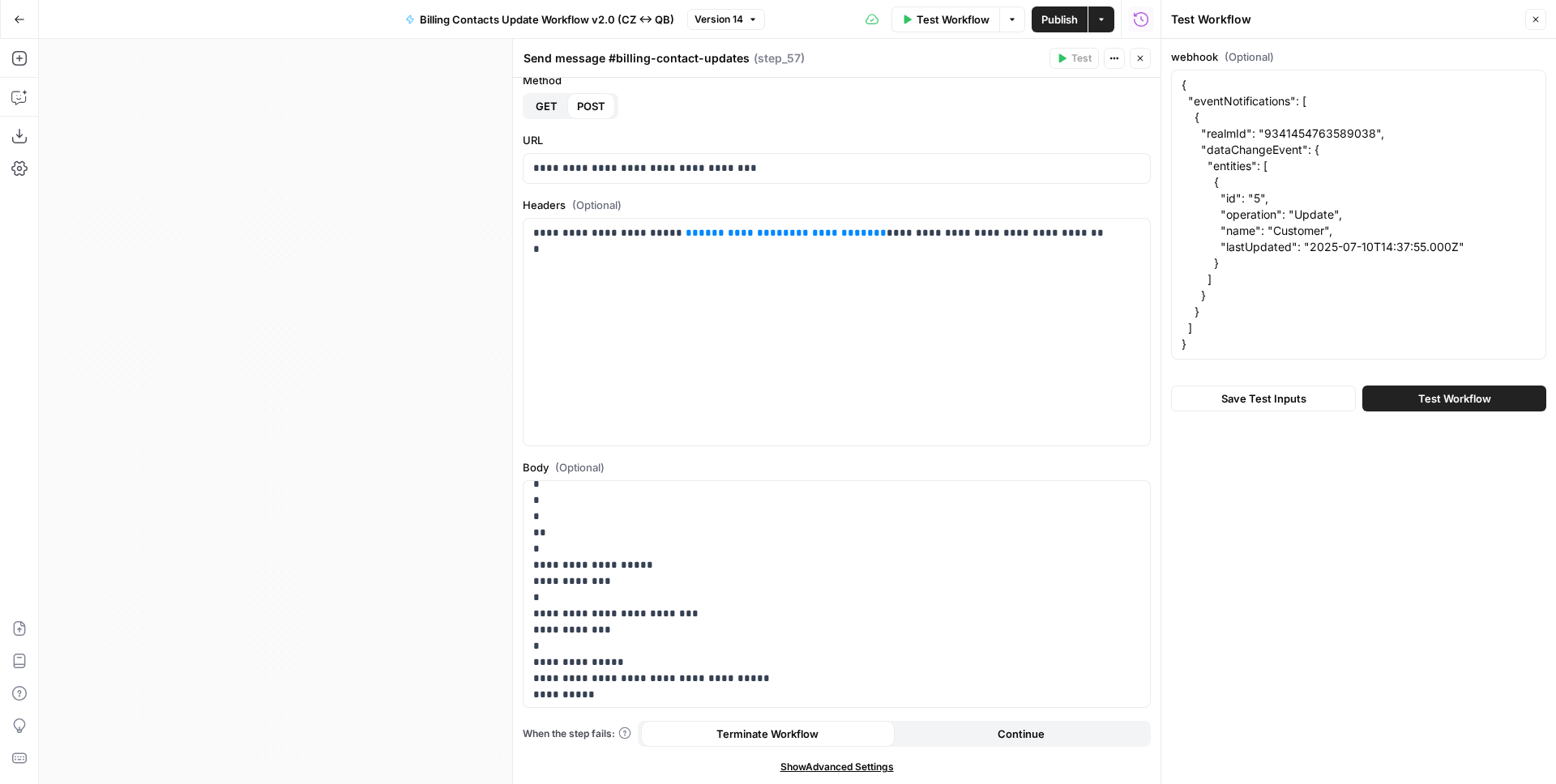 scroll, scrollTop: 1260, scrollLeft: 0, axis: vertical 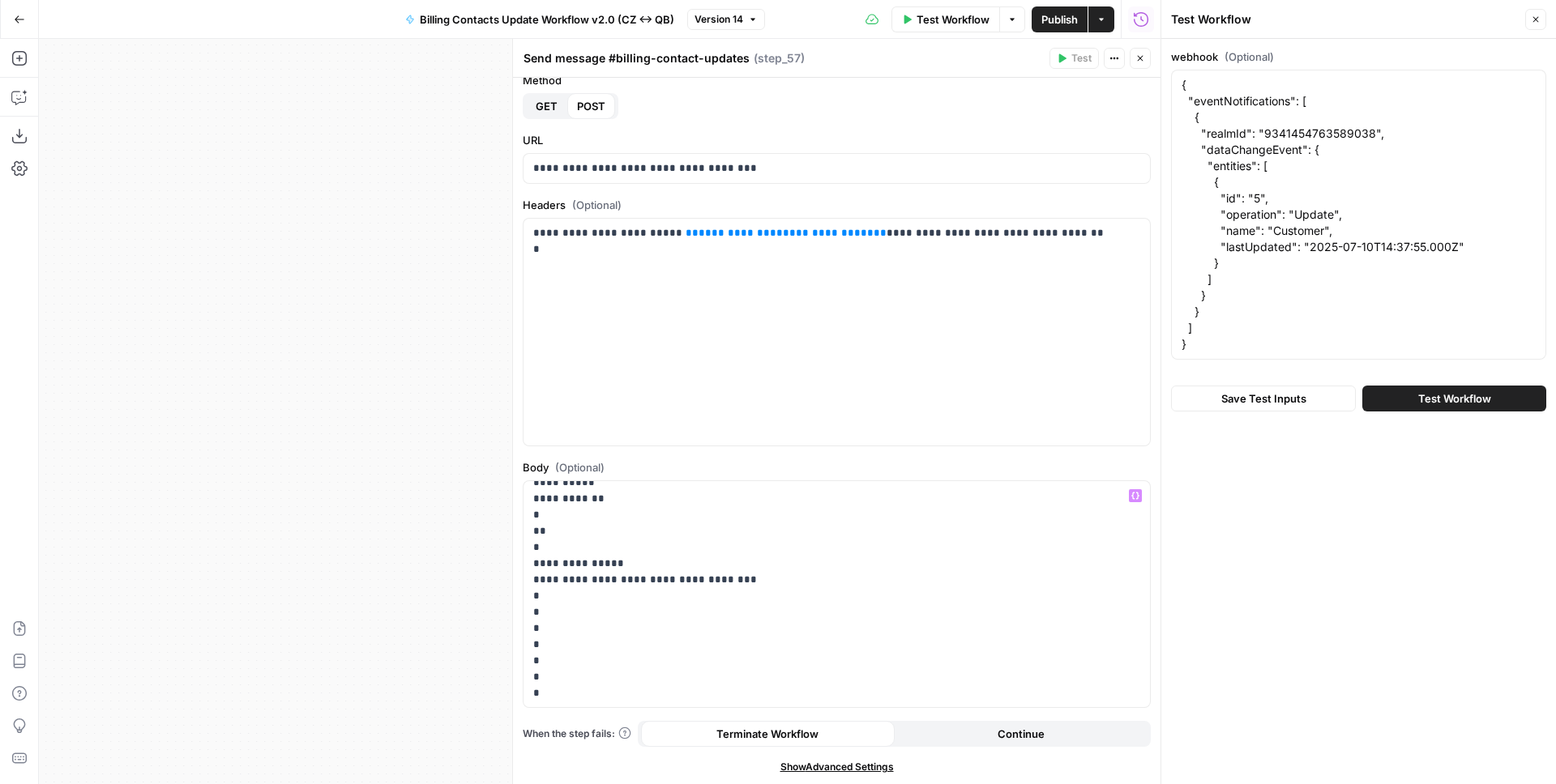 click 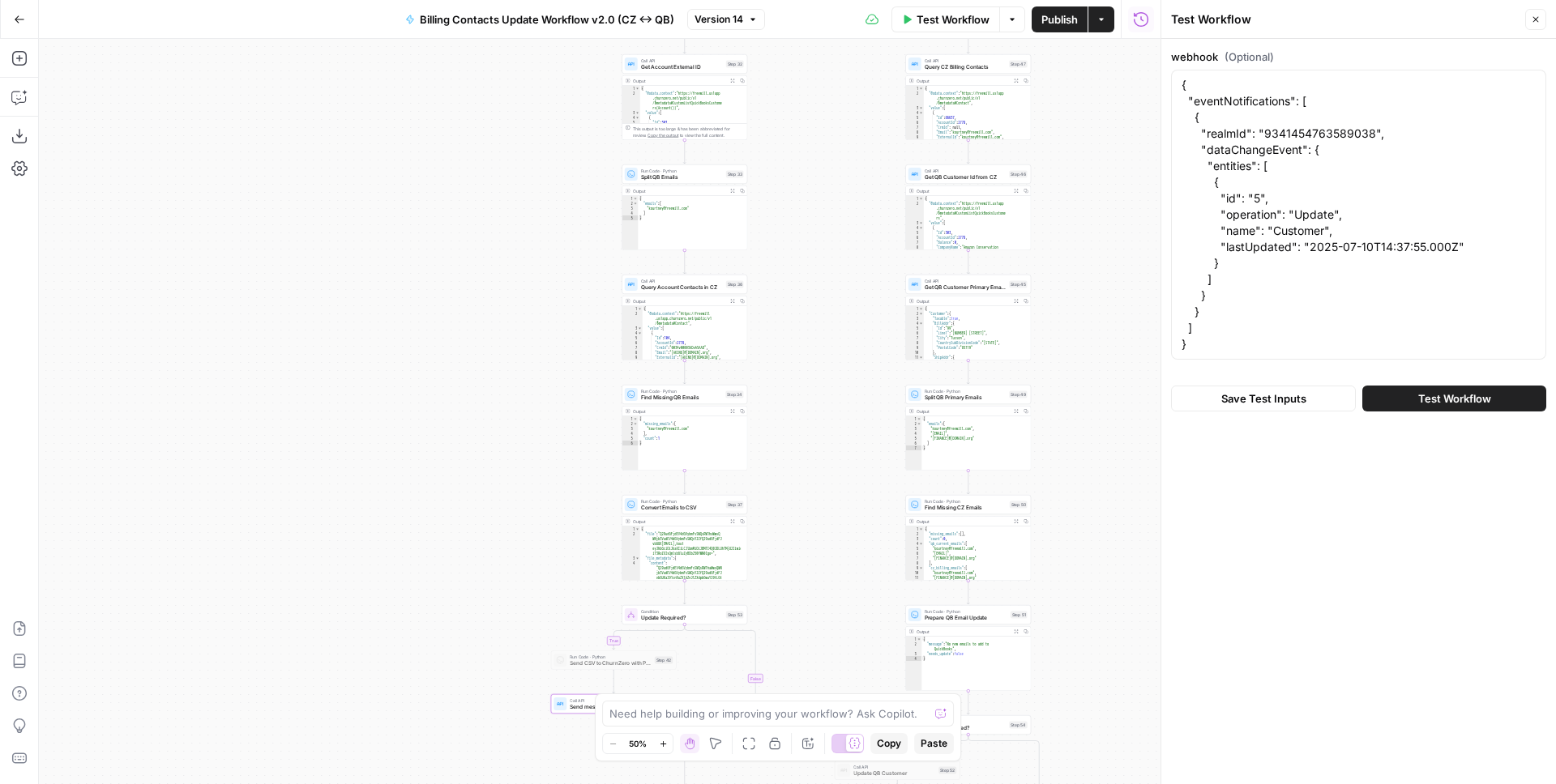 drag, startPoint x: 827, startPoint y: 285, endPoint x: 819, endPoint y: 447, distance: 162.19741 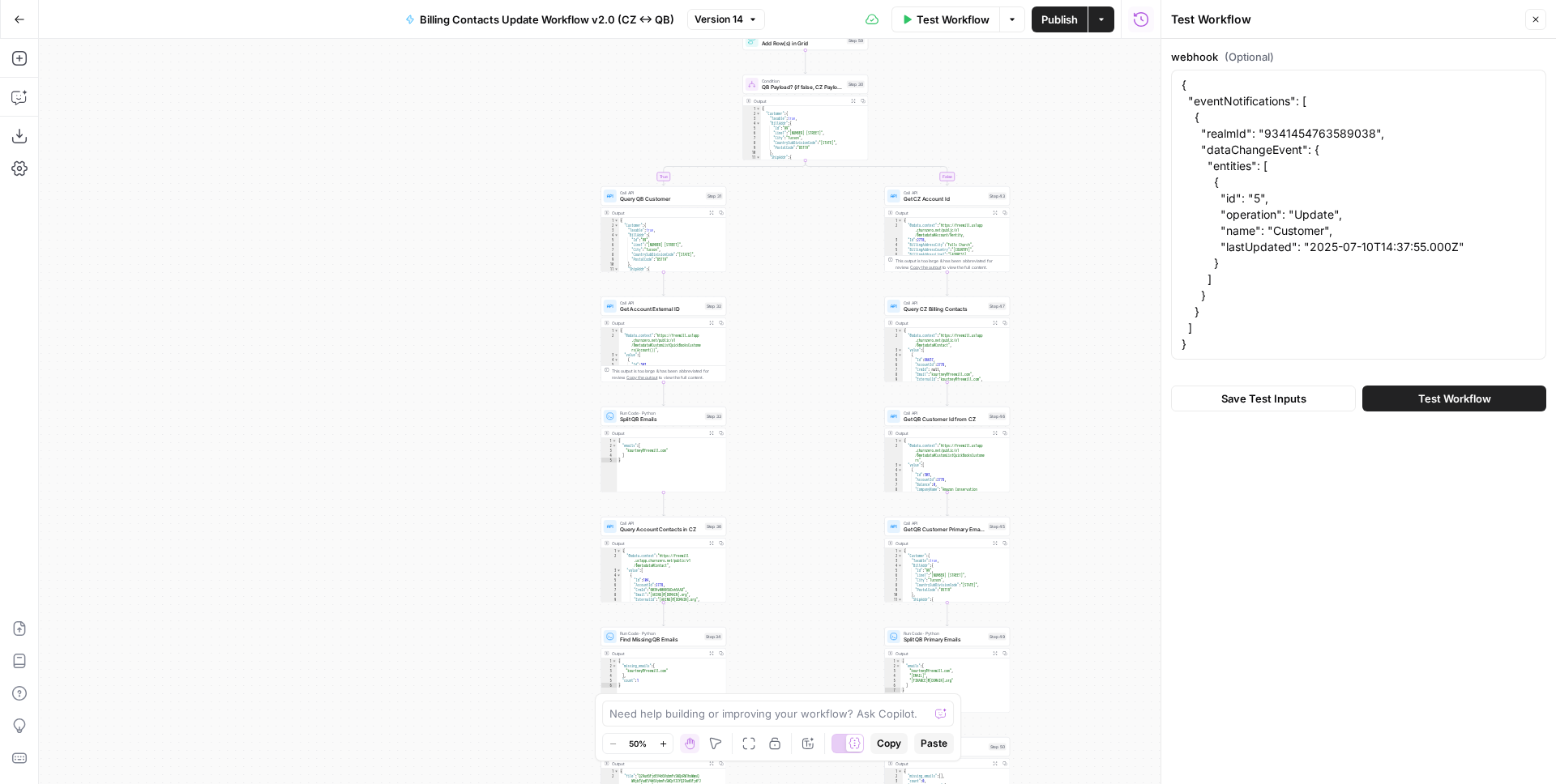 drag, startPoint x: 826, startPoint y: 356, endPoint x: 809, endPoint y: 530, distance: 174.82849 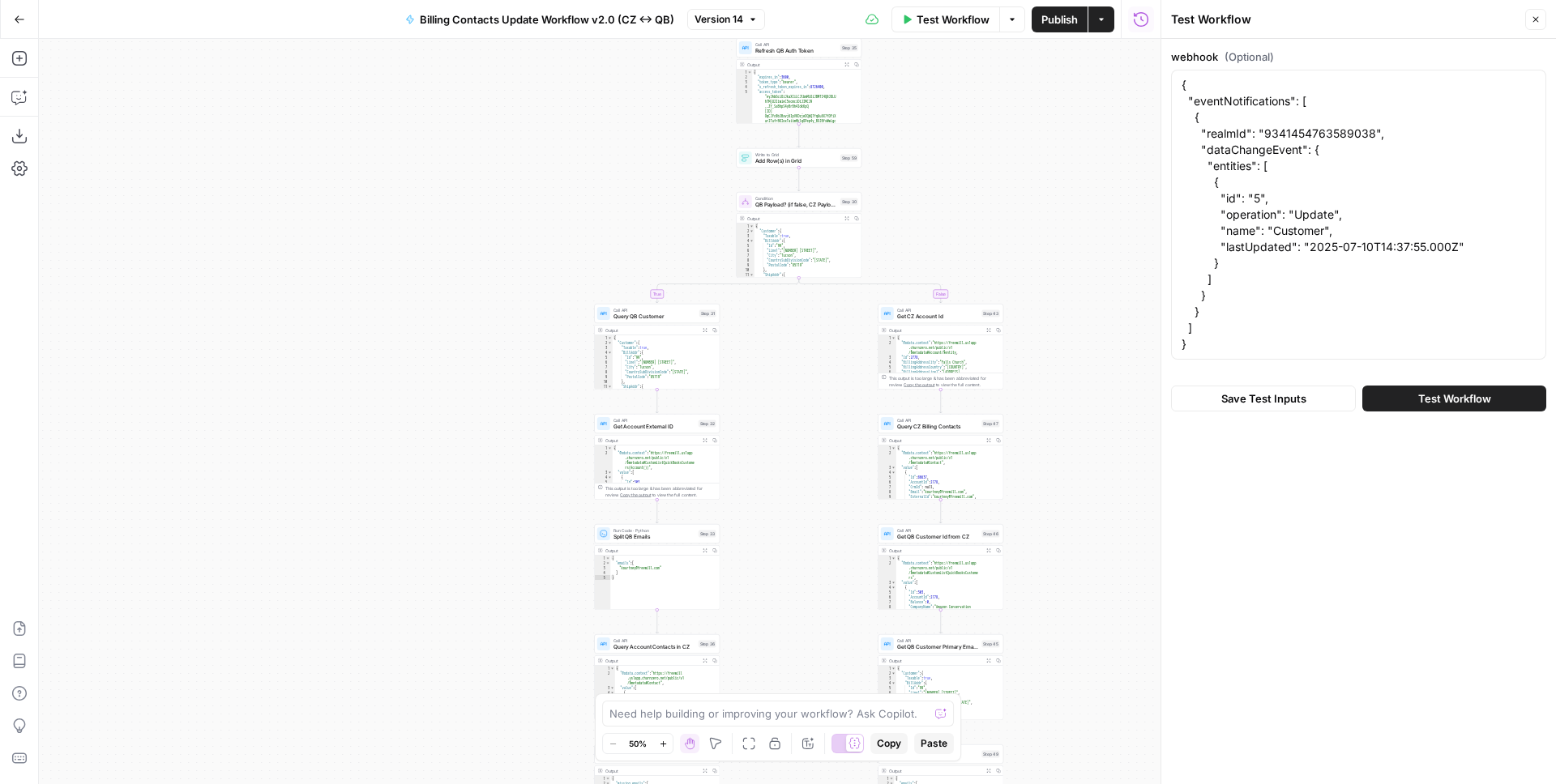 drag, startPoint x: 832, startPoint y: 391, endPoint x: 826, endPoint y: 504, distance: 113.15918 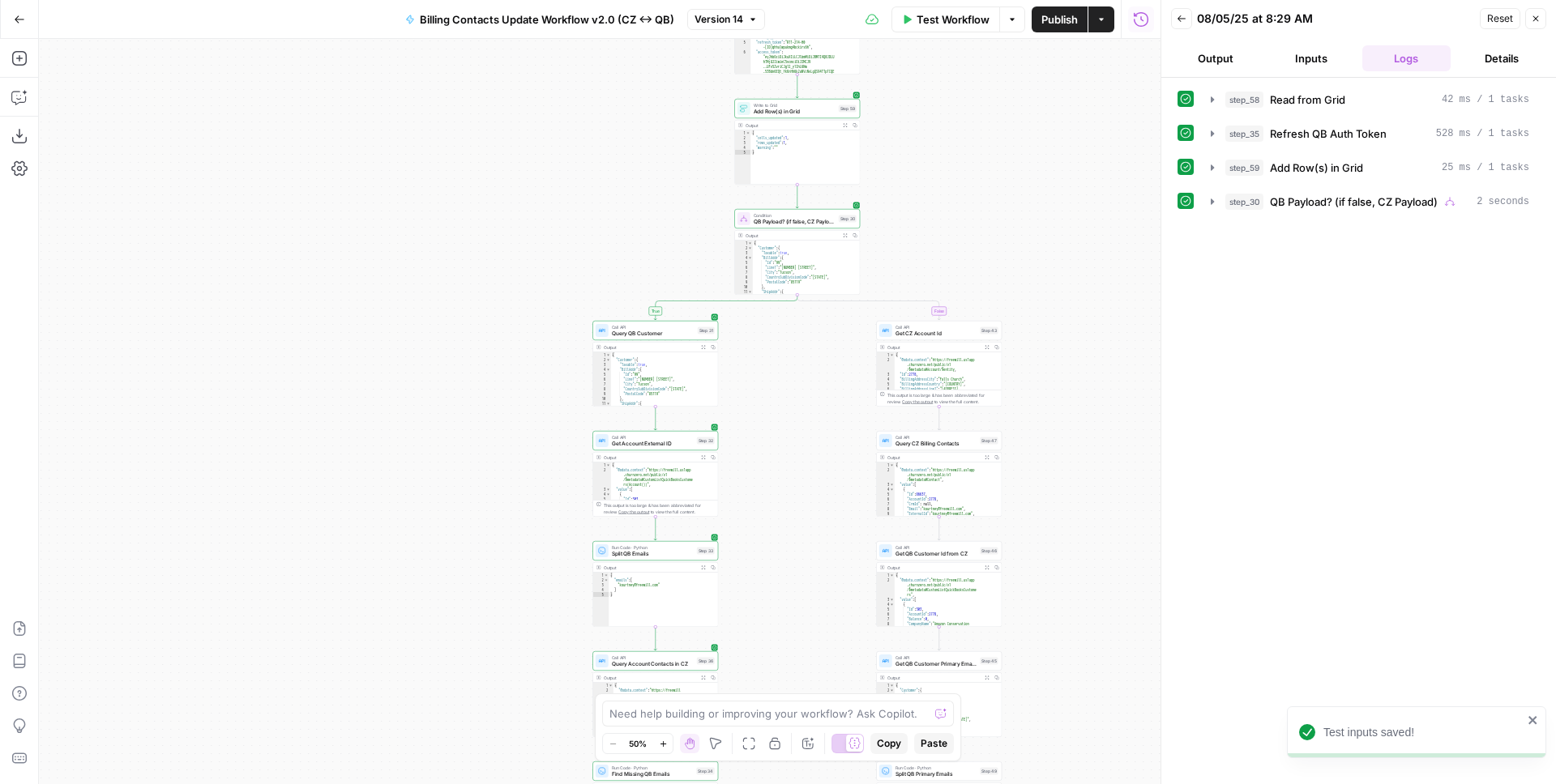 drag, startPoint x: 797, startPoint y: 500, endPoint x: 783, endPoint y: 268, distance: 232.422 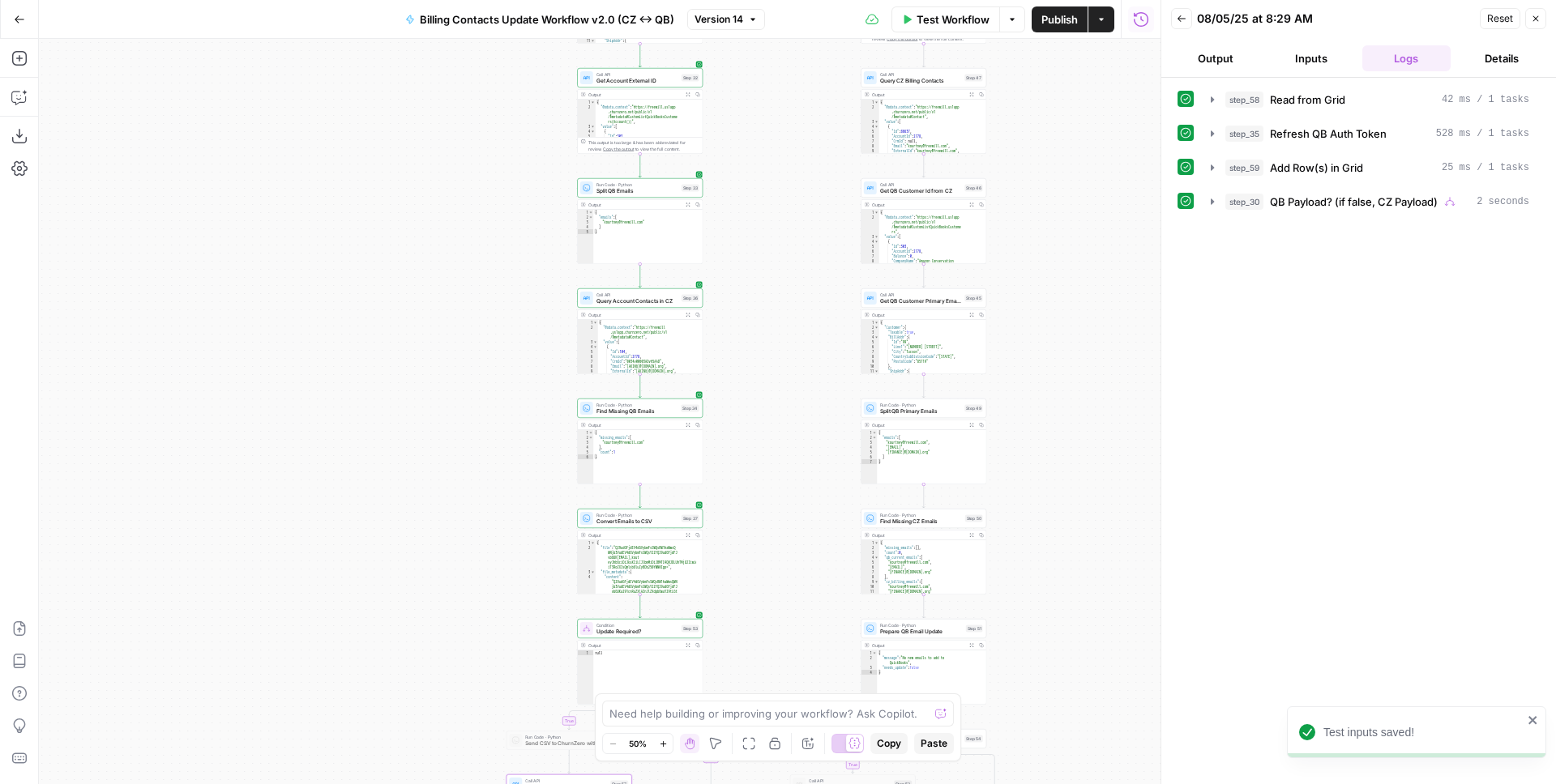 drag, startPoint x: 778, startPoint y: 482, endPoint x: 773, endPoint y: 276, distance: 206.06067 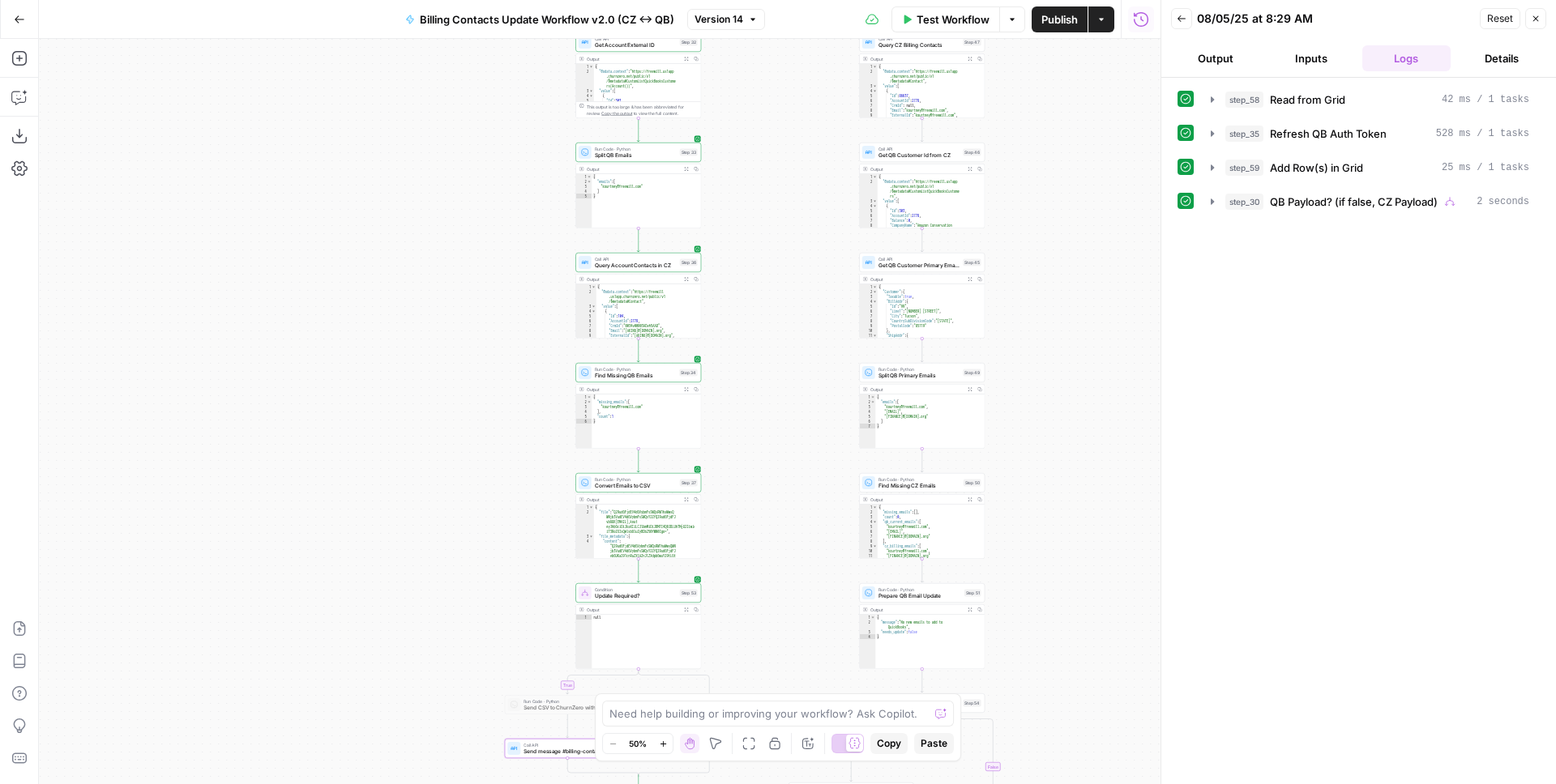 drag, startPoint x: 774, startPoint y: 417, endPoint x: 787, endPoint y: 225, distance: 192.4396 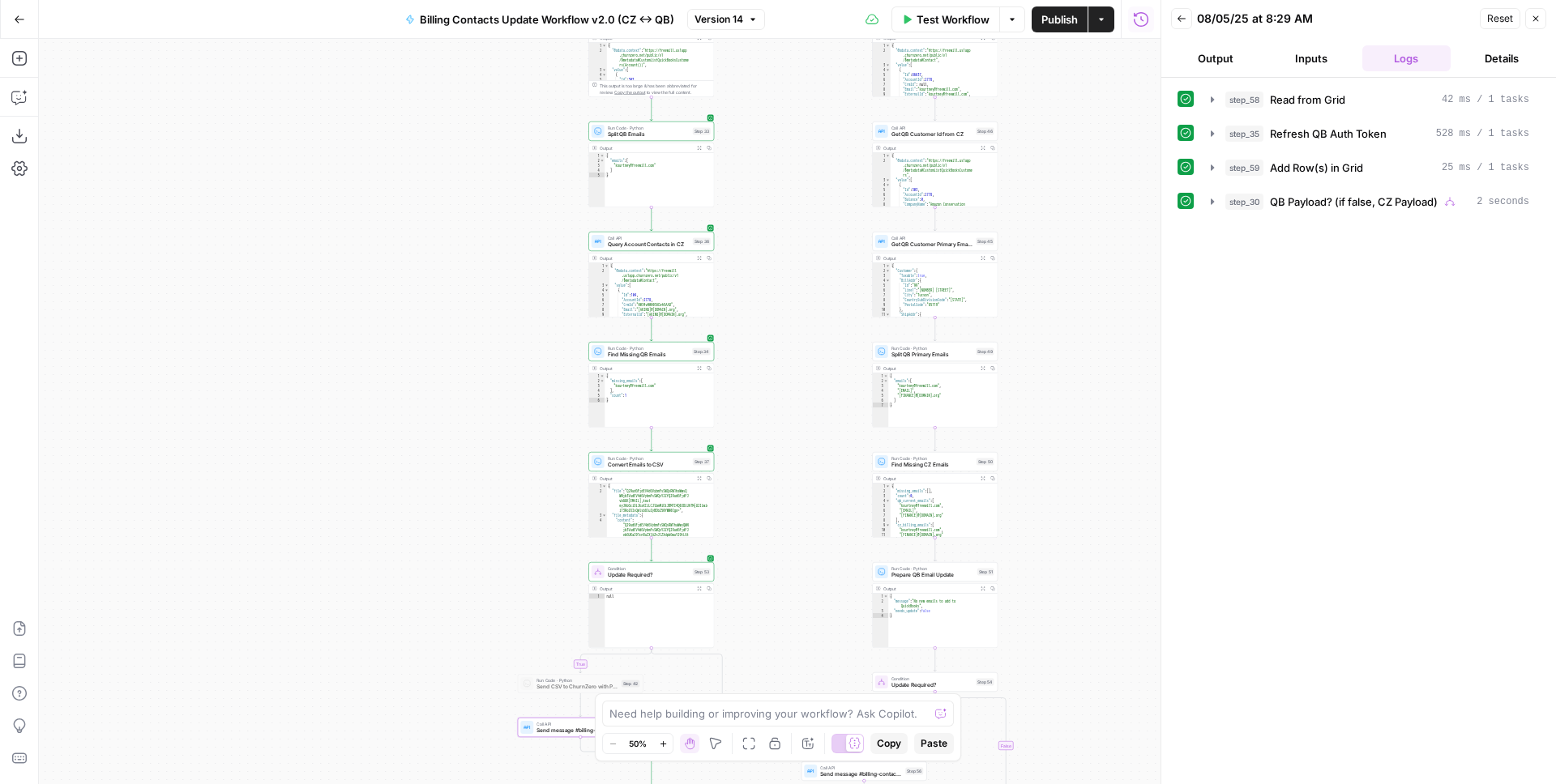 drag, startPoint x: 762, startPoint y: 381, endPoint x: 761, endPoint y: 545, distance: 164.00305 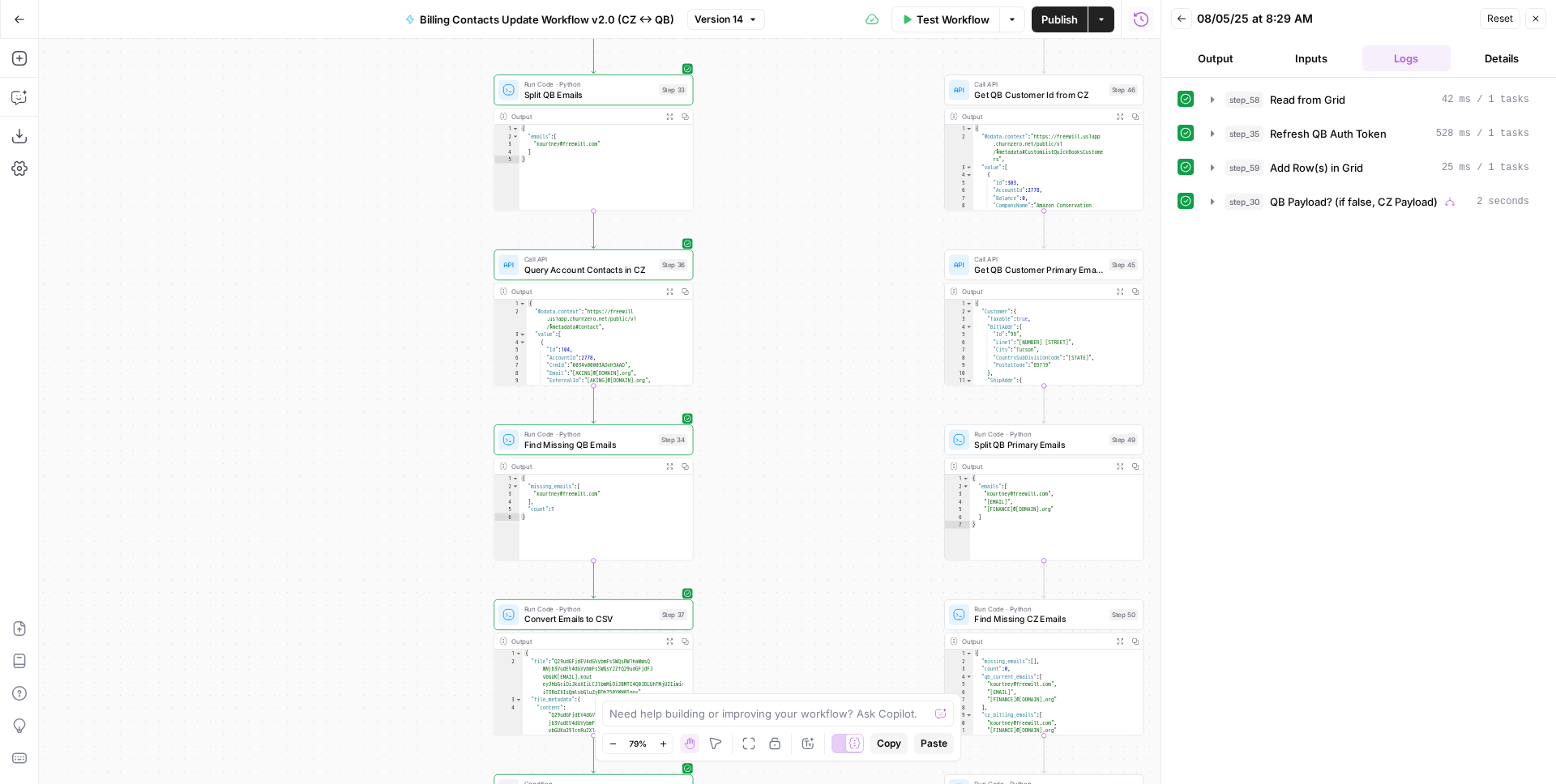 drag, startPoint x: 761, startPoint y: 331, endPoint x: 758, endPoint y: 455, distance: 124.03629 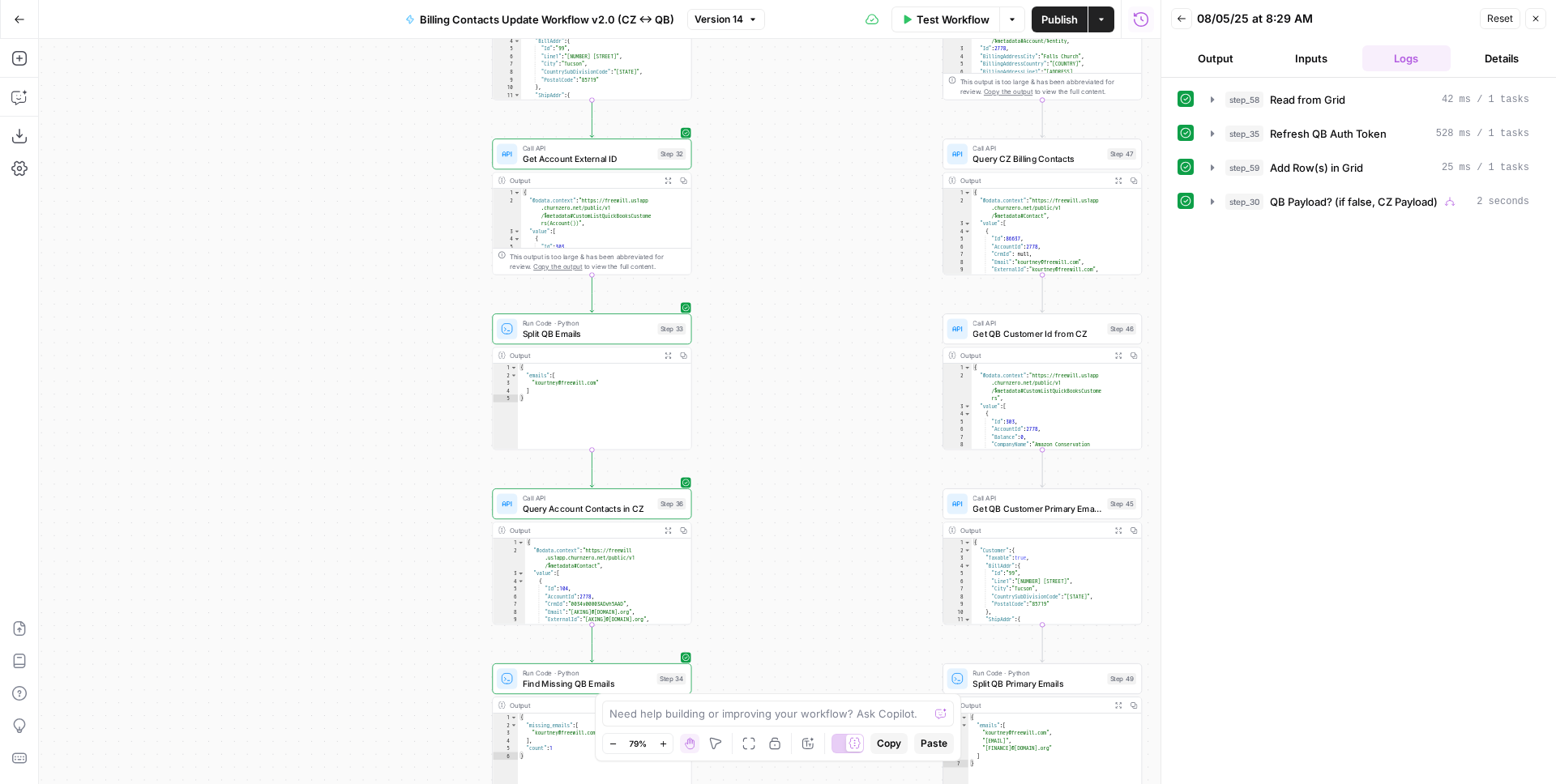 drag, startPoint x: 766, startPoint y: 317, endPoint x: 765, endPoint y: 552, distance: 235.0021 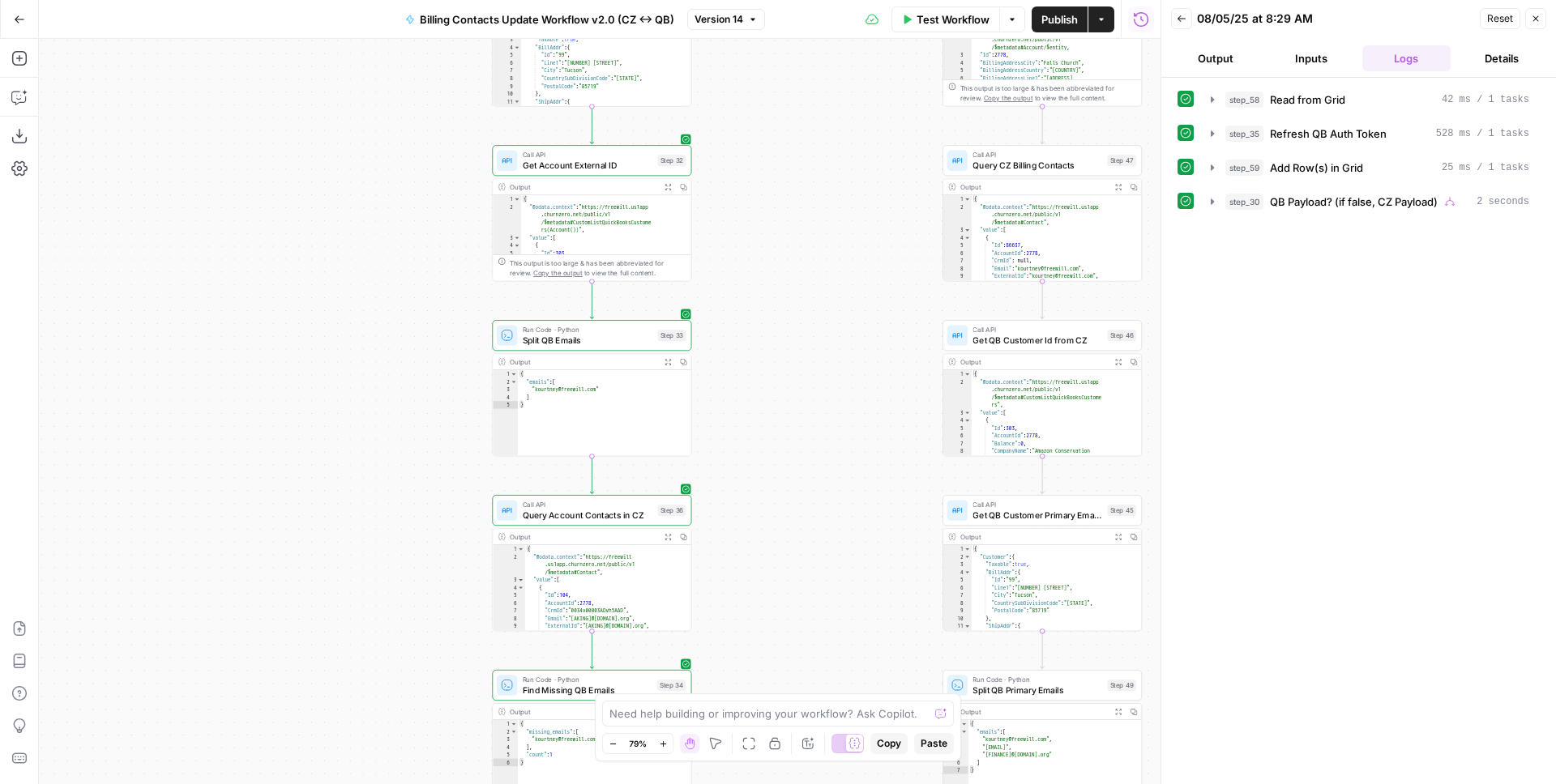 drag, startPoint x: 767, startPoint y: 379, endPoint x: 749, endPoint y: 564, distance: 185.87361 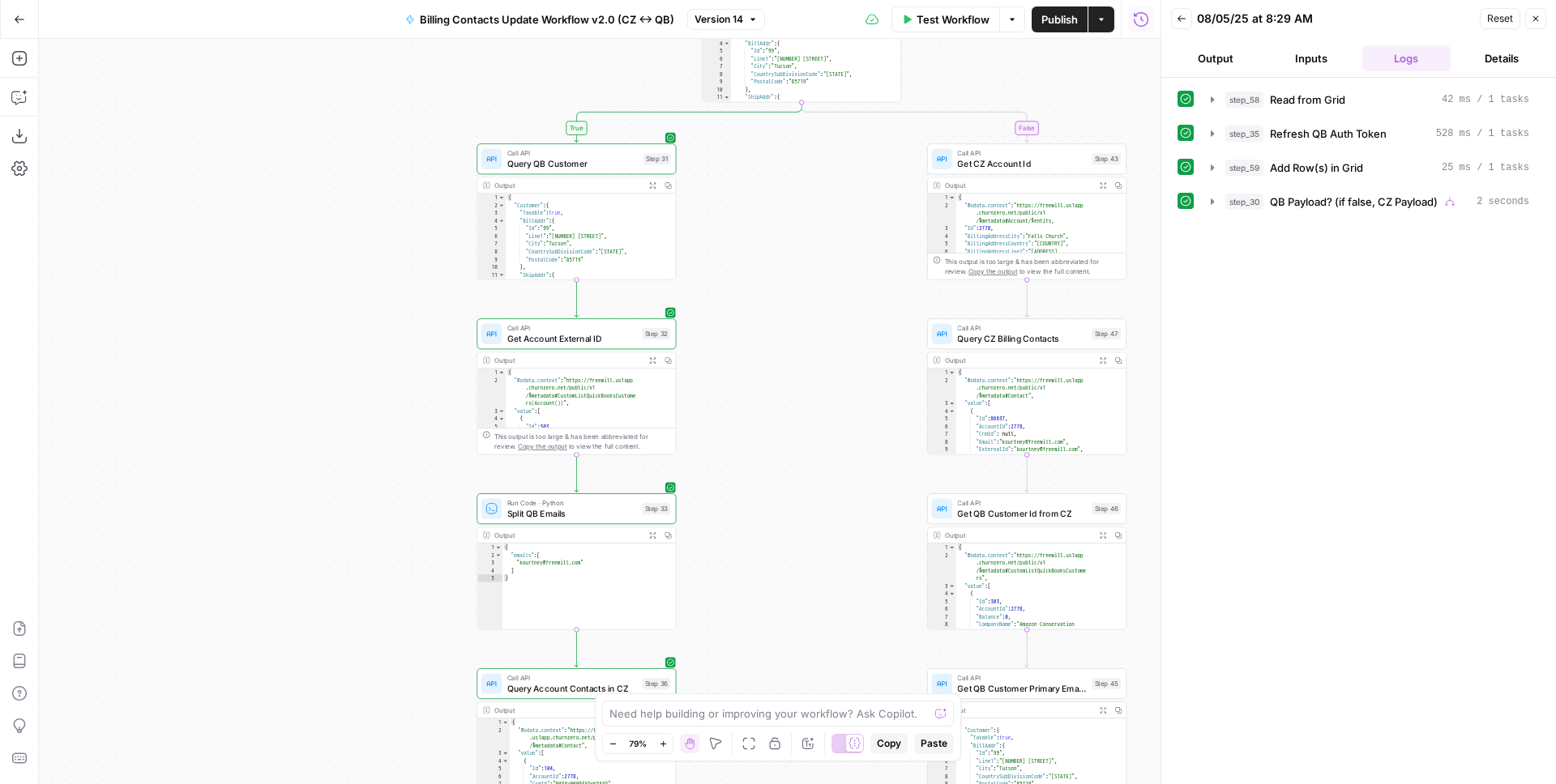 click on "Details" at bounding box center (1502, 58) 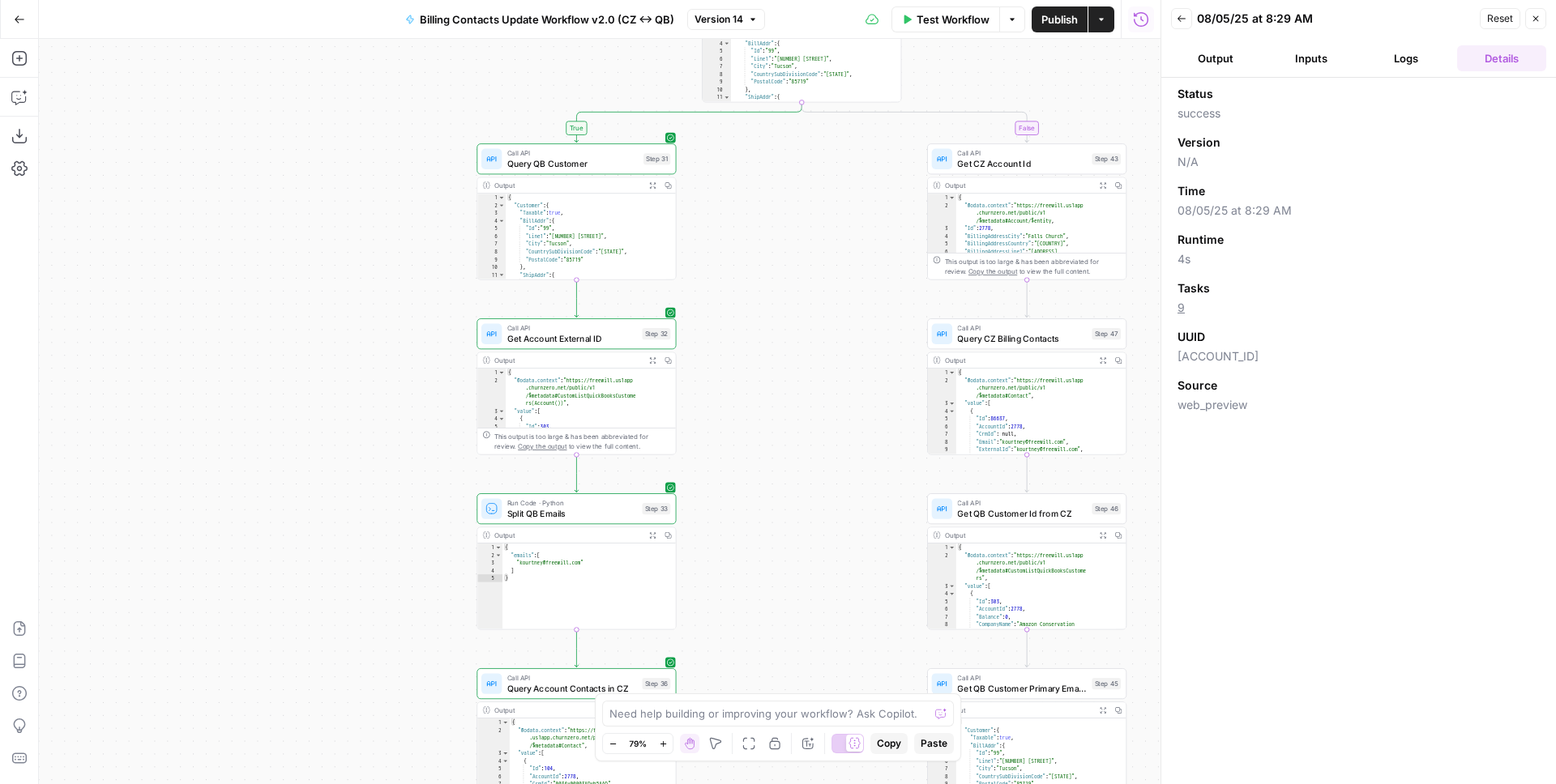 click on "Logs" at bounding box center [1407, 58] 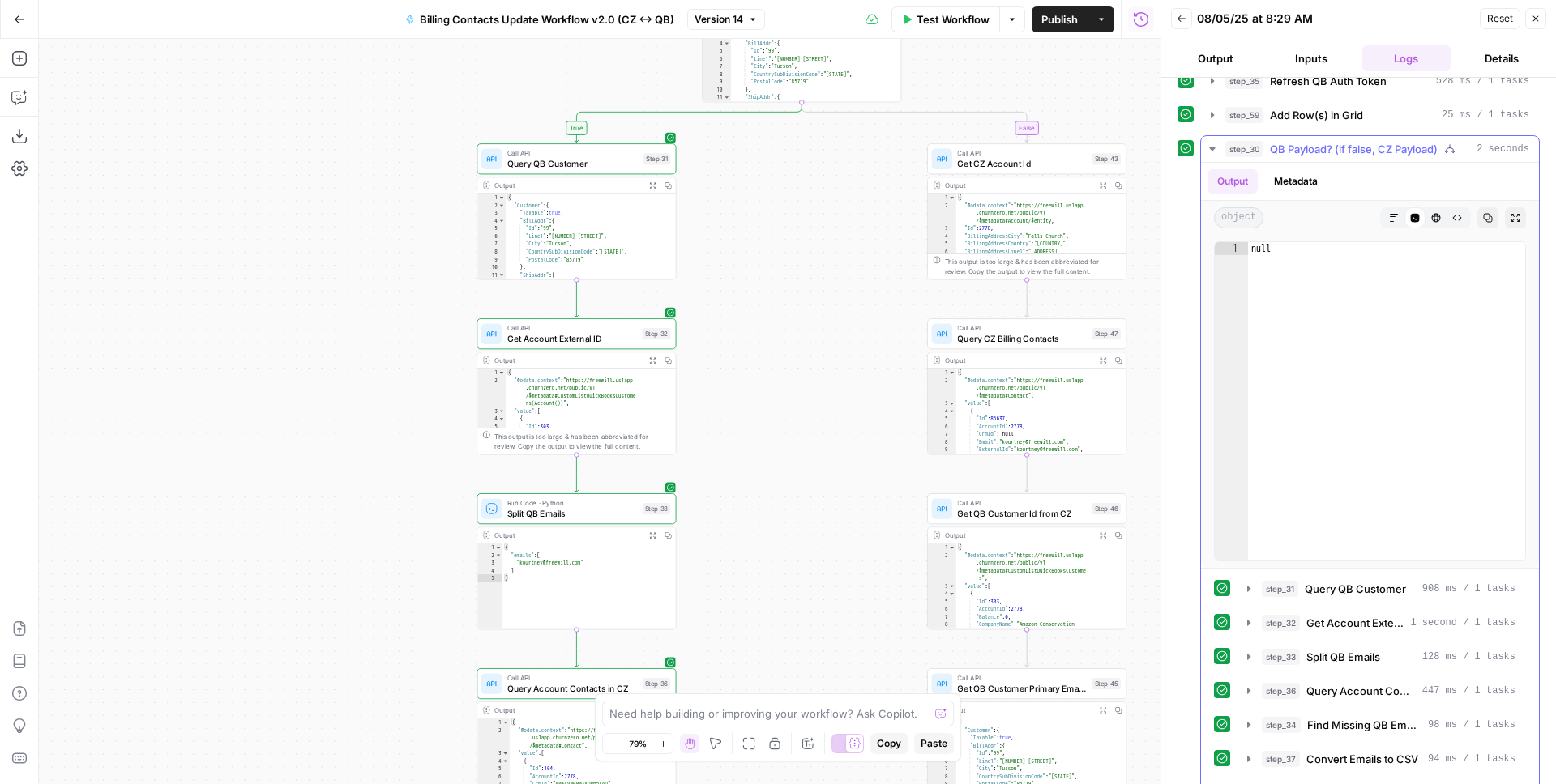 scroll, scrollTop: 91, scrollLeft: 0, axis: vertical 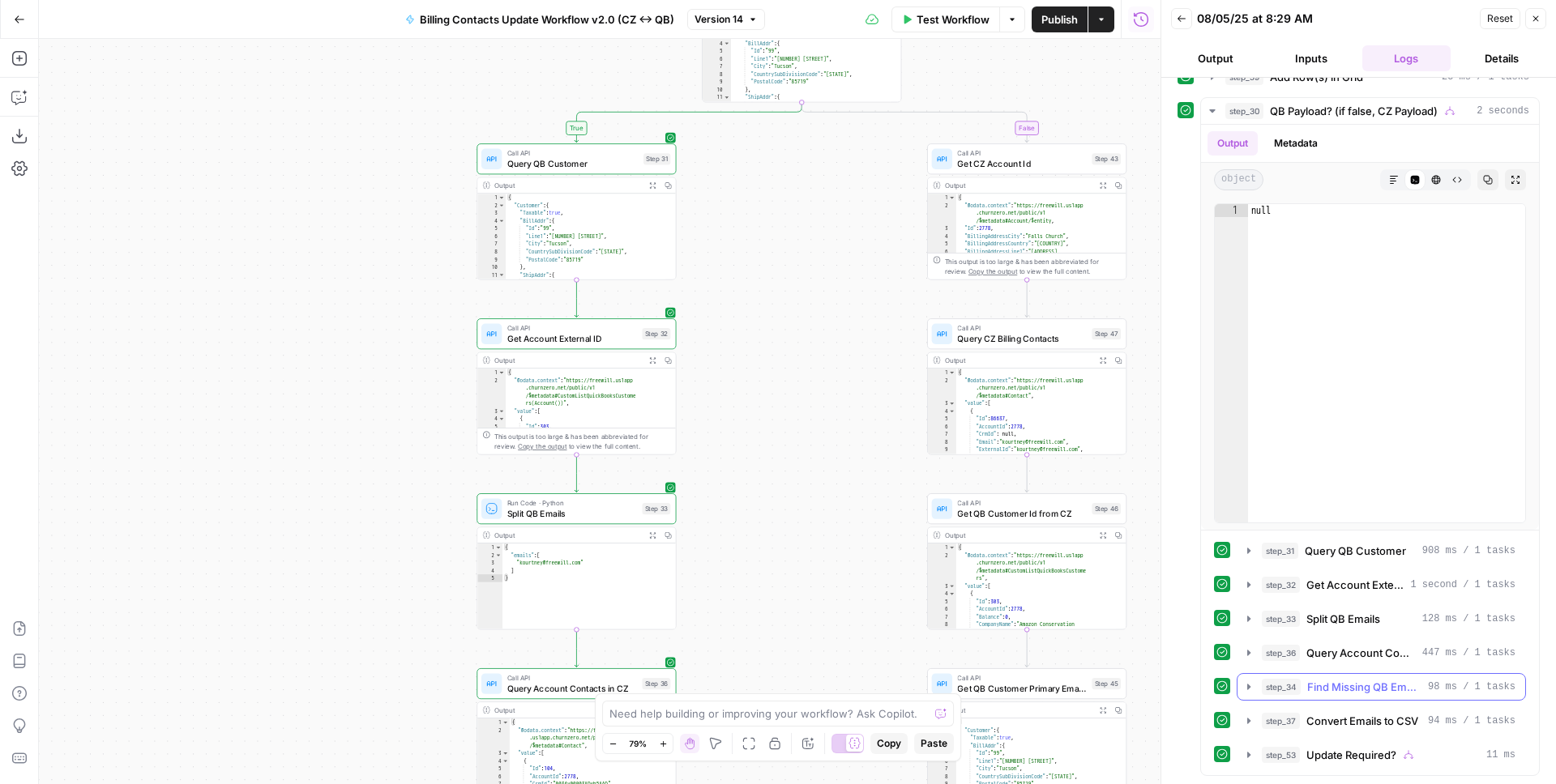 click 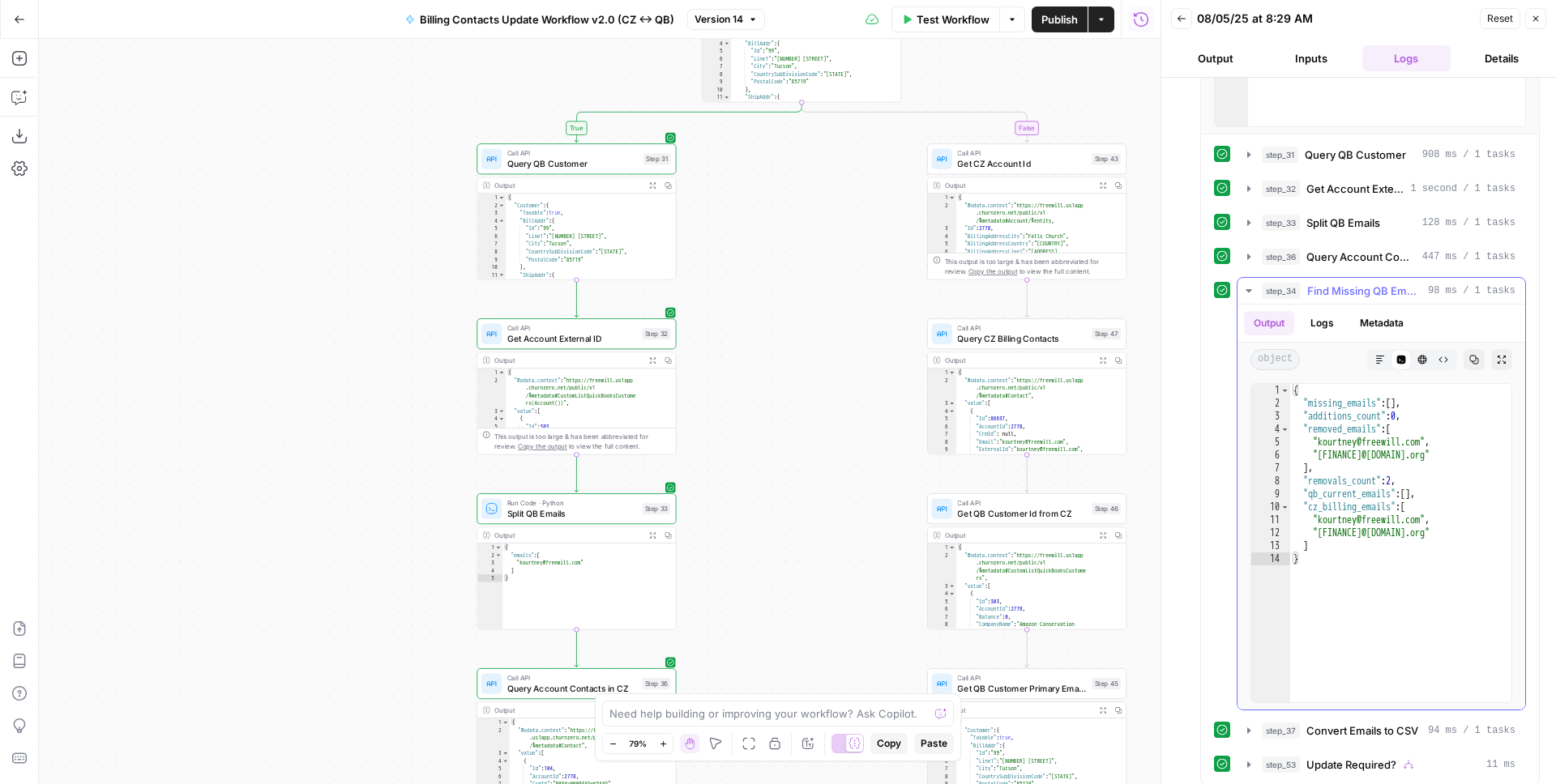 scroll, scrollTop: 496, scrollLeft: 0, axis: vertical 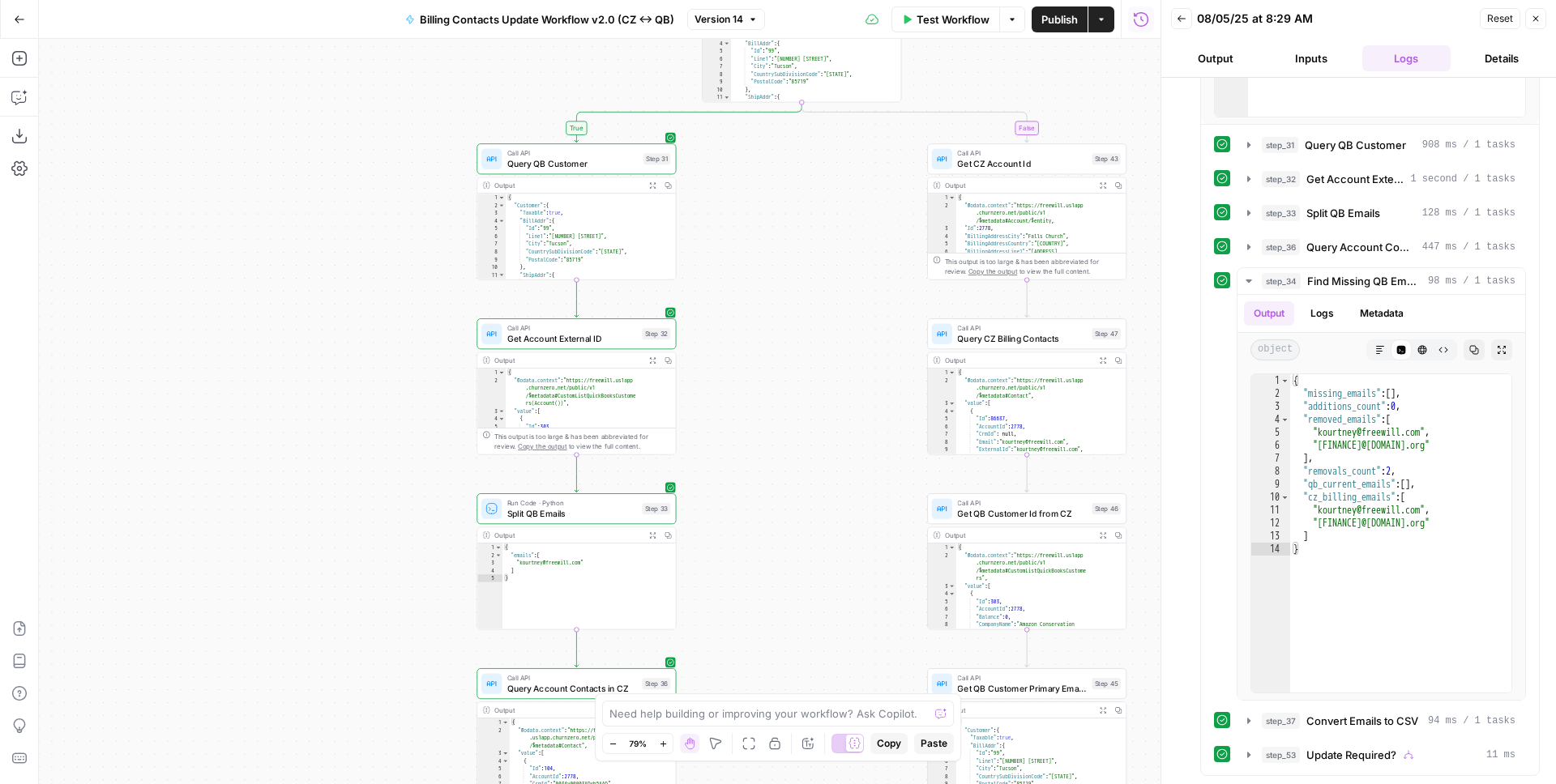 type on "**********" 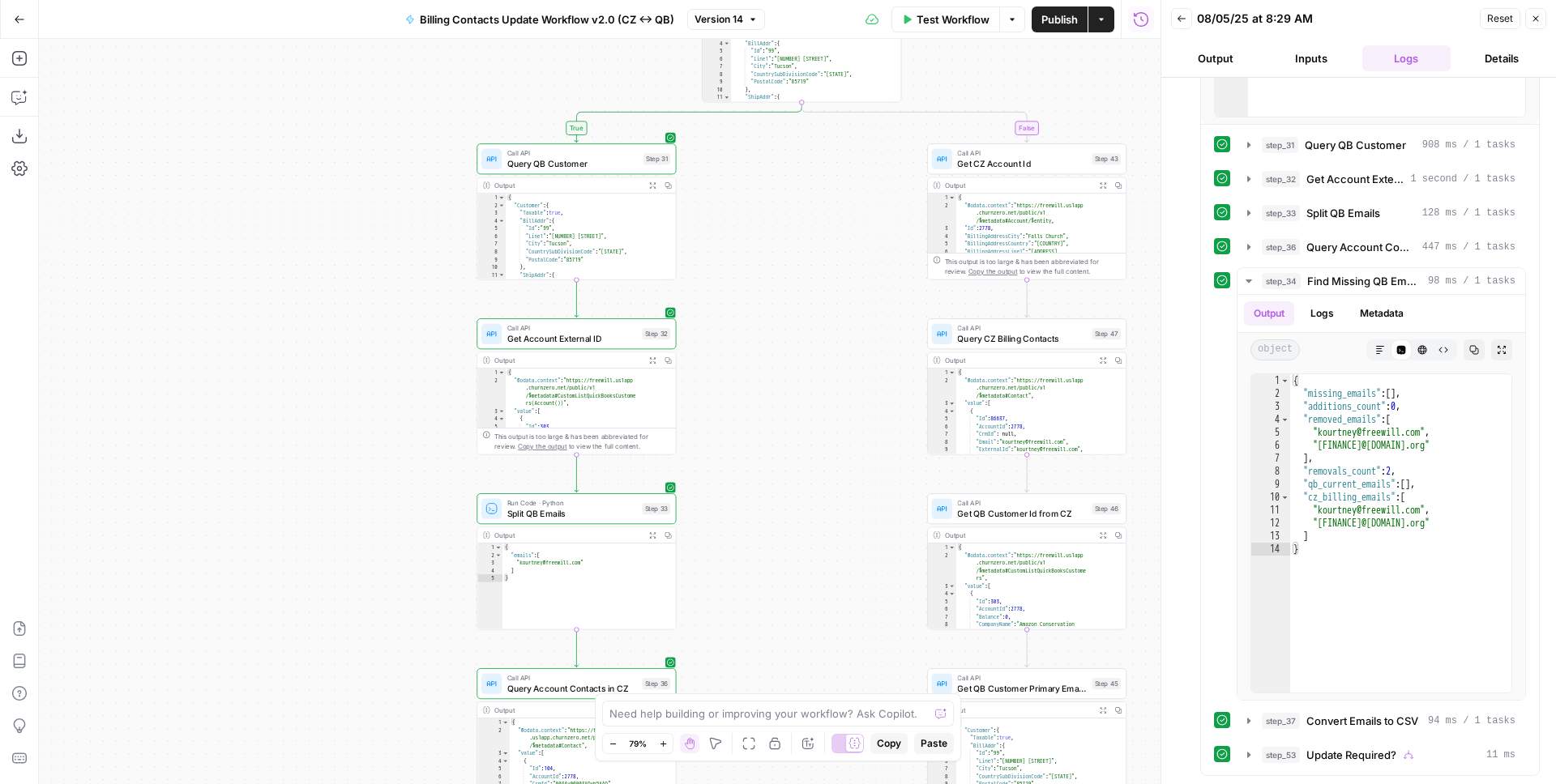 click on "{    "Customer" :  {      "Taxable" :  true ,      "BillAddr" :  {         "Id" :  "99" ,         "Line1" :  "[ADDRESS]" ,         "City" :  "[CITY]" ,         "CountrySubDivisionCode" :  "[STATE]" ,         "PostalCode" :  "[ZIP]"      } ,      "ShipAddr" :  {         "Id" :  "99" ,         "Line1" :  "[ADDRESS]"" at bounding box center [586, 244] 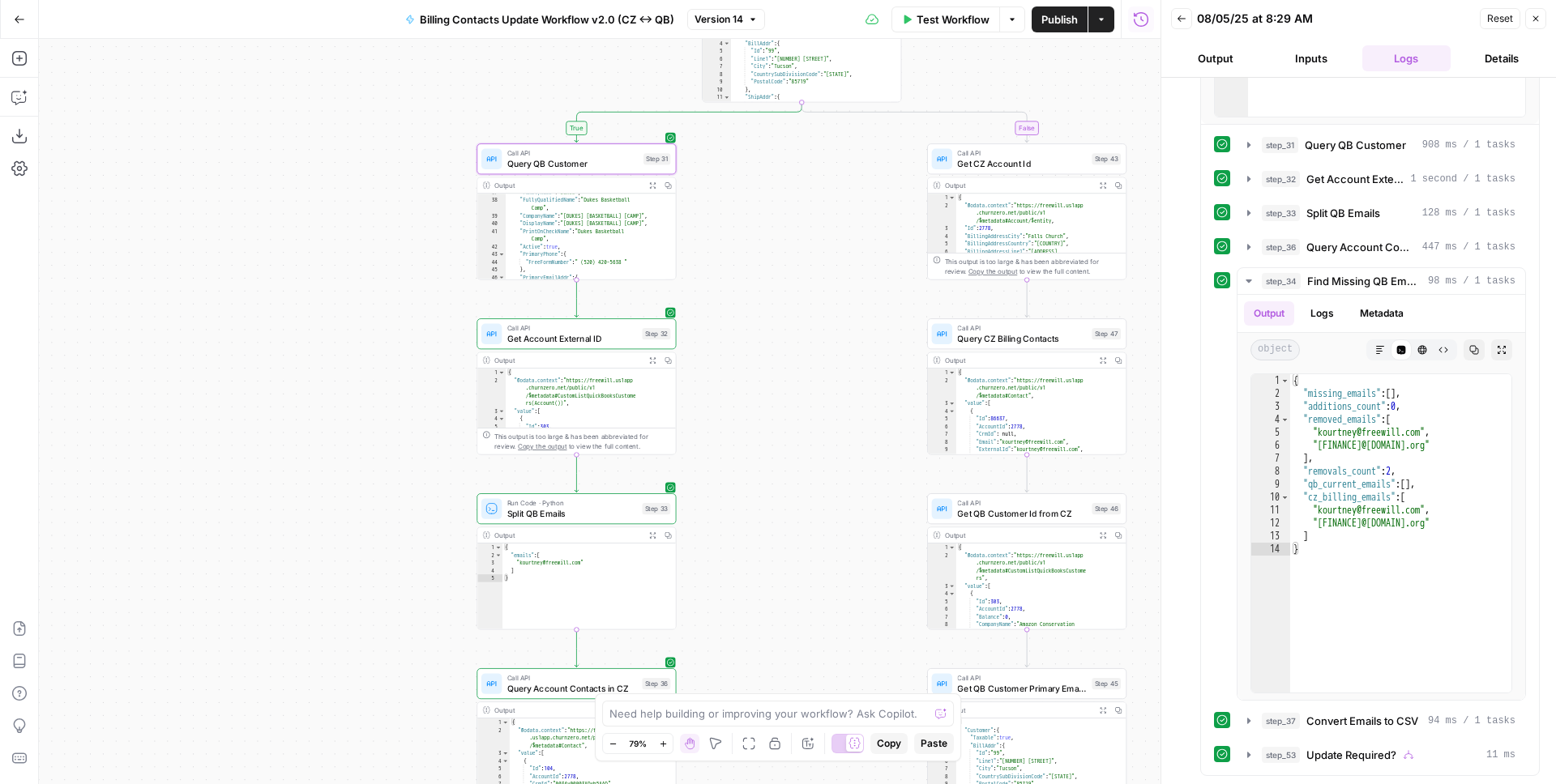 scroll, scrollTop: 376, scrollLeft: 0, axis: vertical 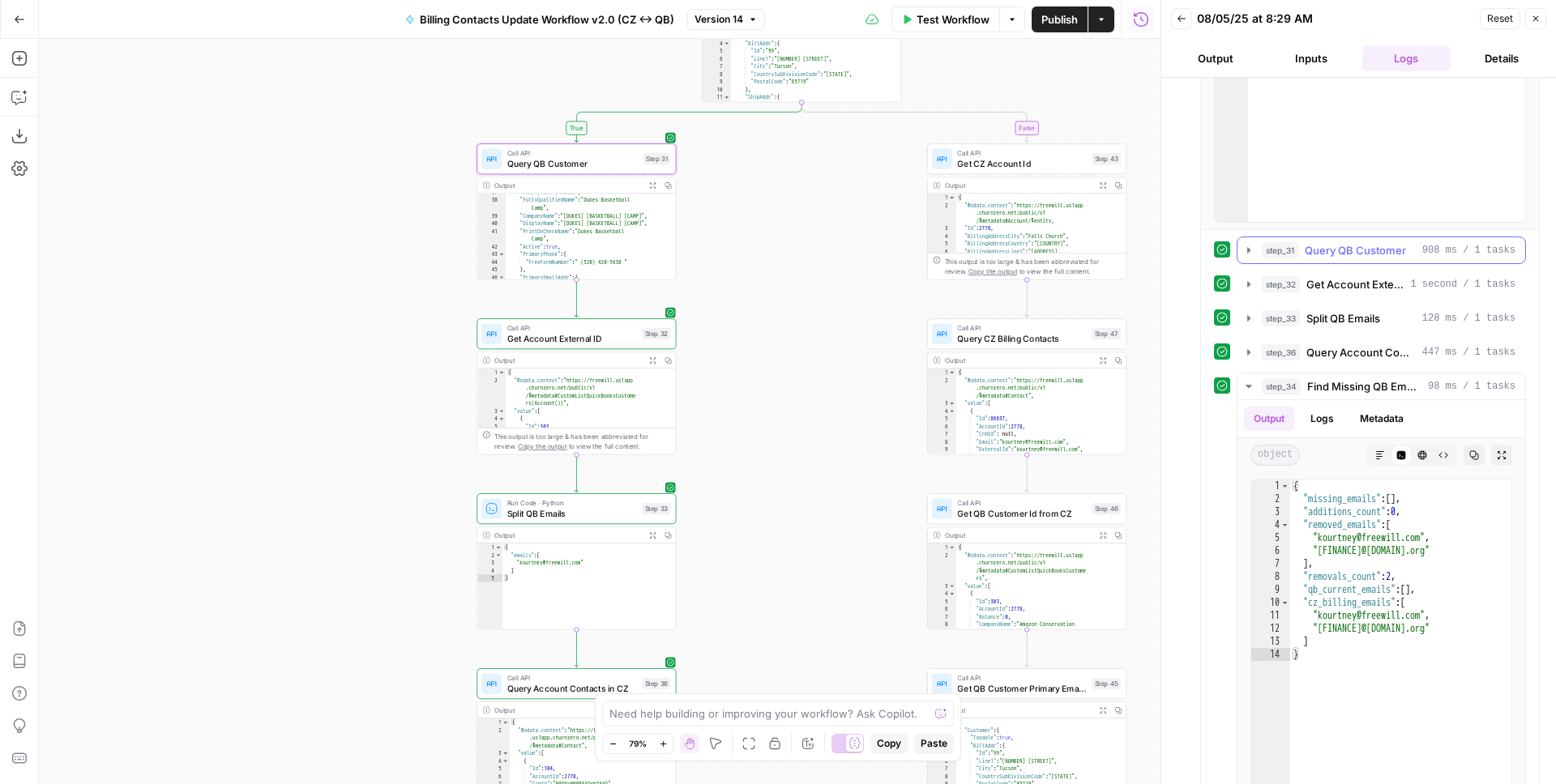 click 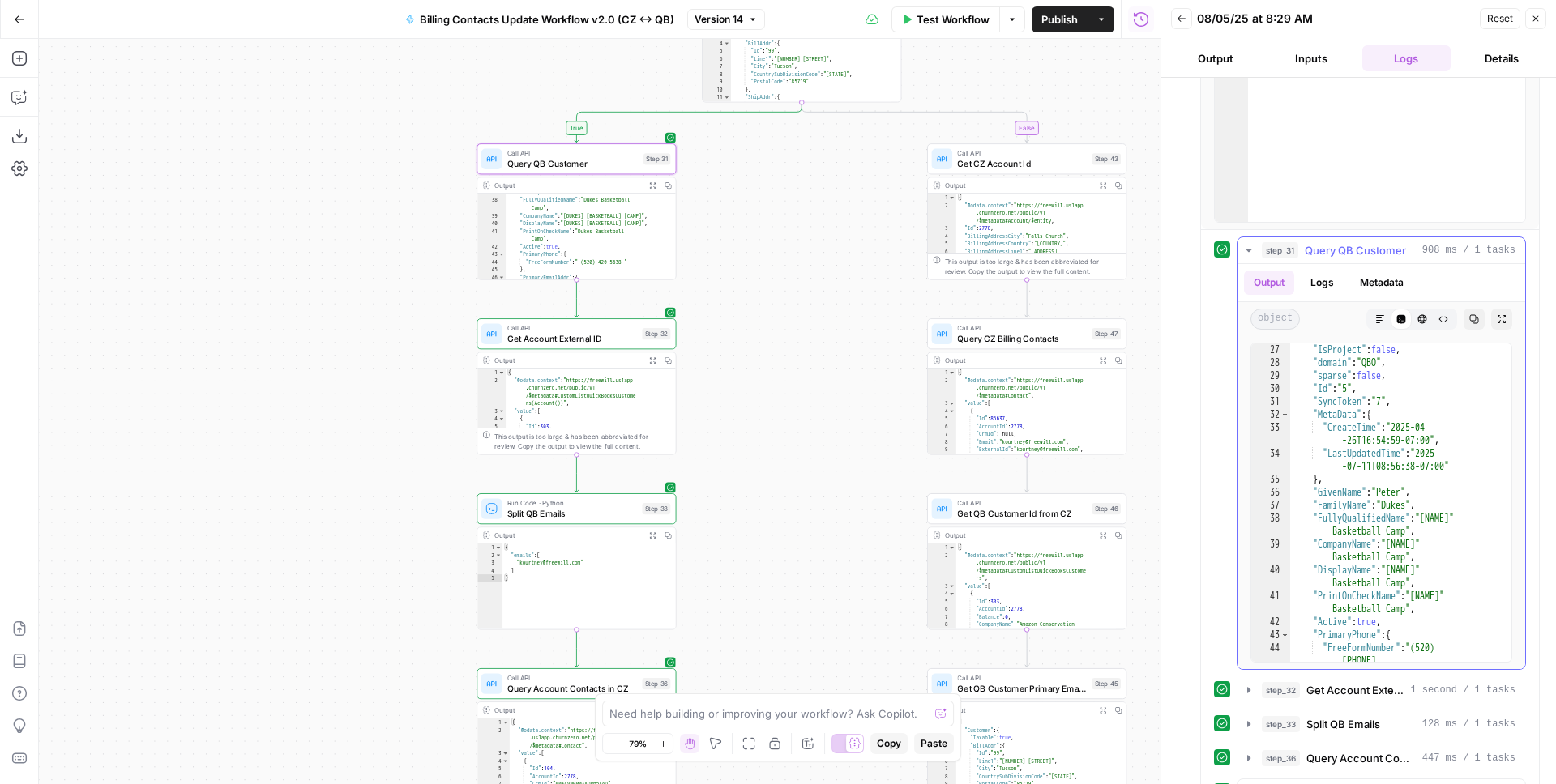 scroll, scrollTop: 498, scrollLeft: 0, axis: vertical 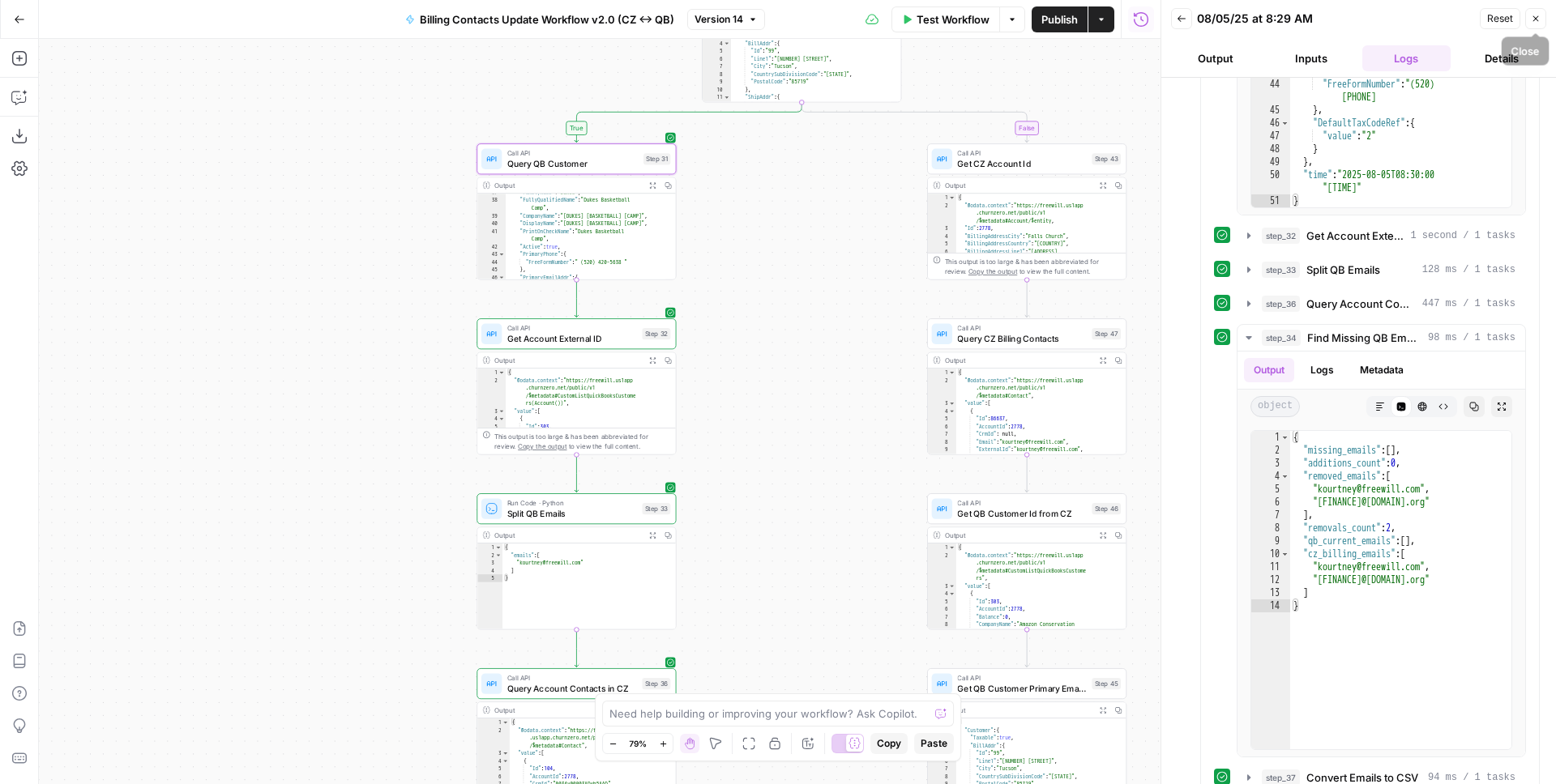 click on "Close" at bounding box center [1536, 19] 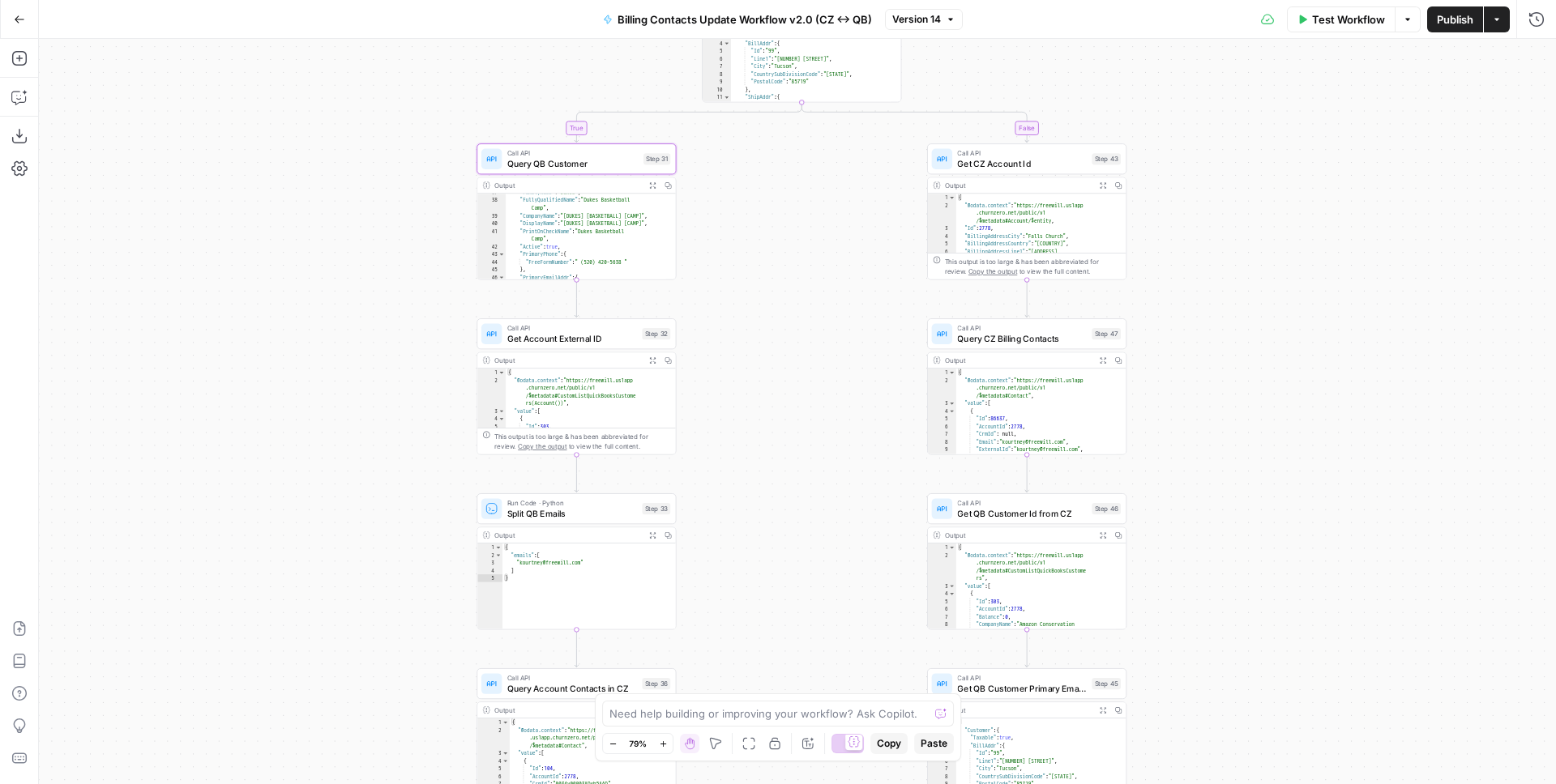 click on "Test Workflow" at bounding box center [1349, 19] 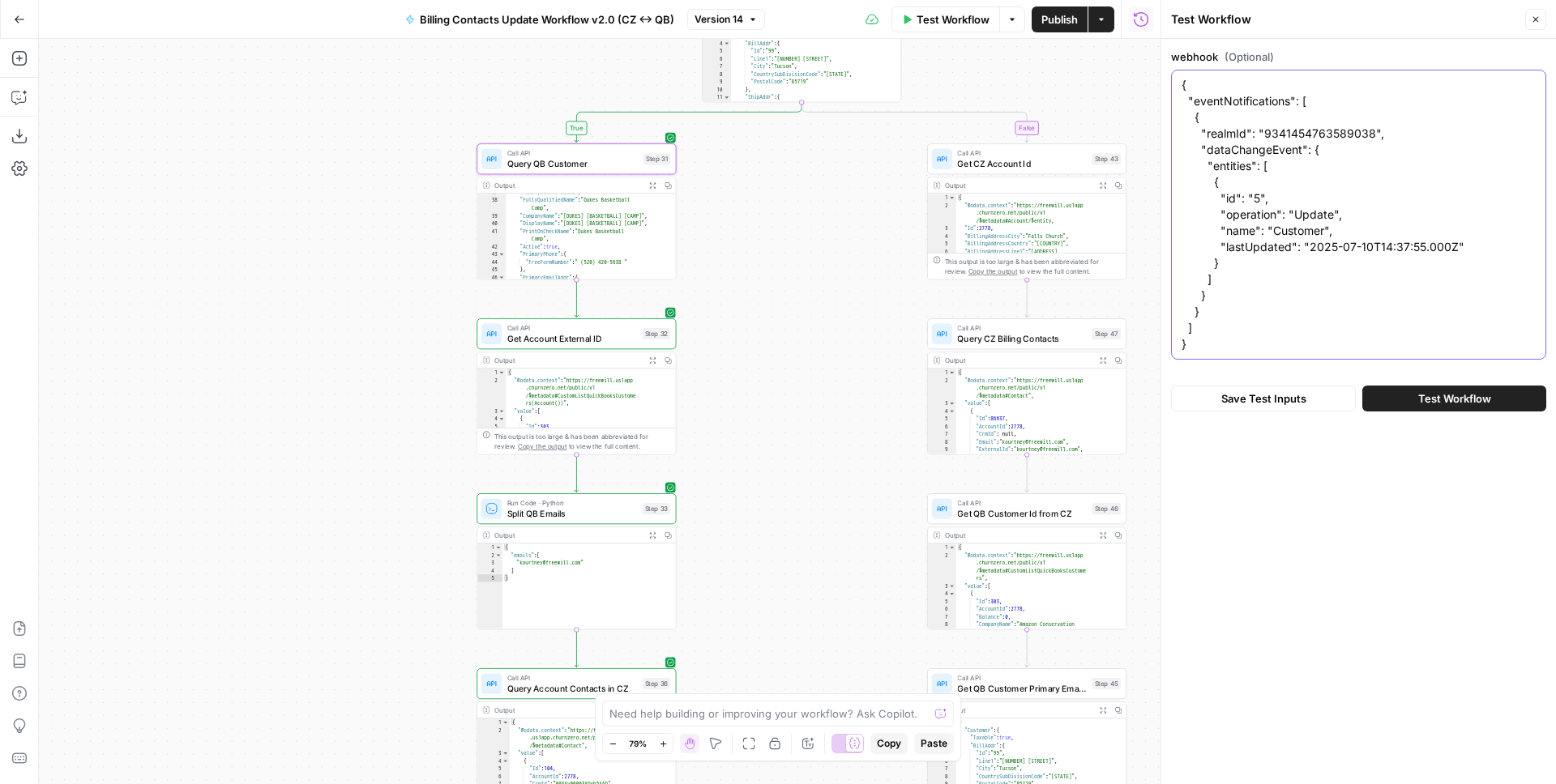 click on "{
"eventNotifications": [
{
"realmId": "9341454763589038",
"dataChangeEvent": {
"entities": [
{
"id": "5",
"operation": "Update",
"name": "Customer",
"lastUpdated": "2025-07-10T14:37:55.000Z"
}
]
}
}
]
}" at bounding box center (1358, 215) 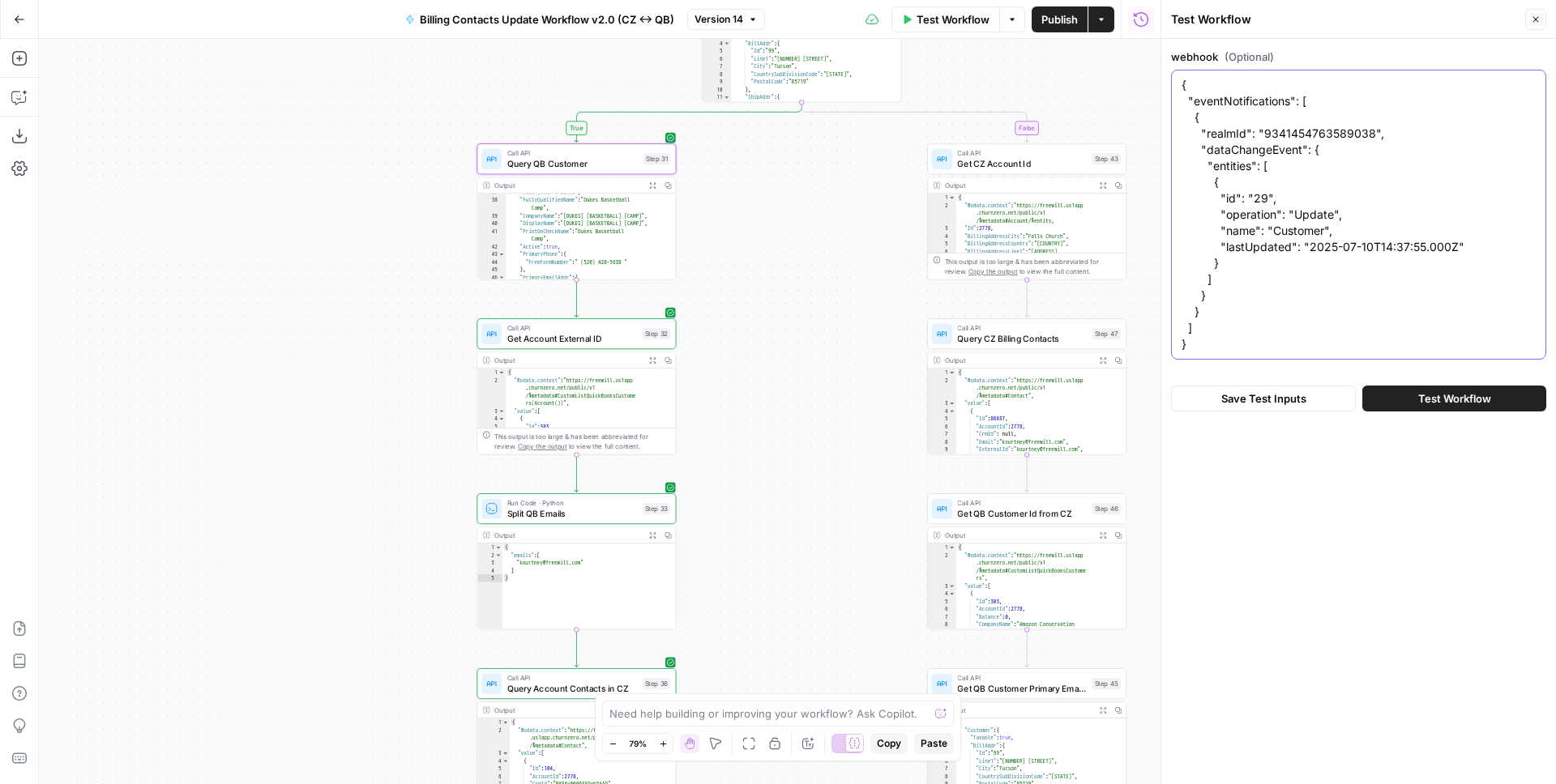 type on "{
"eventNotifications": [
{
"realmId": "9341454763589038",
"dataChangeEvent": {
"entities": [
{
"id": "29",
"operation": "Update",
"name": "Customer",
"lastUpdated": "2025-07-10T14:37:55.000Z"
}
]
}
}
]
}" 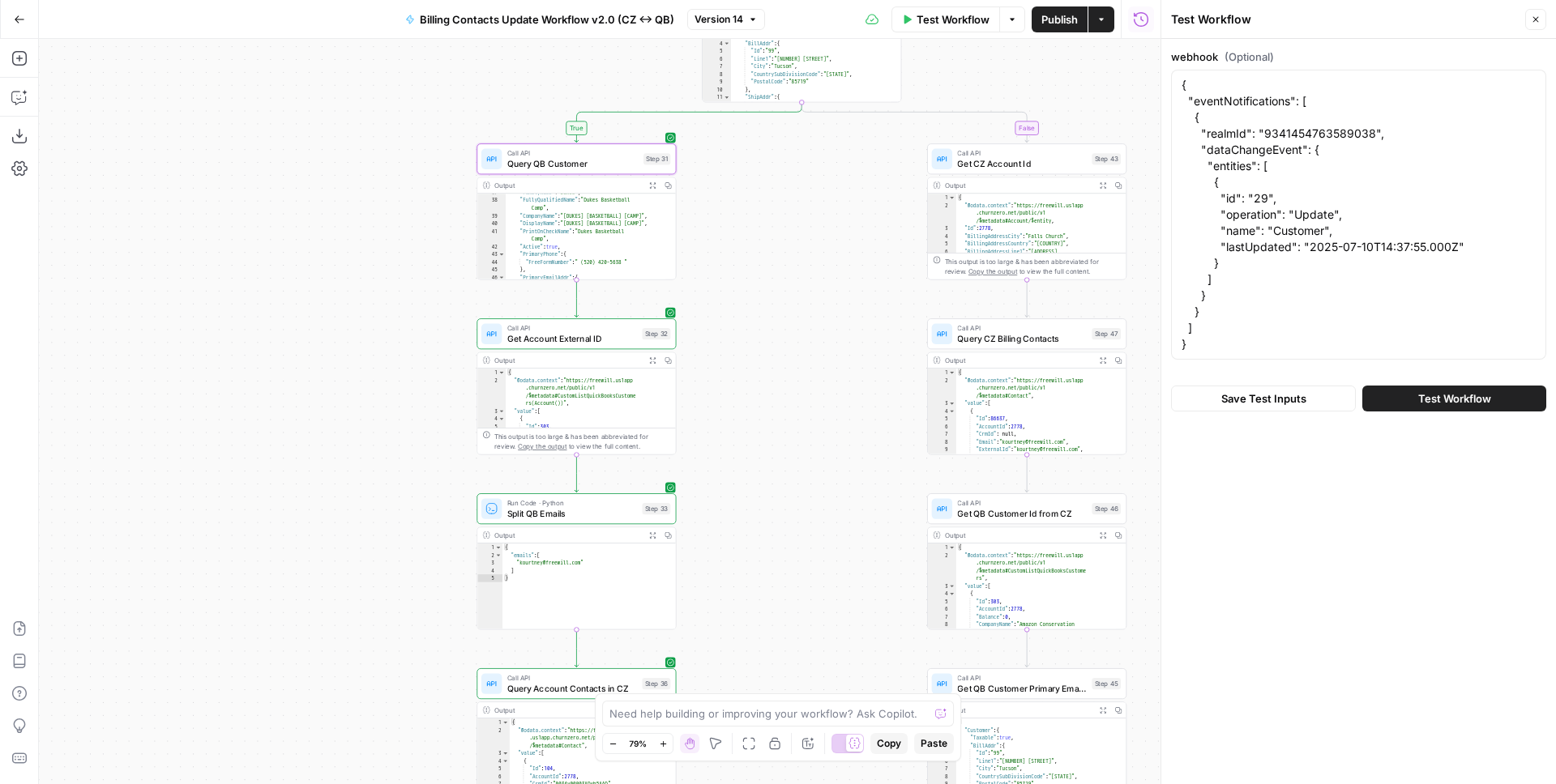 click on "Test Workflow" at bounding box center [1454, 398] 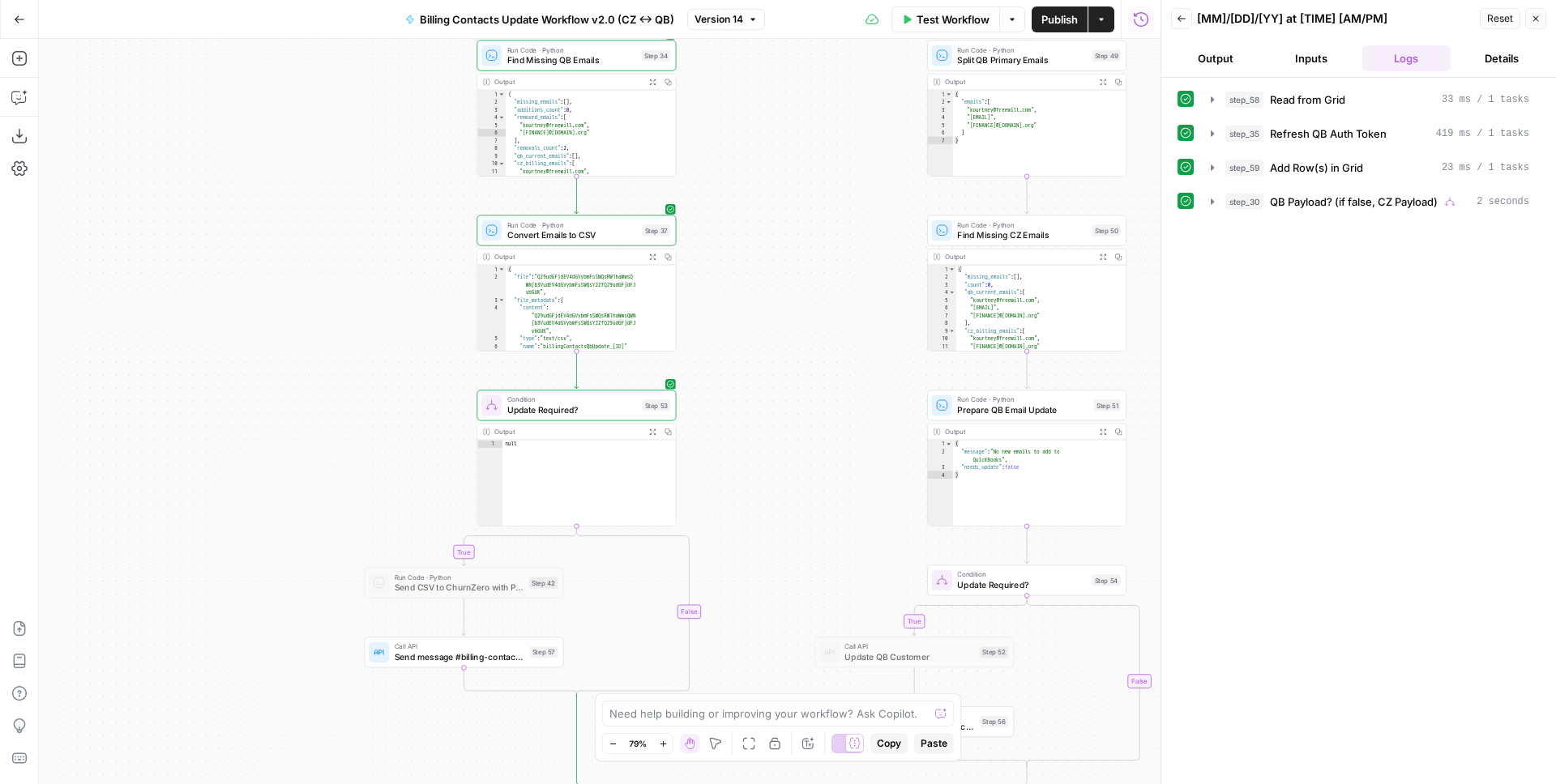 click on "Details" at bounding box center (1502, 58) 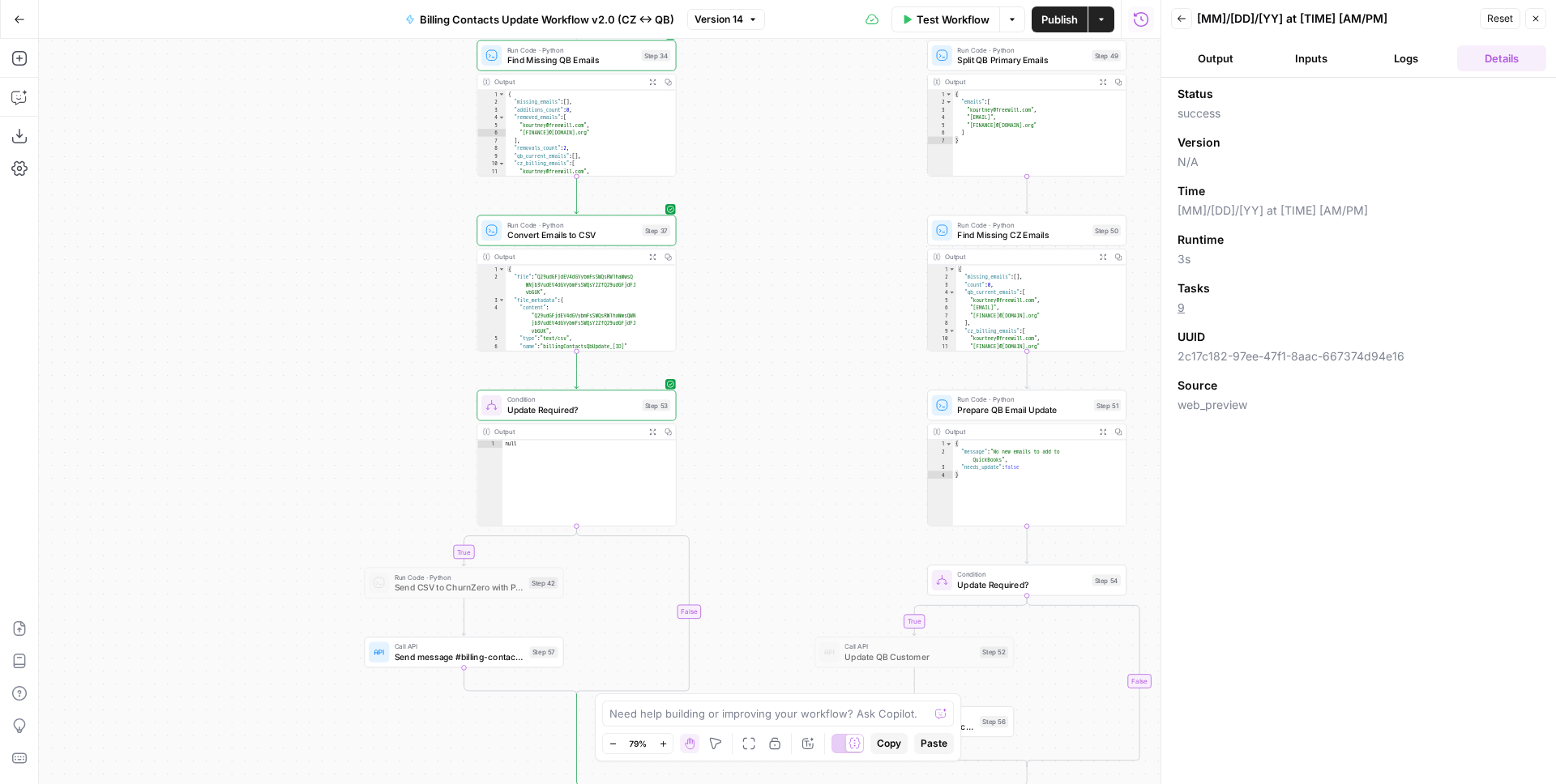 click on "Logs" at bounding box center (1407, 58) 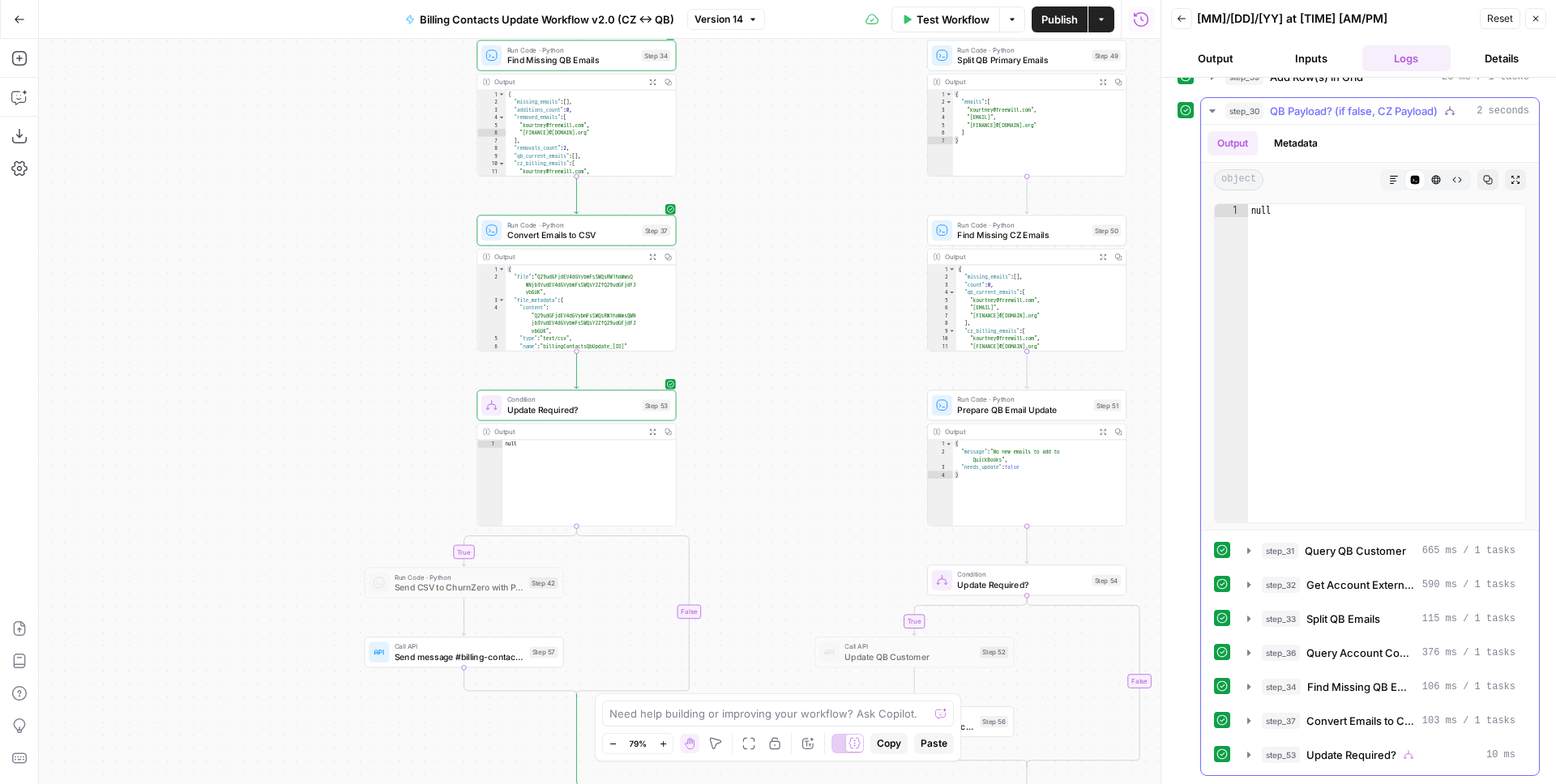 scroll, scrollTop: 0, scrollLeft: 0, axis: both 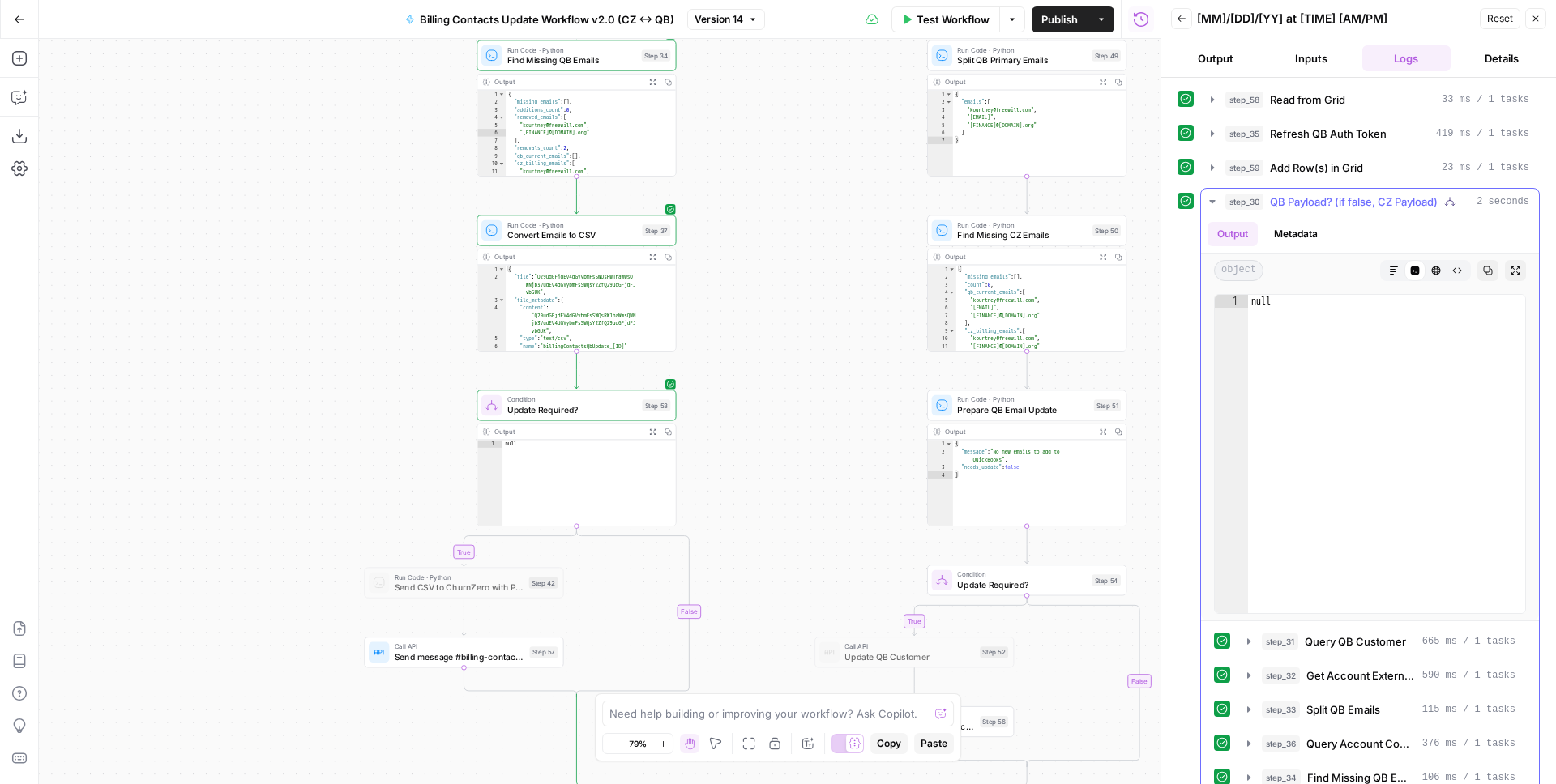 click 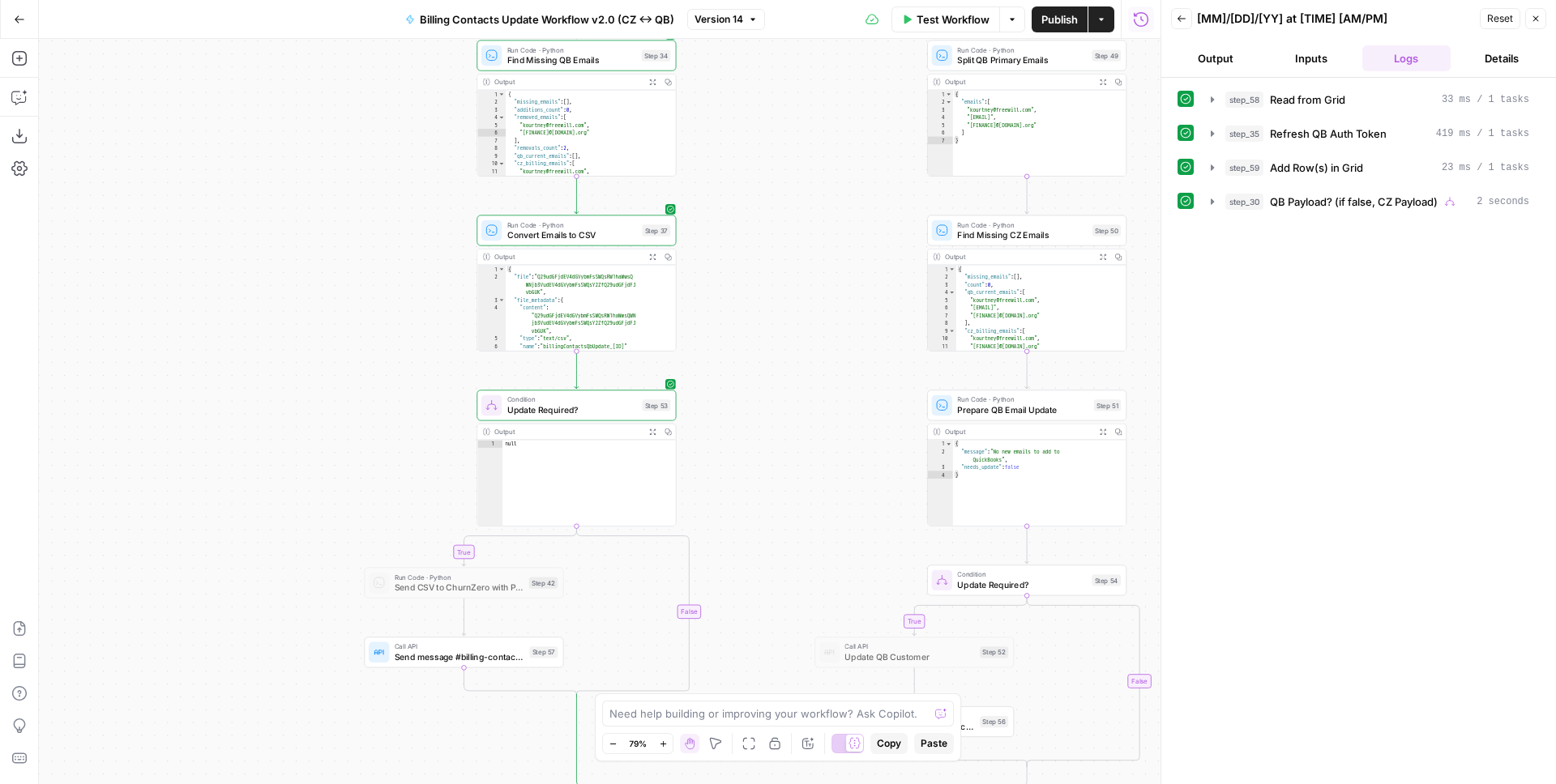 click on "Details" at bounding box center (1502, 58) 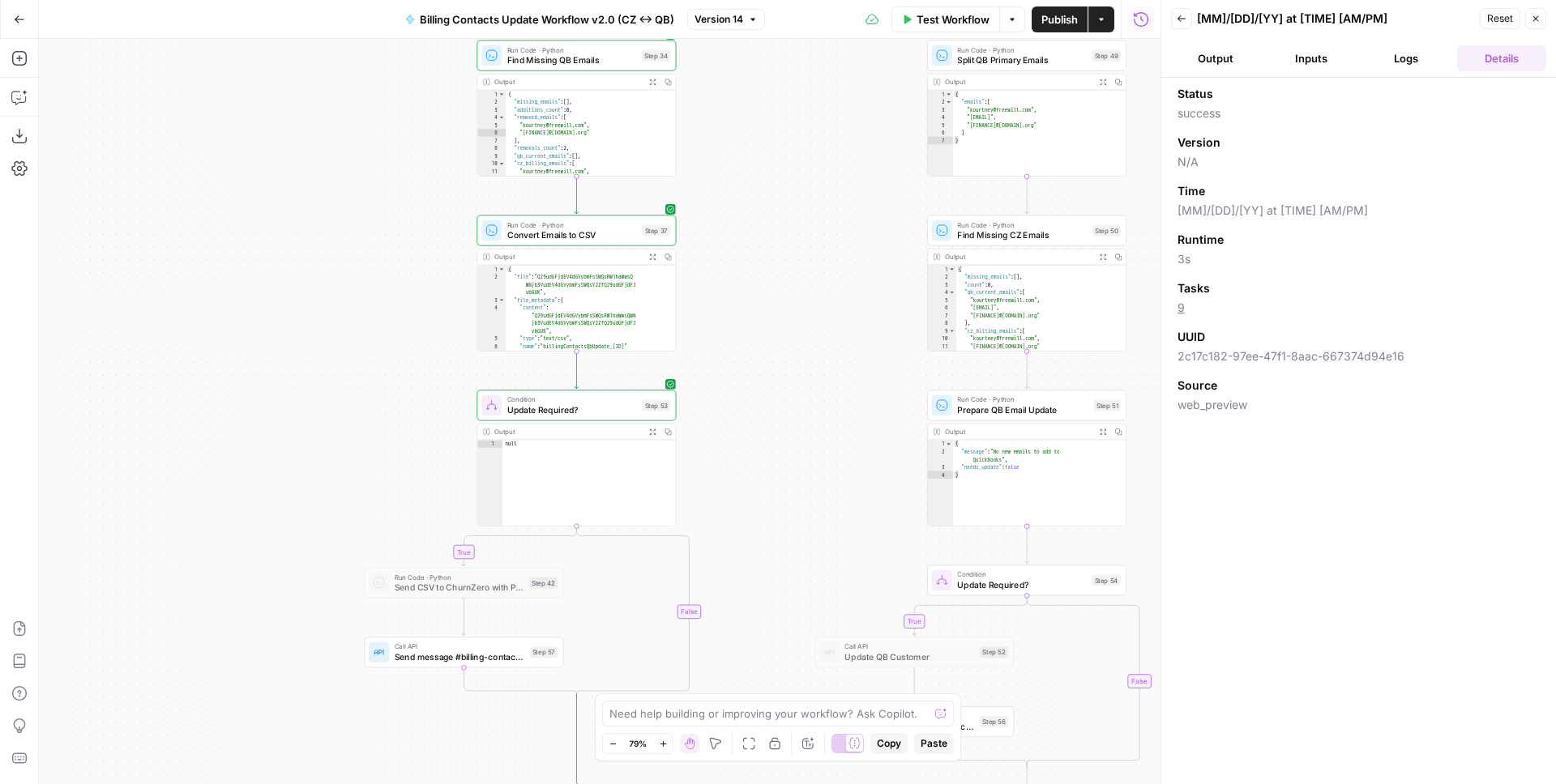 click on "Logs" at bounding box center (1407, 58) 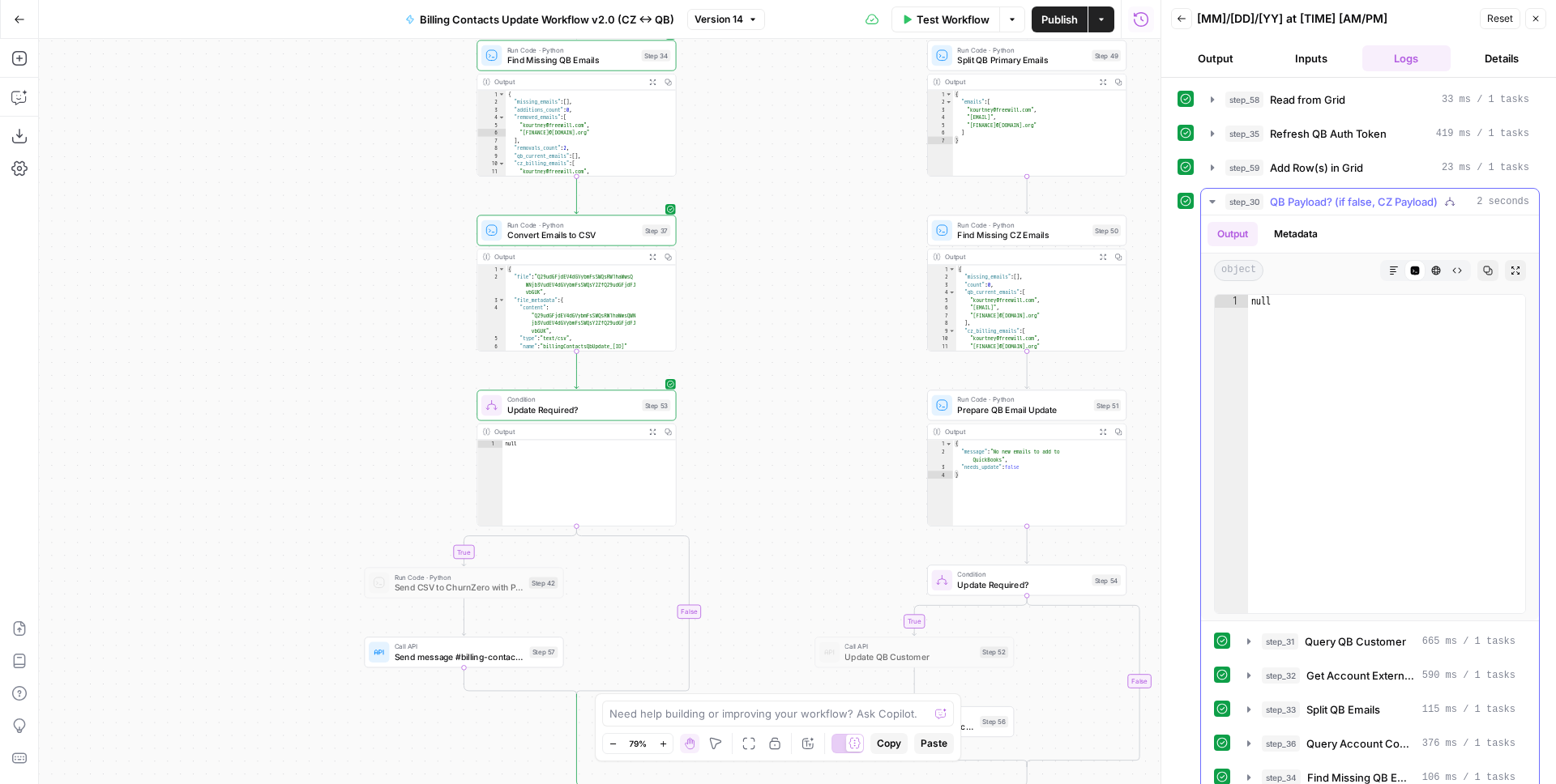 scroll, scrollTop: 91, scrollLeft: 0, axis: vertical 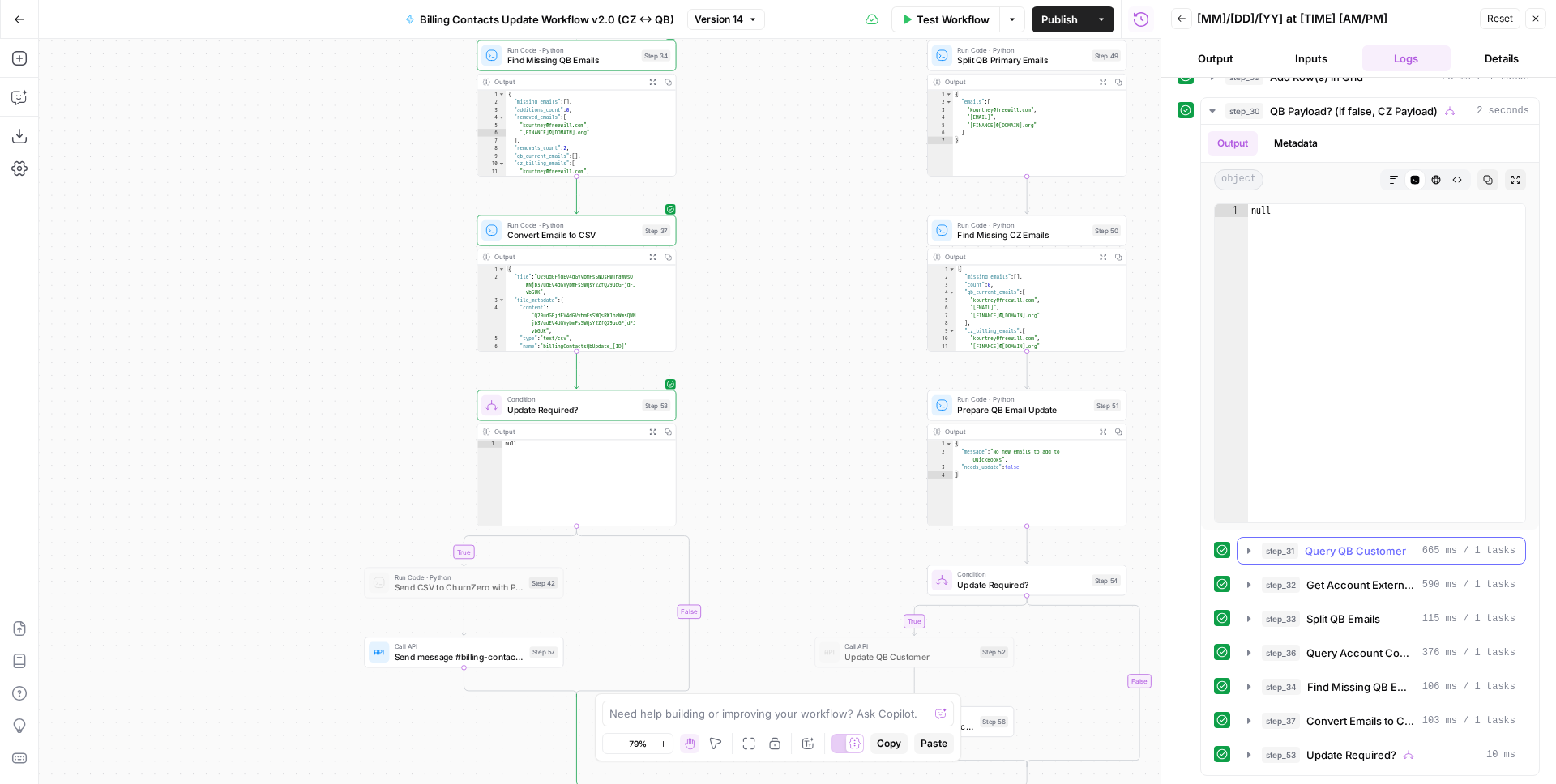 click 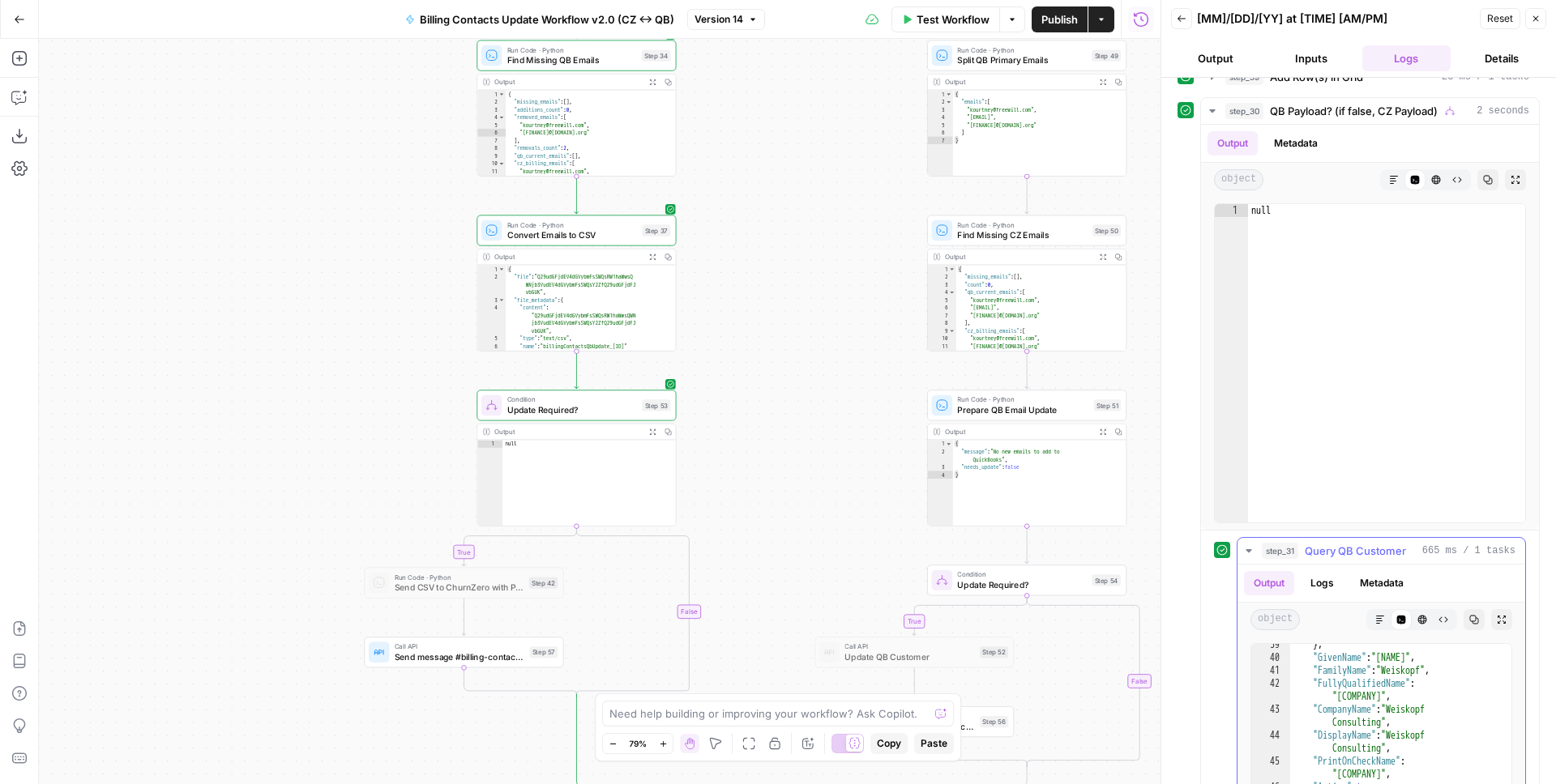 scroll, scrollTop: 576, scrollLeft: 0, axis: vertical 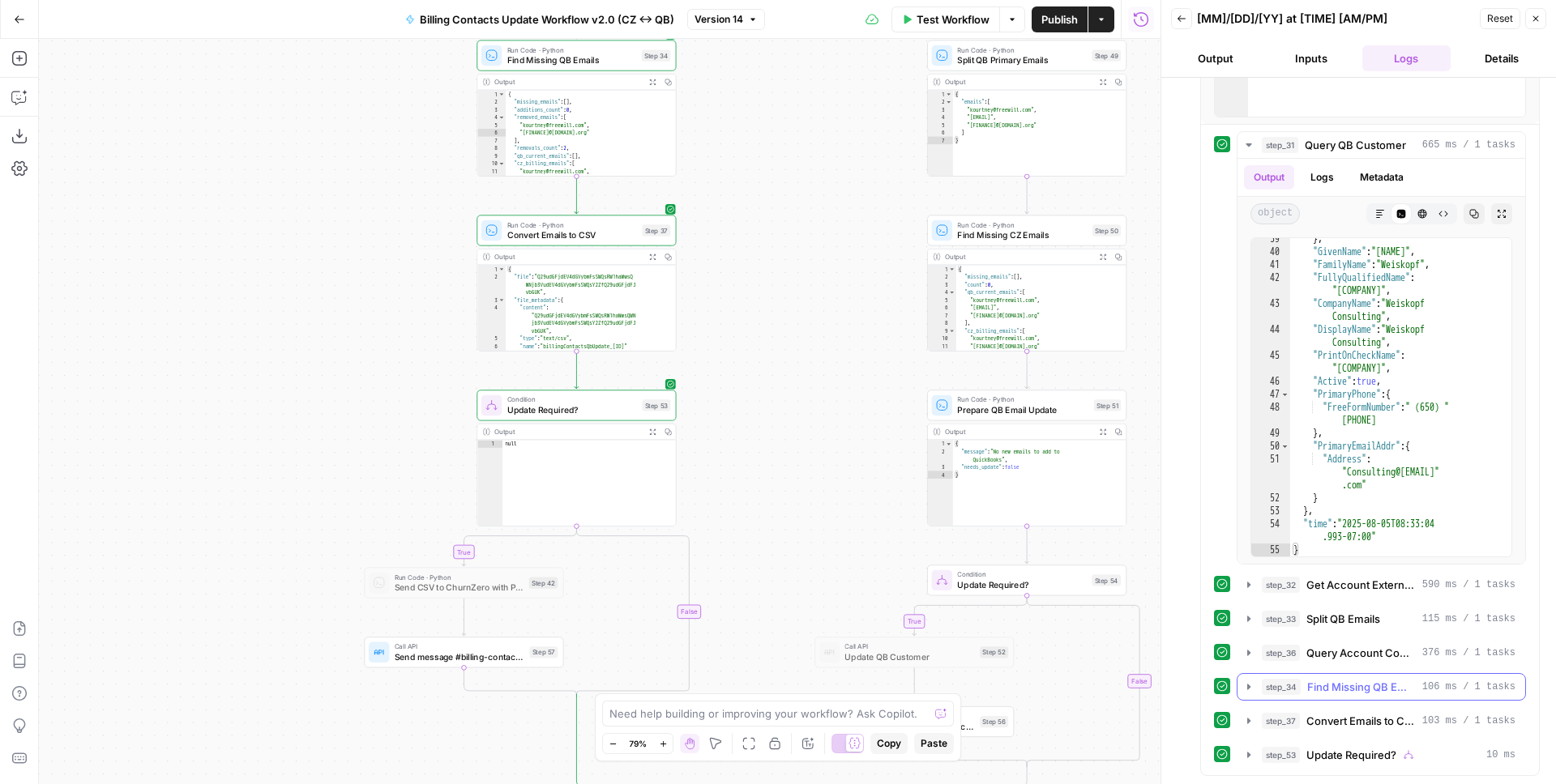click 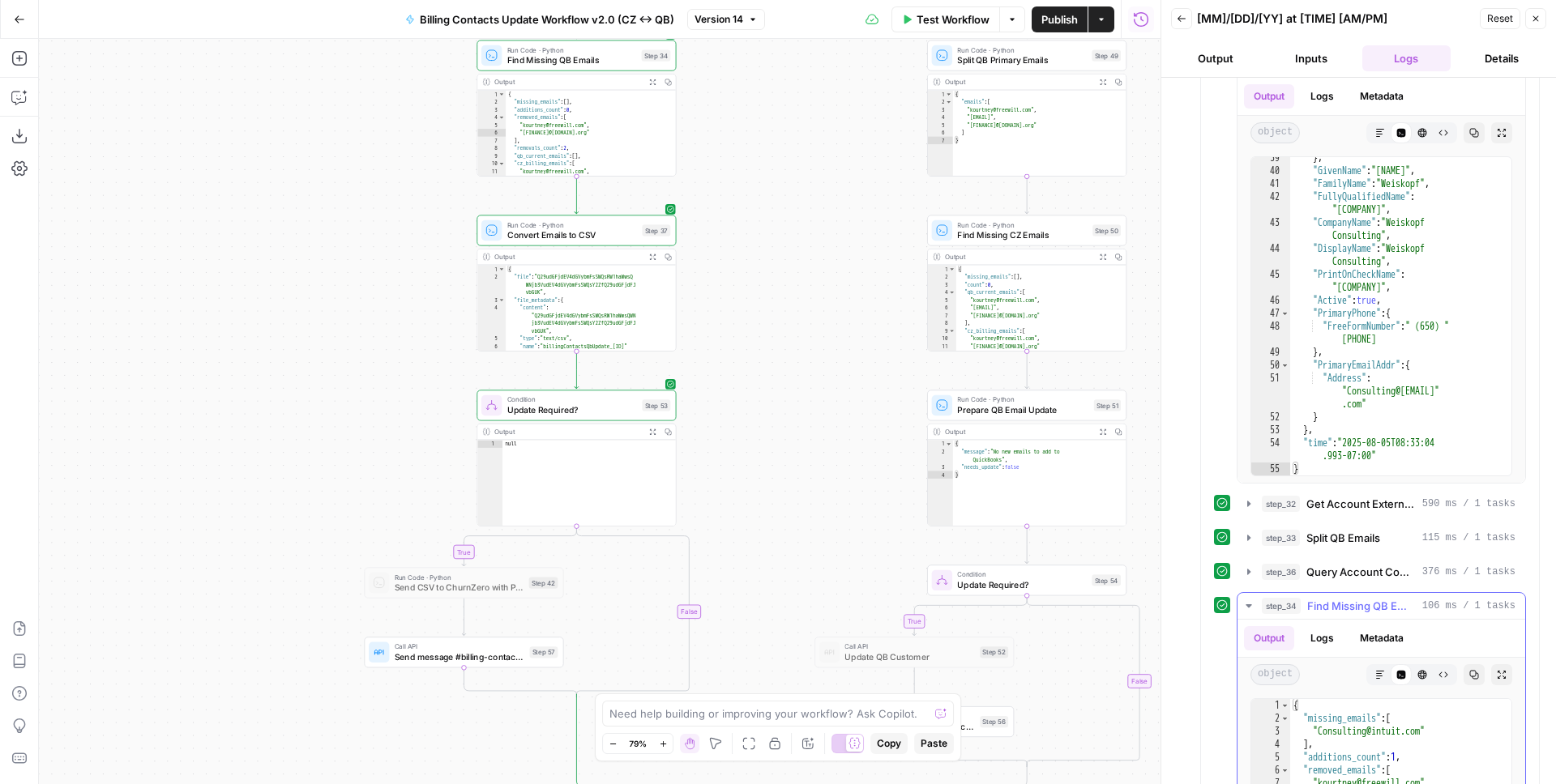 scroll, scrollTop: 762, scrollLeft: 0, axis: vertical 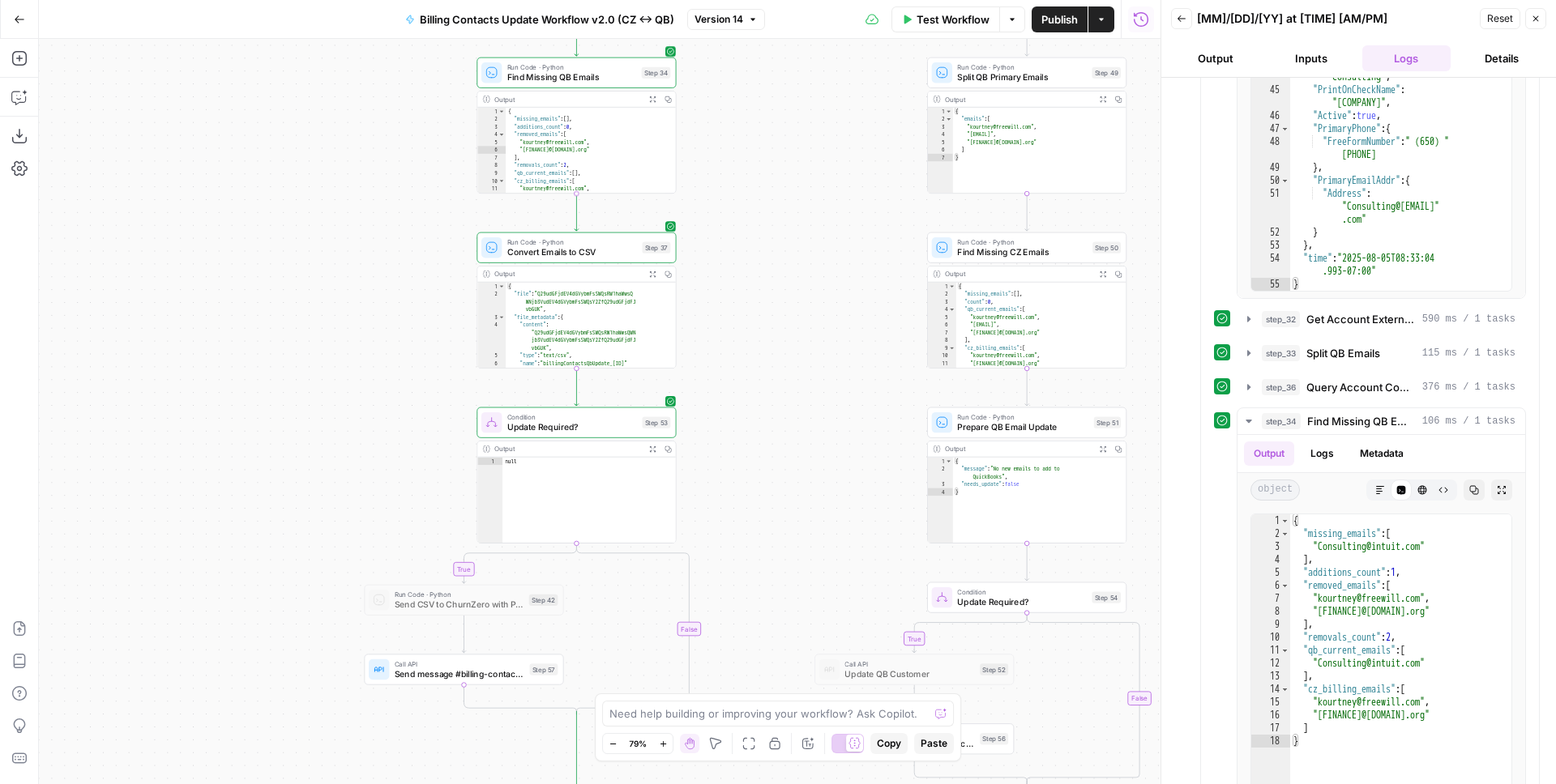 click on "Find Missing QB Emails" at bounding box center (572, 77) 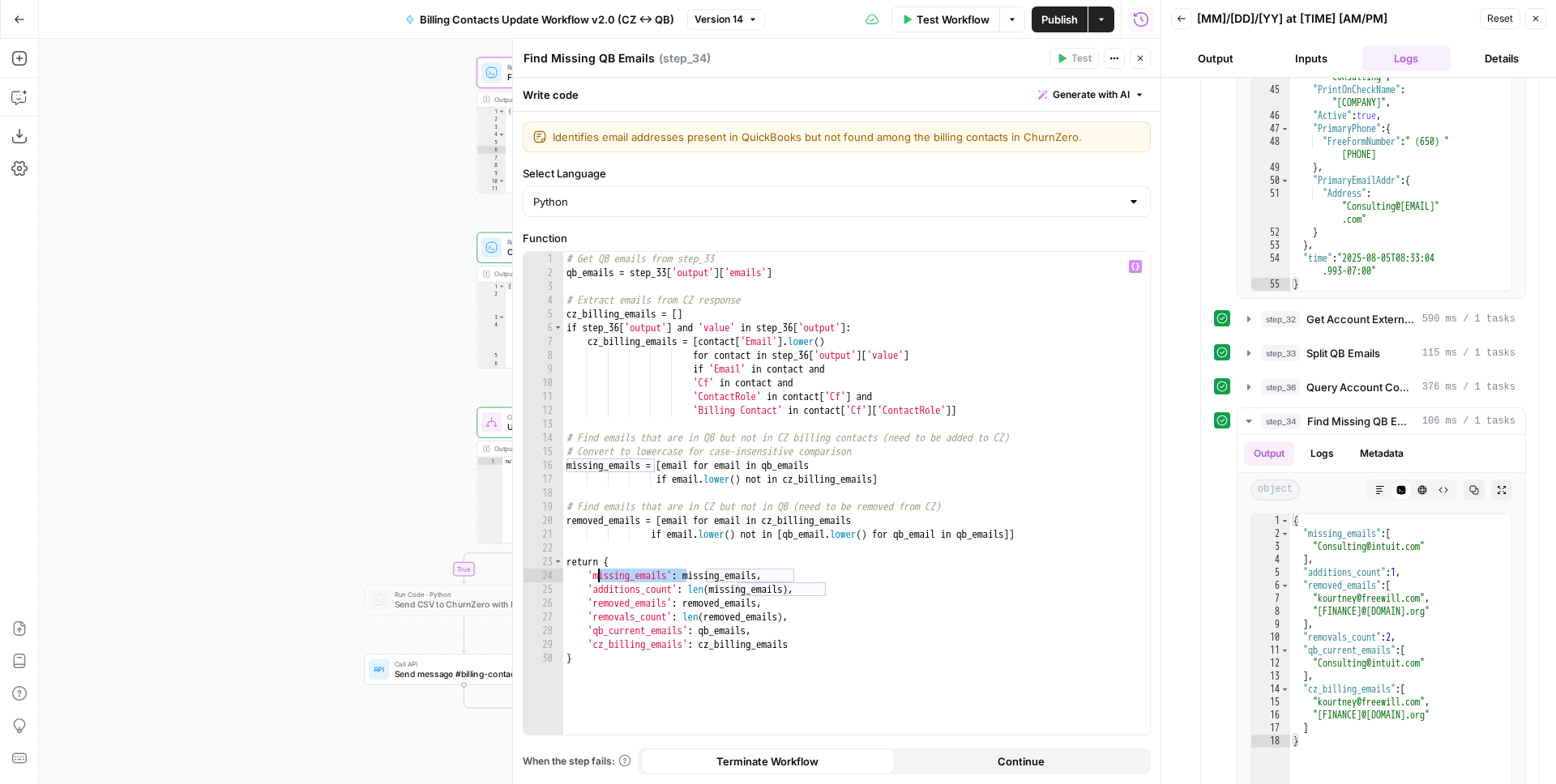 drag, startPoint x: 686, startPoint y: 577, endPoint x: 599, endPoint y: 578, distance: 87.00575 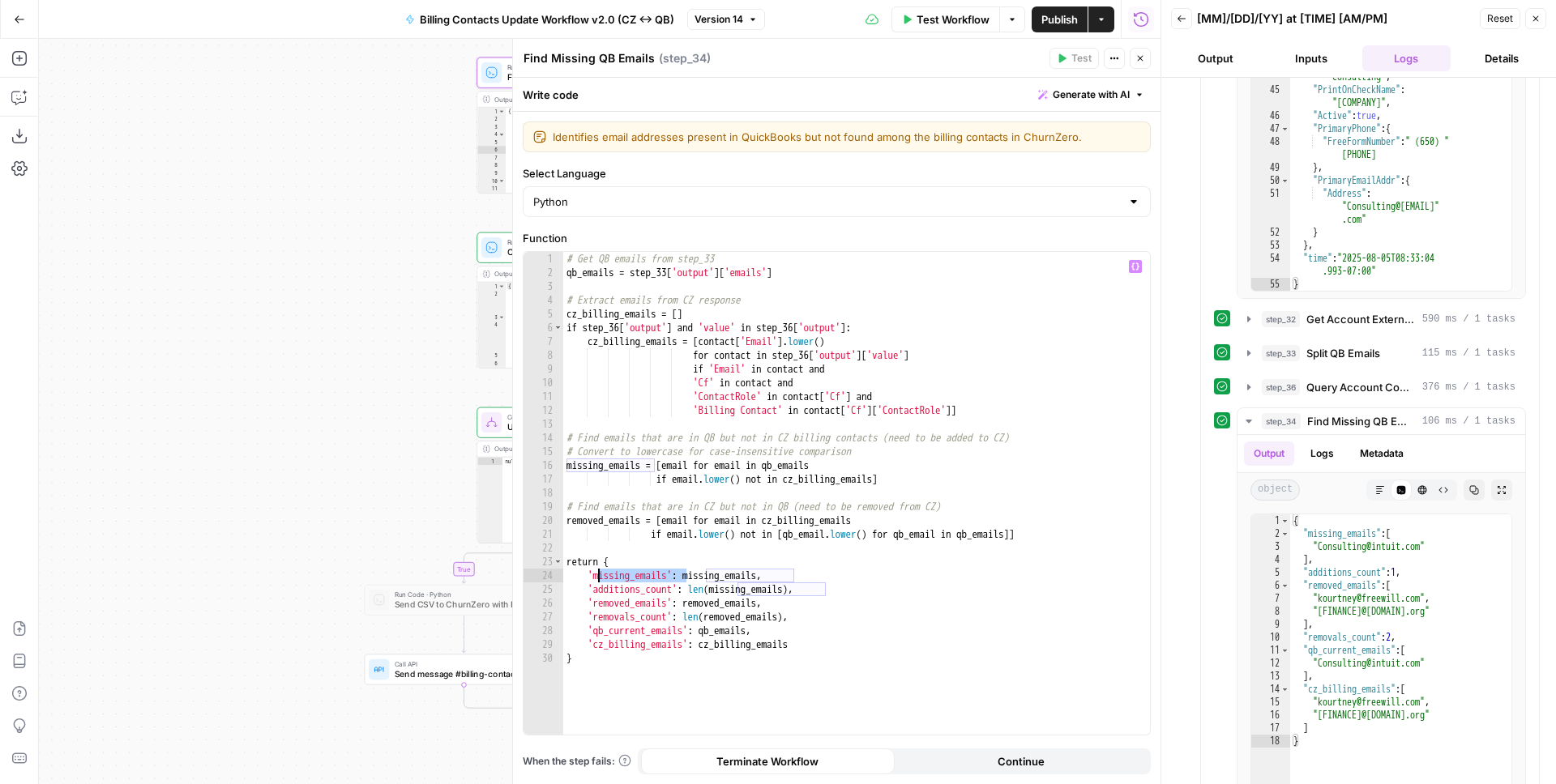 click on "# Get QB emails from step_33 qb_emails   =   step_33 [ 'output' ] [ 'emails' ] # Extract emails from CZ response cz_billing_emails   =   [ ] if   step_36 [ 'output' ]   and   'value'   in   step_36 [ 'output' ] :      cz_billing_emails   =   [ contact [ 'Email' ] . lower ( )                                 for   contact   in   step_36 [ 'output' ] [ 'value' ]                                 if   'Email'   in   contact   and                                 'Cf'   in   contact   and                                 'ContactRole'   in   contact [ 'Cf' ]   and                                 'Billing Contact'   in   contact [ 'Cf' ] [ 'ContactRole' ]] # Find emails that are in QB but not in CZ billing contacts (need to be added to CZ) # Convert to lowercase for case-insensitive comparison missing_emails   =   [ email   for   email   in   qb_emails                         if   email . lower ( )   not   in   cz_billing_emails ] # Find emails that are in CZ but not in QB (need to be removed from CZ) removed_emails" at bounding box center (857, 507) 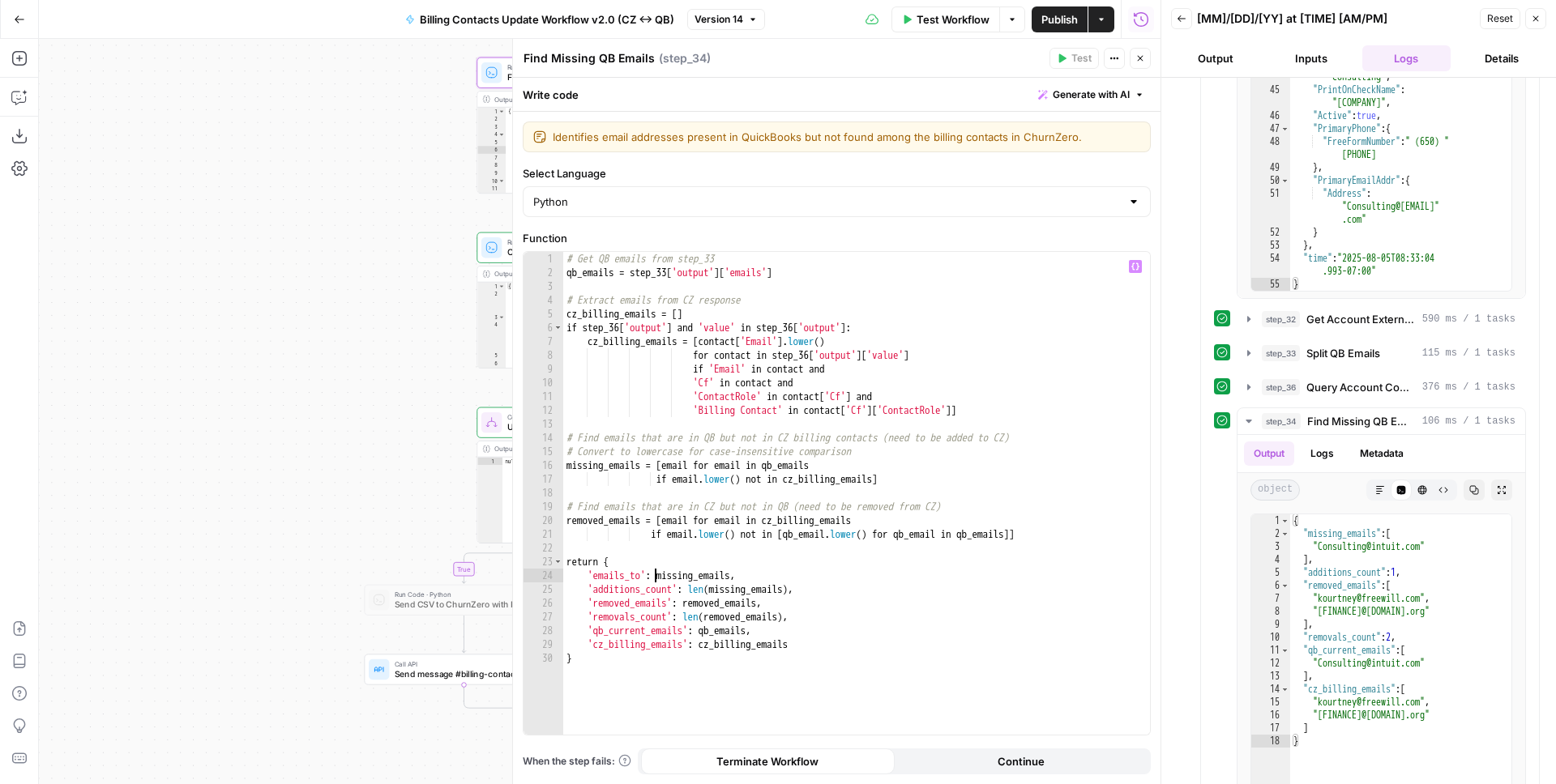 scroll, scrollTop: 0, scrollLeft: 6, axis: horizontal 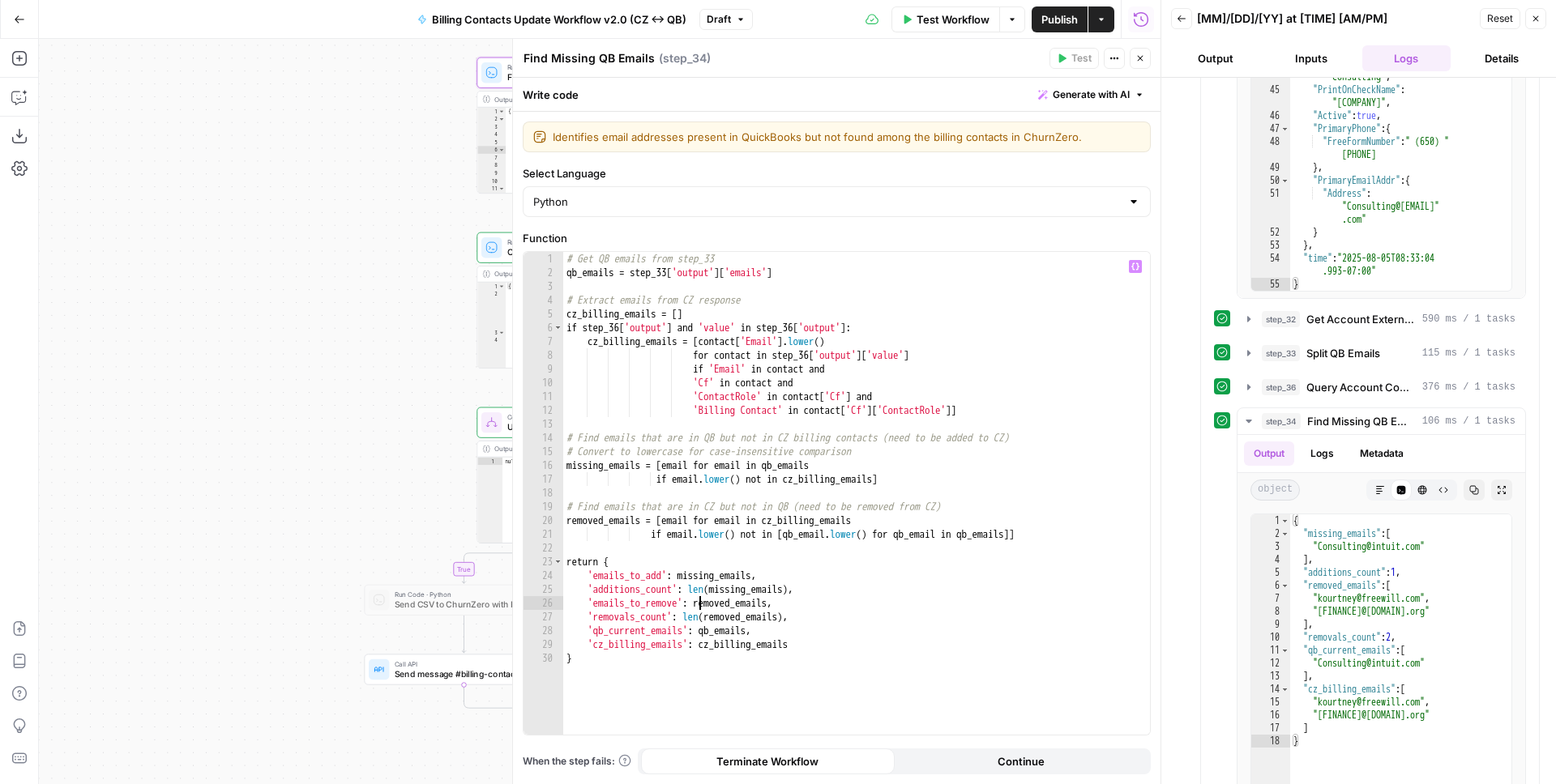 click on "# Get QB emails from step_33 qb_emails   =   step_33 [ 'output' ] [ 'emails' ] # Extract emails from CZ response cz_billing_emails   =   [ ] if   step_36 [ 'output' ]   and   'value'   in   step_36 [ 'output' ] :      cz_billing_emails   =   [ contact [ 'Email' ] . lower ( )                                 for   contact   in   step_36 [ 'output' ] [ 'value' ]                                 if   'Email'   in   contact   and                                 'Cf'   in   contact   and                                 'ContactRole'   in   contact [ 'Cf' ]   and                                 'Billing Contact'   in   contact [ 'Cf' ] [ 'ContactRole' ]] # Find emails that are in QB but not in CZ billing contacts (need to be added to CZ) # Convert to lowercase for case-insensitive comparison missing_emails   =   [ email   for   email   in   qb_emails                         if   email . lower ( )   not   in   cz_billing_emails ] # Find emails that are in CZ but not in QB (need to be removed from CZ) removed_emails" at bounding box center [857, 507] 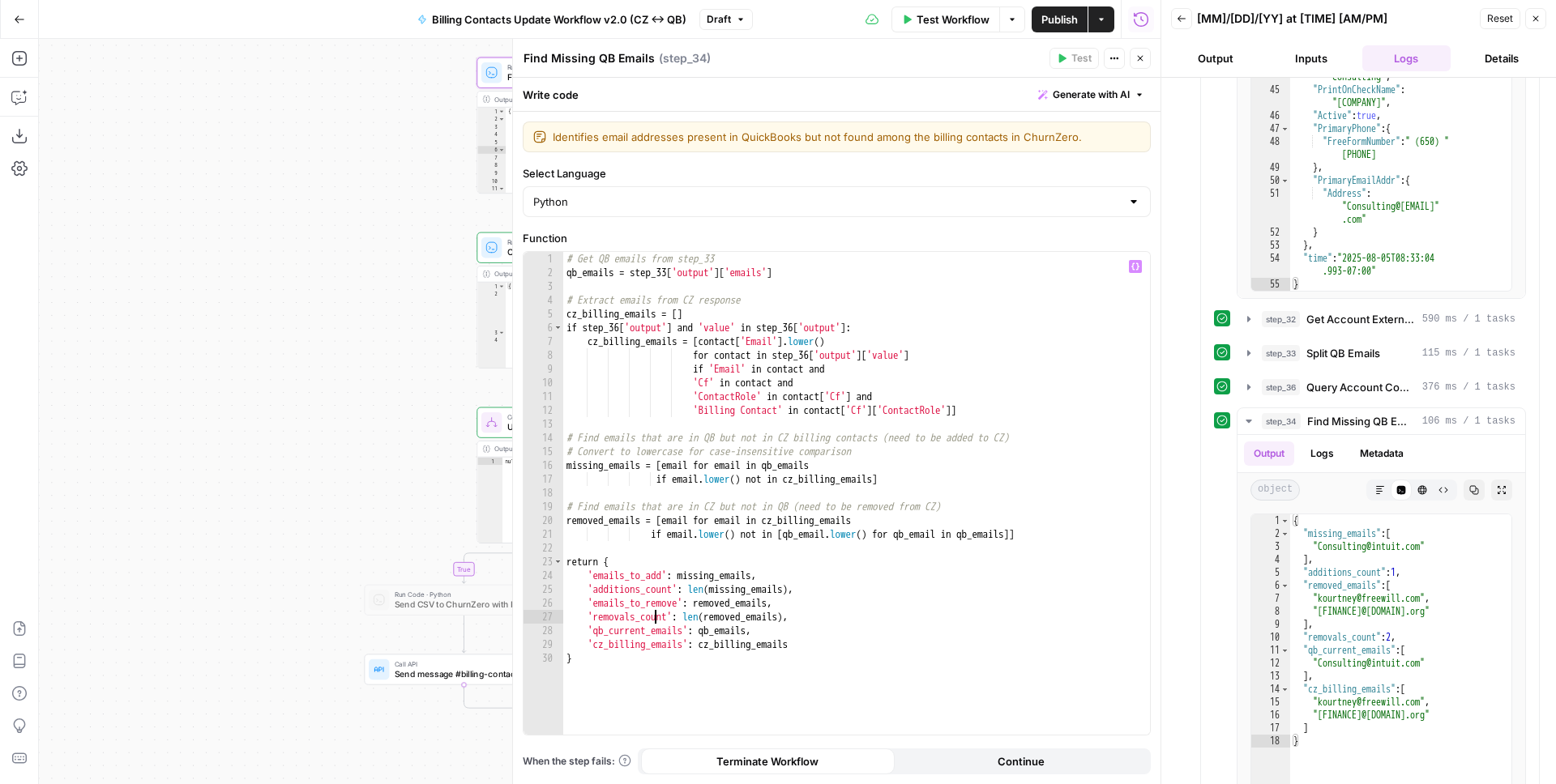 type on "**********" 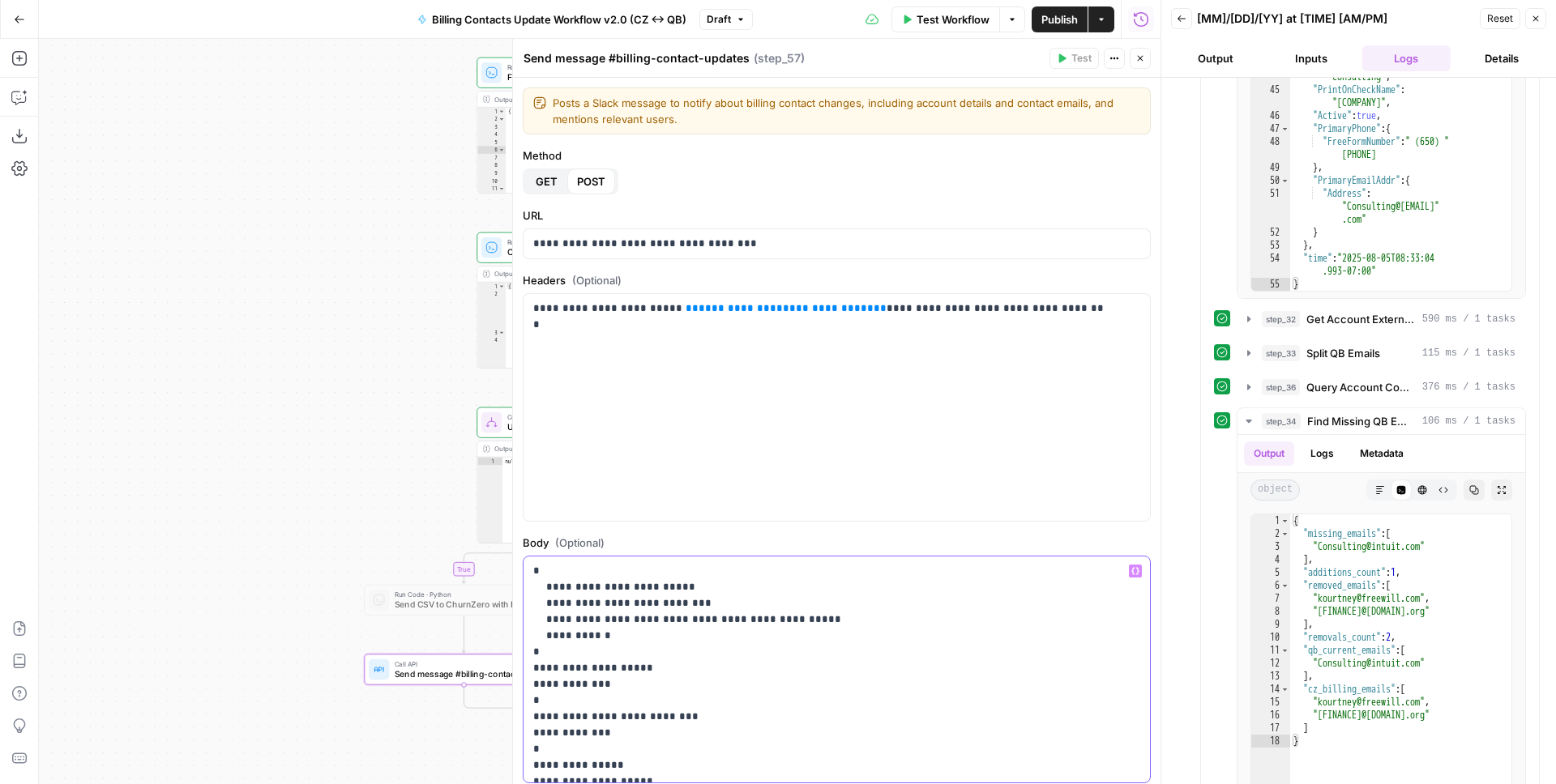 drag, startPoint x: 545, startPoint y: 635, endPoint x: 605, endPoint y: 667, distance: 68 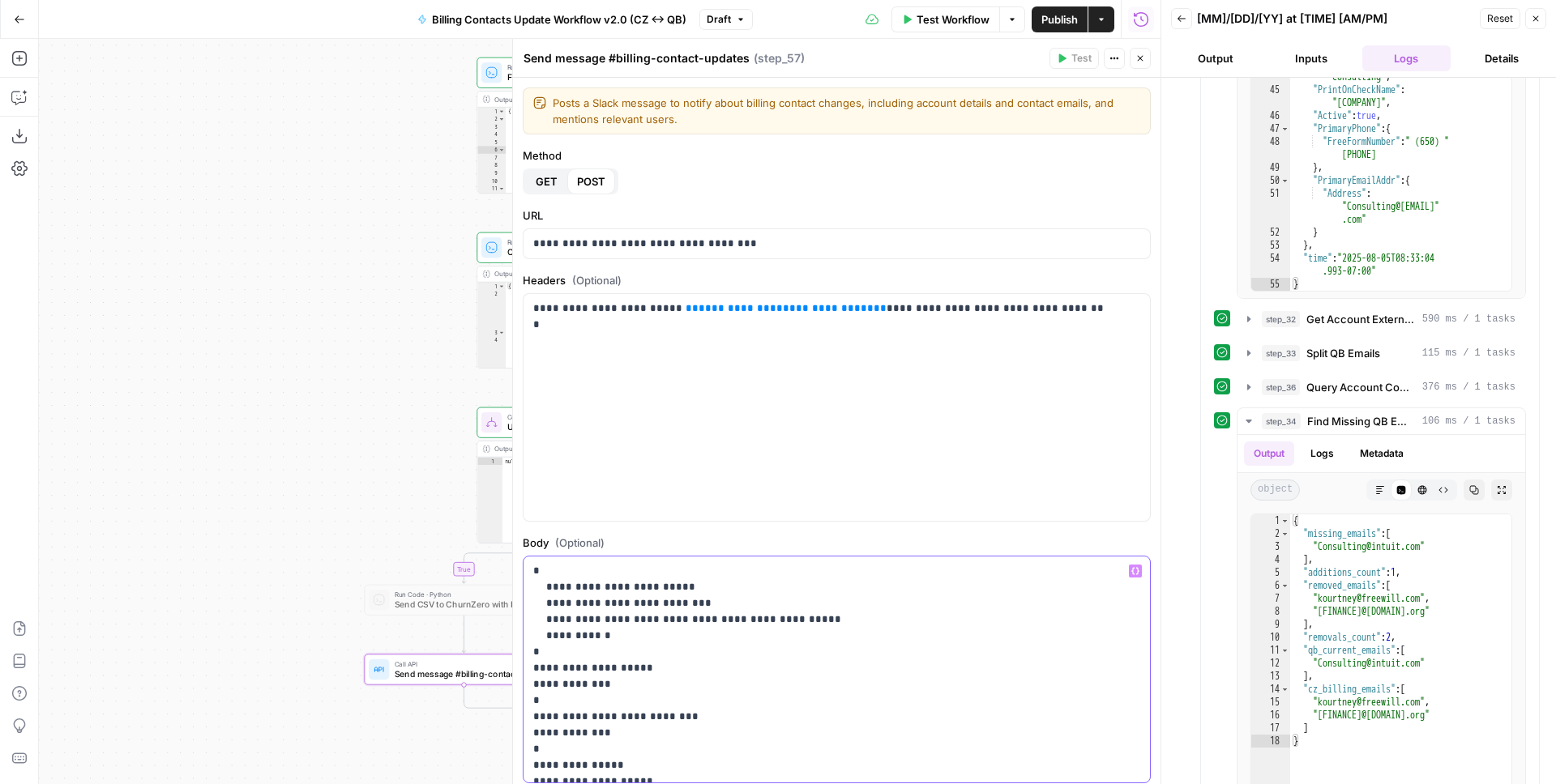 scroll, scrollTop: 1260, scrollLeft: 0, axis: vertical 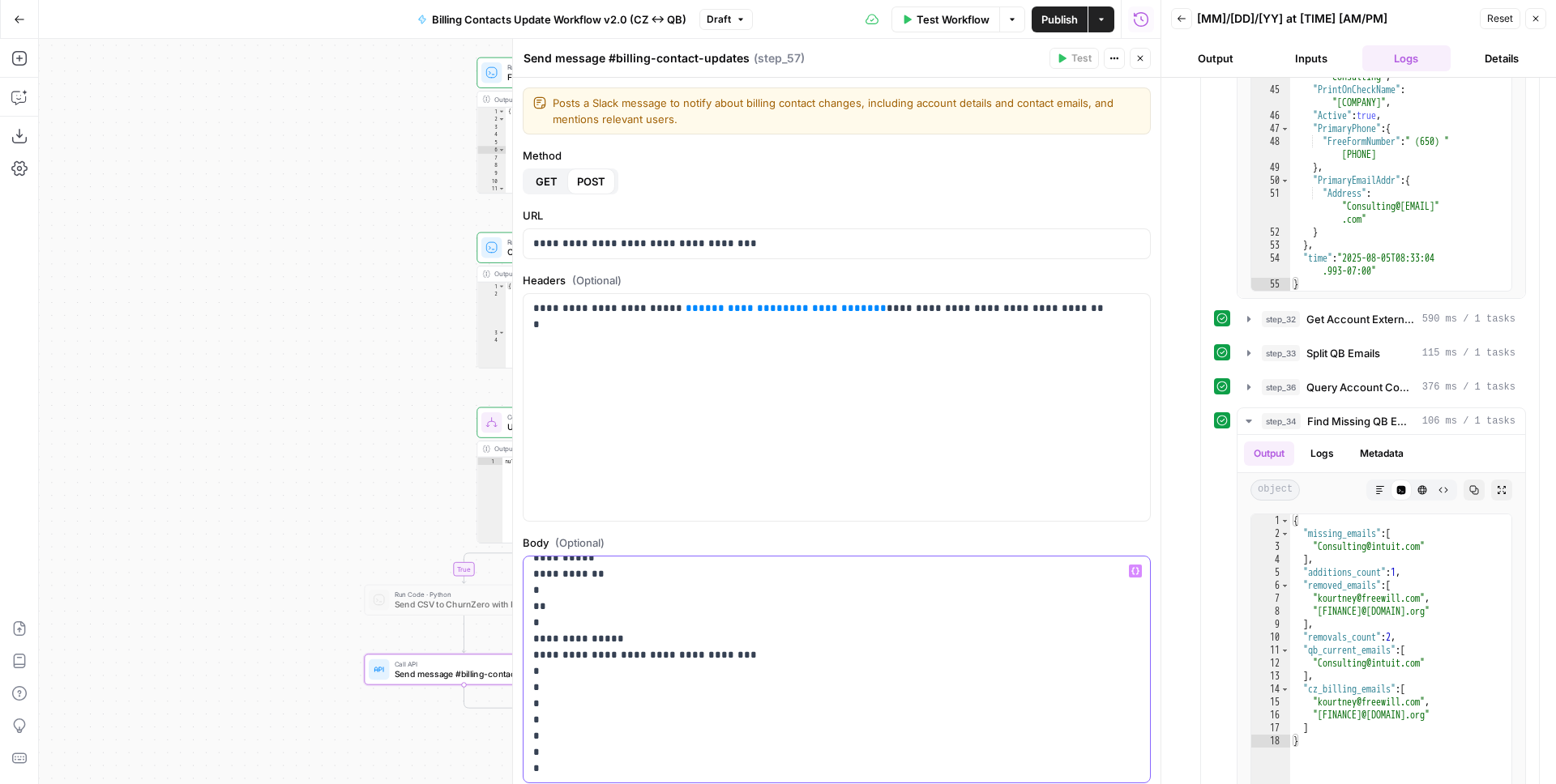 copy on "**********" 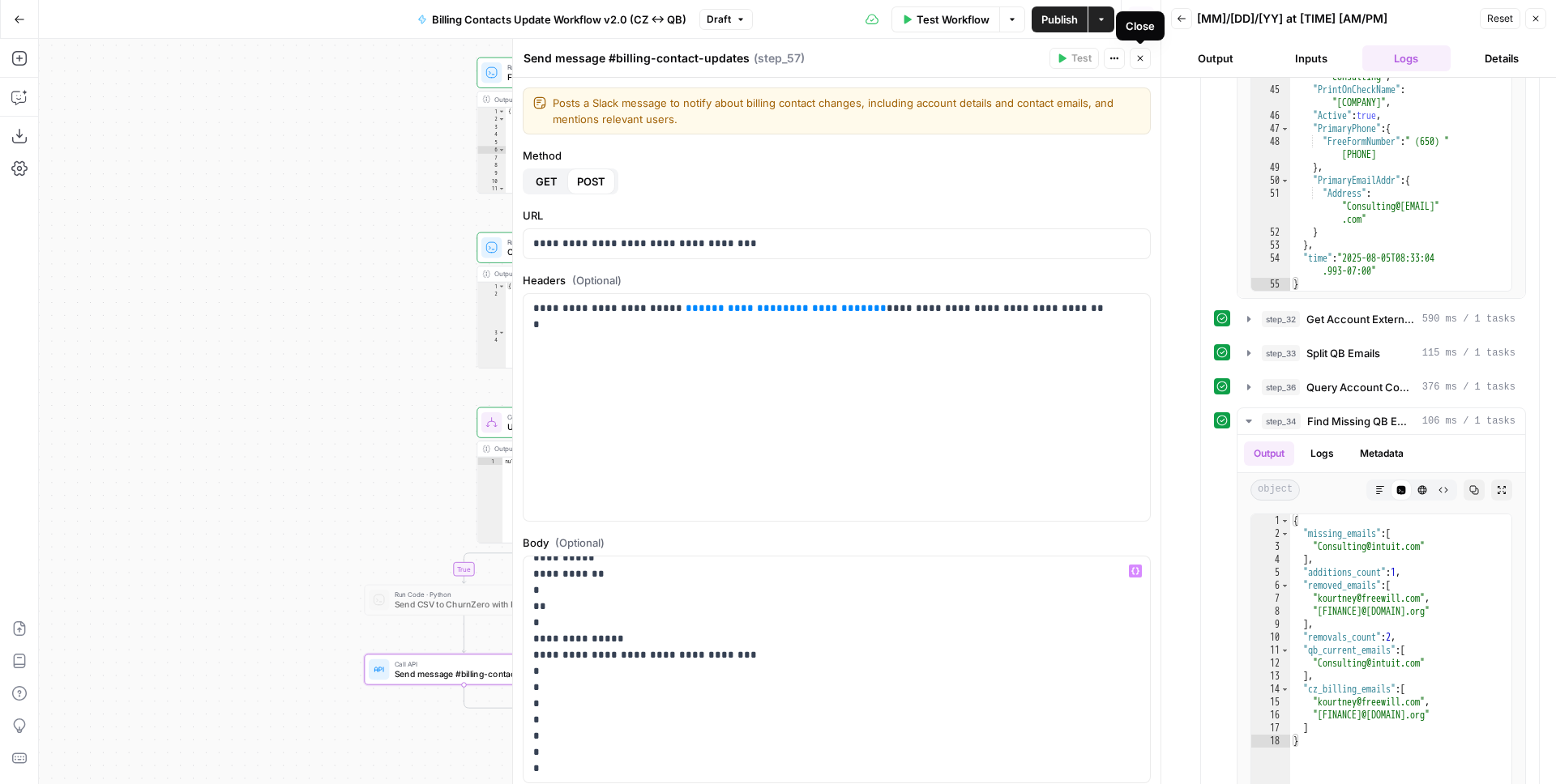 click 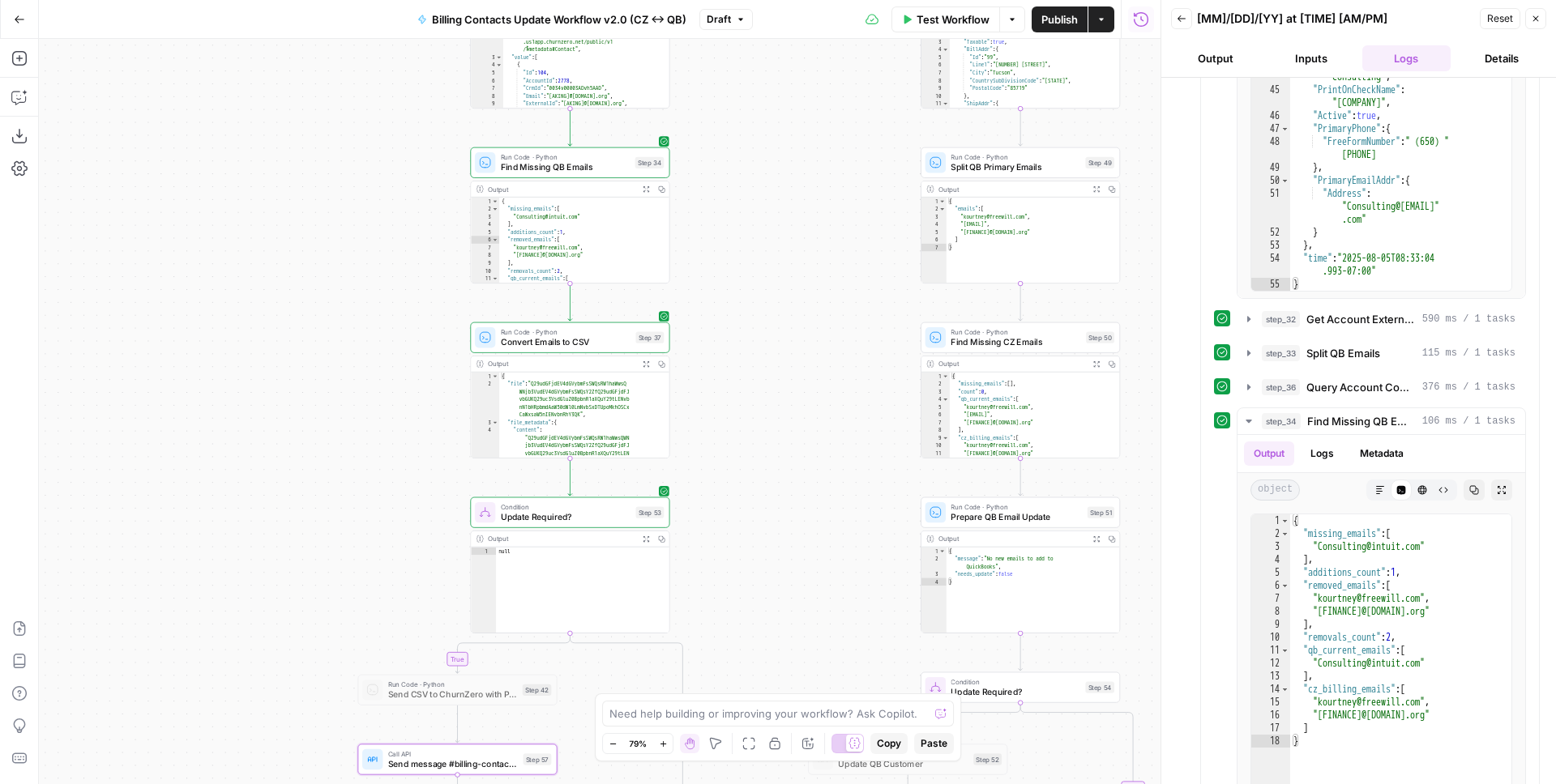 drag, startPoint x: 820, startPoint y: 231, endPoint x: 806, endPoint y: 362, distance: 131.74597 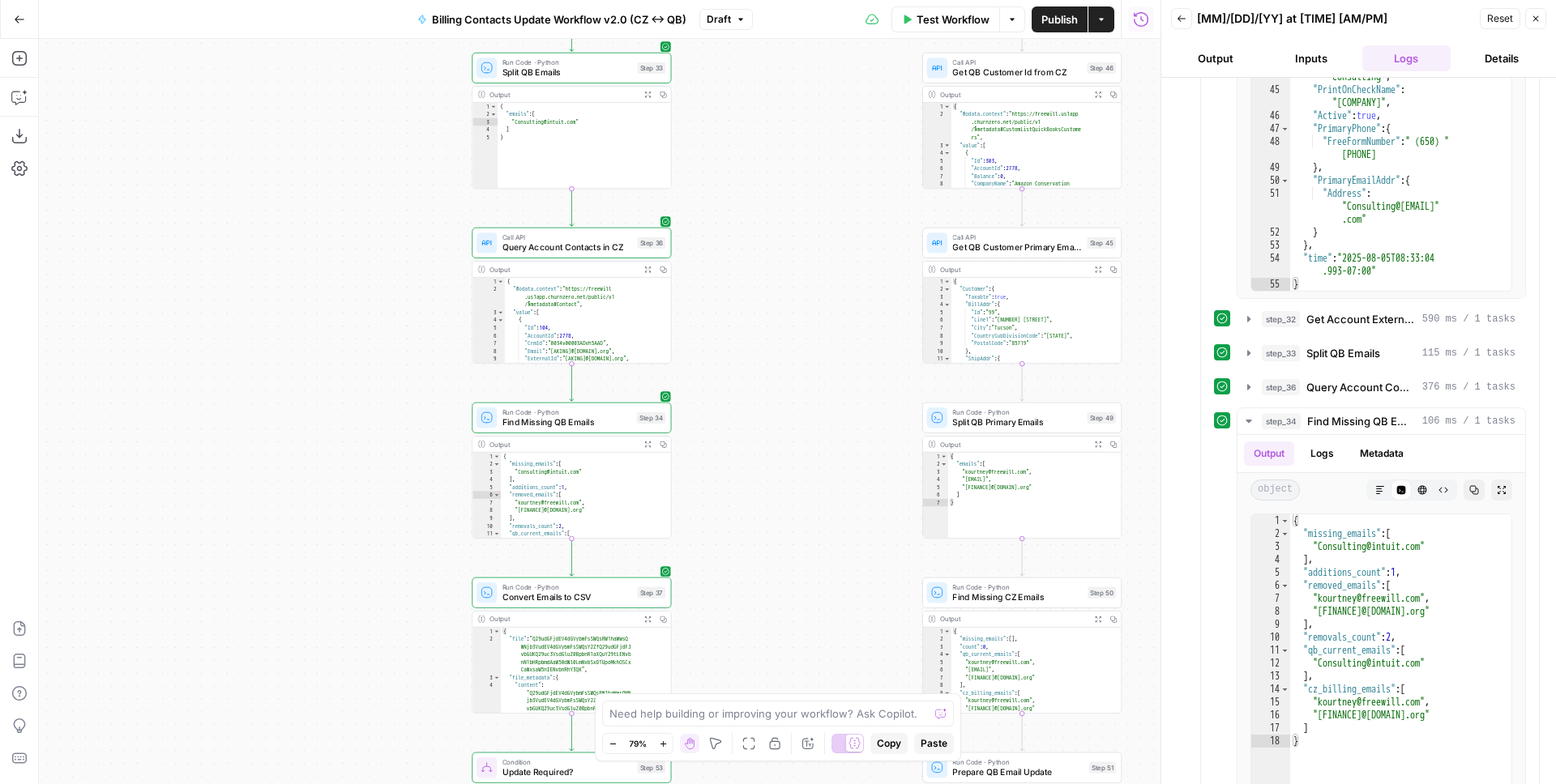 drag, startPoint x: 756, startPoint y: 132, endPoint x: 772, endPoint y: 407, distance: 275.46506 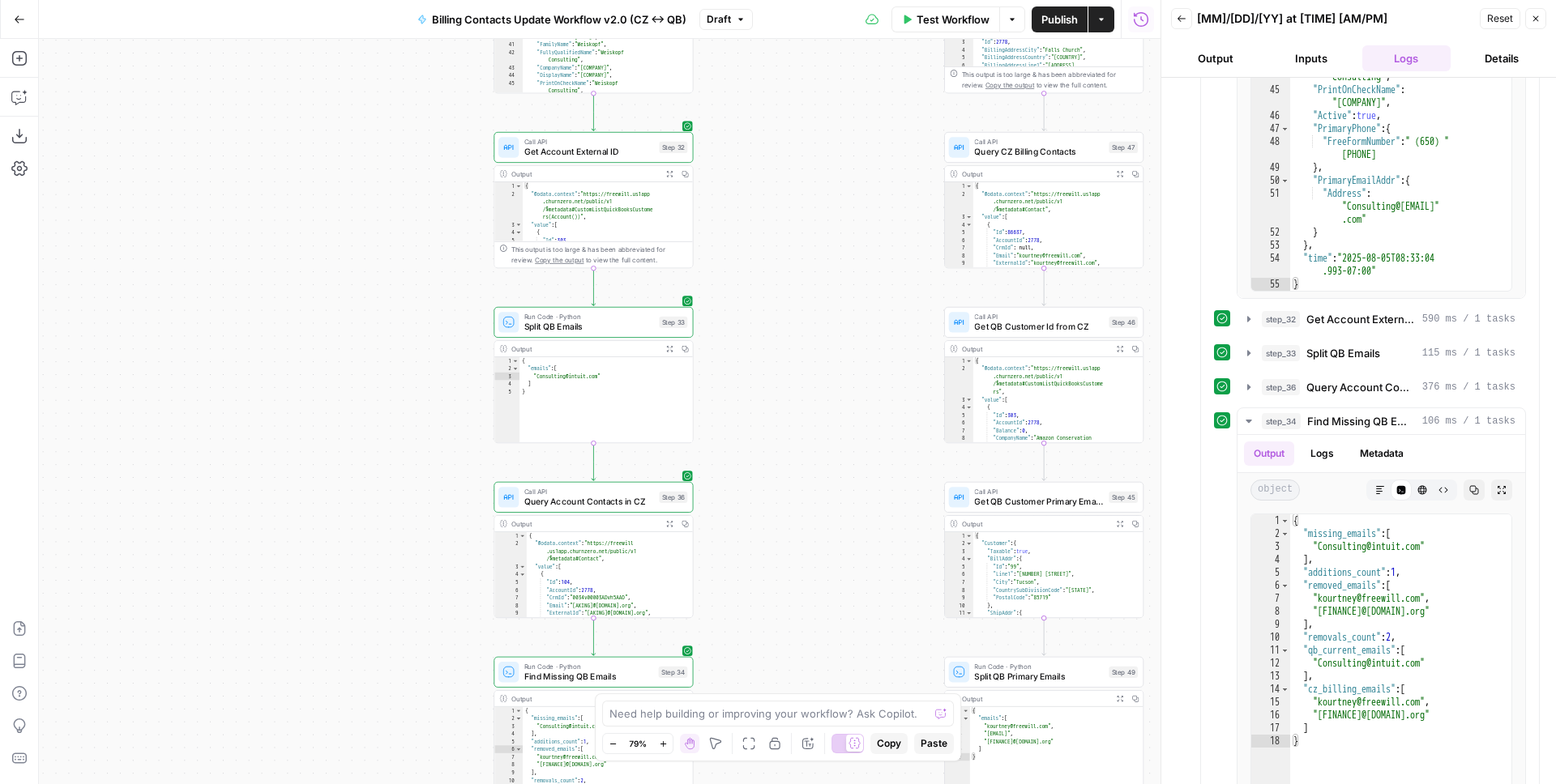 drag, startPoint x: 767, startPoint y: 220, endPoint x: 783, endPoint y: 429, distance: 209.61155 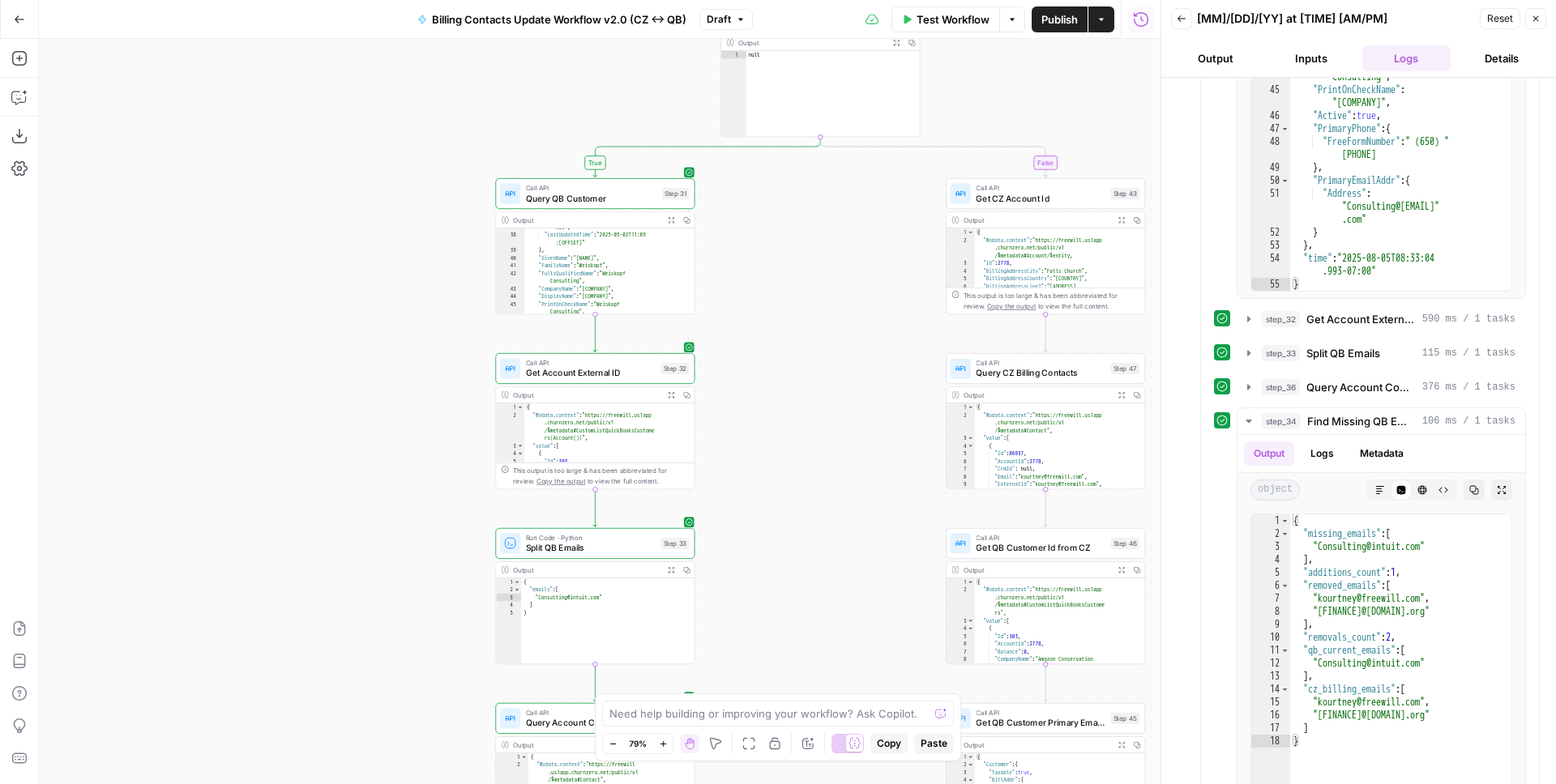 drag, startPoint x: 790, startPoint y: 245, endPoint x: 793, endPoint y: 496, distance: 251.01793 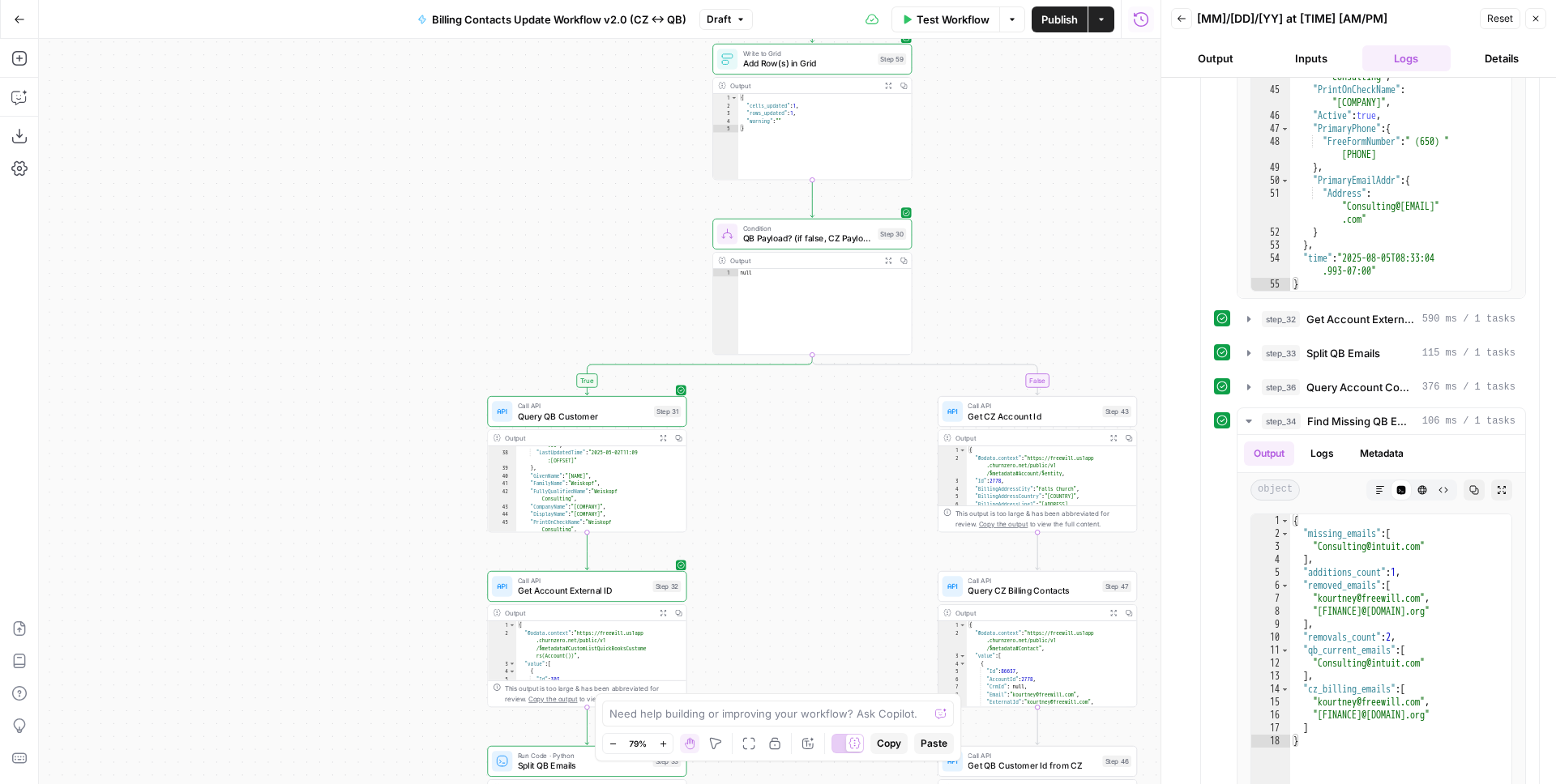 drag, startPoint x: 801, startPoint y: 343, endPoint x: 788, endPoint y: 572, distance: 229.3687 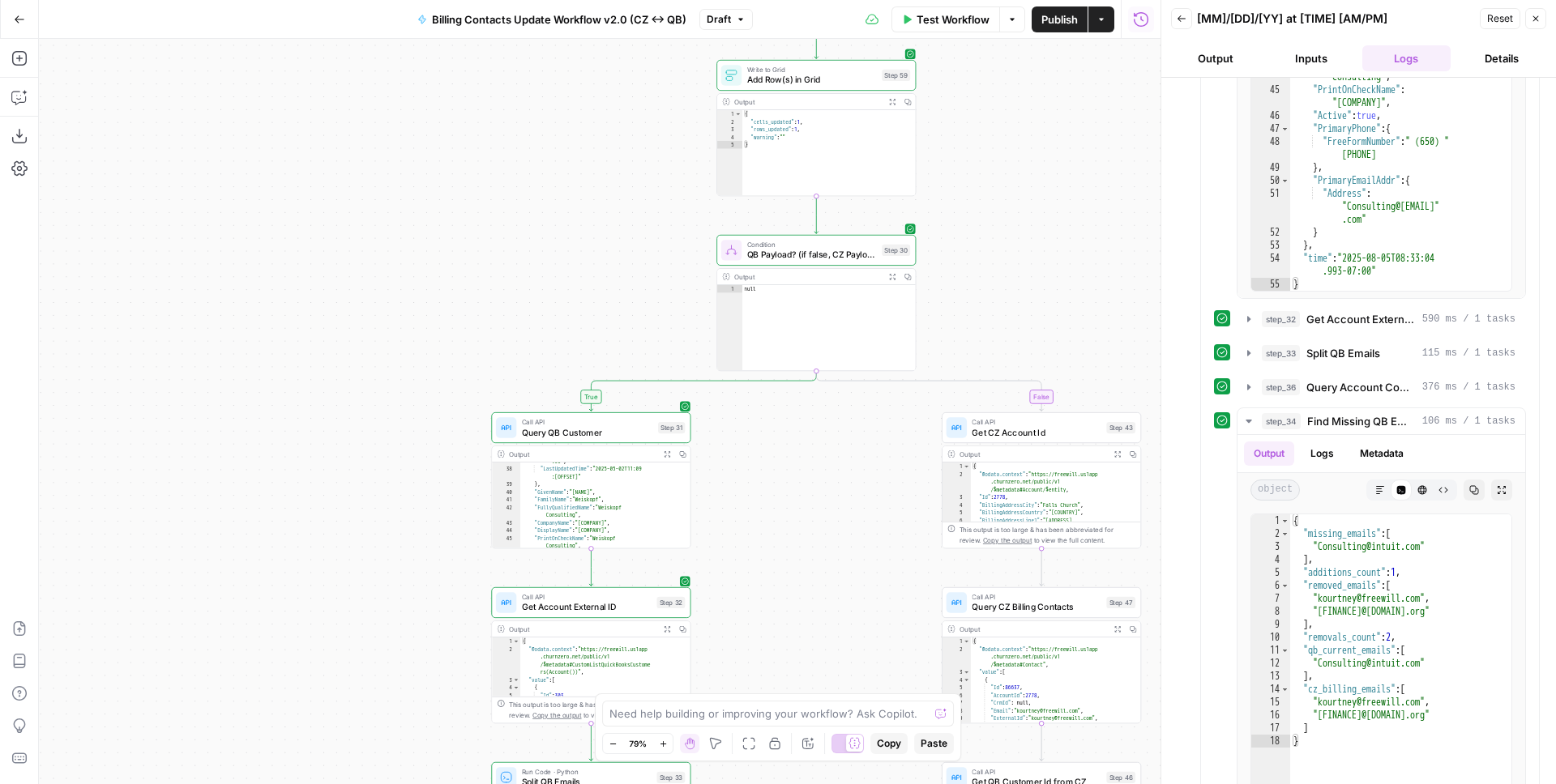 drag, startPoint x: 795, startPoint y: 520, endPoint x: 836, endPoint y: 281, distance: 242.491 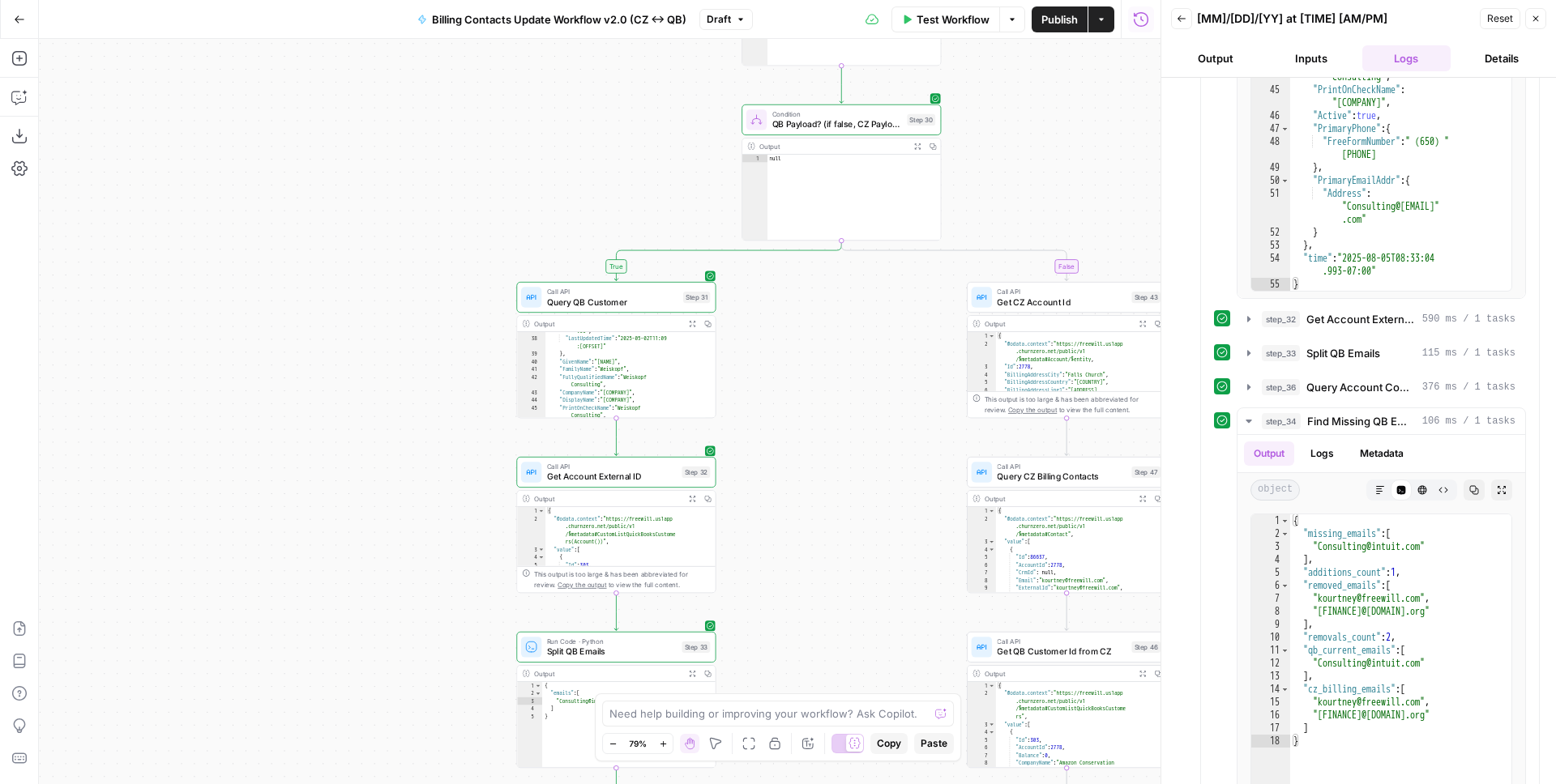 drag, startPoint x: 797, startPoint y: 591, endPoint x: 814, endPoint y: 283, distance: 308.4688 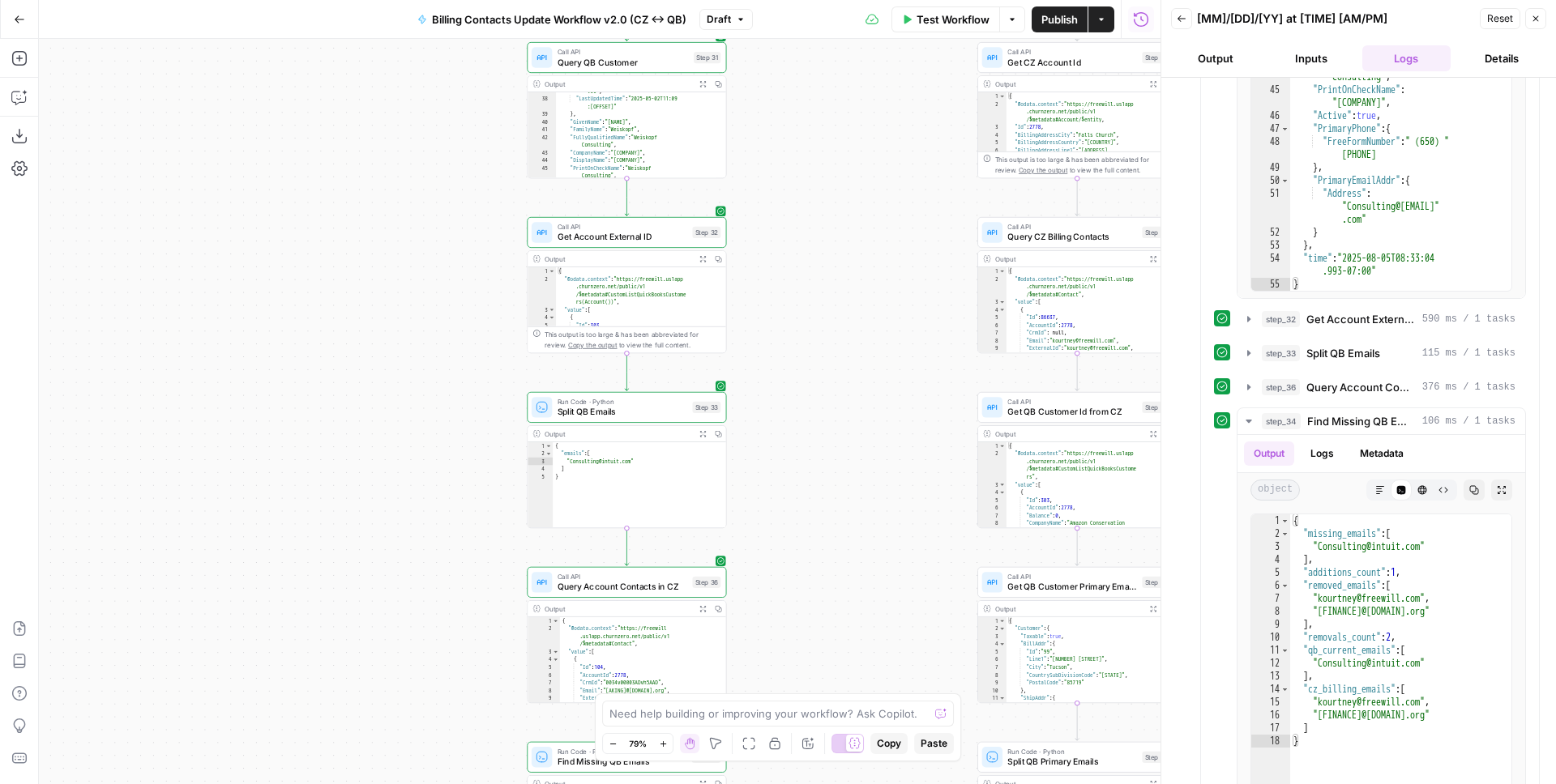 drag, startPoint x: 806, startPoint y: 499, endPoint x: 806, endPoint y: 305, distance: 194 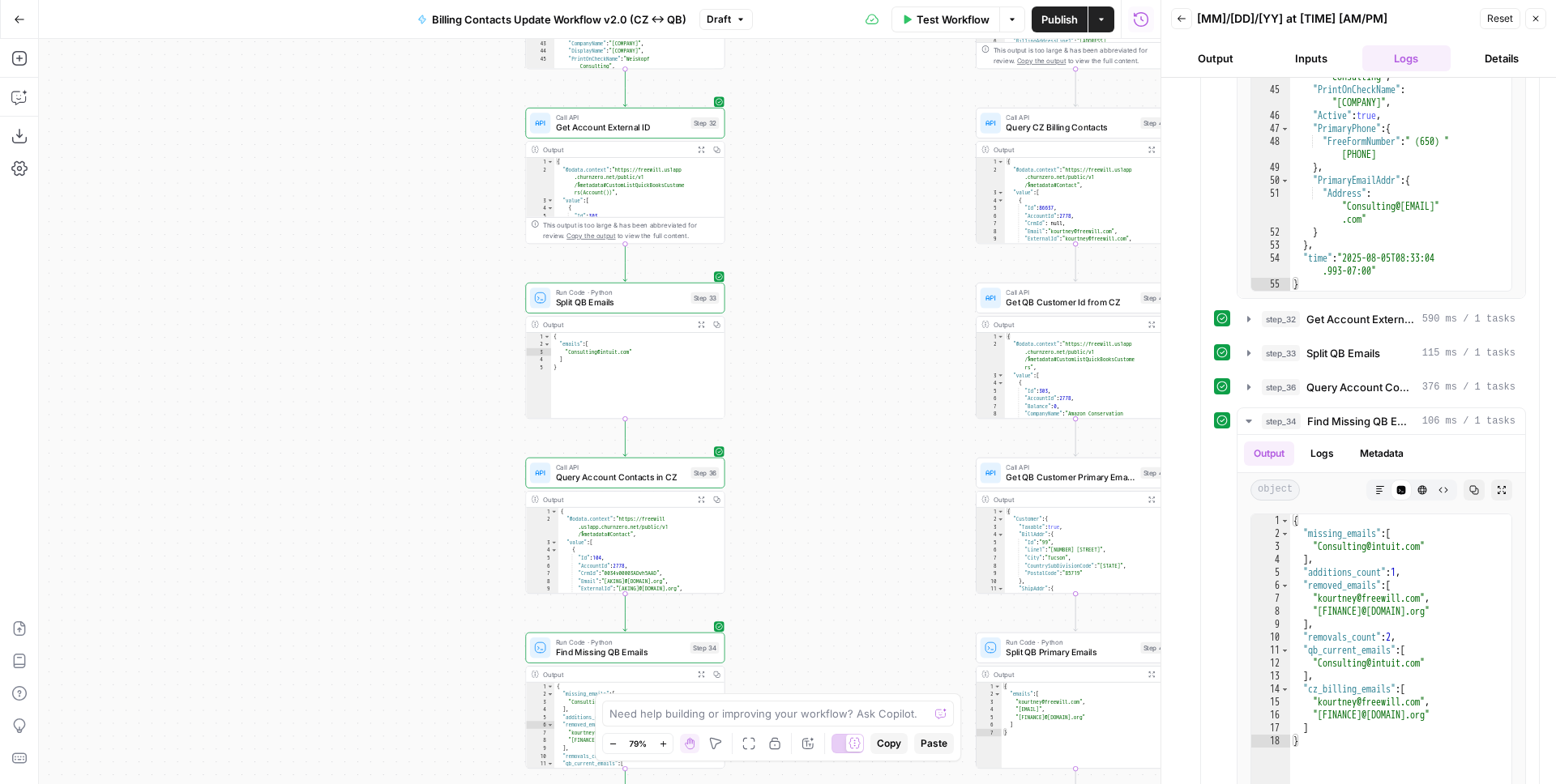 drag, startPoint x: 795, startPoint y: 529, endPoint x: 794, endPoint y: 341, distance: 188.00266 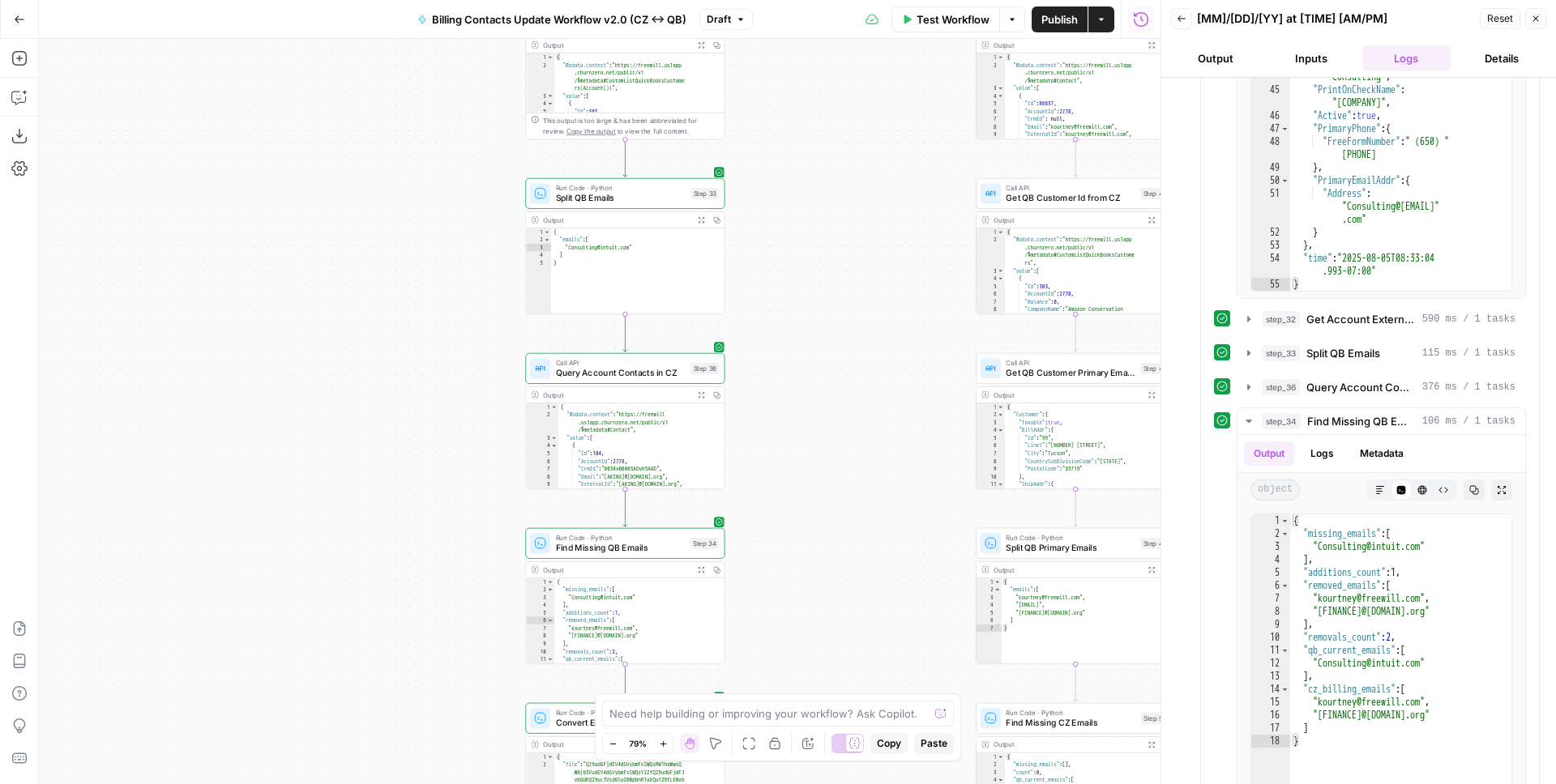 drag, startPoint x: 773, startPoint y: 490, endPoint x: 778, endPoint y: 316, distance: 174.07182 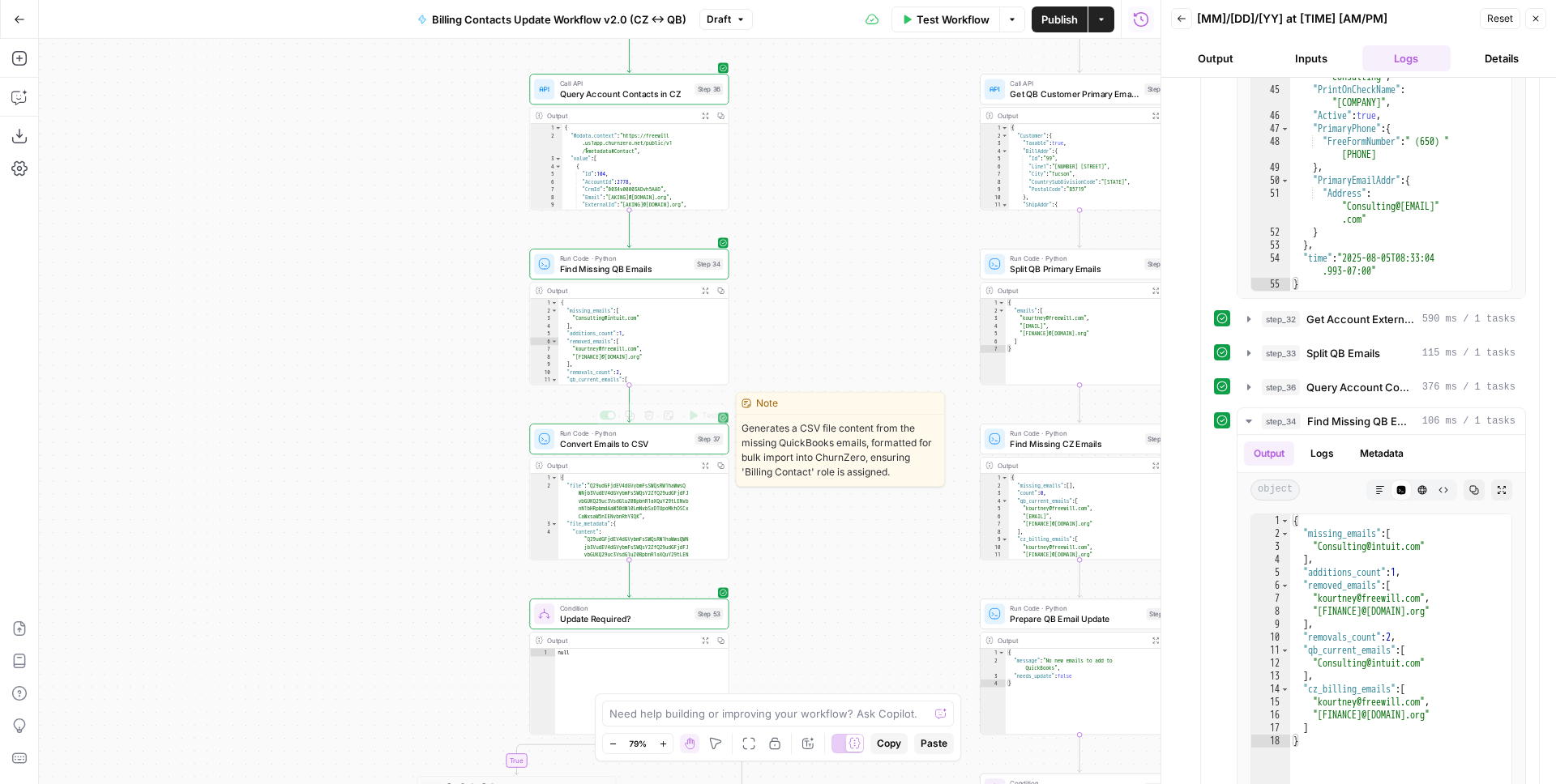 click on "Convert Emails to CSV" at bounding box center [625, 444] 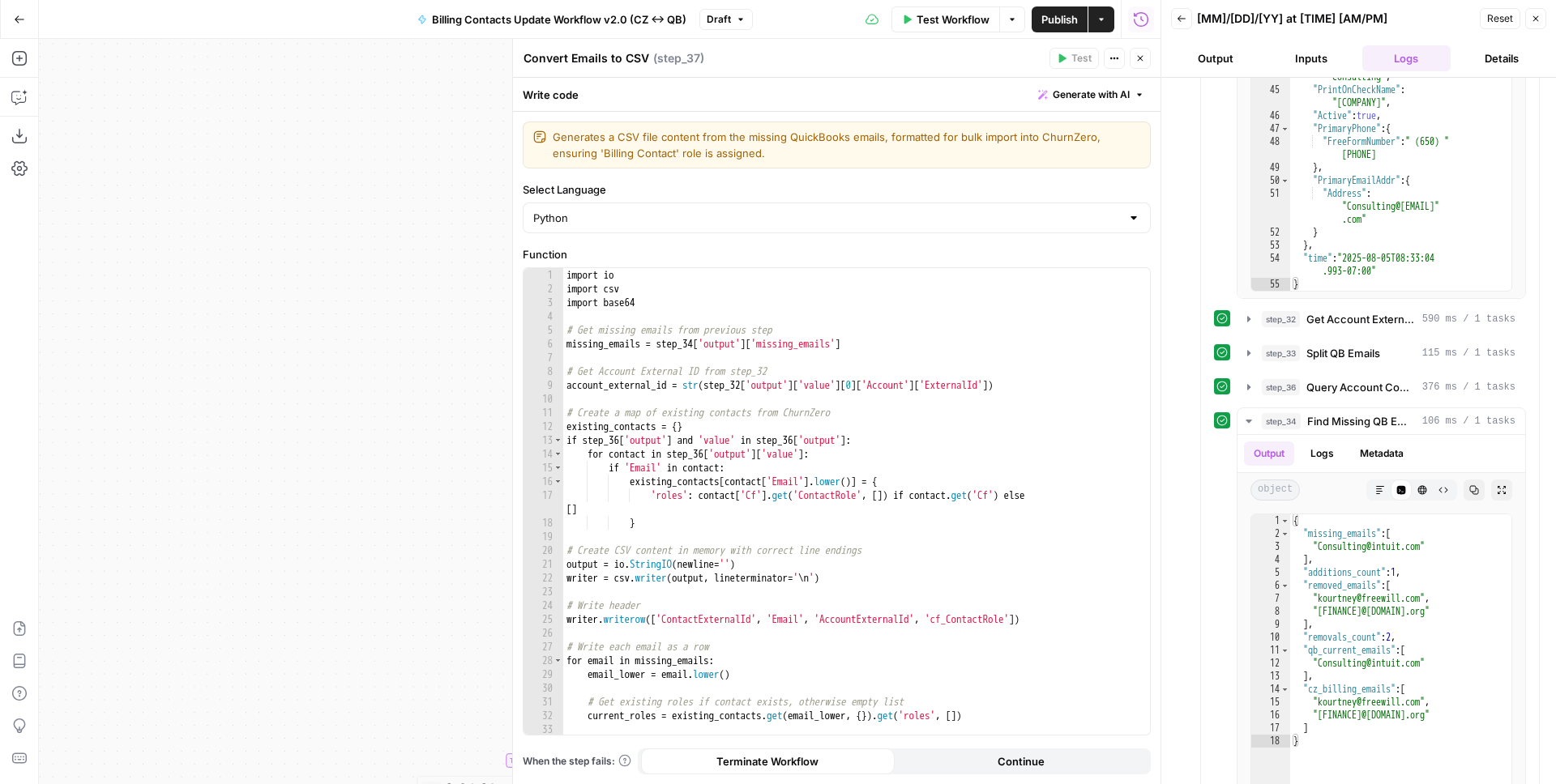 click on "Close" at bounding box center [1140, 58] 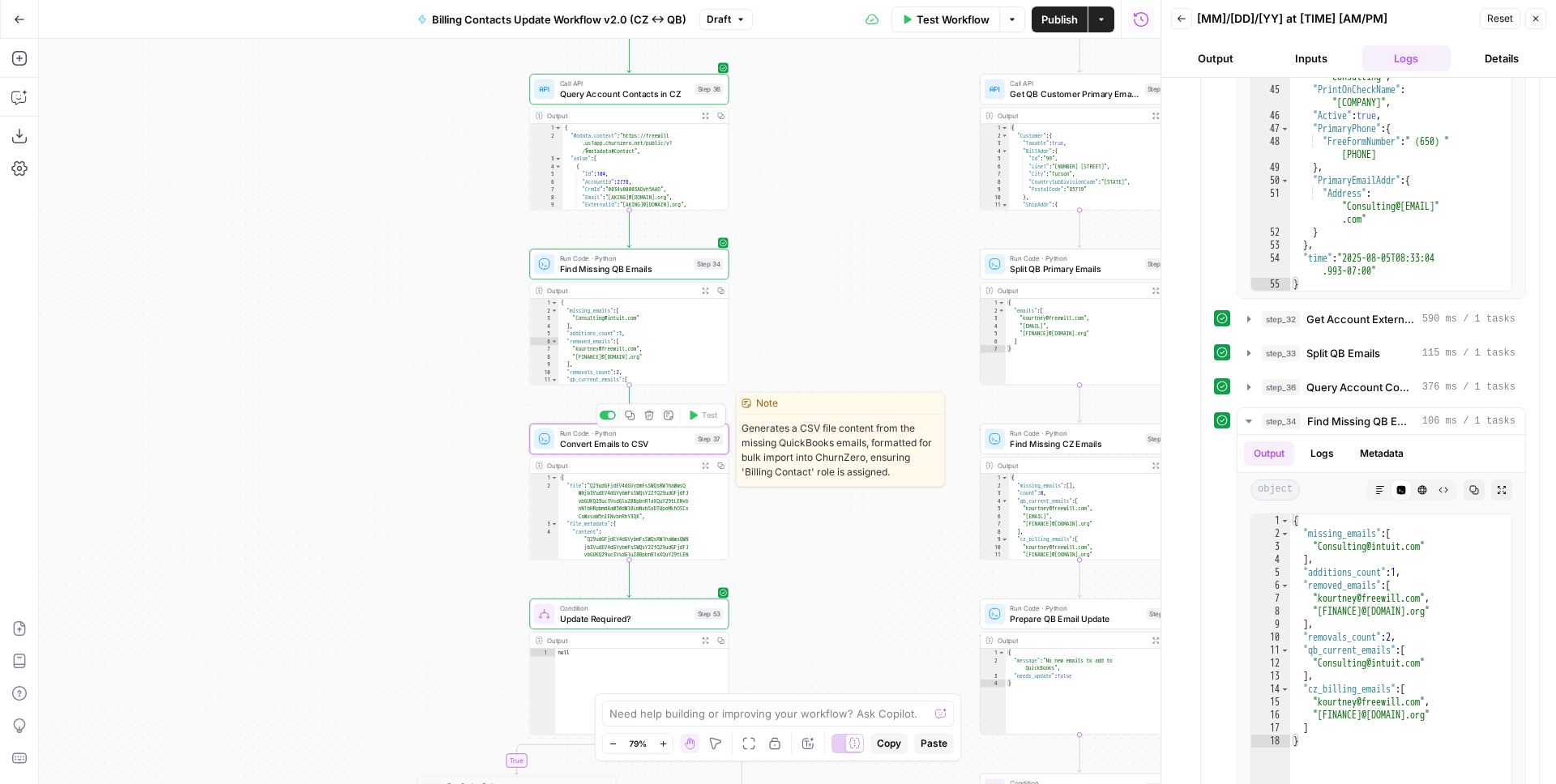 click on "Convert Emails to CSV" at bounding box center (625, 444) 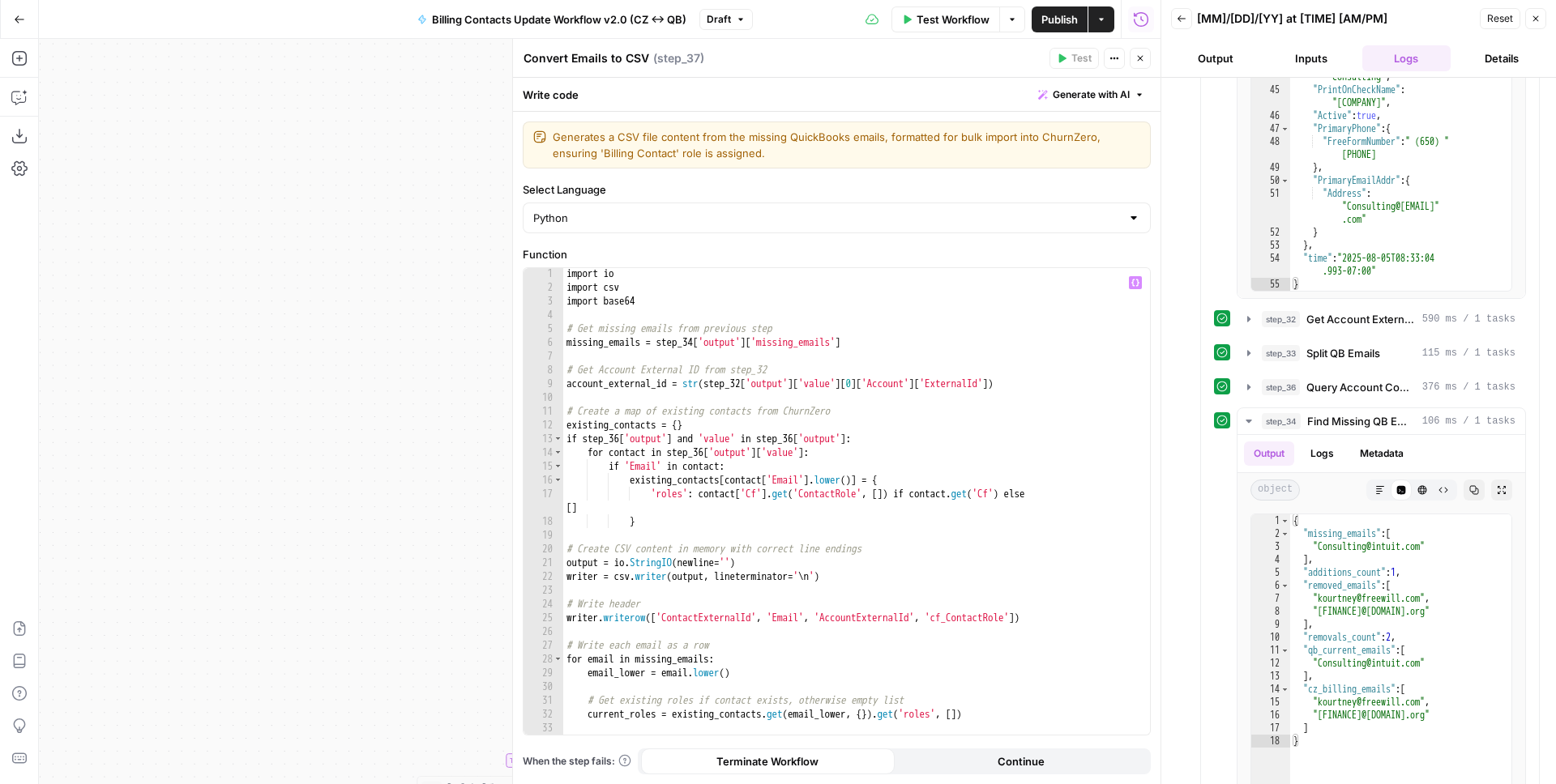 scroll, scrollTop: 4, scrollLeft: 0, axis: vertical 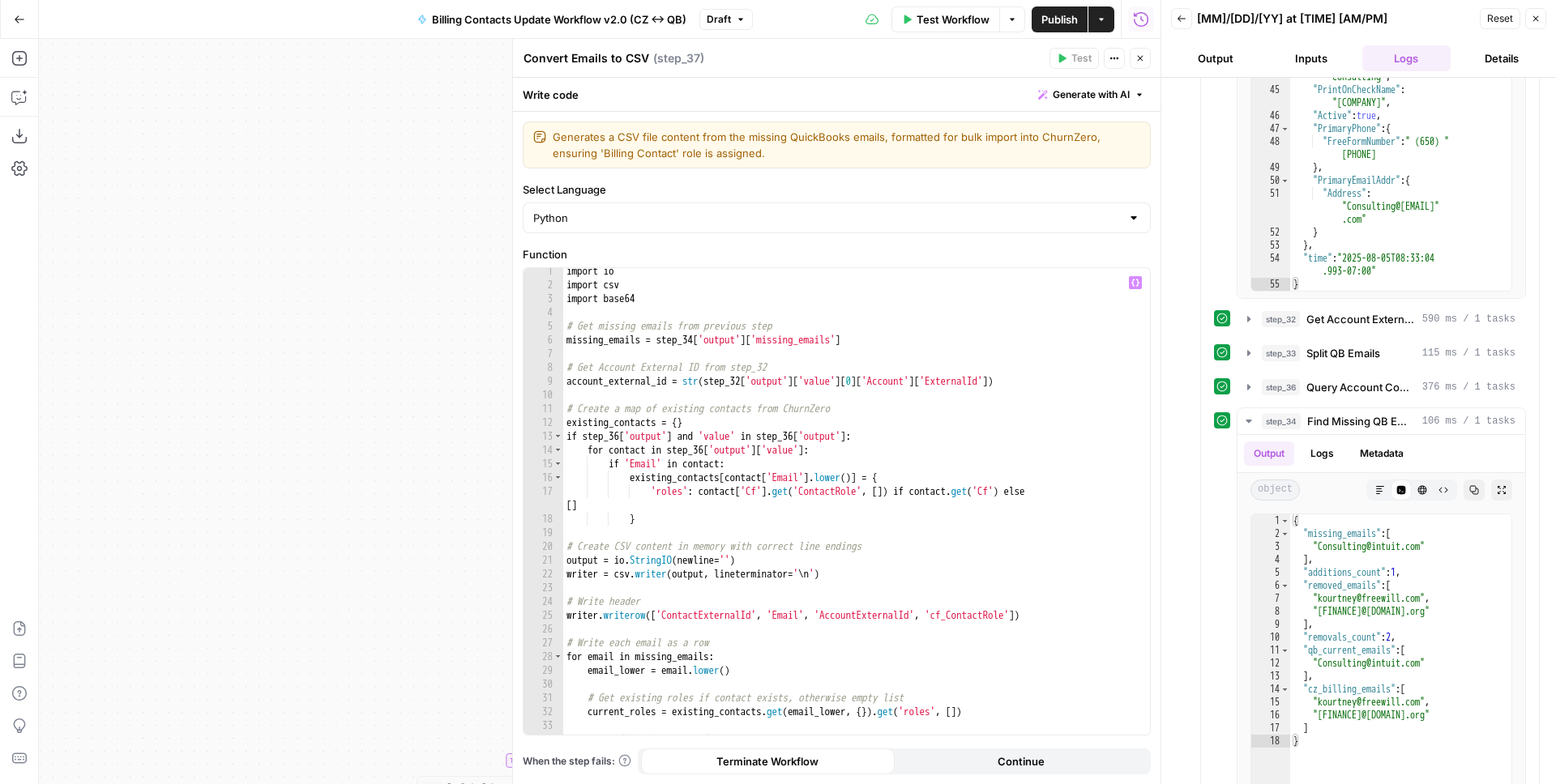 click on "true true true false false false Workflow Set Inputs Inputs Read from Grid Read from Grid Step 58 Output Expand Output Copy 1 2 3 4 5 6 [    {      "__id" :  "9091044" ,      "Token" :  "RT1-214-H0          -1763134199qhhulwpukmg4bckirs6h"    } ]     XXXXXXXXXXXXXXXXXXXXXXXXXXXXXXXXXXXXXXXXXXXXXXXXXXXXXXXXXXXXXXXXXXXXXXXXXXXXXXXXXXXXXXXXXXXXXXXXXXXXXXXXXXXXXXXXXXXXXXXXXXXXXXXXXXXXXXXXXXXXXXXXXXXXXXXXXXXXXXXXXXXXXXXXXXXXXXXXXXXXXXXXXXXXXXXXXXXXXXXXXXXXXXXXXXXXXXXXXXXXXXXXXXXXXXXXXXXXXXXXXXXXXXXXXXXXXXXXXXXXXXXXXXXXXXXXXXXXXXXXXXXXXXXXXXXXXXXXXXXXXXXXXXXXXXXXXXXXXXXXXXXXXXXXXXXXXXXXXXXXXXXXXXXXXXXXXXXXXXXXXXXXXXXXXXXXXXXXXXXXXXXXXXXXXXXXXXXXXXXXXXXXXXXXXXXXXXXXXXXXXXXXXXXXXXXXXXXXXXXXXXXXXXXXXXXXXXXXXXXXXXXXXXXXXXXXXXXXXXXXXXXXXXXXXXXXXXXXXXXXXXXXXXXXXXXX Call API Refresh QB Auth Token Step 35 Output Expand Output Copy 1 2 3 {    "expires_in" :  3600 ,    "access_token" :         "eyJhbGciOiJkaXIiLCJlbmMiOiJBMTI4Q0JDLU        hTMjU2IiwieC5vcmciOiJIMCJ9..cVsIwCy        -MPwh3e4tqsWUtQ" at bounding box center (600, 411) 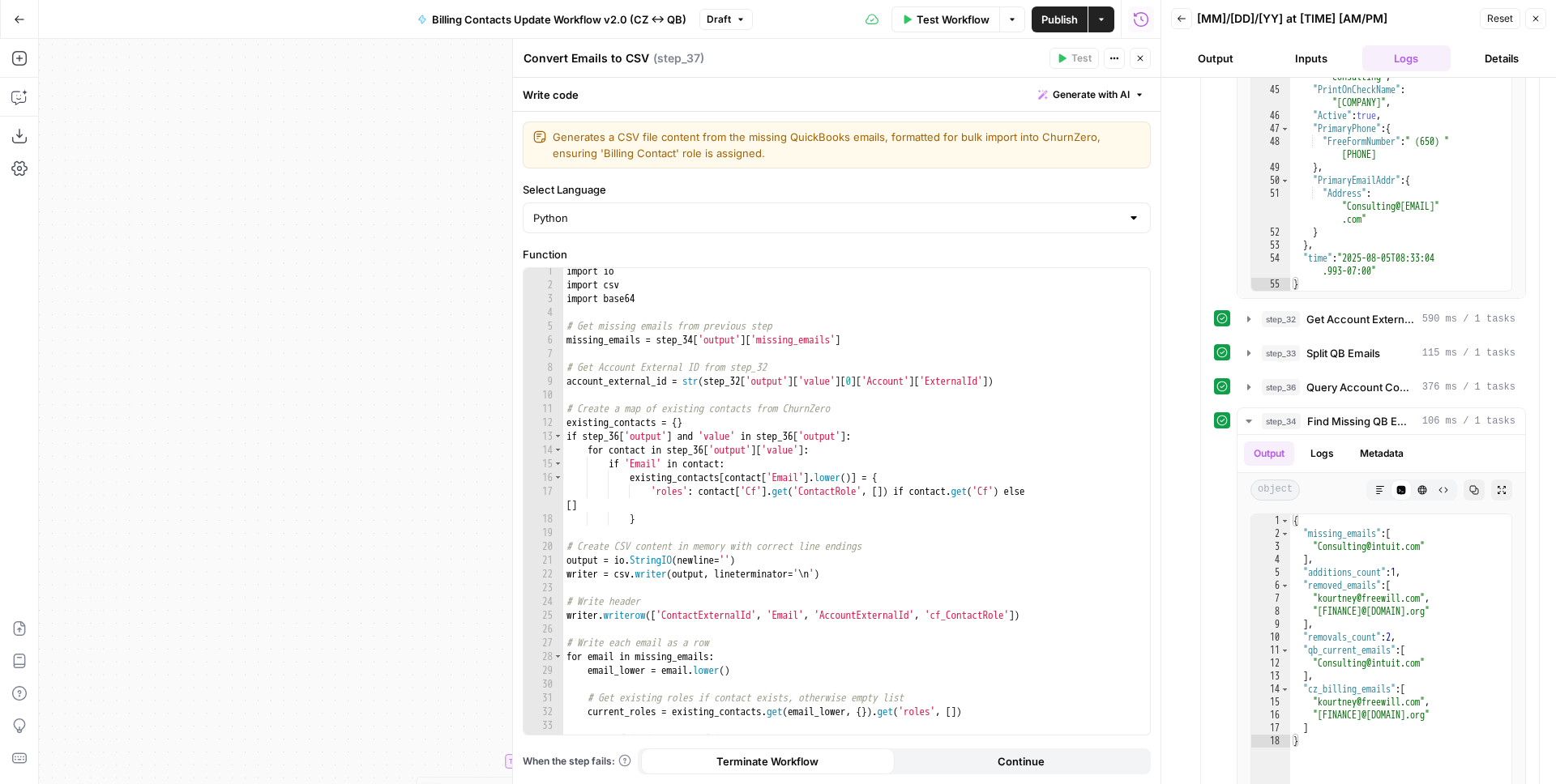 click 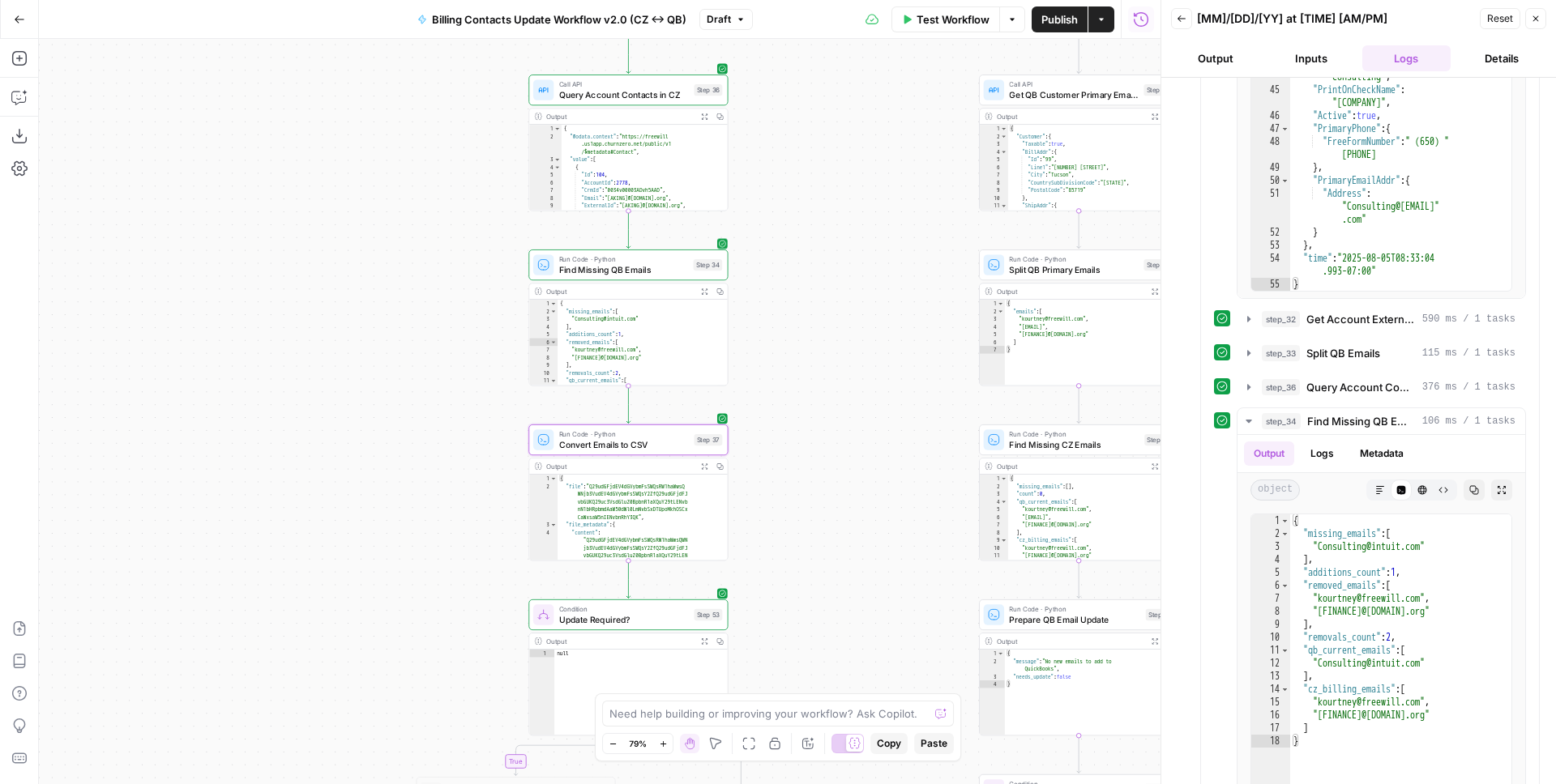 click on "Find Missing QB Emails" at bounding box center (624, 270) 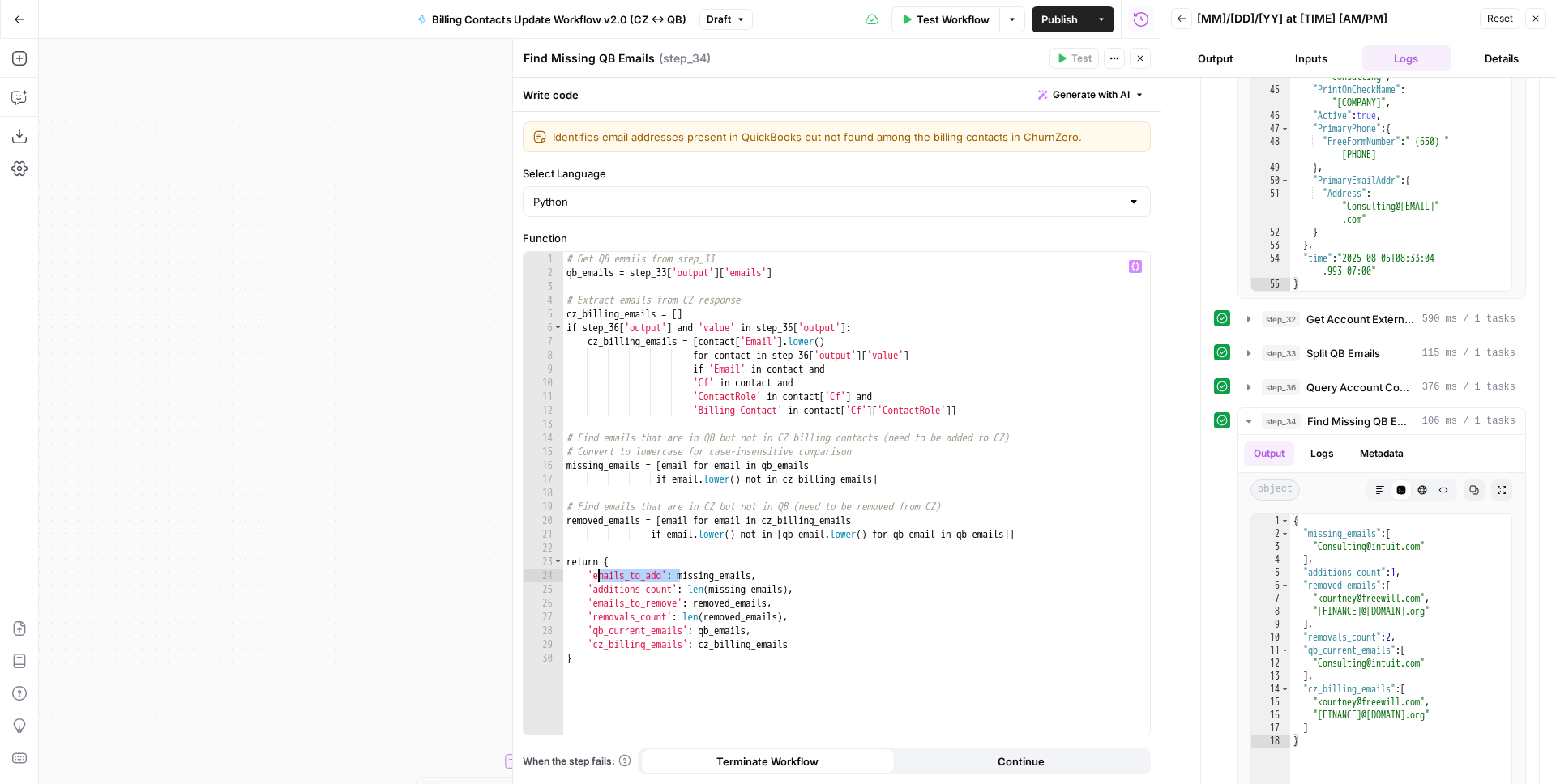 drag, startPoint x: 682, startPoint y: 577, endPoint x: 601, endPoint y: 581, distance: 81.09871 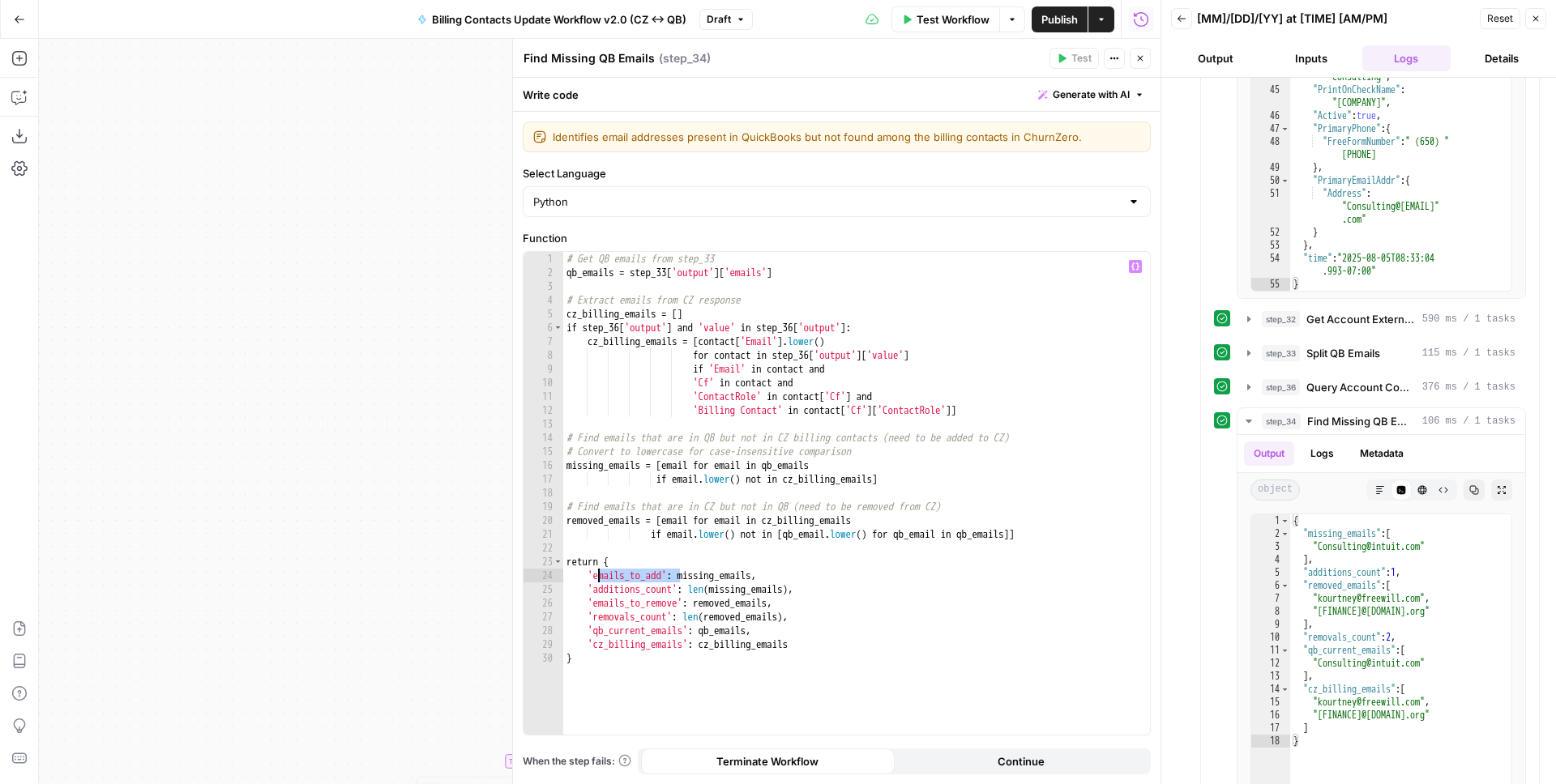 click on "# Get QB emails from step_33 qb_emails   =   step_33 [ 'output' ] [ 'emails' ] # Extract emails from CZ response cz_billing_emails   =   [ ] if   step_36 [ 'output' ]   and   'value'   in   step_36 [ 'output' ] :      cz_billing_emails   =   [ contact [ 'Email' ] . lower ( )                                 for   contact   in   step_36 [ 'output' ] [ 'value' ]                                 if   'Email'   in   contact   and                                 'Cf'   in   contact   and                                 'ContactRole'   in   contact [ 'Cf' ]   and                                 'Billing Contact'   in   contact [ 'Cf' ] [ 'ContactRole' ]] # Find emails that are in QB but not in CZ billing contacts (need to be added to CZ) # Convert to lowercase for case-insensitive comparison missing_emails   =   [ email   for   email   in   qb_emails                         if   email . lower ( )   not   in   cz_billing_emails ] # Find emails that are in CZ but not in QB (need to be removed from CZ) removed_emails" at bounding box center (857, 507) 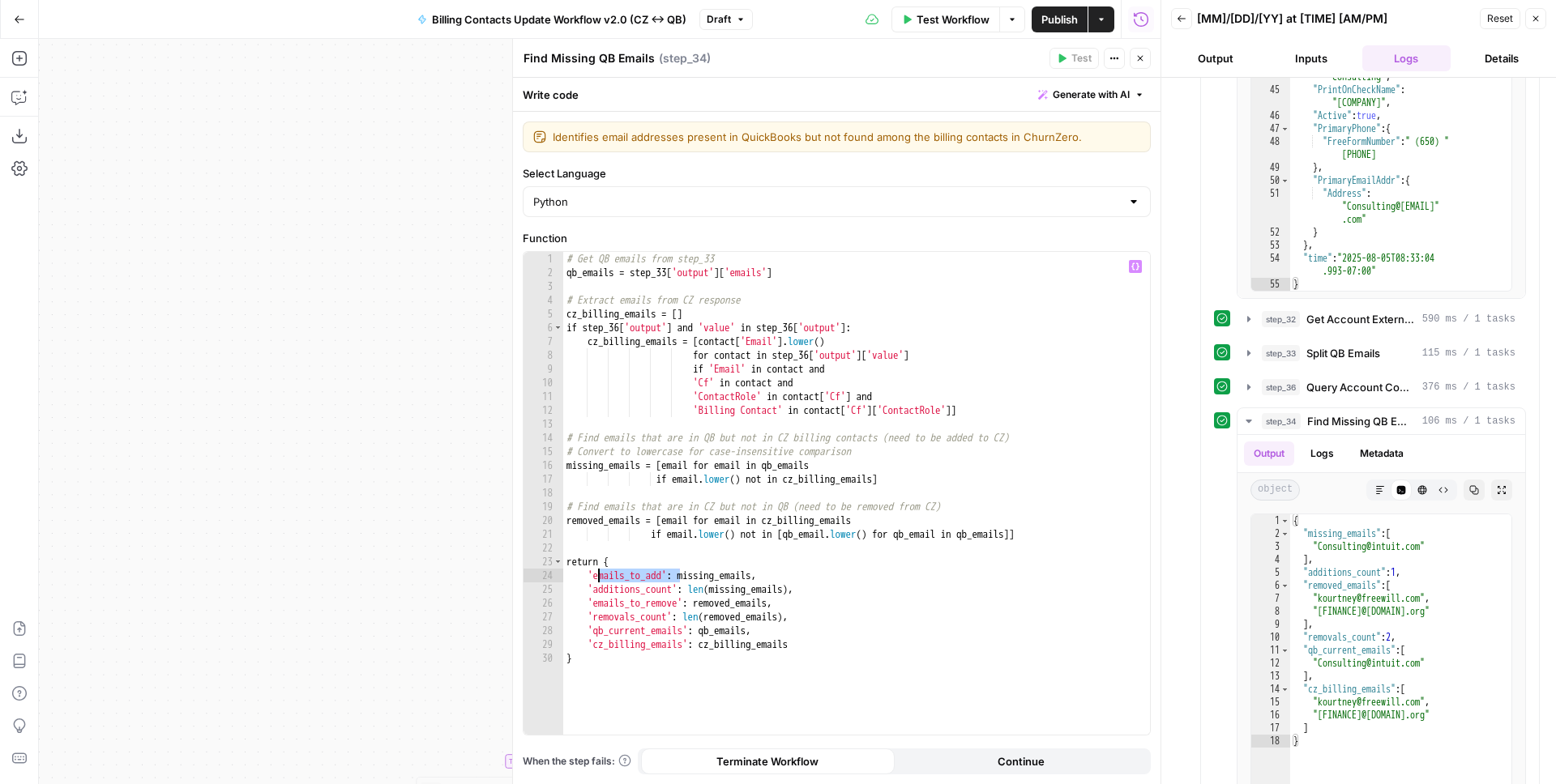 click on "20" at bounding box center (543, 520) 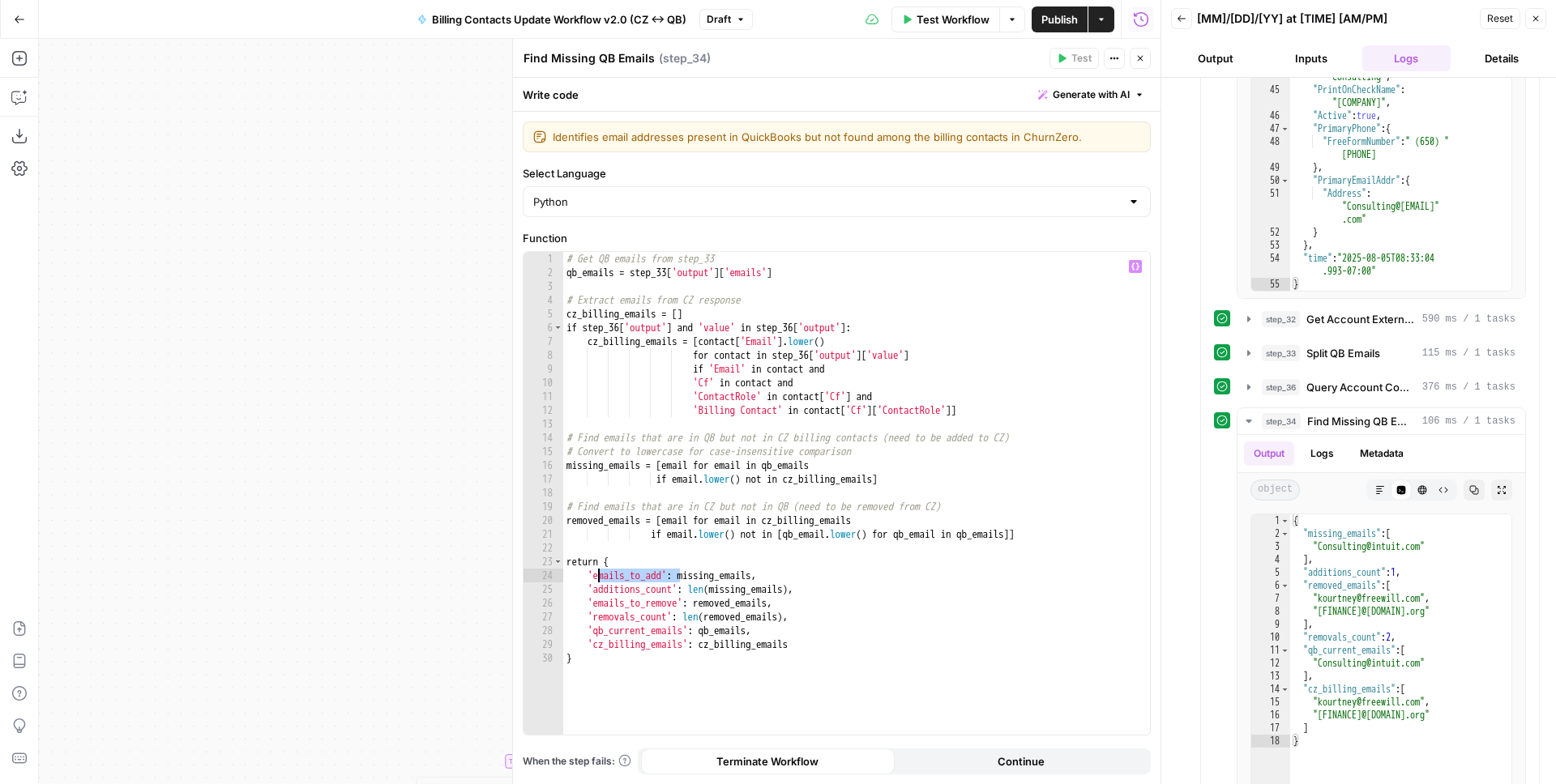 type on "**********" 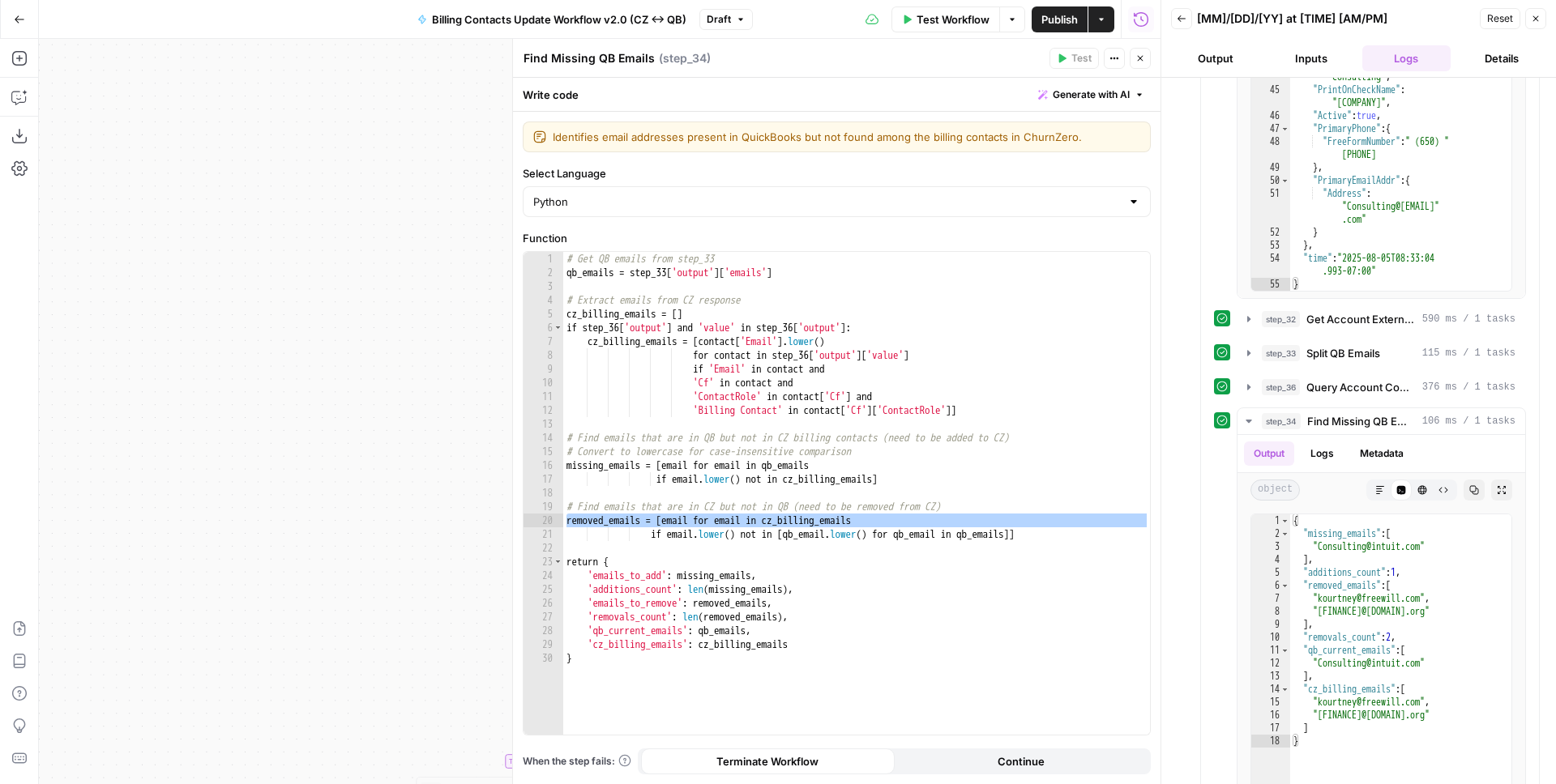 click at bounding box center [513, 411] 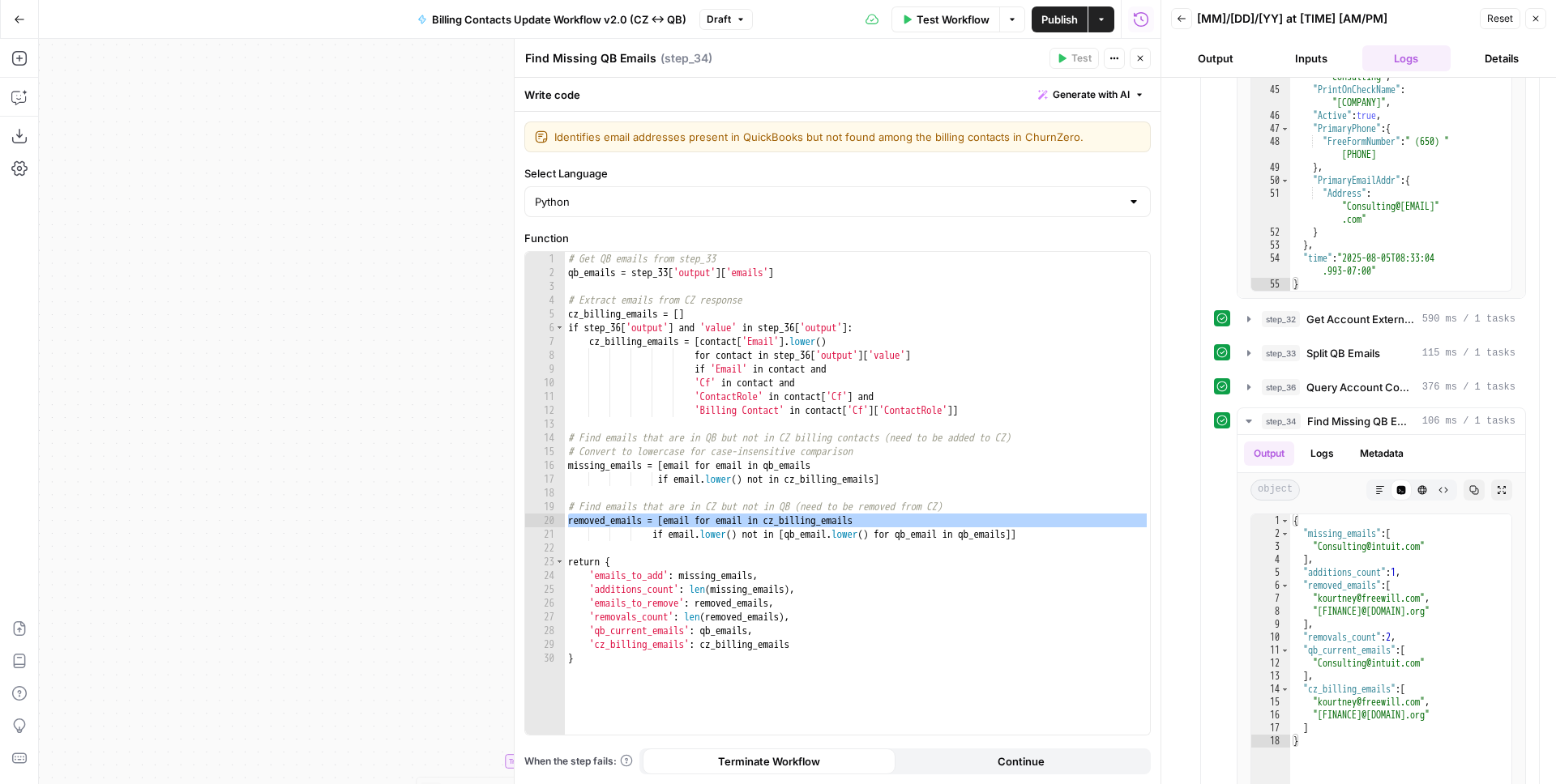 click on "true true true false false false Workflow Set Inputs Inputs Read from Grid Read from Grid Step 58 Output Expand Output Copy 1 2 3 4 5 6 [    {      "__id" :  "9091044" ,      "Token" :  "RT1-214-H0          -1763134199qhhulwpukmg4bckirs6h"    } ]     XXXXXXXXXXXXXXXXXXXXXXXXXXXXXXXXXXXXXXXXXXXXXXXXXXXXXXXXXXXXXXXXXXXXXXXXXXXXXXXXXXXXXXXXXXXXXXXXXXXXXXXXXXXXXXXXXXXXXXXXXXXXXXXXXXXXXXXXXXXXXXXXXXXXXXXXXXXXXXXXXXXXXXXXXXXXXXXXXXXXXXXXXXXXXXXXXXXXXXXXXXXXXXXXXXXXXXXXXXXXXXXXXXXXXXXXXXXXXXXXXXXXXXXXXXXXXXXXXXXXXXXXXXXXXXXXXXXXXXXXXXXXXXXXXXXXXXXXXXXXXXXXXXXXXXXXXXXXXXXXXXXXXXXXXXXXXXXXXXXXXXXXXXXXXXXXXXXXXXXXXXXXXXXXXXXXXXXXXXXXXXXXXXXXXXXXXXXXXXXXXXXXXXXXXXXXXXXXXXXXXXXXXXXXXXXXXXXXXXXXXXXXXXXXXXXXXXXXXXXXXXXXXXXXXXXXXXXXXXXXXXXXXXXXXXXXXXXXXXXXXXXXXXXXXXXX Call API Refresh QB Auth Token Step 35 Output Expand Output Copy 1 2 3 {    "expires_in" :  3600 ,    "access_token" :         "eyJhbGciOiJkaXIiLCJlbmMiOiJBMTI4Q0JDLU        hTMjU2IiwieC5vcmciOiJIMCJ9..cVsIwCy        -MPwh3e4tqsWUtQ" at bounding box center [600, 411] 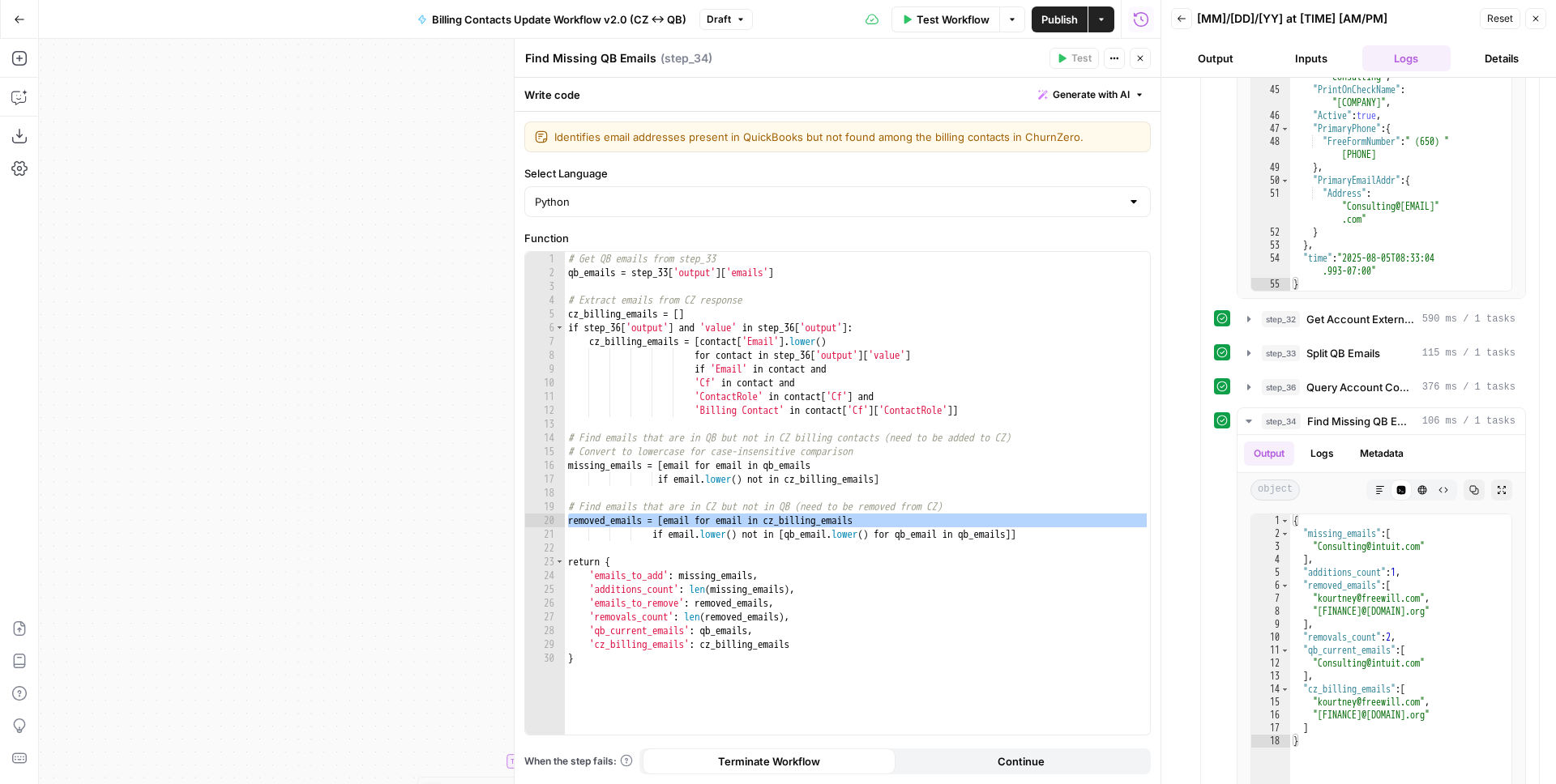 click on "Close" at bounding box center [1140, 58] 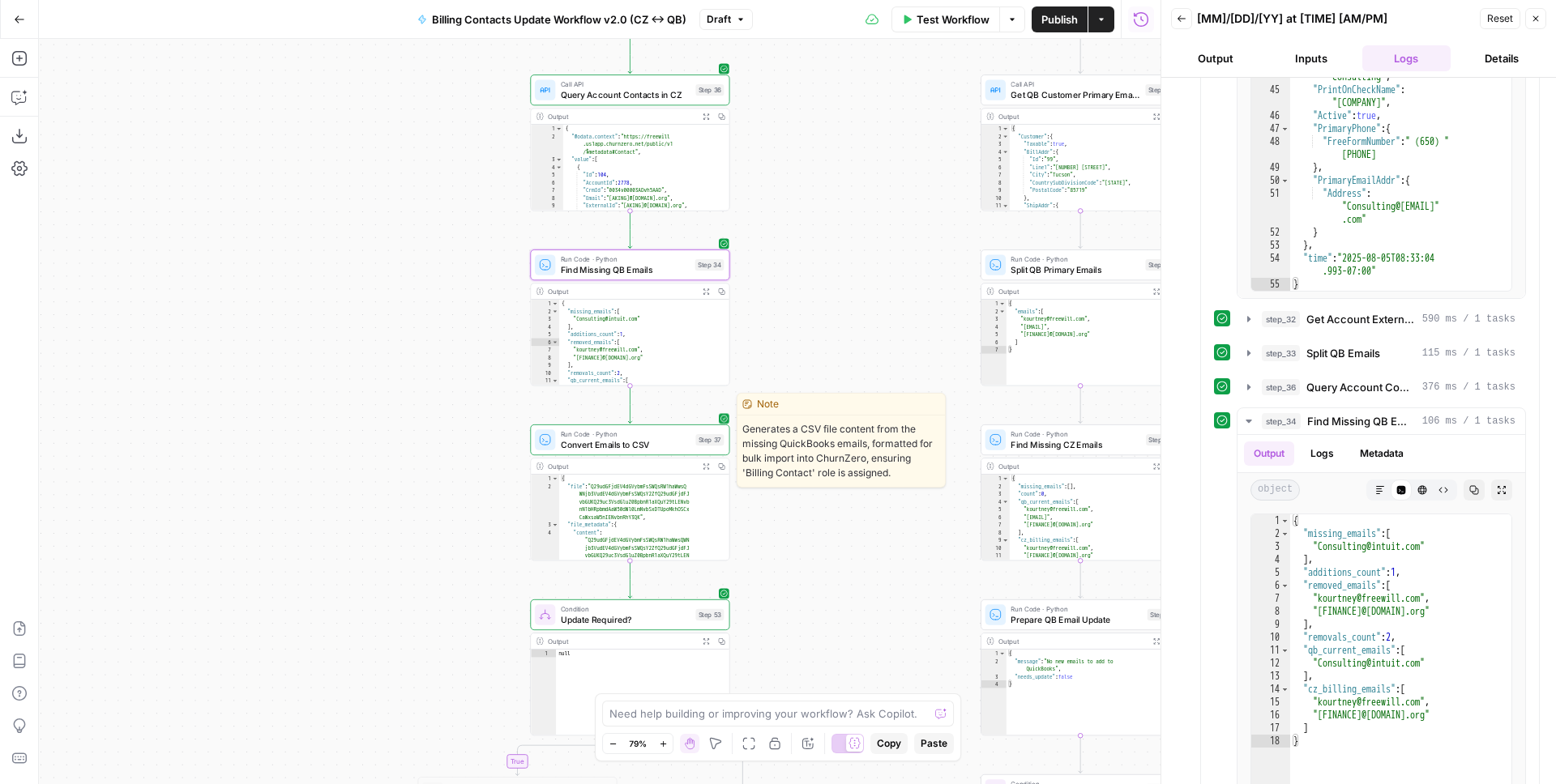 click on "Convert Emails to CSV" at bounding box center [626, 445] 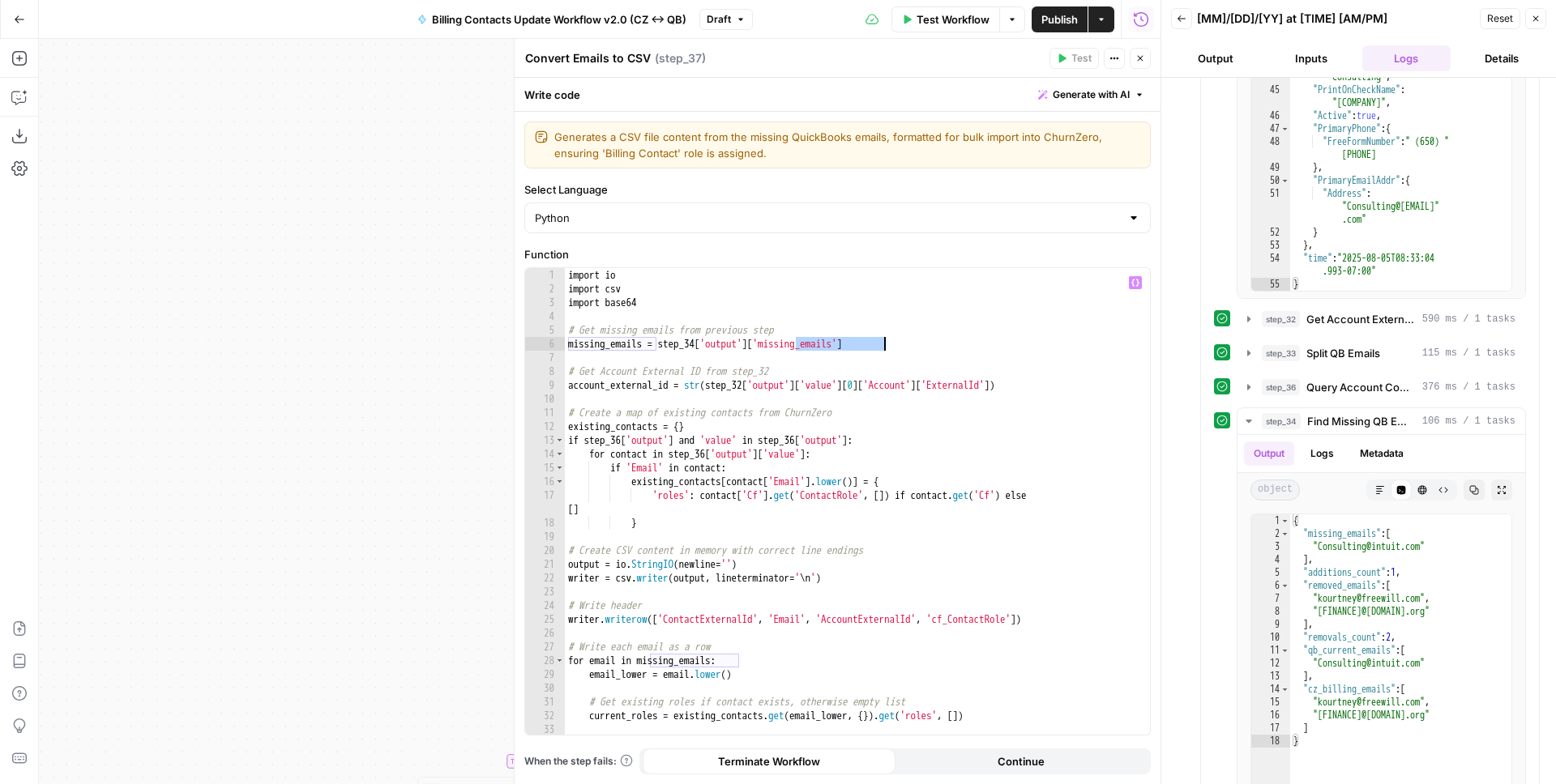 drag, startPoint x: 797, startPoint y: 342, endPoint x: 883, endPoint y: 346, distance: 86.09297 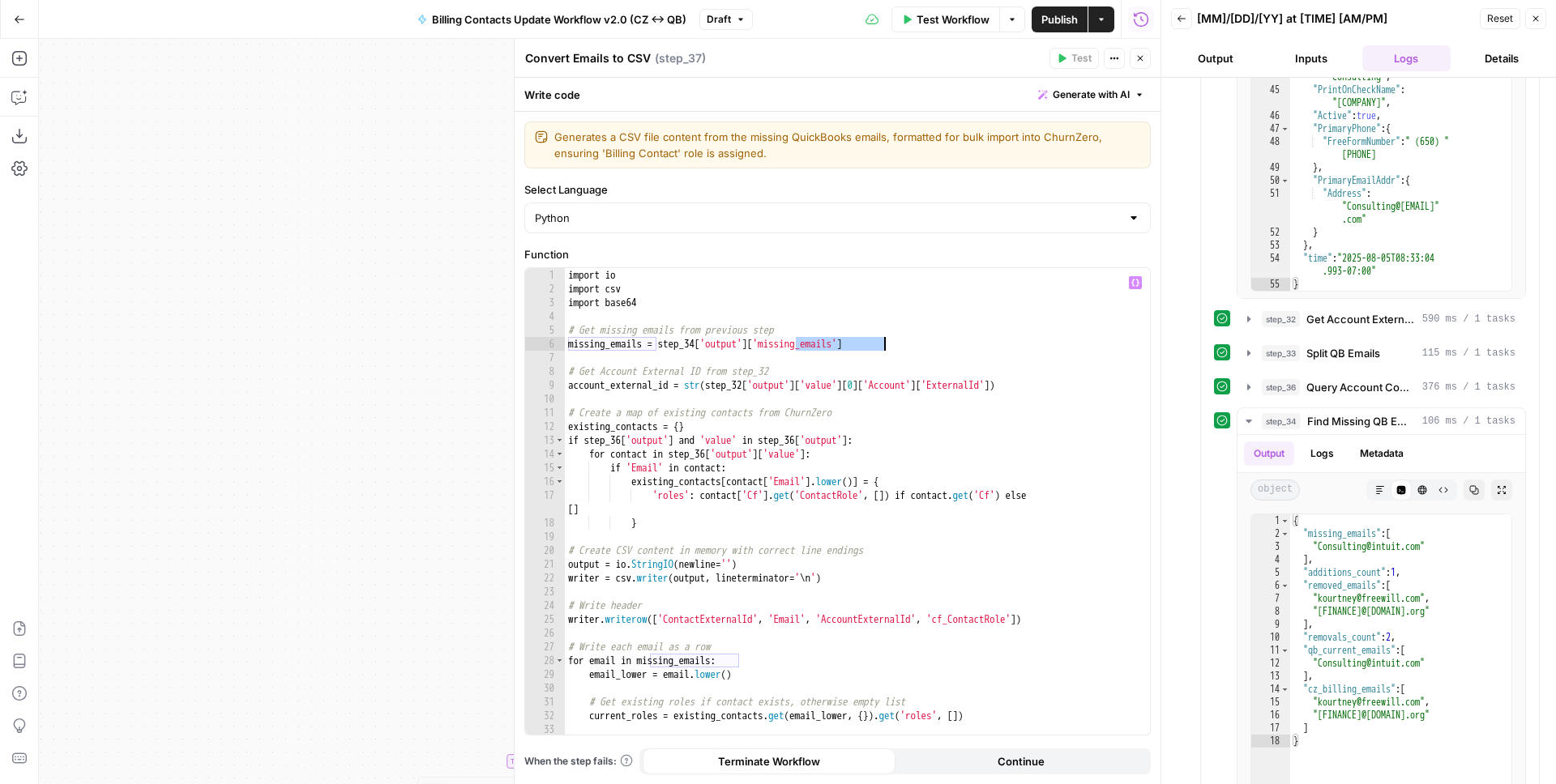 click on "import   io import   csv import   base64 # Get missing emails from previous step missing_emails   =   step_34 [ 'output' ] [ 'missing_emails' ] # Get Account External ID from step_32 account_external_id   =   str ( step_32 [ 'output' ] [ 'value' ] [ 0 ] [ 'Account' ] [ 'ExternalId' ]) # Create a map of existing contacts from ChurnZero existing_contacts   =   { } if   step_36 [ 'output' ]   and   'value'   in   step_36 [ 'output' ] :      for   contact   in   step_36 [ 'output' ] [ 'value' ] :           if   'Email'   in   contact :                existing_contacts [ contact [ 'Email' ] . lower ( )]   =   {                     'roles' :   contact [ 'Cf' ] . get ( 'ContactRole' ,   [ ])   if   contact . get ( 'Cf' )   else   [ ]                } # Create CSV content in memory with correct line endings output   =   io . StringIO ( newline = '' ) writer   =   csv . writer ( output ,   lineterminator = ' \n ' ) # Write header writer . writerow ([ 'ContactExternalId' ,   'Email' ,   'AccountExternalId' ,   ]) for" at bounding box center [851, 515] 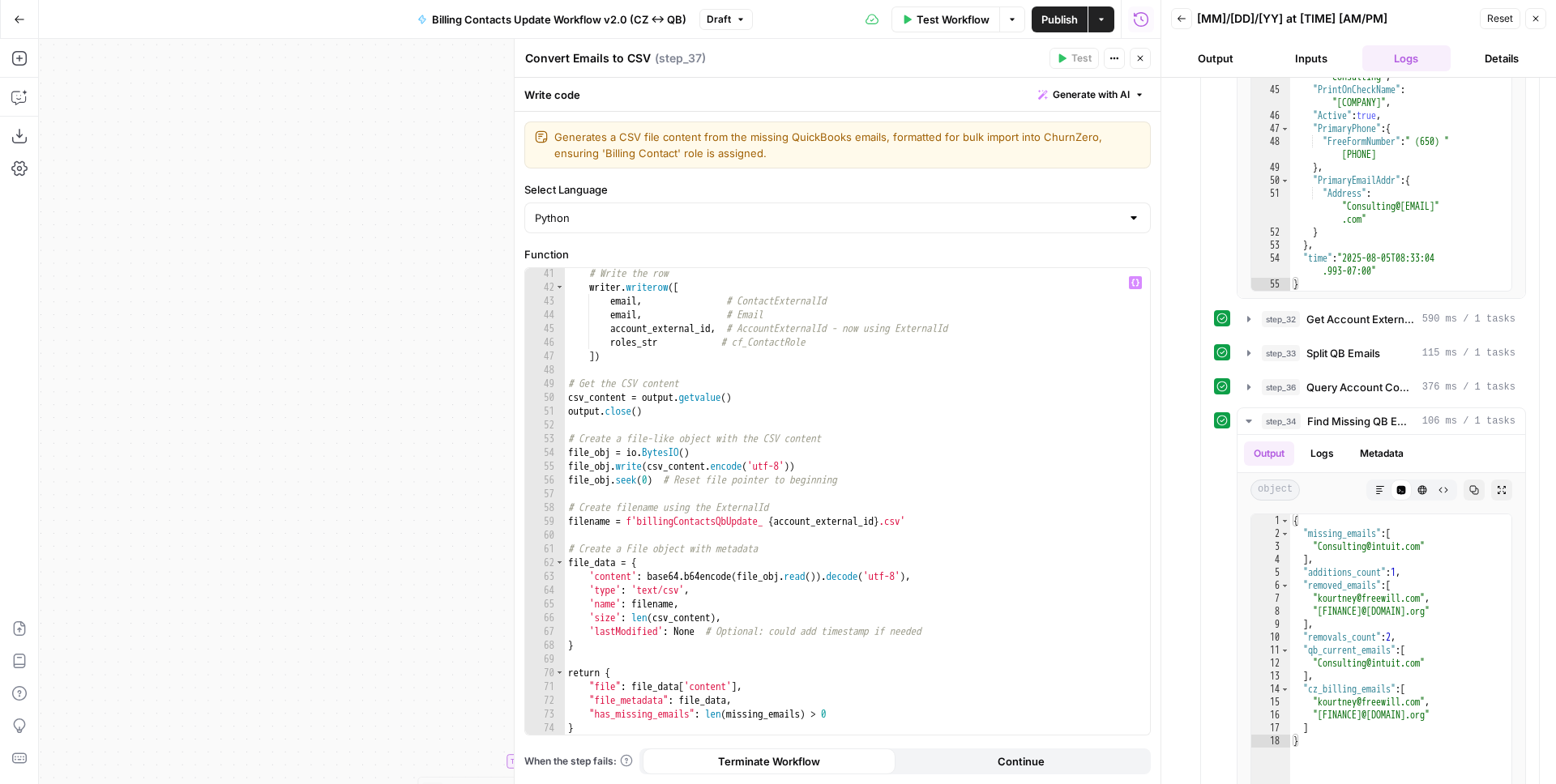 scroll, scrollTop: 0, scrollLeft: 0, axis: both 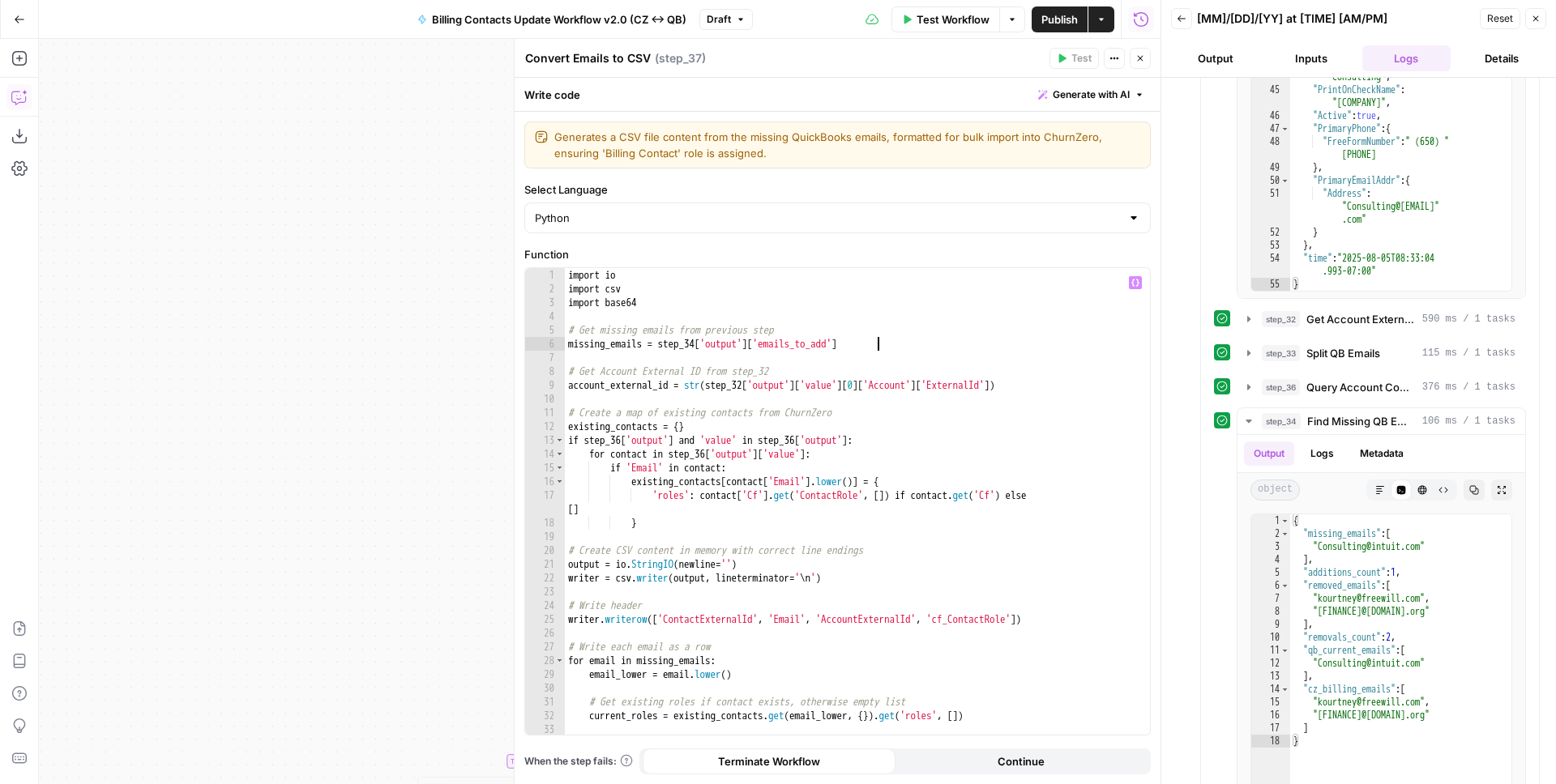 click 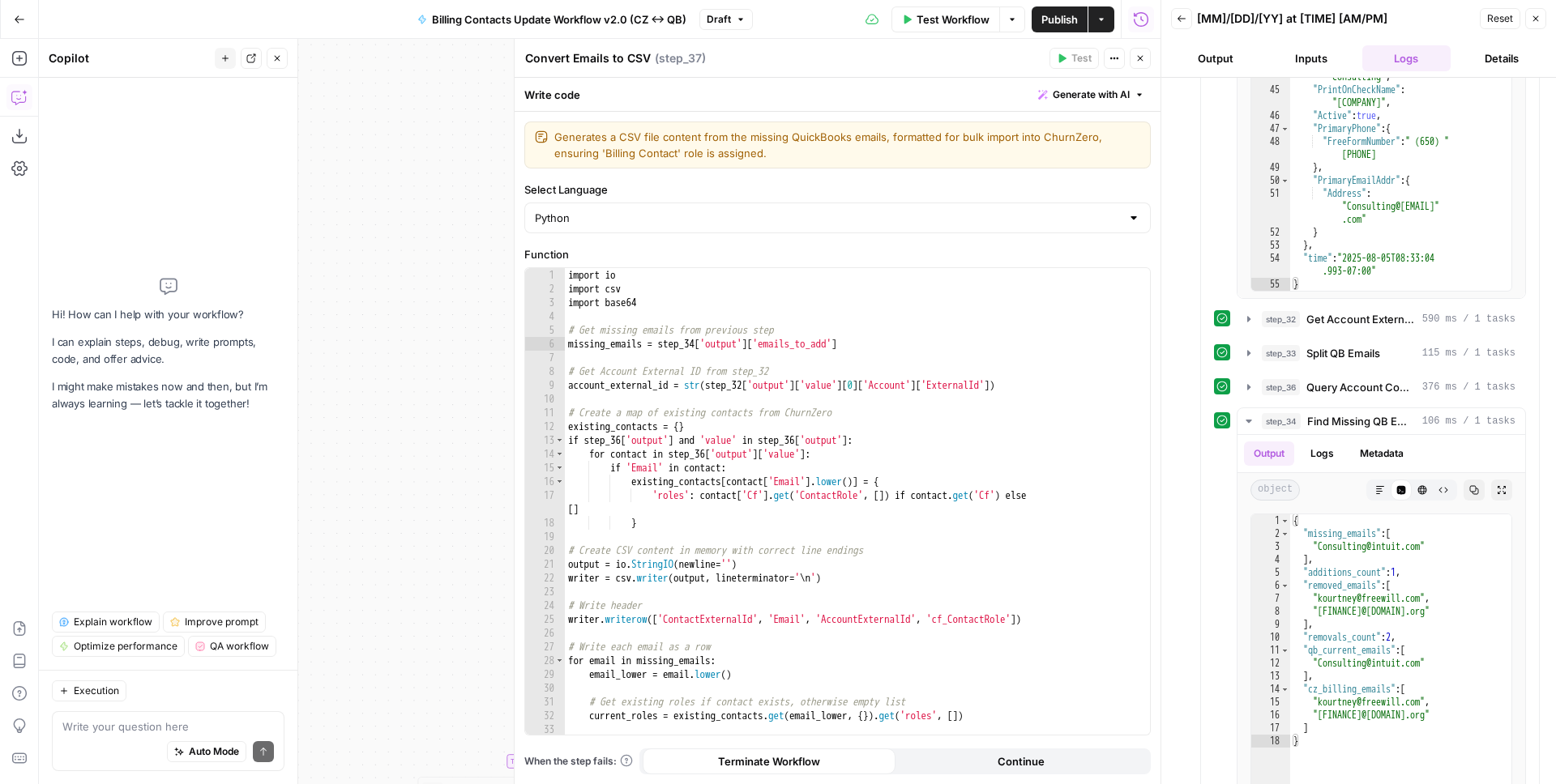 click at bounding box center (168, 726) 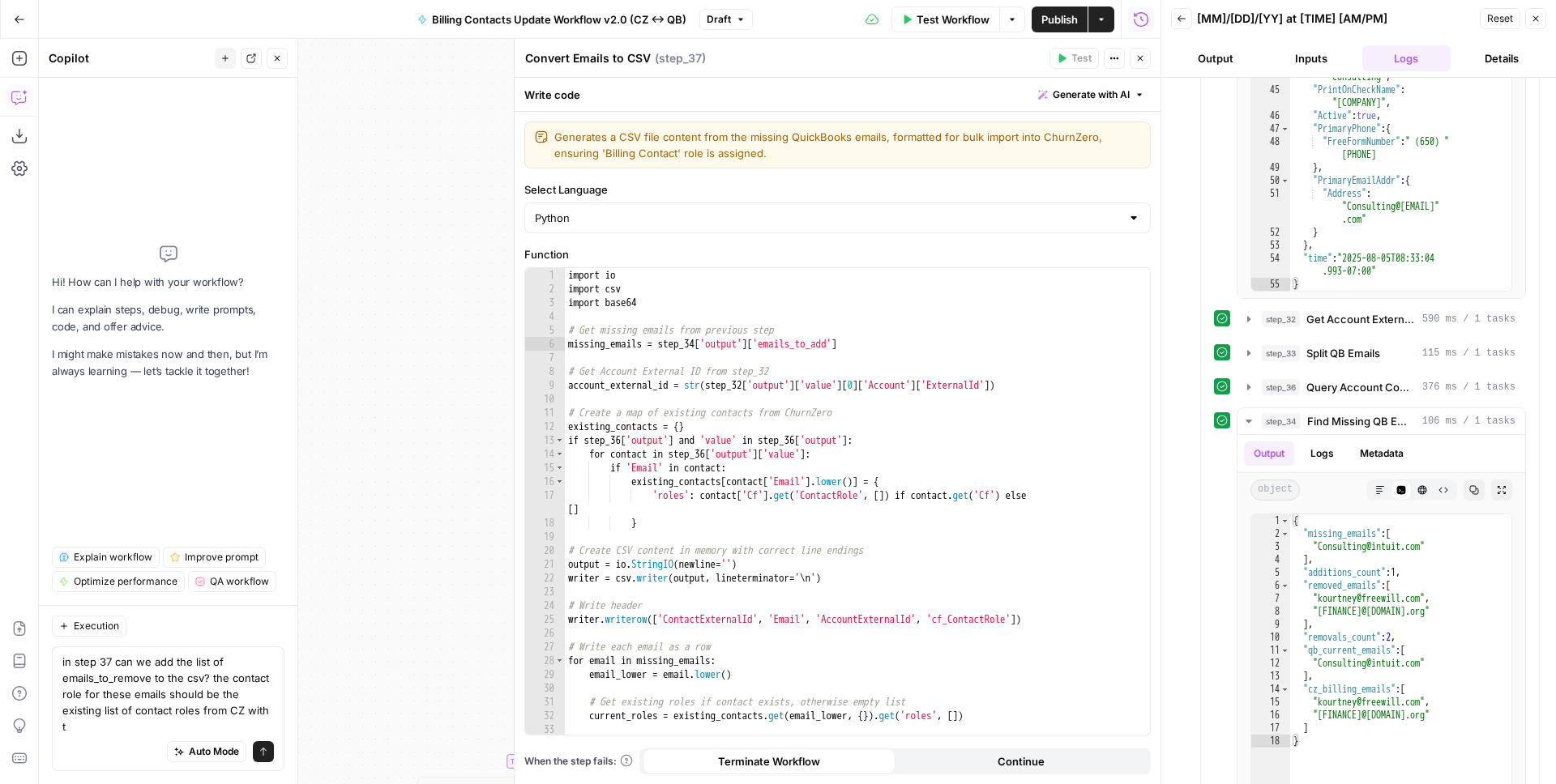 scroll, scrollTop: 0, scrollLeft: 0, axis: both 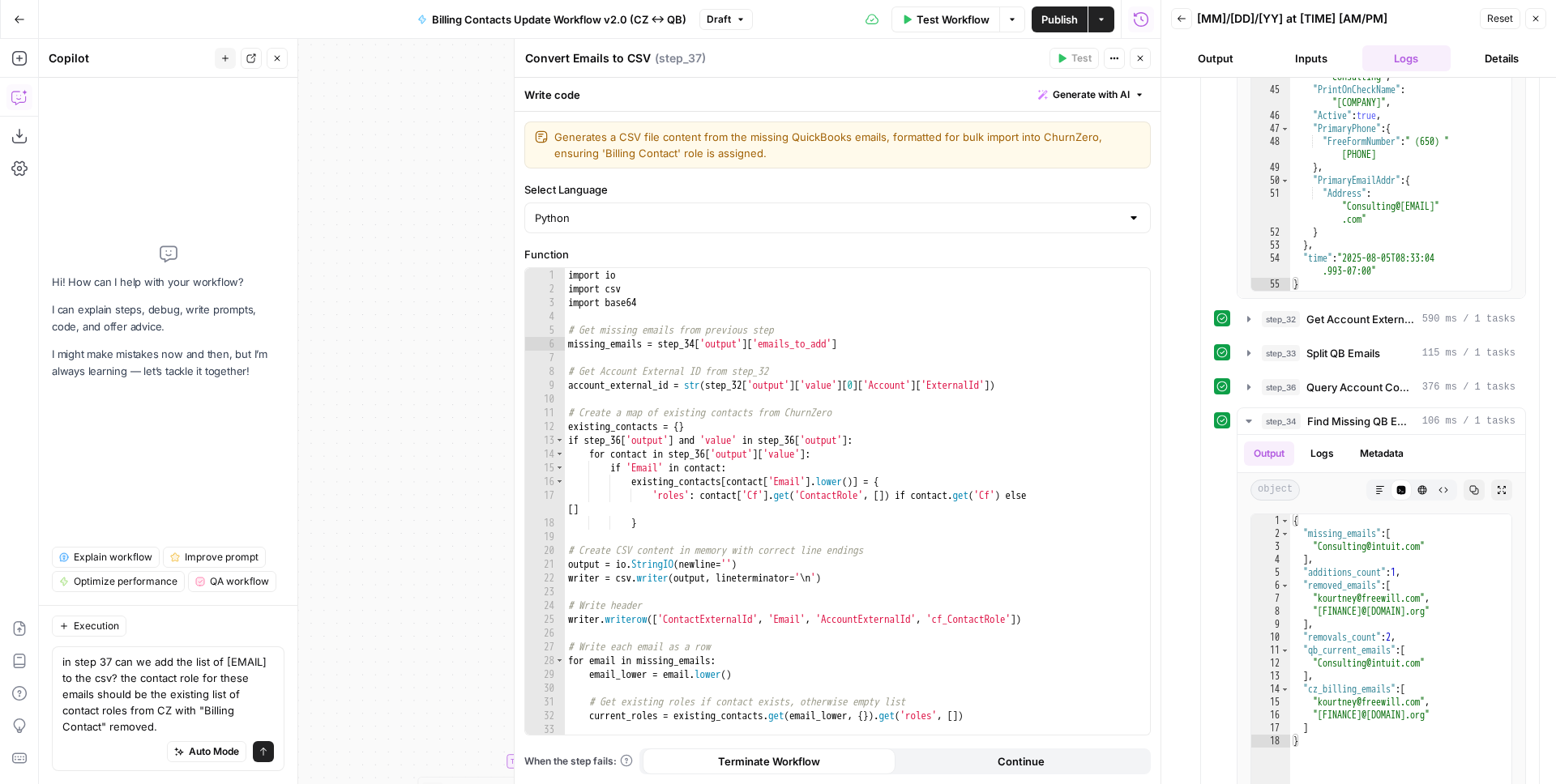 type on "in step 37 can we add the list of emails_to_remove to the csv? the contact role for these emails should be the existing list of contact roles from CZ with "Billing Contact" removed." 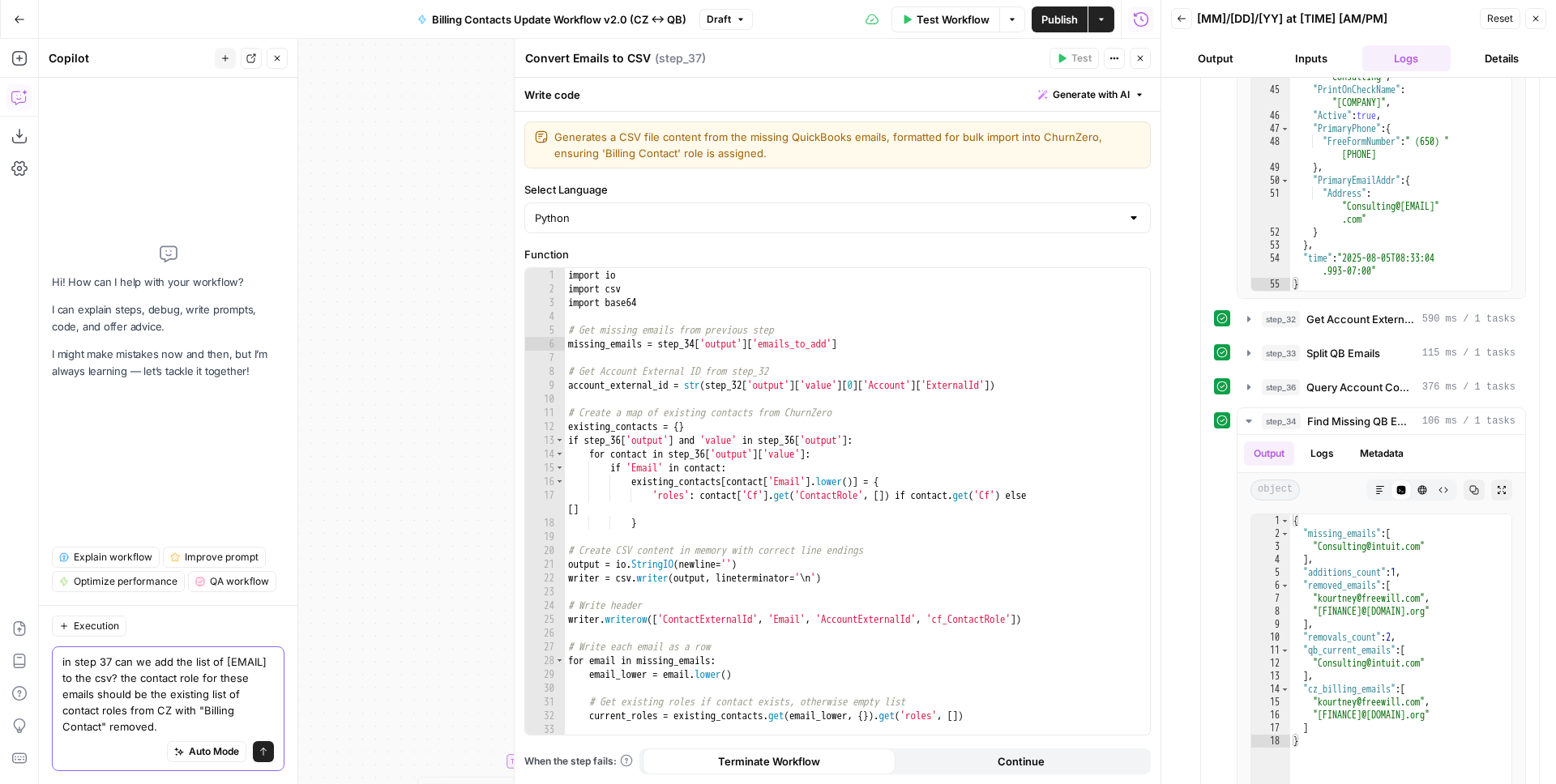 click on "Send" at bounding box center (263, 752) 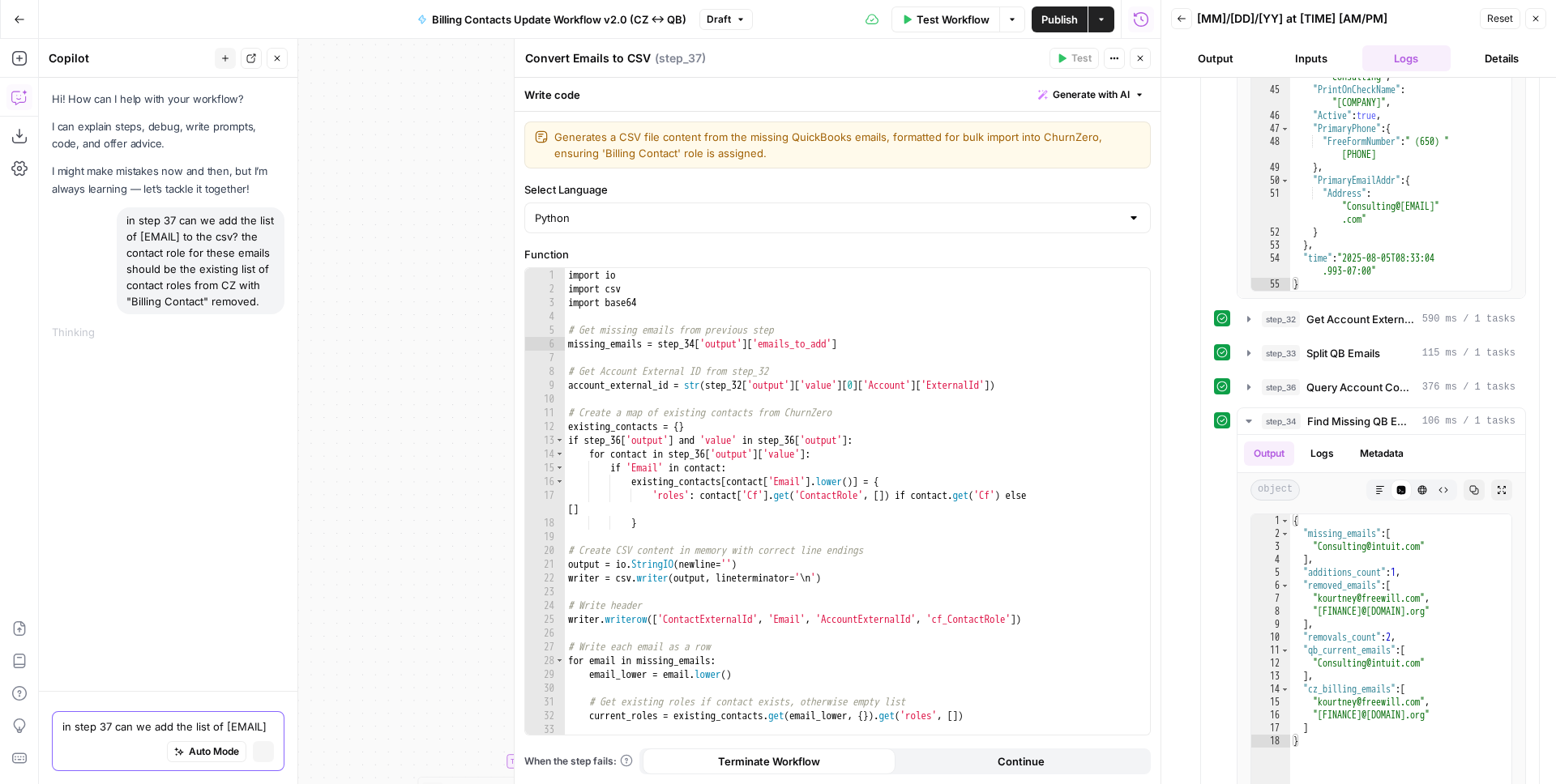 type 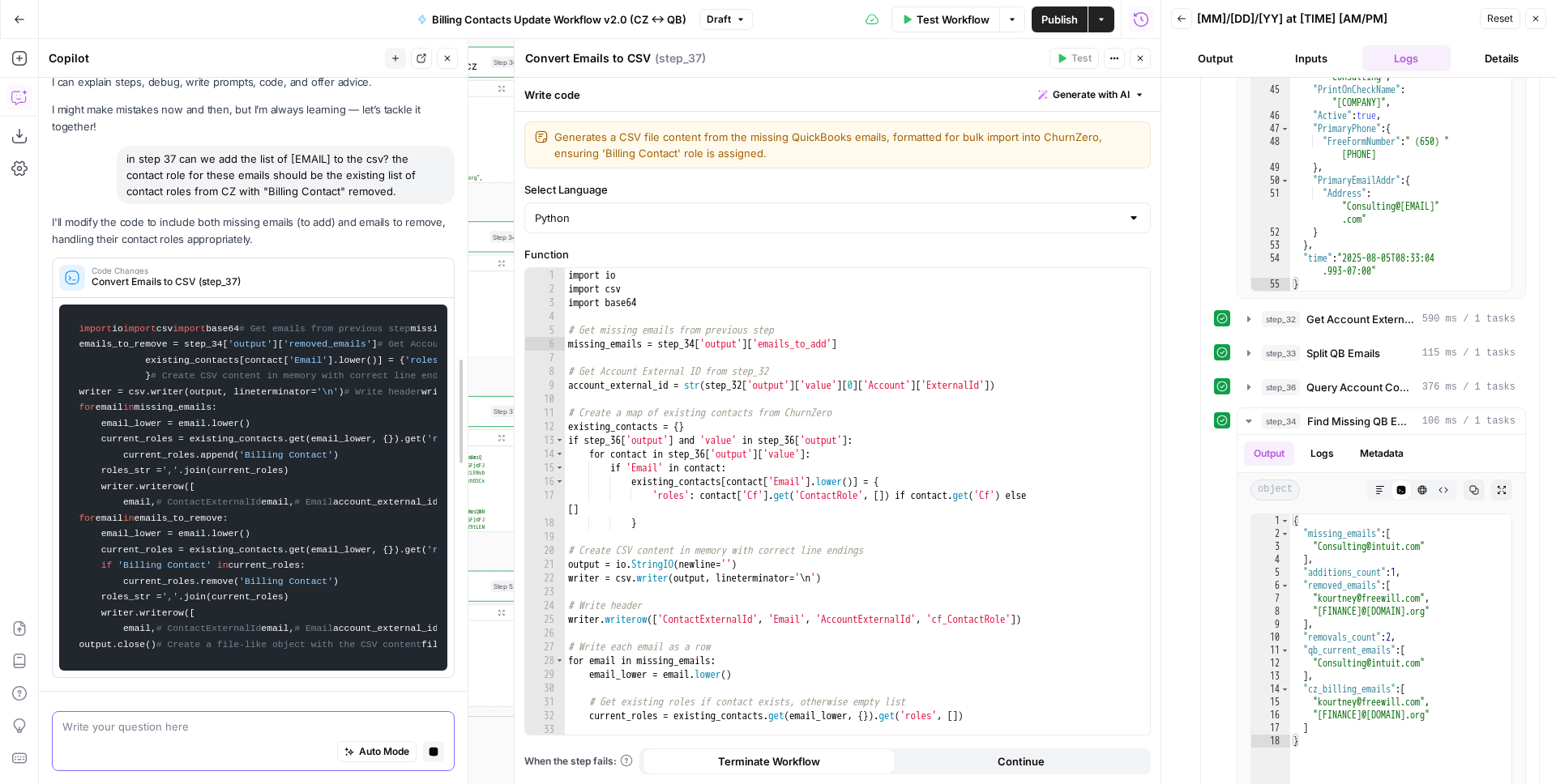 drag, startPoint x: 294, startPoint y: 403, endPoint x: 465, endPoint y: 436, distance: 174.1551 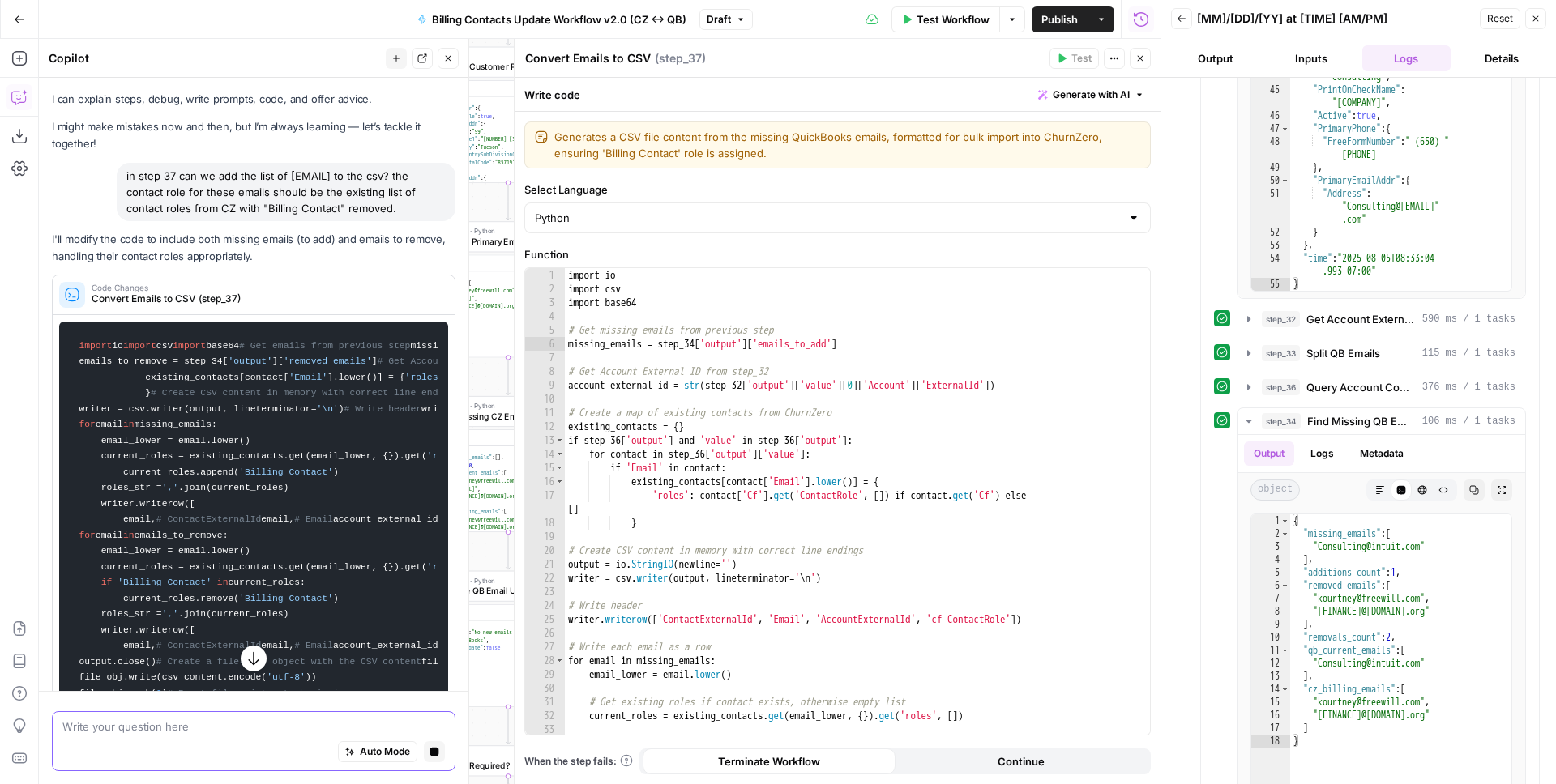 scroll, scrollTop: 0, scrollLeft: 0, axis: both 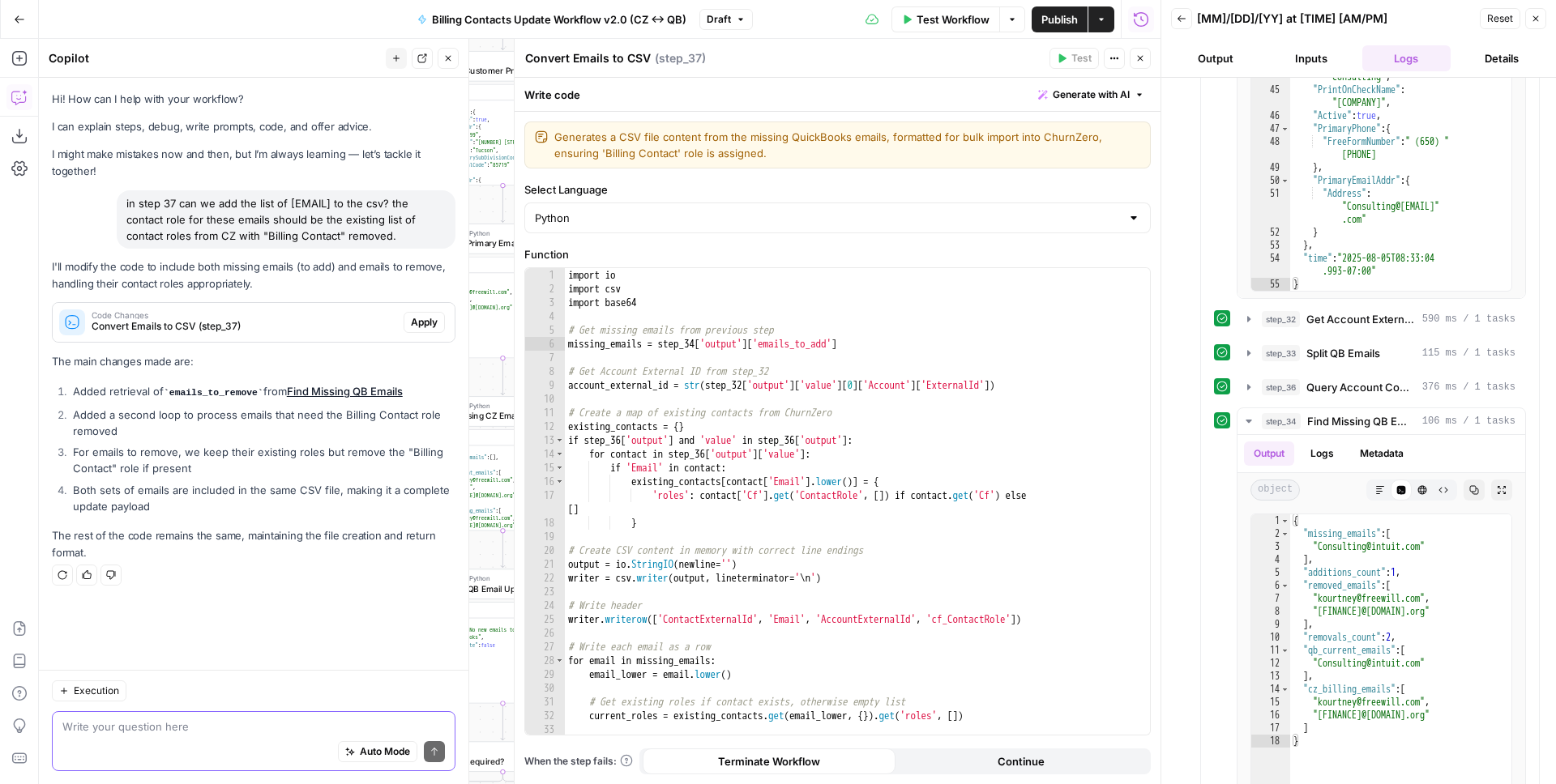 click on "Apply" at bounding box center [424, 322] 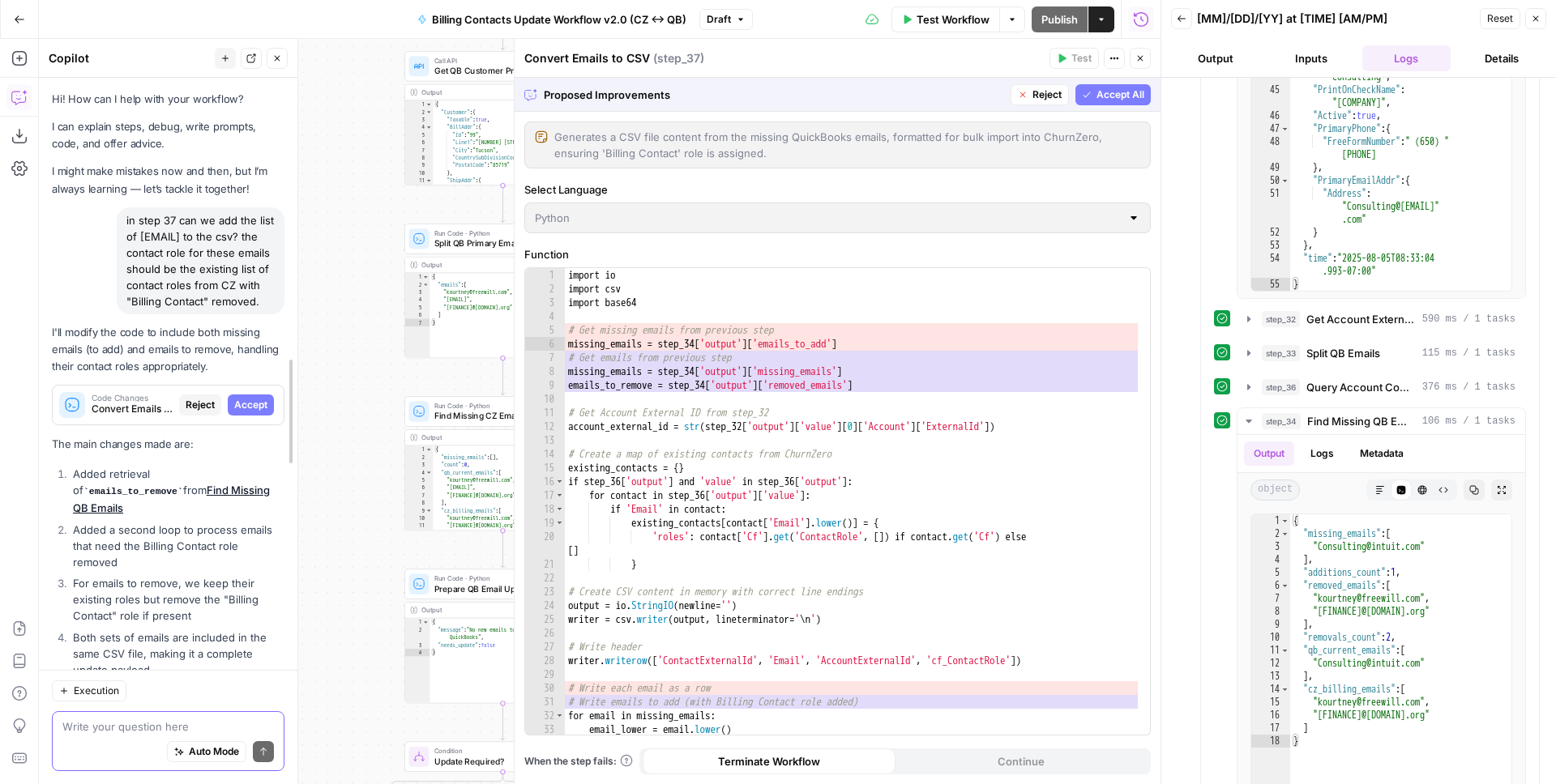drag, startPoint x: 468, startPoint y: 417, endPoint x: 255, endPoint y: 412, distance: 213.05868 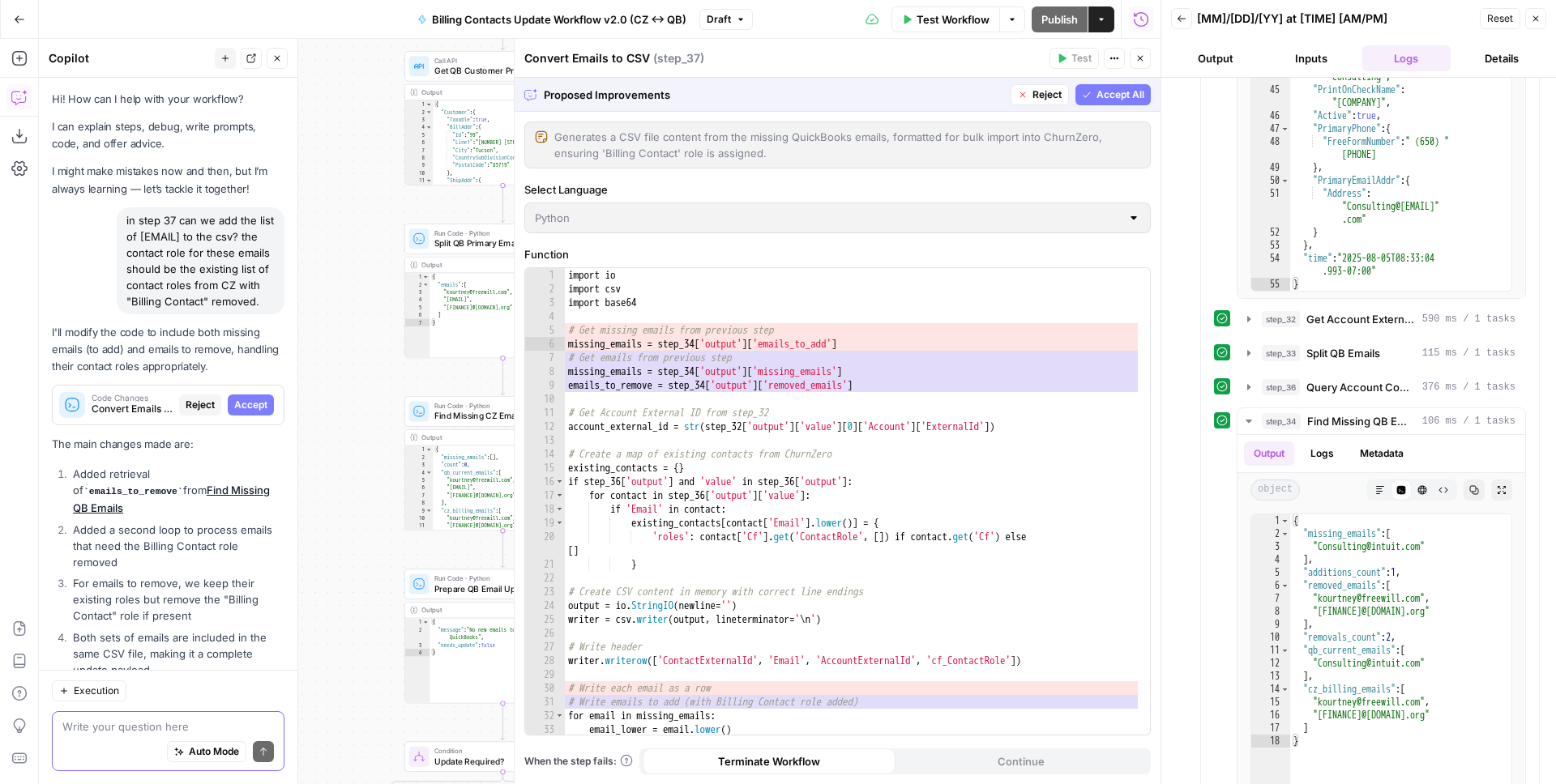 scroll, scrollTop: 111, scrollLeft: 0, axis: vertical 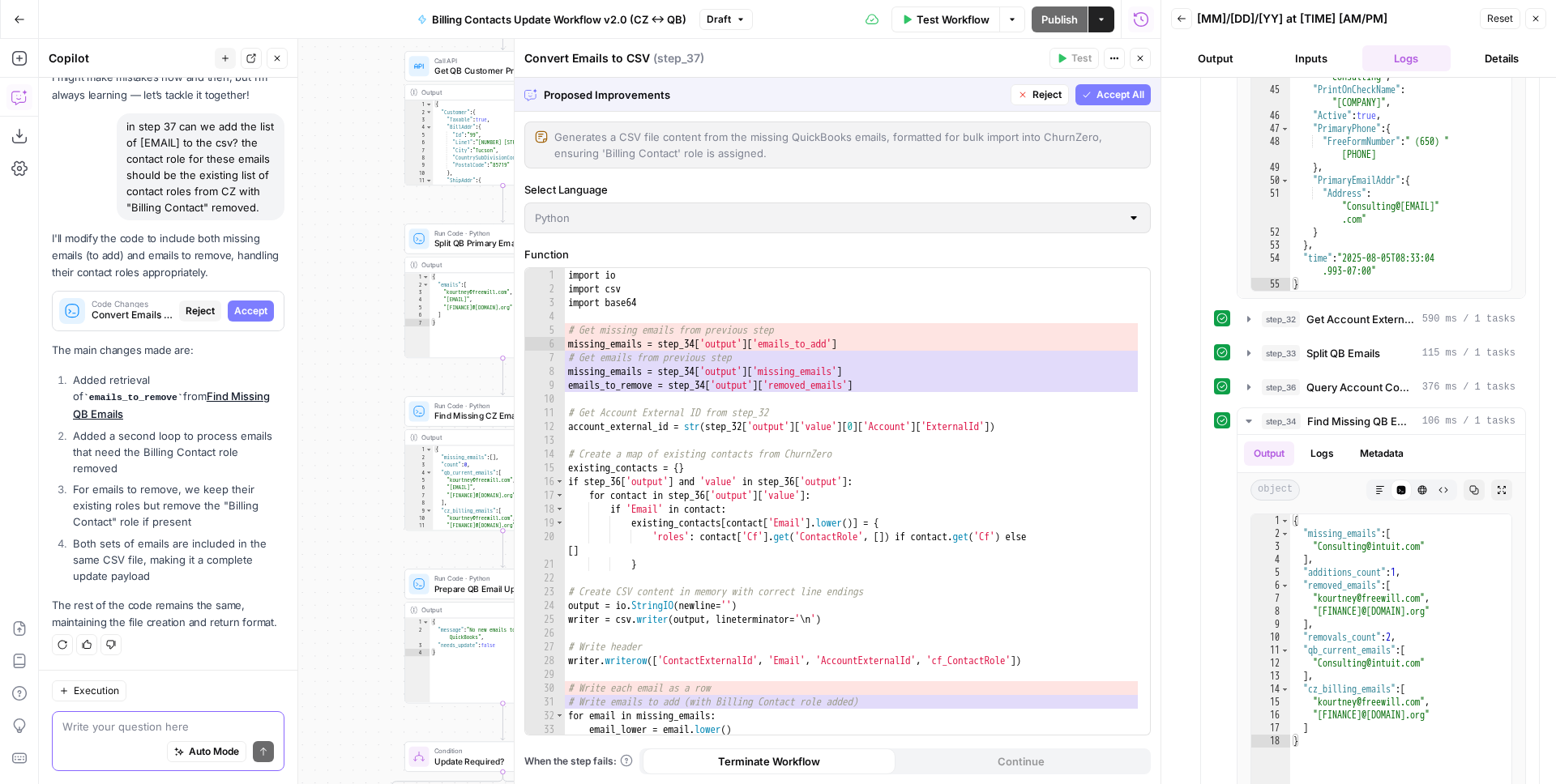 click on "Accept All" at bounding box center (1120, 95) 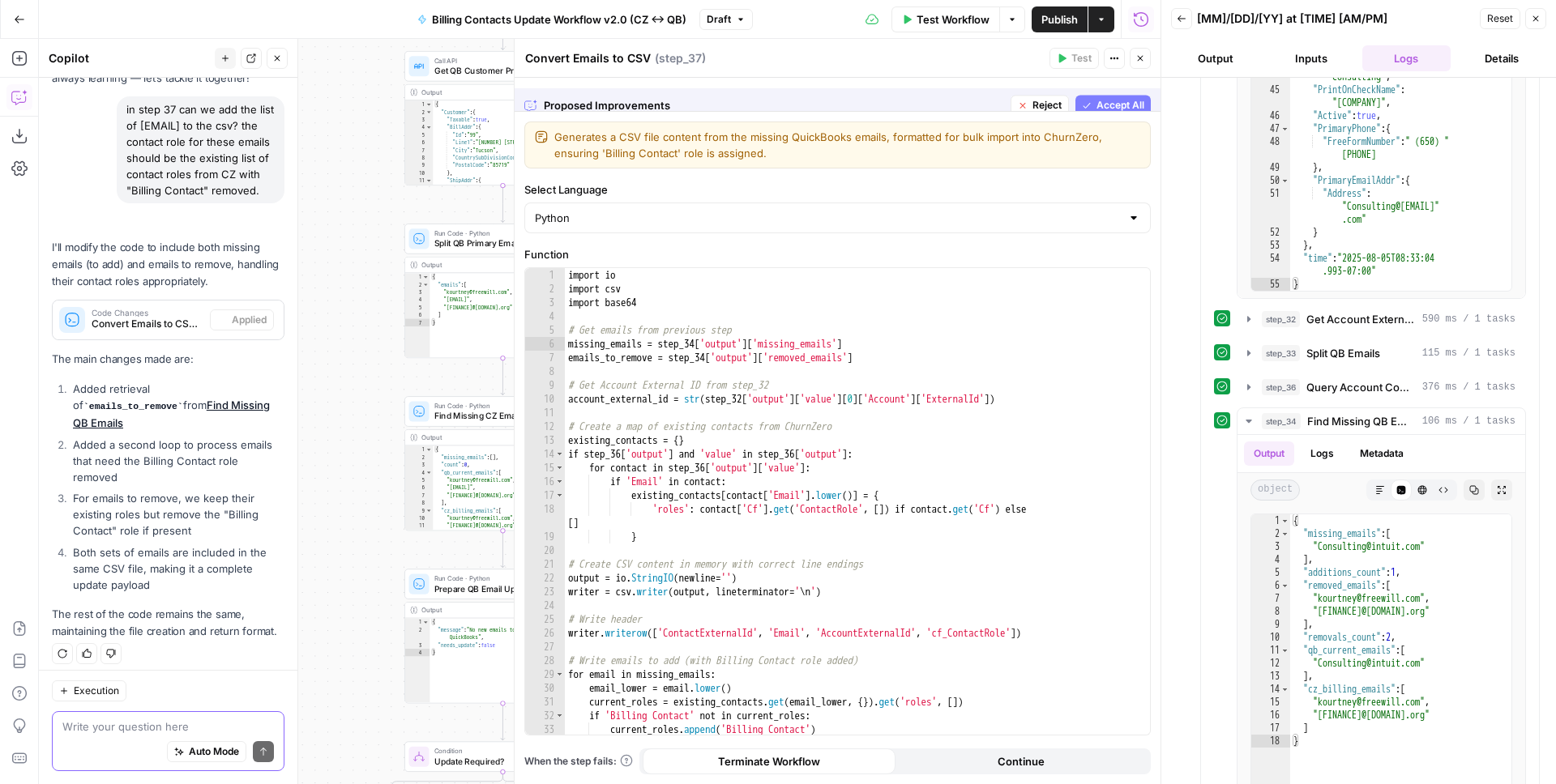 scroll, scrollTop: 137, scrollLeft: 0, axis: vertical 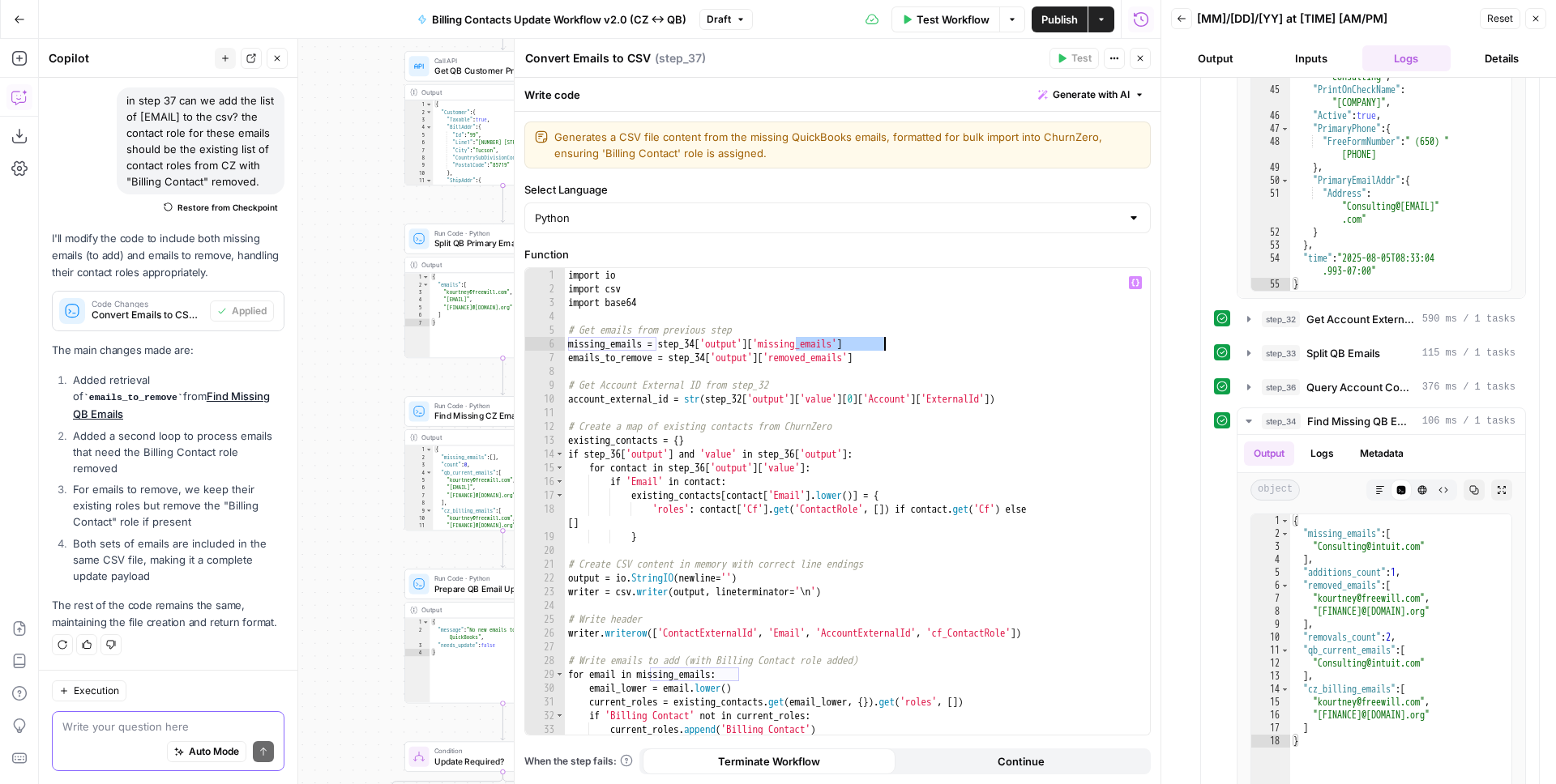 drag, startPoint x: 796, startPoint y: 344, endPoint x: 883, endPoint y: 344, distance: 87 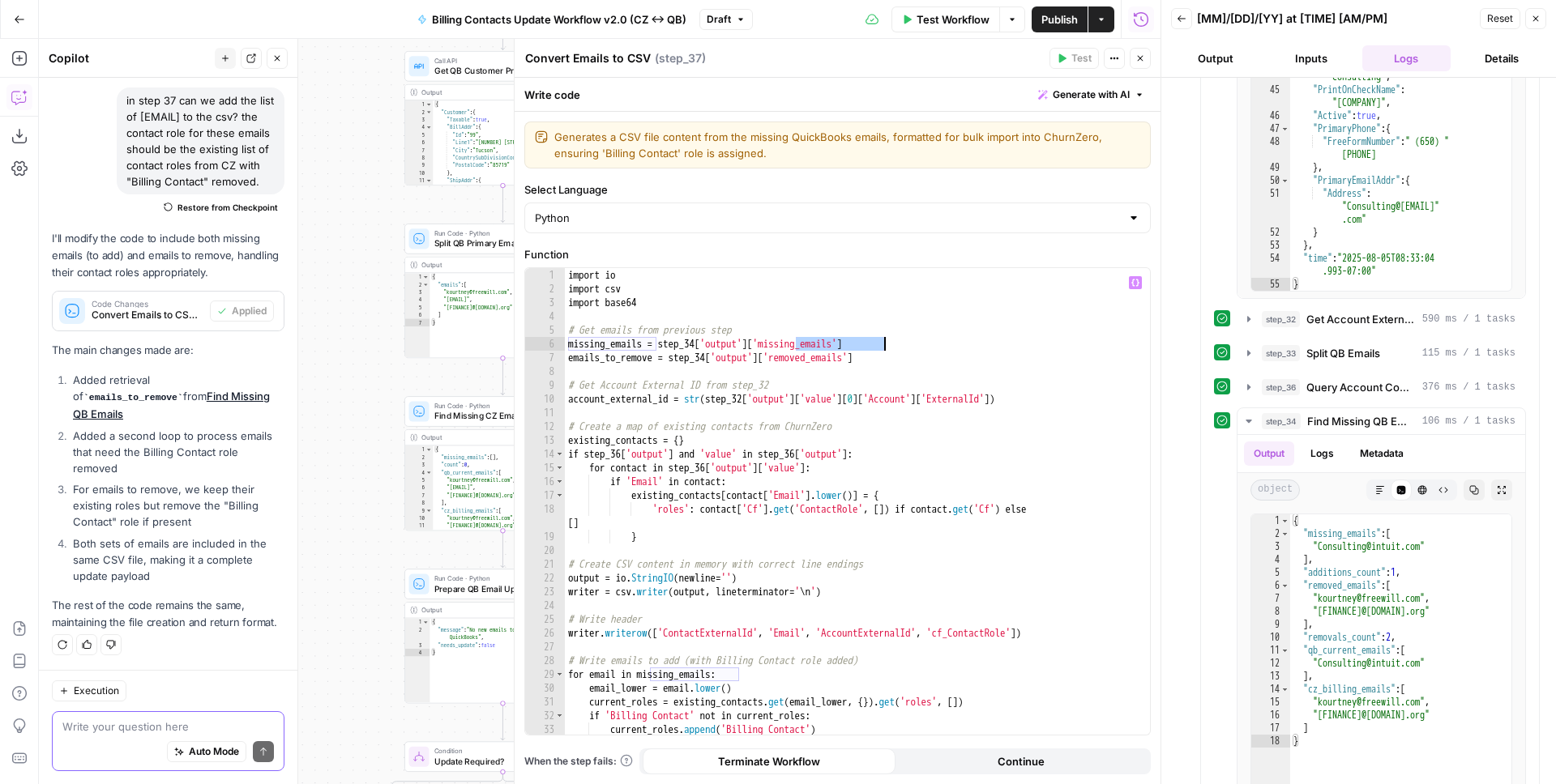 click on "import   io import   csv import   base64 # Get emails from previous step missing_emails   =   step_34 [ 'output' ] [ 'missing_emails' ] emails_to_remove   =   step_34 [ 'output' ] [ 'removed_emails' ] # Get Account External ID from step_32 account_external_id   =   str ( step_32 [ 'output' ] [ 'value' ] [ 0 ] [ 'Account' ] [ 'ExternalId' ]) # Create a map of existing contacts from ChurnZero existing_contacts   =   { } if   step_36 [ 'output' ]   and   'value'   in   step_36 [ 'output' ] :      for   contact   in   step_36 [ 'output' ] [ 'value' ] :           if   'Email'   in   contact :                existing_contacts [ contact [ 'Email' ] . lower ( )]   =   {                     'roles' :   contact [ 'Cf' ] . get ( 'ContactRole' ,   [ ])   if   contact . get ( 'Cf' )   else   [ ]                } # Create CSV content in memory with correct line endings output   =   io . StringIO ( newline = '' ) writer   =   csv . writer ( output ,   lineterminator = ' \n ' ) # Write header writer . writerow ([ ,   'Email'" at bounding box center [851, 515] 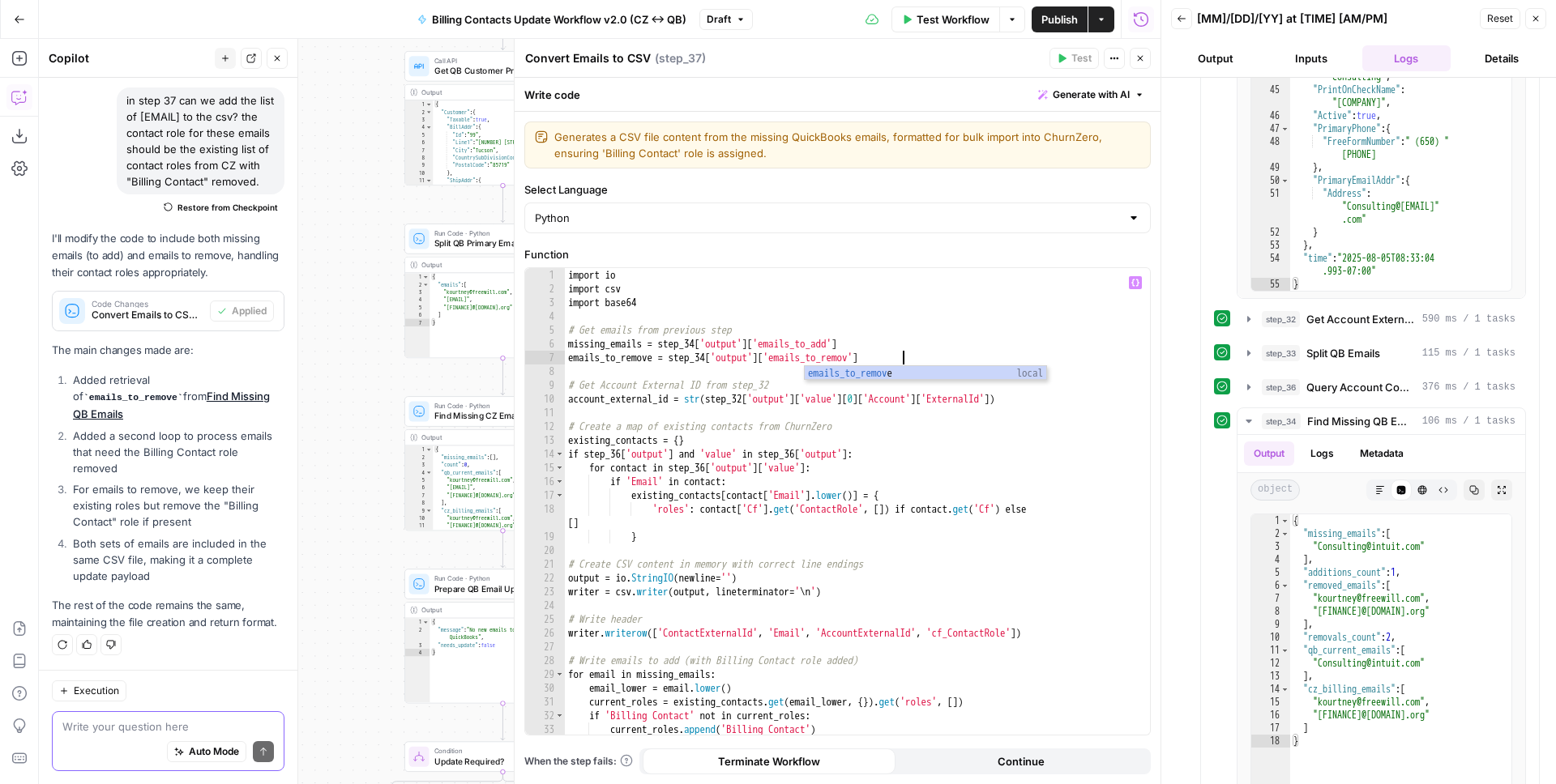 scroll, scrollTop: 0, scrollLeft: 26, axis: horizontal 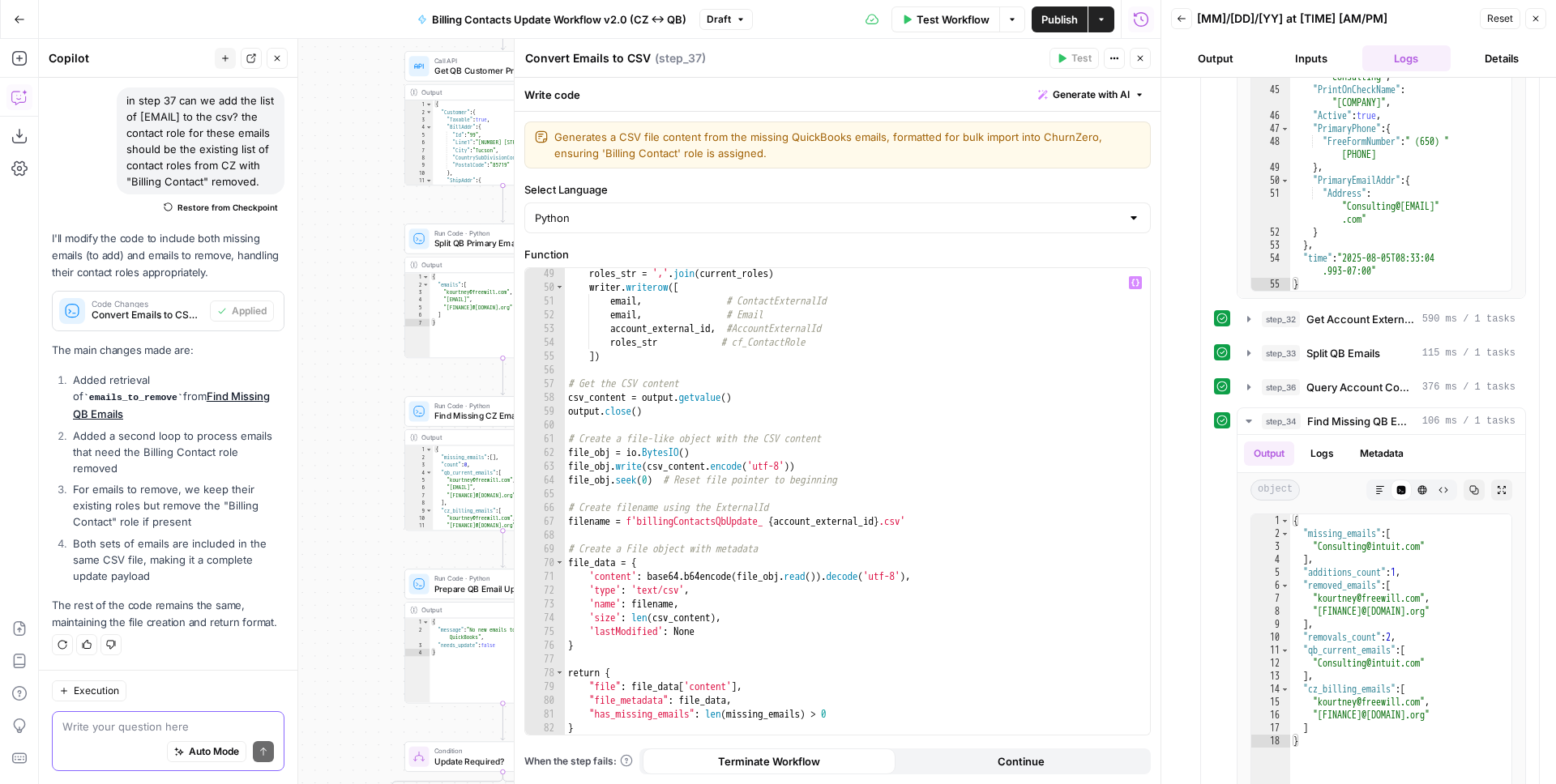 type on "**********" 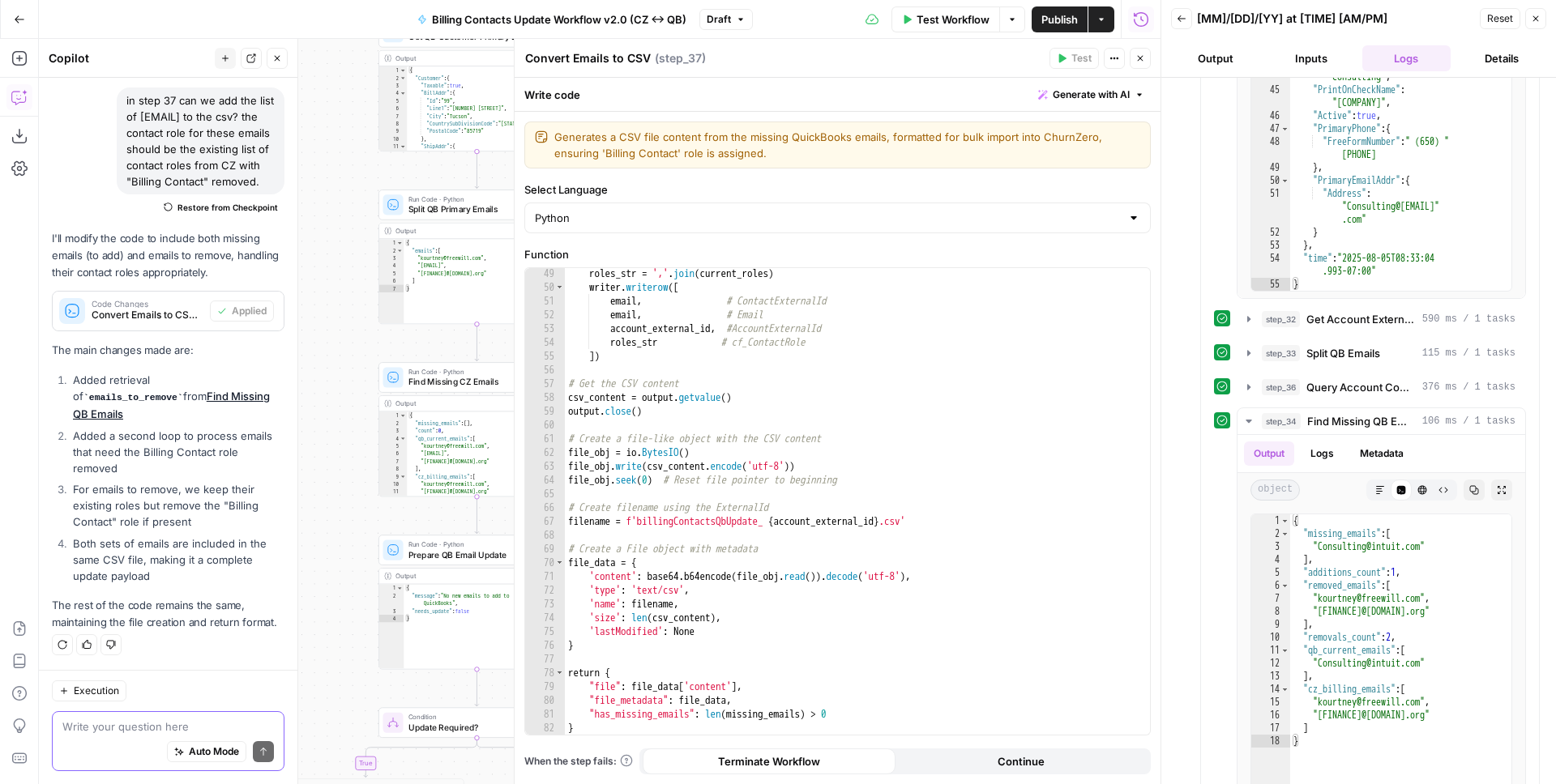 drag, startPoint x: 386, startPoint y: 483, endPoint x: 353, endPoint y: 443, distance: 51.85557 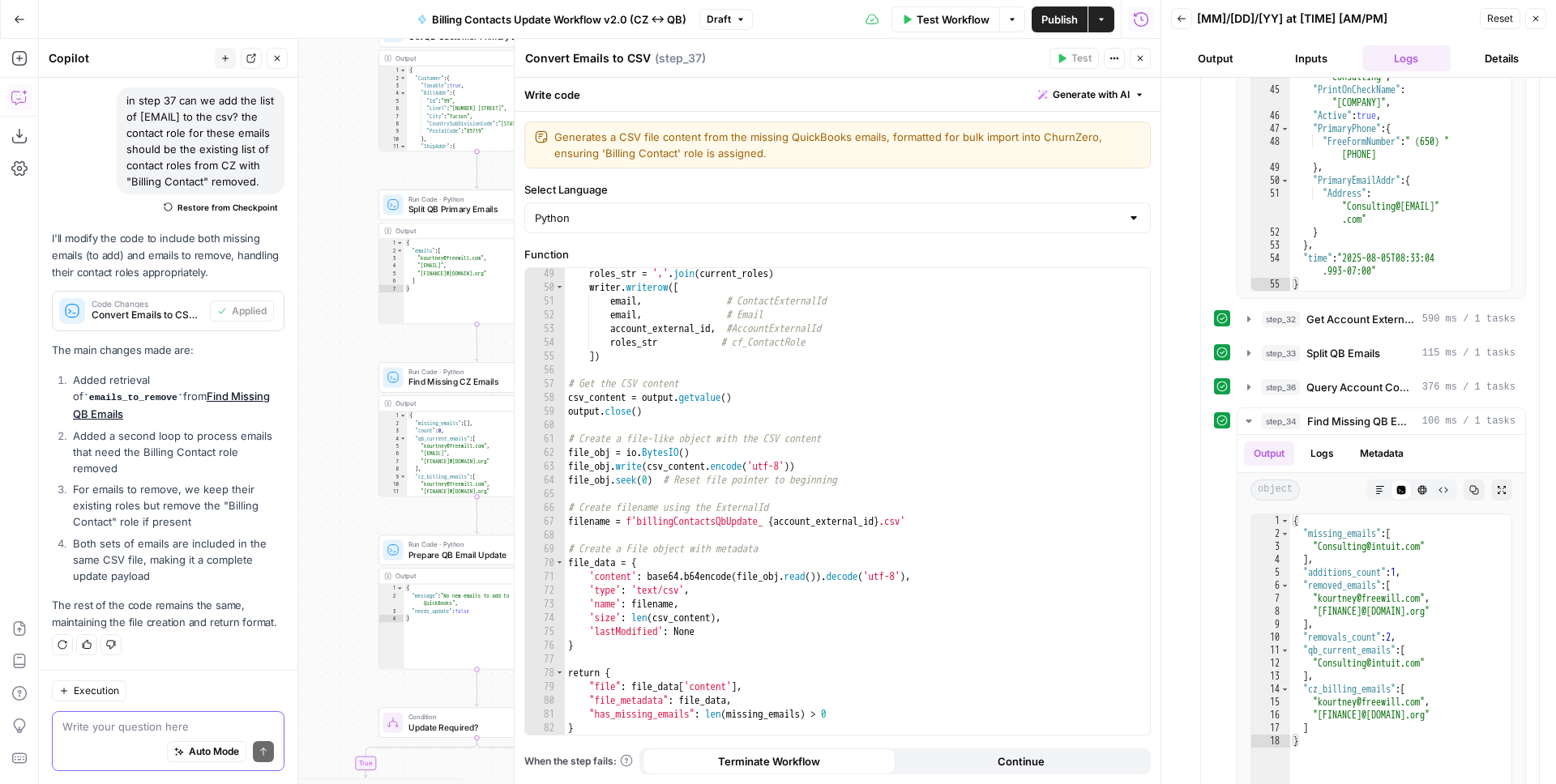click on "true true true false false false Workflow Set Inputs Inputs Read from Grid Read from Grid Step 58 Output Expand Output Copy 1 2 3 4 5 6 [    {      "__id" :  "9091044" ,      "Token" :  "RT1-214-H0          -1763134199qhhulwpukmg4bckirs6h"    } ]     XXXXXXXXXXXXXXXXXXXXXXXXXXXXXXXXXXXXXXXXXXXXXXXXXXXXXXXXXXXXXXXXXXXXXXXXXXXXXXXXXXXXXXXXXXXXXXXXXXXXXXXXXXXXXXXXXXXXXXXXXXXXXXXXXXXXXXXXXXXXXXXXXXXXXXXXXXXXXXXXXXXXXXXXXXXXXXXXXXXXXXXXXXXXXXXXXXXXXXXXXXXXXXXXXXXXXXXXXXXXXXXXXXXXXXXXXXXXXXXXXXXXXXXXXXXXXXXXXXXXXXXXXXXXXXXXXXXXXXXXXXXXXXXXXXXXXXXXXXXXXXXXXXXXXXXXXXXXXXXXXXXXXXXXXXXXXXXXXXXXXXXXXXXXXXXXXXXXXXXXXXXXXXXXXXXXXXXXXXXXXXXXXXXXXXXXXXXXXXXXXXXXXXXXXXXXXXXXXXXXXXXXXXXXXXXXXXXXXXXXXXXXXXXXXXXXXXXXXXXXXXXXXXXXXXXXXXXXXXXXXXXXXXXXXXXXXXXXXXXXXXXXXXXXXXXX Call API Refresh QB Auth Token Step 35 Output Expand Output Copy 1 2 3 {    "expires_in" :  3600 ,    "access_token" :         "eyJhbGciOiJkaXIiLCJlbmMiOiJBMTI4Q0JDLU        hTMjU2IiwieC5vcmciOiJIMCJ9..cVsIwCy        -MPwh3e4tqsWUtQ" at bounding box center (600, 411) 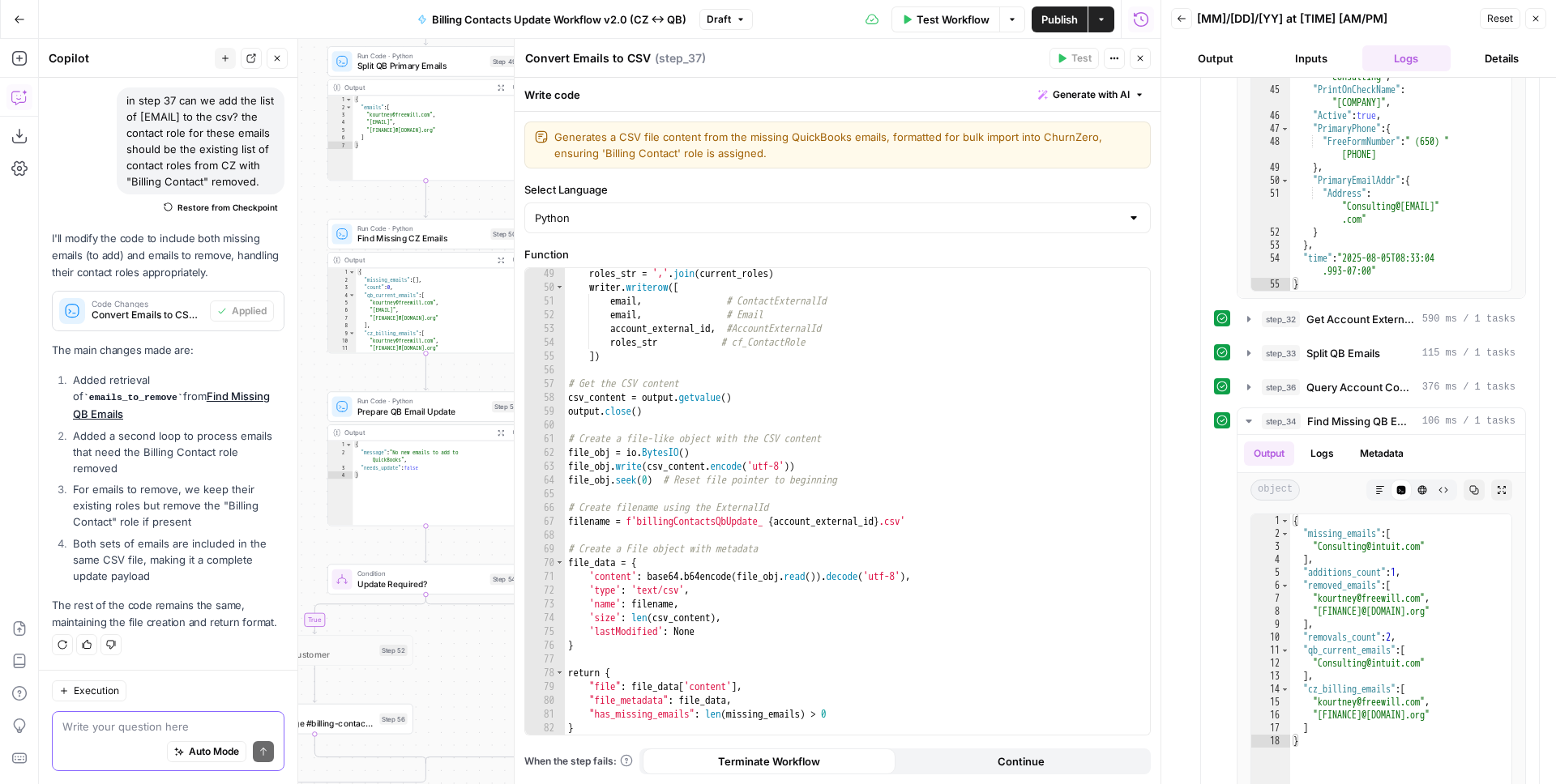 drag, startPoint x: 356, startPoint y: 471, endPoint x: 311, endPoint y: 334, distance: 144.20125 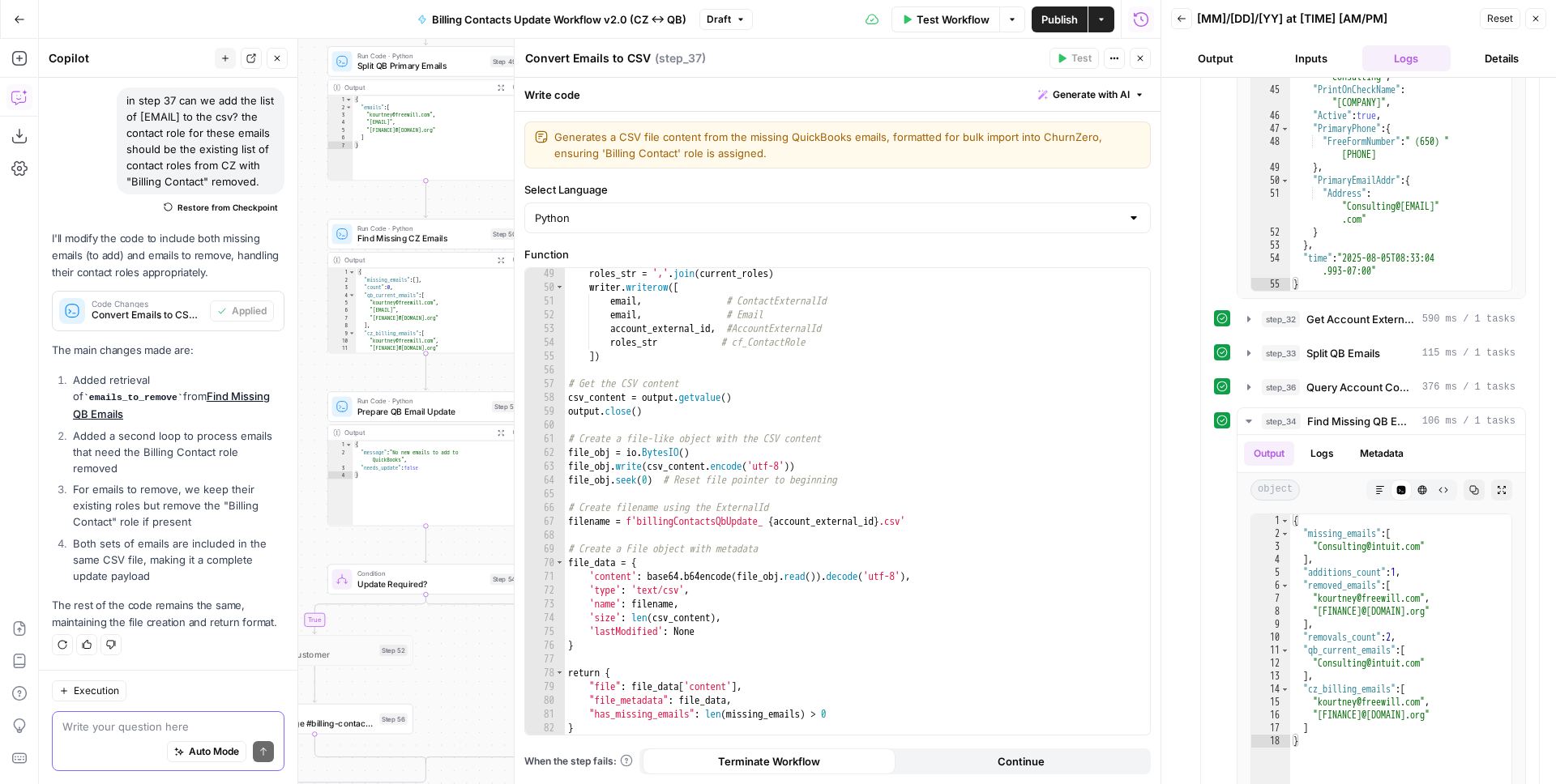 click on "true true true false false false Workflow Set Inputs Inputs Read from Grid Read from Grid Step 58 Output Expand Output Copy 1 2 3 4 5 6 [    {      "__id" :  "9091044" ,      "Token" :  "RT1-214-H0          -1763134199qhhulwpukmg4bckirs6h"    } ]     XXXXXXXXXXXXXXXXXXXXXXXXXXXXXXXXXXXXXXXXXXXXXXXXXXXXXXXXXXXXXXXXXXXXXXXXXXXXXXXXXXXXXXXXXXXXXXXXXXXXXXXXXXXXXXXXXXXXXXXXXXXXXXXXXXXXXXXXXXXXXXXXXXXXXXXXXXXXXXXXXXXXXXXXXXXXXXXXXXXXXXXXXXXXXXXXXXXXXXXXXXXXXXXXXXXXXXXXXXXXXXXXXXXXXXXXXXXXXXXXXXXXXXXXXXXXXXXXXXXXXXXXXXXXXXXXXXXXXXXXXXXXXXXXXXXXXXXXXXXXXXXXXXXXXXXXXXXXXXXXXXXXXXXXXXXXXXXXXXXXXXXXXXXXXXXXXXXXXXXXXXXXXXXXXXXXXXXXXXXXXXXXXXXXXXXXXXXXXXXXXXXXXXXXXXXXXXXXXXXXXXXXXXXXXXXXXXXXXXXXXXXXXXXXXXXXXXXXXXXXXXXXXXXXXXXXXXXXXXXXXXXXXXXXXXXXXXXXXXXXXXXXXXXXXXXX Call API Refresh QB Auth Token Step 35 Output Expand Output Copy 1 2 3 {    "expires_in" :  3600 ,    "access_token" :         "eyJhbGciOiJkaXIiLCJlbmMiOiJBMTI4Q0JDLU        hTMjU2IiwieC5vcmciOiJIMCJ9..cVsIwCy        -MPwh3e4tqsWUtQ" at bounding box center (600, 411) 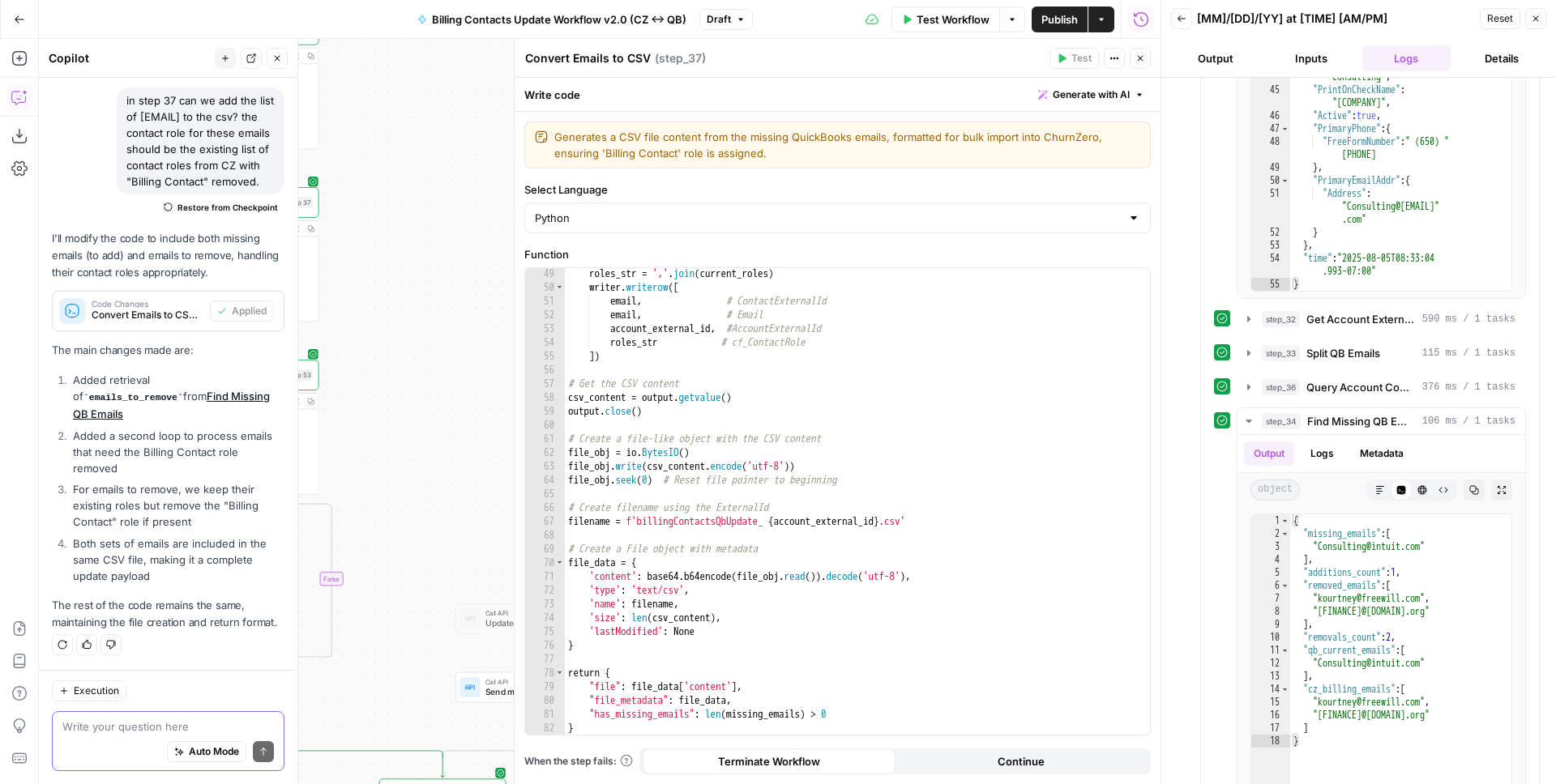 drag, startPoint x: 438, startPoint y: 649, endPoint x: 649, endPoint y: 608, distance: 214.9465 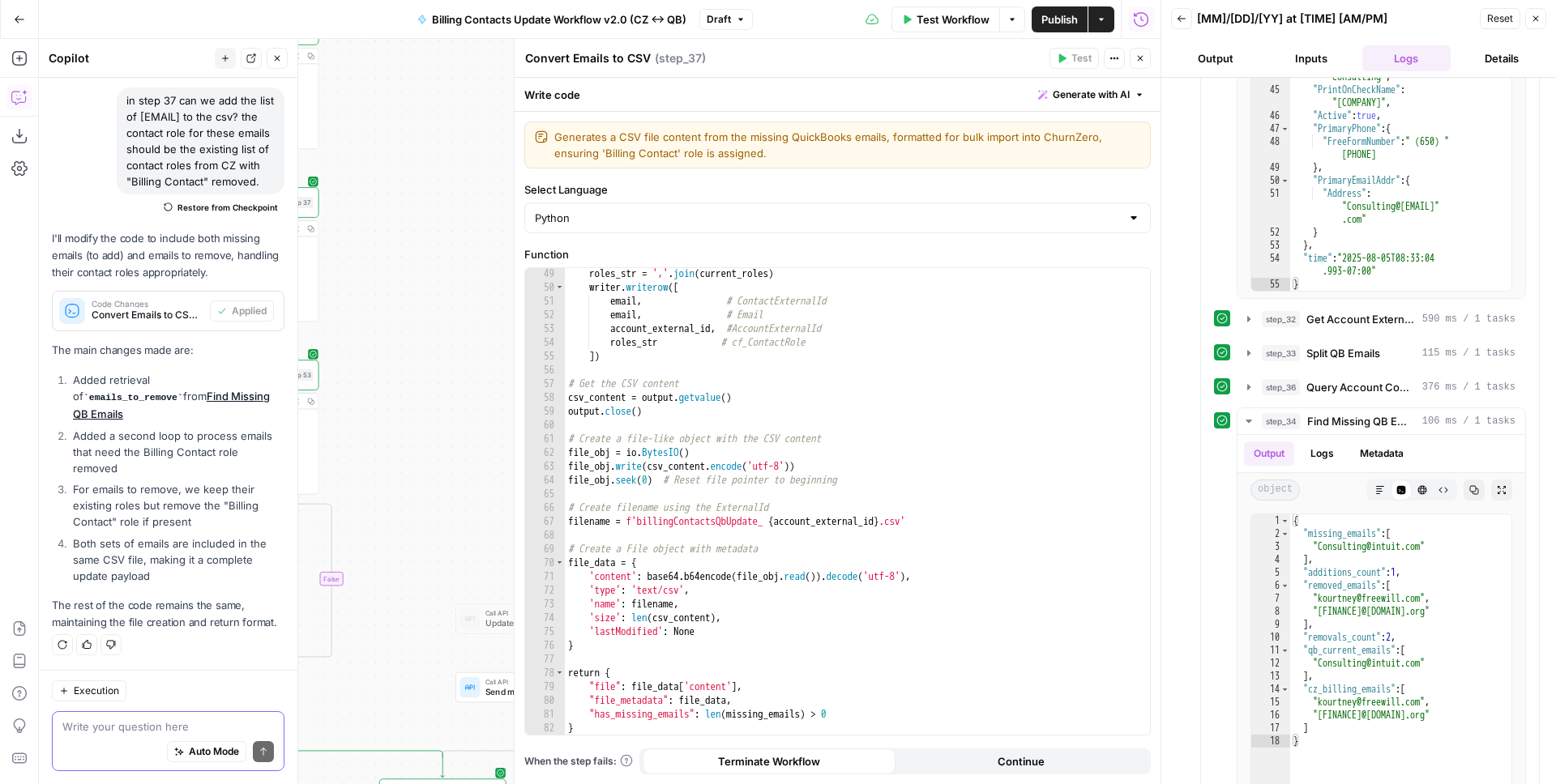 click on "FreeWill New Home Browse Your Data Monitoring Settings Recent Grids New grid Improve Technical SEO for Page QB -> CZ Invoice Sync Account Matching PS Ops Quickbooks Refresh Token Recent Workflows New Workflow Billing Contacts Update Workflow v2.0 (CZ <-> QB) Content Generator v1 [LIVE] SDR Briefing AirOps Academy What's new? Help + Support Go Back Billing Contacts Update Workflow v2.0 (CZ <-> QB) Draft Test Workflow Options Publish Actions Run History Add Steps Copilot Download as JSON Settings Import JSON AirOps Academy Help Give Feedback Shortcuts true true true false false false Workflow Set Inputs Inputs Read from Grid Read from Grid Step 58 Output Expand Output Copy 1 2 3 4 5 6 [    {      "__id" :  "9091044" ,      "Token" :  "RT1-214-H0          -1763134199qhhulwpukmg4bckirs6h"    } ]     Call API Refresh QB Auth Token Step 35 Output Expand Output Copy 1 2 3 {    "expires_in" :  3600 ,    "access_token" :         "eyJhbGciOiJkaXIiLCJlbmMiOiJBMTI4Q0JDLU" at bounding box center (778, 392) 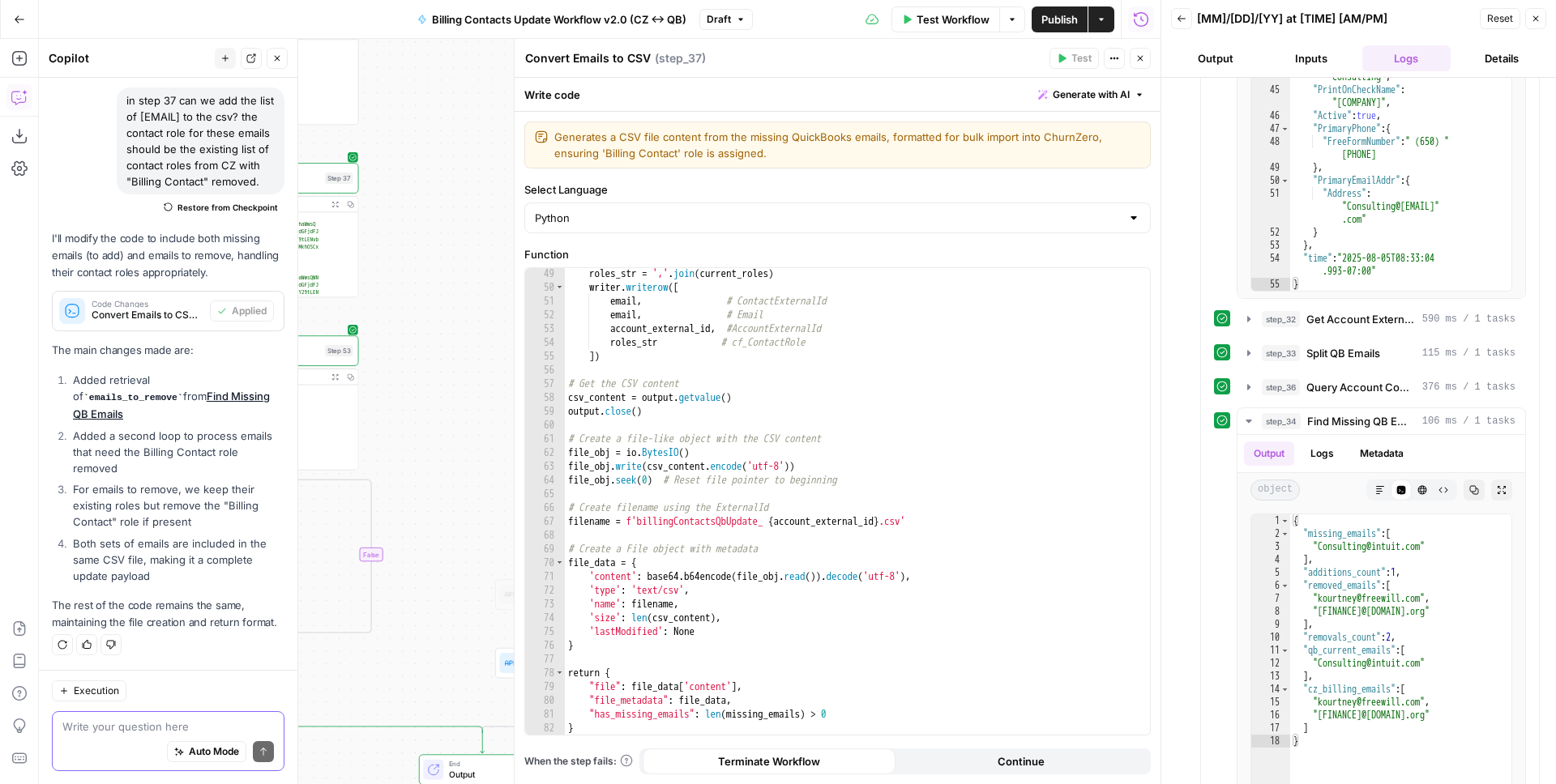 drag, startPoint x: 403, startPoint y: 558, endPoint x: 626, endPoint y: 526, distance: 225.28426 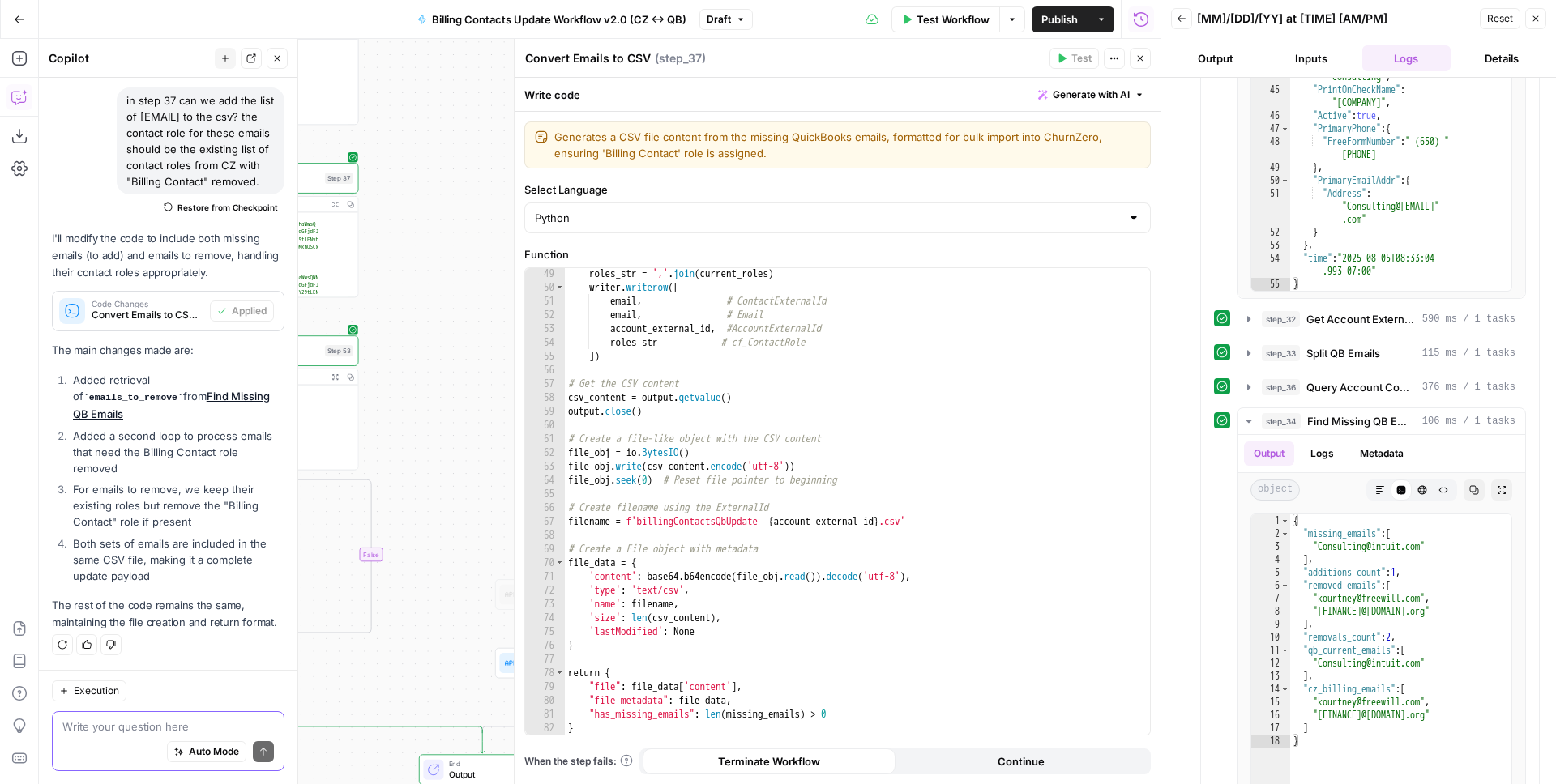 click on "FreeWill New Home Browse Your Data Monitoring Settings Recent Grids New grid Improve Technical SEO for Page QB -> CZ Invoice Sync Account Matching PS Ops Quickbooks Refresh Token Recent Workflows New Workflow Billing Contacts Update Workflow v2.0 (CZ <-> QB) Content Generator v1 [LIVE] SDR Briefing AirOps Academy What's new? Help + Support Go Back Billing Contacts Update Workflow v2.0 (CZ <-> QB) Draft Test Workflow Options Publish Actions Run History Add Steps Copilot Download as JSON Settings Import JSON AirOps Academy Help Give Feedback Shortcuts true true true false false false Workflow Set Inputs Inputs Read from Grid Read from Grid Step 58 Output Expand Output Copy 1 2 3 4 5 6 [    {      "__id" :  "9091044" ,      "Token" :  "RT1-214-H0          -1763134199qhhulwpukmg4bckirs6h"    } ]     Call API Refresh QB Auth Token Step 35 Output Expand Output Copy 1 2 3 {    "expires_in" :  3600 ,    "access_token" :         "eyJhbGciOiJkaXIiLCJlbmMiOiJBMTI4Q0JDLU" at bounding box center (778, 392) 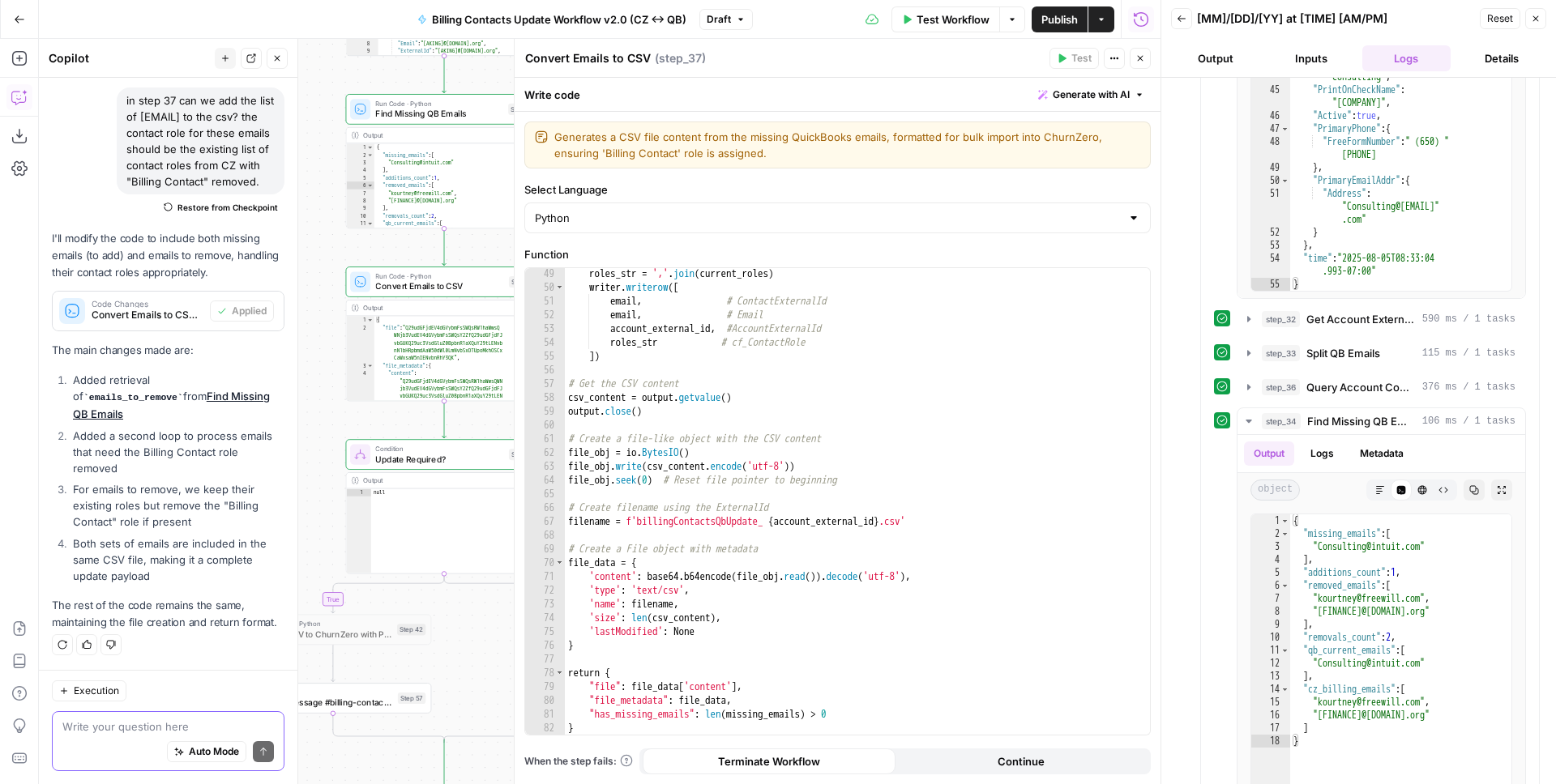 drag, startPoint x: 315, startPoint y: 346, endPoint x: 312, endPoint y: 476, distance: 130.03461 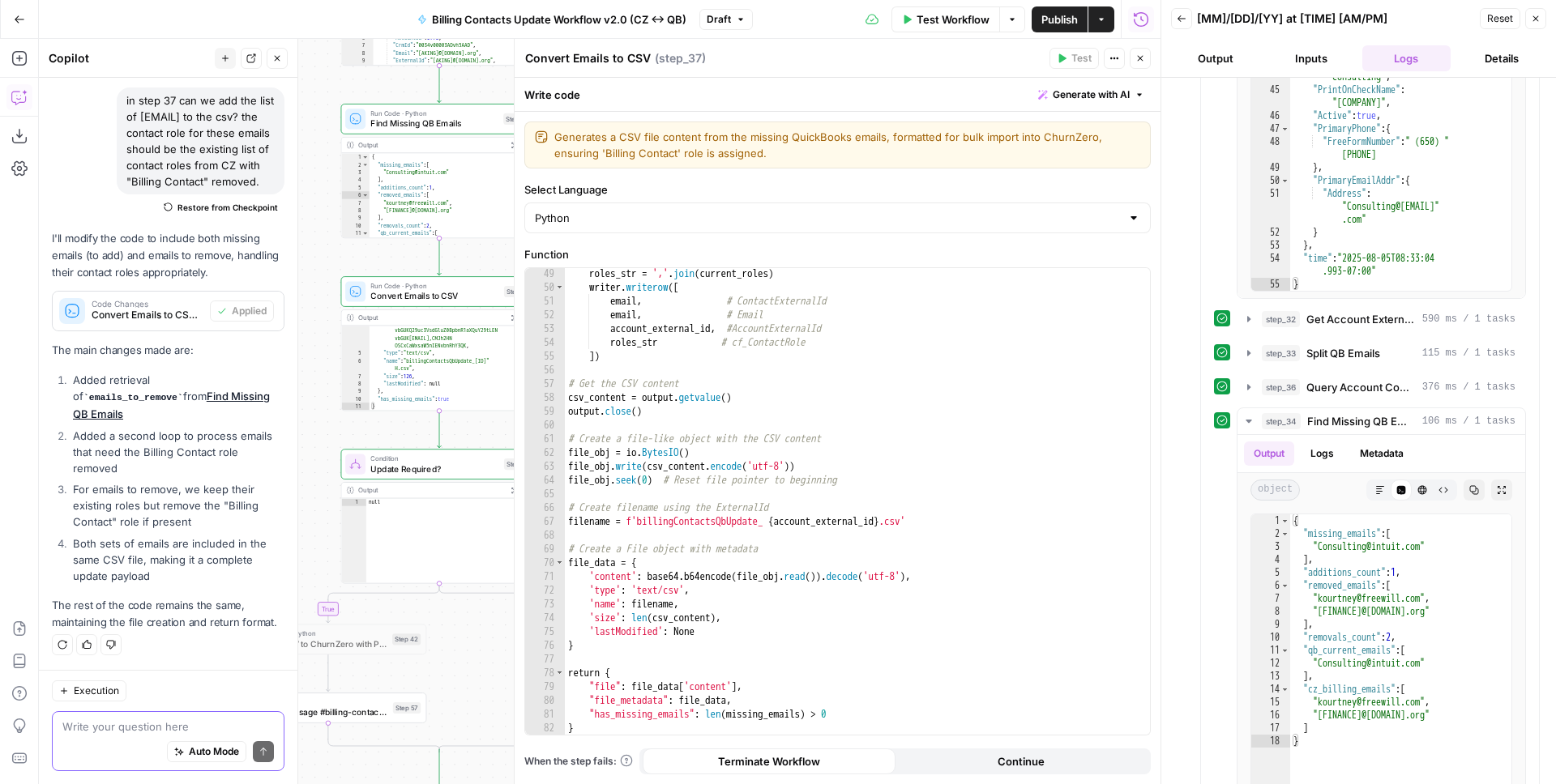 scroll, scrollTop: 96, scrollLeft: 0, axis: vertical 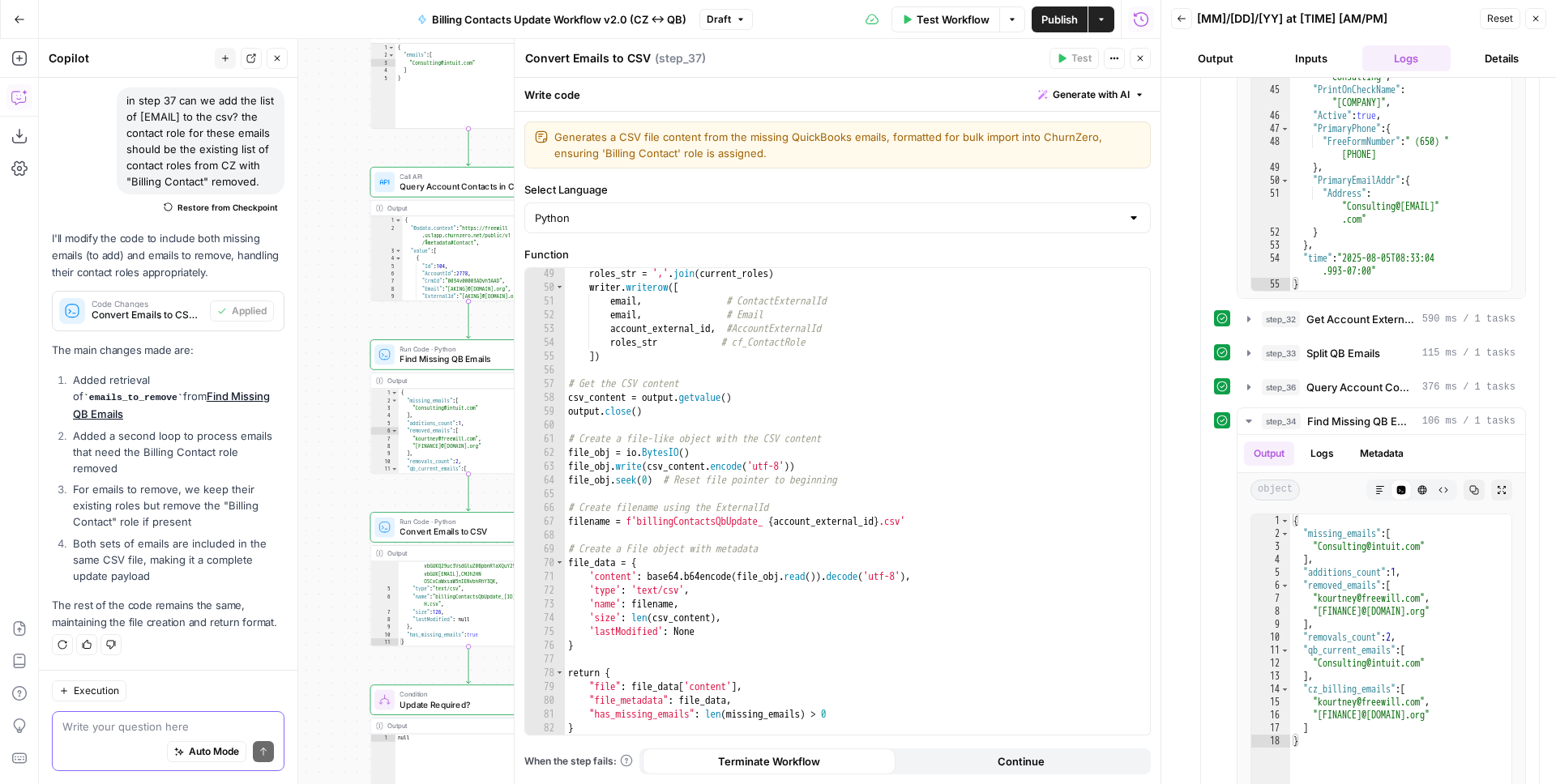 drag, startPoint x: 331, startPoint y: 246, endPoint x: 358, endPoint y: 496, distance: 251.45377 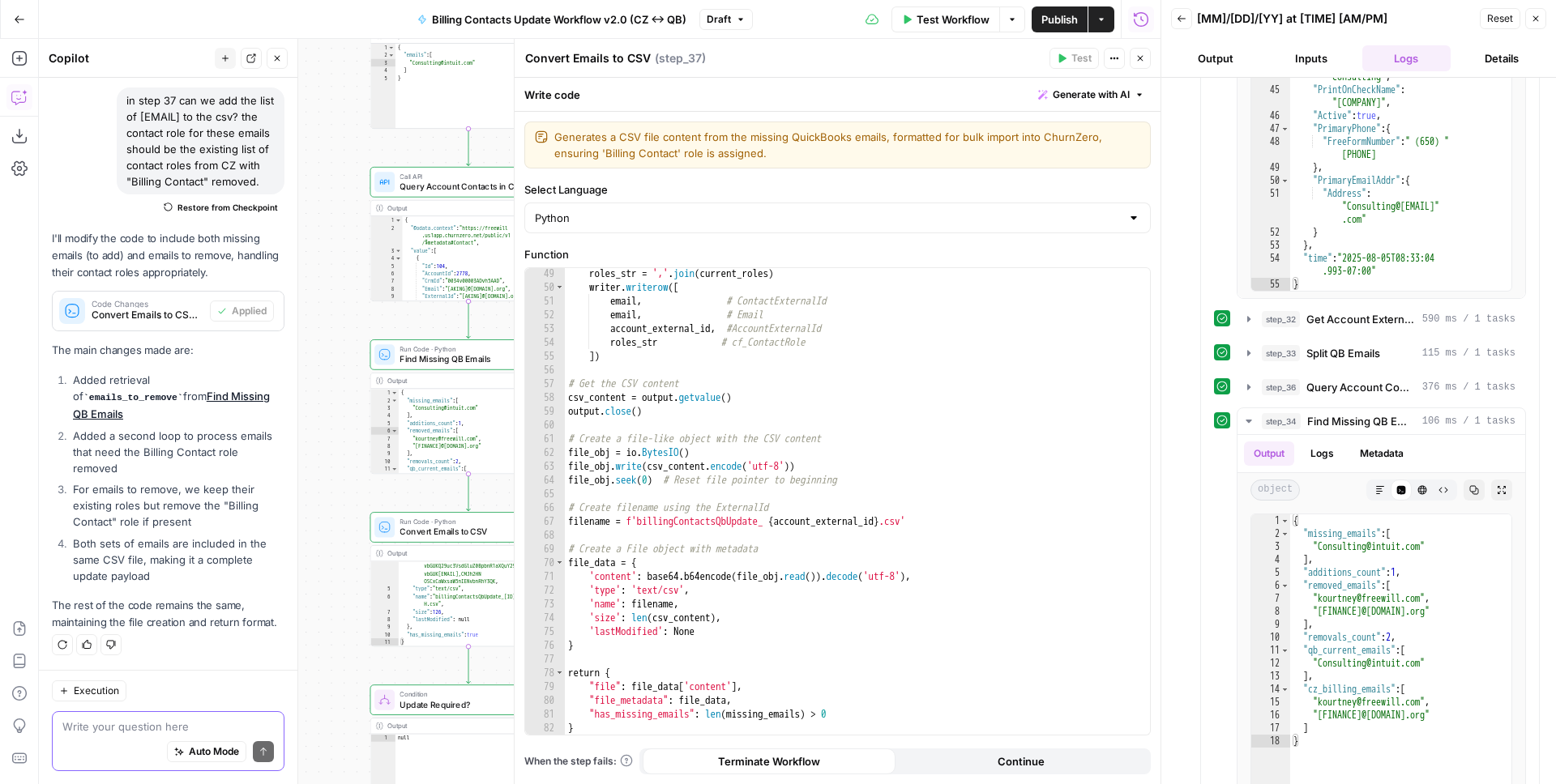 click on "true true true false false false Workflow Set Inputs Inputs Read from Grid Read from Grid Step 58 Output Expand Output Copy 1 2 3 4 5 6 [    {      "__id" :  "9091044" ,      "Token" :  "RT1-214-H0          -1763134199qhhulwpukmg4bckirs6h"    } ]     XXXXXXXXXXXXXXXXXXXXXXXXXXXXXXXXXXXXXXXXXXXXXXXXXXXXXXXXXXXXXXXXXXXXXXXXXXXXXXXXXXXXXXXXXXXXXXXXXXXXXXXXXXXXXXXXXXXXXXXXXXXXXXXXXXXXXXXXXXXXXXXXXXXXXXXXXXXXXXXXXXXXXXXXXXXXXXXXXXXXXXXXXXXXXXXXXXXXXXXXXXXXXXXXXXXXXXXXXXXXXXXXXXXXXXXXXXXXXXXXXXXXXXXXXXXXXXXXXXXXXXXXXXXXXXXXXXXXXXXXXXXXXXXXXXXXXXXXXXXXXXXXXXXXXXXXXXXXXXXXXXXXXXXXXXXXXXXXXXXXXXXXXXXXXXXXXXXXXXXXXXXXXXXXXXXXXXXXXXXXXXXXXXXXXXXXXXXXXXXXXXXXXXXXXXXXXXXXXXXXXXXXXXXXXXXXXXXXXXXXXXXXXXXXXXXXXXXXXXXXXXXXXXXXXXXXXXXXXXXXXXXXXXXXXXXXXXXXXXXXXXXXXXXXXXXX Call API Refresh QB Auth Token Step 35 Output Expand Output Copy 1 2 3 {    "expires_in" :  3600 ,    "access_token" :         "eyJhbGciOiJkaXIiLCJlbmMiOiJBMTI4Q0JDLU        hTMjU2IiwieC5vcmciOiJIMCJ9..cVsIwCy        -MPwh3e4tqsWUtQ" at bounding box center [600, 411] 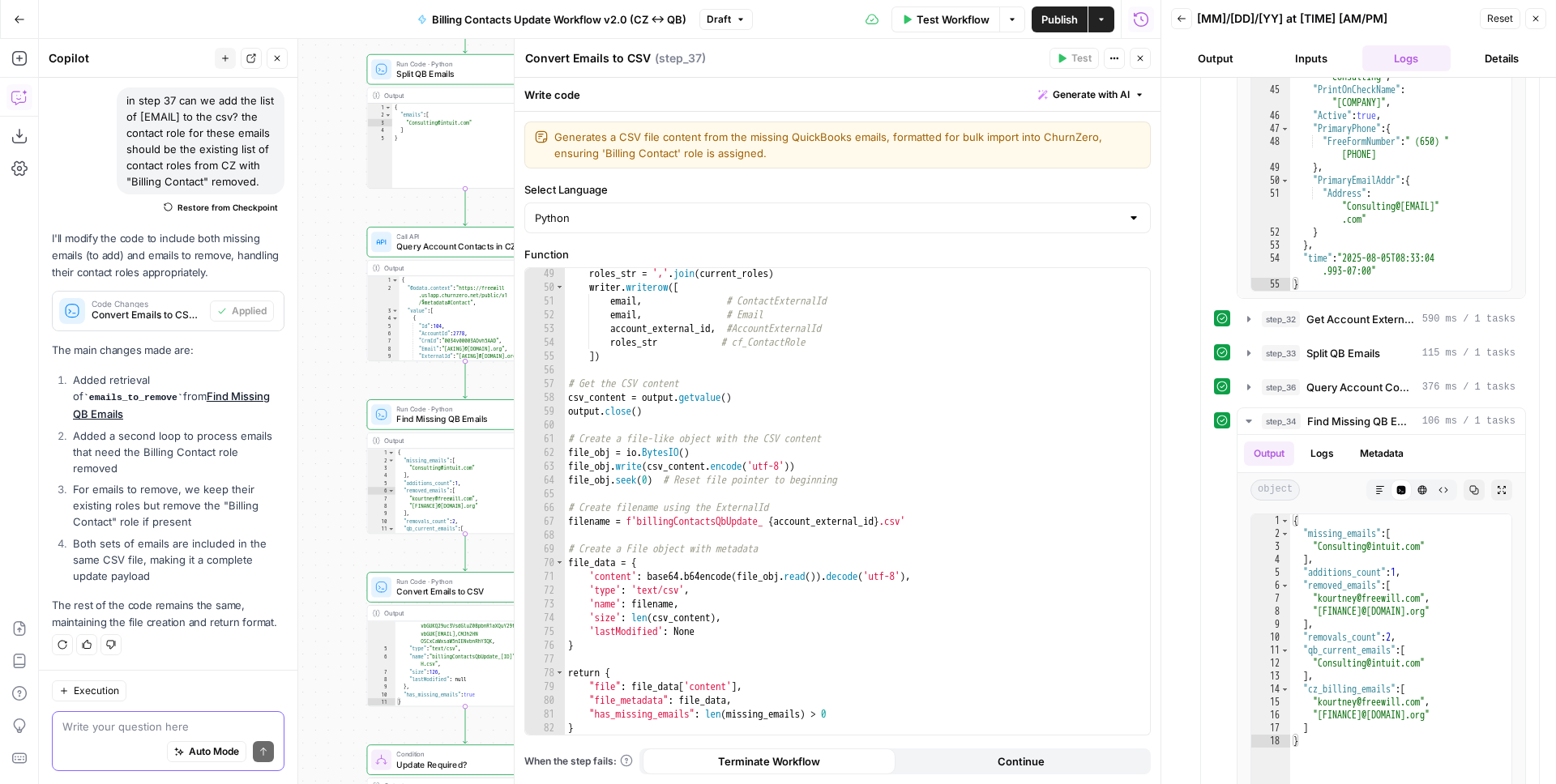 drag, startPoint x: 341, startPoint y: 290, endPoint x: 314, endPoint y: 479, distance: 190.91883 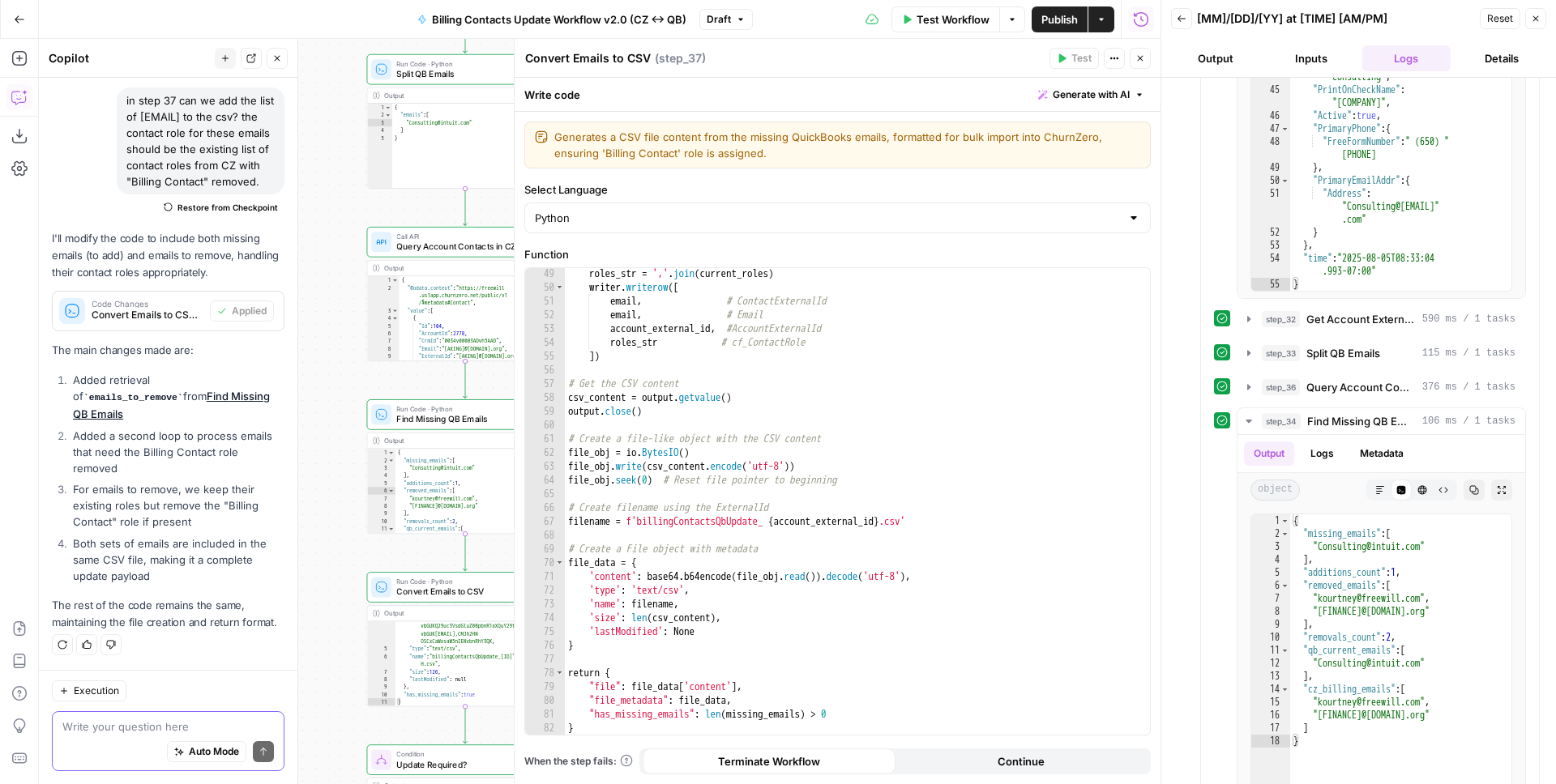 click on "true true true false false false Workflow Set Inputs Inputs Read from Grid Read from Grid Step 58 Output Expand Output Copy 1 2 3 4 5 6 [    {      "__id" :  "9091044" ,      "Token" :  "RT1-214-H0          -1763134199qhhulwpukmg4bckirs6h"    } ]     XXXXXXXXXXXXXXXXXXXXXXXXXXXXXXXXXXXXXXXXXXXXXXXXXXXXXXXXXXXXXXXXXXXXXXXXXXXXXXXXXXXXXXXXXXXXXXXXXXXXXXXXXXXXXXXXXXXXXXXXXXXXXXXXXXXXXXXXXXXXXXXXXXXXXXXXXXXXXXXXXXXXXXXXXXXXXXXXXXXXXXXXXXXXXXXXXXXXXXXXXXXXXXXXXXXXXXXXXXXXXXXXXXXXXXXXXXXXXXXXXXXXXXXXXXXXXXXXXXXXXXXXXXXXXXXXXXXXXXXXXXXXXXXXXXXXXXXXXXXXXXXXXXXXXXXXXXXXXXXXXXXXXXXXXXXXXXXXXXXXXXXXXXXXXXXXXXXXXXXXXXXXXXXXXXXXXXXXXXXXXXXXXXXXXXXXXXXXXXXXXXXXXXXXXXXXXXXXXXXXXXXXXXXXXXXXXXXXXXXXXXXXXXXXXXXXXXXXXXXXXXXXXXXXXXXXXXXXXXXXXXXXXXXXXXXXXXXXXXXXXXXXXXXXXXXX Call API Refresh QB Auth Token Step 35 Output Expand Output Copy 1 2 3 {    "expires_in" :  3600 ,    "access_token" :         "eyJhbGciOiJkaXIiLCJlbmMiOiJBMTI4Q0JDLU        hTMjU2IiwieC5vcmciOiJIMCJ9..cVsIwCy        -MPwh3e4tqsWUtQ" at bounding box center (600, 411) 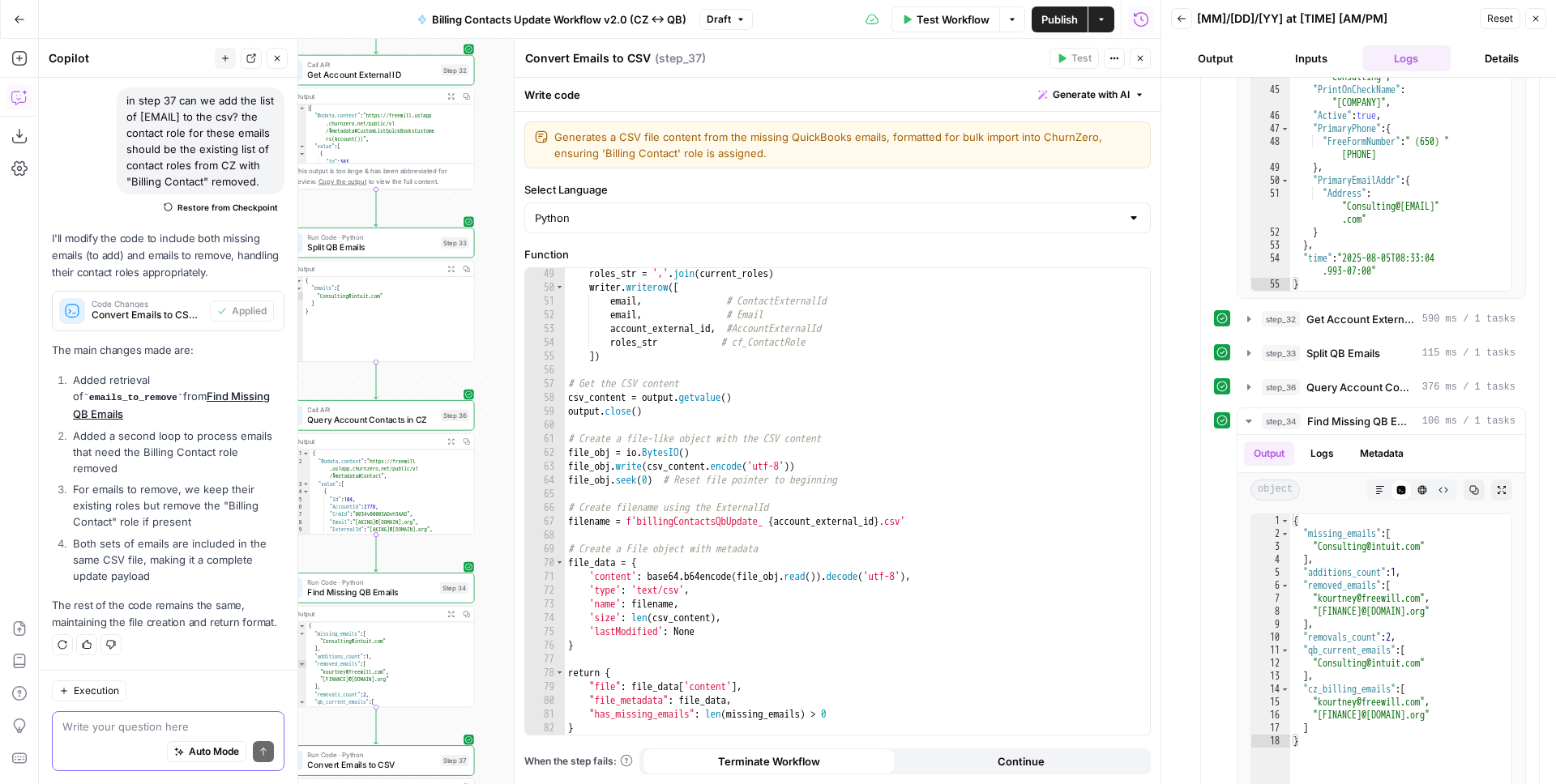 drag, startPoint x: 365, startPoint y: 347, endPoint x: 299, endPoint y: 382, distance: 74.706091 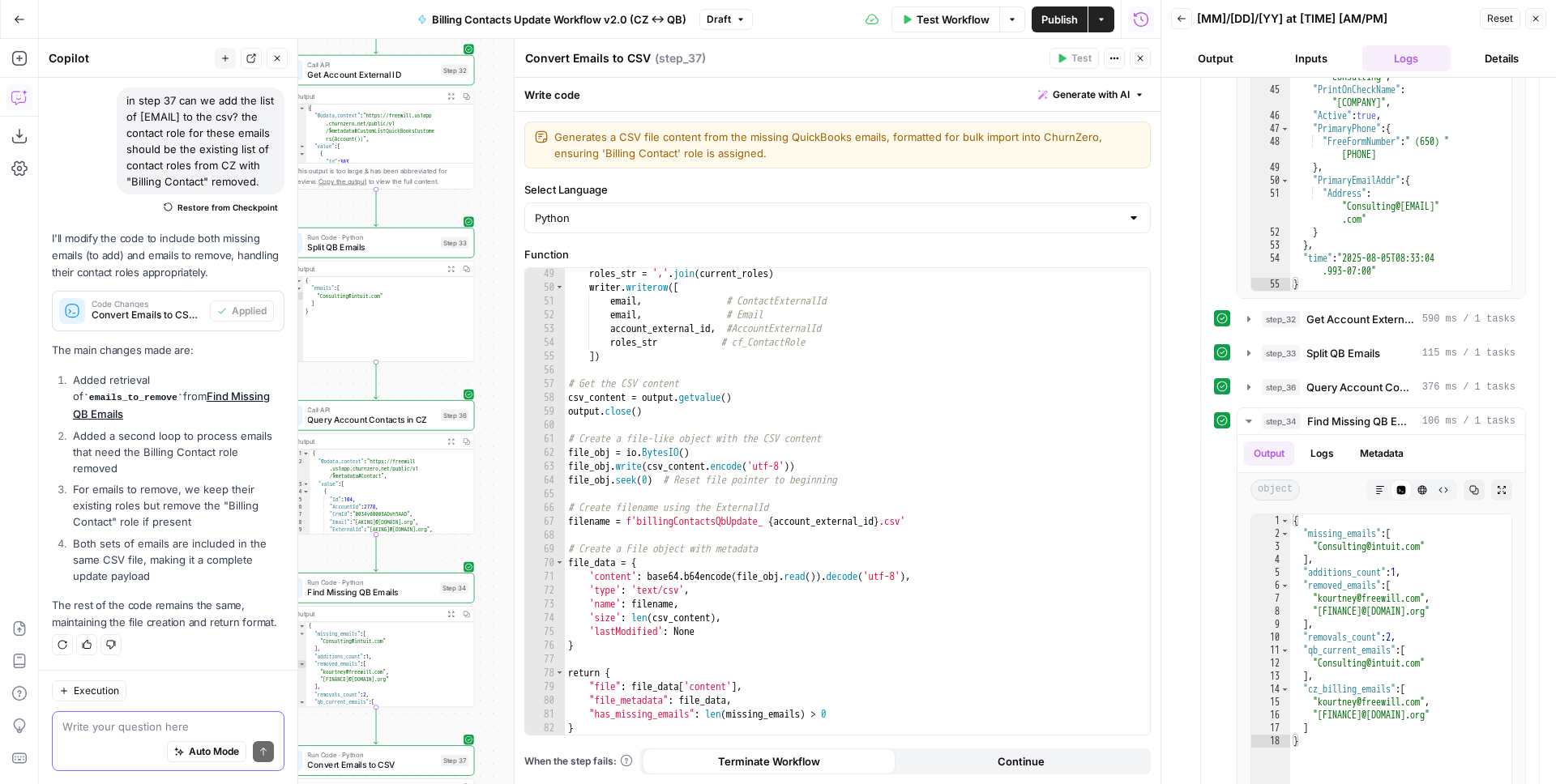 click on "FreeWill New Home Browse Your Data Monitoring Settings Recent Grids New grid Improve Technical SEO for Page QB -> CZ Invoice Sync Account Matching PS Ops Quickbooks Refresh Token Recent Workflows New Workflow Billing Contacts Update Workflow v2.0 (CZ <-> QB) Content Generator v1 [LIVE] SDR Briefing AirOps Academy What's new? Help + Support Go Back Billing Contacts Update Workflow v2.0 (CZ <-> QB) Draft Test Workflow Options Publish Actions Run History Add Steps Copilot Download as JSON Settings Import JSON AirOps Academy Help Give Feedback Shortcuts true true true false false false Workflow Set Inputs Inputs Read from Grid Read from Grid Step 58 Output Expand Output Copy 1 2 3 4 5 6 [    {      "__id" :  "9091044" ,      "Token" :  "RT1-214-H0          -1763134199qhhulwpukmg4bckirs6h"    } ]     Call API Refresh QB Auth Token Step 35 Output Expand Output Copy 1 2 3 {    "expires_in" :  3600 ,    "access_token" :         "eyJhbGciOiJkaXIiLCJlbmMiOiJBMTI4Q0JDLU" at bounding box center (778, 392) 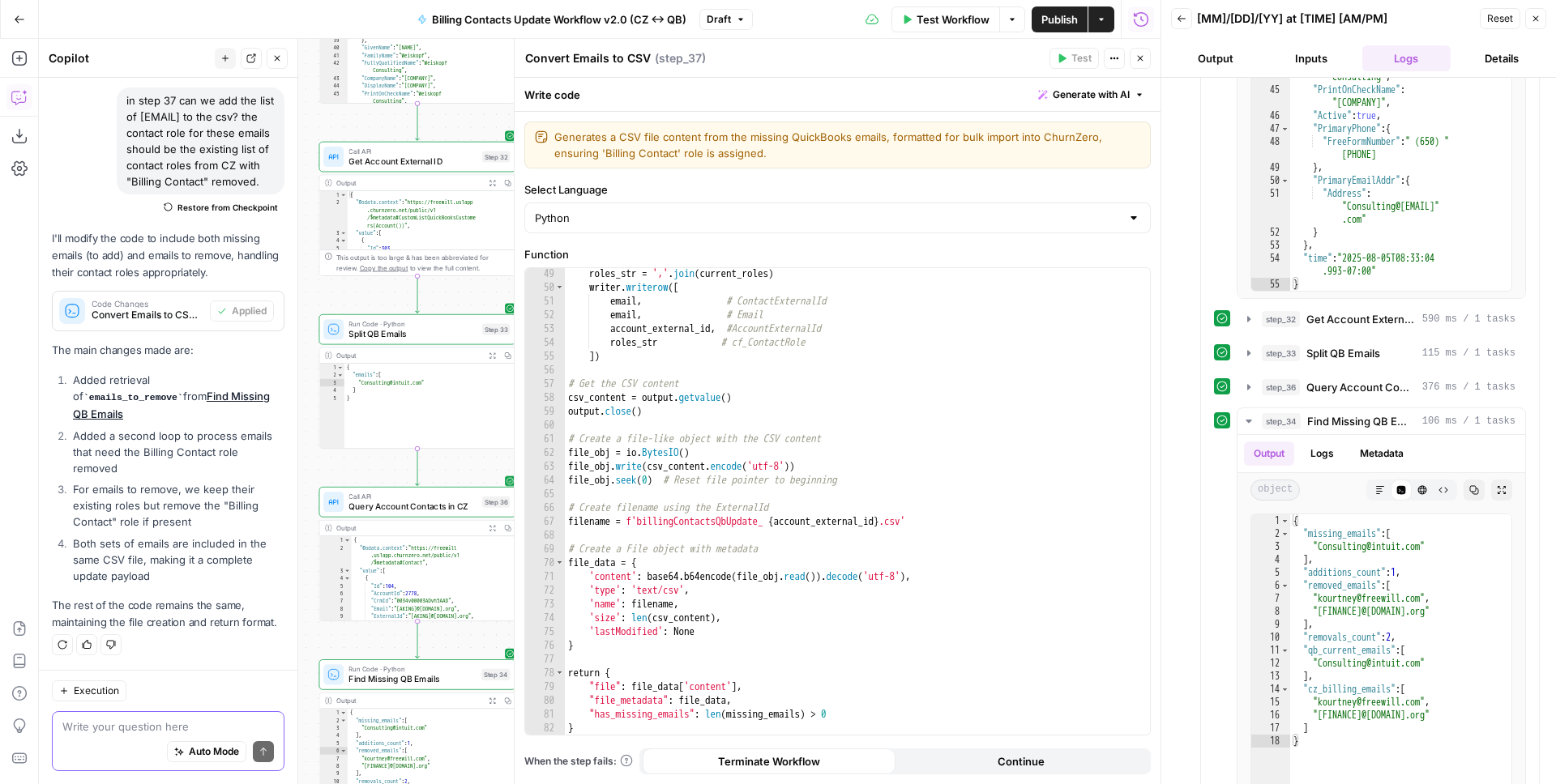 drag, startPoint x: 404, startPoint y: 386, endPoint x: 449, endPoint y: 473, distance: 97.94897 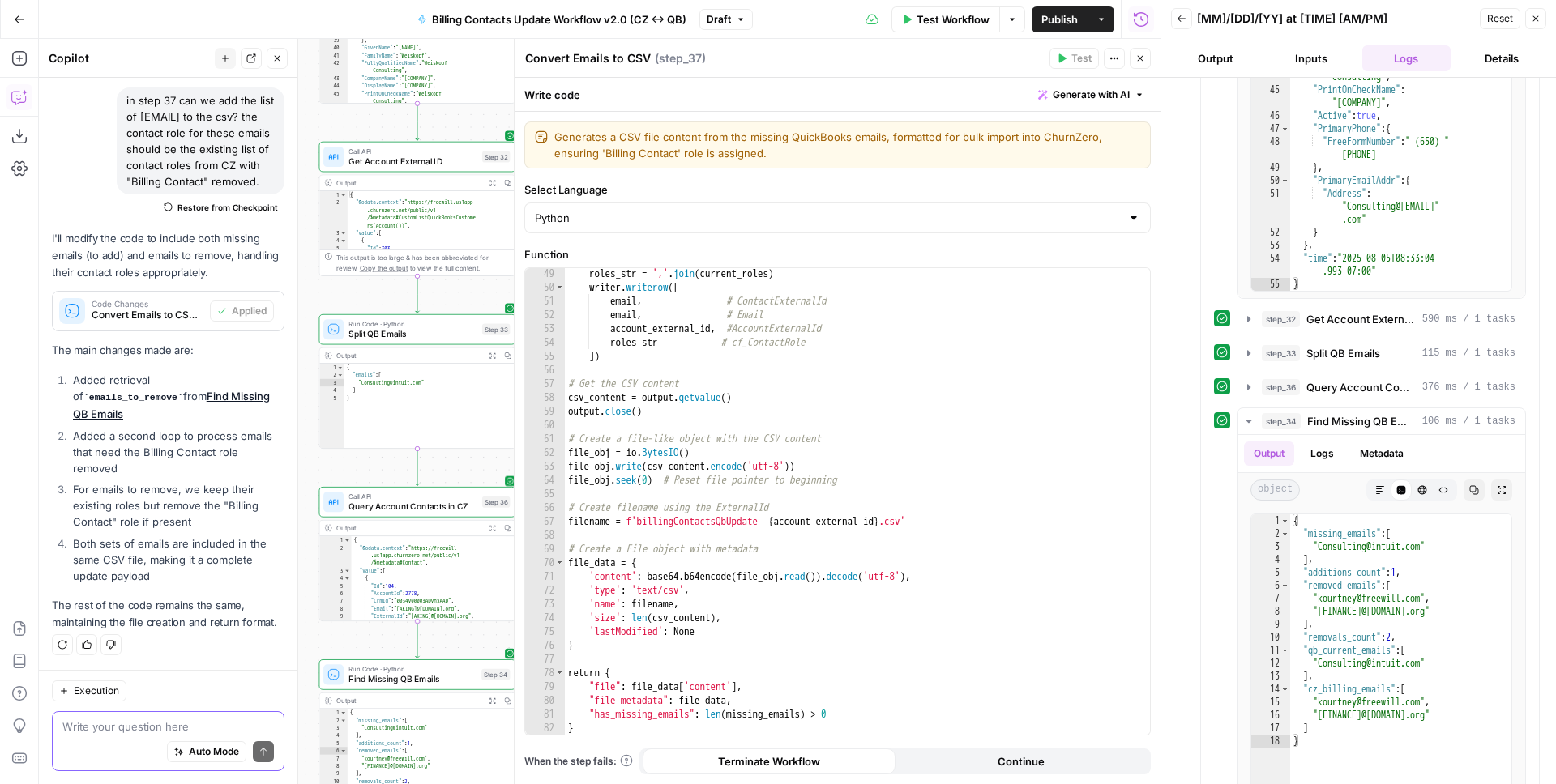 click on "true true true false false false Workflow Set Inputs Inputs Read from Grid Read from Grid Step 58 Output Expand Output Copy 1 2 3 4 5 6 [    {      "__id" :  "9091044" ,      "Token" :  "RT1-214-H0          -1763134199qhhulwpukmg4bckirs6h"    } ]     XXXXXXXXXXXXXXXXXXXXXXXXXXXXXXXXXXXXXXXXXXXXXXXXXXXXXXXXXXXXXXXXXXXXXXXXXXXXXXXXXXXXXXXXXXXXXXXXXXXXXXXXXXXXXXXXXXXXXXXXXXXXXXXXXXXXXXXXXXXXXXXXXXXXXXXXXXXXXXXXXXXXXXXXXXXXXXXXXXXXXXXXXXXXXXXXXXXXXXXXXXXXXXXXXXXXXXXXXXXXXXXXXXXXXXXXXXXXXXXXXXXXXXXXXXXXXXXXXXXXXXXXXXXXXXXXXXXXXXXXXXXXXXXXXXXXXXXXXXXXXXXXXXXXXXXXXXXXXXXXXXXXXXXXXXXXXXXXXXXXXXXXXXXXXXXXXXXXXXXXXXXXXXXXXXXXXXXXXXXXXXXXXXXXXXXXXXXXXXXXXXXXXXXXXXXXXXXXXXXXXXXXXXXXXXXXXXXXXXXXXXXXXXXXXXXXXXXXXXXXXXXXXXXXXXXXXXXXXXXXXXXXXXXXXXXXXXXXXXXXXXXXXXXXXXXX Call API Refresh QB Auth Token Step 35 Output Expand Output Copy 1 2 3 {    "expires_in" :  3600 ,    "access_token" :         "eyJhbGciOiJkaXIiLCJlbmMiOiJBMTI4Q0JDLU        hTMjU2IiwieC5vcmciOiJIMCJ9..cVsIwCy        -MPwh3e4tqsWUtQ" at bounding box center (600, 411) 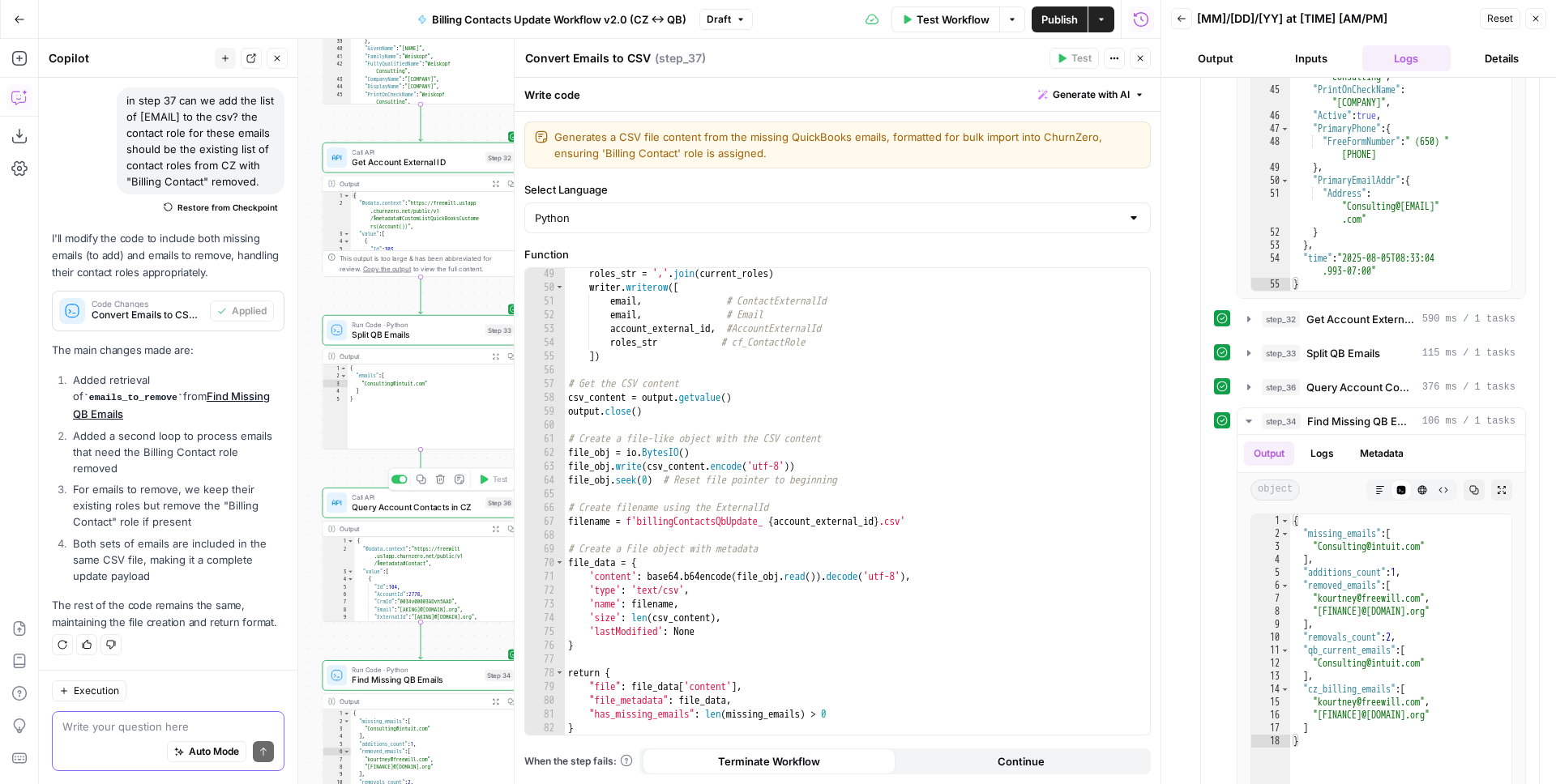 click on "Query Account Contacts in CZ" at bounding box center [416, 507] 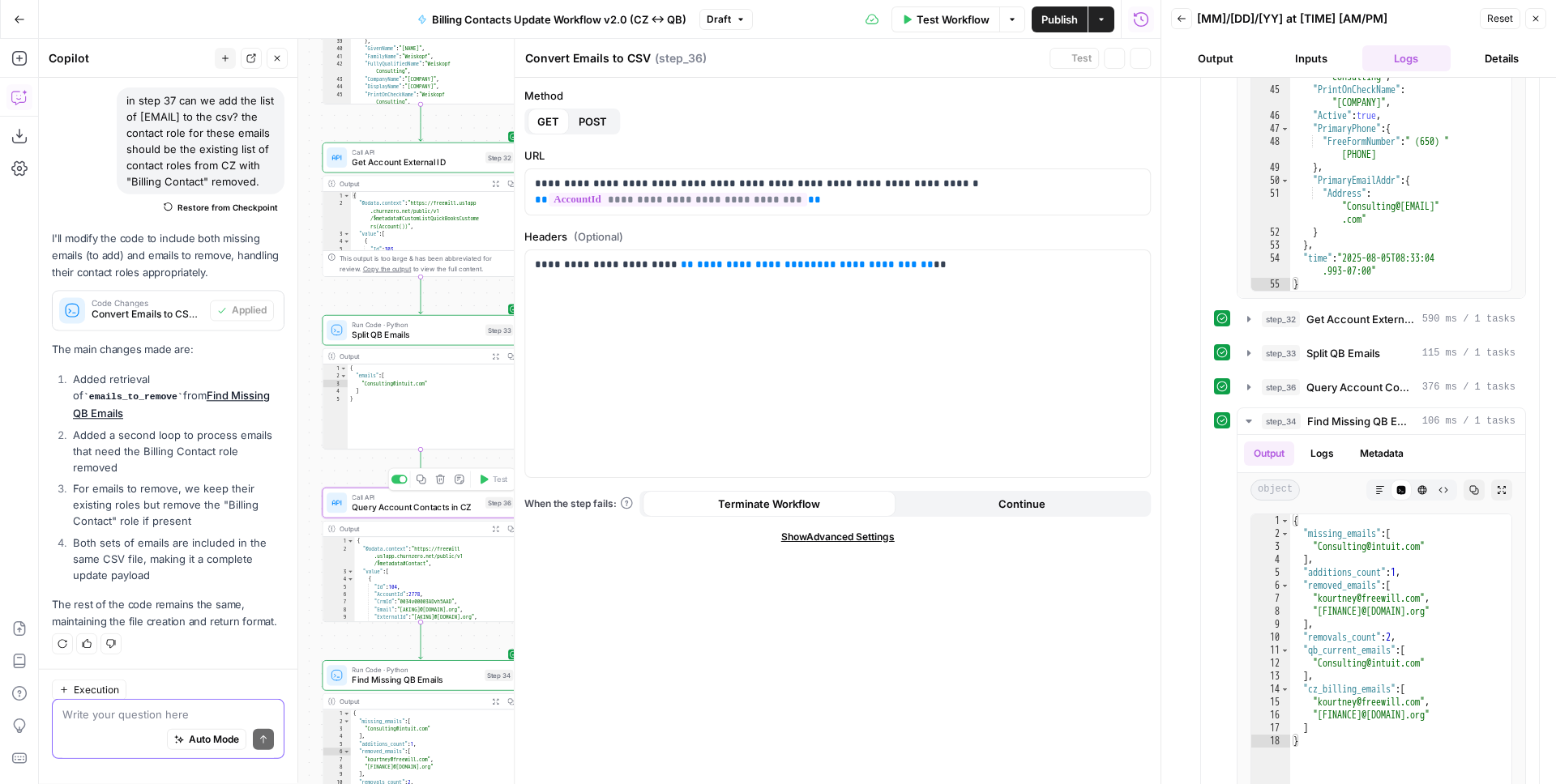 type on "Query Account Contacts in CZ" 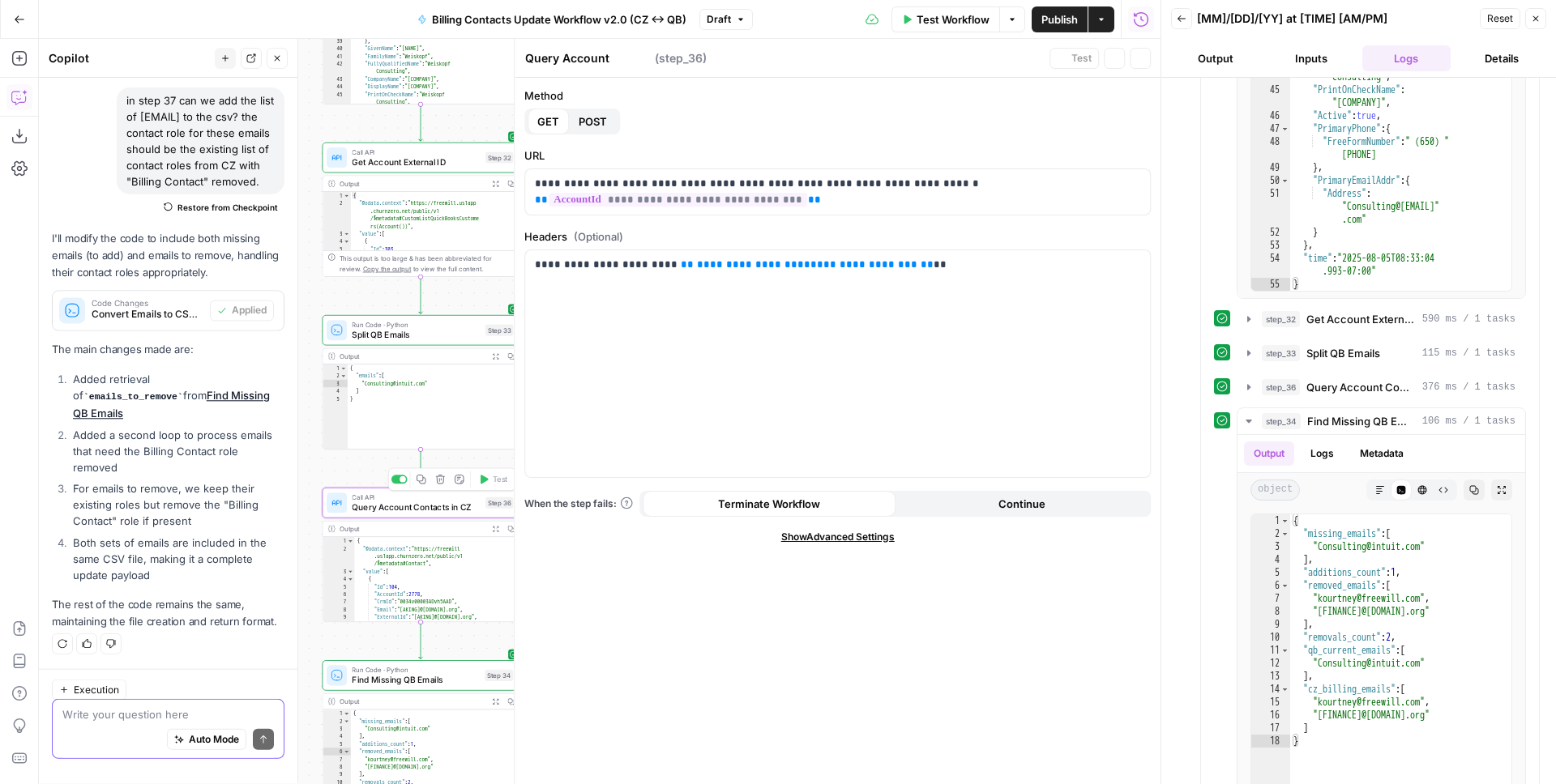 scroll, scrollTop: 137, scrollLeft: 0, axis: vertical 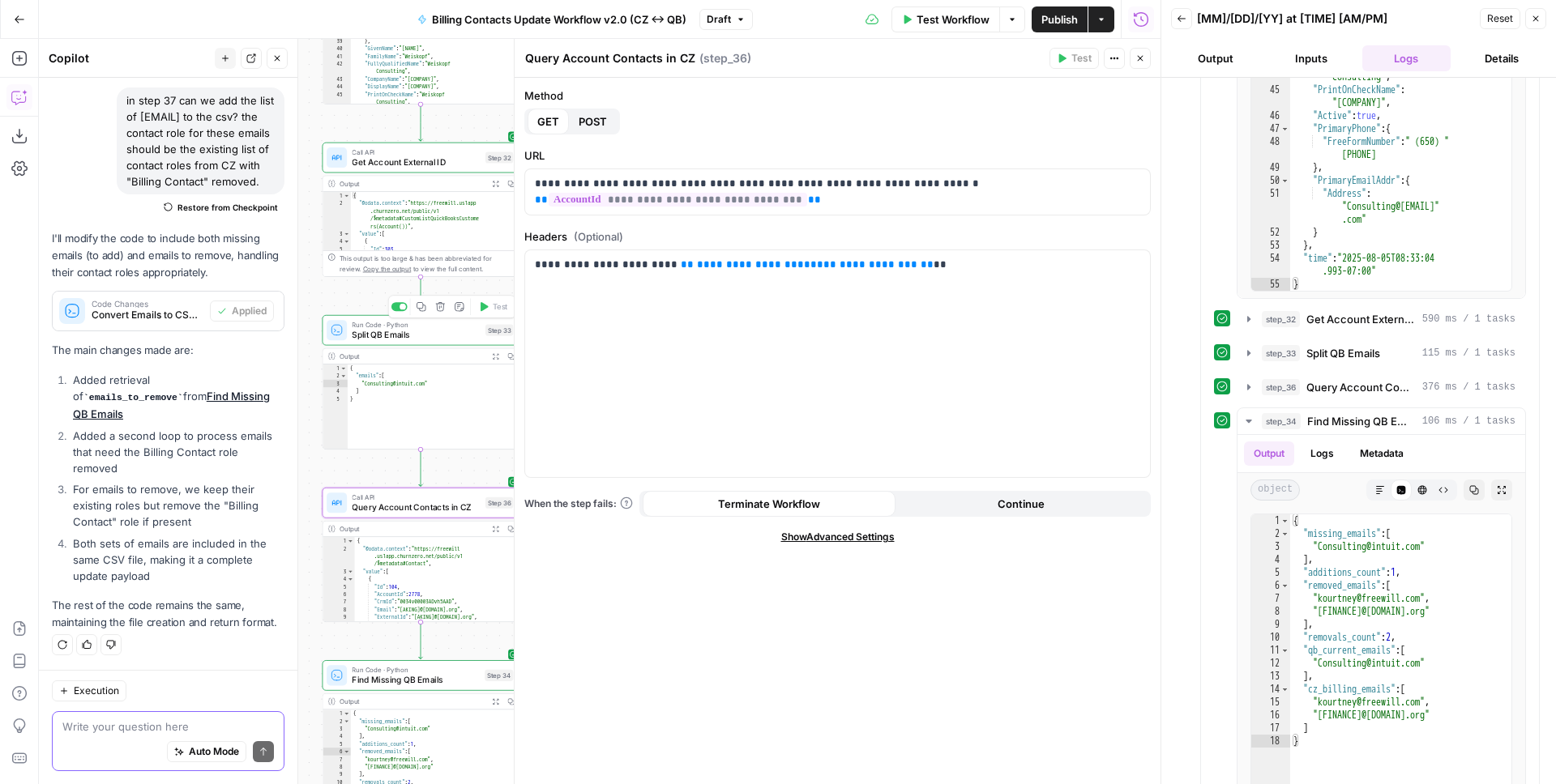 click on "Split QB Emails" at bounding box center (416, 334) 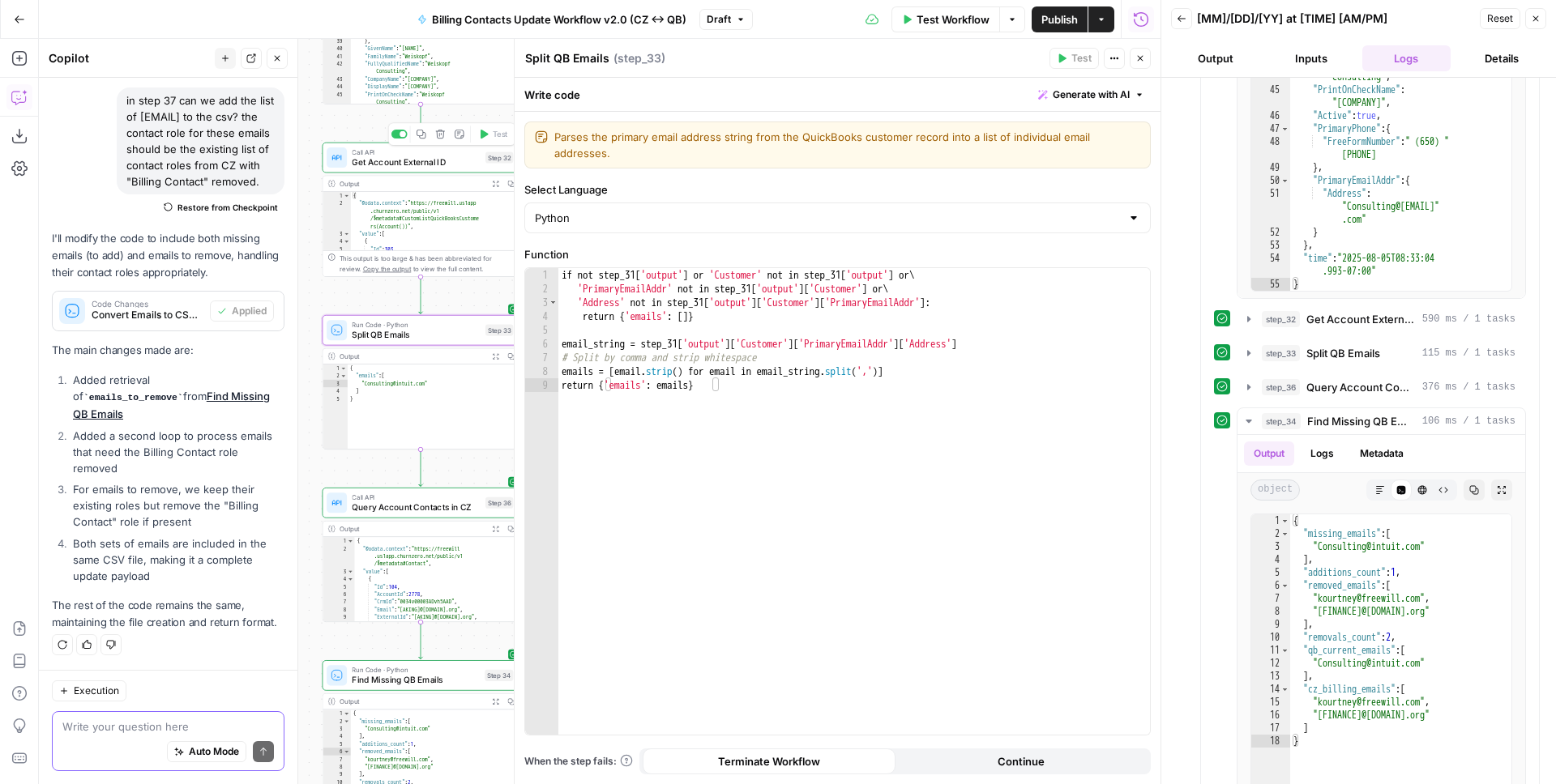 click on "Get Account External ID" at bounding box center (416, 162) 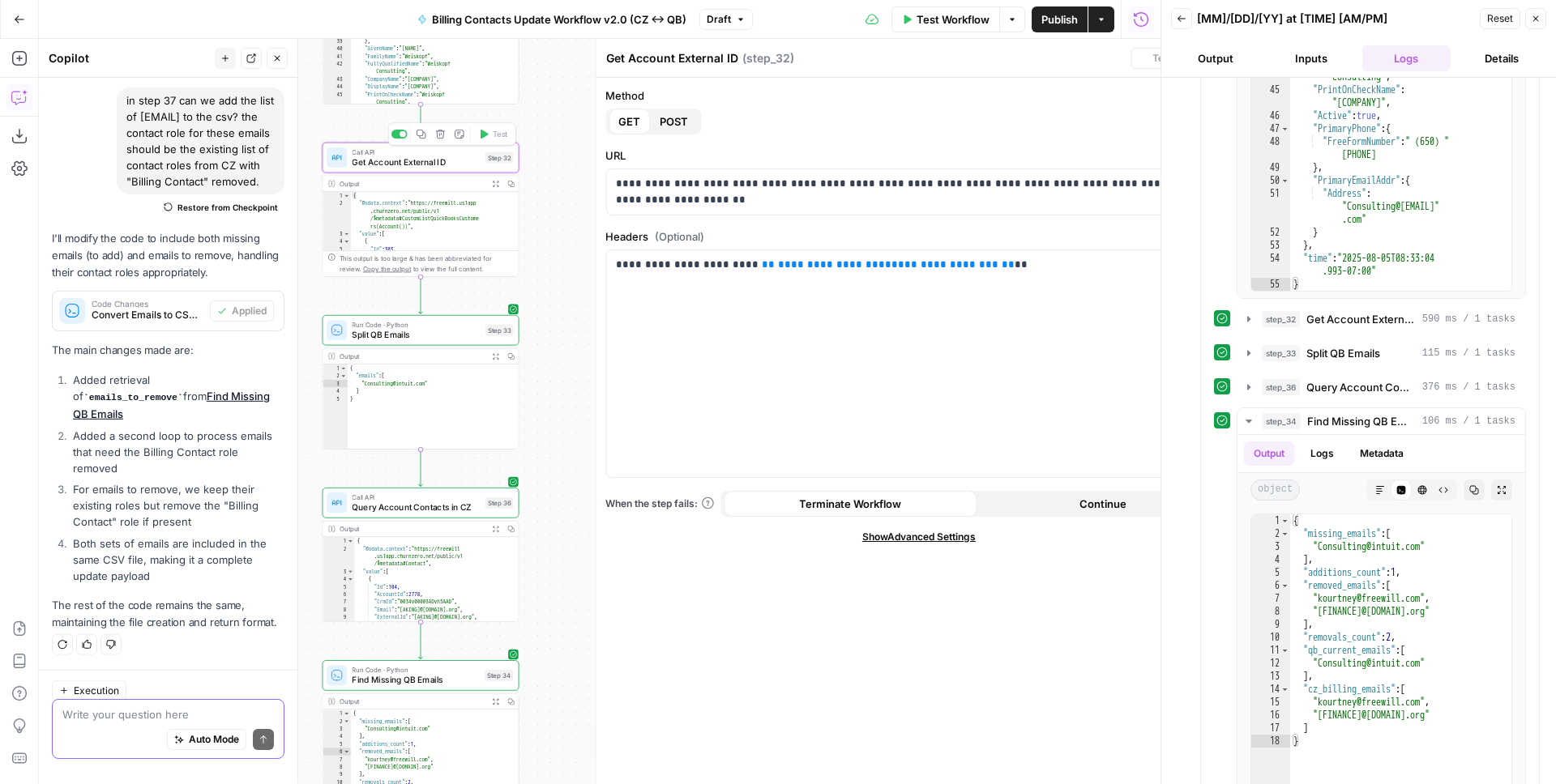 scroll, scrollTop: 137, scrollLeft: 0, axis: vertical 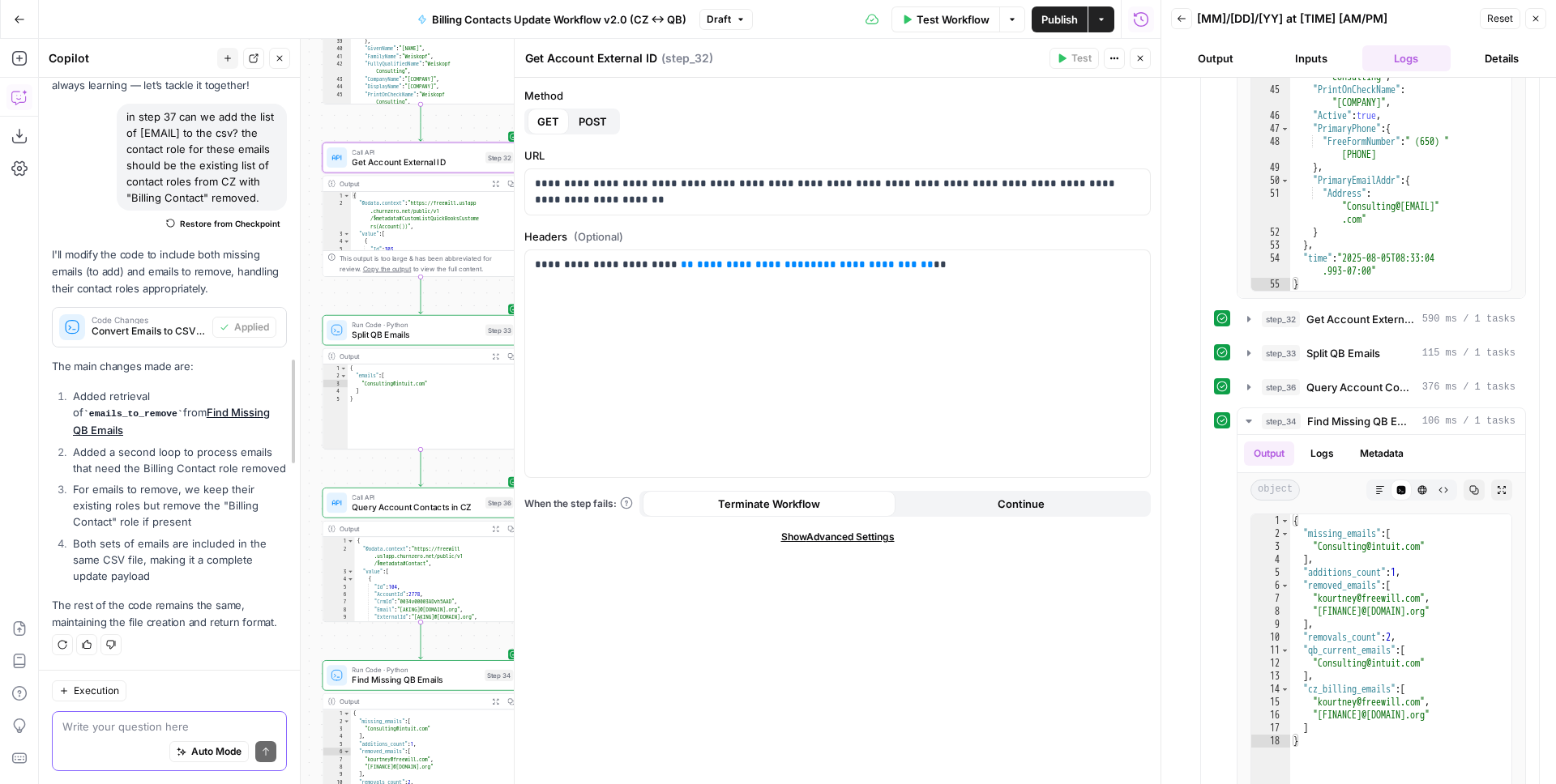 drag, startPoint x: 296, startPoint y: 275, endPoint x: 298, endPoint y: 388, distance: 113.0177 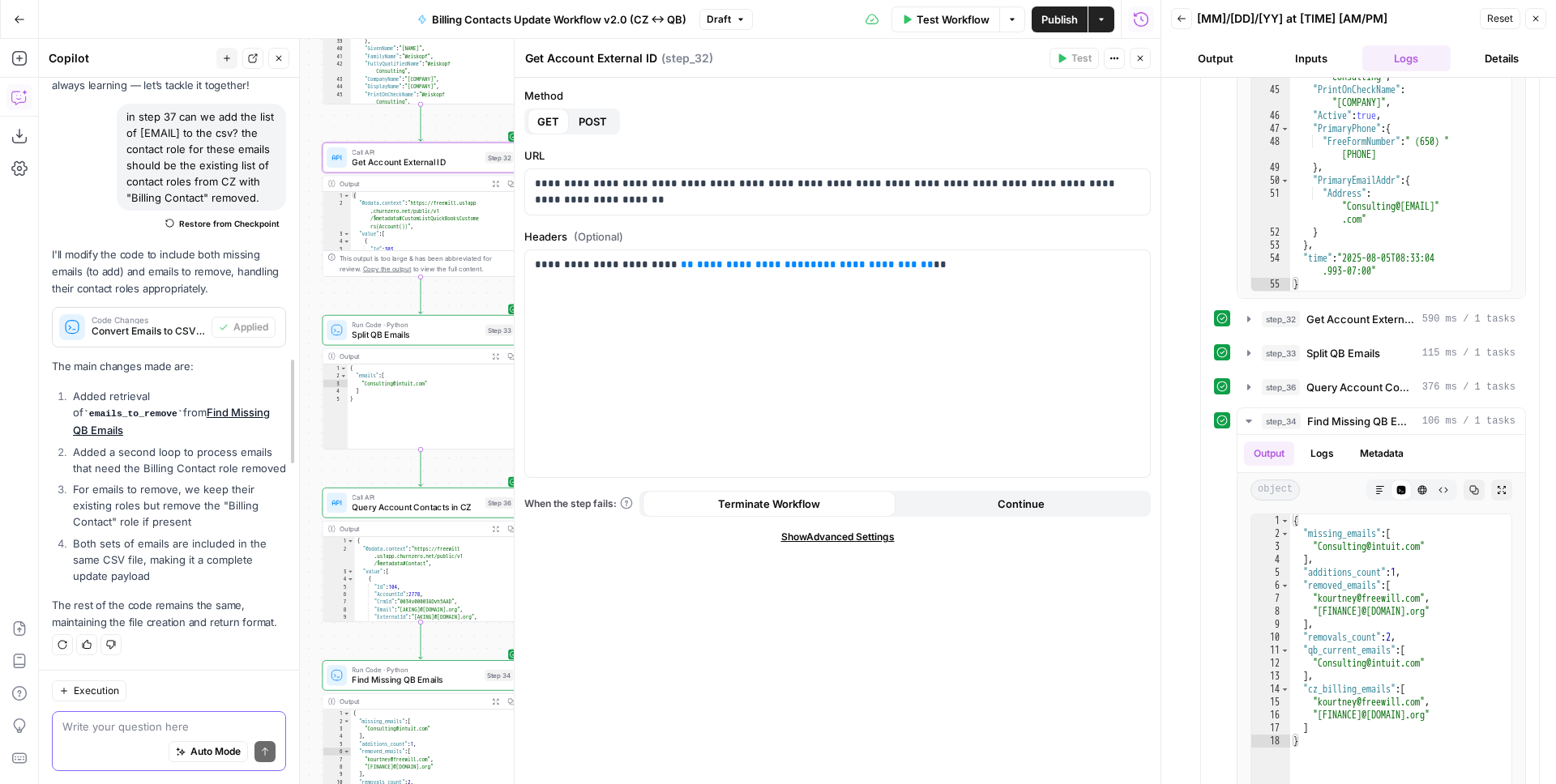 drag, startPoint x: 307, startPoint y: 283, endPoint x: 306, endPoint y: 421, distance: 138.00362 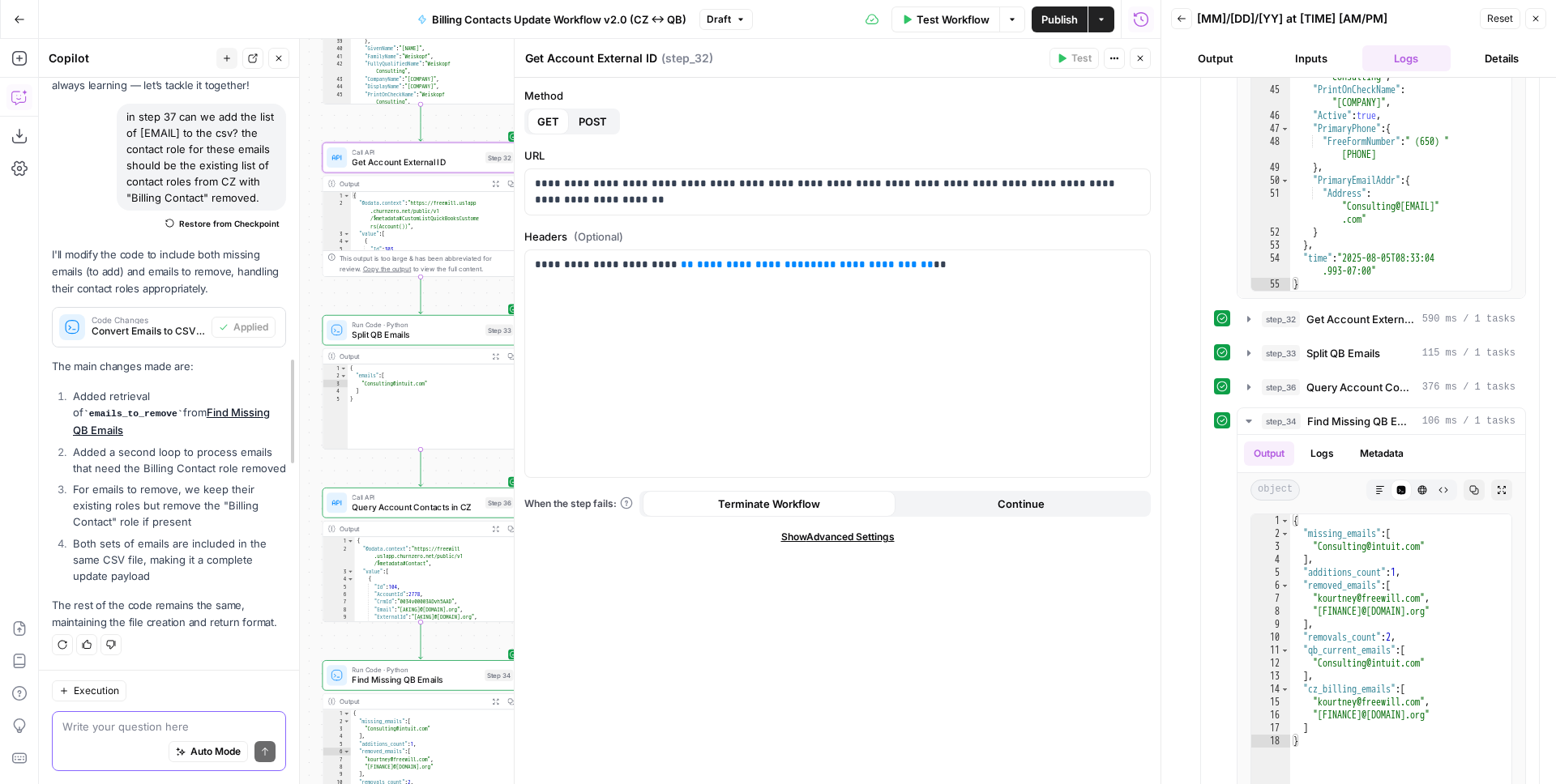 click at bounding box center [299, 411] 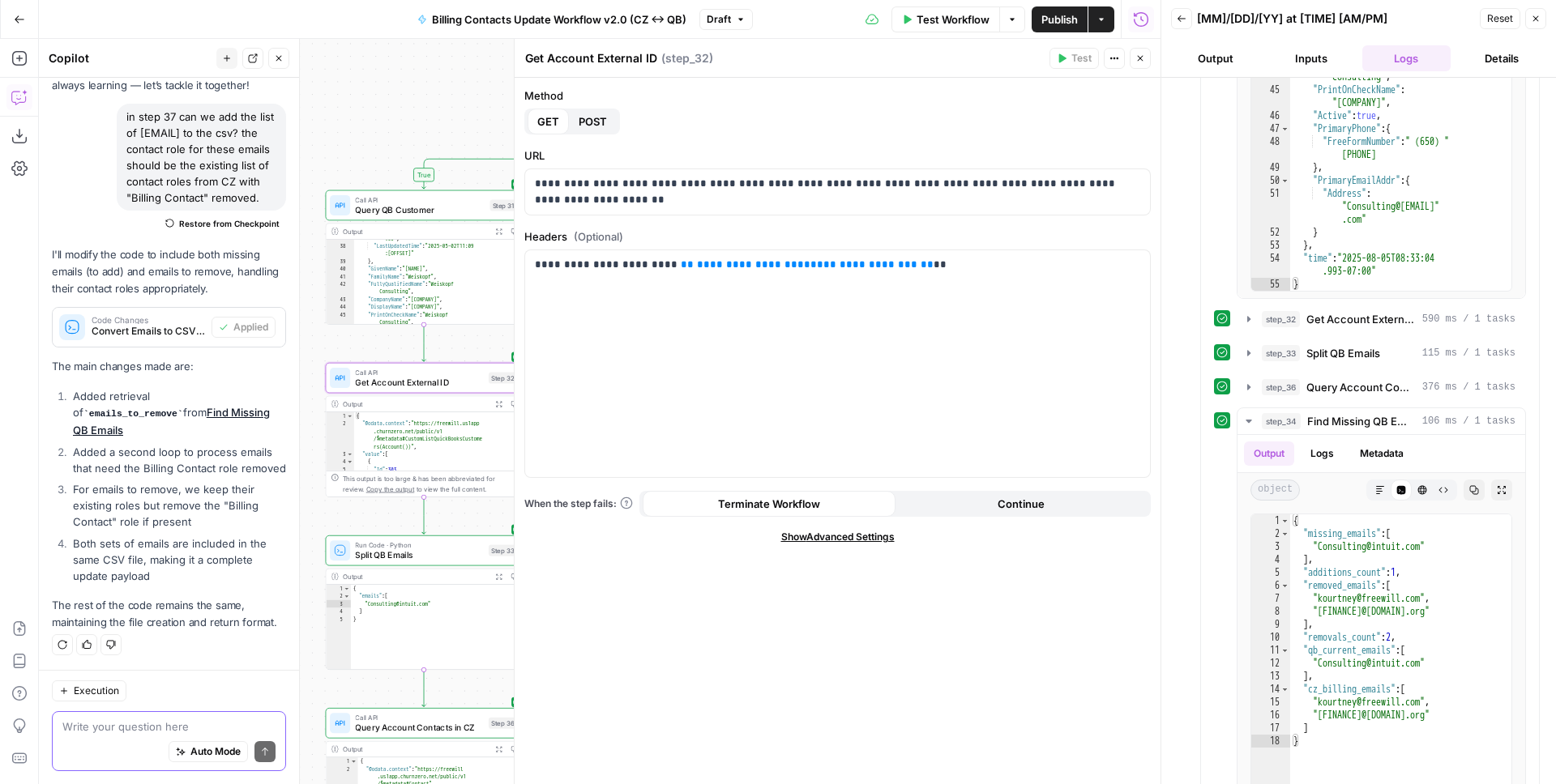 drag, startPoint x: 313, startPoint y: 350, endPoint x: 313, endPoint y: 604, distance: 254 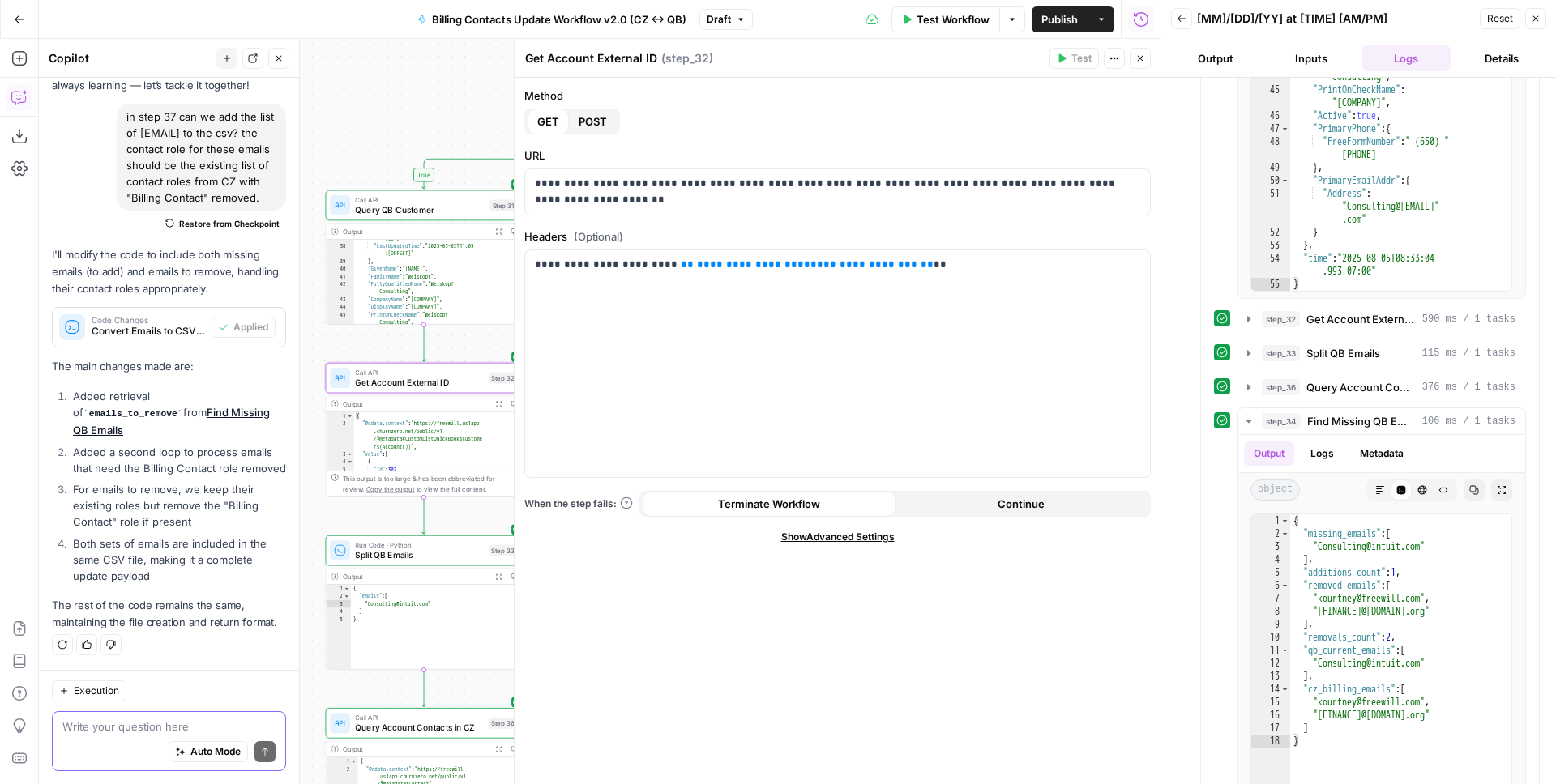 click on "true true true false false false Workflow Set Inputs Inputs Read from Grid Read from Grid Step 58 Output Expand Output Copy 1 2 3 4 5 6 [    {      "__id" :  "9091044" ,      "Token" :  "RT1-214-H0          -1763134199qhhulwpukmg4bckirs6h"    } ]     XXXXXXXXXXXXXXXXXXXXXXXXXXXXXXXXXXXXXXXXXXXXXXXXXXXXXXXXXXXXXXXXXXXXXXXXXXXXXXXXXXXXXXXXXXXXXXXXXXXXXXXXXXXXXXXXXXXXXXXXXXXXXXXXXXXXXXXXXXXXXXXXXXXXXXXXXXXXXXXXXXXXXXXXXXXXXXXXXXXXXXXXXXXXXXXXXXXXXXXXXXXXXXXXXXXXXXXXXXXXXXXXXXXXXXXXXXXXXXXXXXXXXXXXXXXXXXXXXXXXXXXXXXXXXXXXXXXXXXXXXXXXXXXXXXXXXXXXXXXXXXXXXXXXXXXXXXXXXXXXXXXXXXXXXXXXXXXXXXXXXXXXXXXXXXXXXXXXXXXXXXXXXXXXXXXXXXXXXXXXXXXXXXXXXXXXXXXXXXXXXXXXXXXXXXXXXXXXXXXXXXXXXXXXXXXXXXXXXXXXXXXXXXXXXXXXXXXXXXXXXXXXXXXXXXXXXXXXXXXXXXXXXXXXXXXXXXXXXXXXXXXXXXXXXXXX Call API Refresh QB Auth Token Step 35 Output Expand Output Copy 1 2 3 {    "expires_in" :  3600 ,    "access_token" :         "eyJhbGciOiJkaXIiLCJlbmMiOiJBMTI4Q0JDLU        hTMjU2IiwieC5vcmciOiJIMCJ9..cVsIwCy        -MPwh3e4tqsWUtQ" at bounding box center [600, 411] 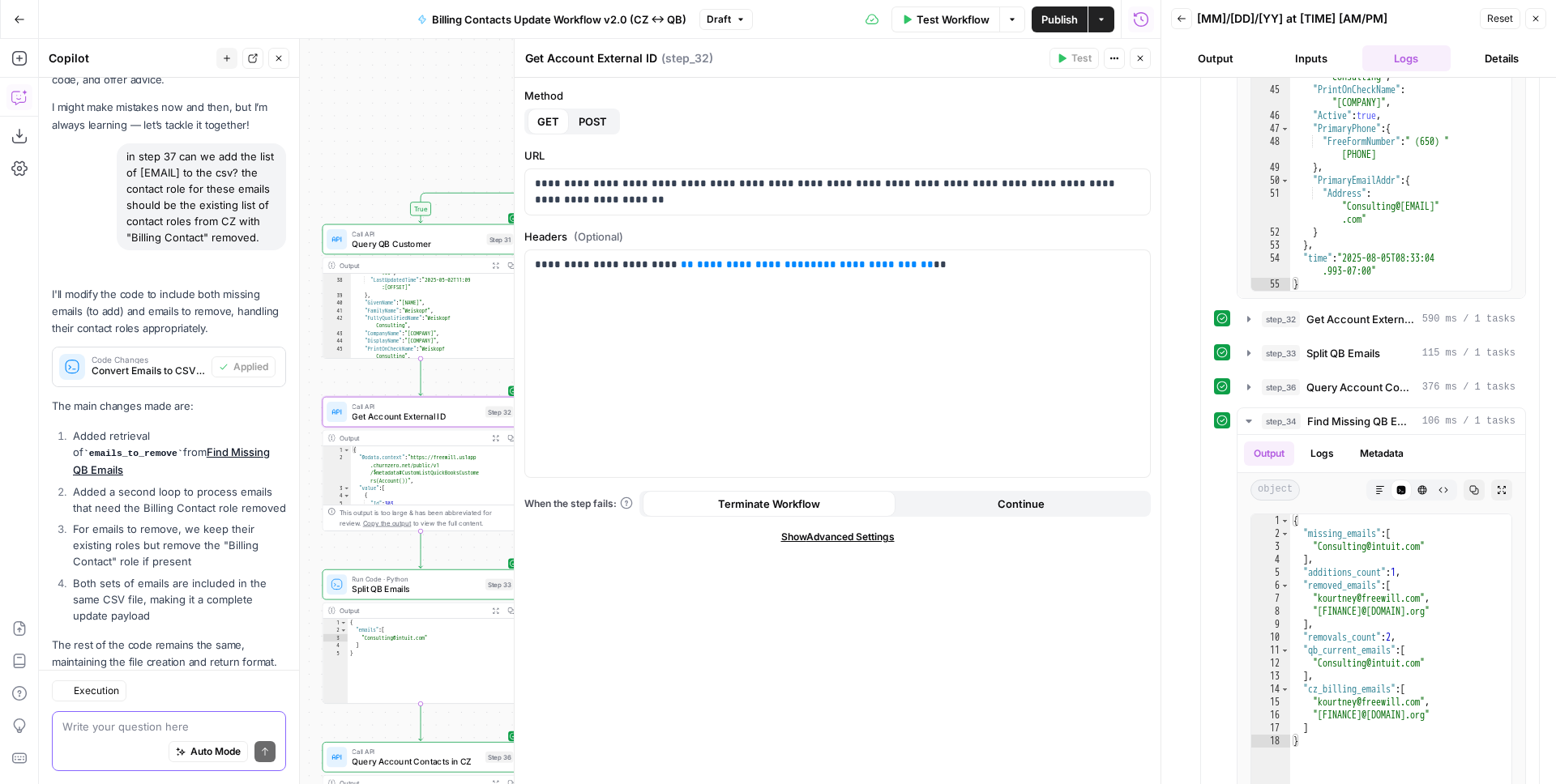 scroll, scrollTop: 137, scrollLeft: 0, axis: vertical 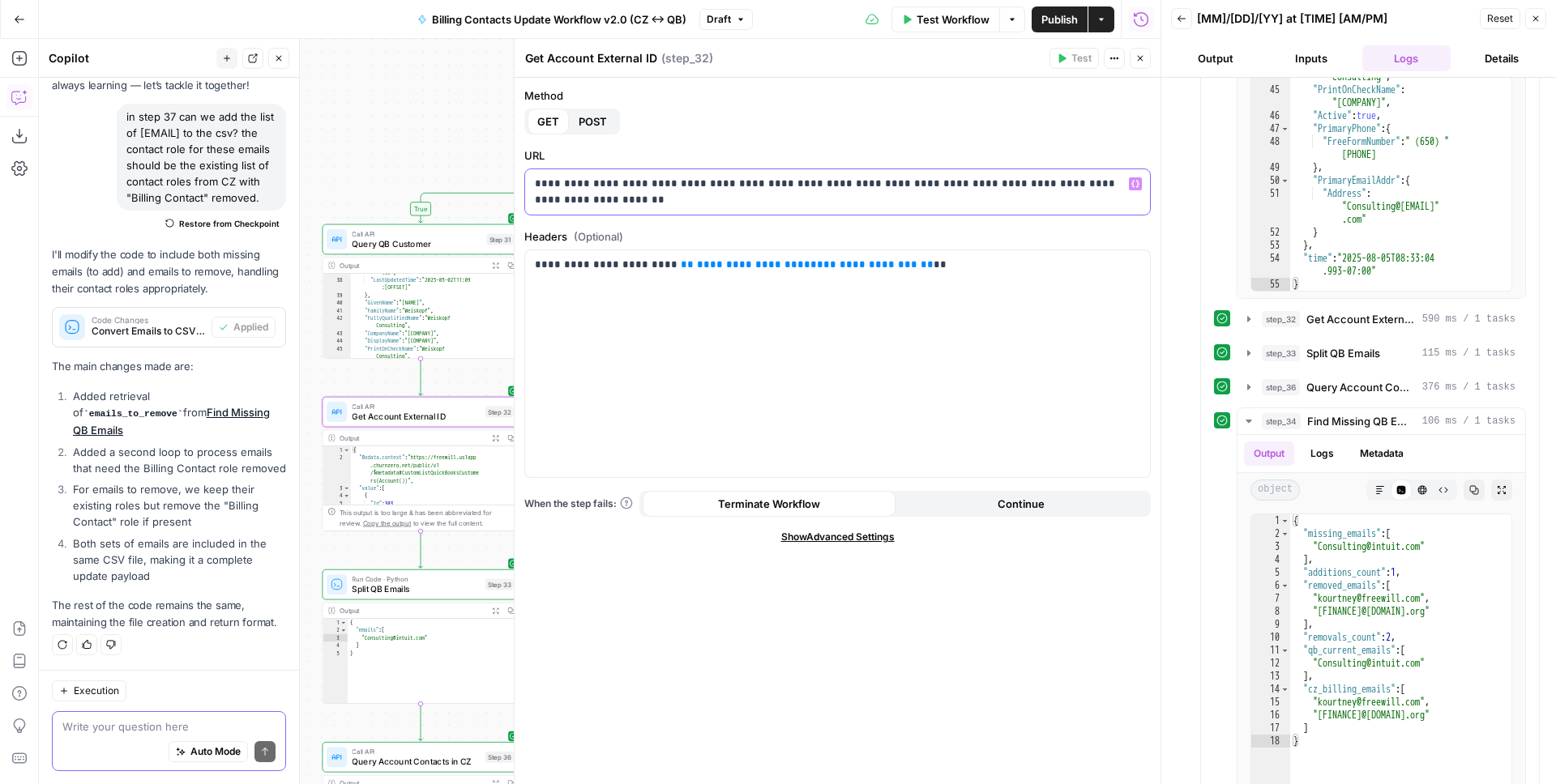 click on "**********" at bounding box center [837, 192] 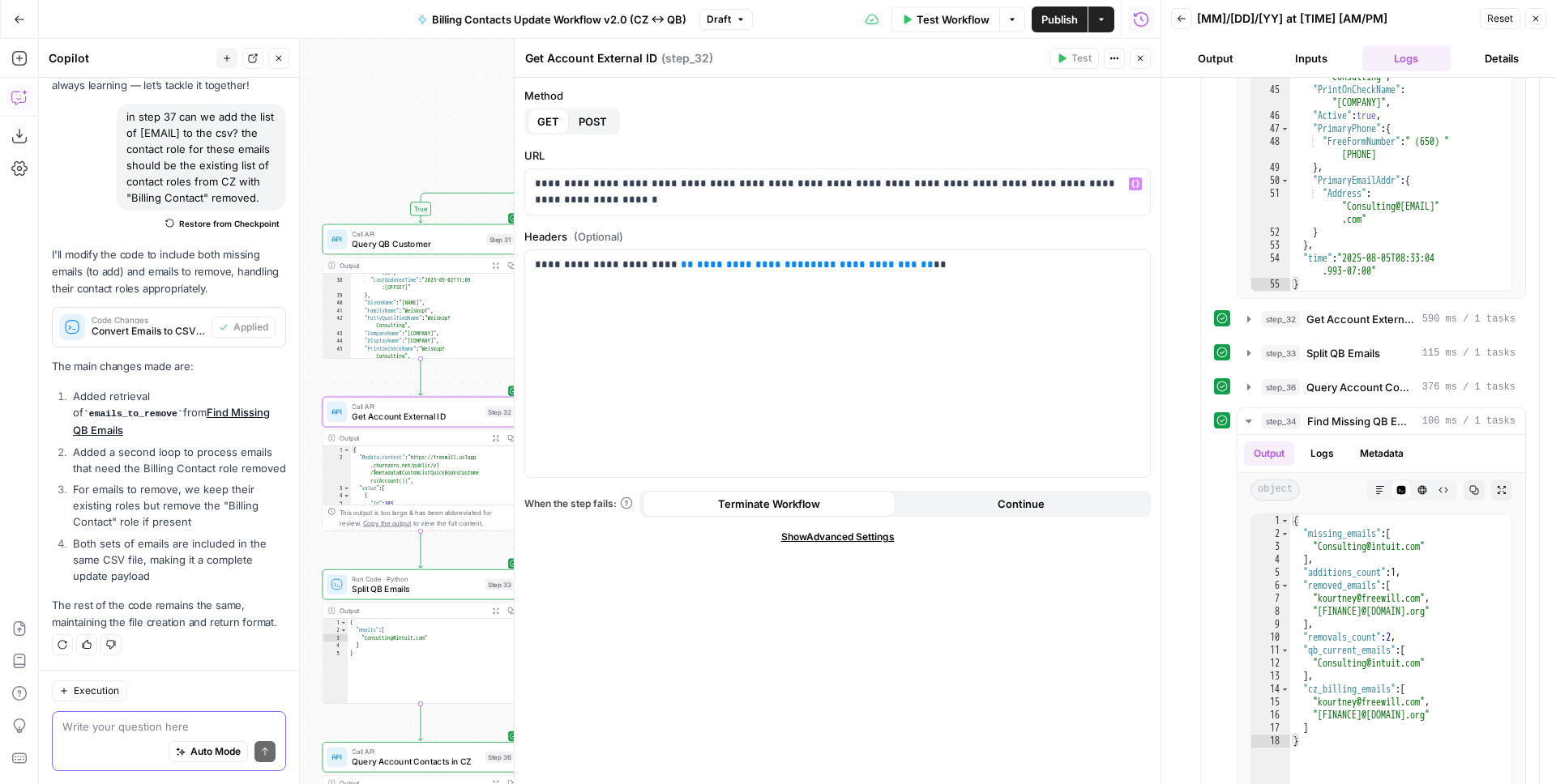 click 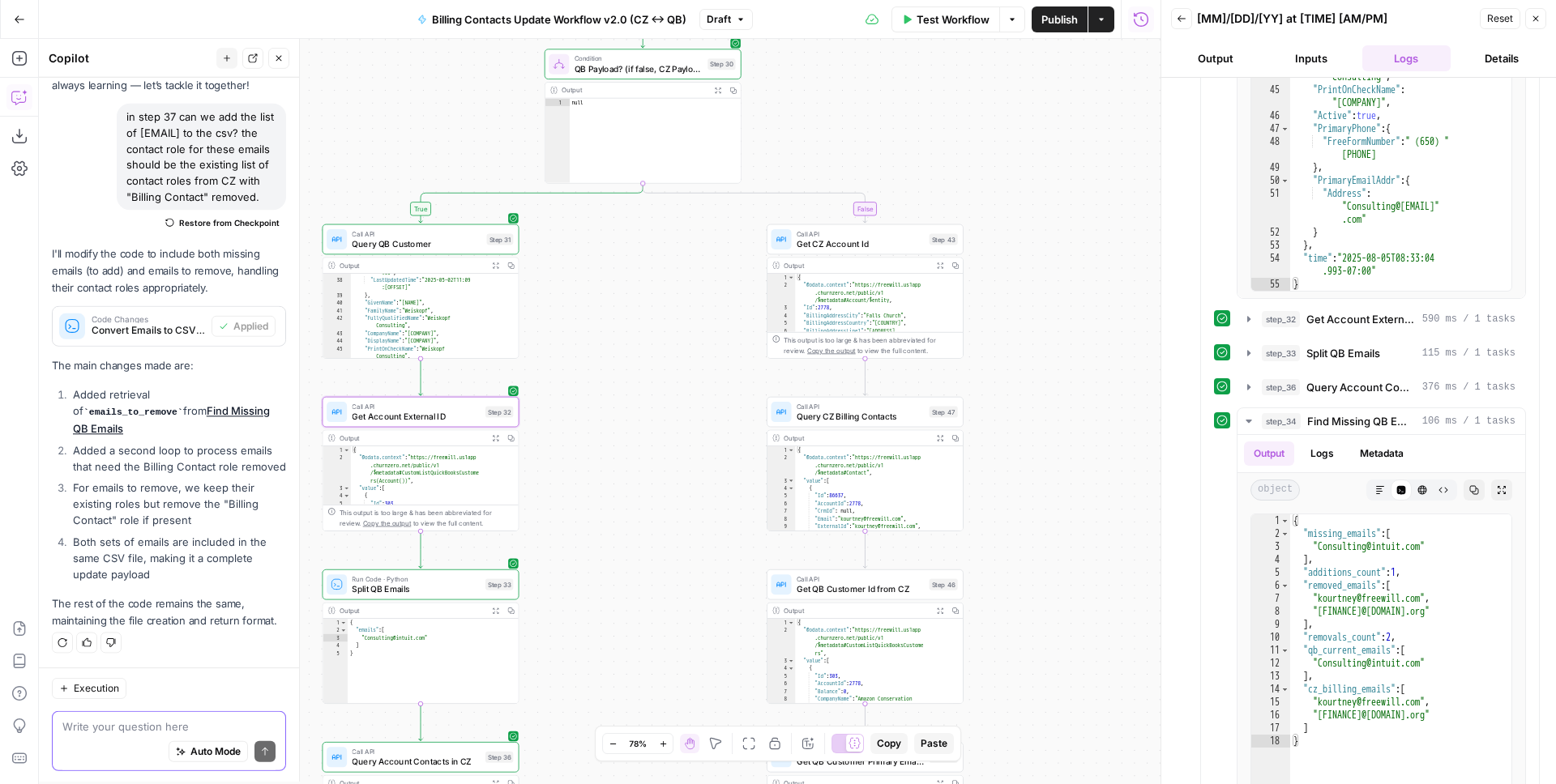 scroll, scrollTop: 137, scrollLeft: 0, axis: vertical 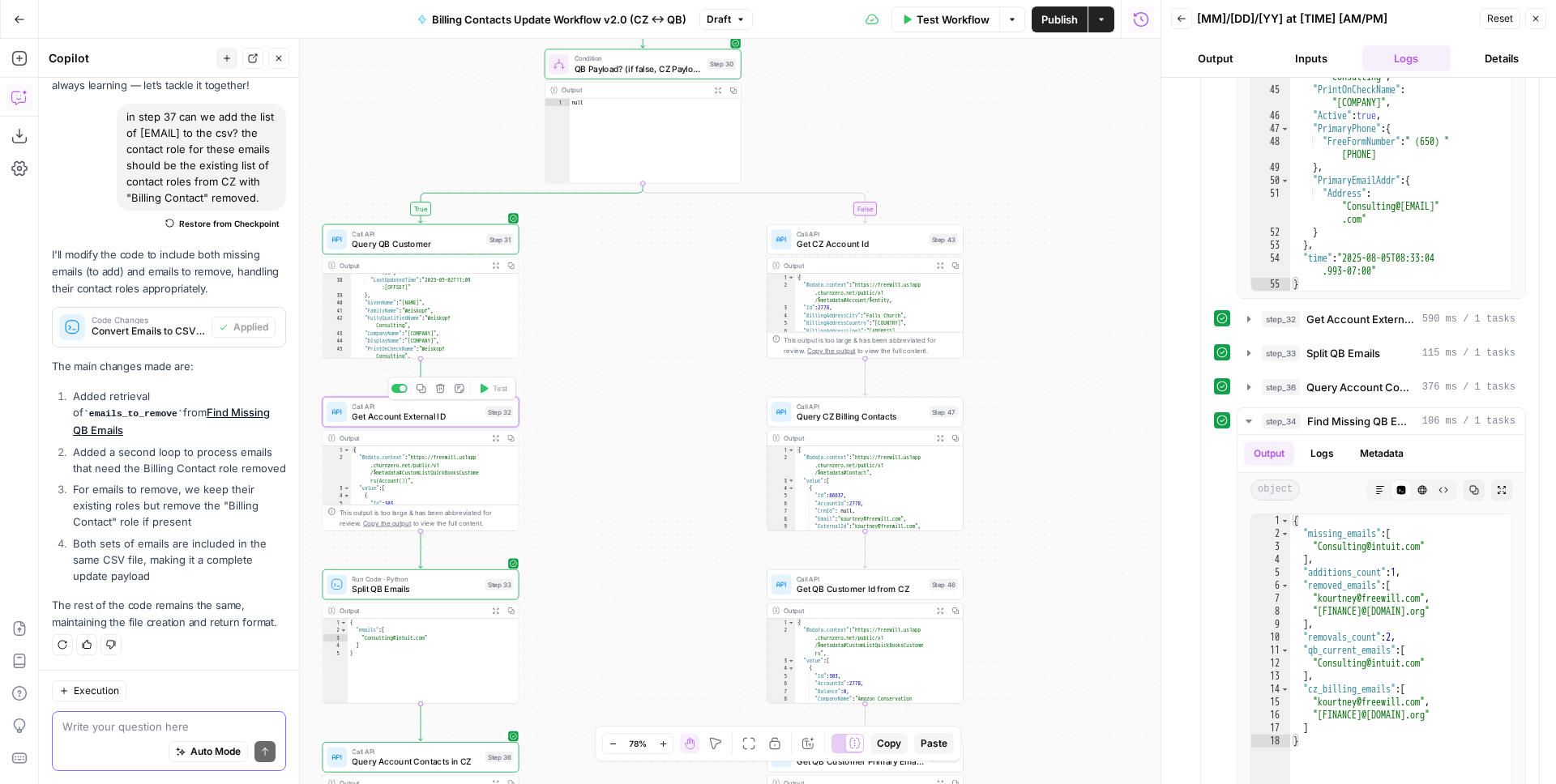 click 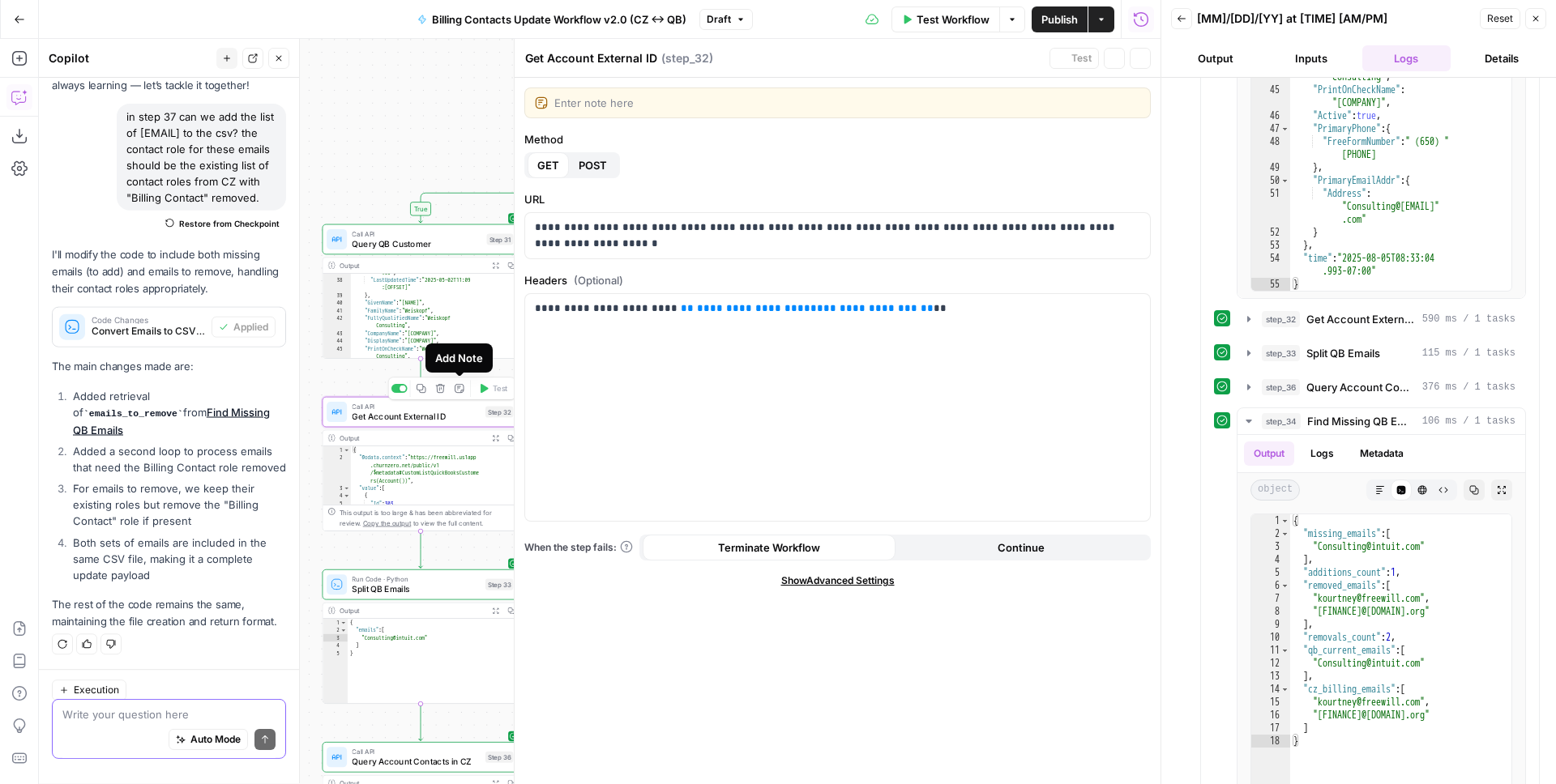 scroll, scrollTop: 137, scrollLeft: 0, axis: vertical 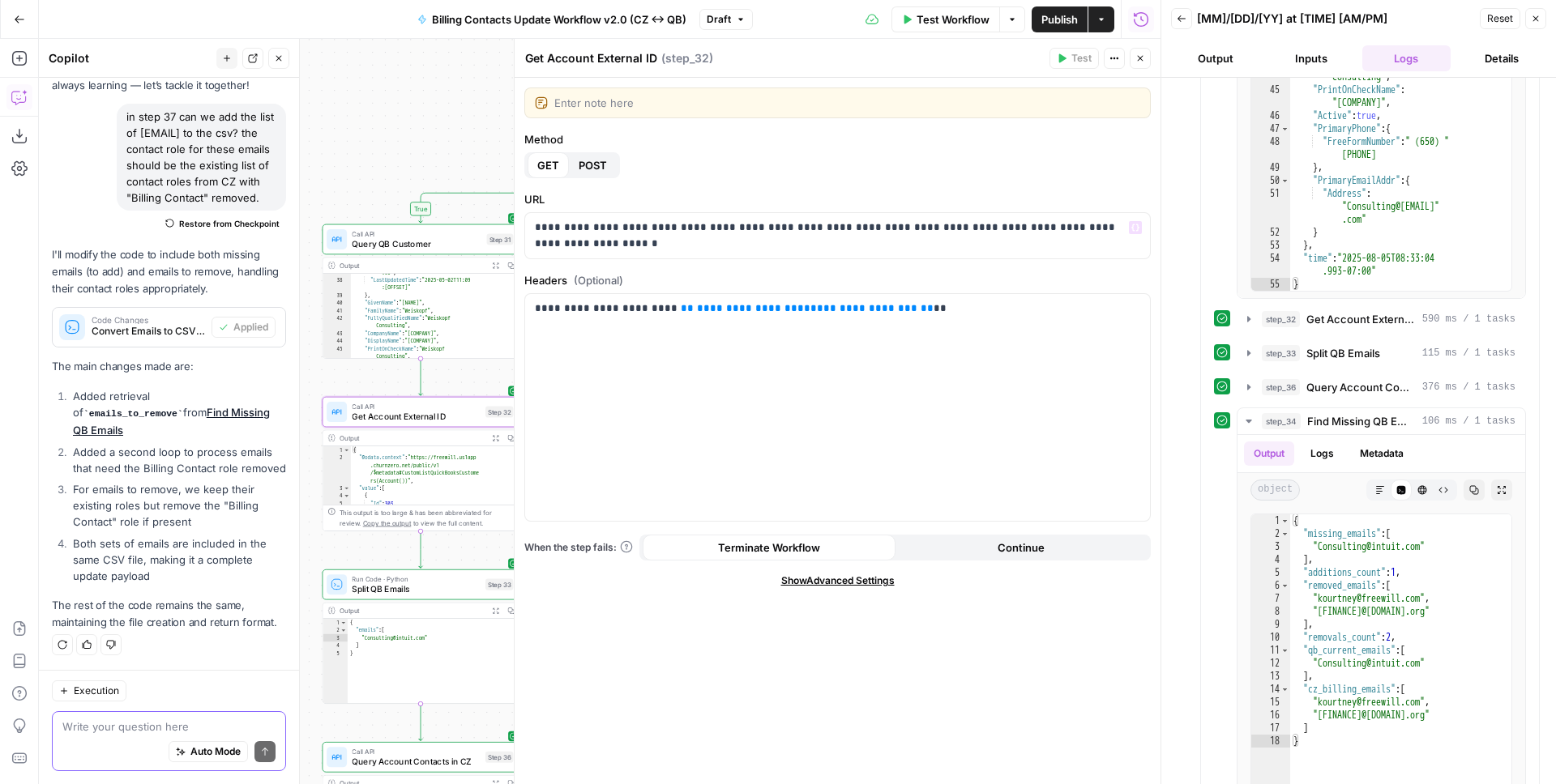 click at bounding box center (847, 103) 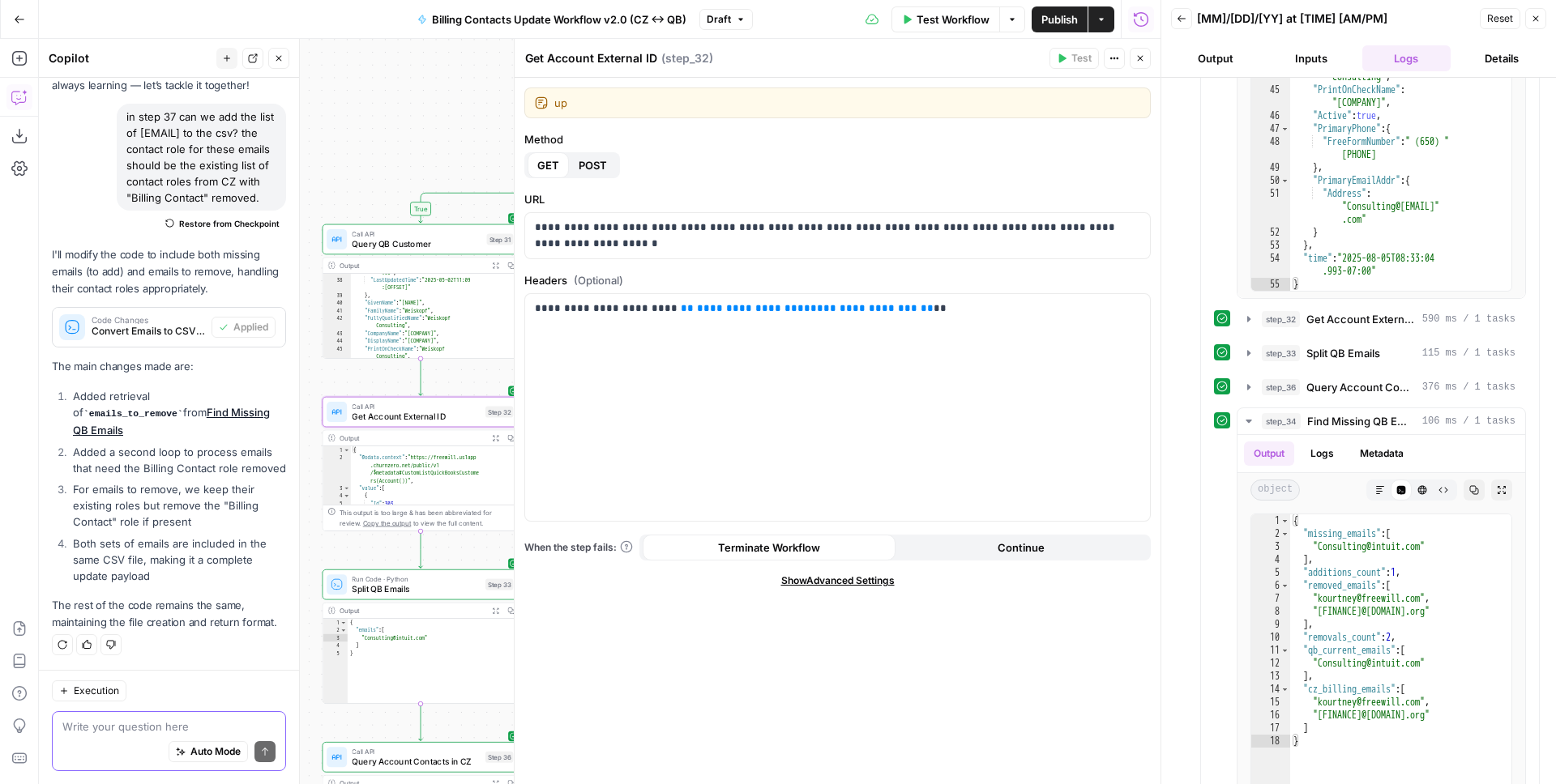 type on "u" 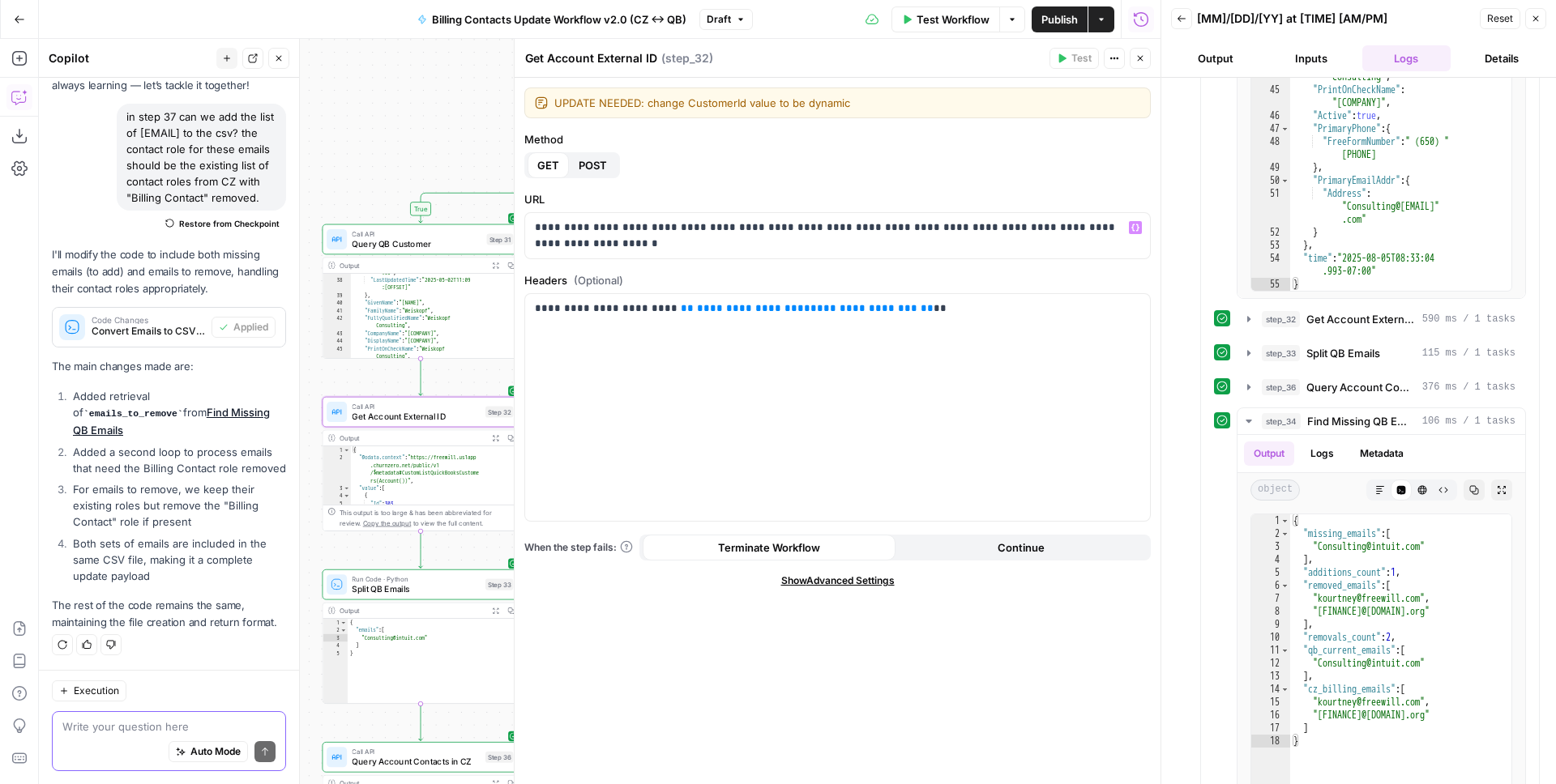 type on "UPDATE NEEDED: change CustomerId value to be dynamic" 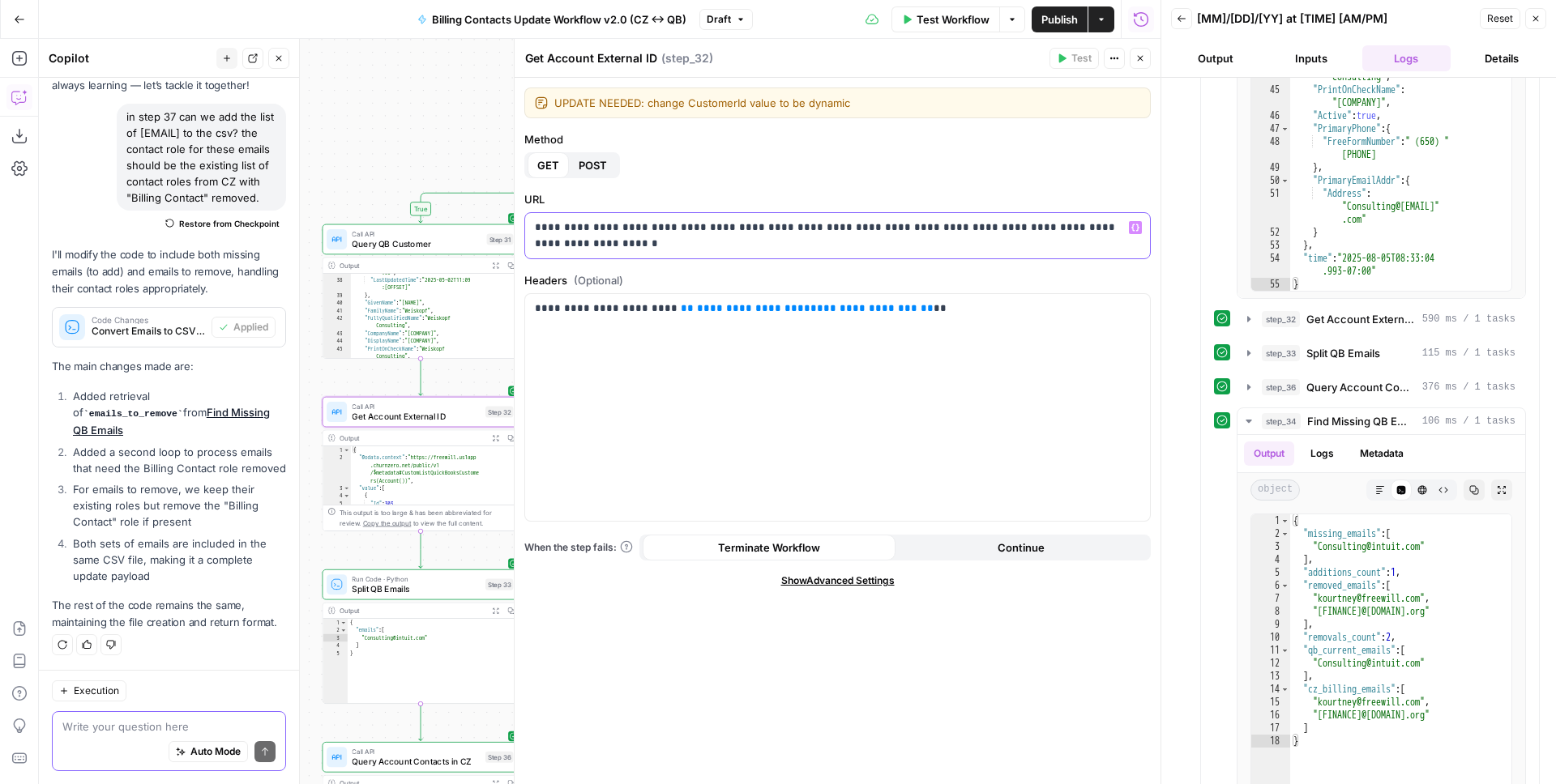 click on "**********" at bounding box center [837, 236] 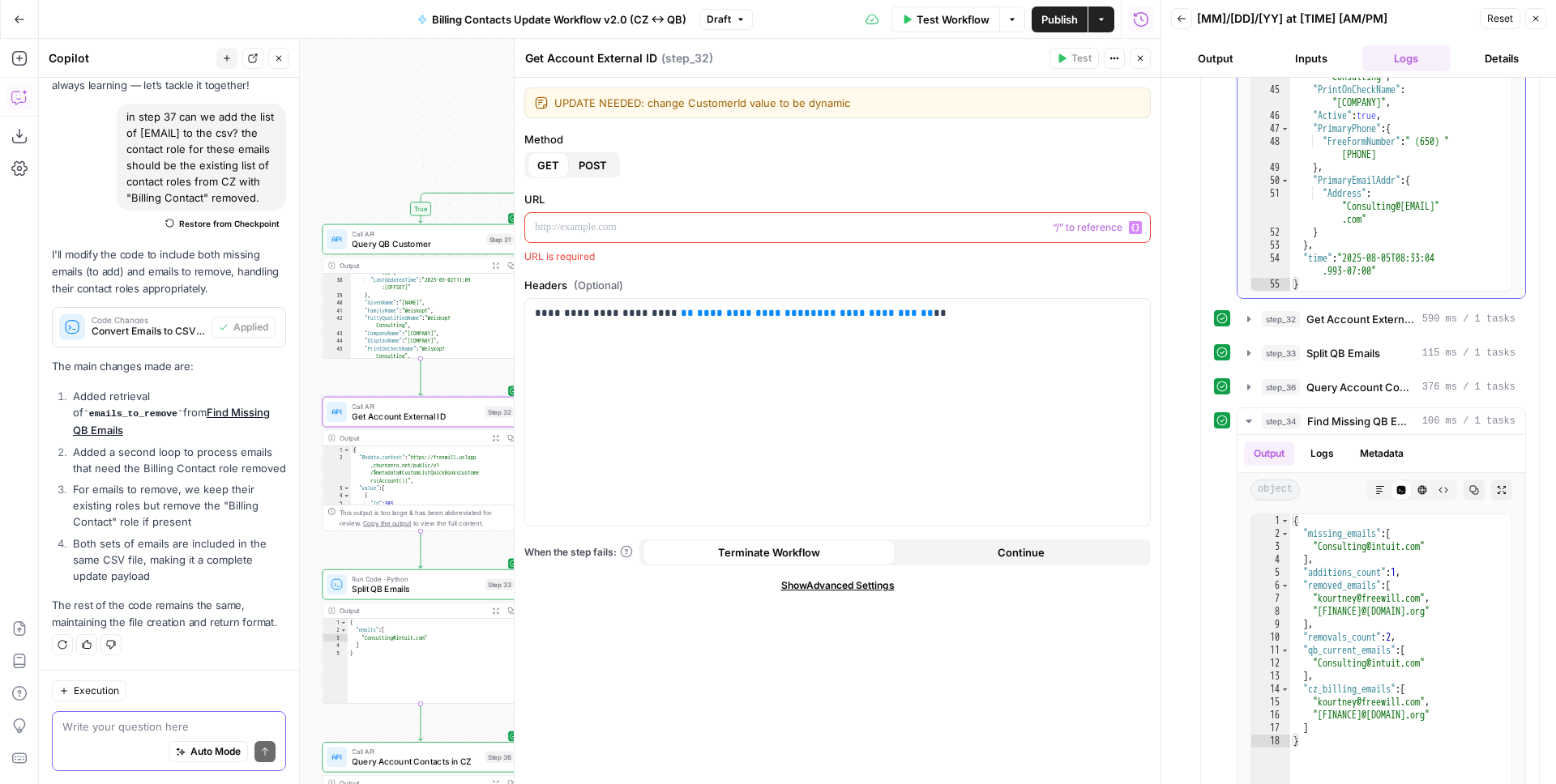 scroll, scrollTop: 484, scrollLeft: 0, axis: vertical 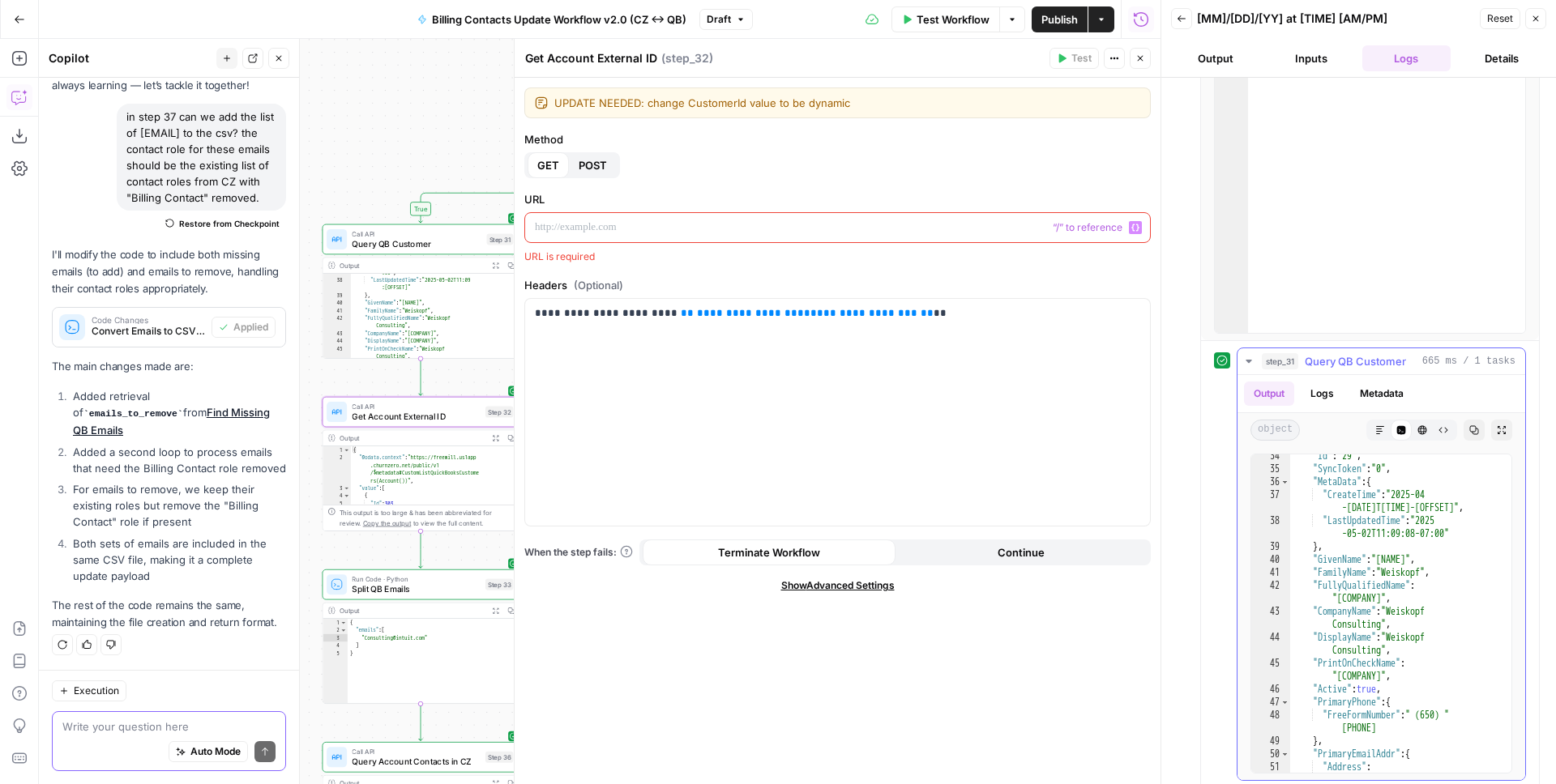 click on "Logs" at bounding box center (1322, 394) 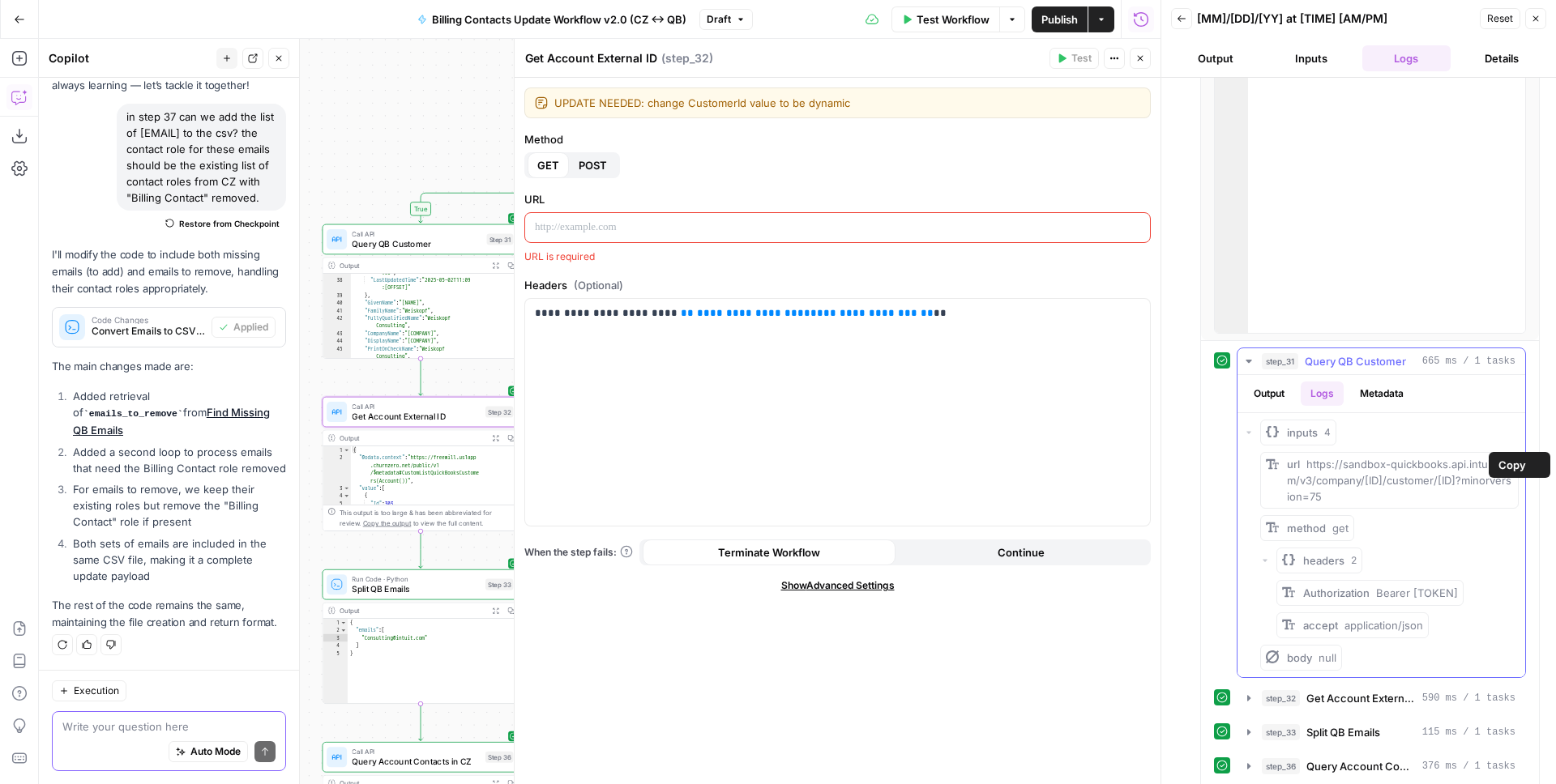 click on "url https://sandbox-quickbooks.api.intuit.com/v3/company/9341454763589038/customer/29?minorversion=75" at bounding box center (1400, 480) 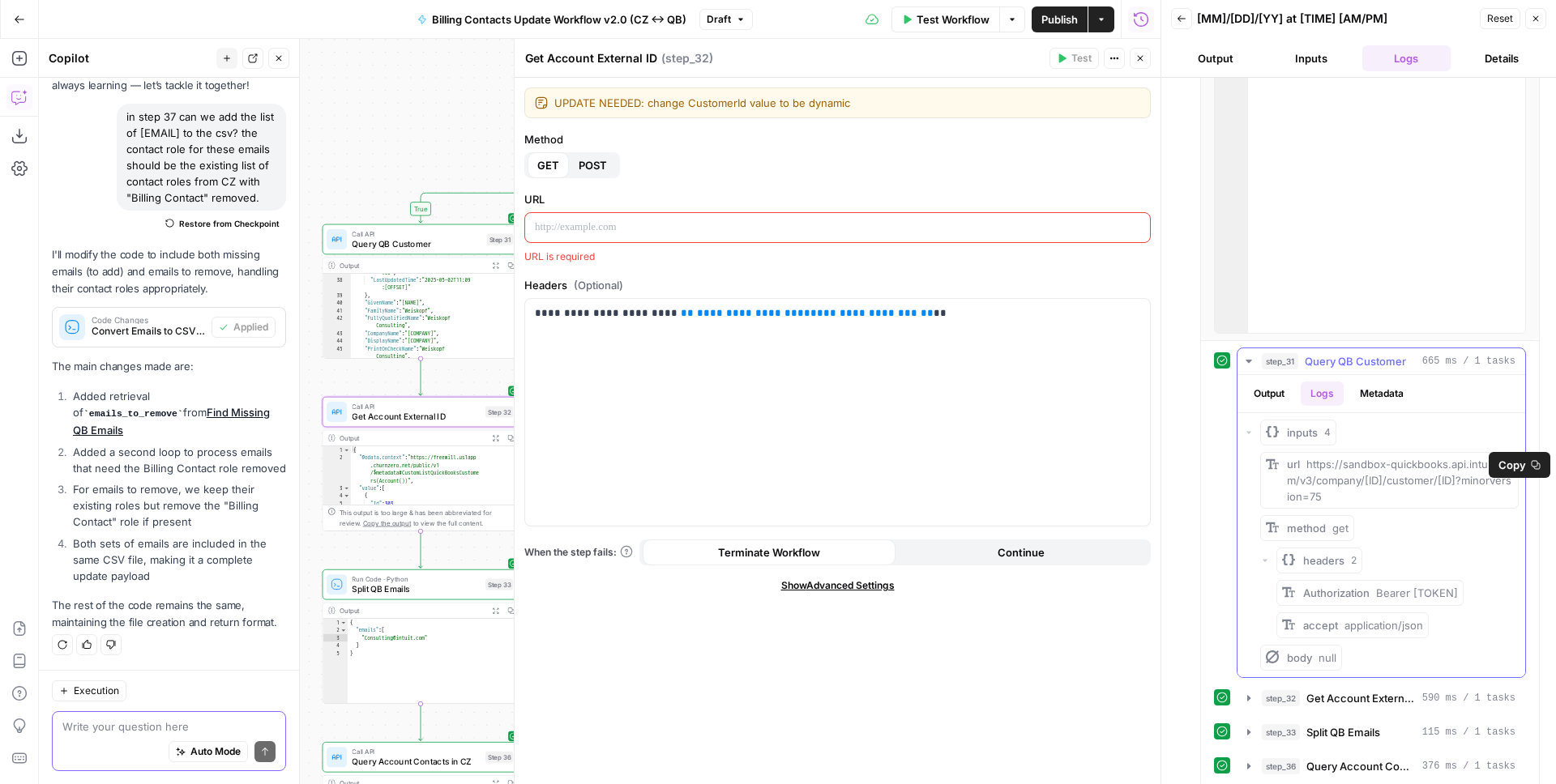 click on "url https://sandbox-quickbooks.api.intuit.com/v3/company/9341454763589038/customer/29?minorversion=75" at bounding box center (1400, 480) 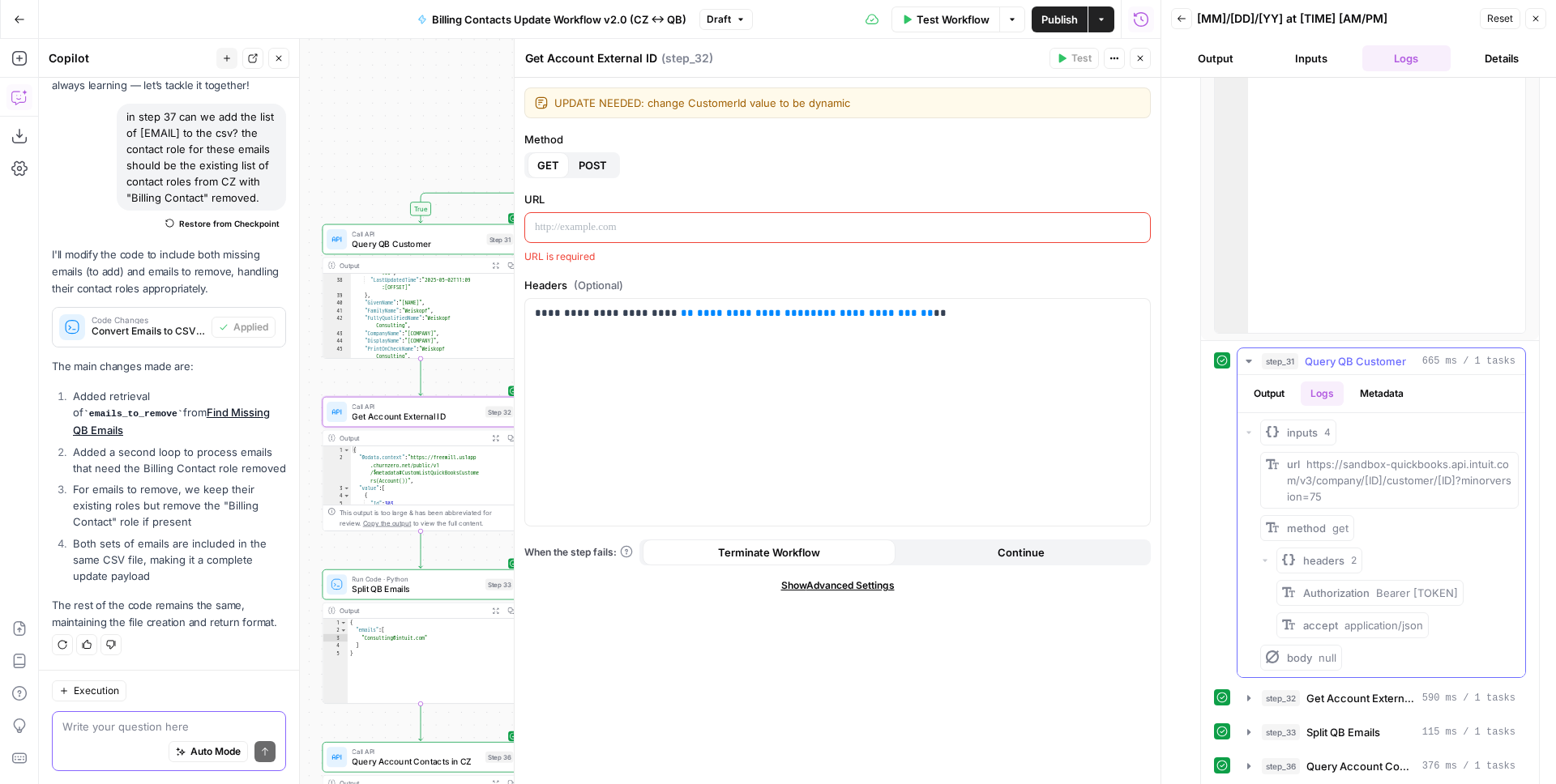 click on "https://sandbox-quickbooks.api.intuit.com/v3/company/9341454763589038/customer/29?minorversion=75" at bounding box center (1399, 480) 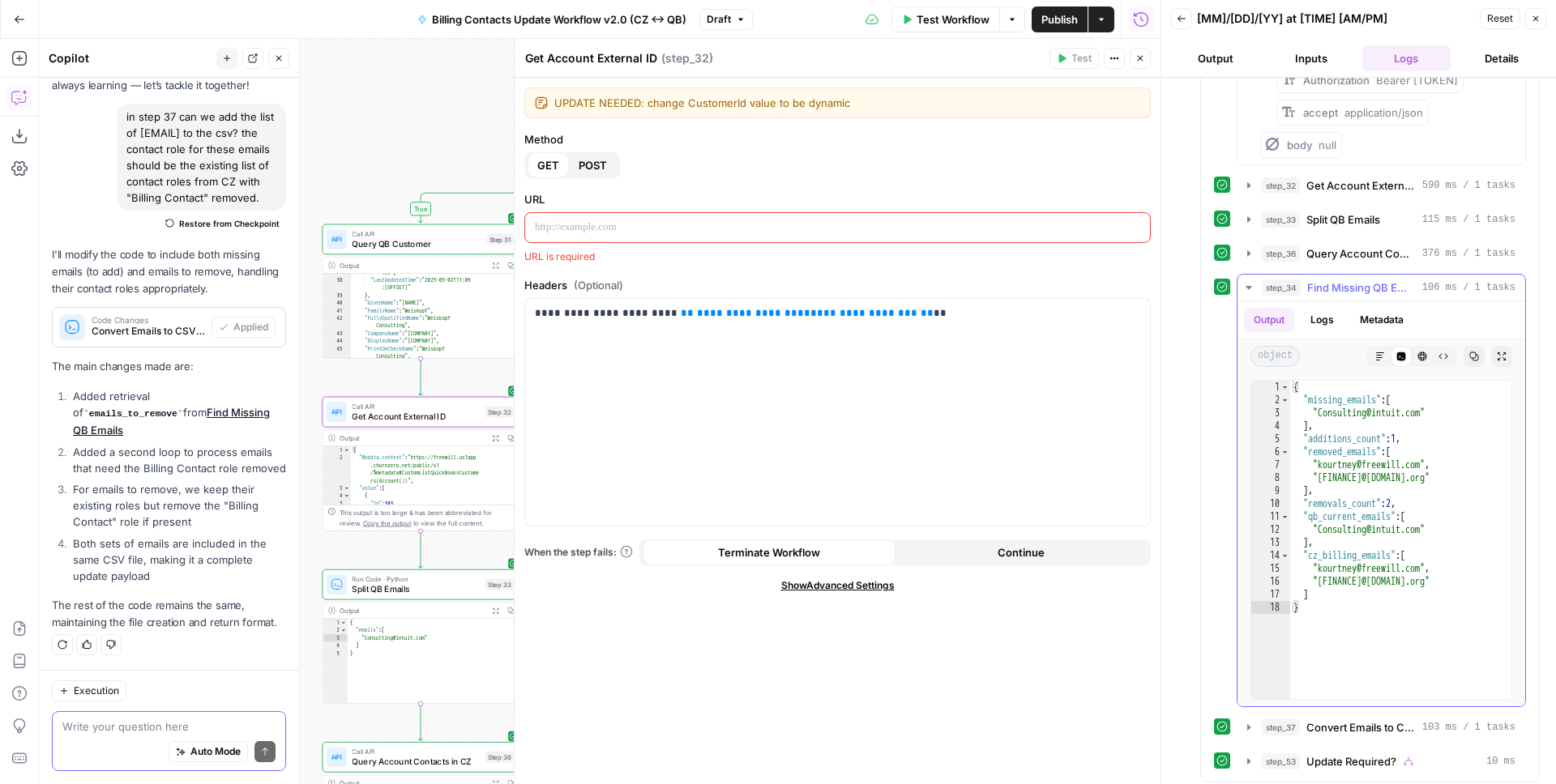 scroll, scrollTop: 776, scrollLeft: 0, axis: vertical 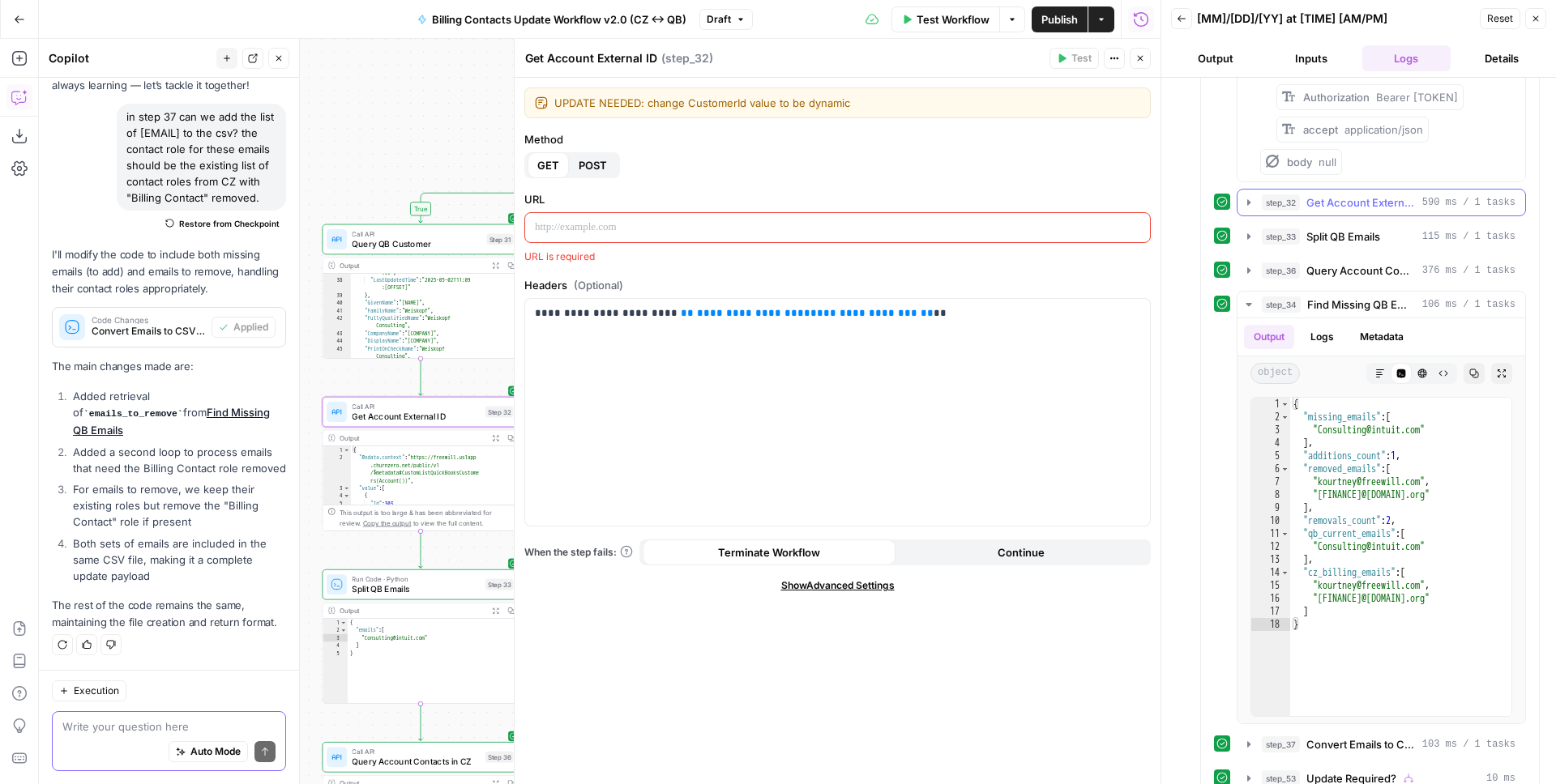 click 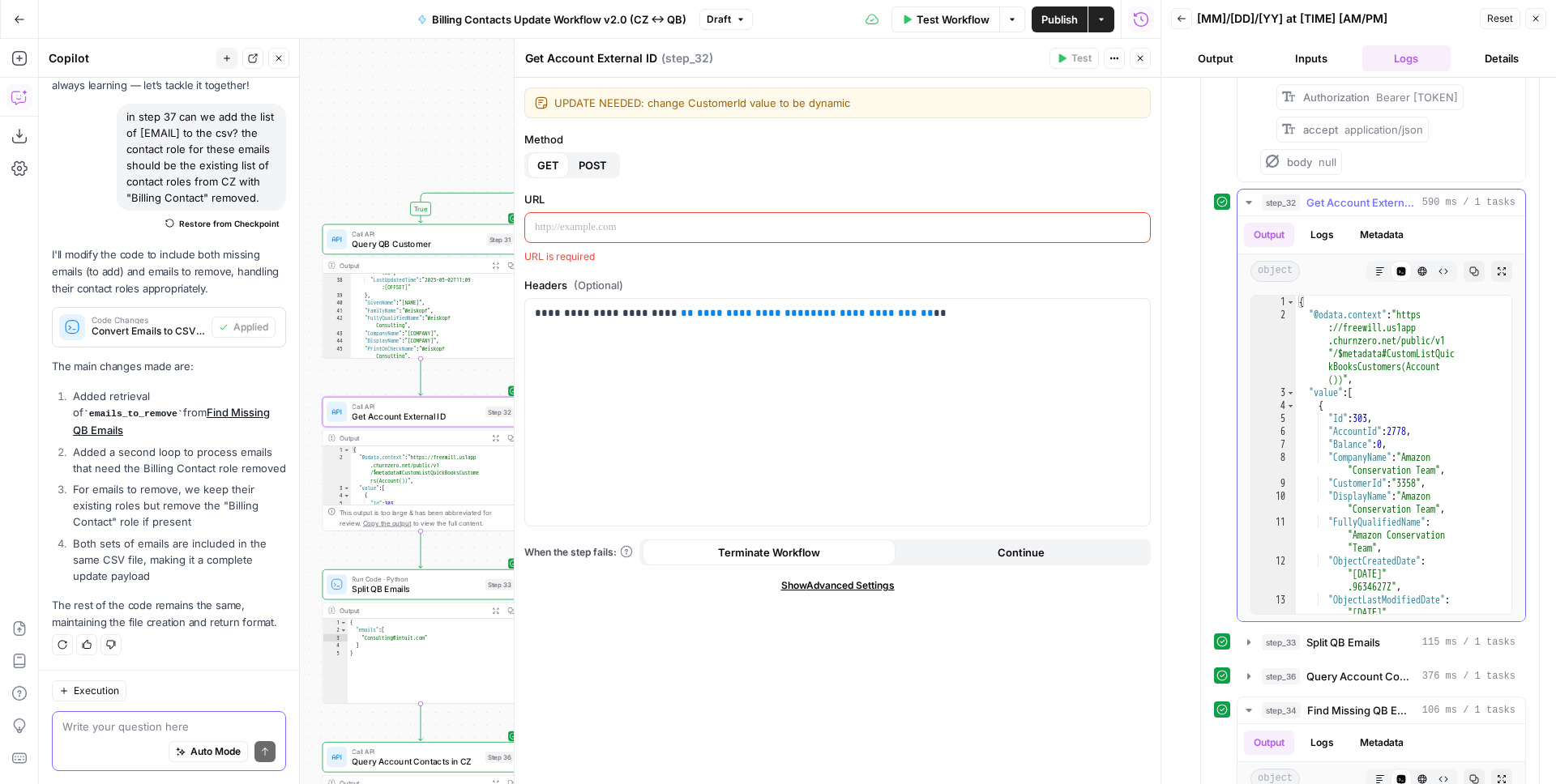 click on "Logs" at bounding box center [1322, 235] 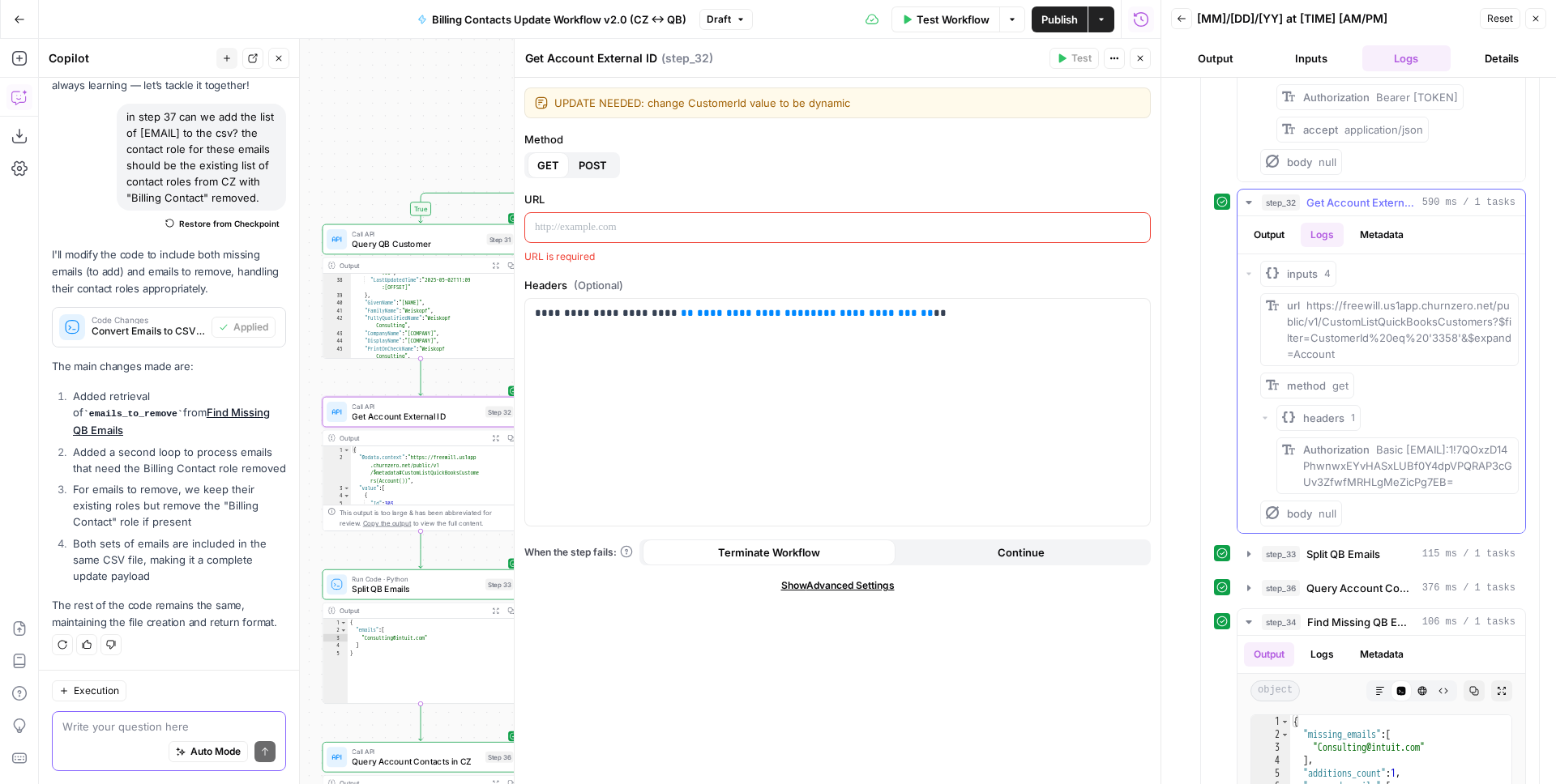 click on "https://freewill.us1app.churnzero.net/public/v1/CustomListQuickBooksCustomers?$filter=CustomerId%20eq%20'3358'&$expand=Account" at bounding box center (1399, 330) 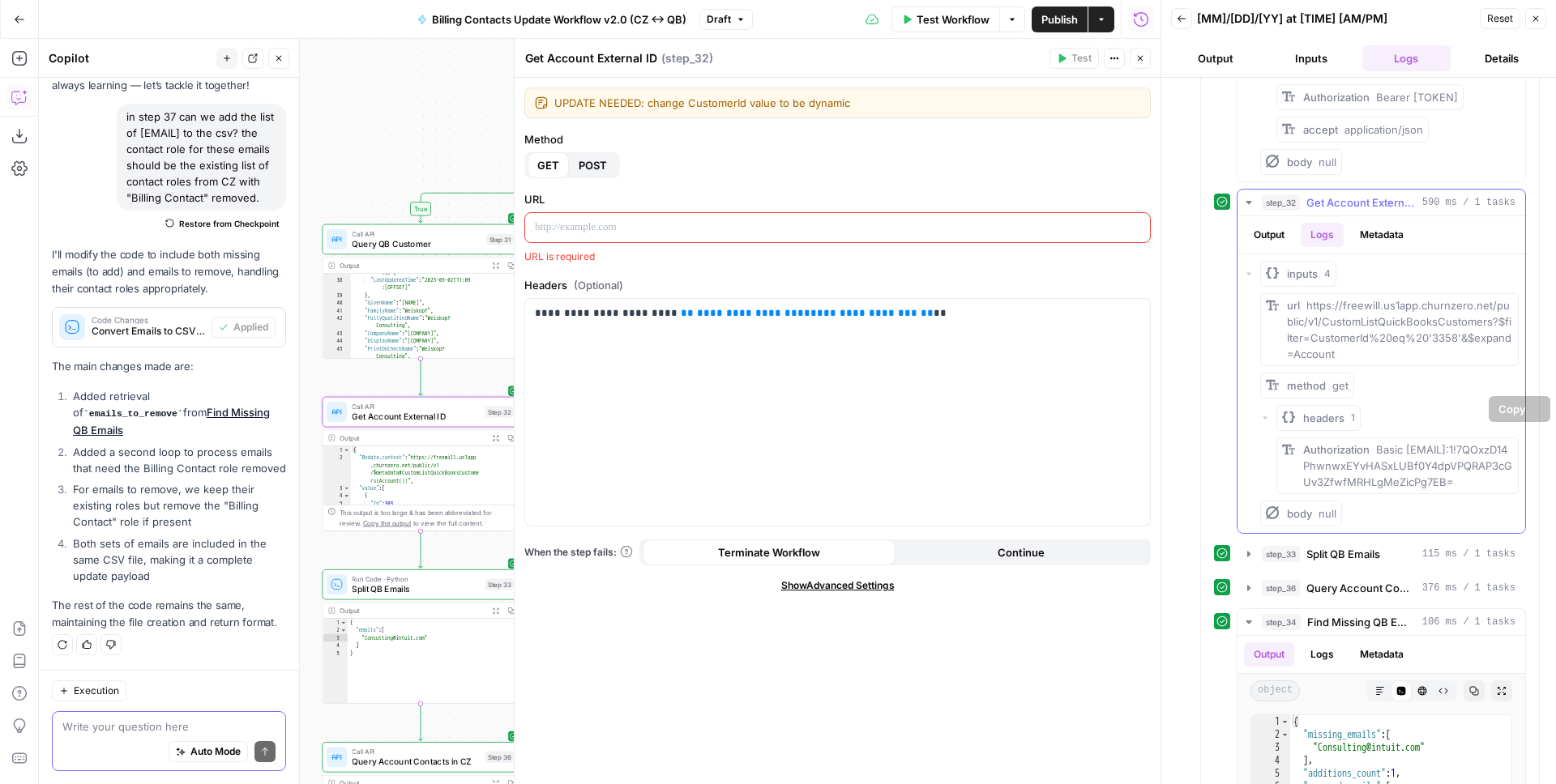 click on "https://freewill.us1app.churnzero.net/public/v1/CustomListQuickBooksCustomers?$filter=CustomerId%20eq%20'3358'&$expand=Account" at bounding box center [1399, 330] 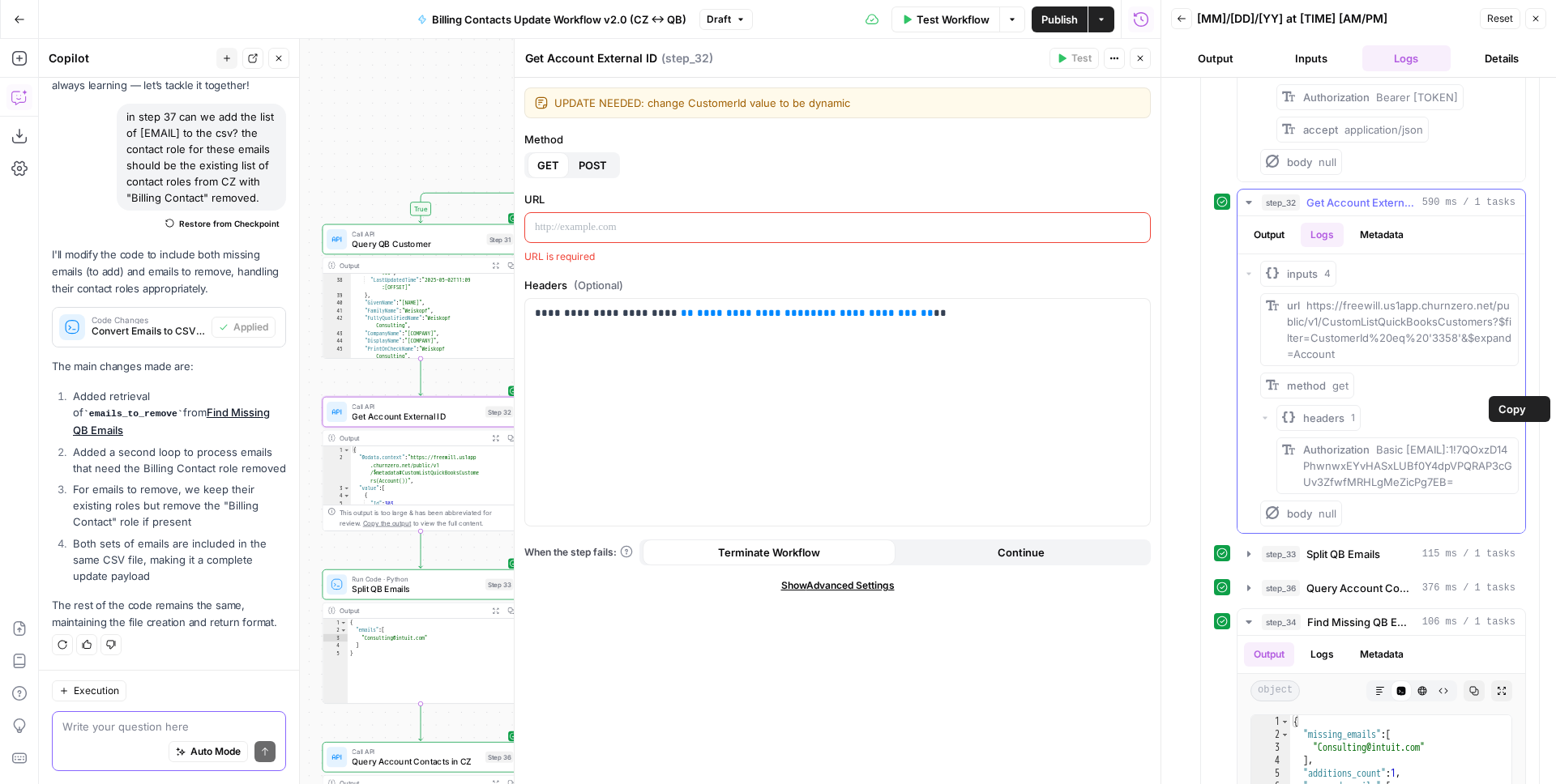 copy on "url https://freewill.us1app.churnzero.net/public/v1/CustomListQuickBooksCustomers?$filter=CustomerId%20eq%20'3358'&$expand=Account" 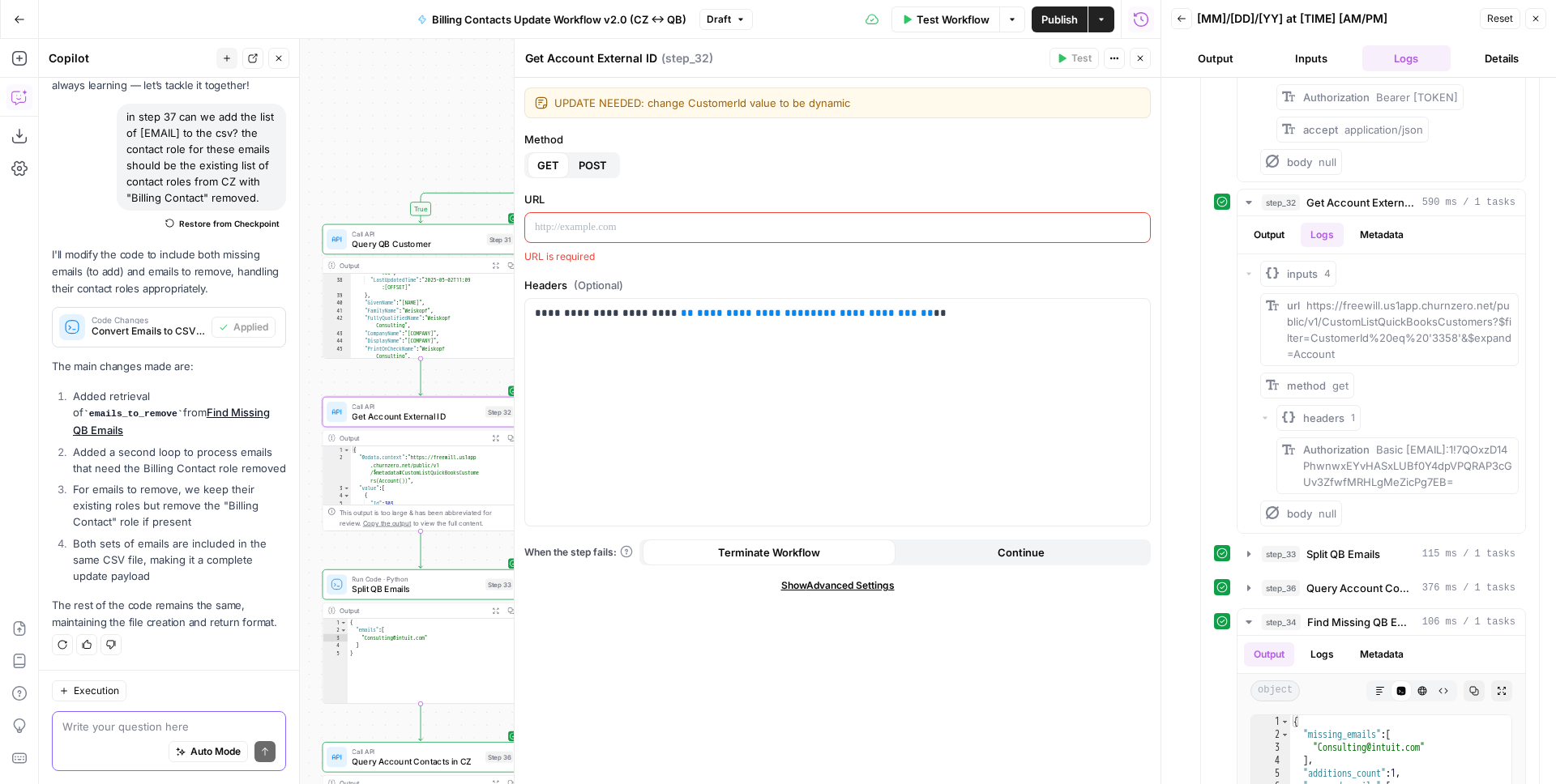 click at bounding box center [837, 228] 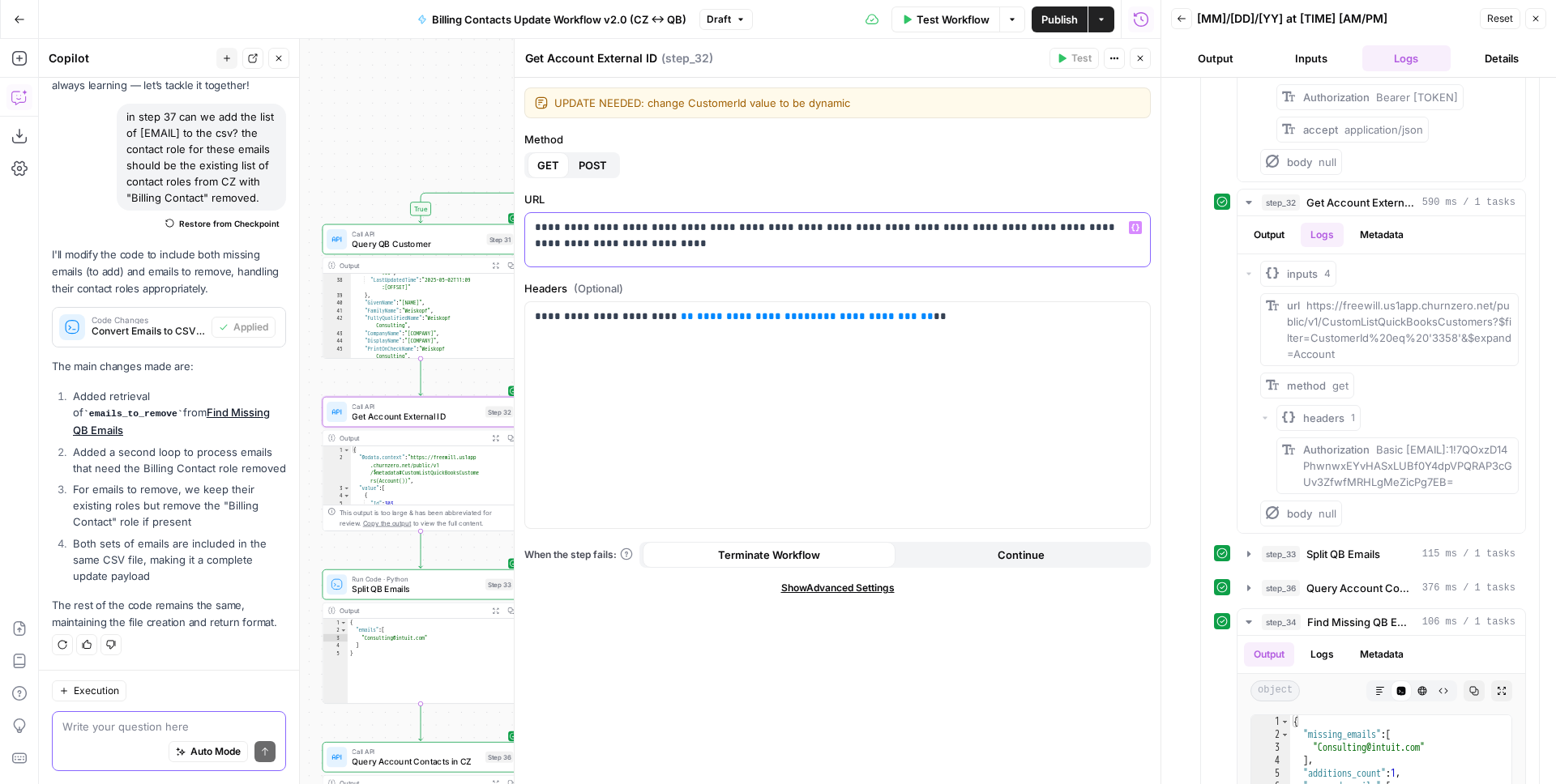 drag, startPoint x: 689, startPoint y: 243, endPoint x: 668, endPoint y: 241, distance: 21.095023 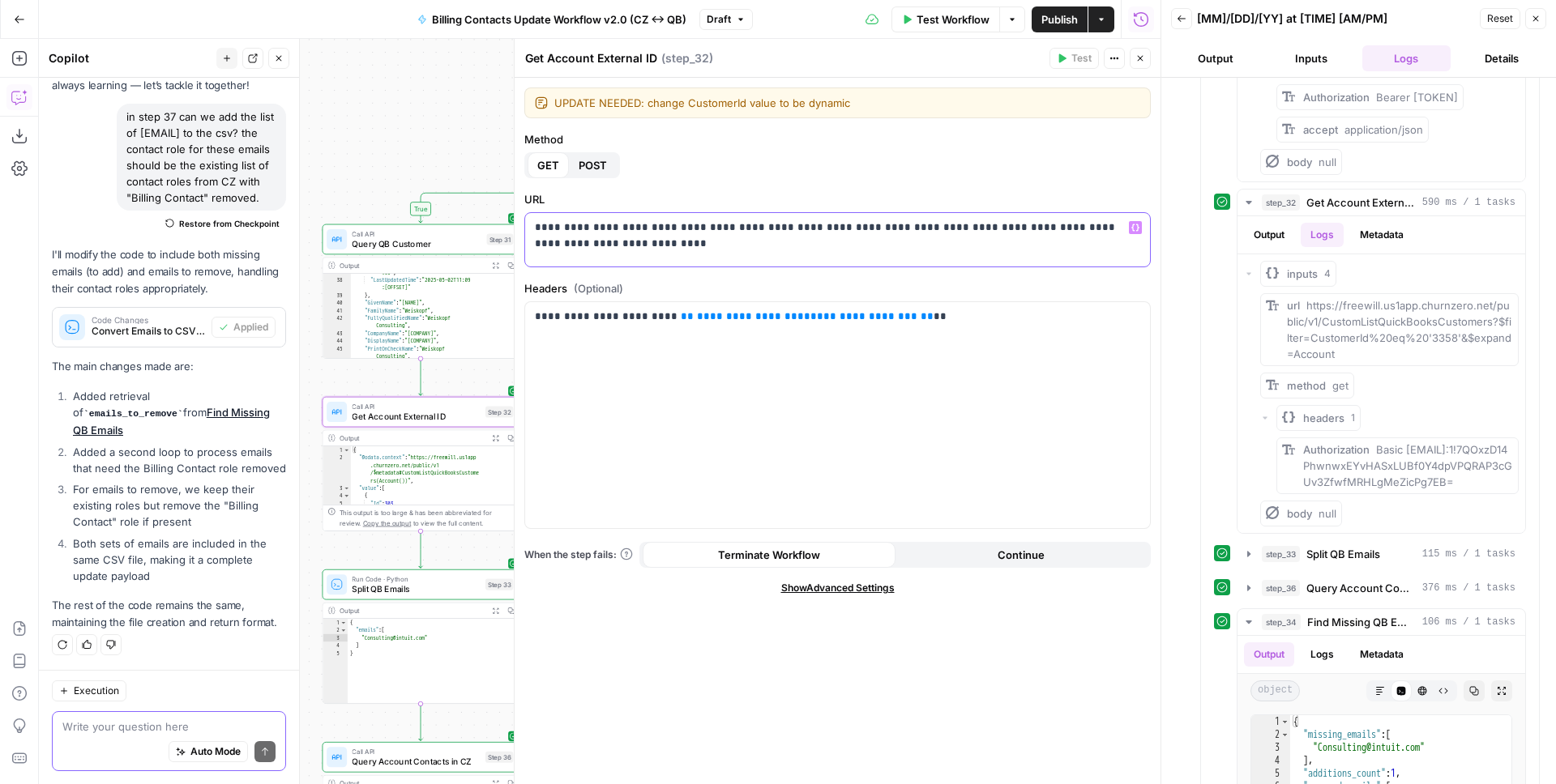 click on "**********" at bounding box center [831, 244] 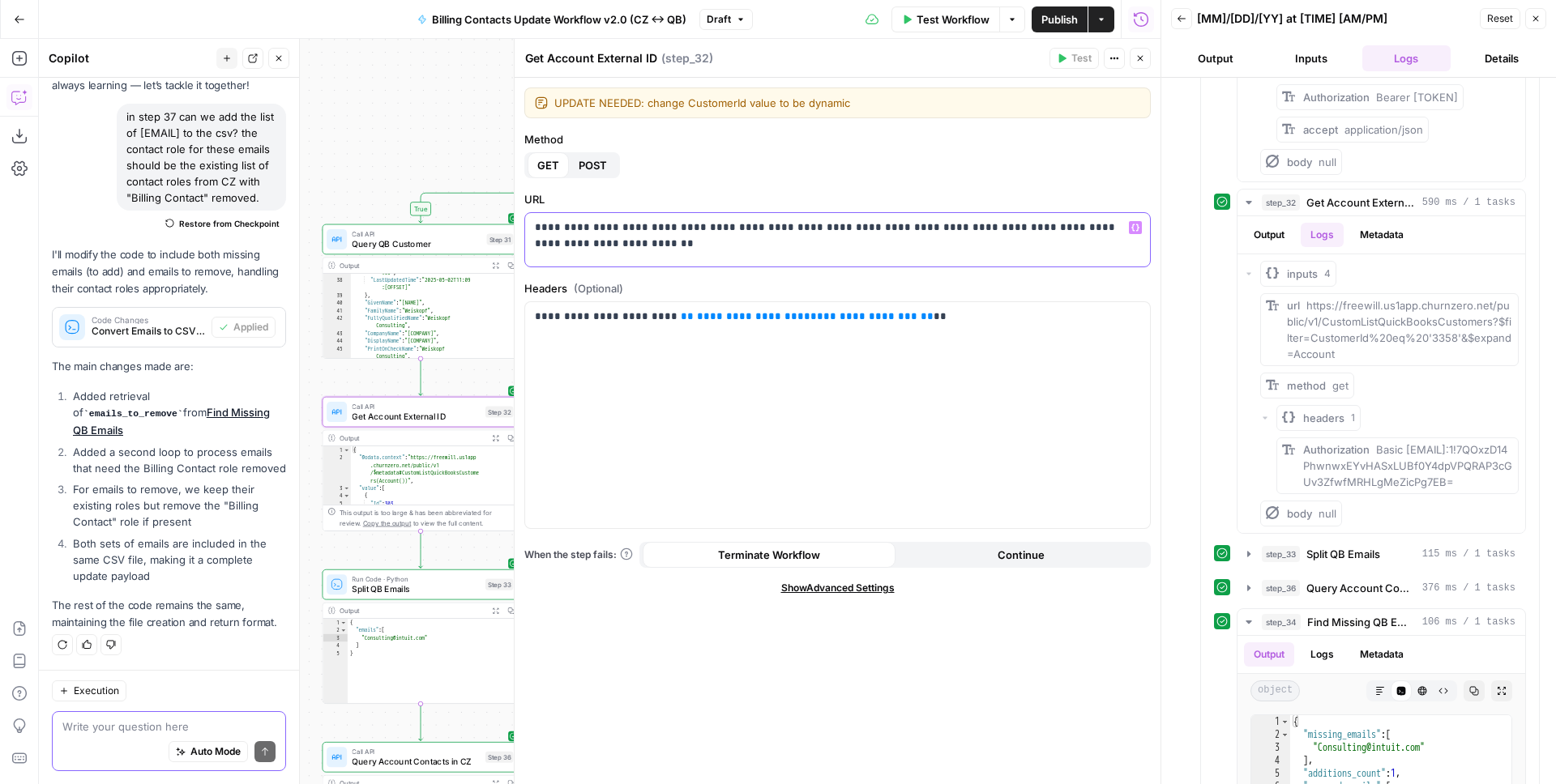 drag, startPoint x: 1075, startPoint y: 228, endPoint x: 1054, endPoint y: 226, distance: 21.095023 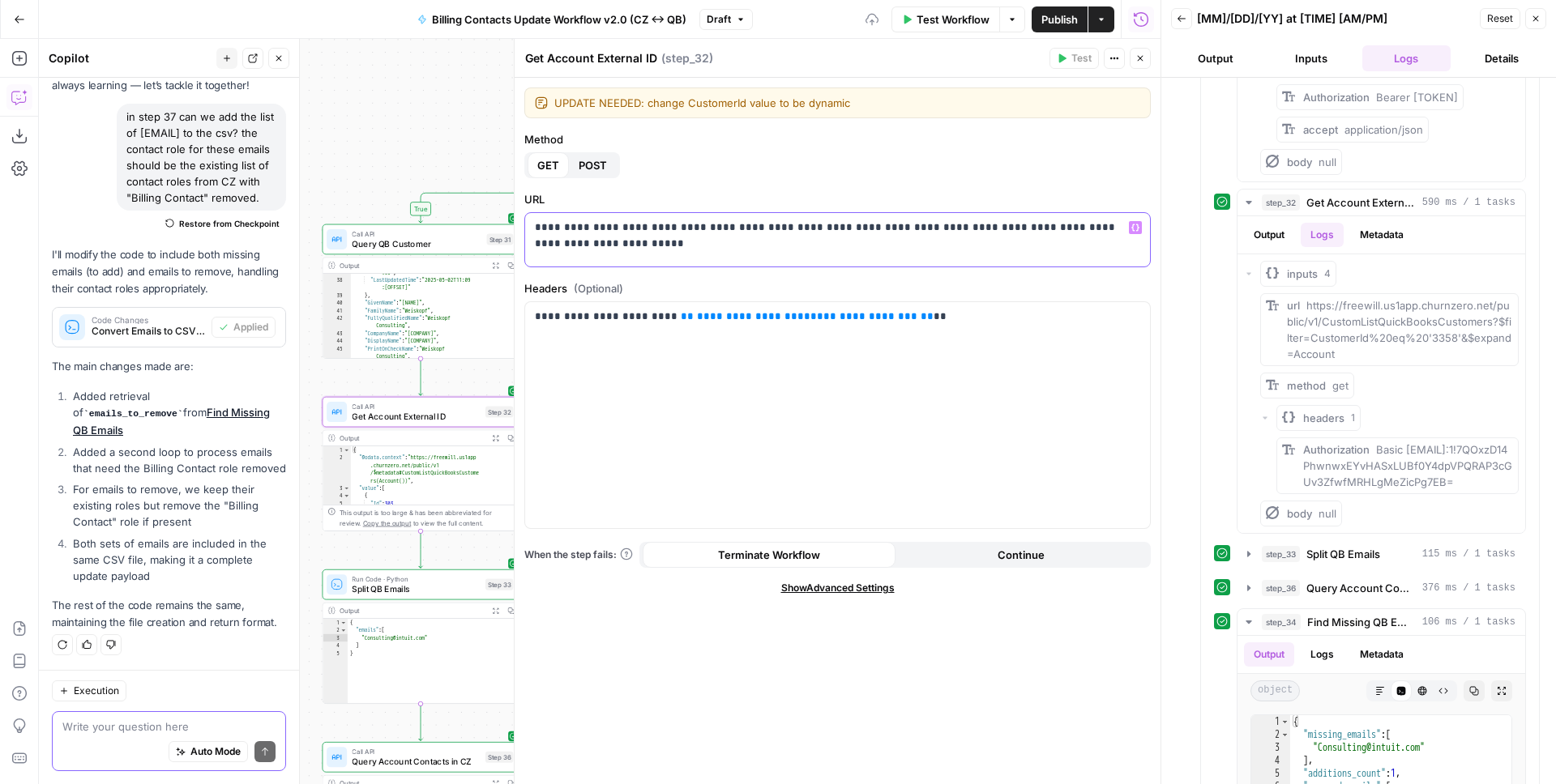 click on "**********" at bounding box center [831, 244] 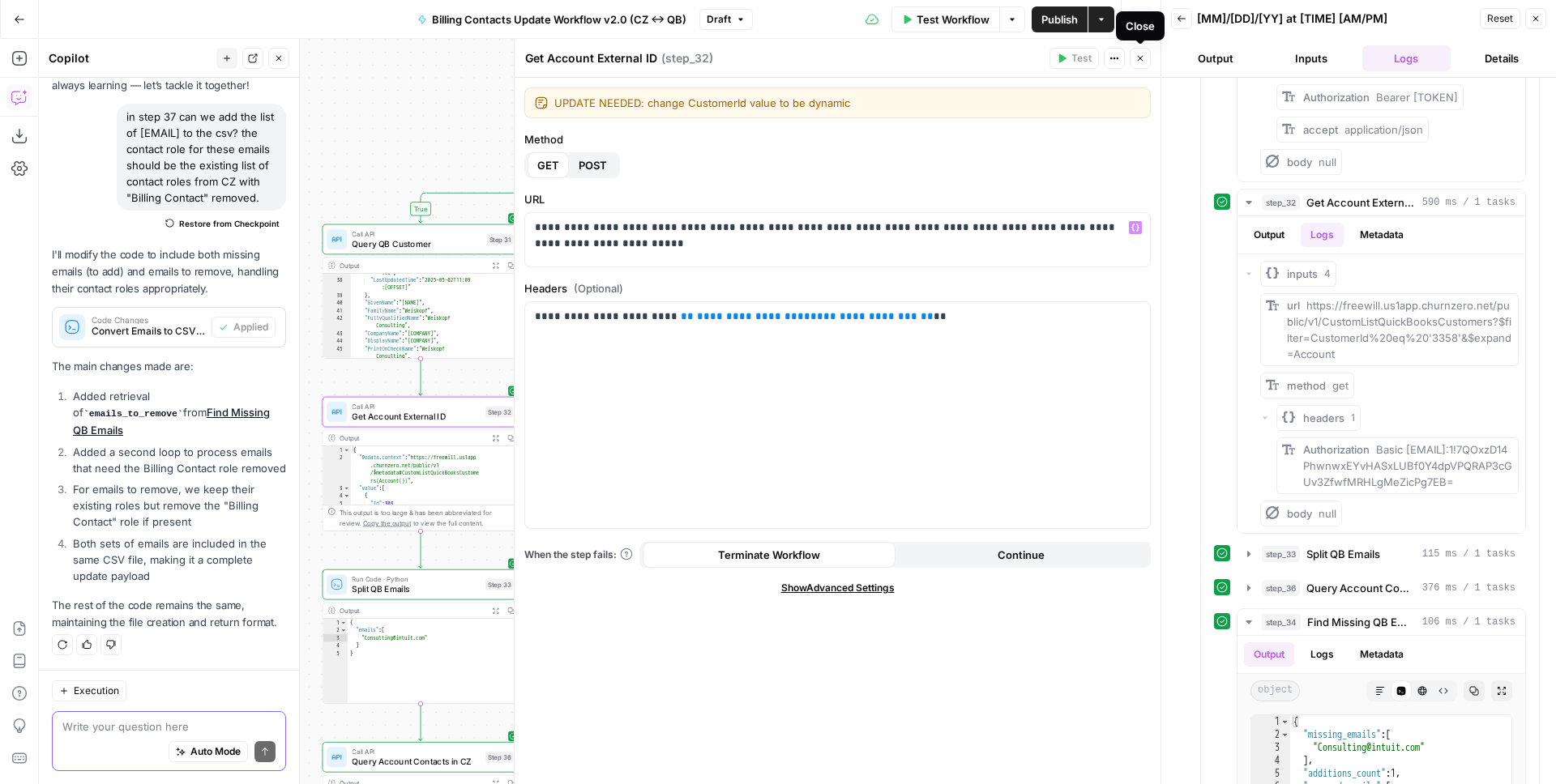 click 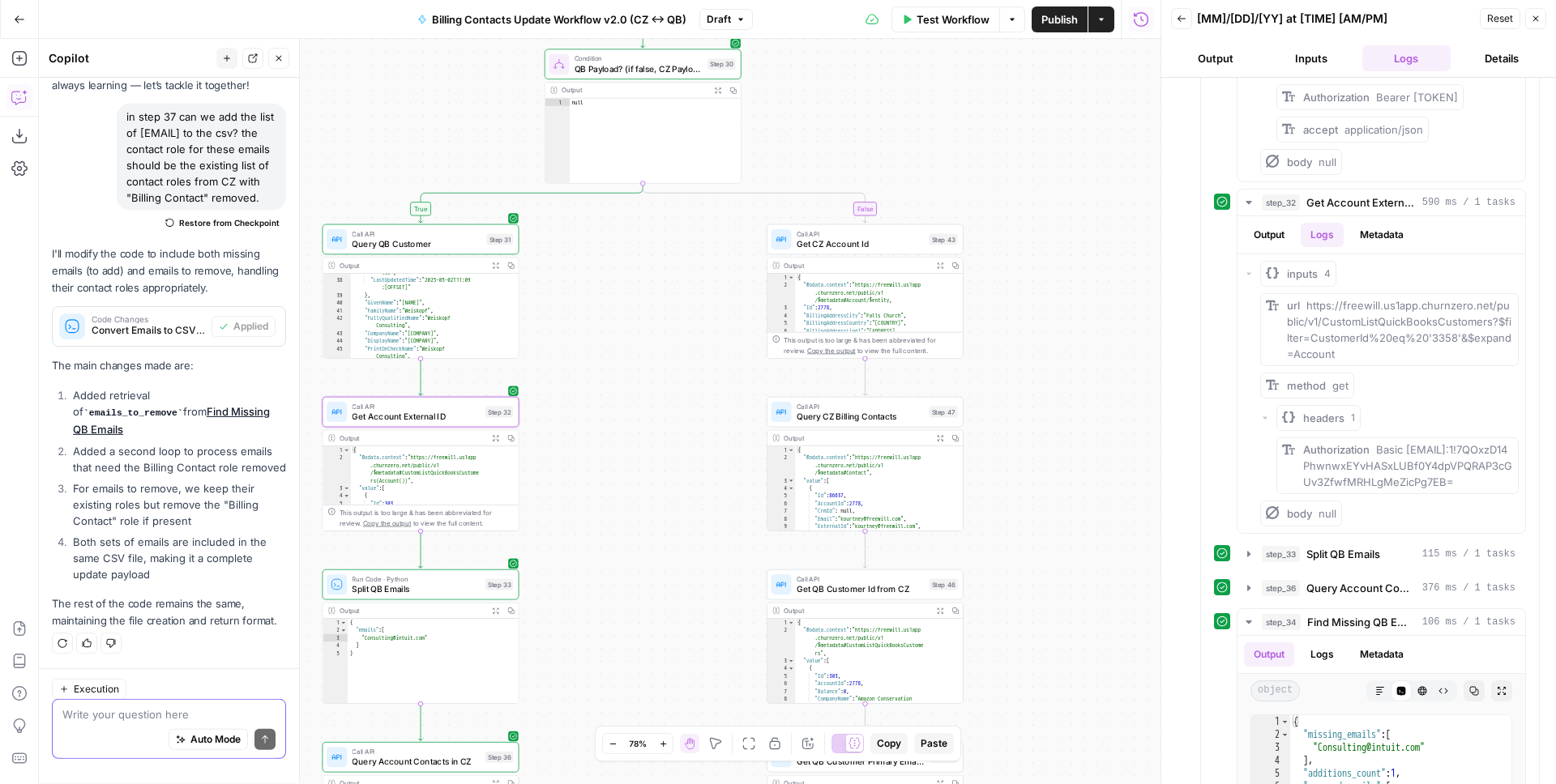 scroll, scrollTop: 137, scrollLeft: 0, axis: vertical 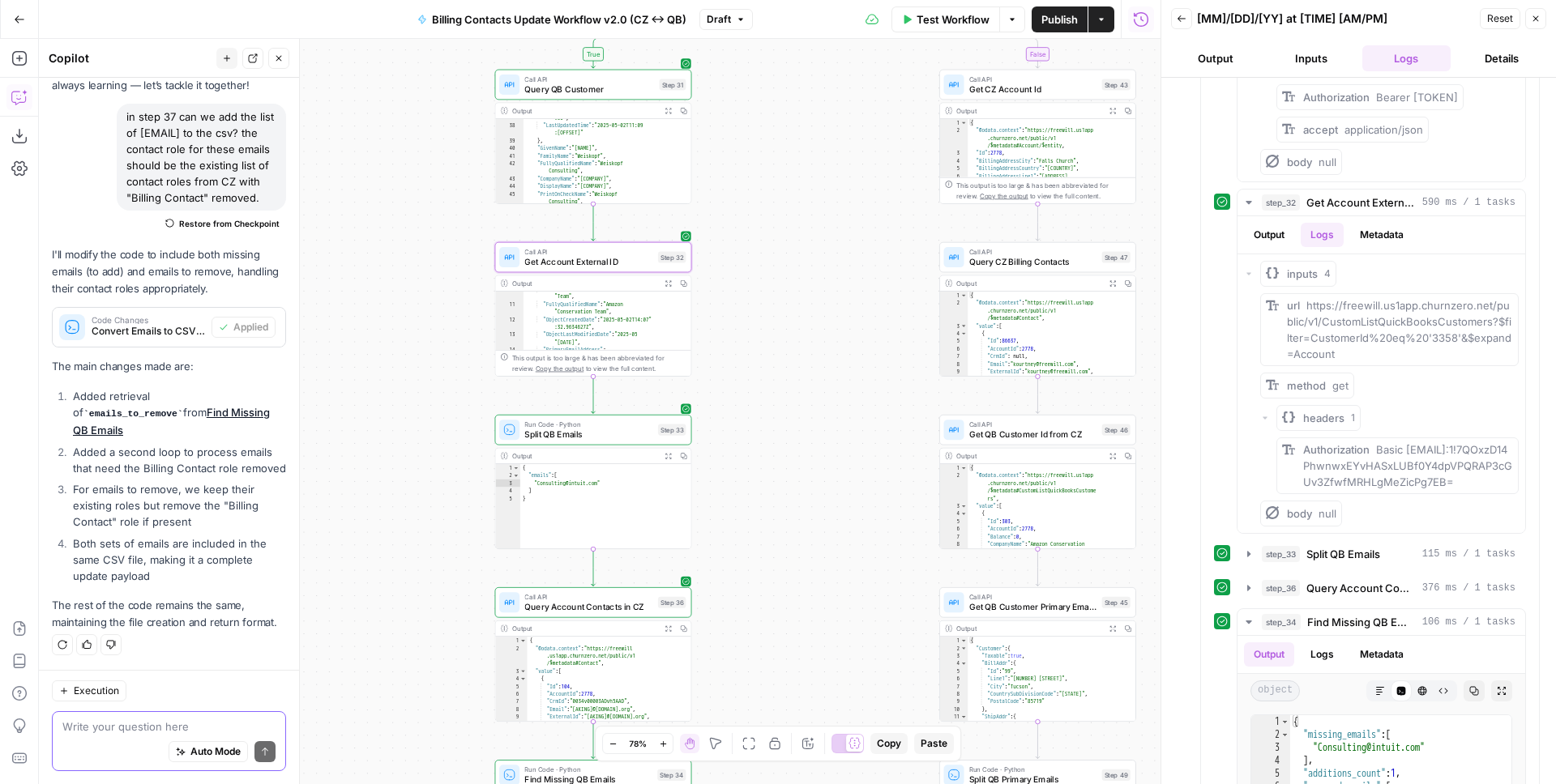 drag, startPoint x: 586, startPoint y: 403, endPoint x: 759, endPoint y: 241, distance: 237.00844 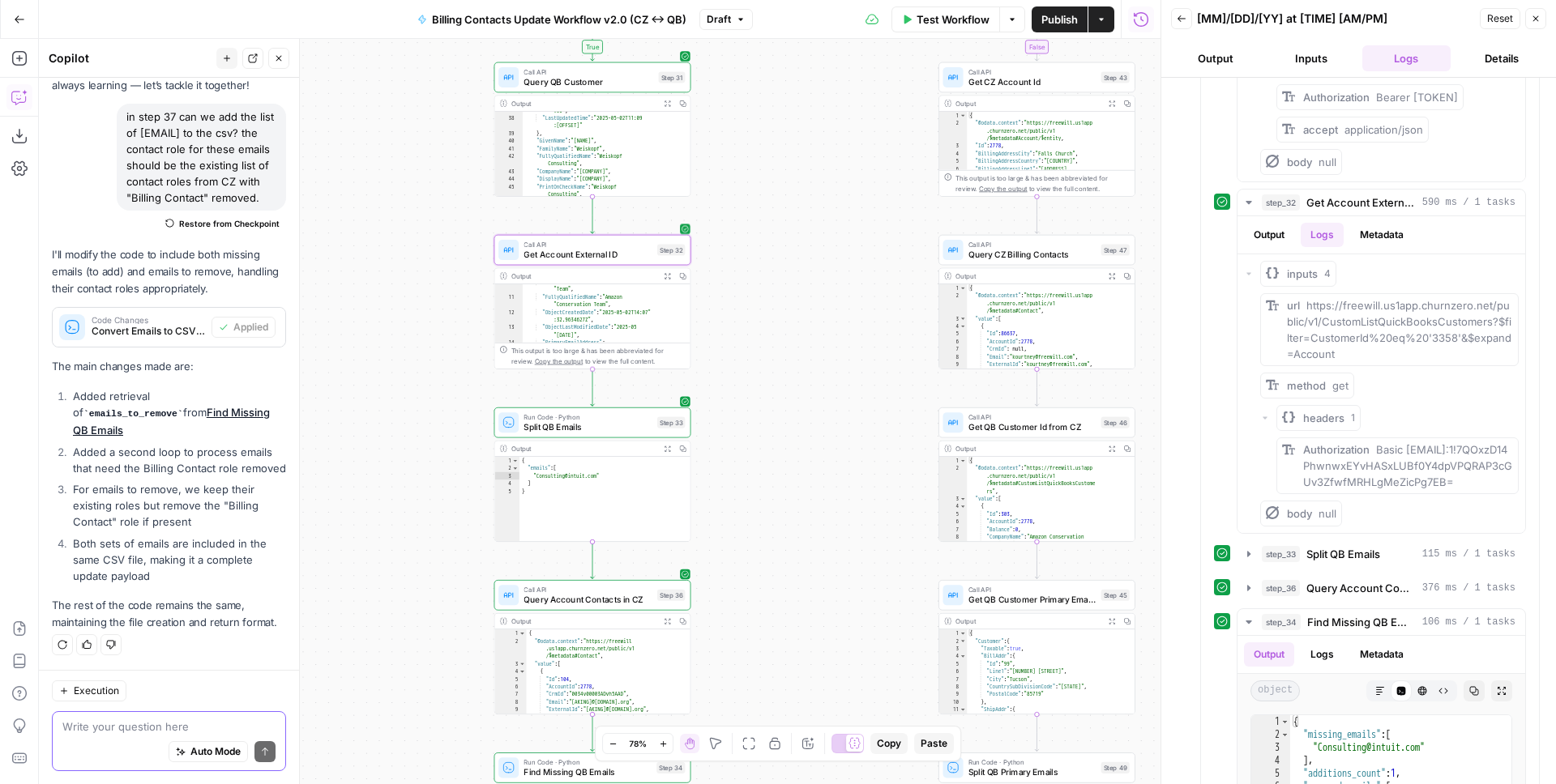 click on "Call API Get Account External ID Step 32 Copy step Delete step Edit Note Test" at bounding box center (592, 250) 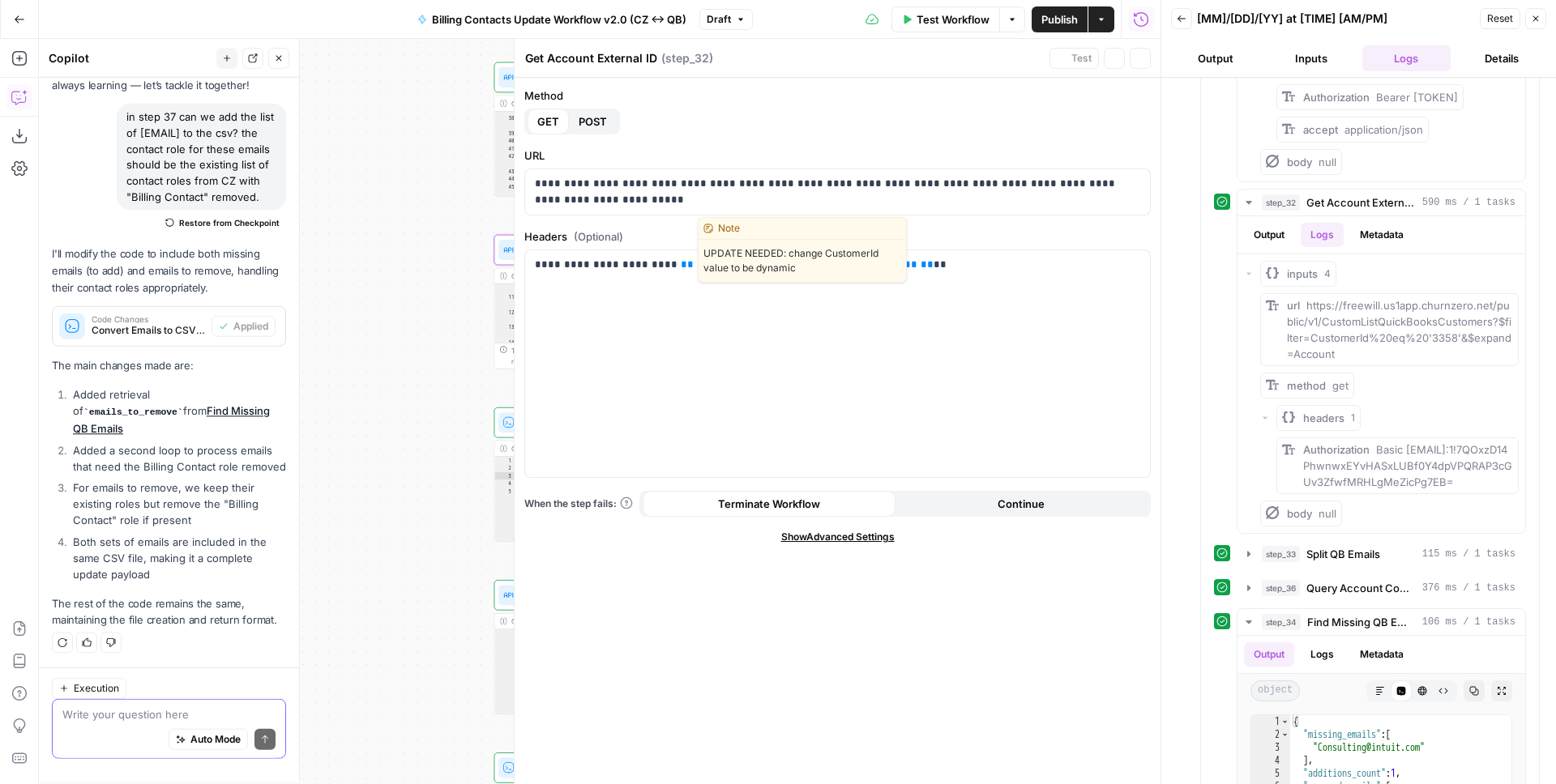 scroll, scrollTop: 137, scrollLeft: 0, axis: vertical 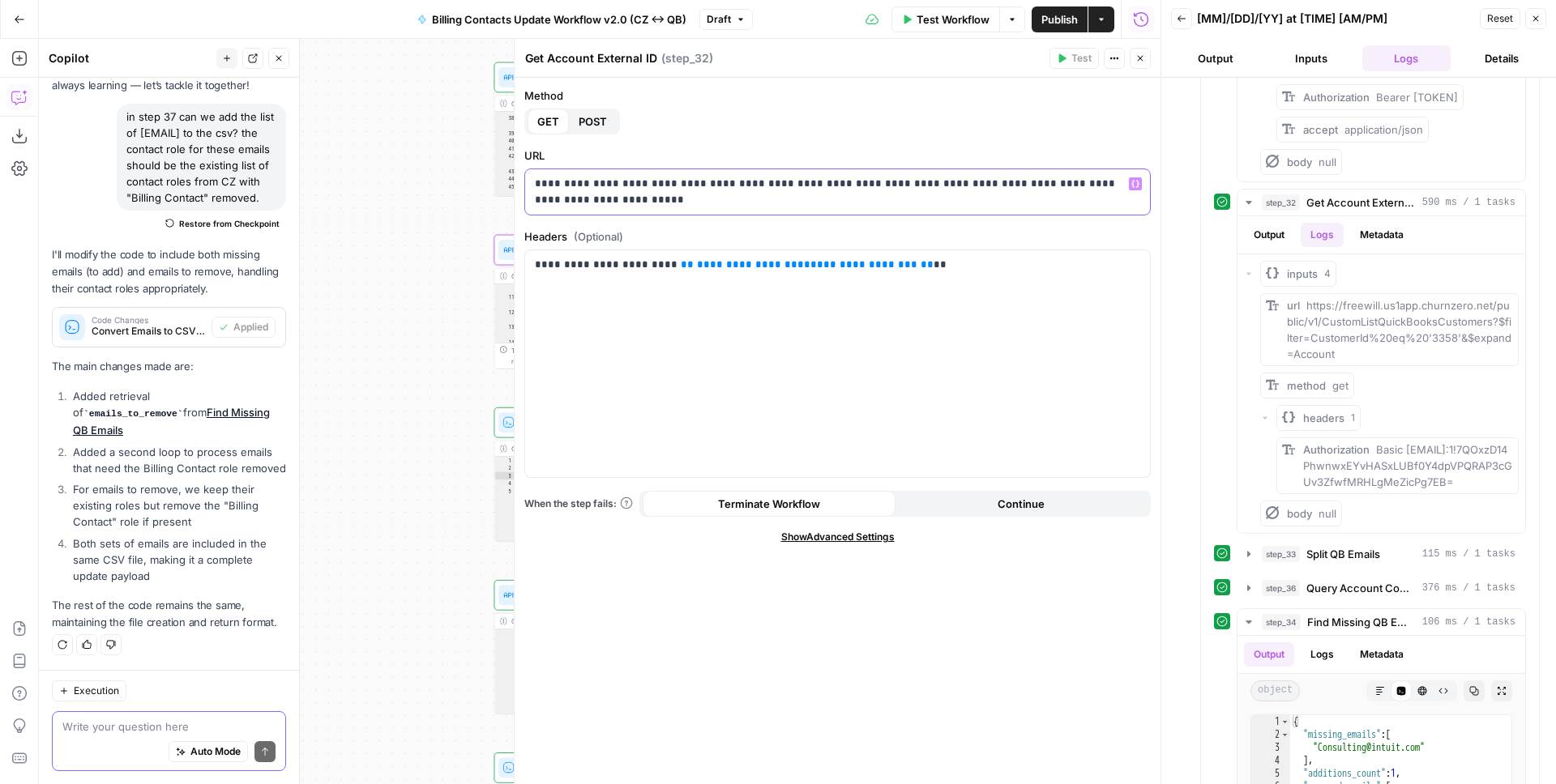 click on "**********" at bounding box center (837, 192) 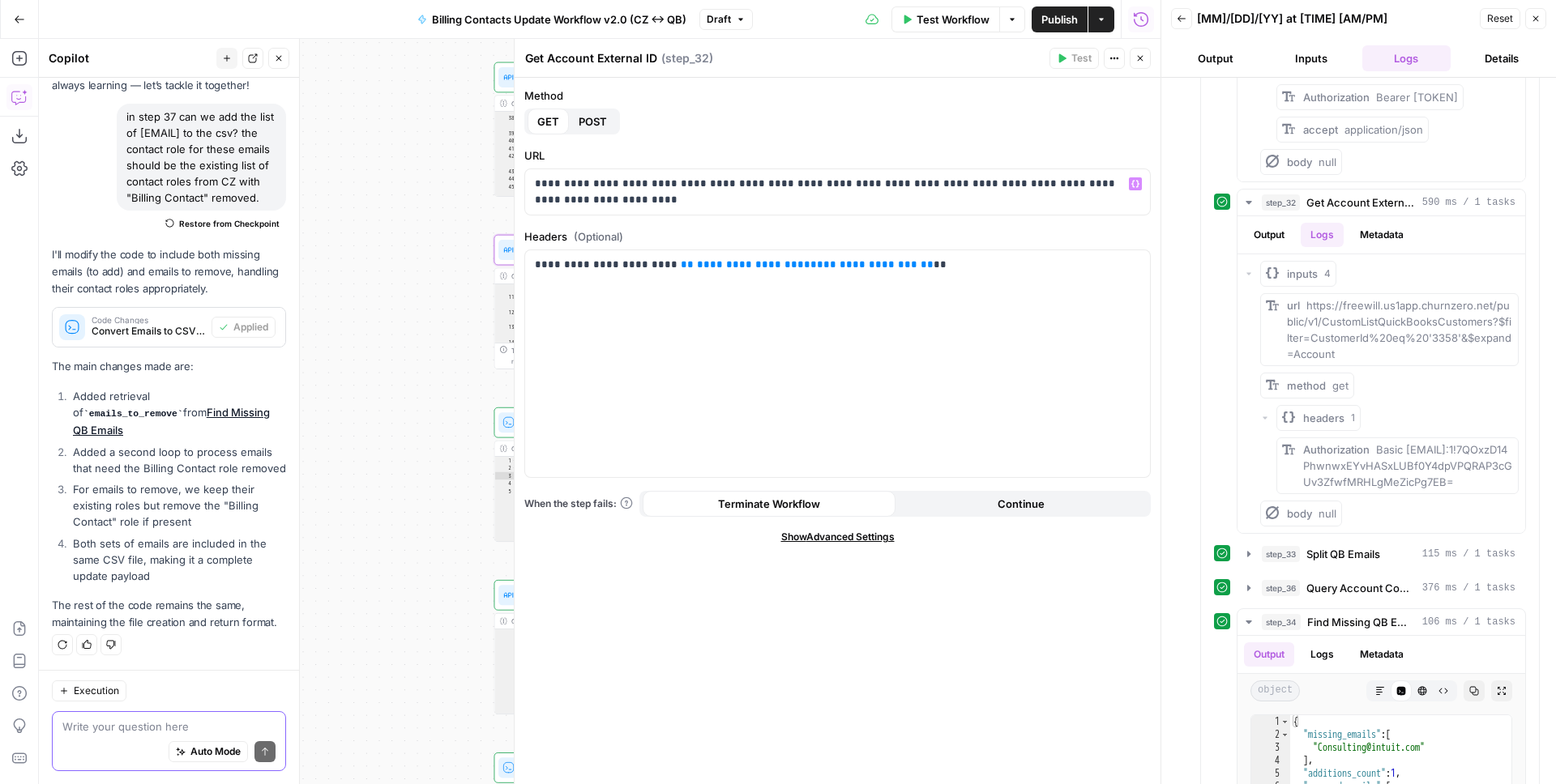 click 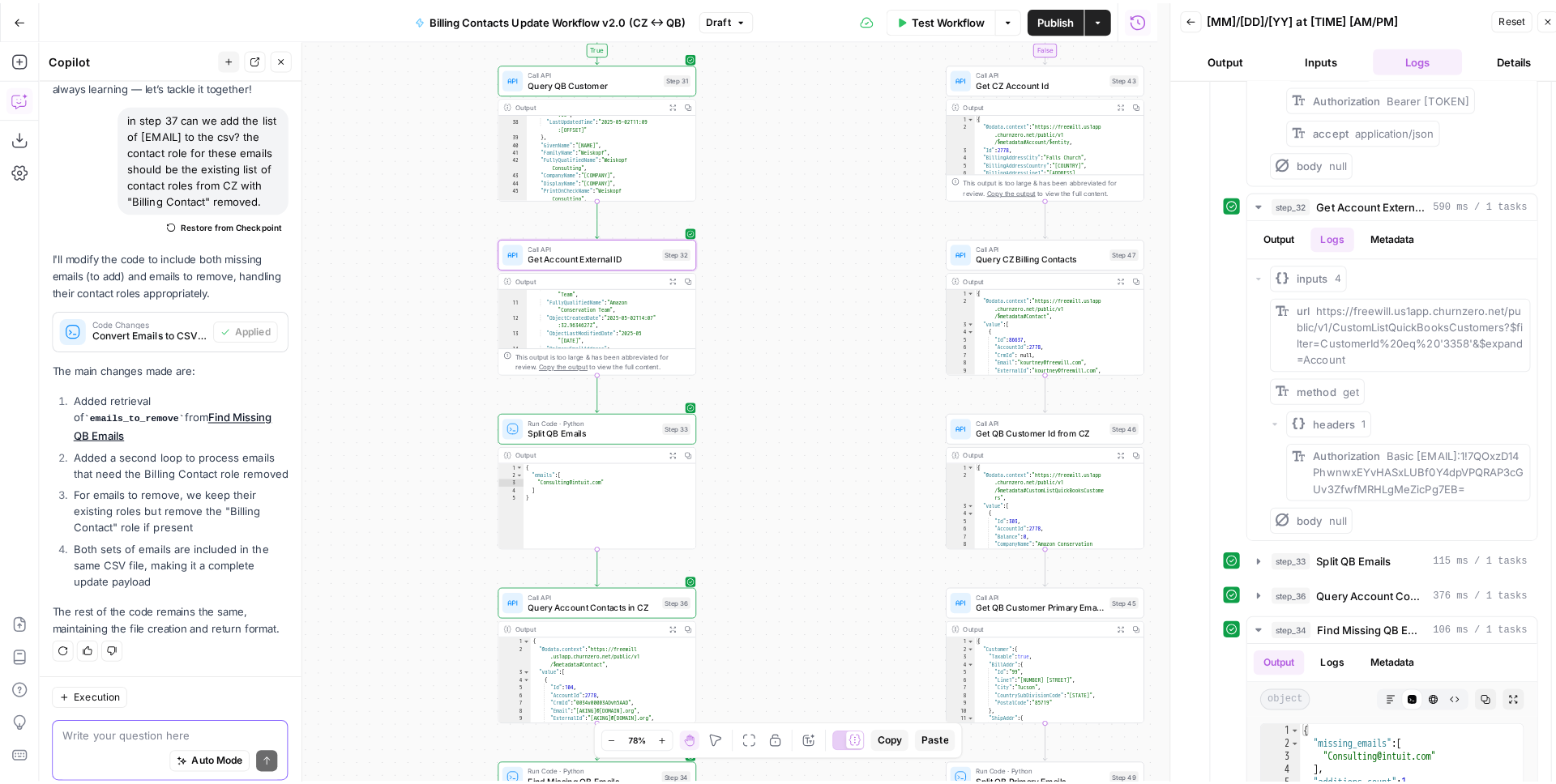 scroll, scrollTop: 137, scrollLeft: 0, axis: vertical 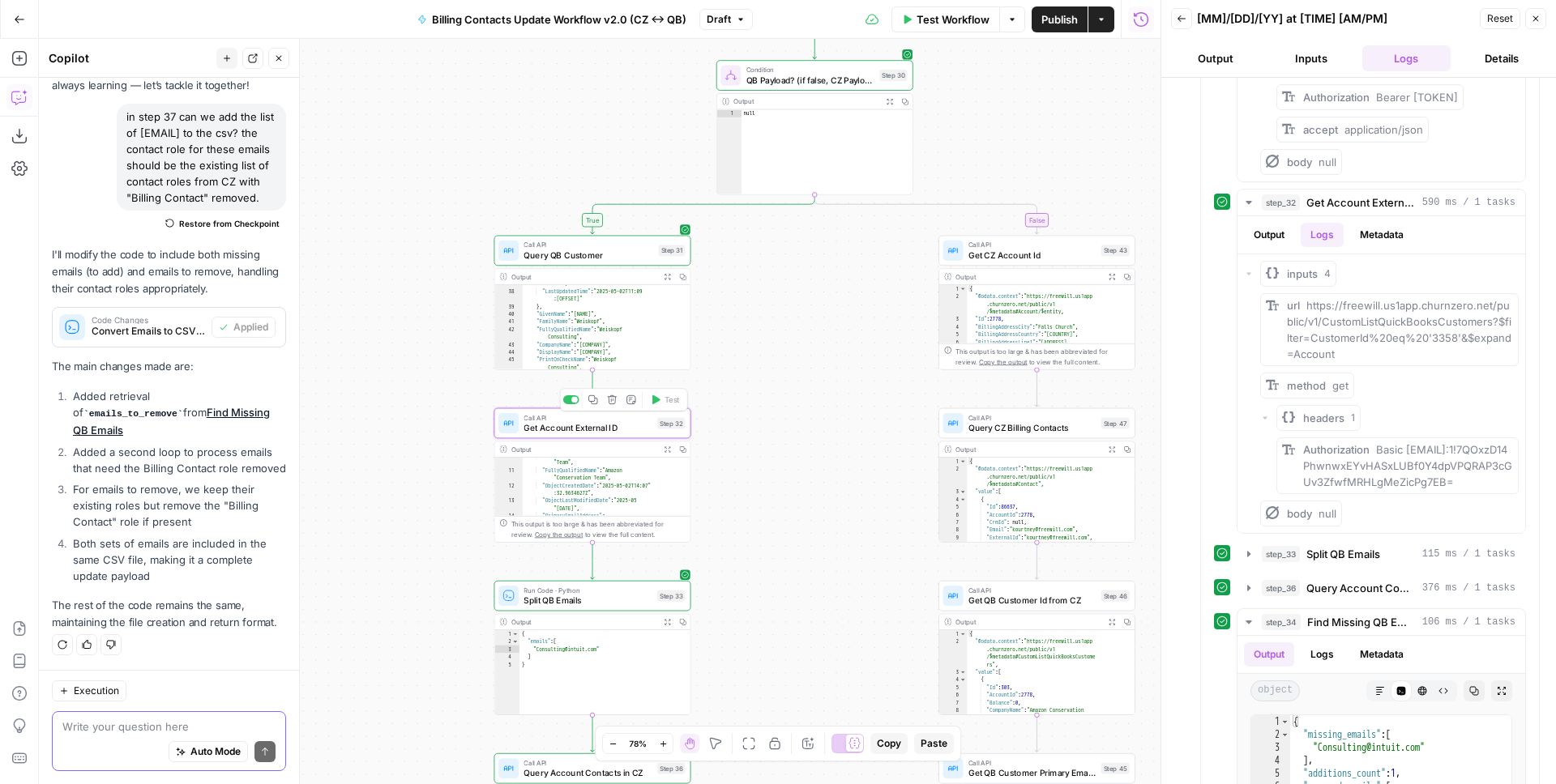 click 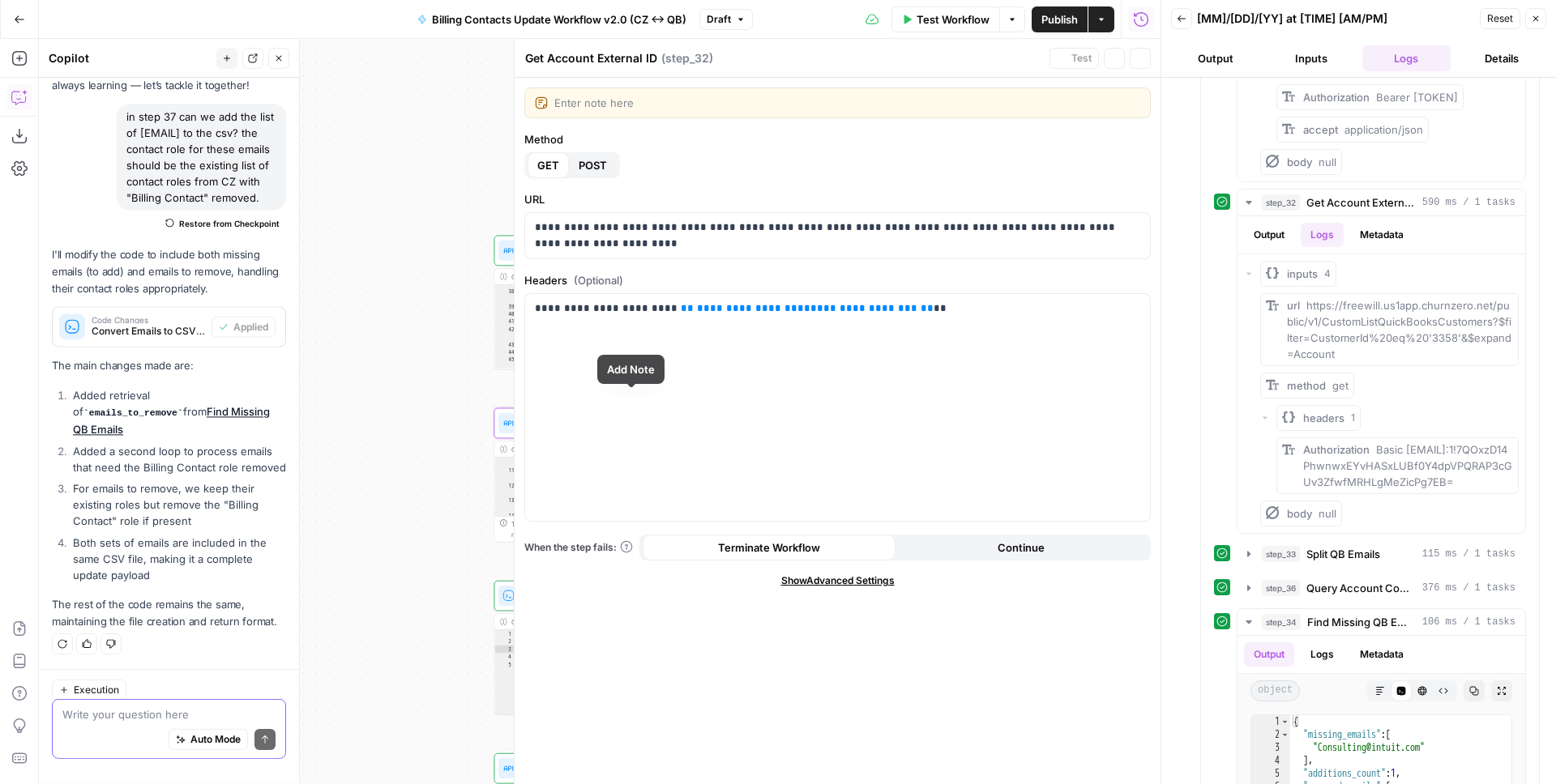 scroll, scrollTop: 137, scrollLeft: 0, axis: vertical 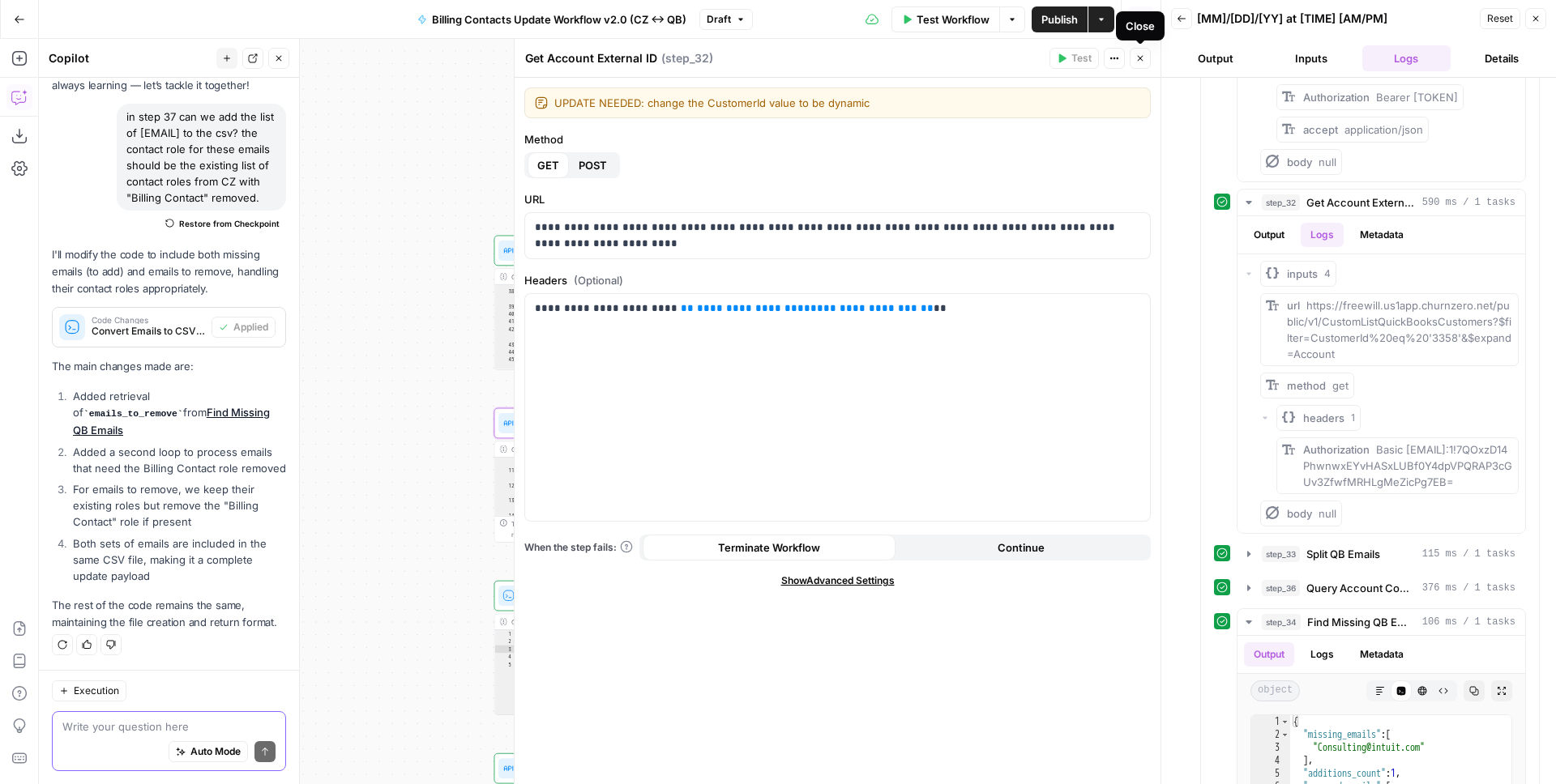 type on "UPDATE NEEDED: change the CustomerId value to be dynamic" 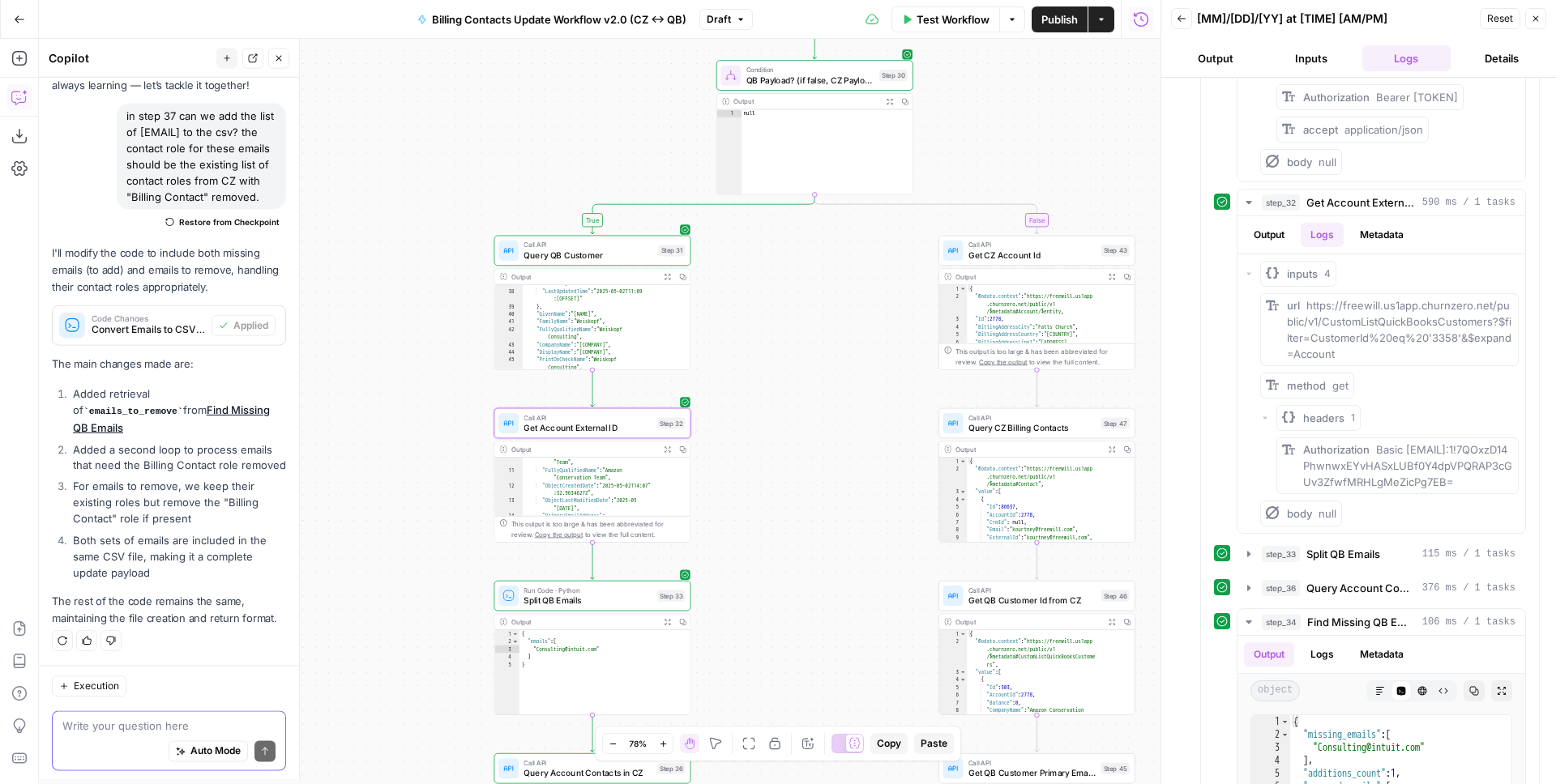 scroll, scrollTop: 137, scrollLeft: 0, axis: vertical 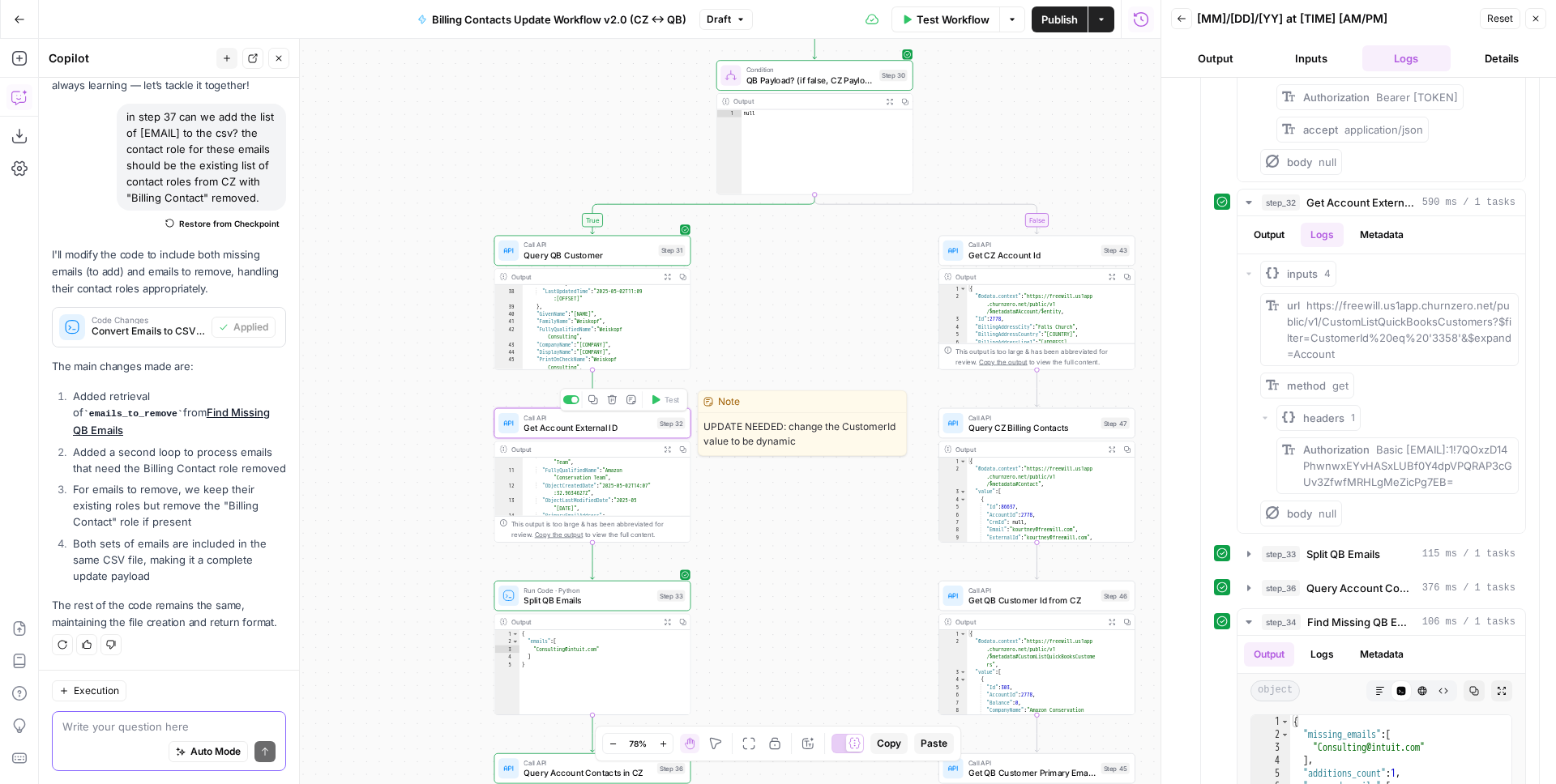 click on "Edit Note" at bounding box center [631, 399] 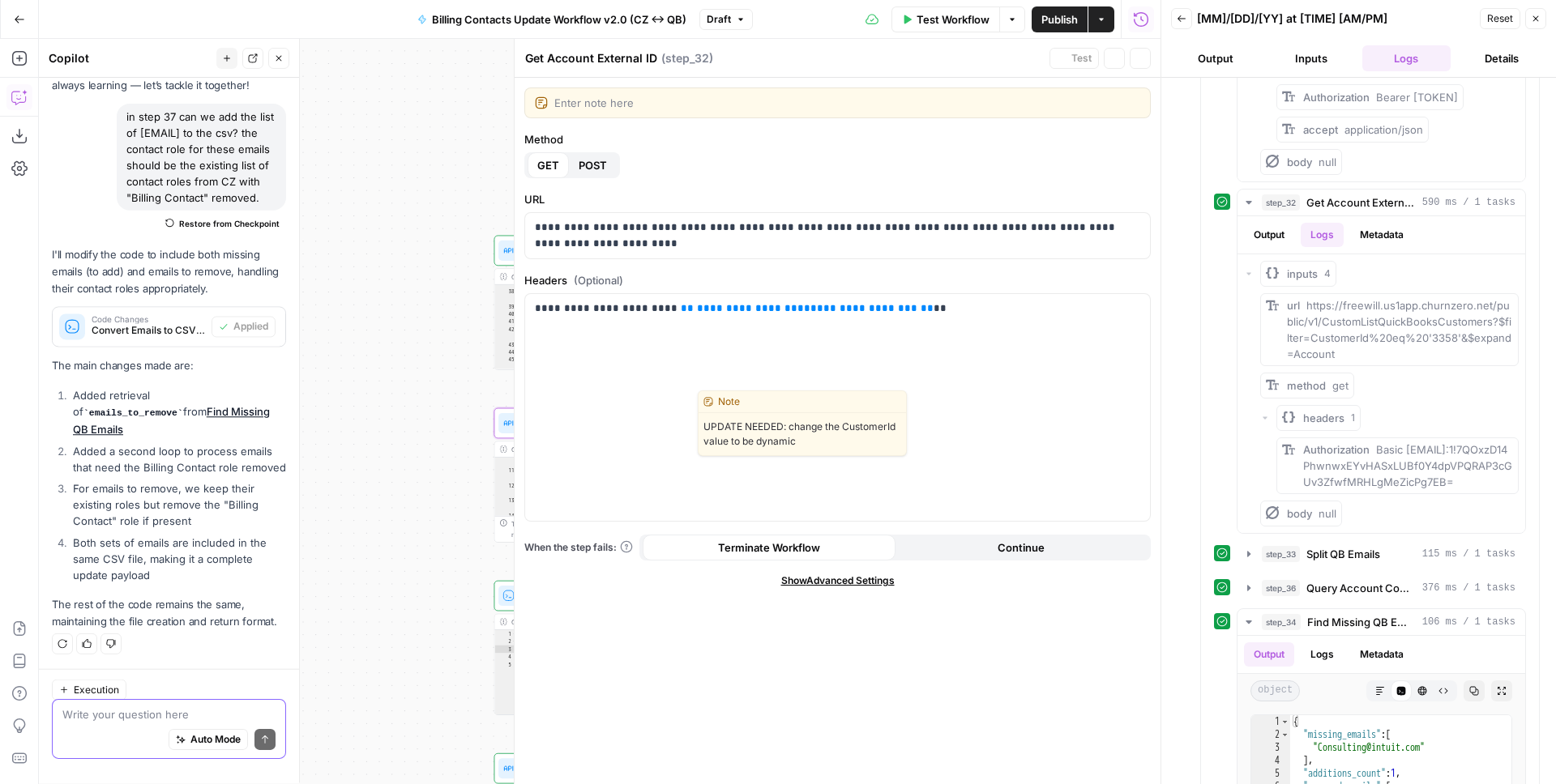 scroll, scrollTop: 137, scrollLeft: 0, axis: vertical 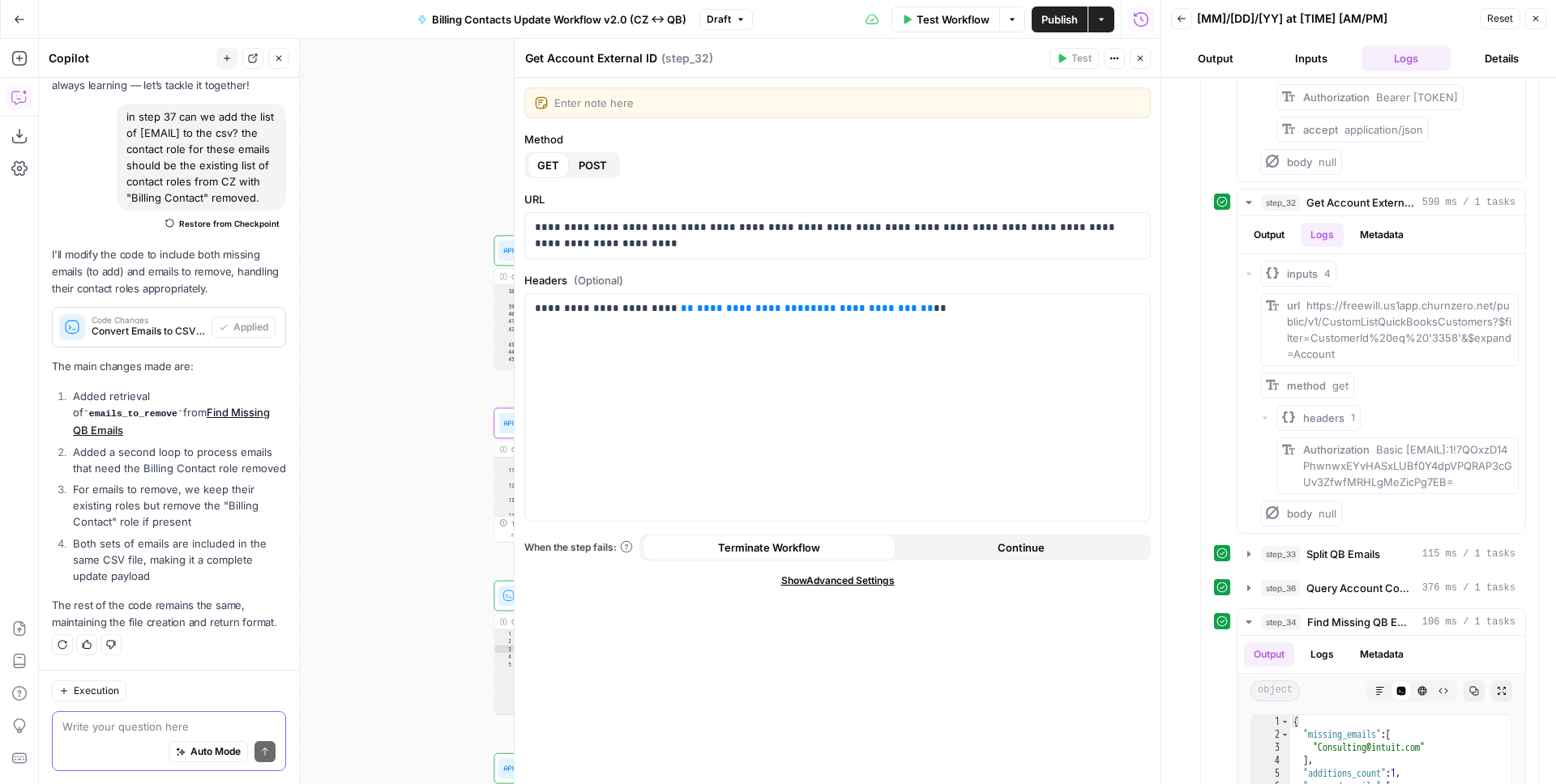 click 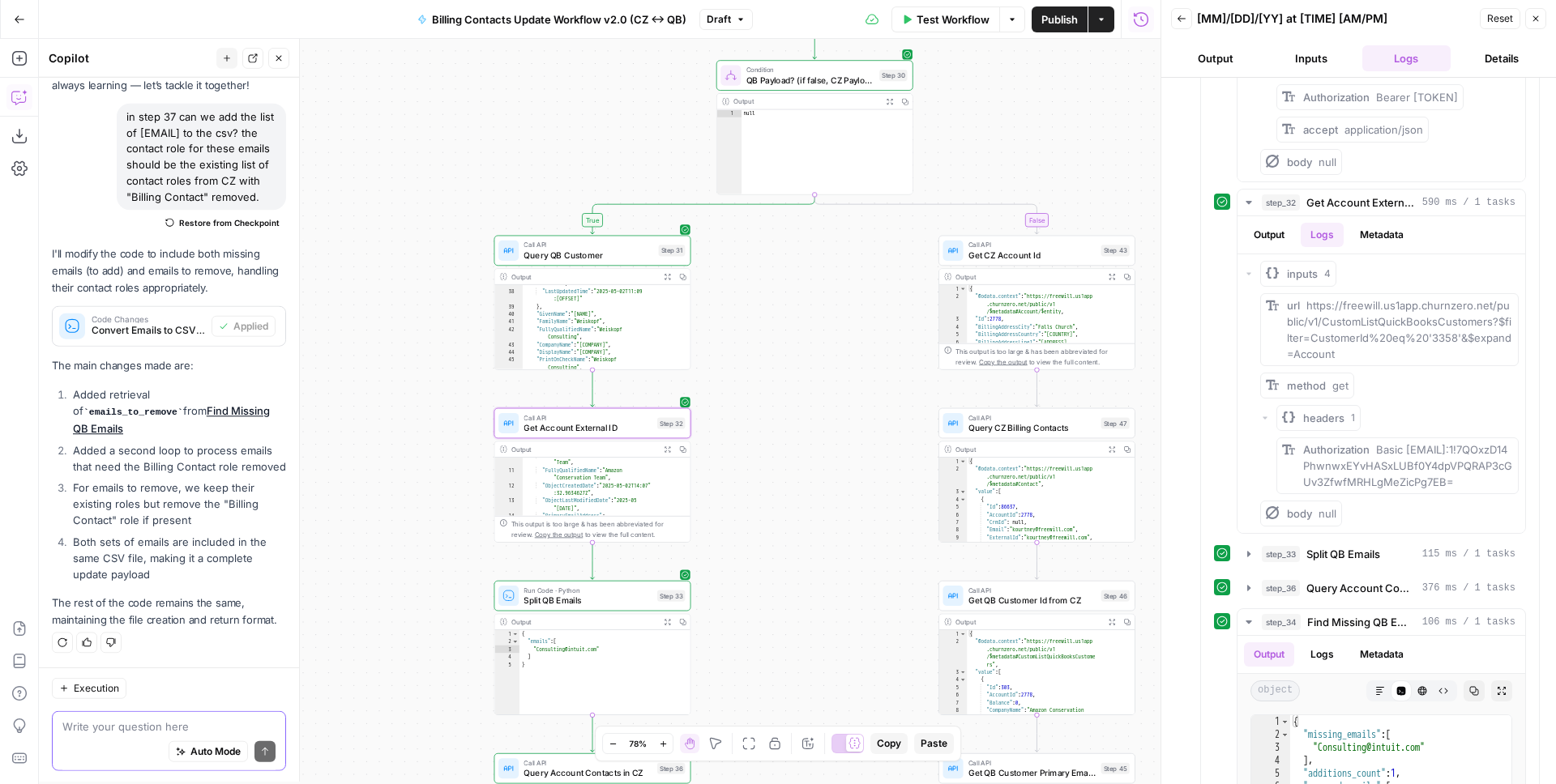 scroll, scrollTop: 137, scrollLeft: 0, axis: vertical 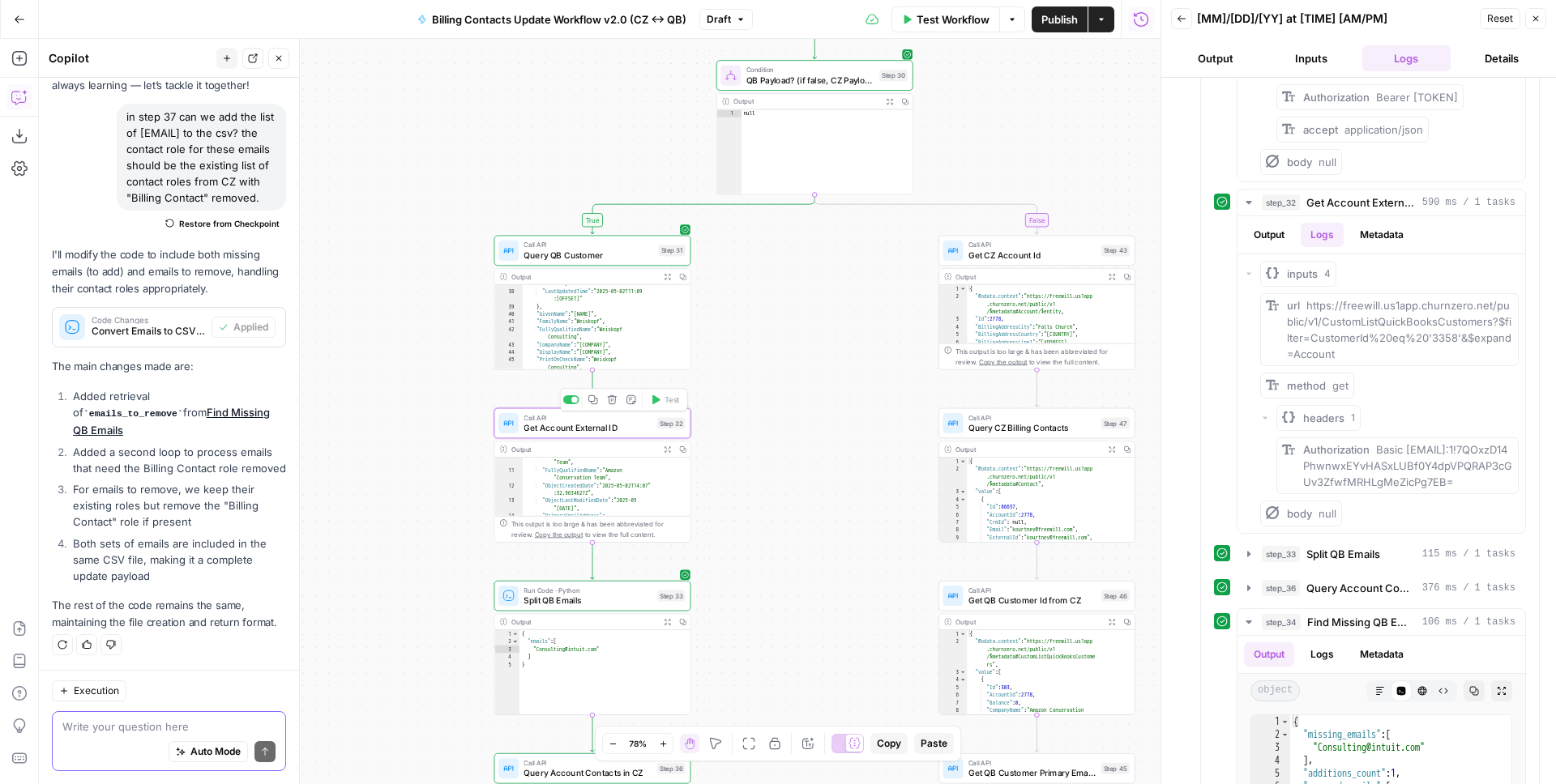 click 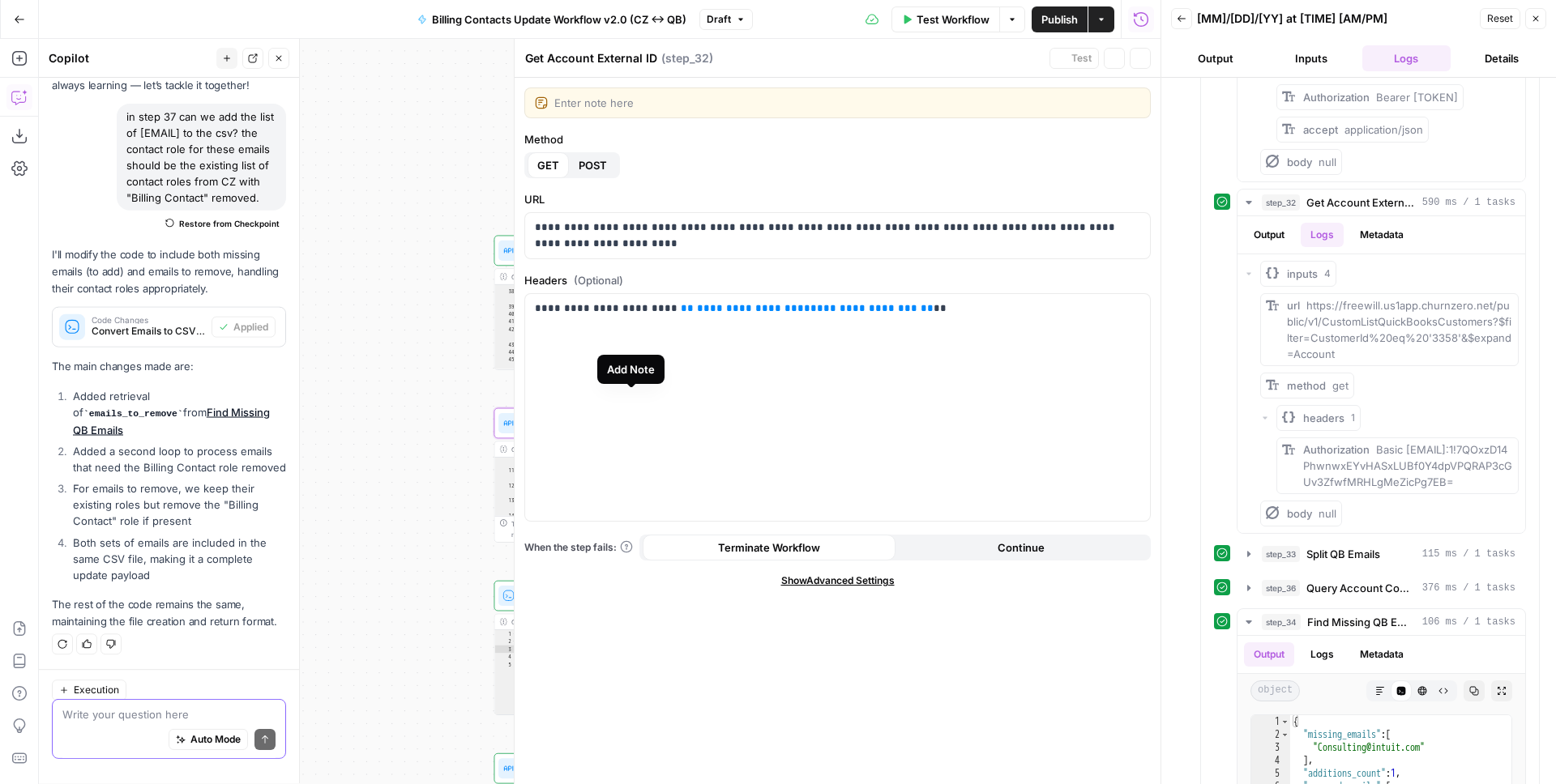 scroll, scrollTop: 137, scrollLeft: 0, axis: vertical 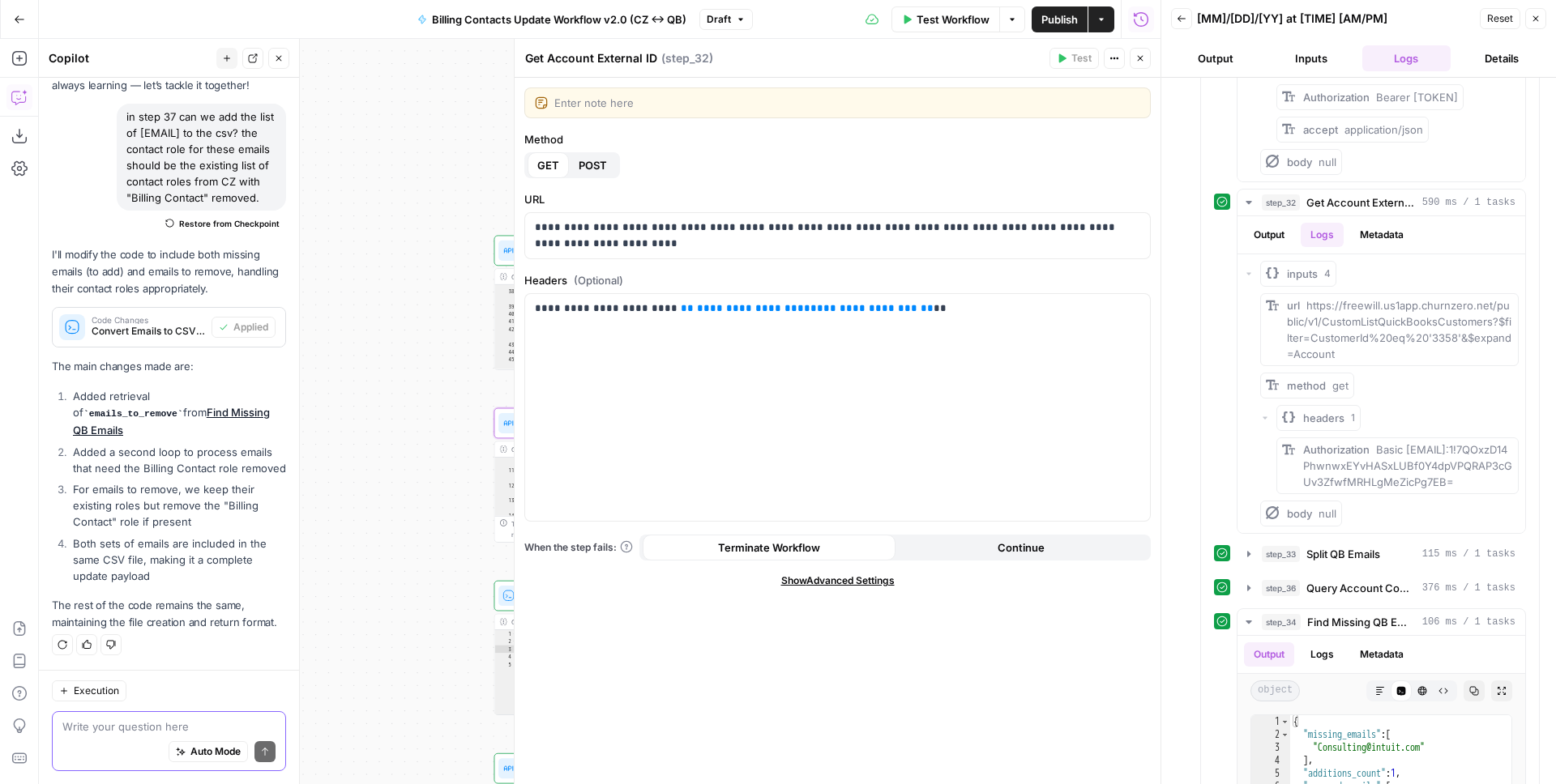 click on "Close" at bounding box center [1140, 58] 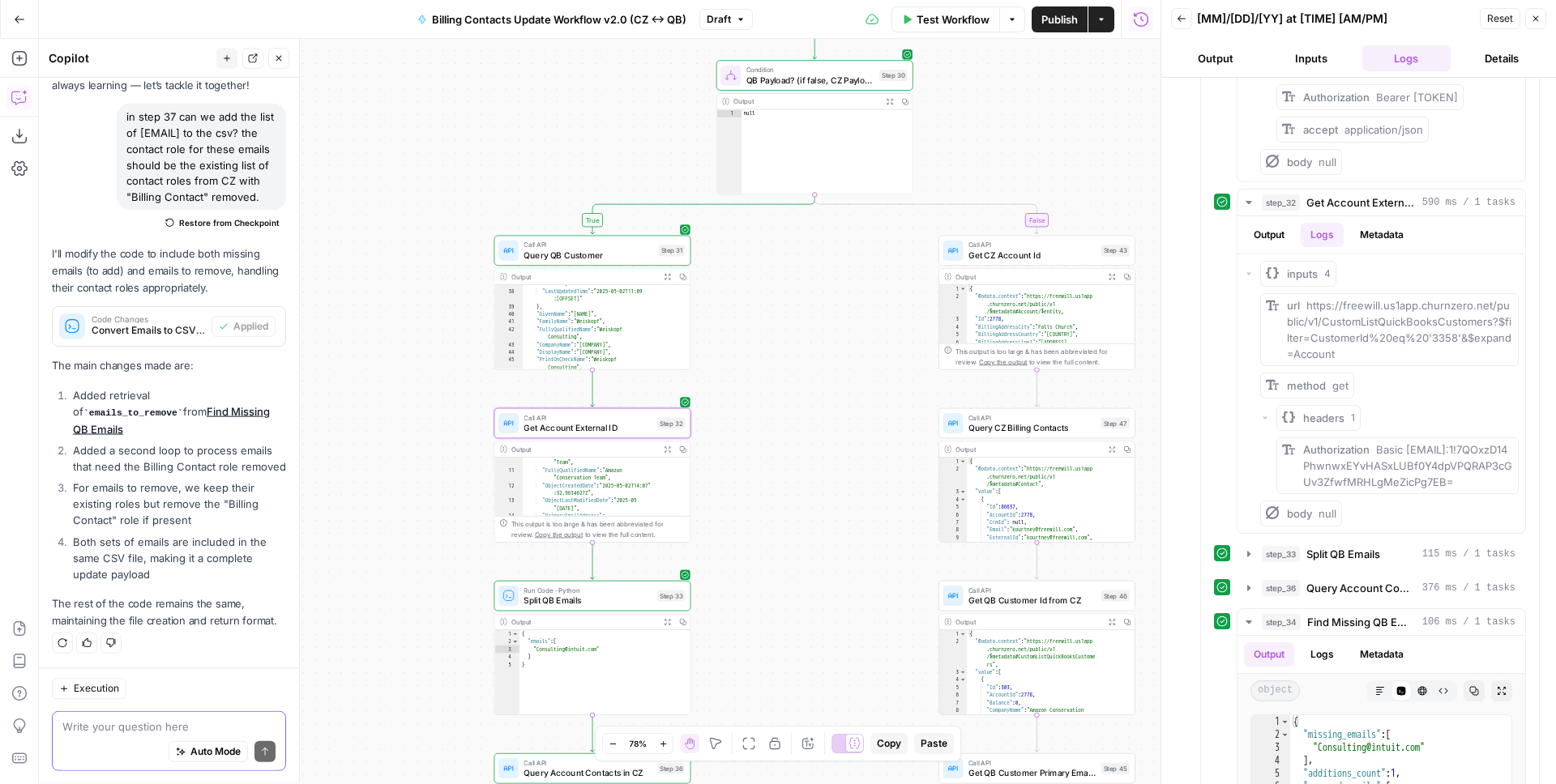 scroll, scrollTop: 137, scrollLeft: 0, axis: vertical 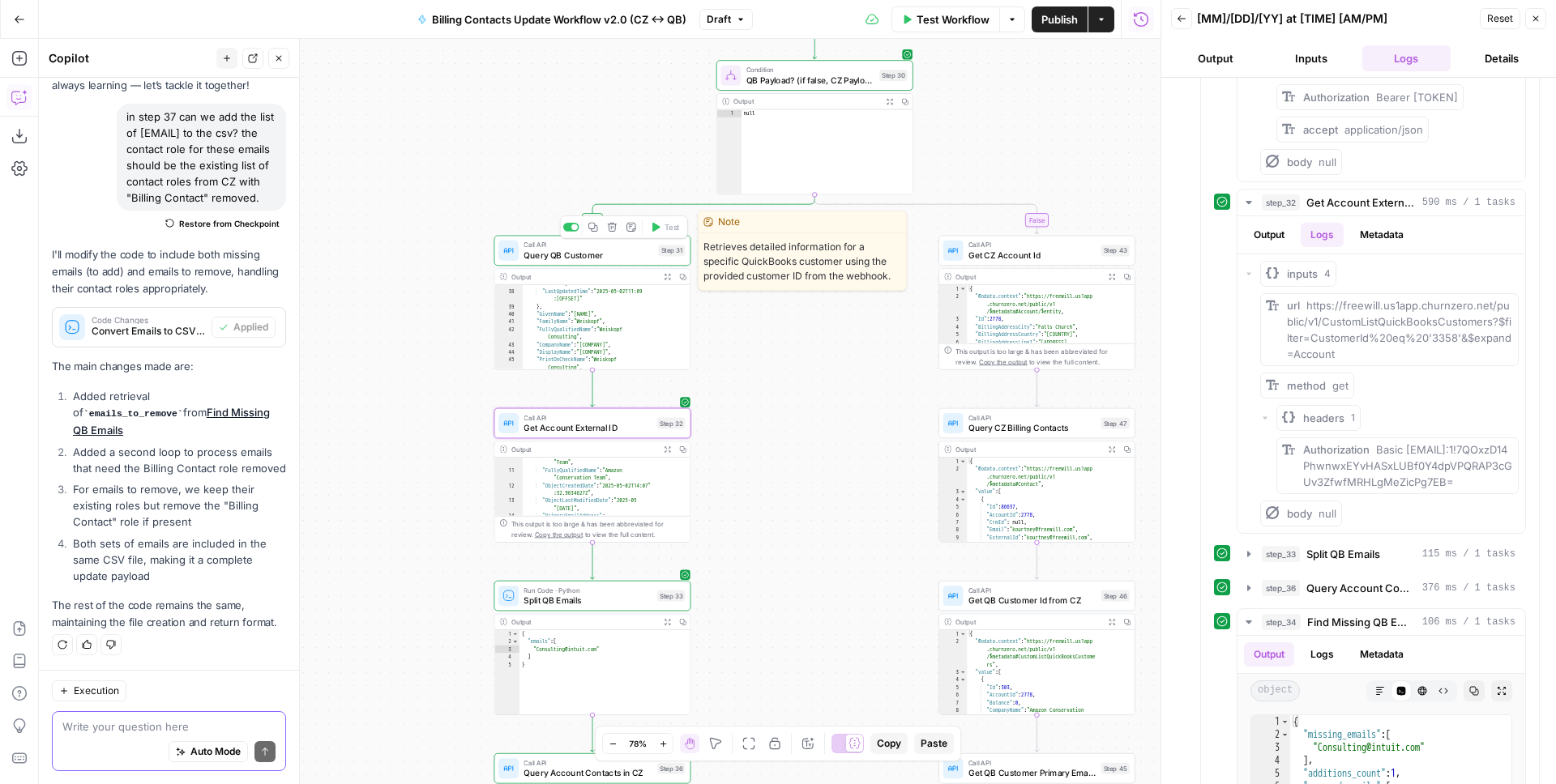 click 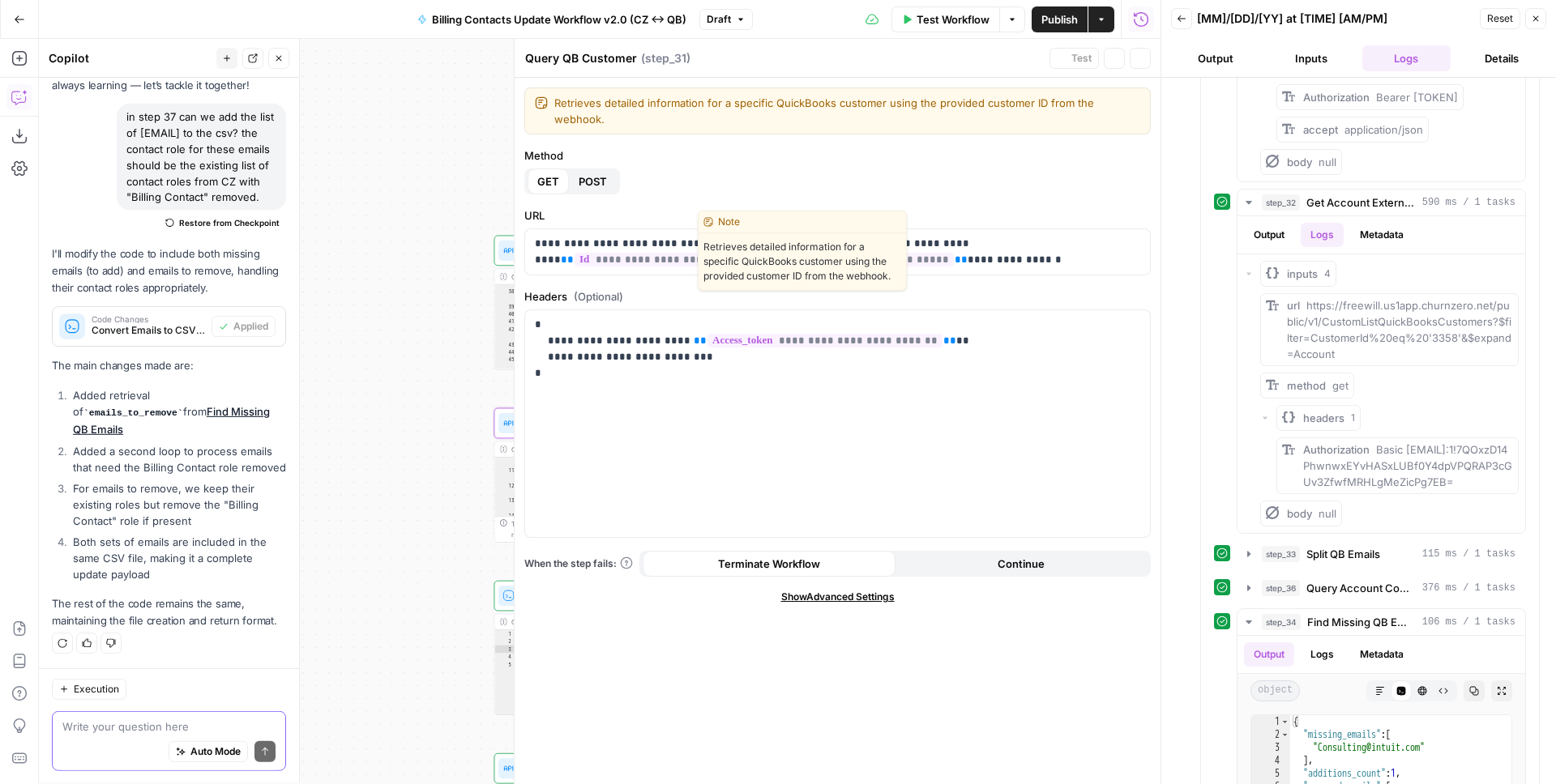 scroll, scrollTop: 137, scrollLeft: 0, axis: vertical 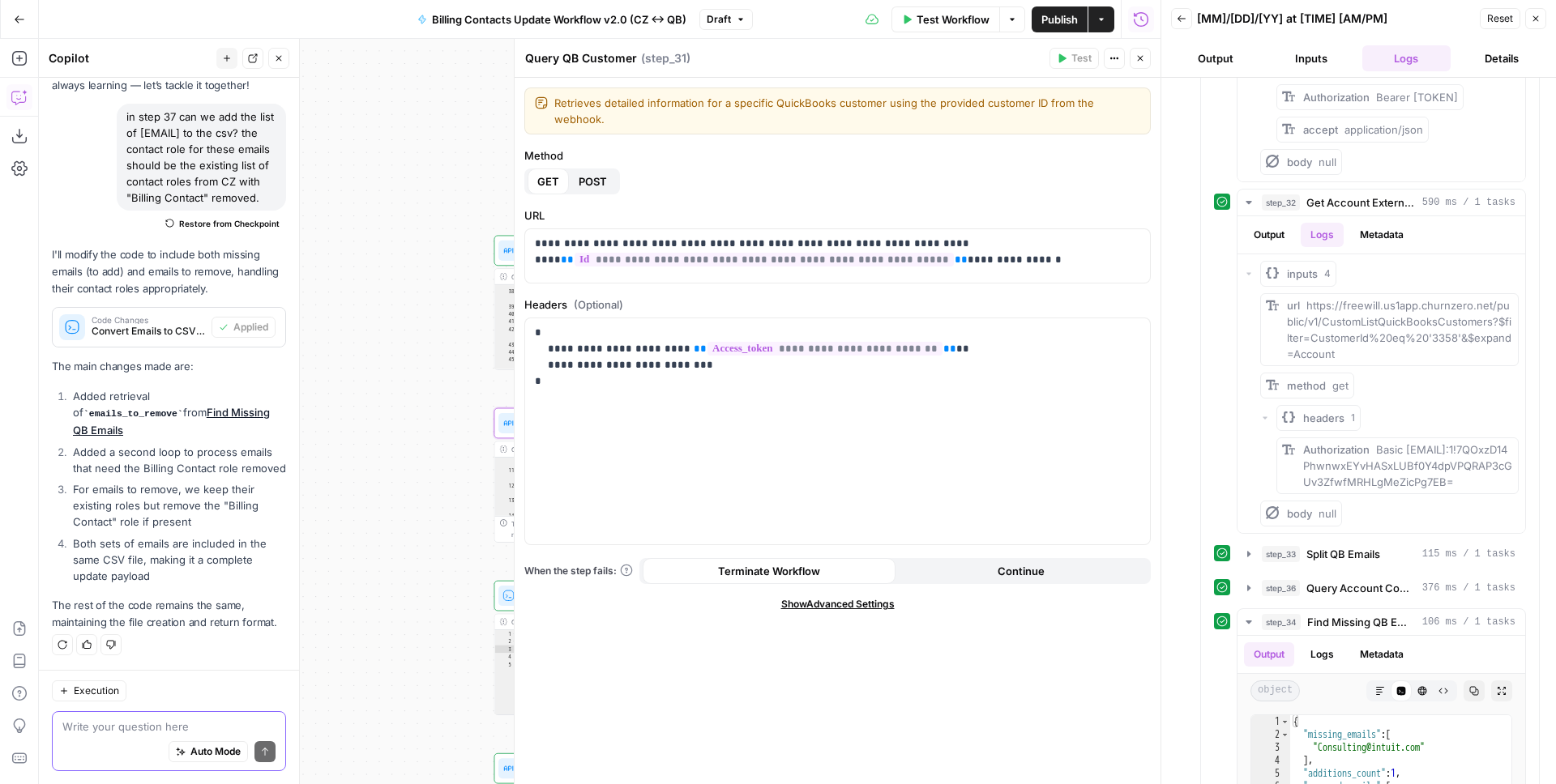 click on "Close" at bounding box center (1144, 58) 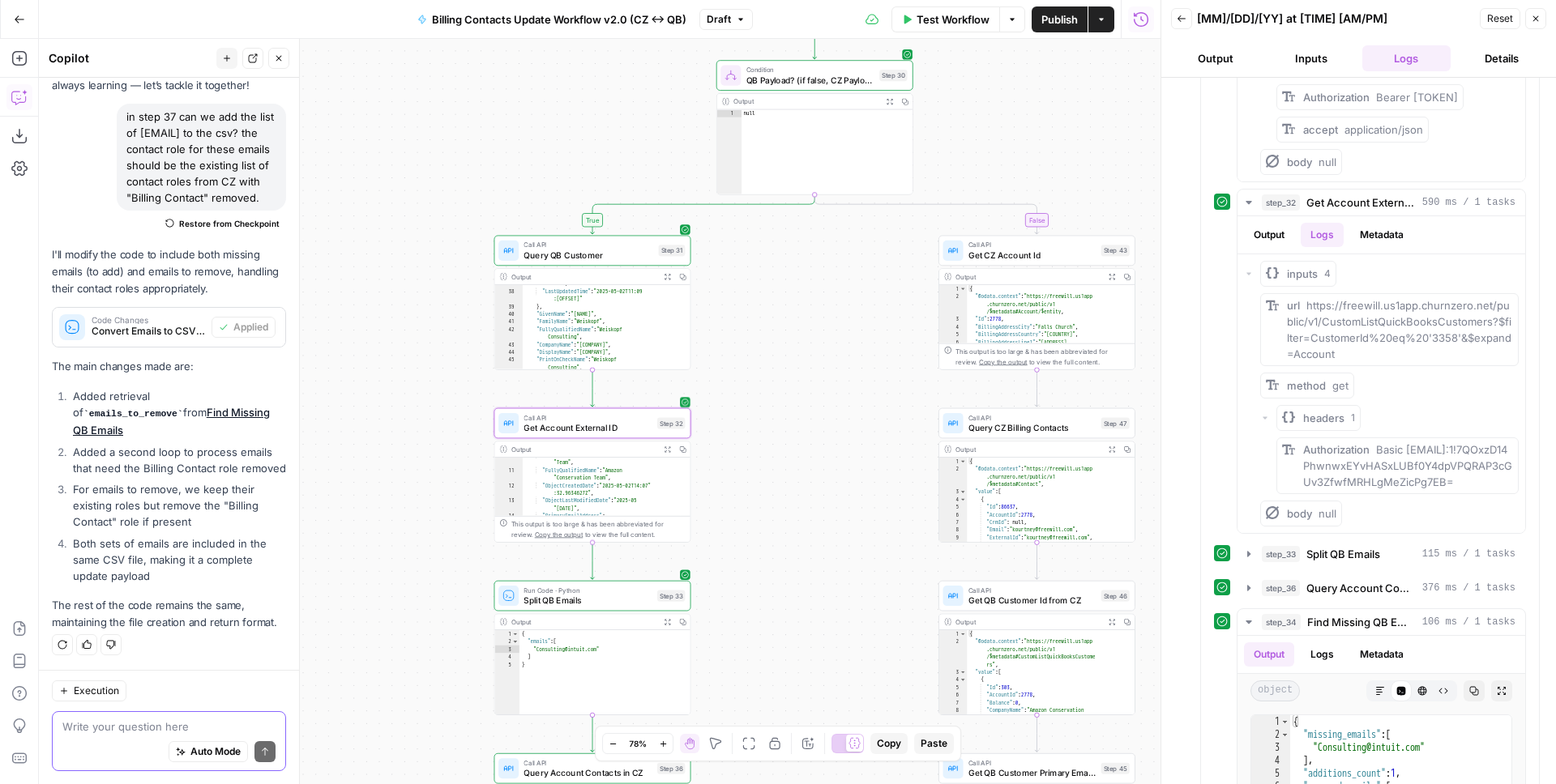 click on "Get Account External ID" at bounding box center (588, 428) 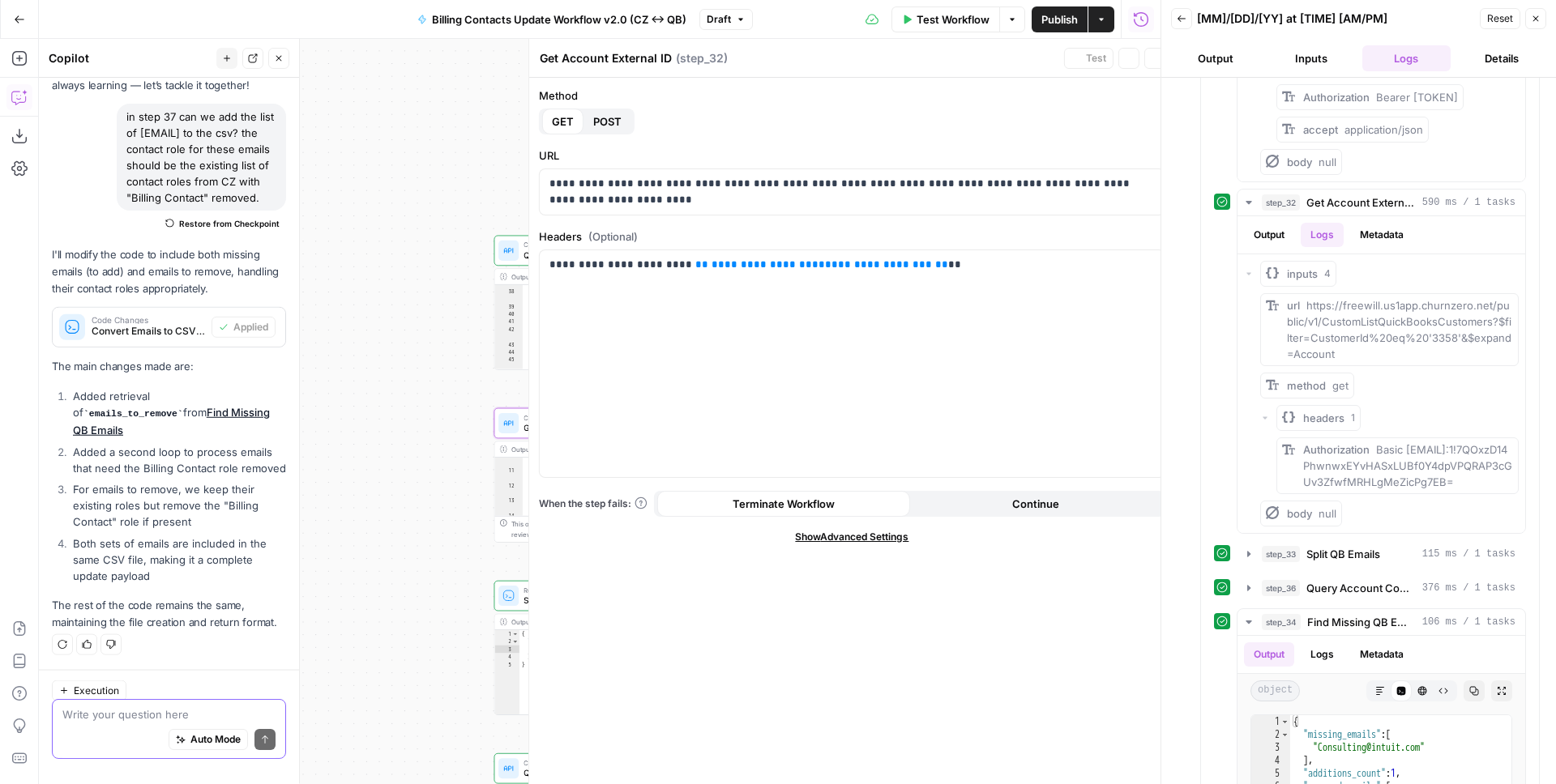 scroll, scrollTop: 137, scrollLeft: 0, axis: vertical 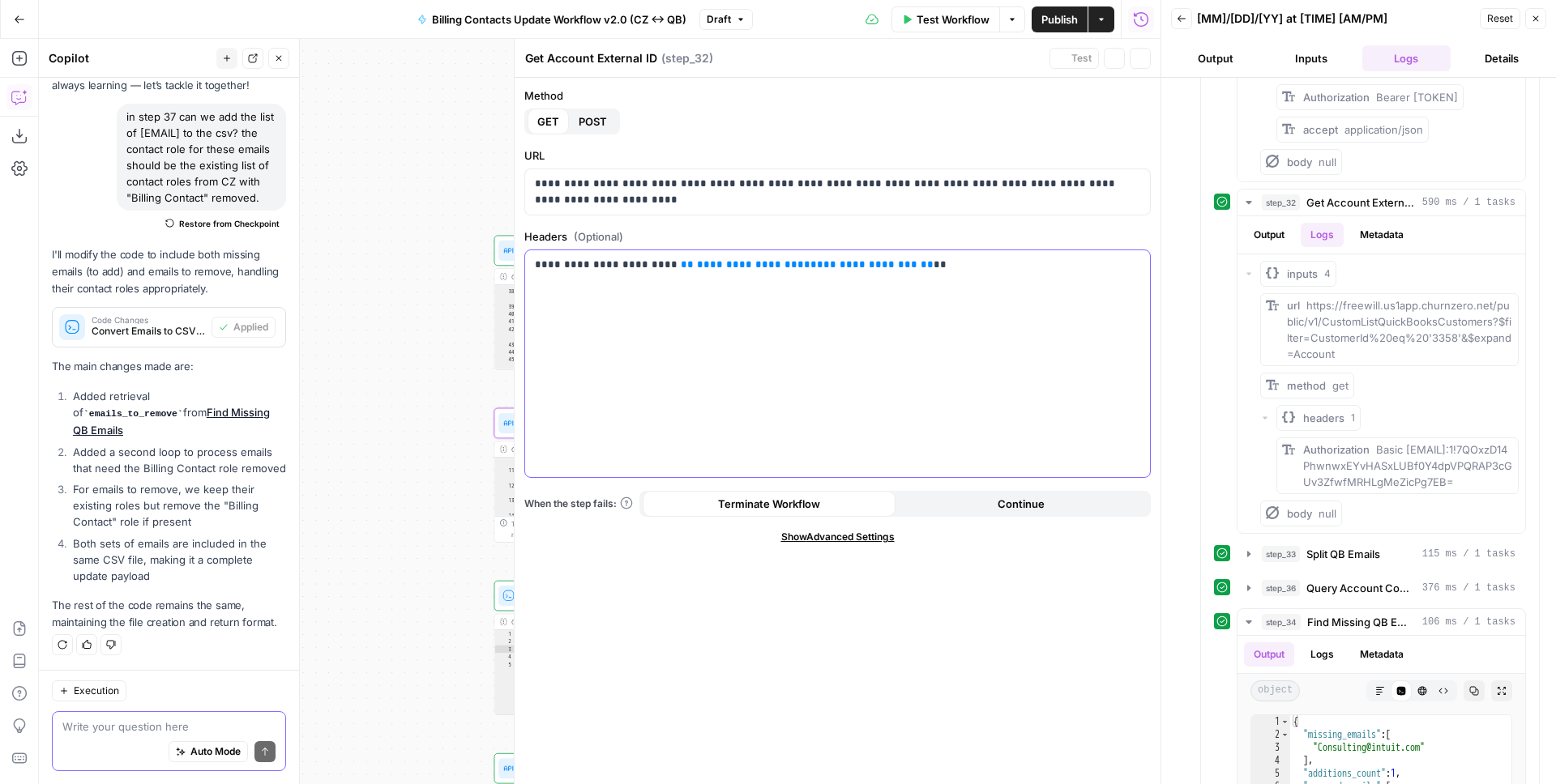 click on "**********" at bounding box center (837, 364) 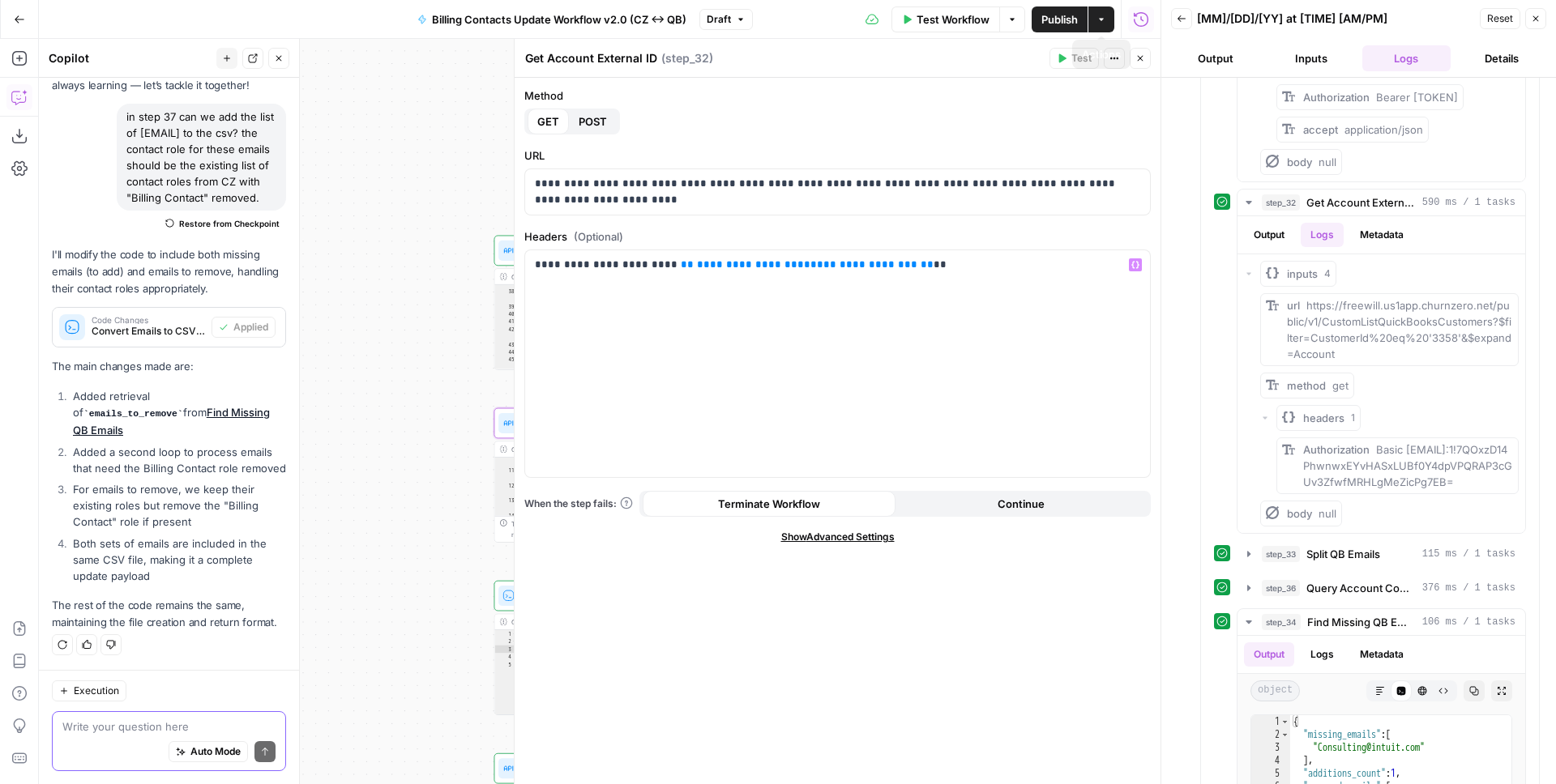 click 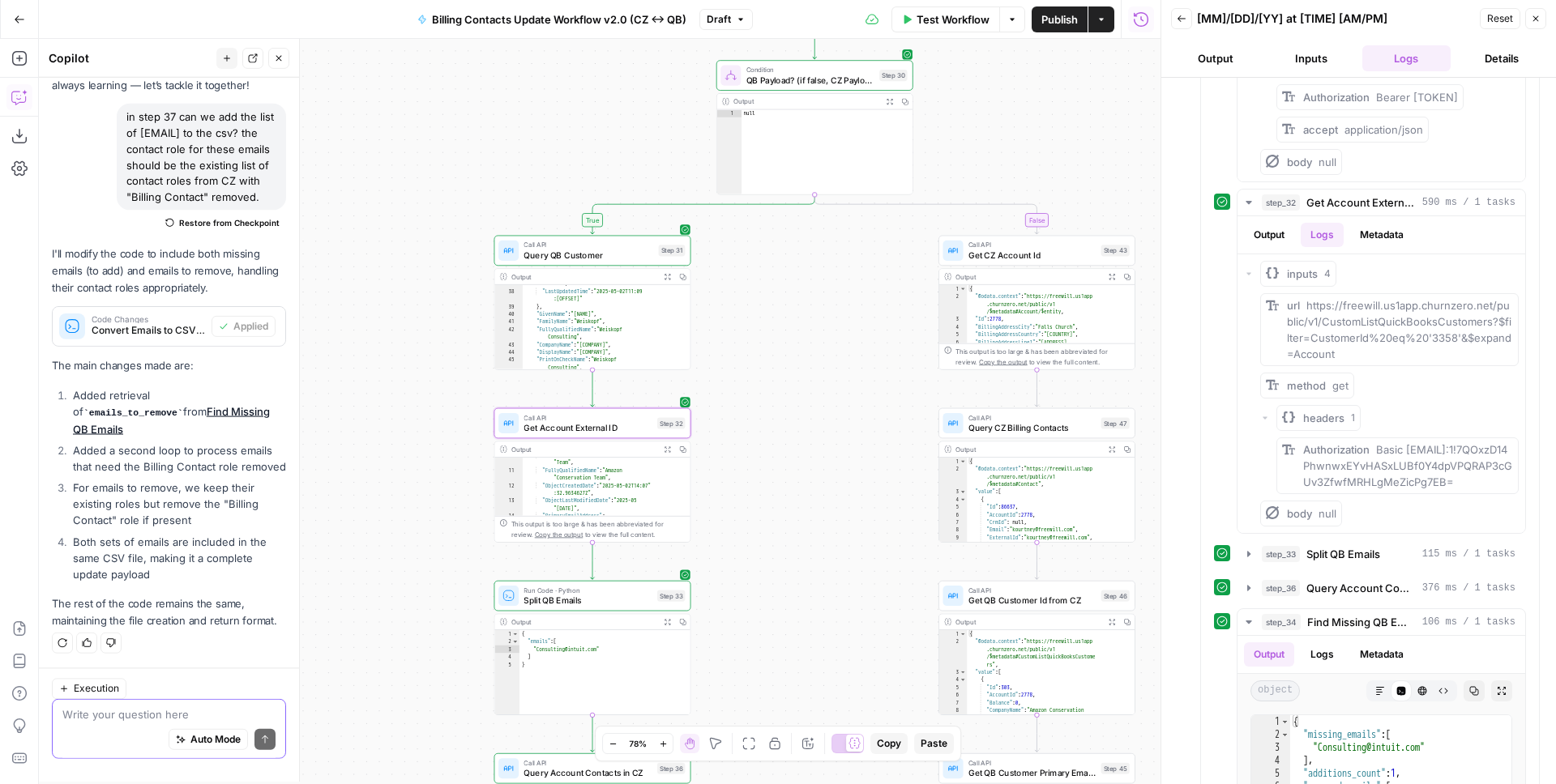 scroll, scrollTop: 137, scrollLeft: 0, axis: vertical 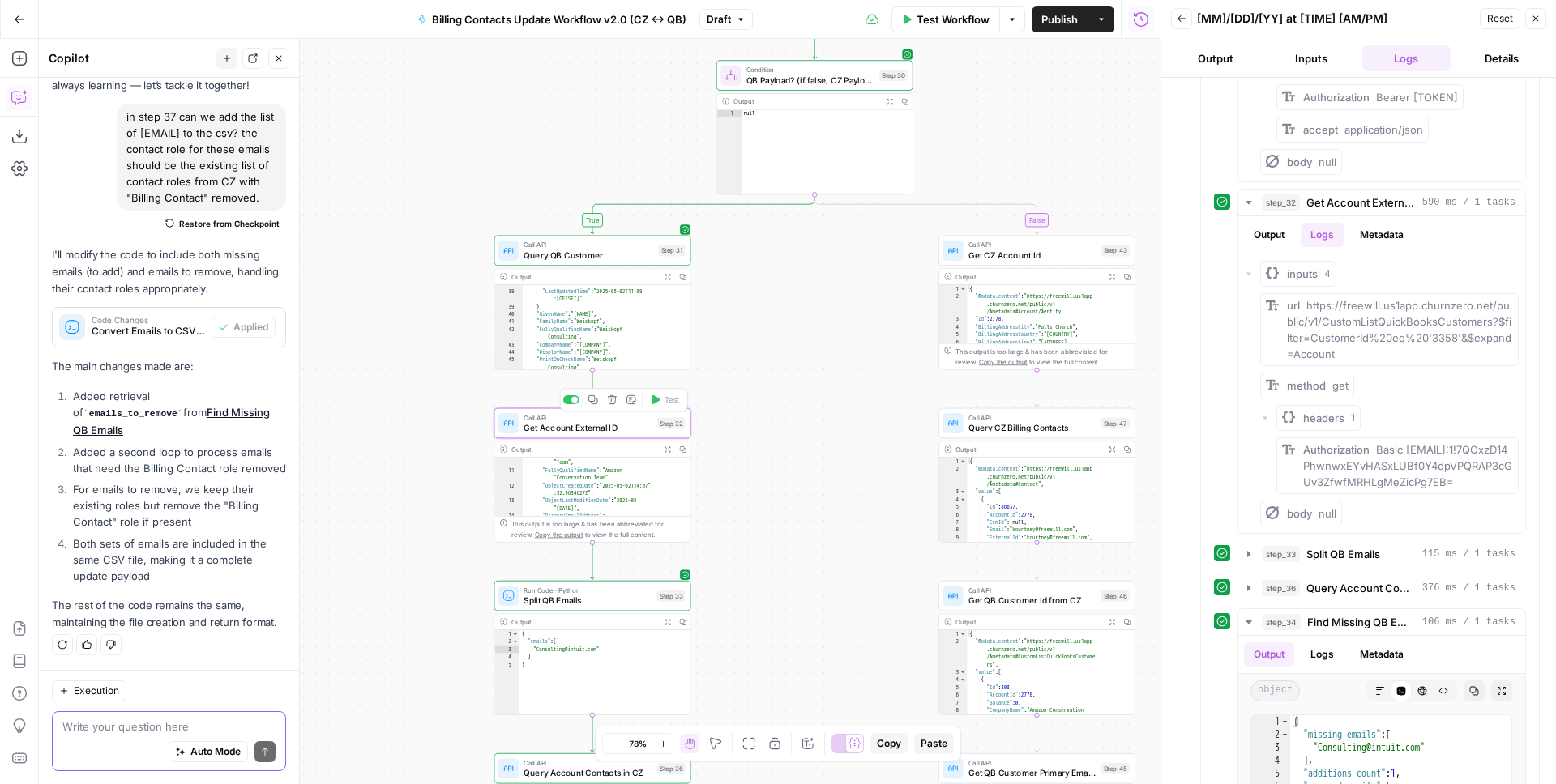 click on "Add Note" at bounding box center (631, 399) 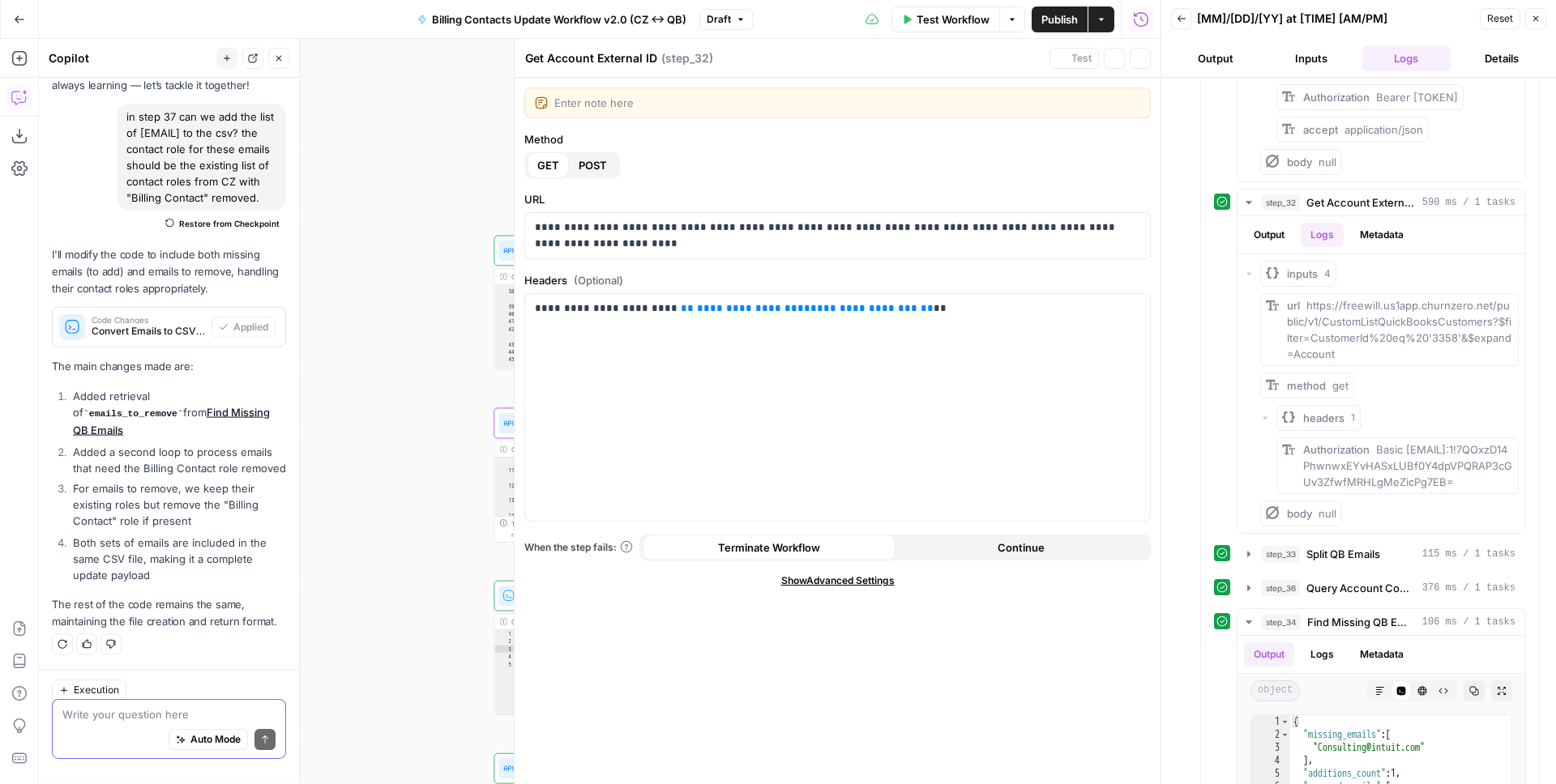 scroll, scrollTop: 137, scrollLeft: 0, axis: vertical 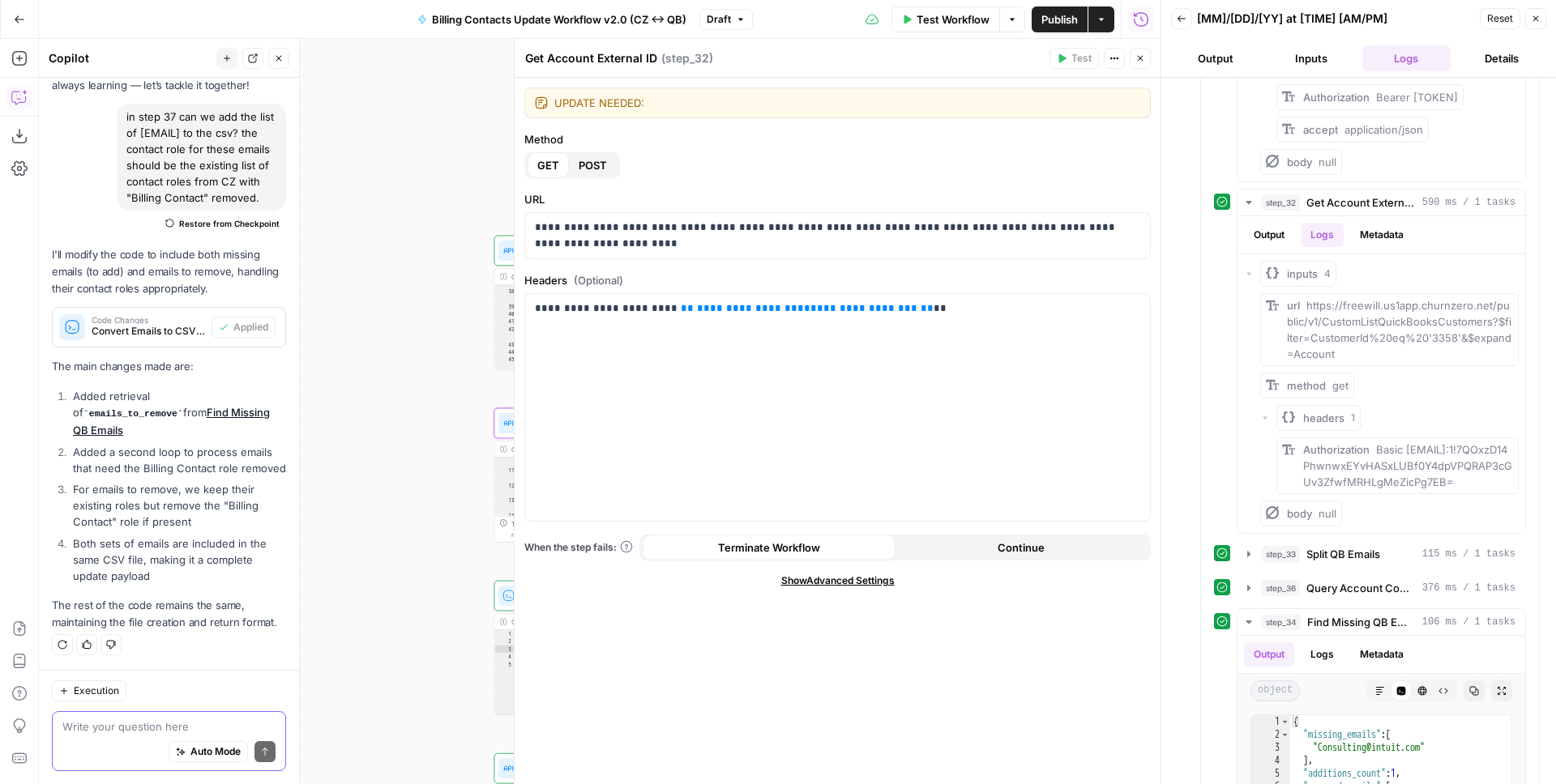type on "UPDATE NEEDED:" 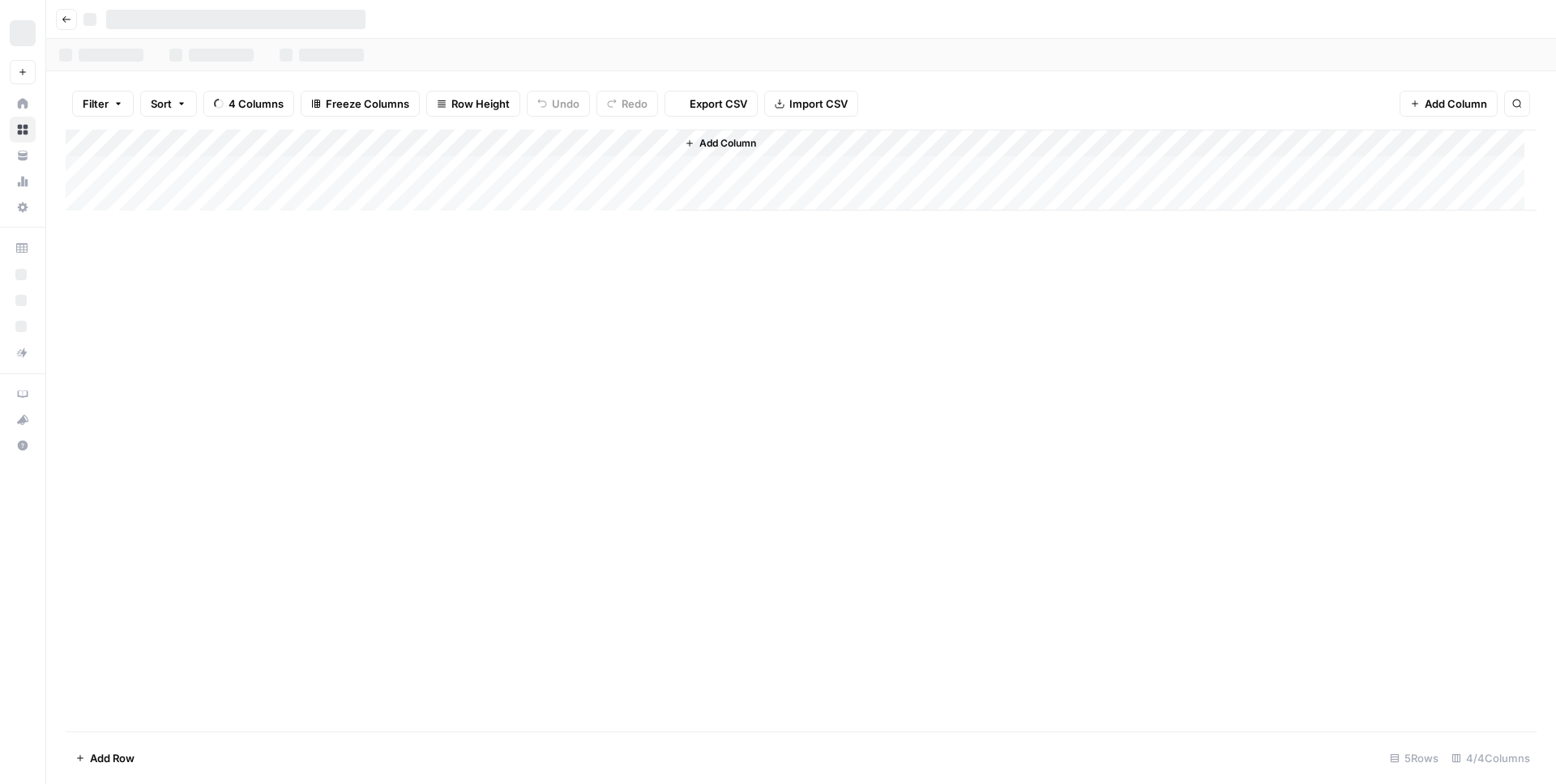scroll, scrollTop: 0, scrollLeft: 0, axis: both 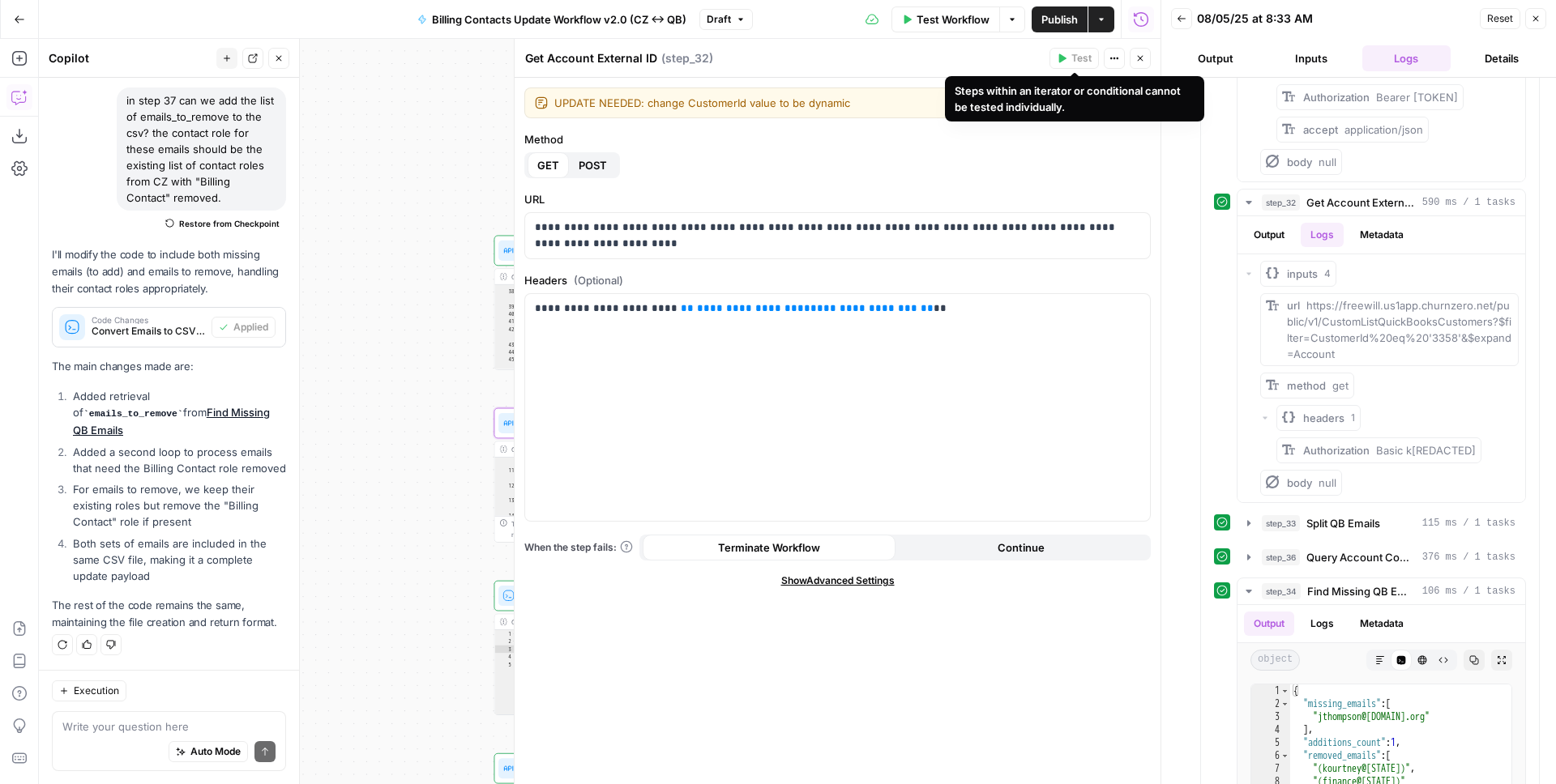 type on "UPDATE NEEDED: change CustomerId value to be dynamic" 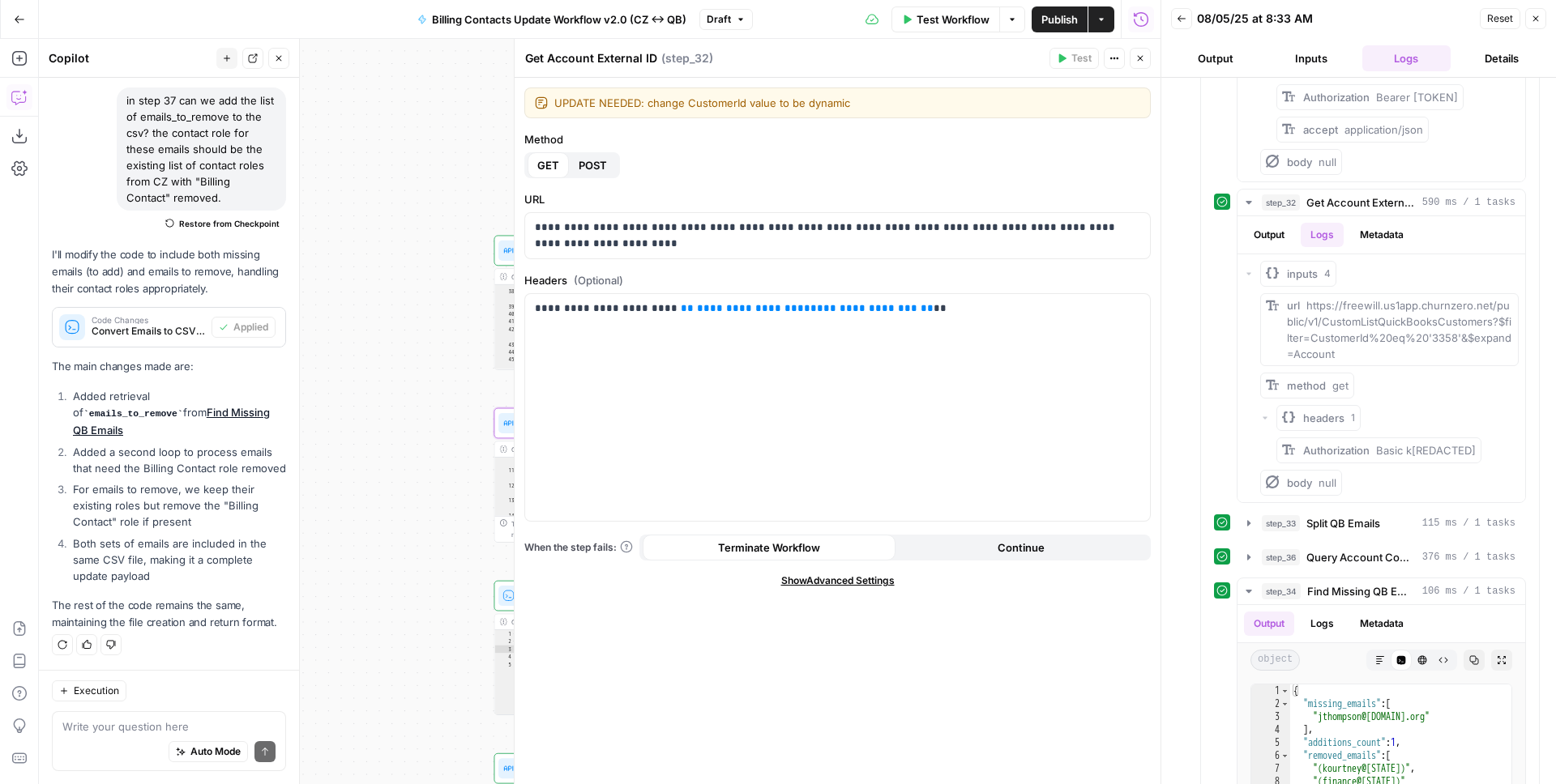 click on "Get Account External ID Get Account External ID  ( step_32 ) Test Actions Close" at bounding box center [837, 58] 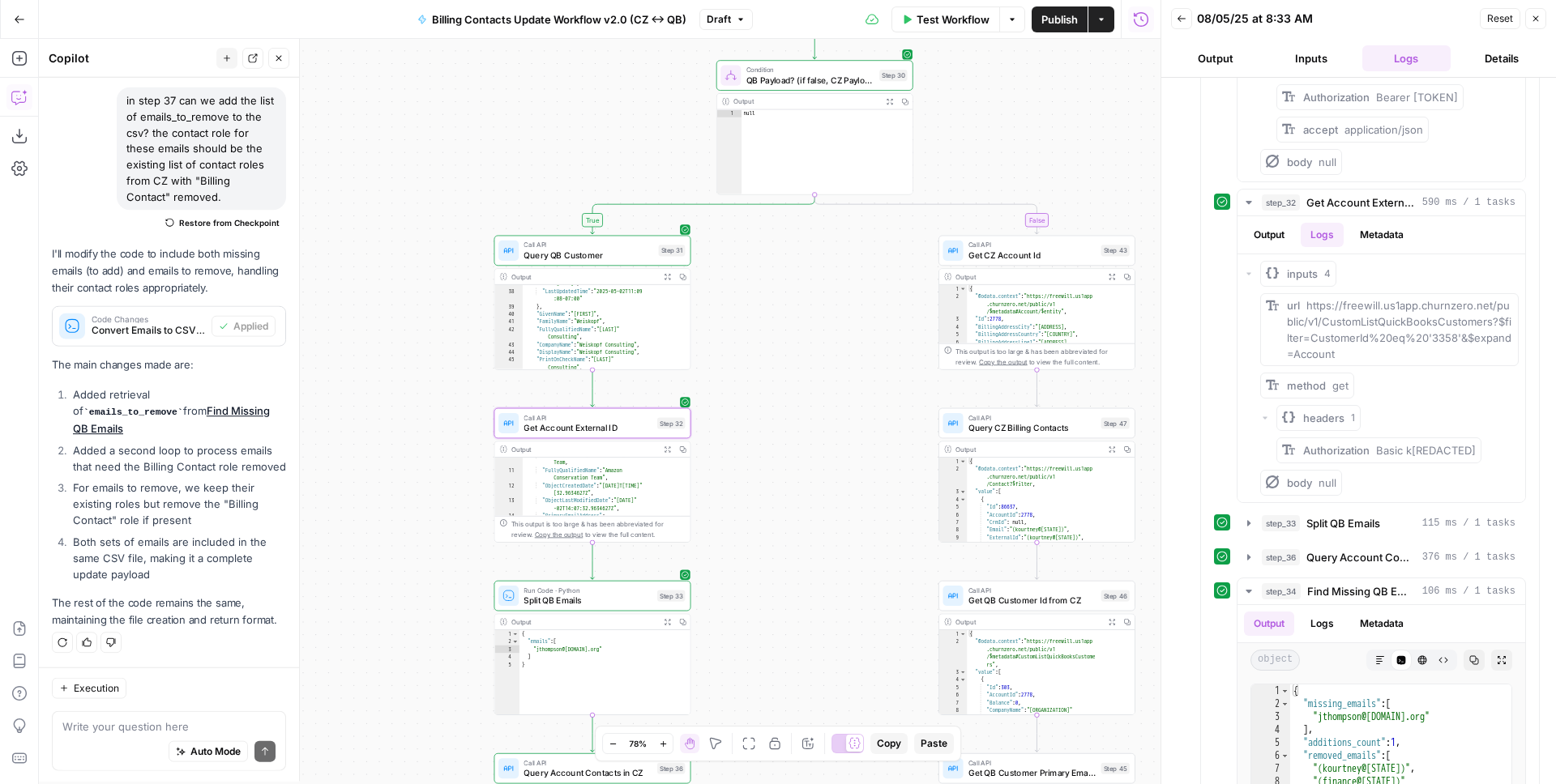 scroll, scrollTop: 137, scrollLeft: 0, axis: vertical 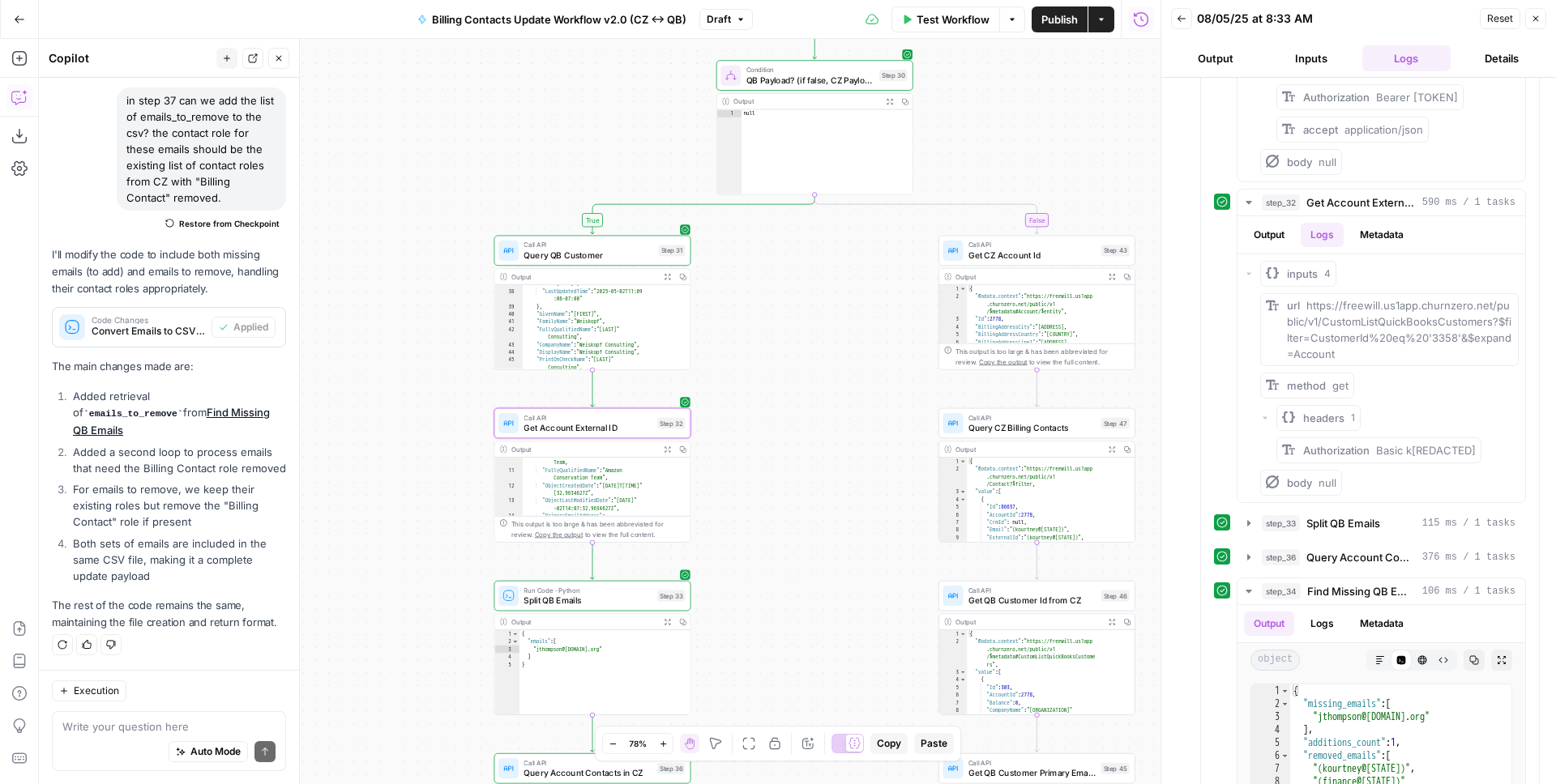 click on "Publish" at bounding box center [1059, 19] 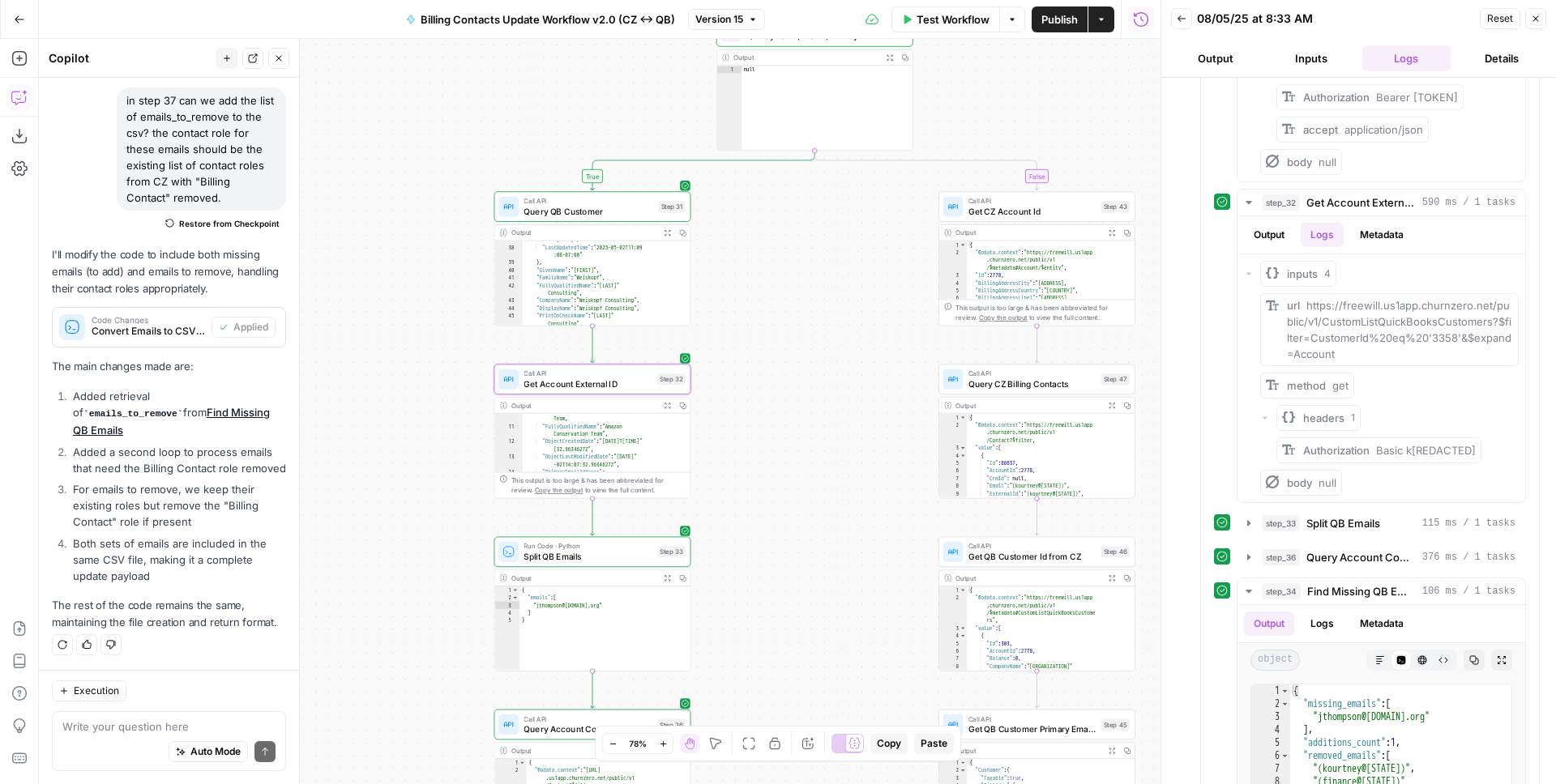 scroll, scrollTop: 0, scrollLeft: 0, axis: both 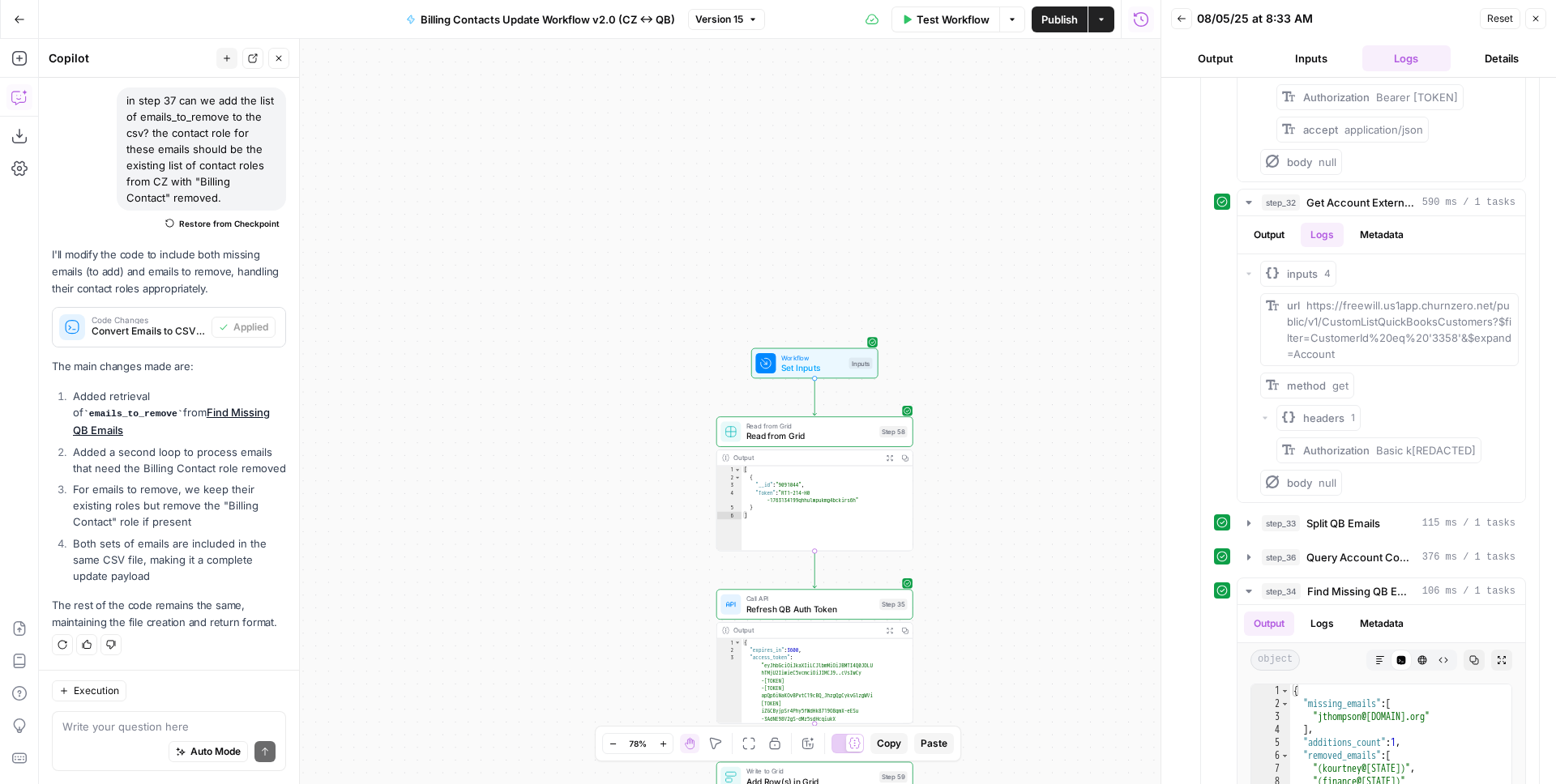 click on "Options" at bounding box center [1012, 19] 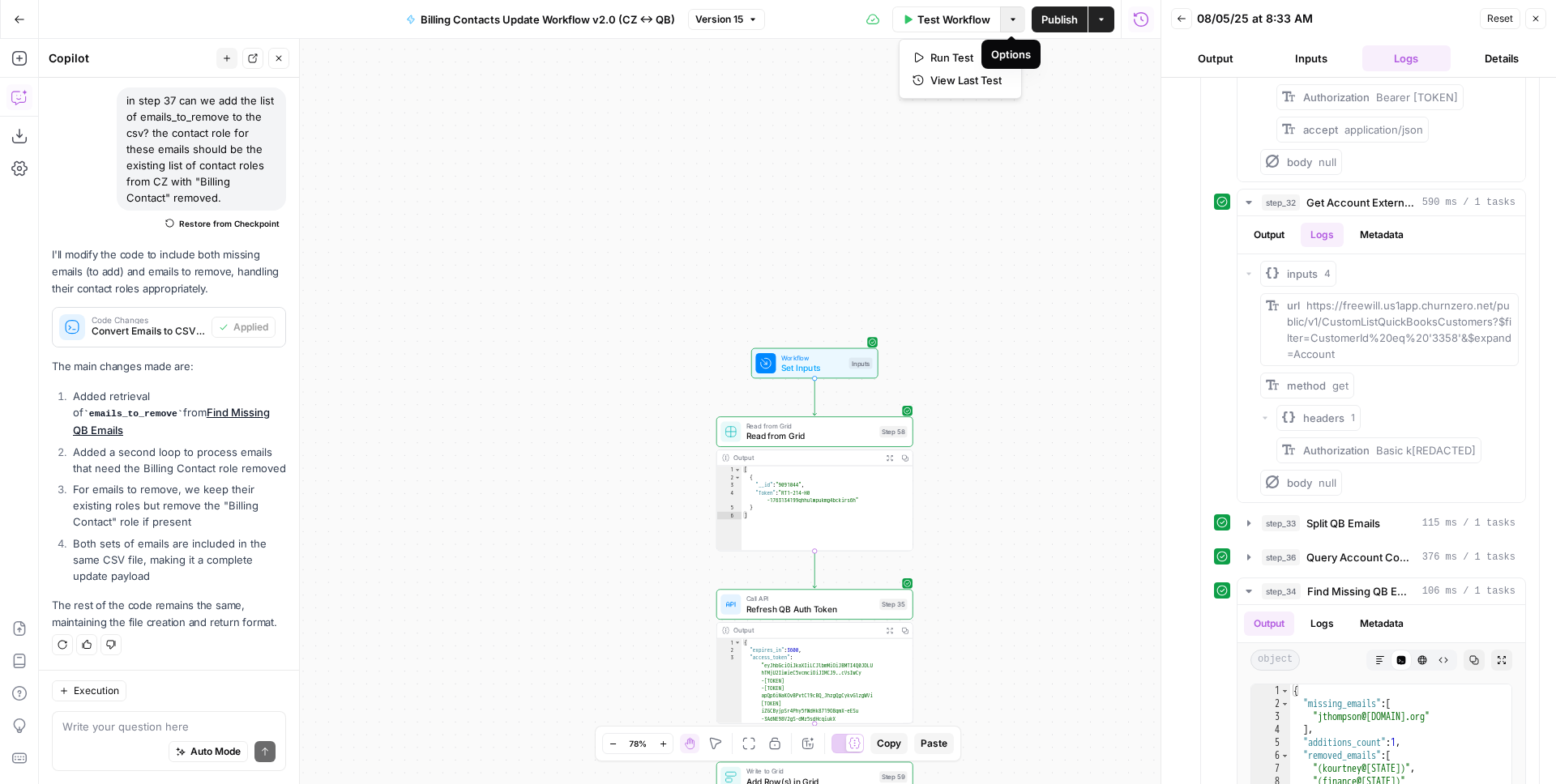 click on "true true true false false false Workflow Set Inputs Inputs Read from Grid Read from Grid Step 58 Output Expand Output Copy 1 2 3 4 5 6 [    {      "__id" :  "9091044" ,      "Token" :  "RT1-214-H0          -1763134199qhhulwpukmg4bckirs6h"    } ]     XXXXXXXXXXXXXXXXXXXXXXXXXXXXXXXXXXXXXXXXXXXXXXXXXXXXXXXXXXXXXXXXXXXXXXXXXXXXXXXXXXXXXXXXXXXXXXXXXXXXXXXXXXXXXXXXXXXXXXXXXXXXXXXXXXXXXXXXXXXXXXXXXXXXXXXXXXXXXXXXXXXXXXXXXXXXXXXXXXXXXXXXXXXXXXXXXXXXXXXXXXXXXXXXXXXXXXXXXXXXXXXXXXXXXXXXXXXXXXXXXXXXXXXXXXXXXXXXXXXXXXXXXXXXXXXXXXXXXXXXXXXXXXXXXXXXXXXXXXXXXXXXXXXXXXXXXXXXXXXXXXXXXXXXXXXXXXXXXXXXXXXXXXXXXXXXXXXXXXXXXXXXXXXXXXXXXXXXXXXXXXXXXXXXXXXXXXXXXXXXXXXXXXXXXXXXXXXXXXXXXXXXXXXXXXXXXXXXXXXXXXXXXXXXXXXXXXXXXXXXXXXXXXXXXXXXXXXXXXXXXXXXXXXXXXXXXXXXXXXXXXXXXXXXXXXX Call API Refresh QB Auth Token Step 35 Output Expand Output Copy 1 2 3 {    "expires_in" :  3600 ,    "access_token" :         "eyJhbGciOiJkaXIiLCJlbmMiOiJBMTI4Q0JDLU        hTMjU2IiwieC5vcmciOiJIMCJ9..cVsIwCy        -MPwh3e4tqsWUtQ" at bounding box center [600, 411] 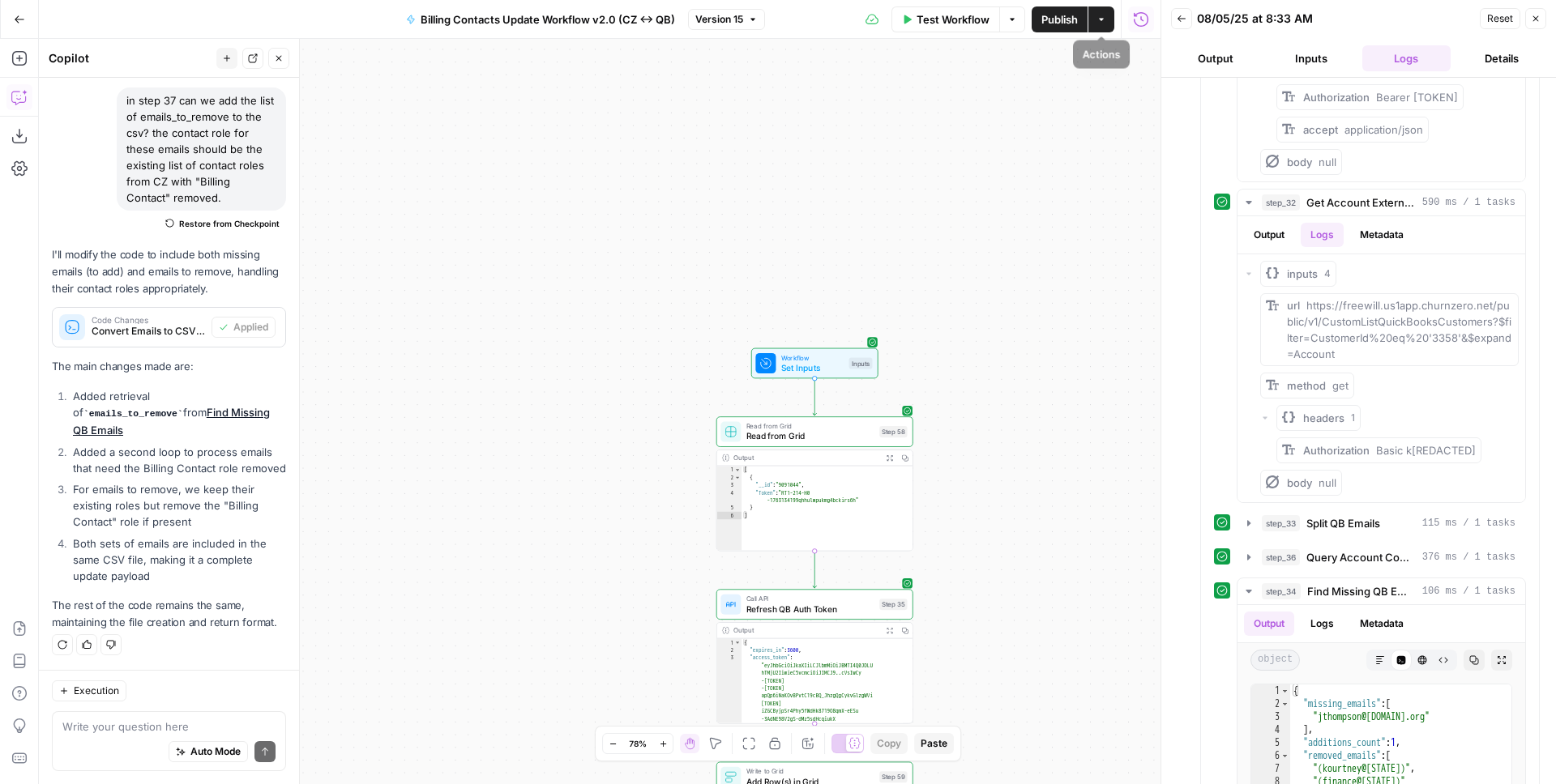 click on "Actions" at bounding box center (1101, 19) 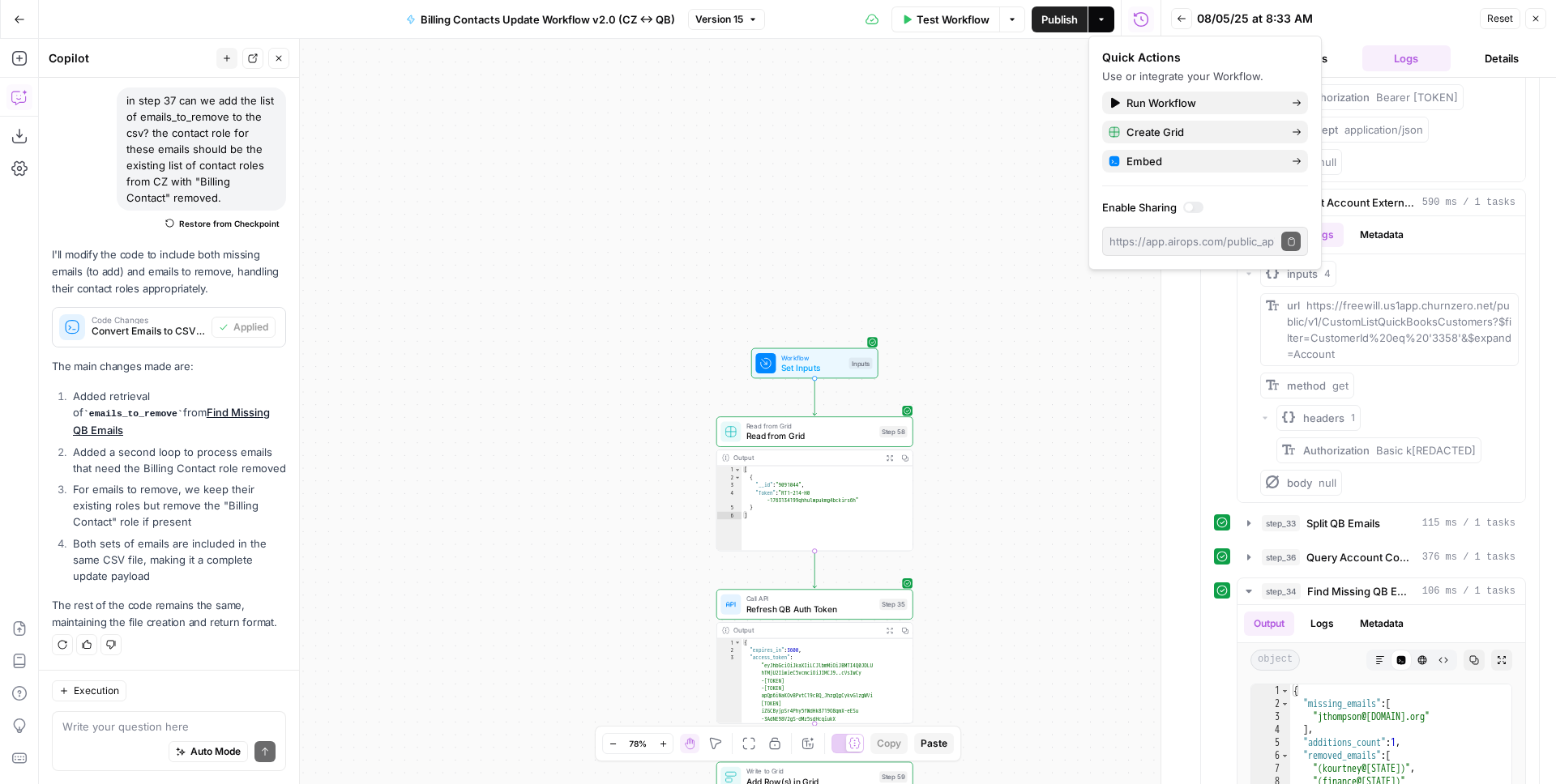 click on "true true true false false false Workflow Set Inputs Inputs Read from Grid Read from Grid Step 58 Output Expand Output Copy 1 2 3 4 5 6 [    {      "__id" :  "9091044" ,      "Token" :  "RT1-214-H0          -1763134199qhhulwpukmg4bckirs6h"    } ]     XXXXXXXXXXXXXXXXXXXXXXXXXXXXXXXXXXXXXXXXXXXXXXXXXXXXXXXXXXXXXXXXXXXXXXXXXXXXXXXXXXXXXXXXXXXXXXXXXXXXXXXXXXXXXXXXXXXXXXXXXXXXXXXXXXXXXXXXXXXXXXXXXXXXXXXXXXXXXXXXXXXXXXXXXXXXXXXXXXXXXXXXXXXXXXXXXXXXXXXXXXXXXXXXXXXXXXXXXXXXXXXXXXXXXXXXXXXXXXXXXXXXXXXXXXXXXXXXXXXXXXXXXXXXXXXXXXXXXXXXXXXXXXXXXXXXXXXXXXXXXXXXXXXXXXXXXXXXXXXXXXXXXXXXXXXXXXXXXXXXXXXXXXXXXXXXXXXXXXXXXXXXXXXXXXXXXXXXXXXXXXXXXXXXXXXXXXXXXXXXXXXXXXXXXXXXXXXXXXXXXXXXXXXXXXXXXXXXXXXXXXXXXXXXXXXXXXXXXXXXXXXXXXXXXXXXXXXXXXXXXXXXXXXXXXXXXXXXXXXXXXXXXXXXXXXX Call API Refresh QB Auth Token Step 35 Output Expand Output Copy 1 2 3 {    "expires_in" :  3600 ,    "access_token" :         "eyJhbGciOiJkaXIiLCJlbmMiOiJBMTI4Q0JDLU        hTMjU2IiwieC5vcmciOiJIMCJ9..cVsIwCy        -MPwh3e4tqsWUtQ" at bounding box center [600, 411] 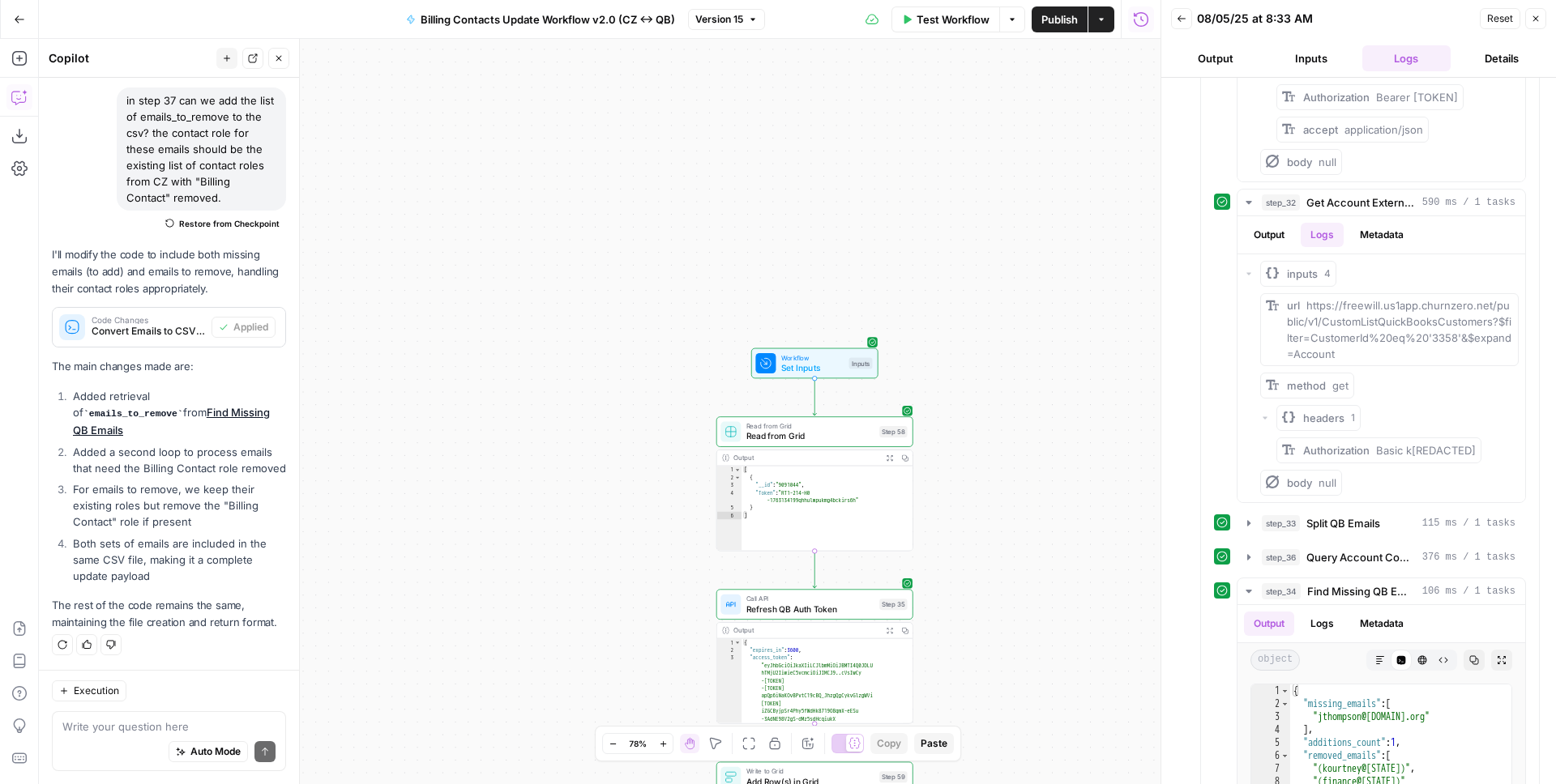 click 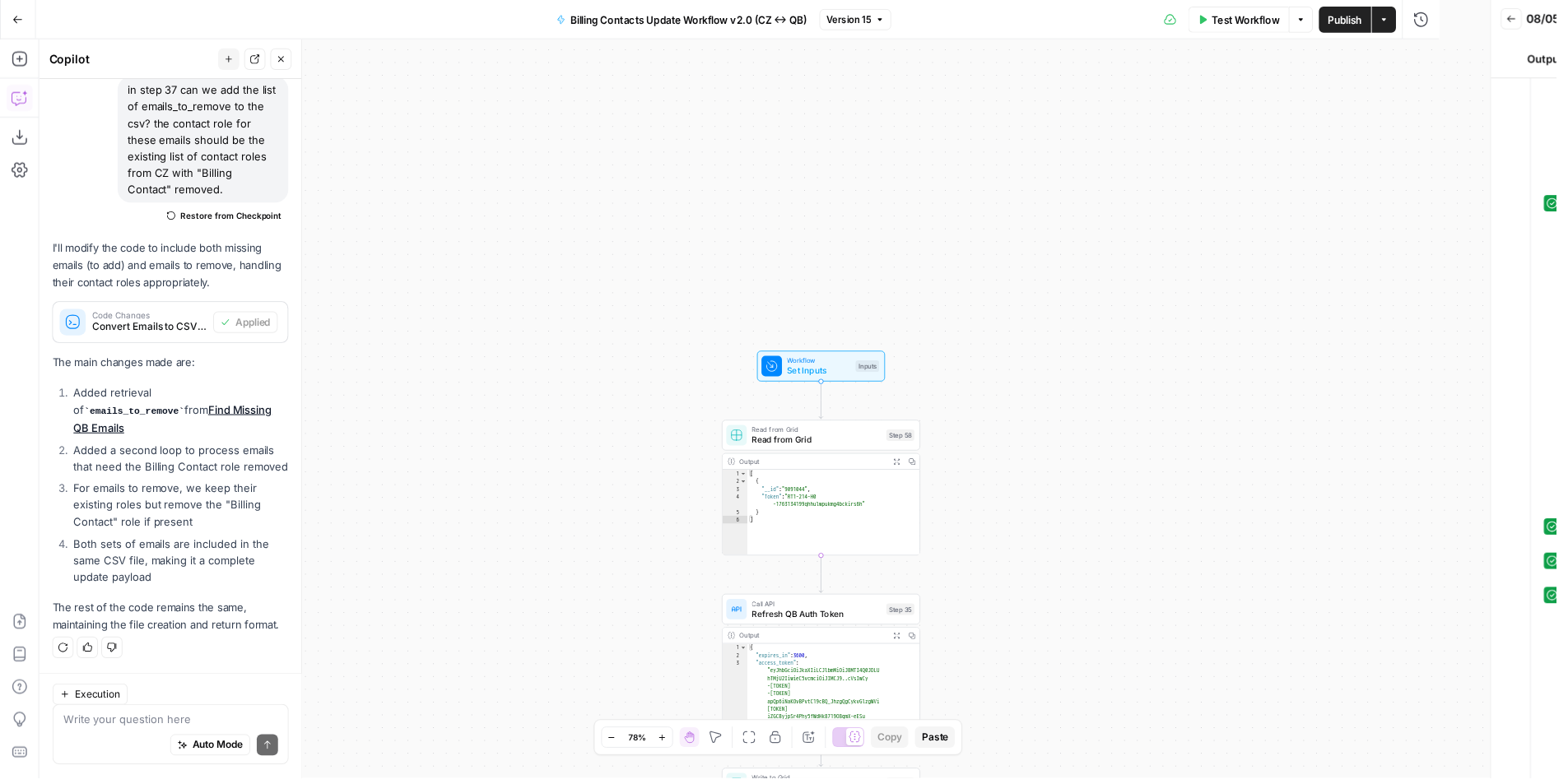 scroll, scrollTop: 139, scrollLeft: 0, axis: vertical 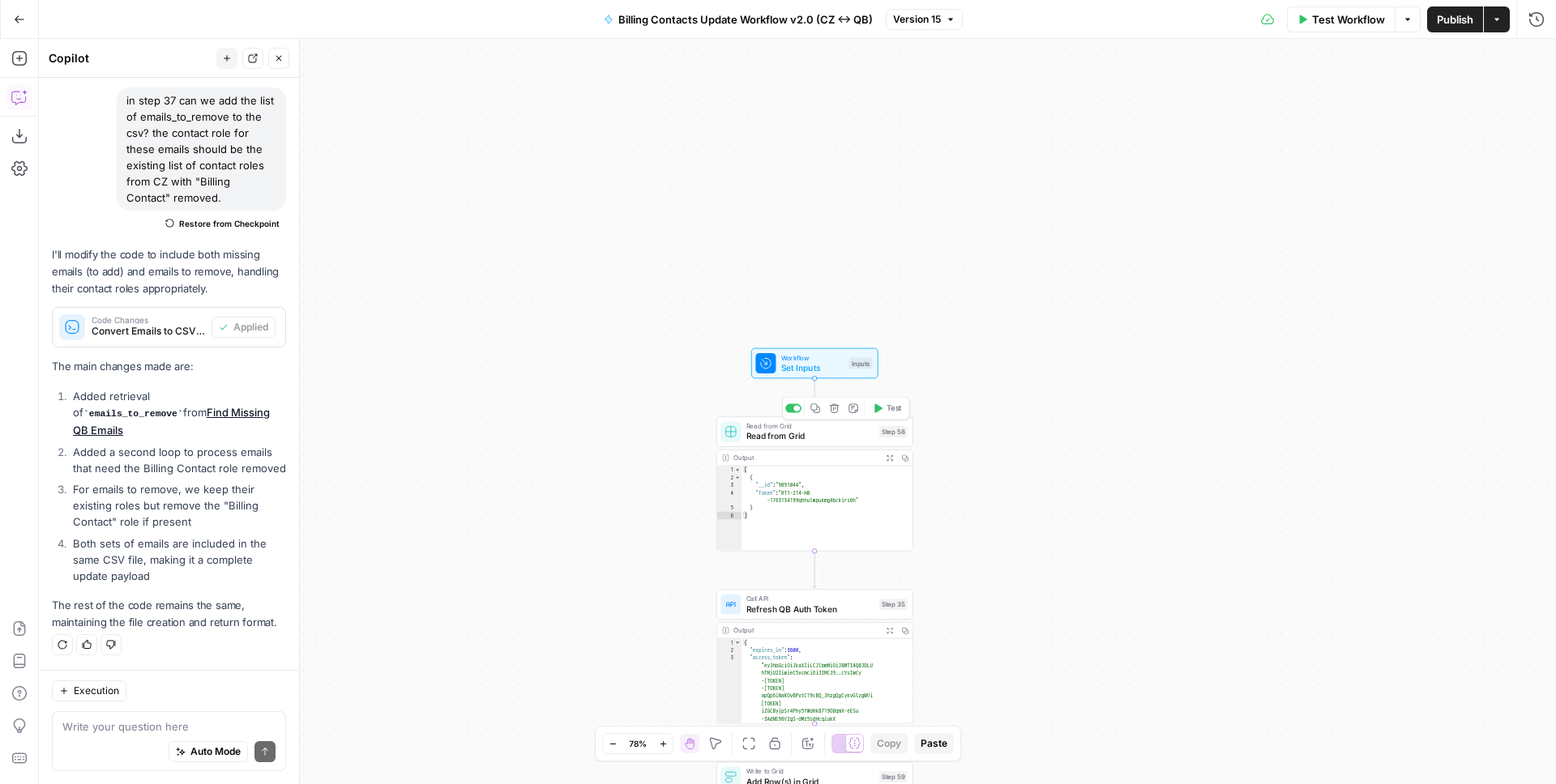 click at bounding box center (793, 408) 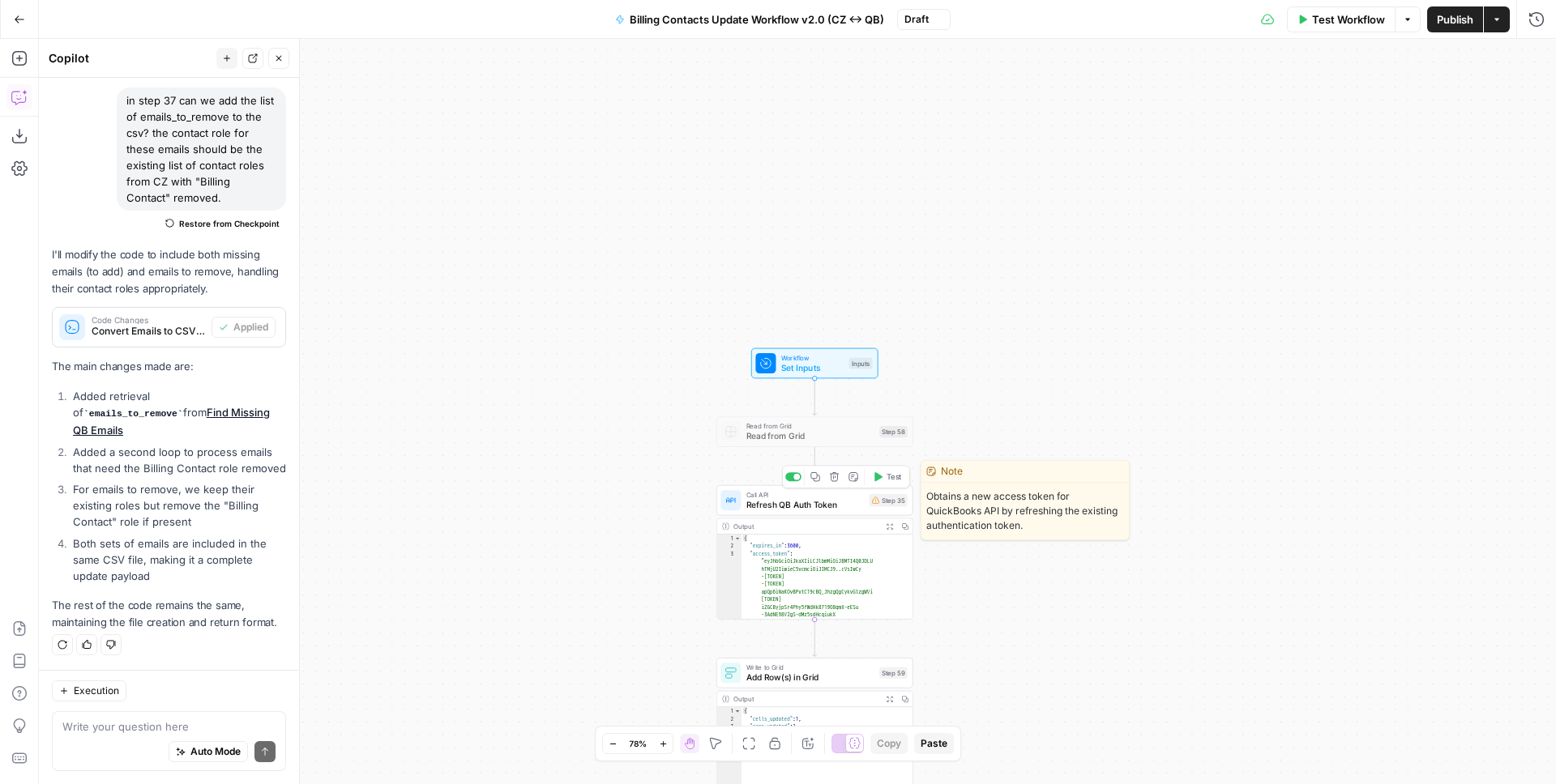 click at bounding box center (793, 476) 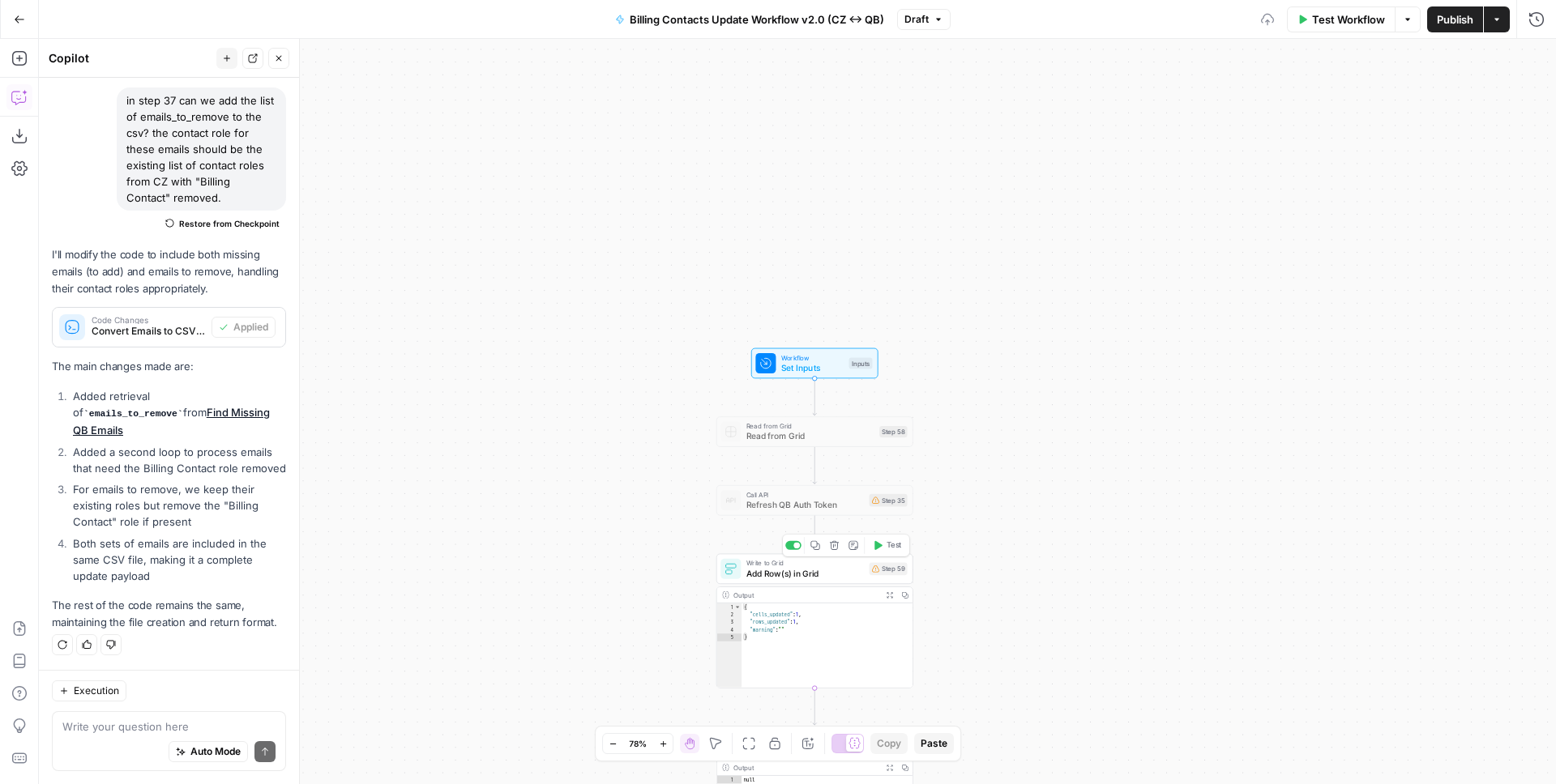 click at bounding box center (793, 545) 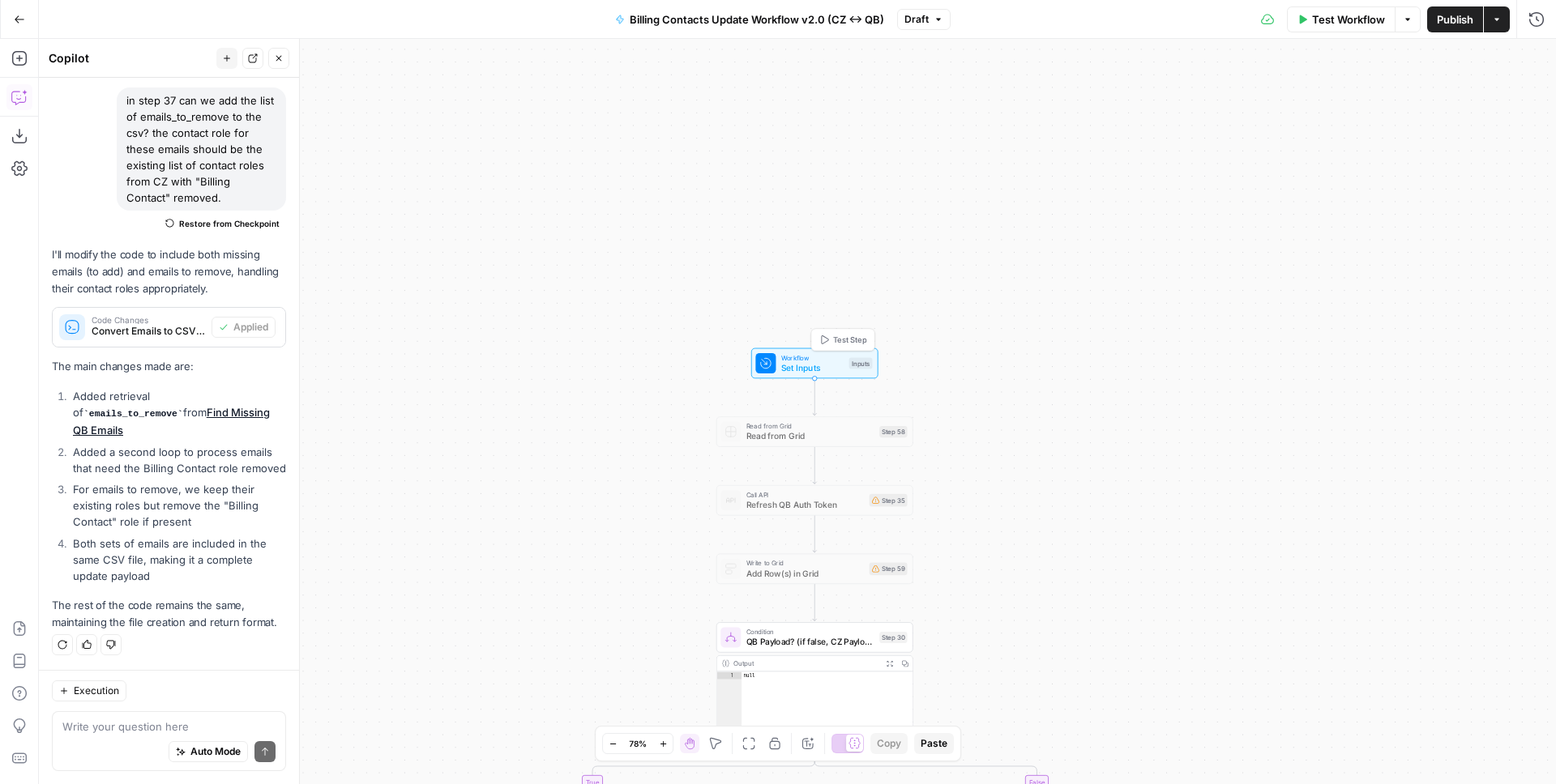 click on "Set Inputs" at bounding box center [813, 368] 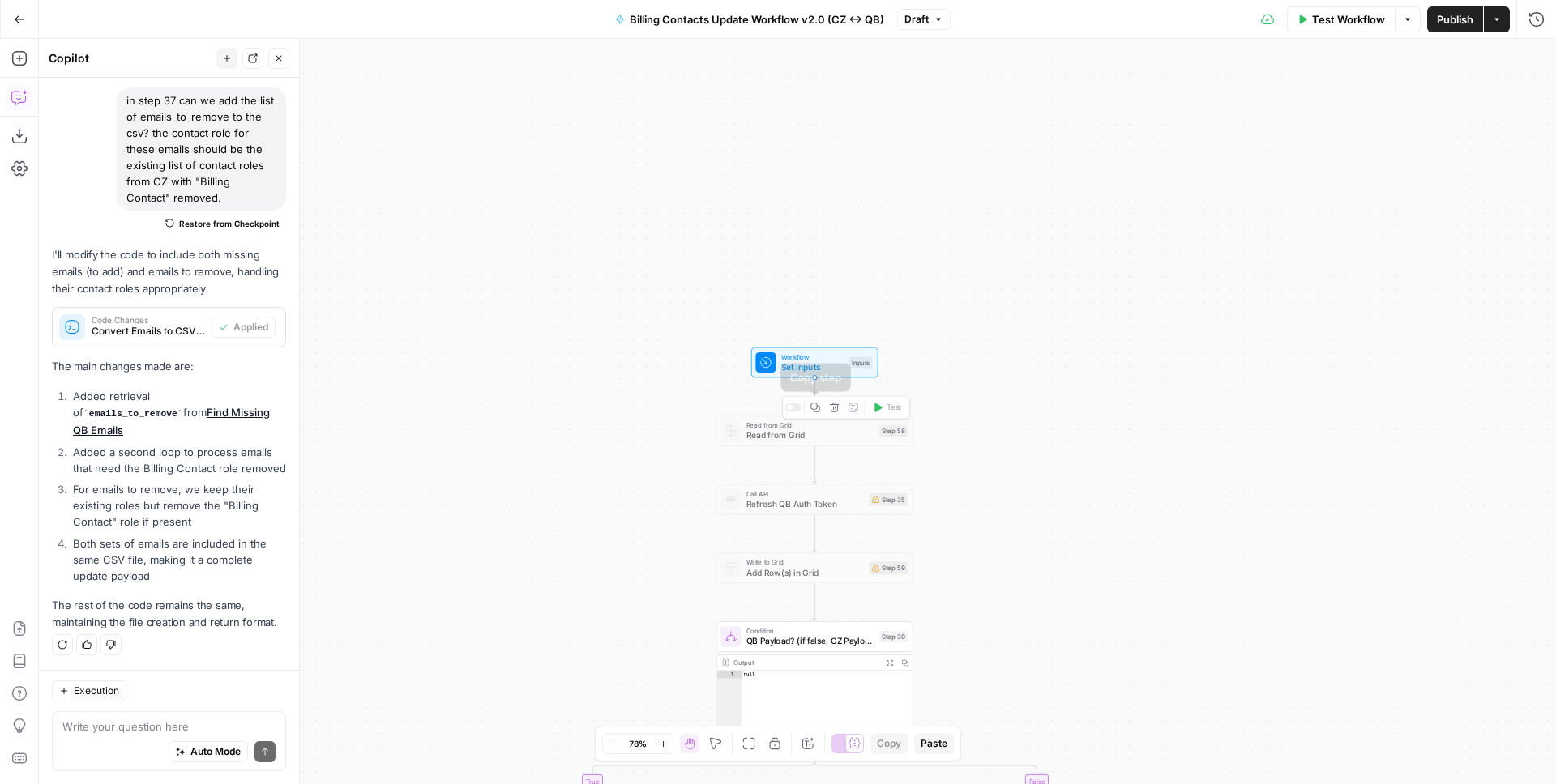 click at bounding box center [793, 407] 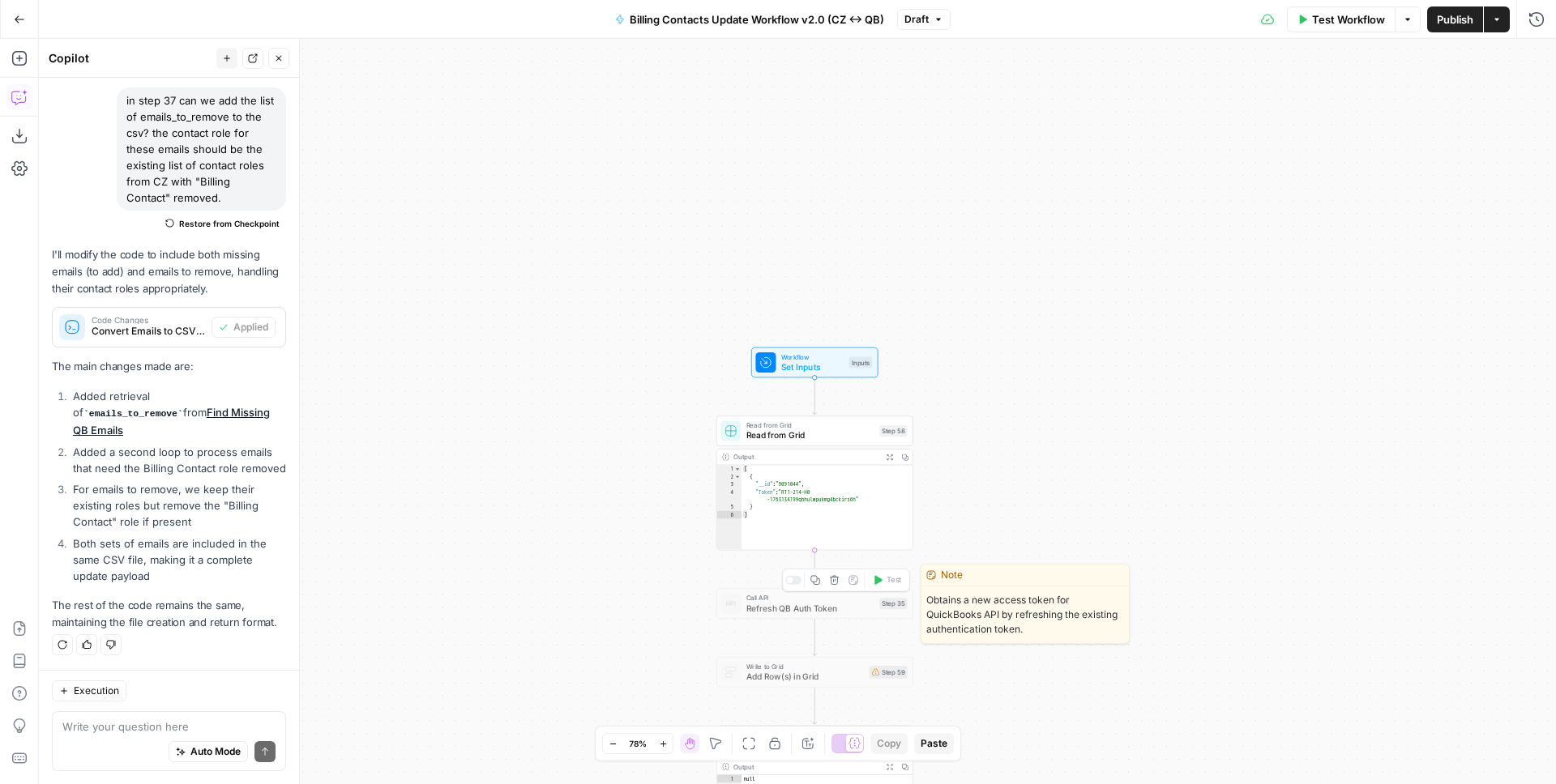 click at bounding box center [793, 580] 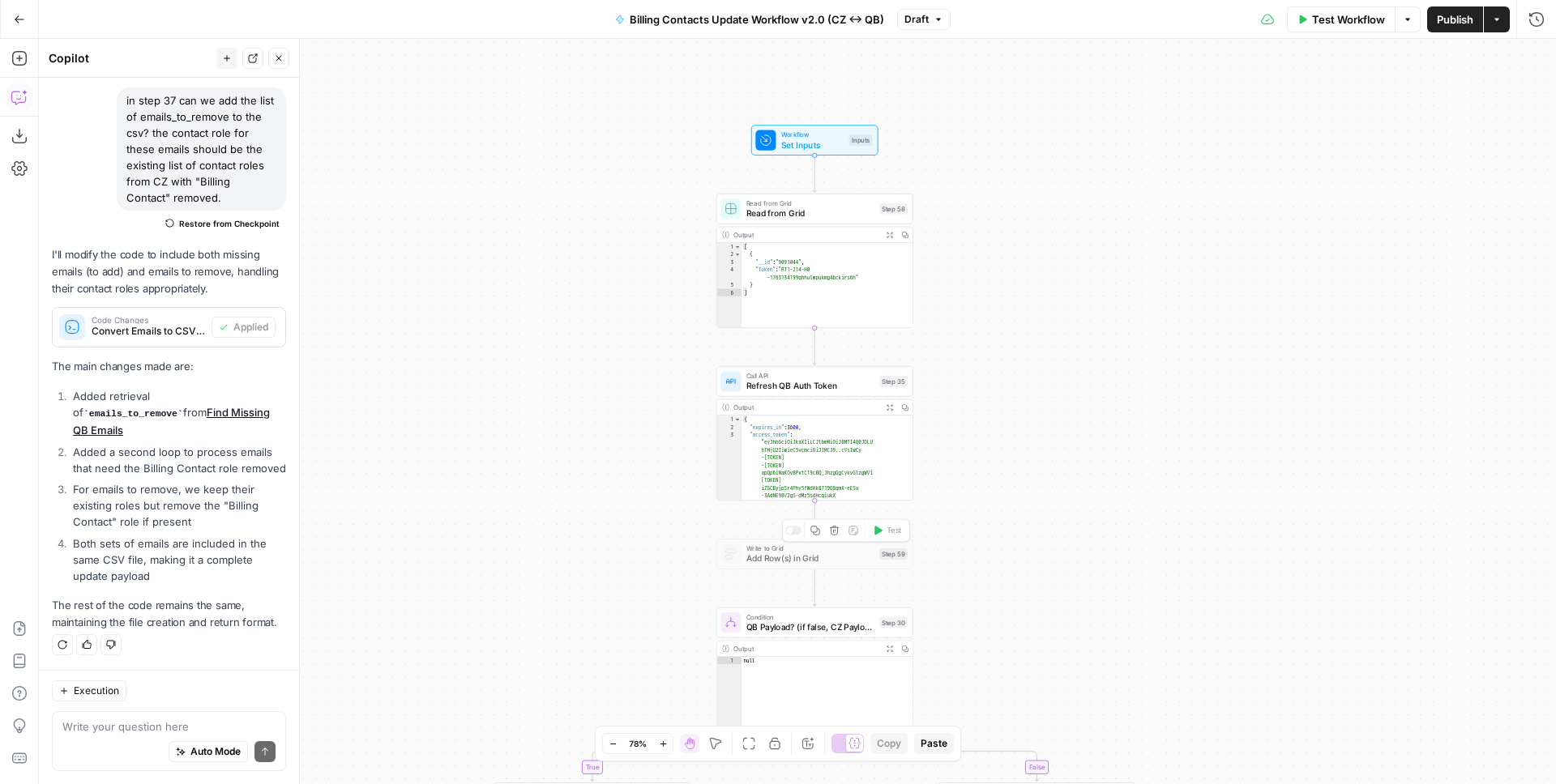 click at bounding box center (793, 530) 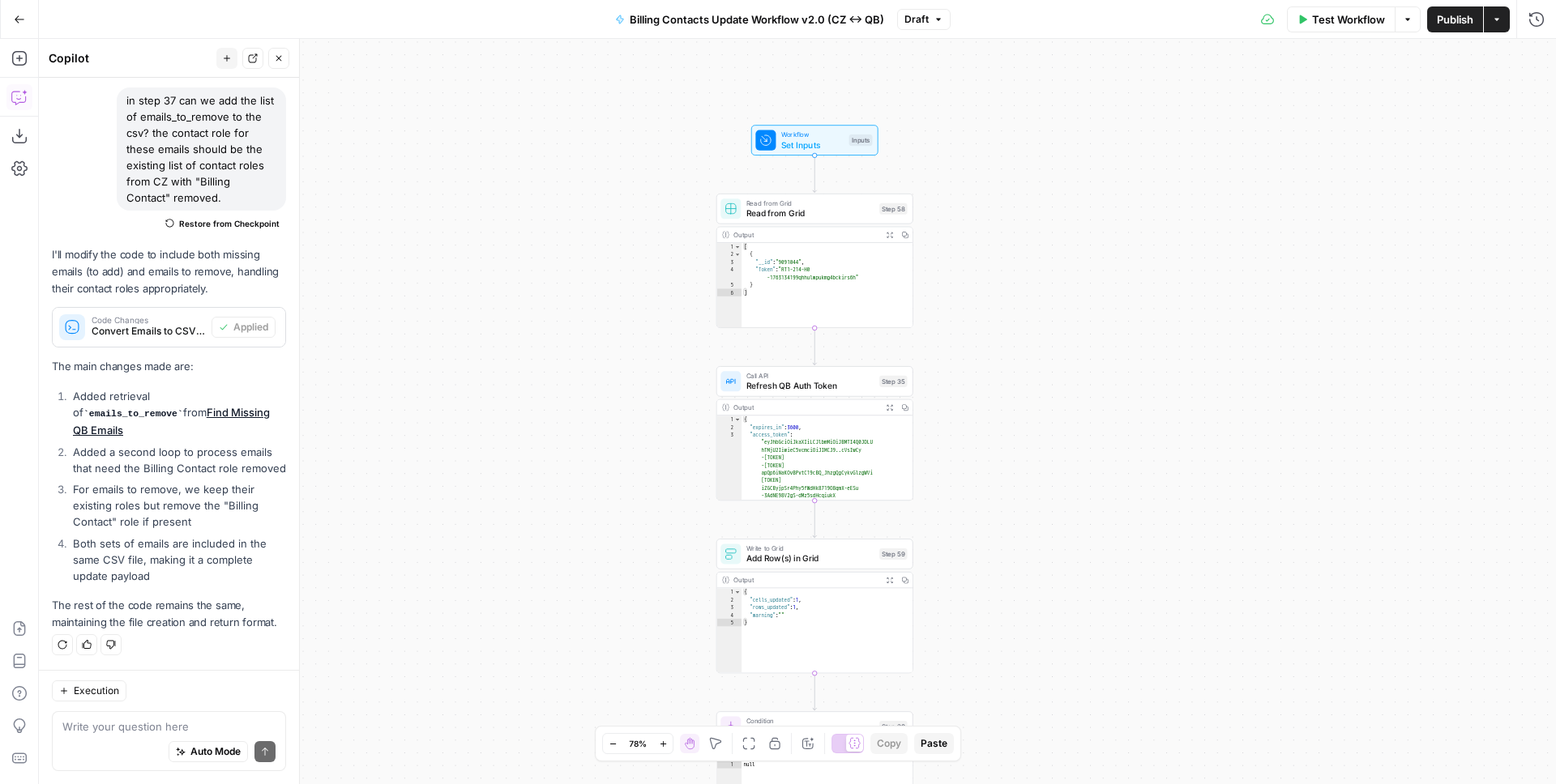 click on "true true true false false false Workflow Set Inputs Inputs Read from Grid Read from Grid Step 58 Output Expand Output Copy 1 2 3 4 5 6 [    {      "__id" :  "9091044" ,      "Token" :  "RT1-214-H0          -1763134199qhhulwpukmg4bckirs6h"    } ]     XXXXXXXXXXXXXXXXXXXXXXXXXXXXXXXXXXXXXXXXXXXXXXXXXXXXXXXXXXXXXXXXXXXXXXXXXXXXXXXXXXXXXXXXXXXXXXXXXXXXXXXXXXXXXXXXXXXXXXXXXXXXXXXXXXXXXXXXXXXXXXXXXXXXXXXXXXXXXXXXXXXXXXXXXXXXXXXXXXXXXXXXXXXXXXXXXXXXXXXXXXXXXXXXXXXXXXXXXXXXXXXXXXXXXXXXXXXXXXXXXXXXXXXXXXXXXXXXXXXXXXXXXXXXXXXXXXXXXXXXXXXXXXXXXXXXXXXXXXXXXXXXXXXXXXXXXXXXXXXXXXXXXXXXXXXXXXXXXXXXXXXXXXXXXXXXXXXXXXXXXXXXXXXXXXXXXXXXXXXXXXXXXXXXXXXXXXXXXXXXXXXXXXXXXXXXXXXXXXXXXXXXXXXXXXXXXXXXXXXXXXXXXXXXXXXXXXXXXXXXXXXXXXXXXXXXXXXXXXXXXXXXXXXXXXXXXXXXXXXXXXXXXXXXXXXX Call API Refresh QB Auth Token Step 35 Output Expand Output Copy 1 2 3 {    "expires_in" :  3600 ,    "access_token" :         "eyJhbGciOiJkaXIiLCJlbmMiOiJBMTI4Q0JDLU        hTMjU2IiwieC5vcmciOiJIMCJ9..cVsIwCy        -MPwh3e4tqsWUtQ" at bounding box center (797, 411) 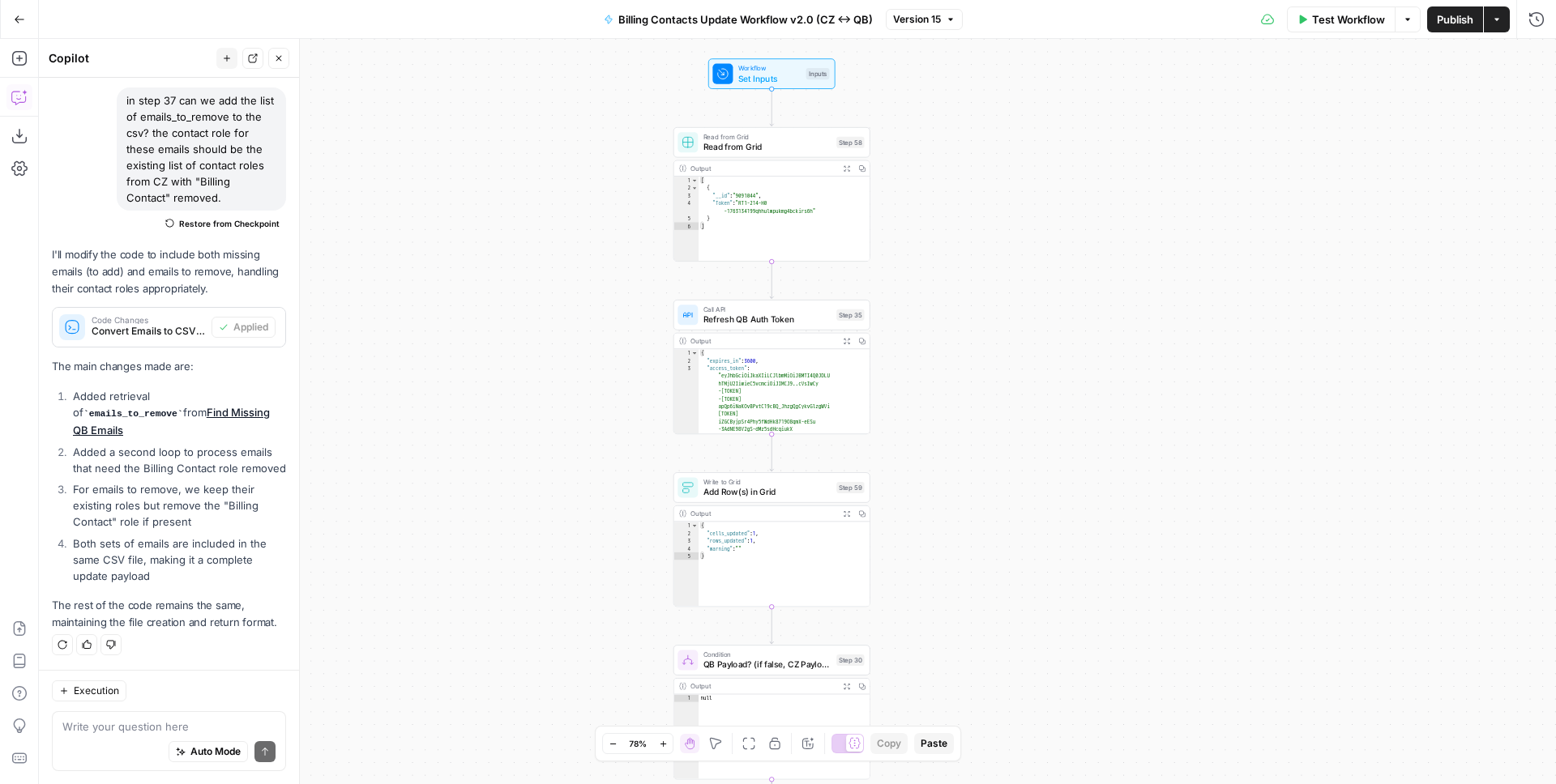 drag, startPoint x: 1197, startPoint y: 322, endPoint x: 1154, endPoint y: 256, distance: 78.771822 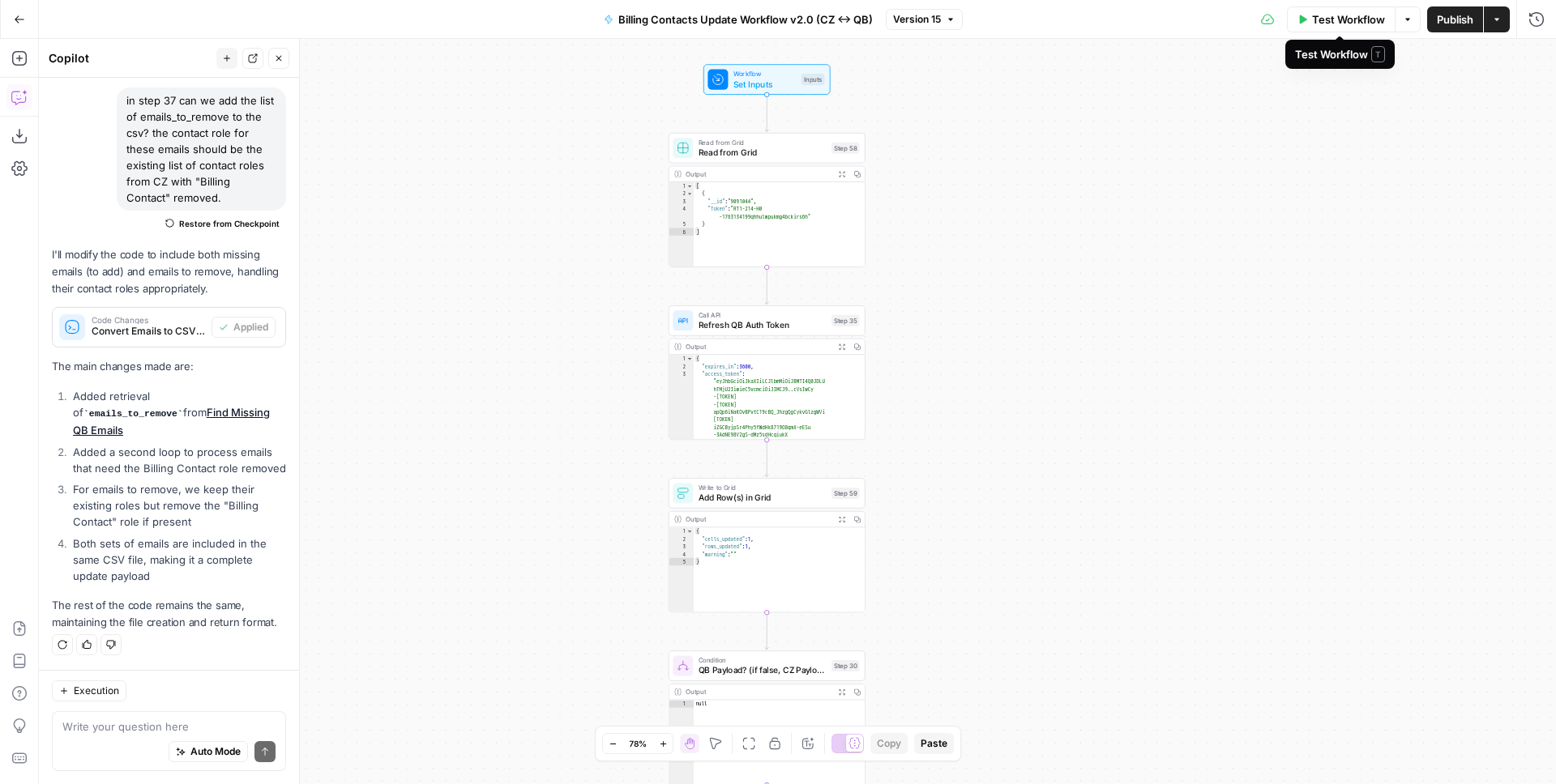 drag, startPoint x: 1069, startPoint y: 518, endPoint x: 1037, endPoint y: 137, distance: 382.34147 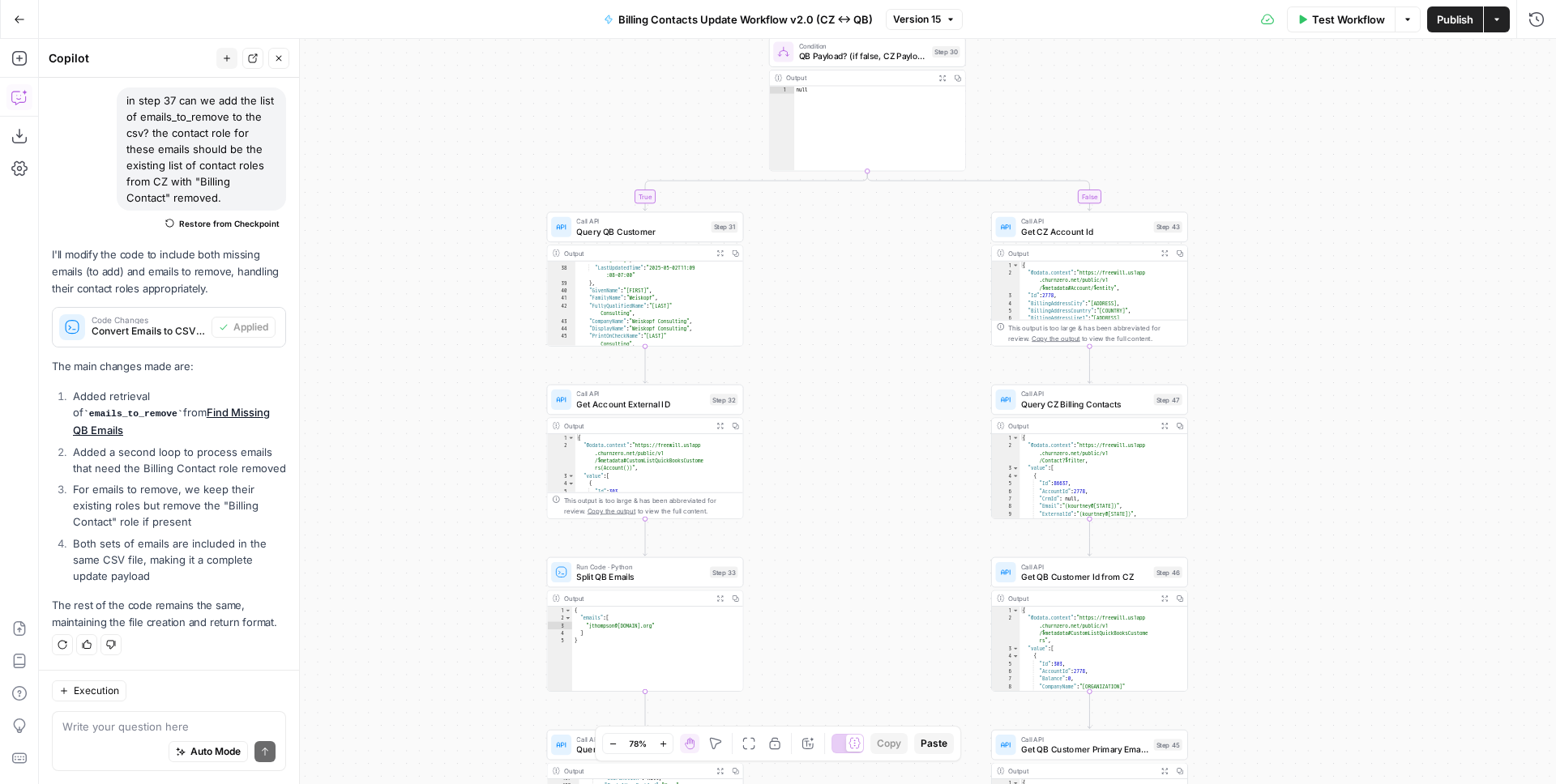 drag, startPoint x: 1068, startPoint y: 386, endPoint x: 1258, endPoint y: 103, distance: 340.86508 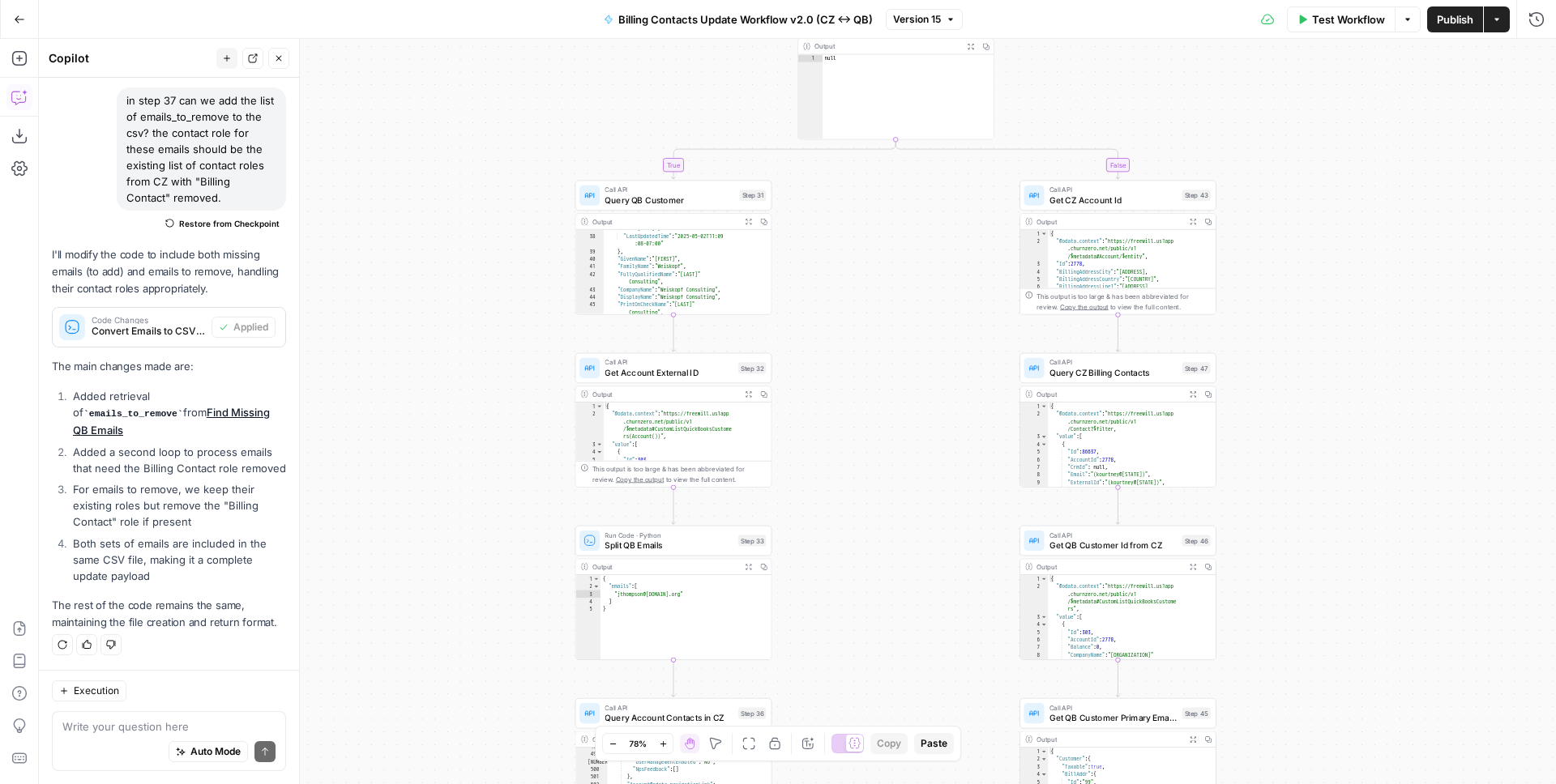 drag, startPoint x: 1284, startPoint y: 498, endPoint x: 1259, endPoint y: 109, distance: 389.80251 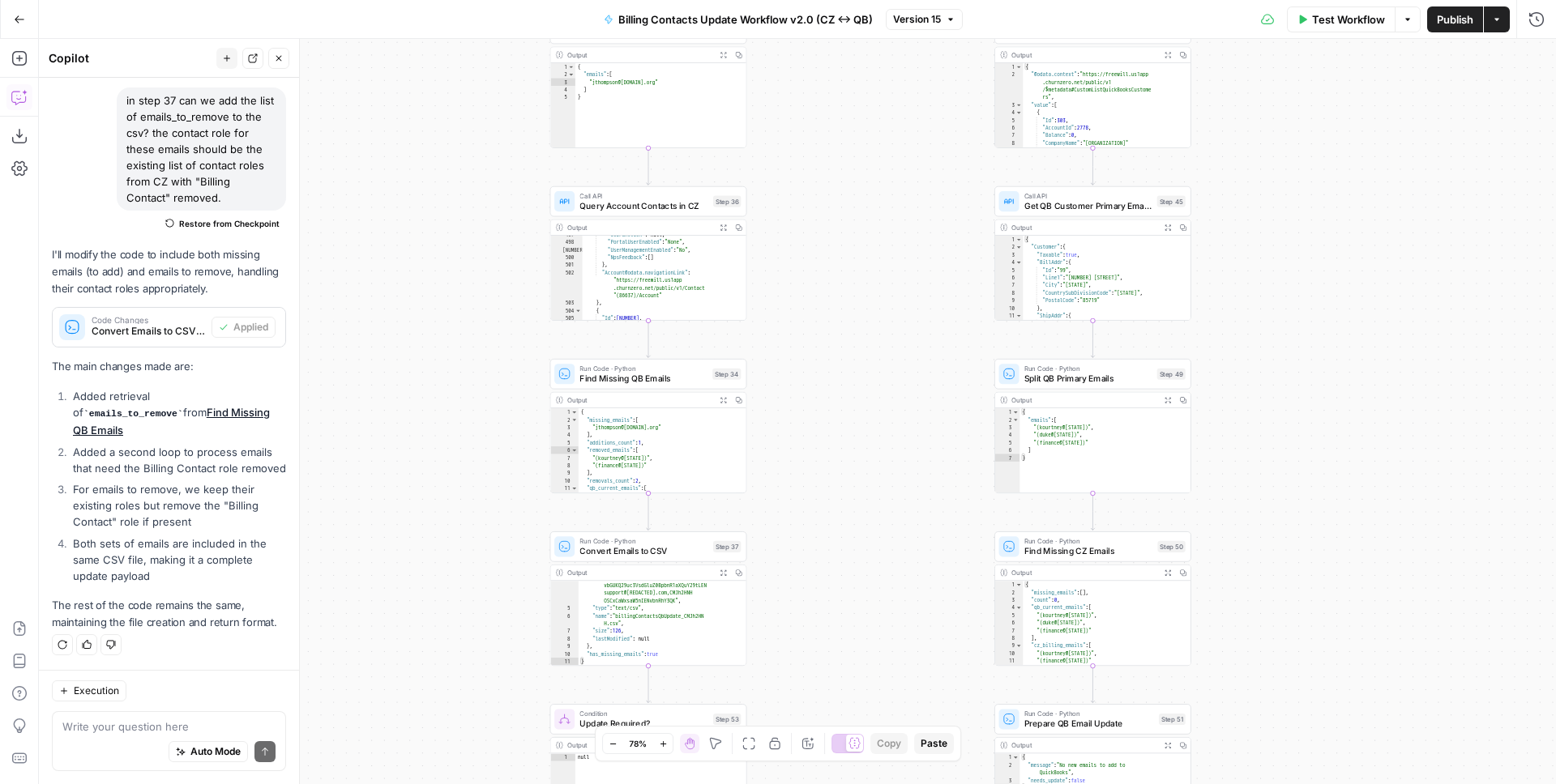 drag, startPoint x: 1296, startPoint y: 459, endPoint x: 1277, endPoint y: 100, distance: 359.50243 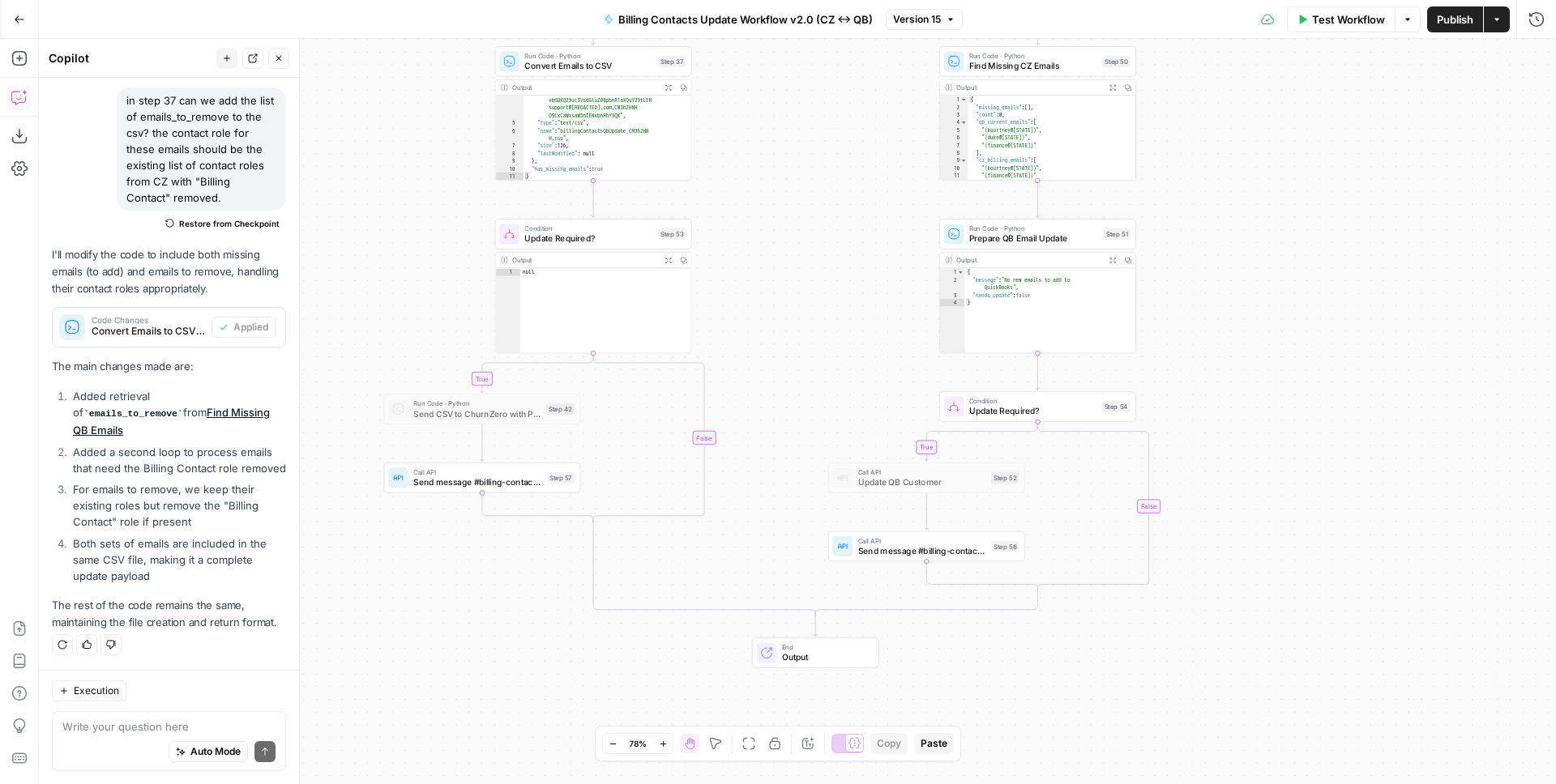 drag, startPoint x: 1283, startPoint y: 470, endPoint x: 1241, endPoint y: 177, distance: 295.99493 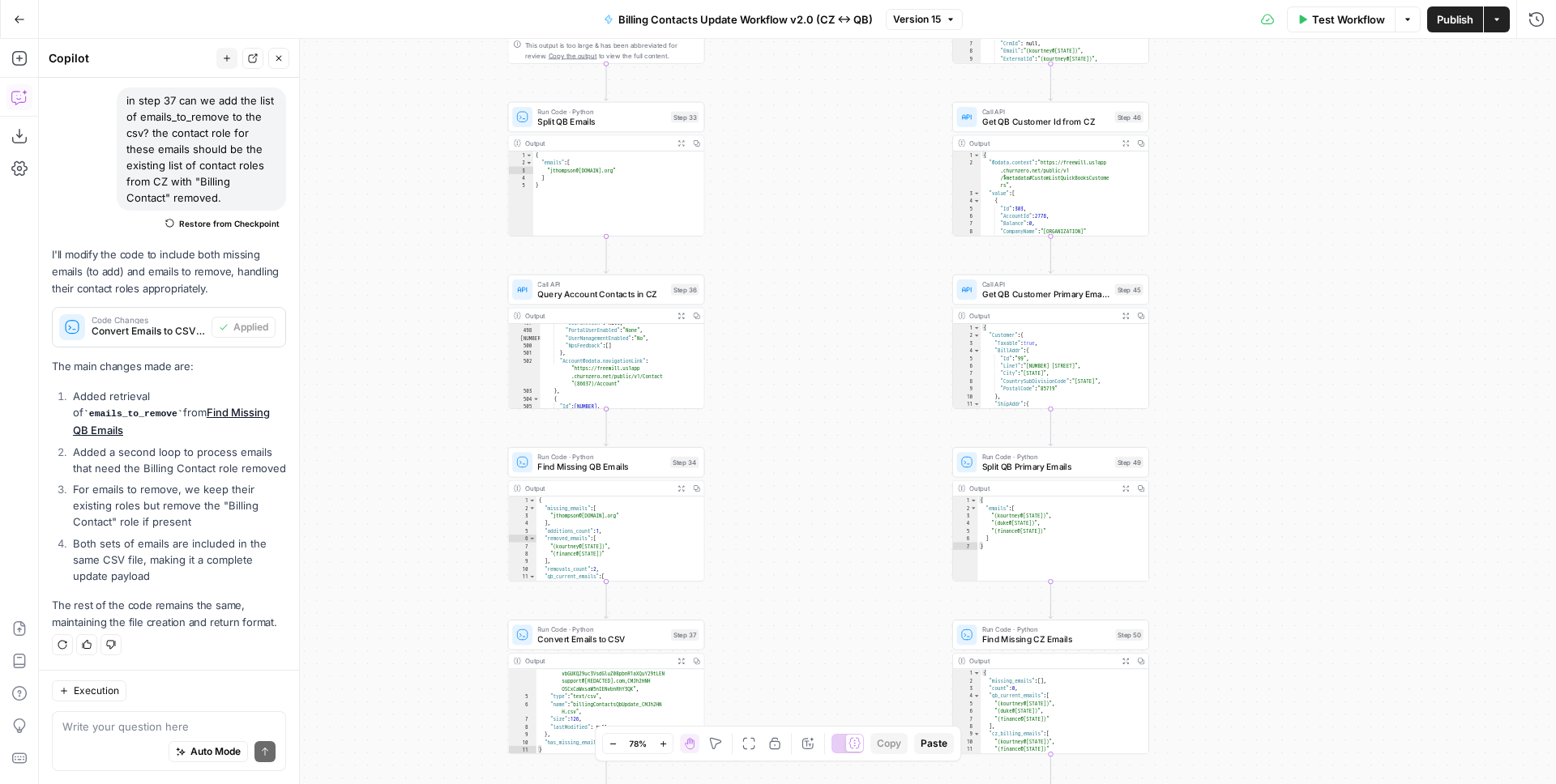 drag, startPoint x: 1235, startPoint y: 144, endPoint x: 1259, endPoint y: 749, distance: 605.4758 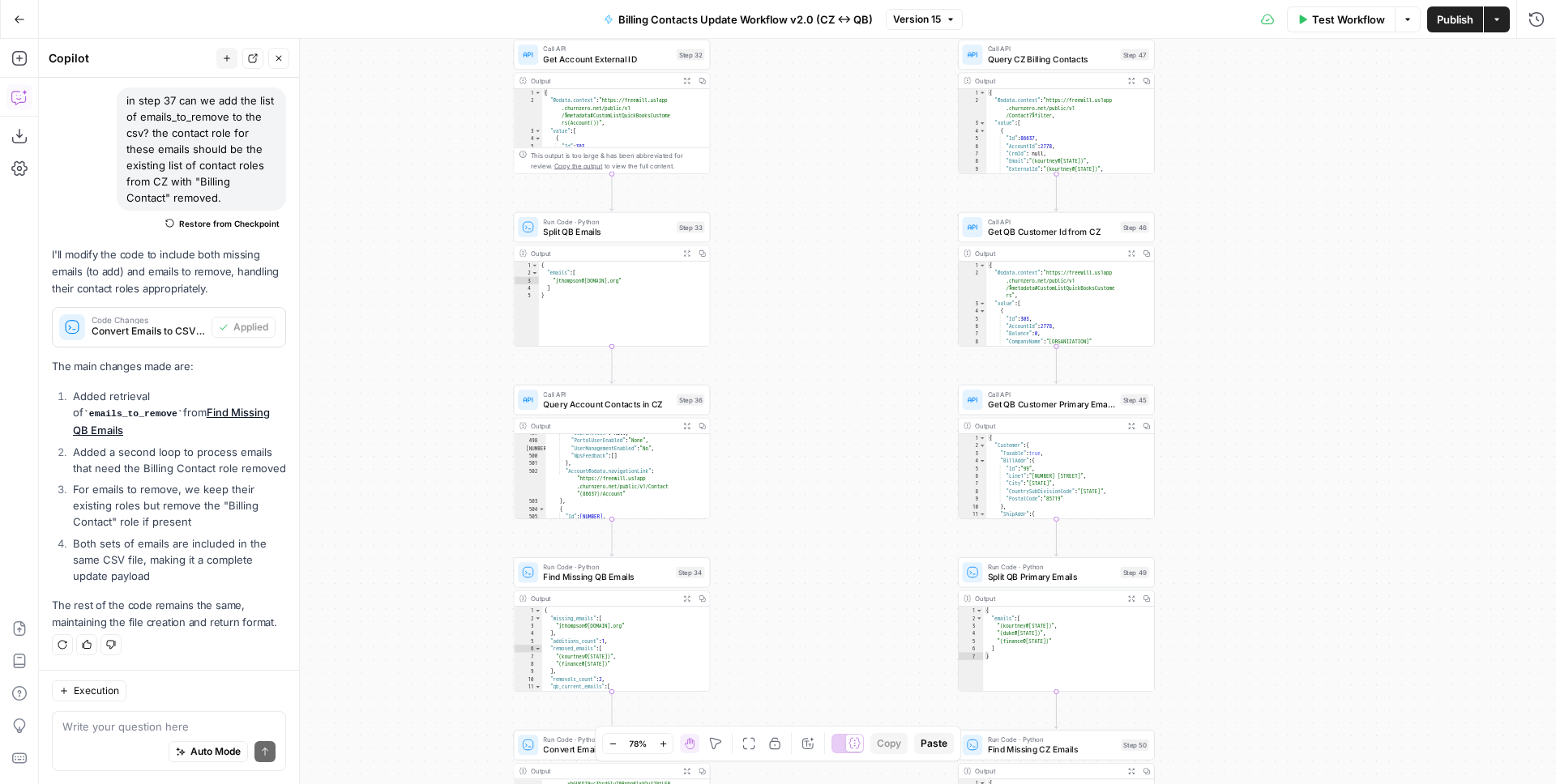 drag, startPoint x: 1311, startPoint y: 273, endPoint x: 1321, endPoint y: 590, distance: 317.1577 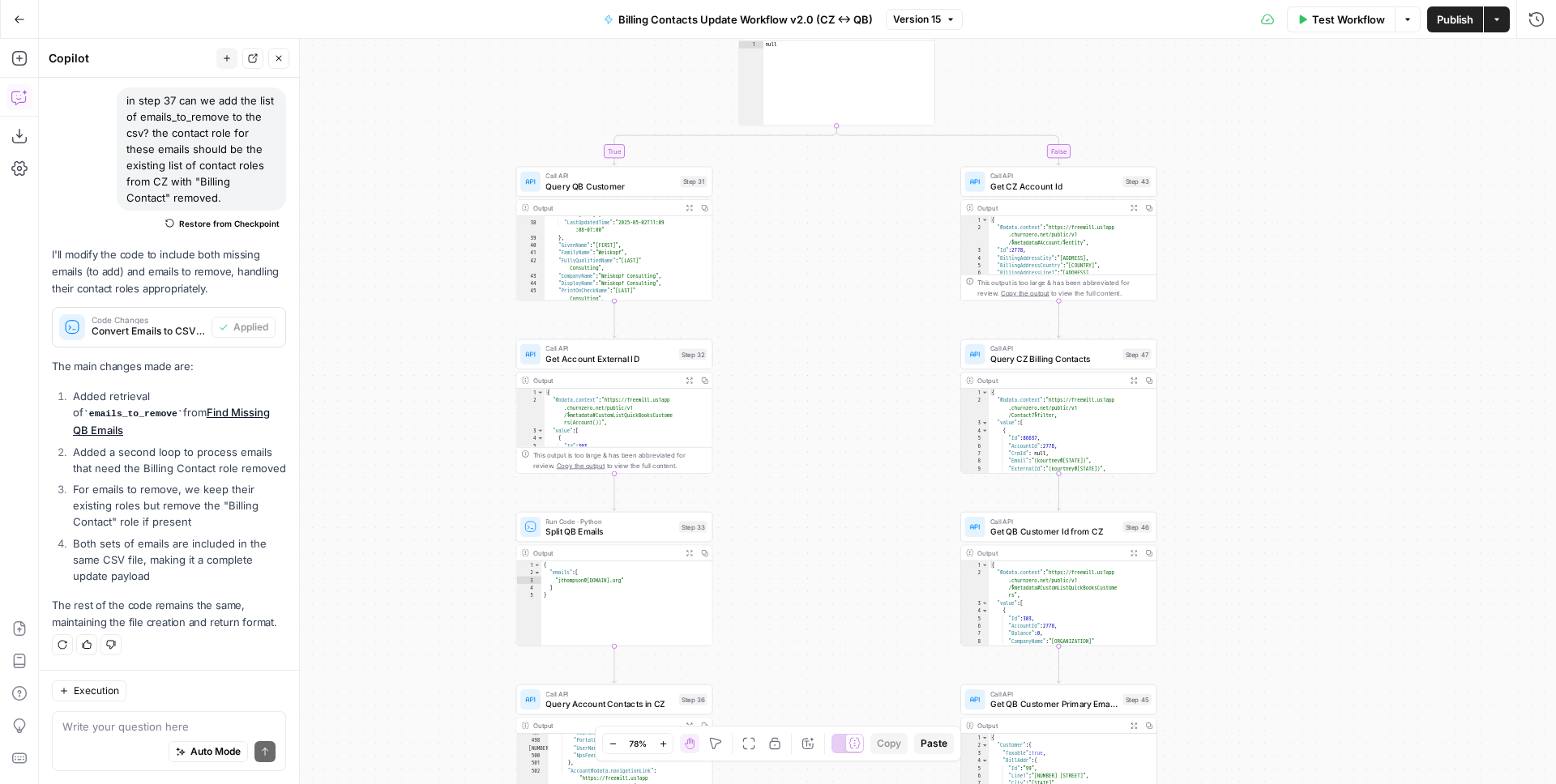 drag, startPoint x: 1341, startPoint y: 266, endPoint x: 1336, endPoint y: 556, distance: 290.0431 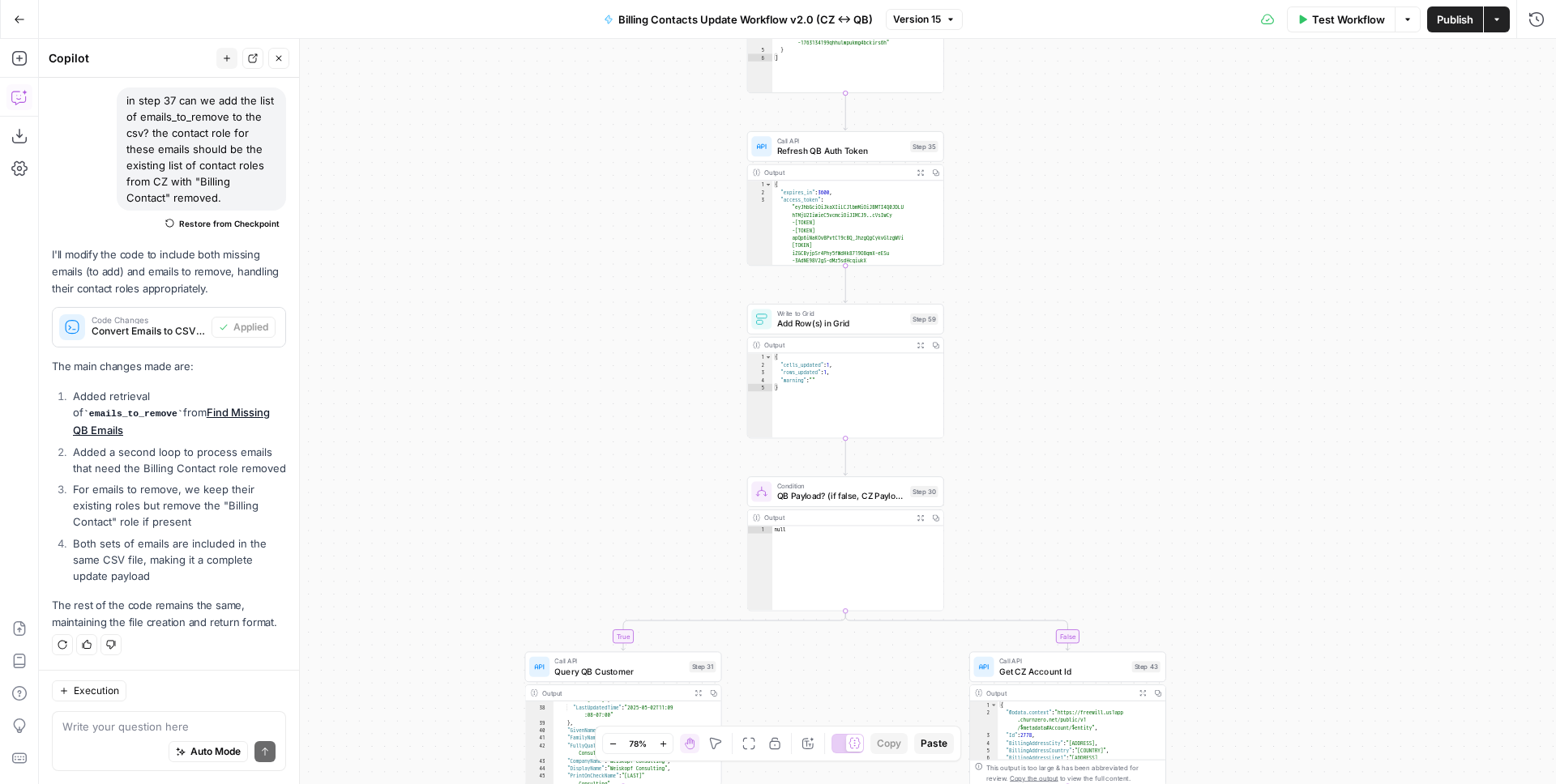 drag, startPoint x: 1293, startPoint y: 275, endPoint x: 1312, endPoint y: 484, distance: 209.86186 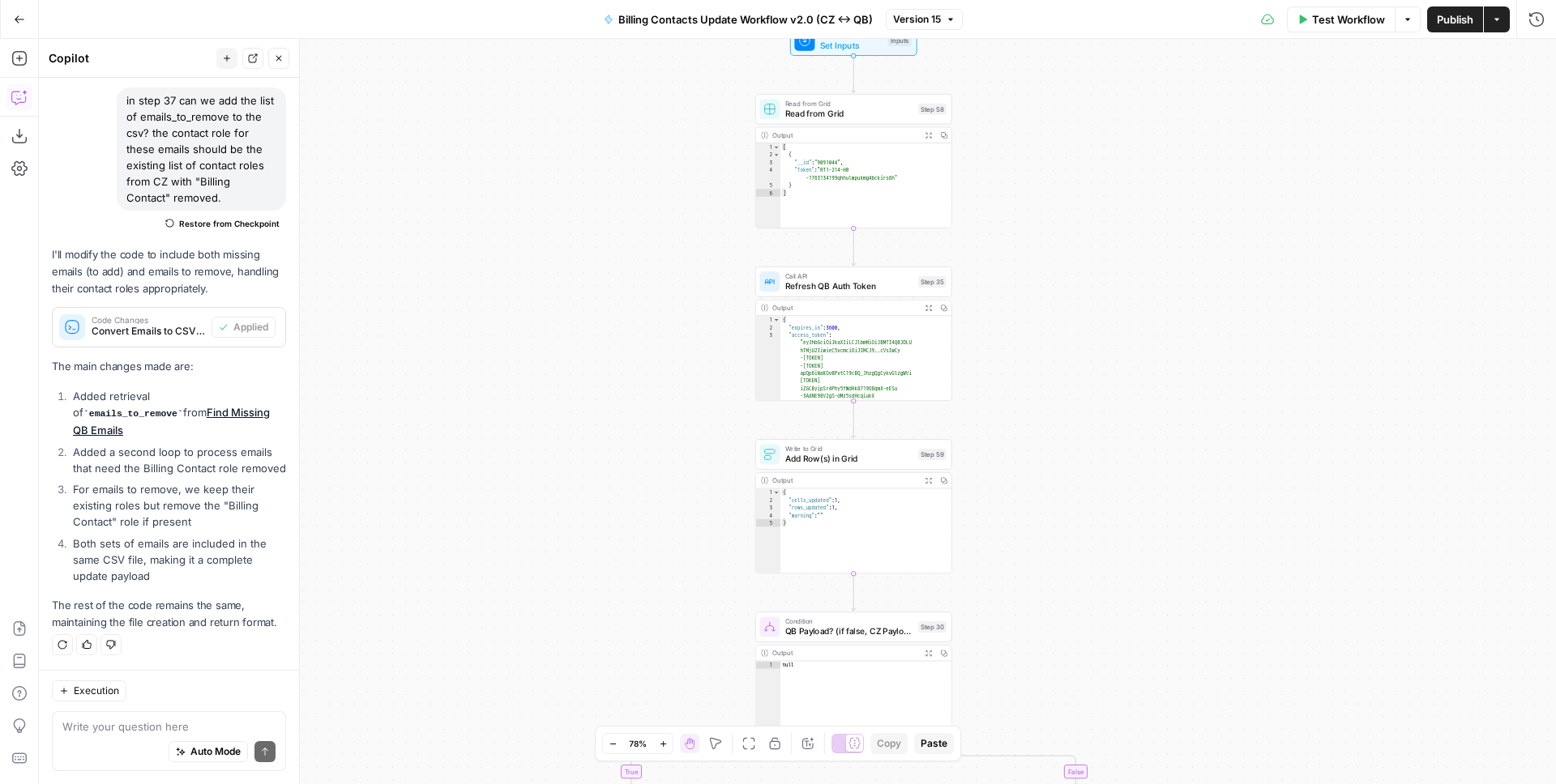 drag, startPoint x: 1301, startPoint y: 343, endPoint x: 1312, endPoint y: 501, distance: 158.38245 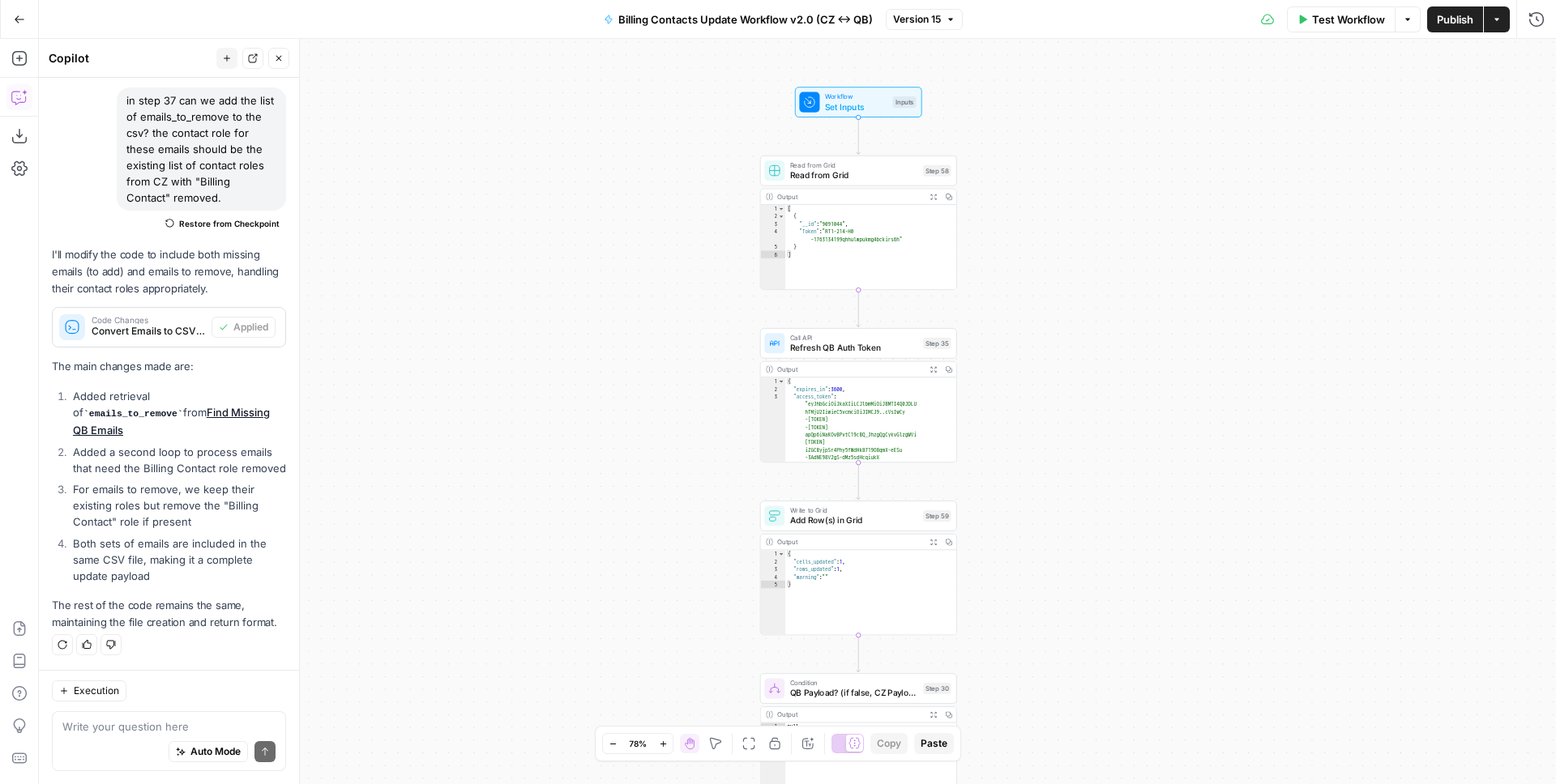 click on "Test Workflow" at bounding box center (1341, 19) 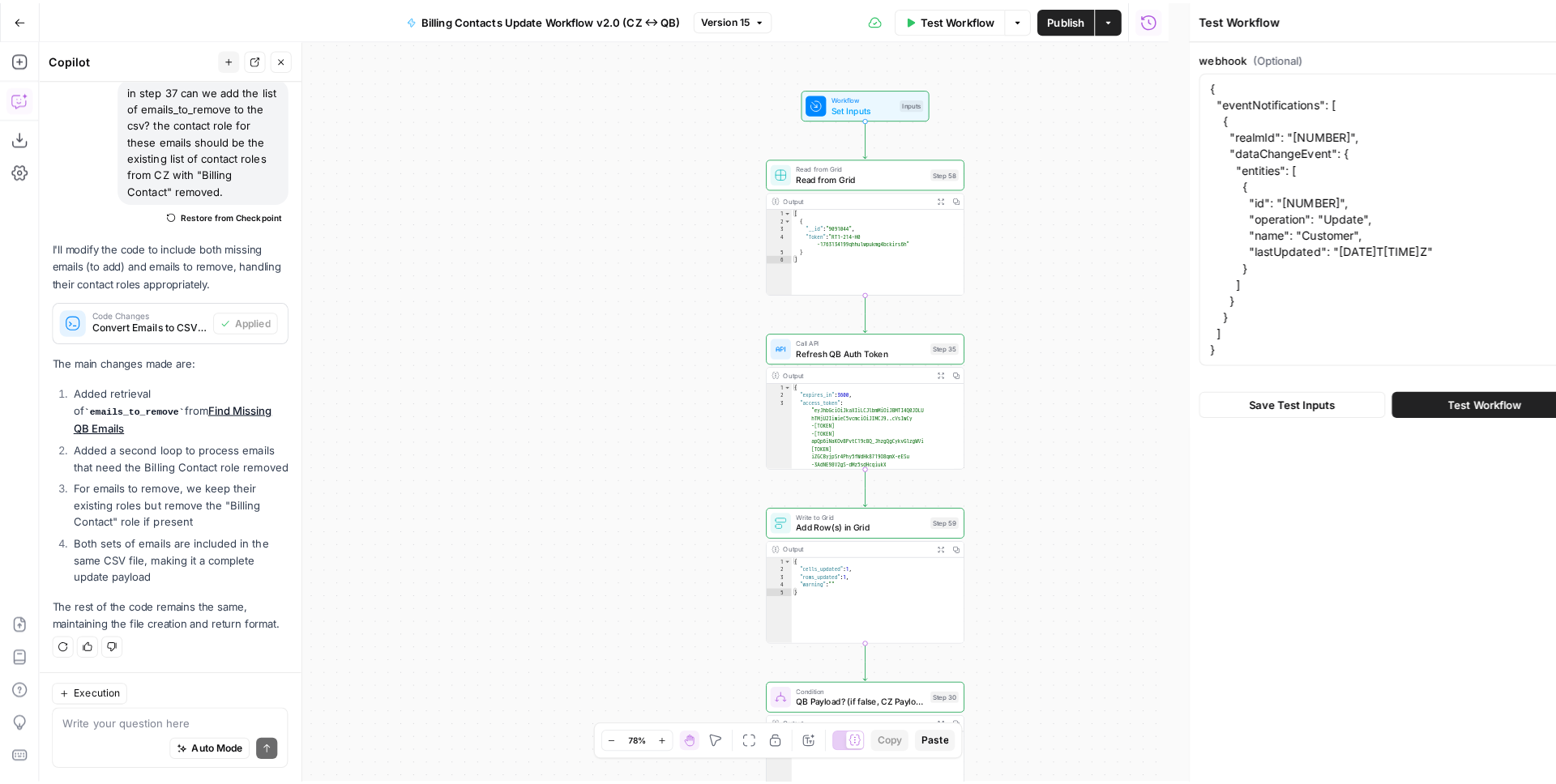 scroll, scrollTop: 137, scrollLeft: 0, axis: vertical 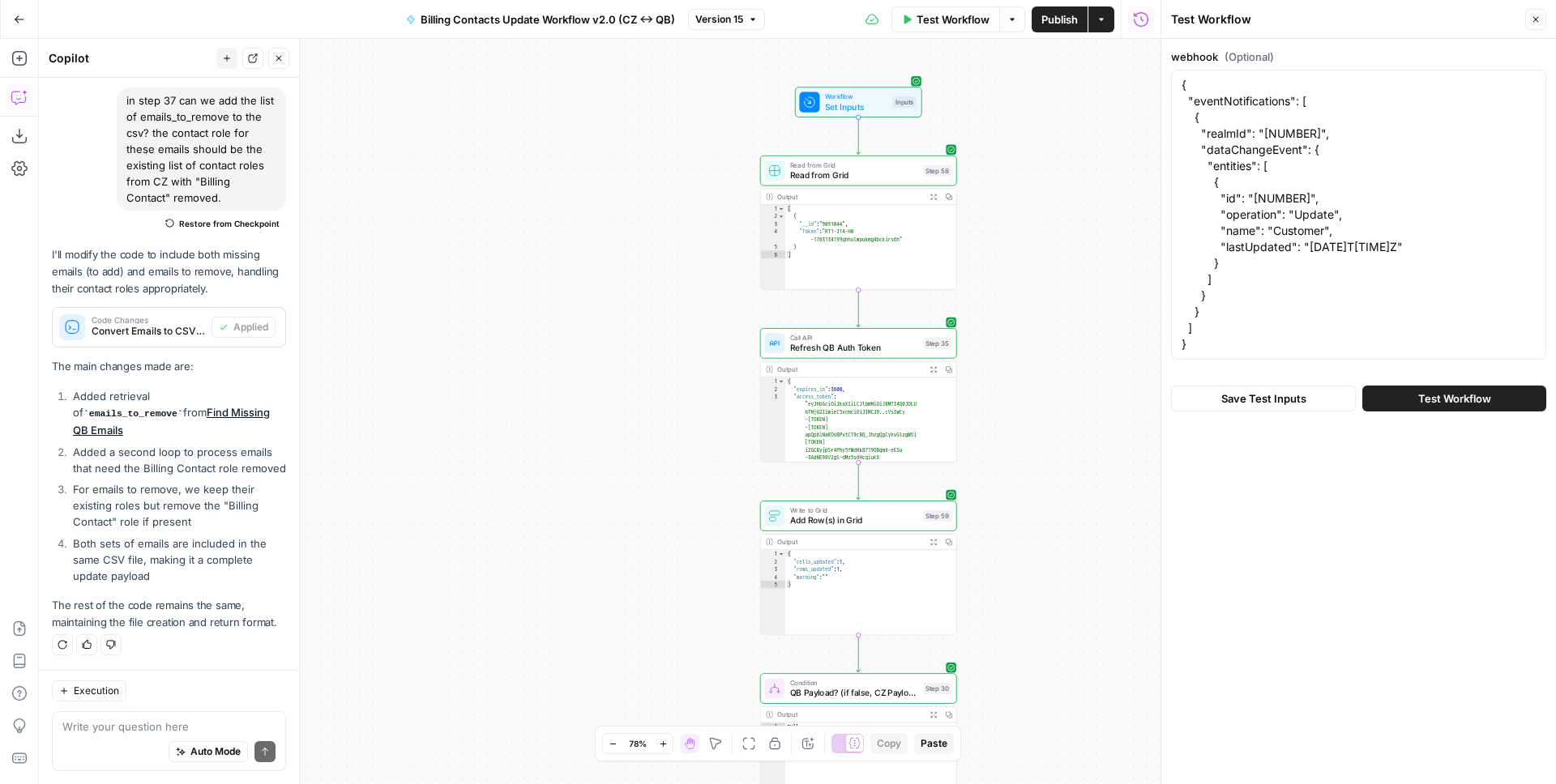 click on "Test Workflow" at bounding box center [1454, 398] 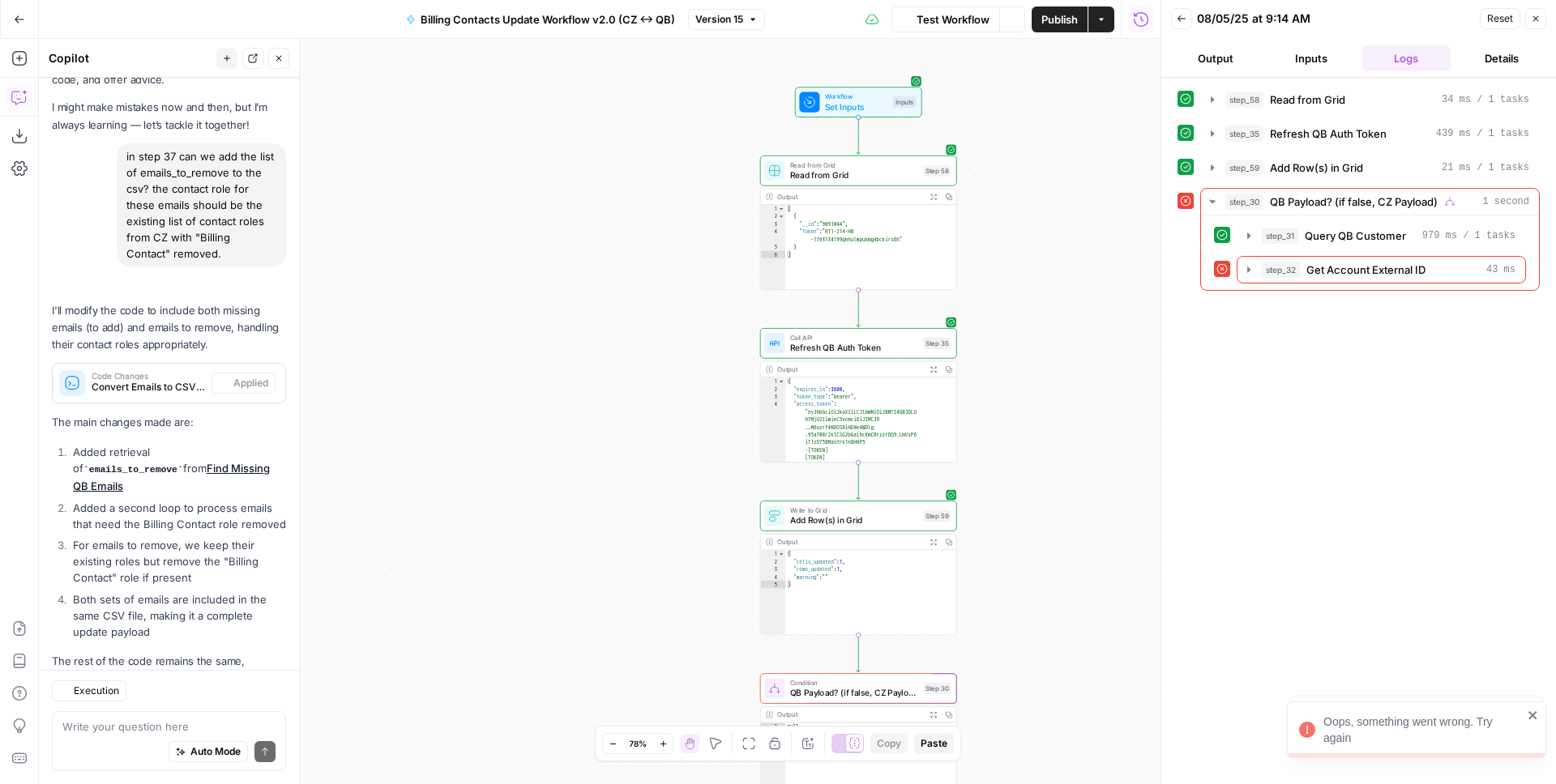 scroll, scrollTop: 137, scrollLeft: 0, axis: vertical 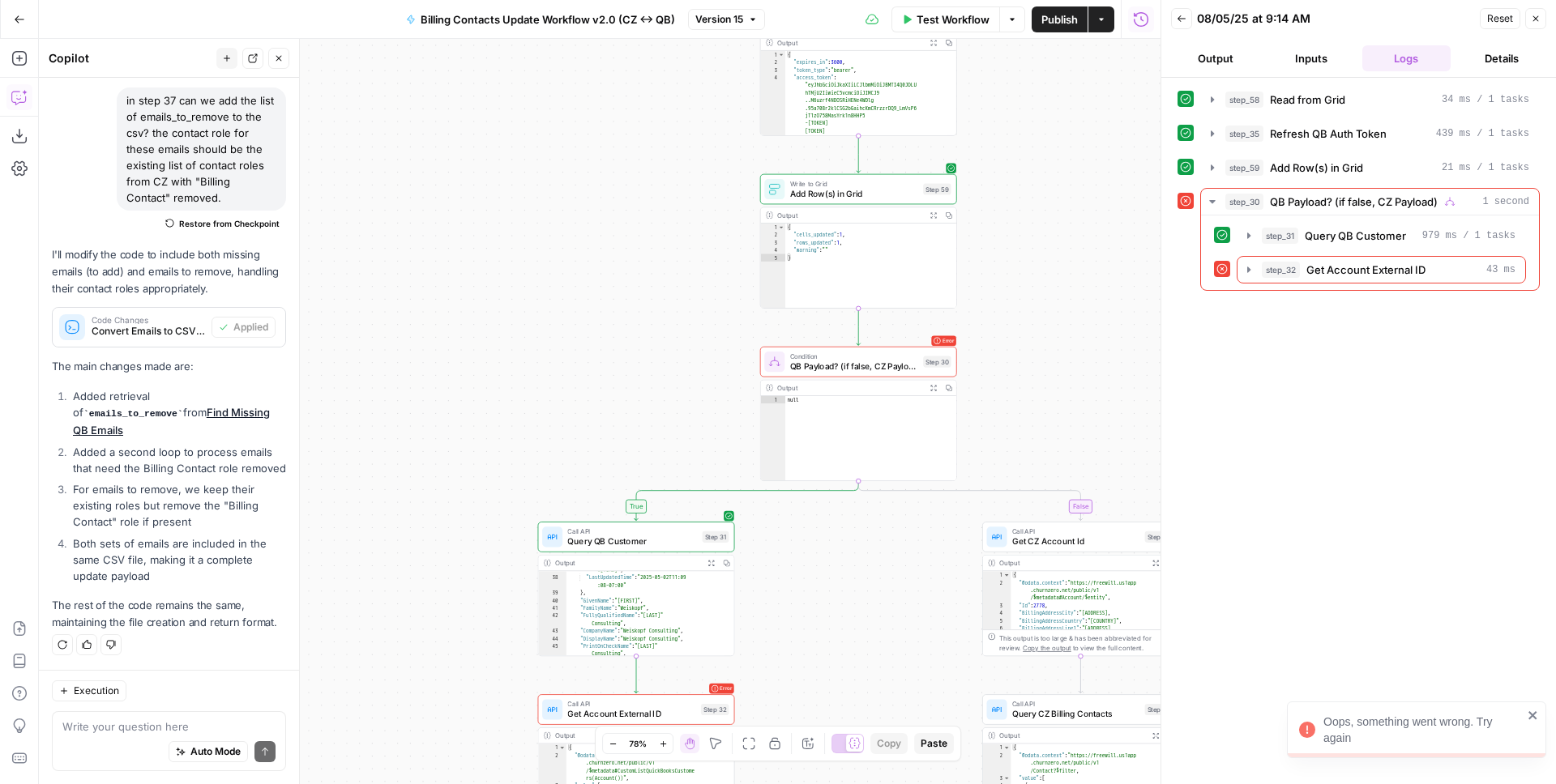 drag, startPoint x: 1092, startPoint y: 445, endPoint x: 1071, endPoint y: 164, distance: 281.7836 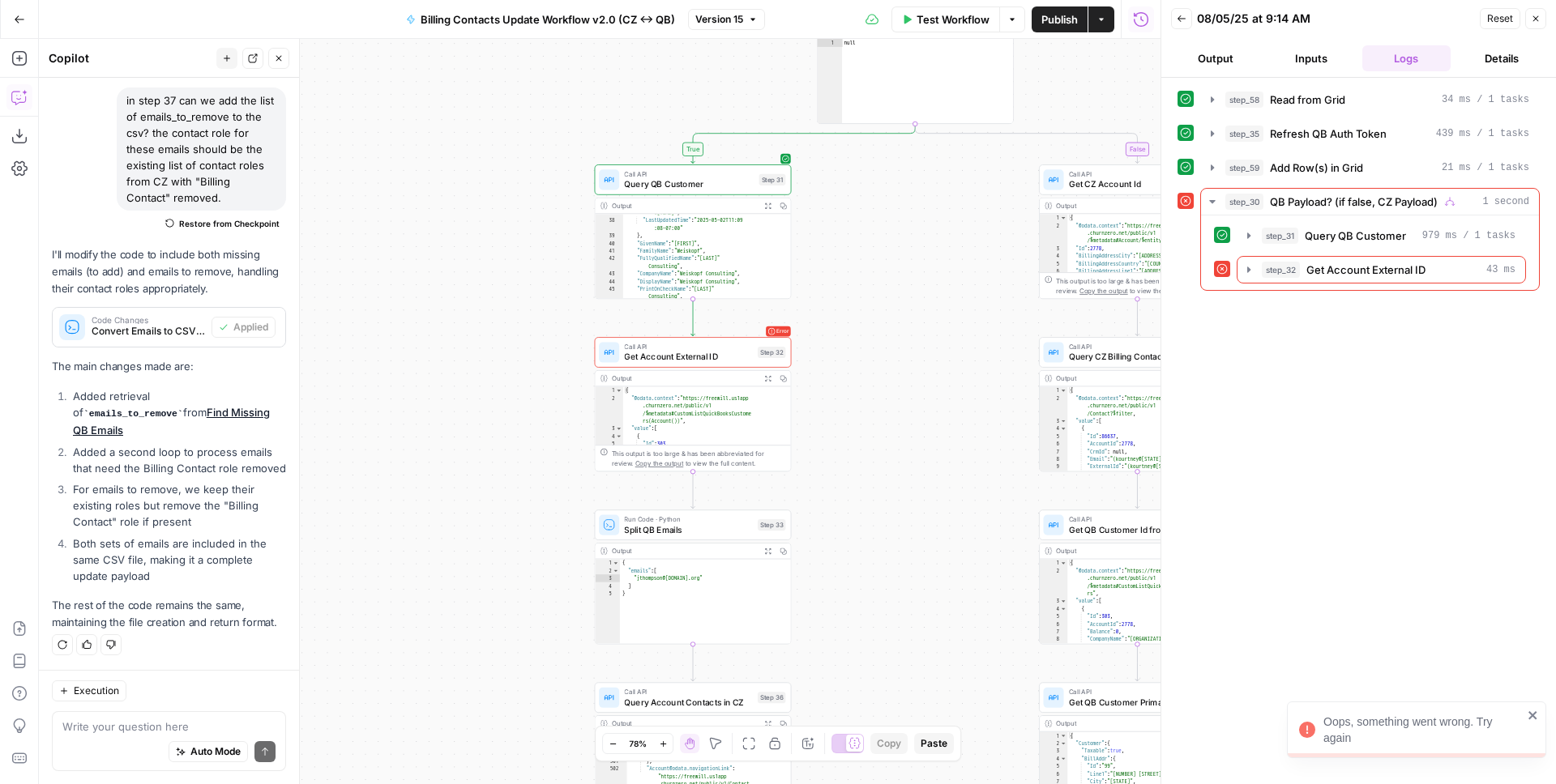 drag, startPoint x: 870, startPoint y: 575, endPoint x: 940, endPoint y: 364, distance: 222.30834 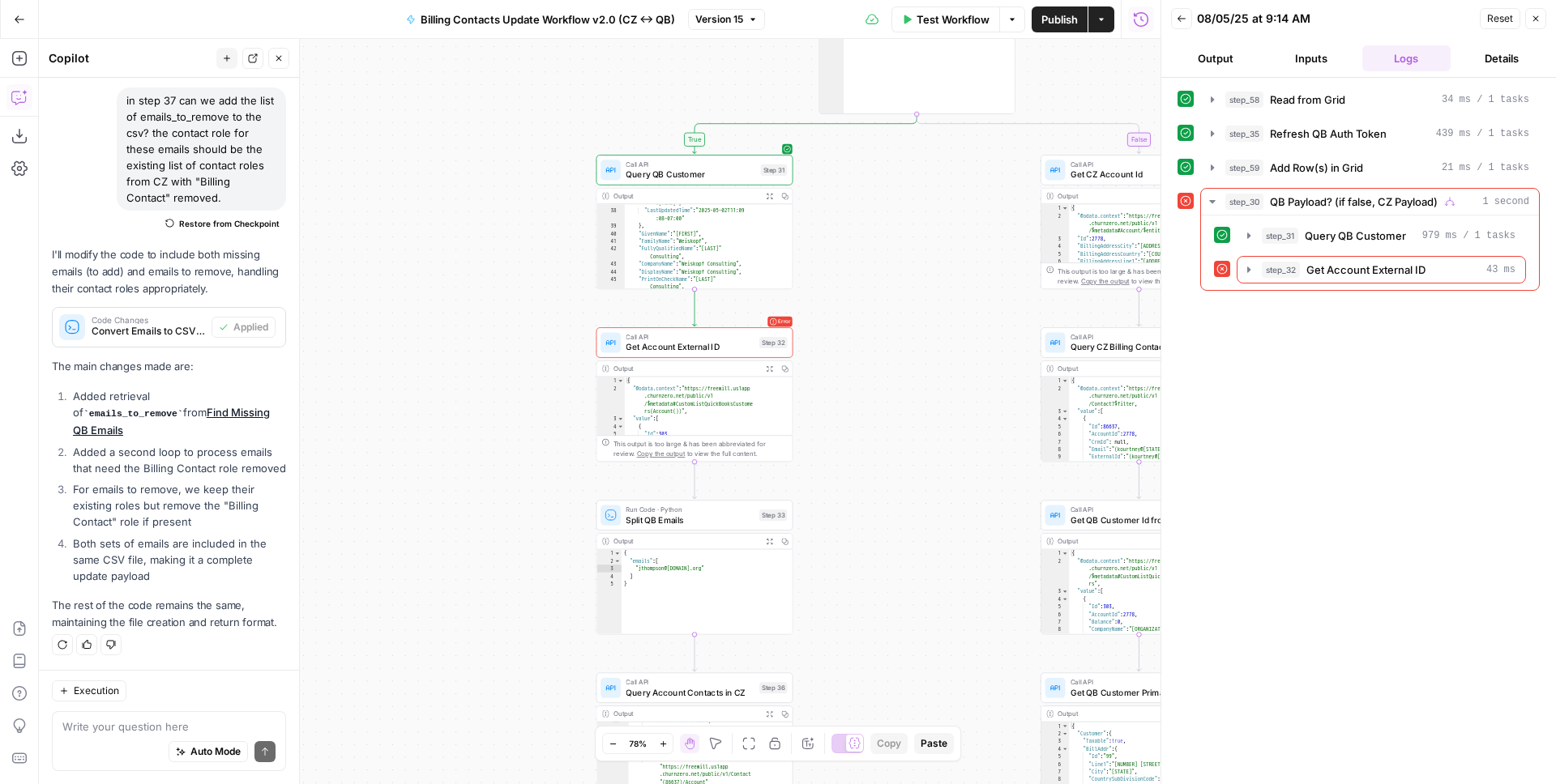 click on "Get Account External ID" at bounding box center [690, 347] 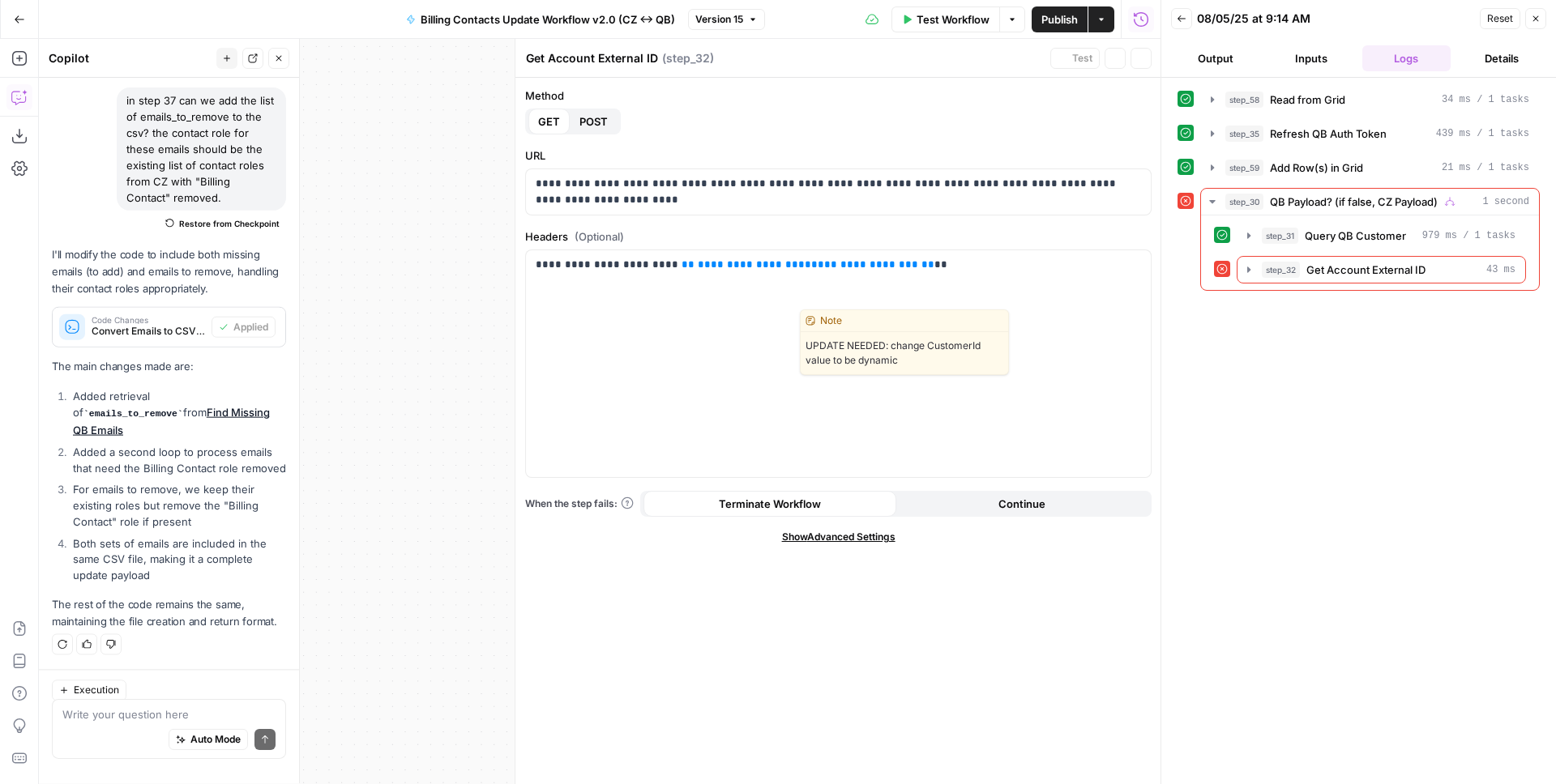 scroll, scrollTop: 137, scrollLeft: 0, axis: vertical 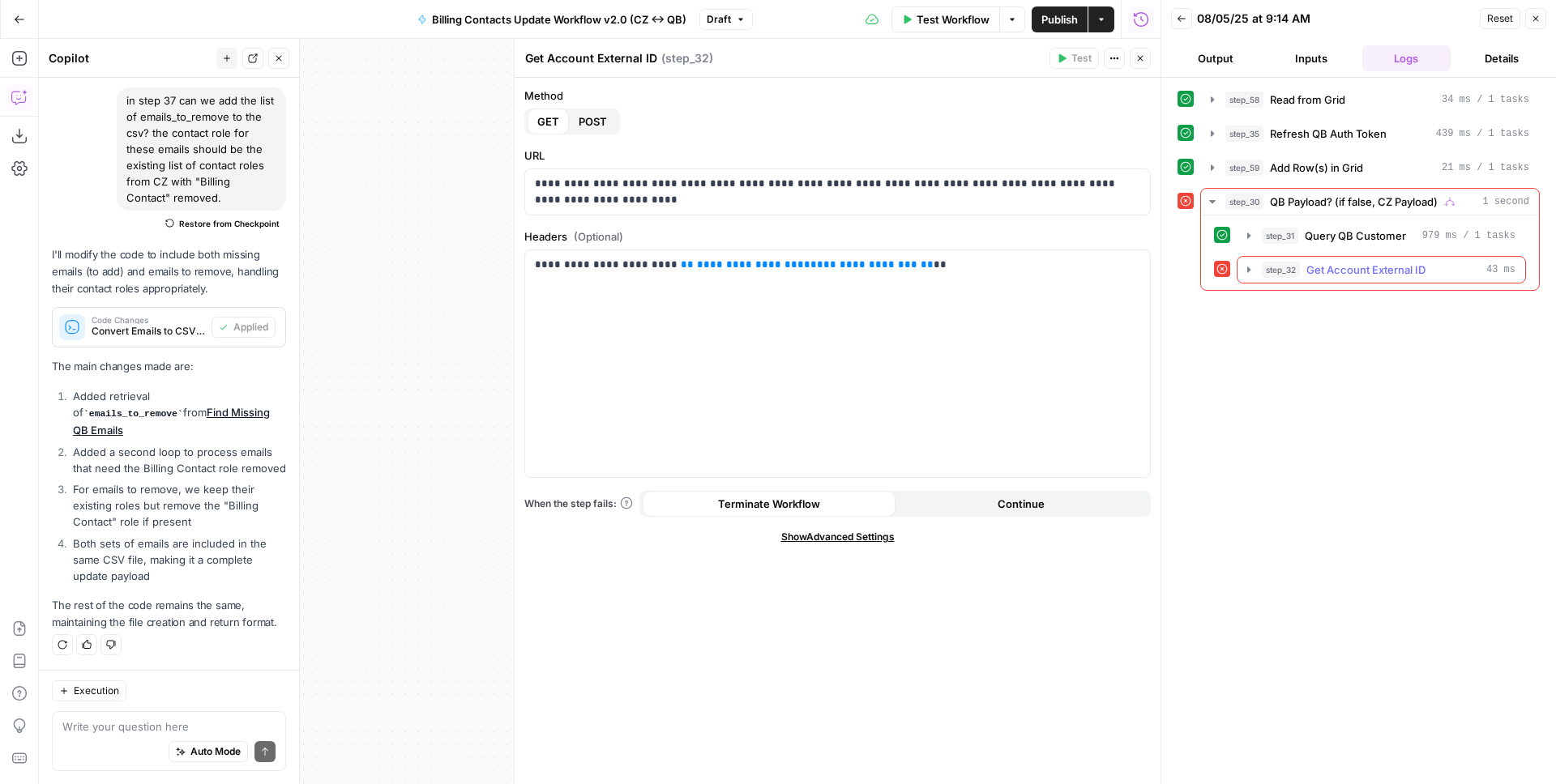 click 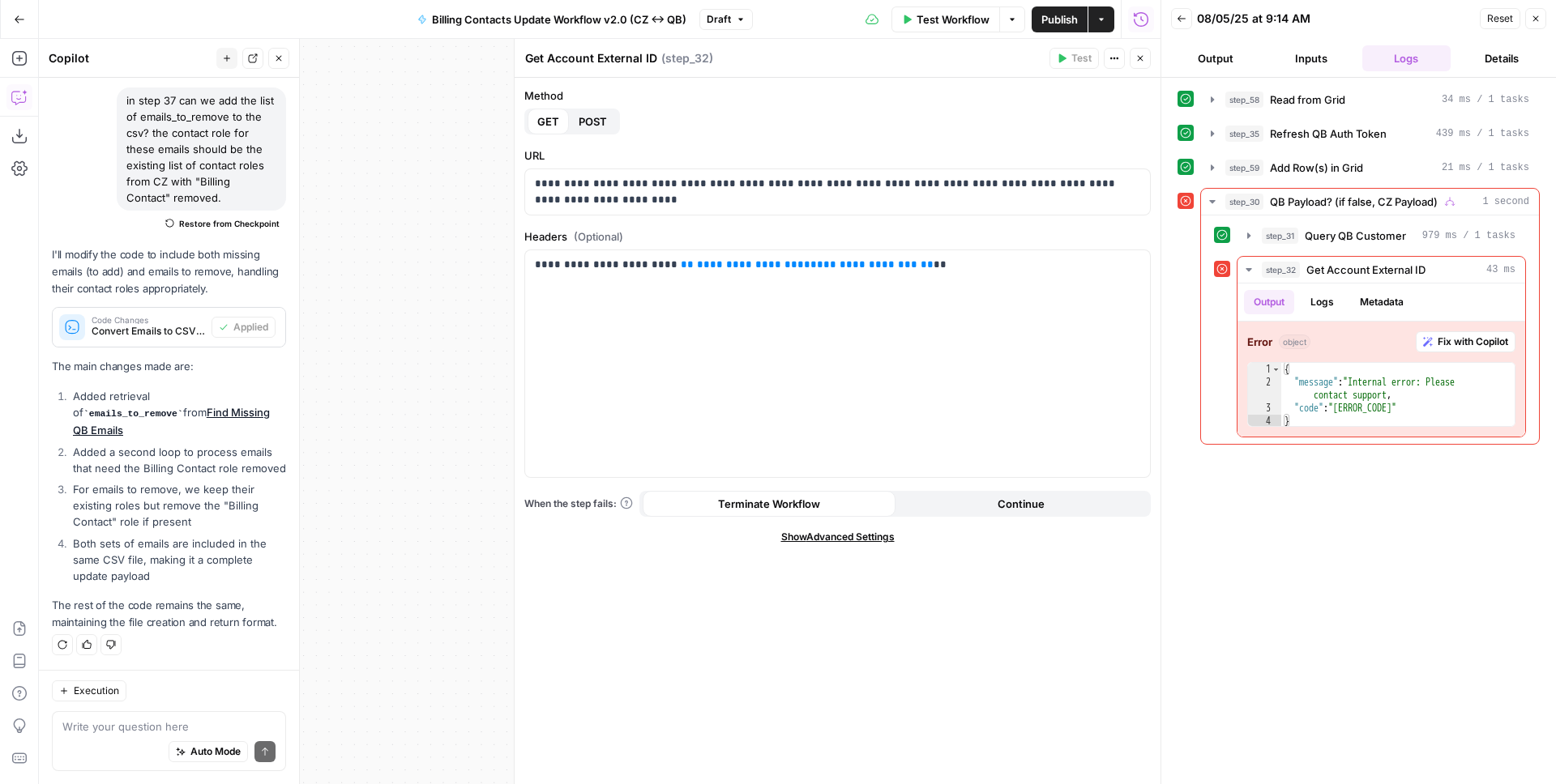 click 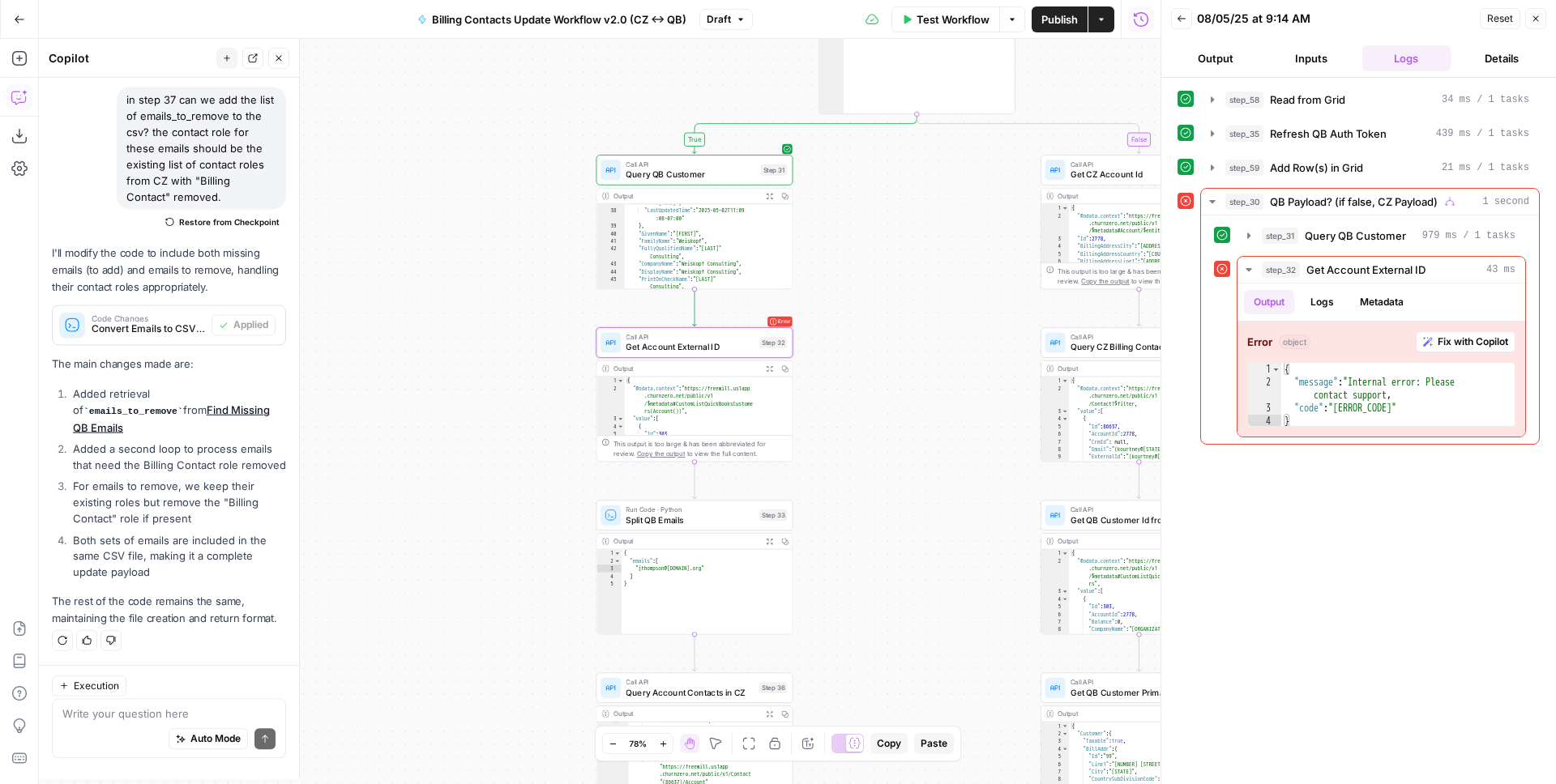 scroll, scrollTop: 137, scrollLeft: 0, axis: vertical 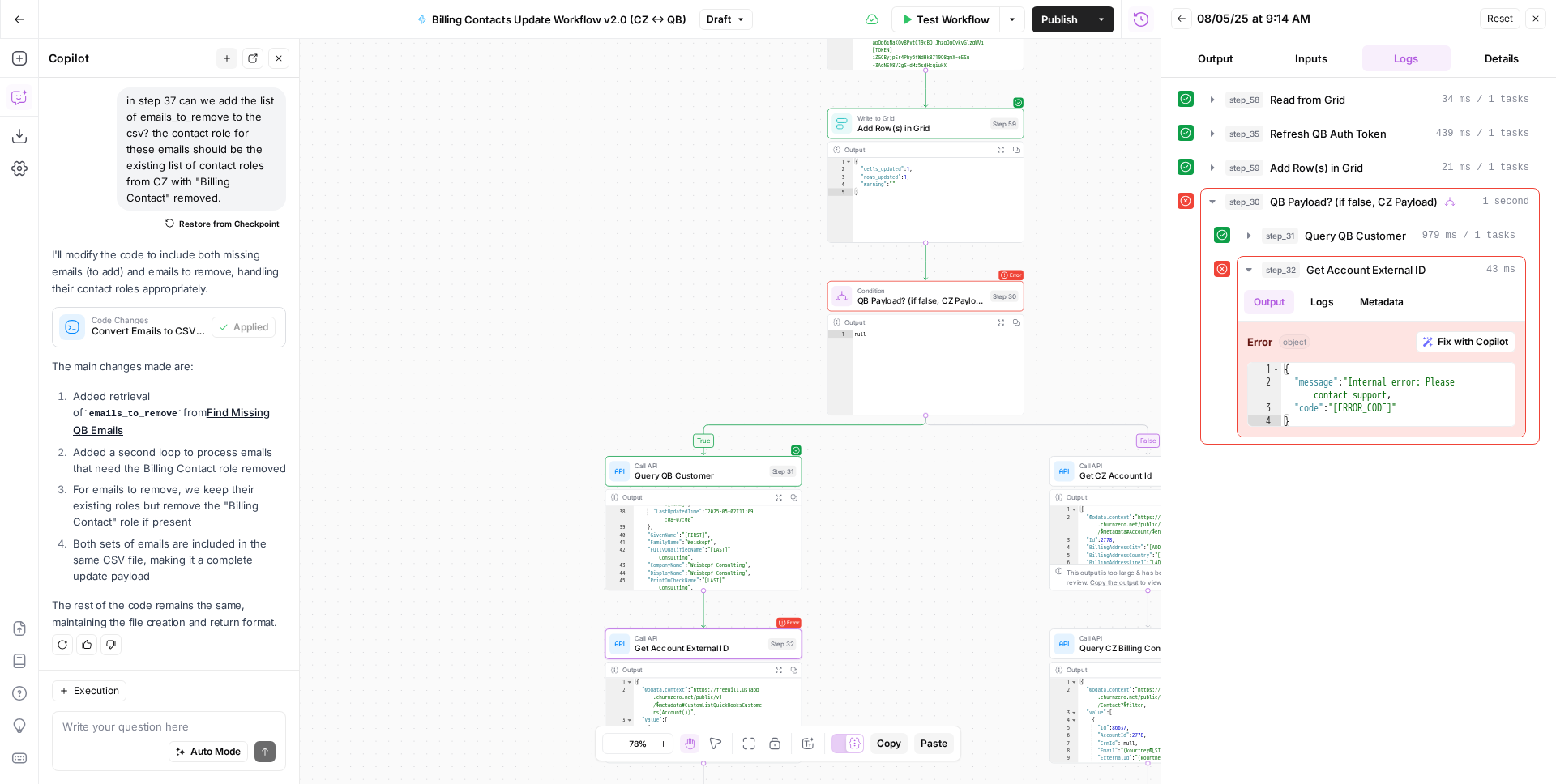 drag, startPoint x: 466, startPoint y: 356, endPoint x: 475, endPoint y: 660, distance: 304.1332 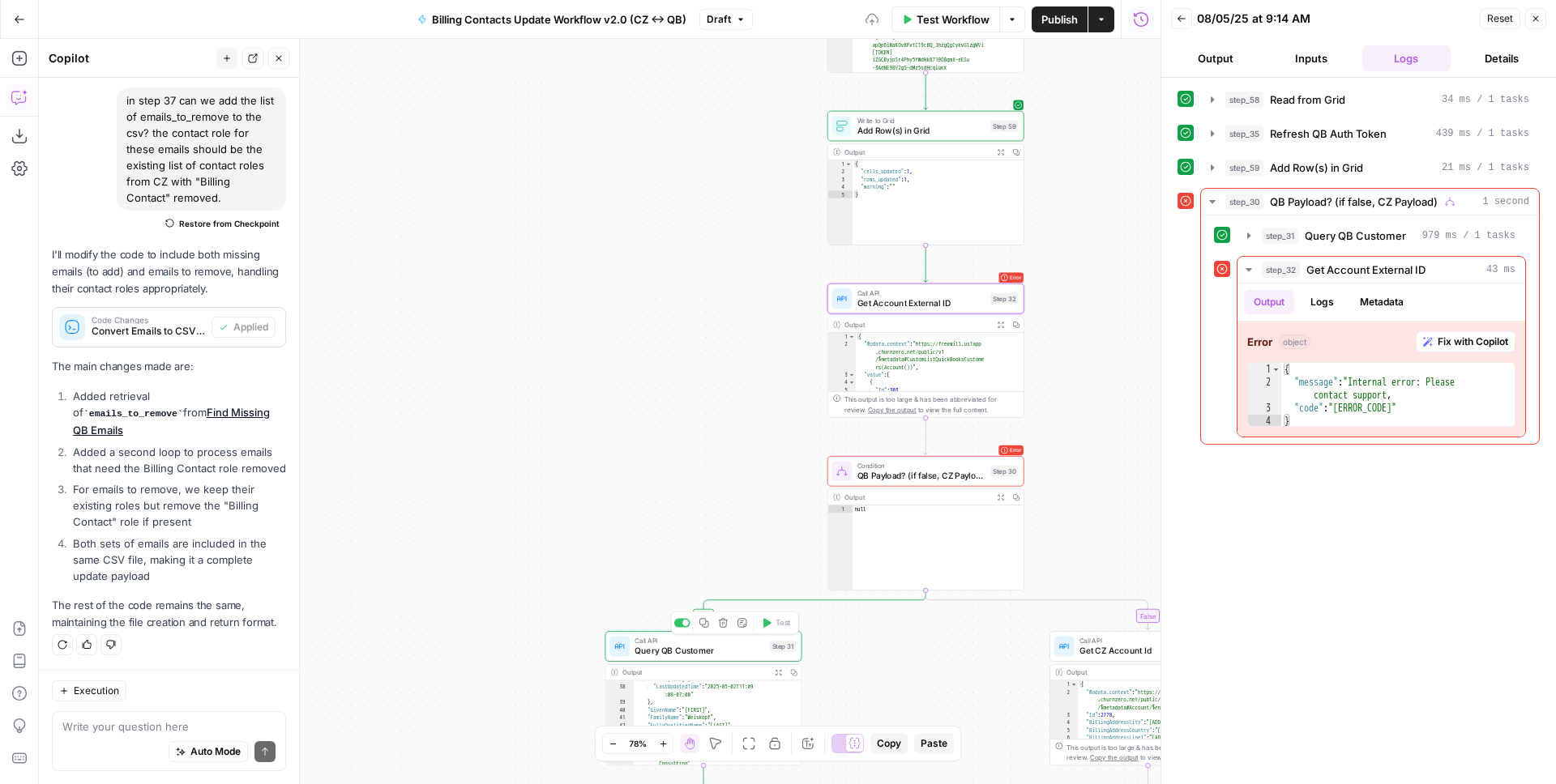 click on "Get Account External ID" at bounding box center [921, 303] 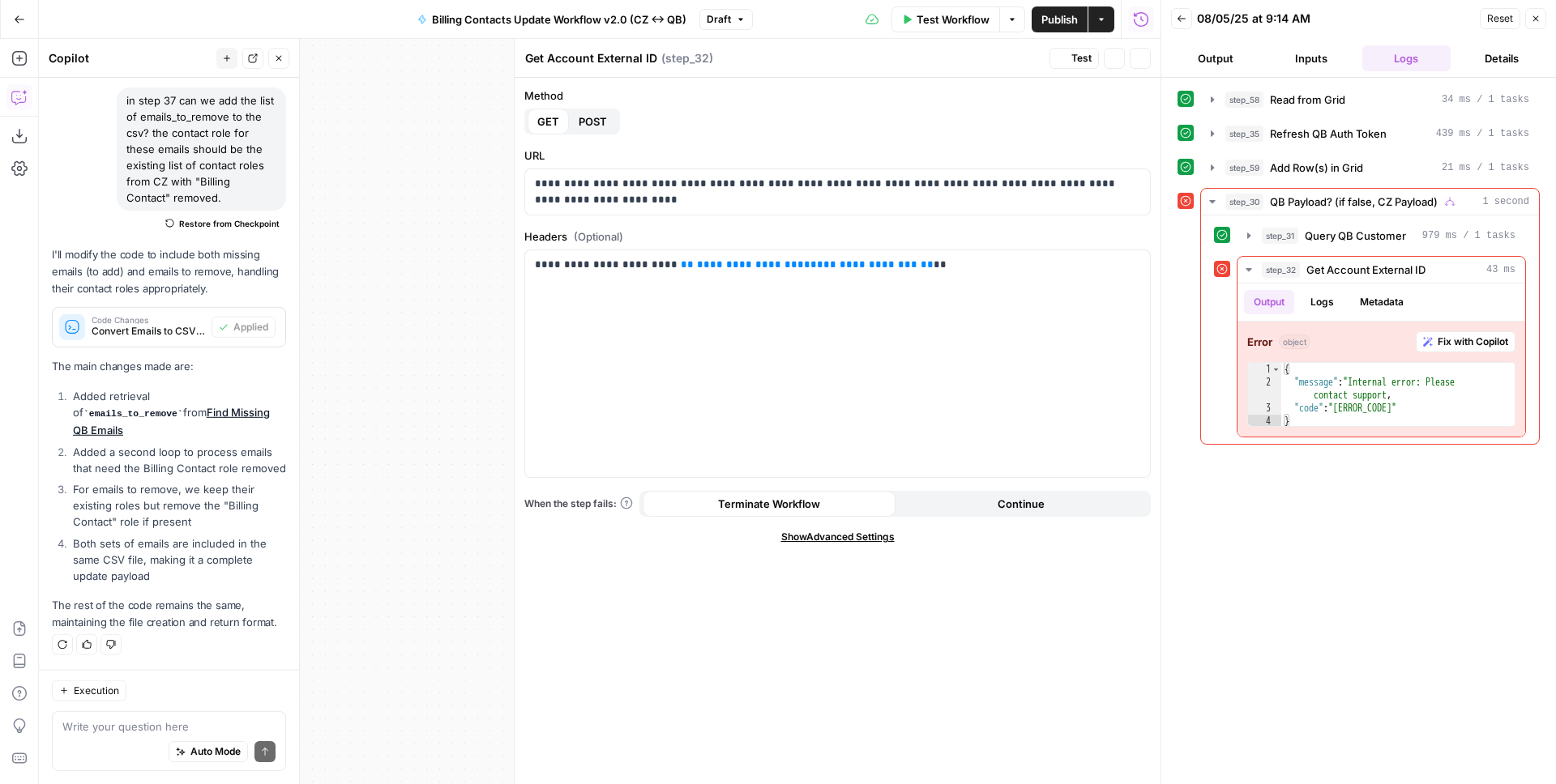 scroll, scrollTop: 137, scrollLeft: 0, axis: vertical 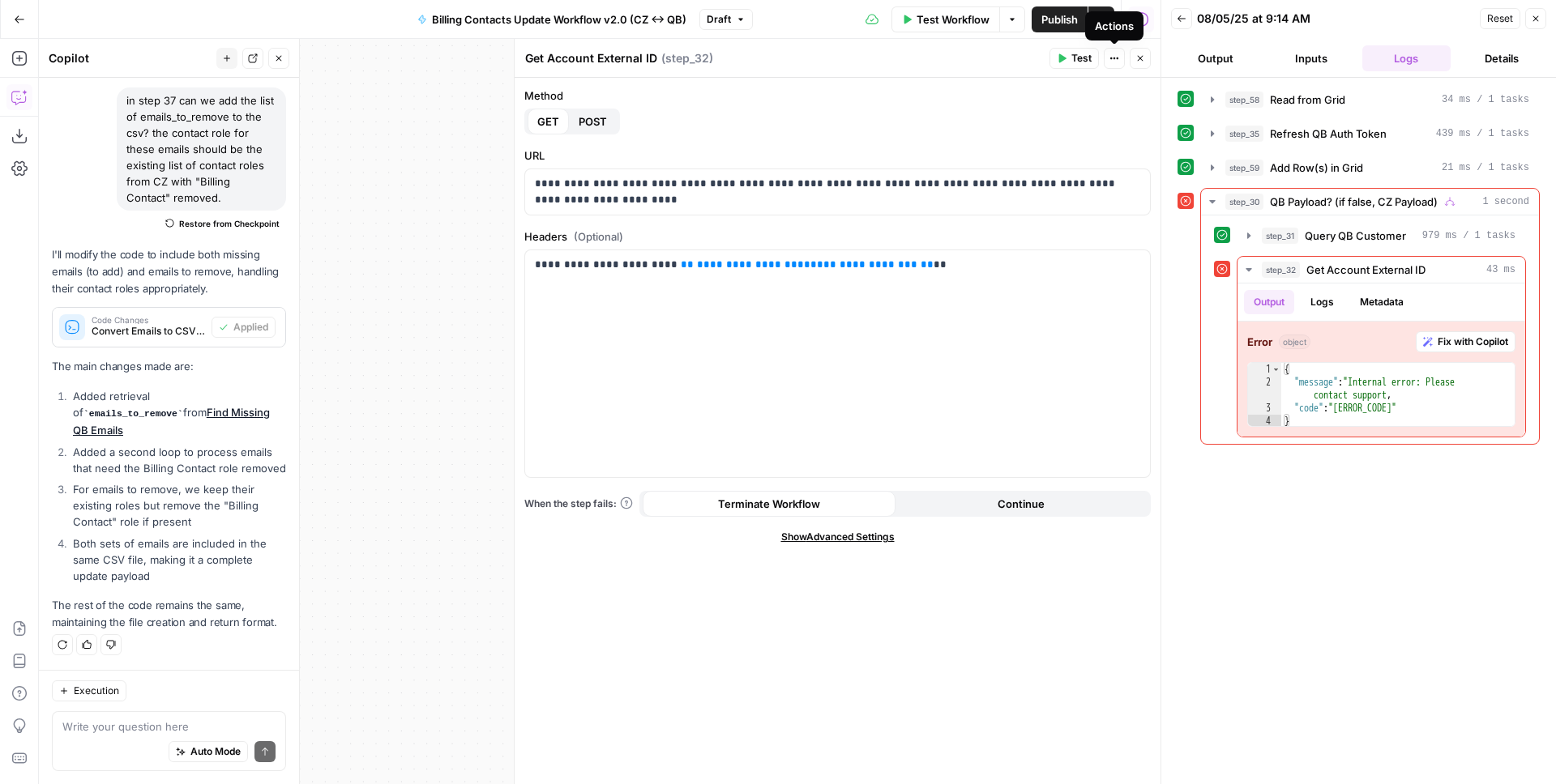 click 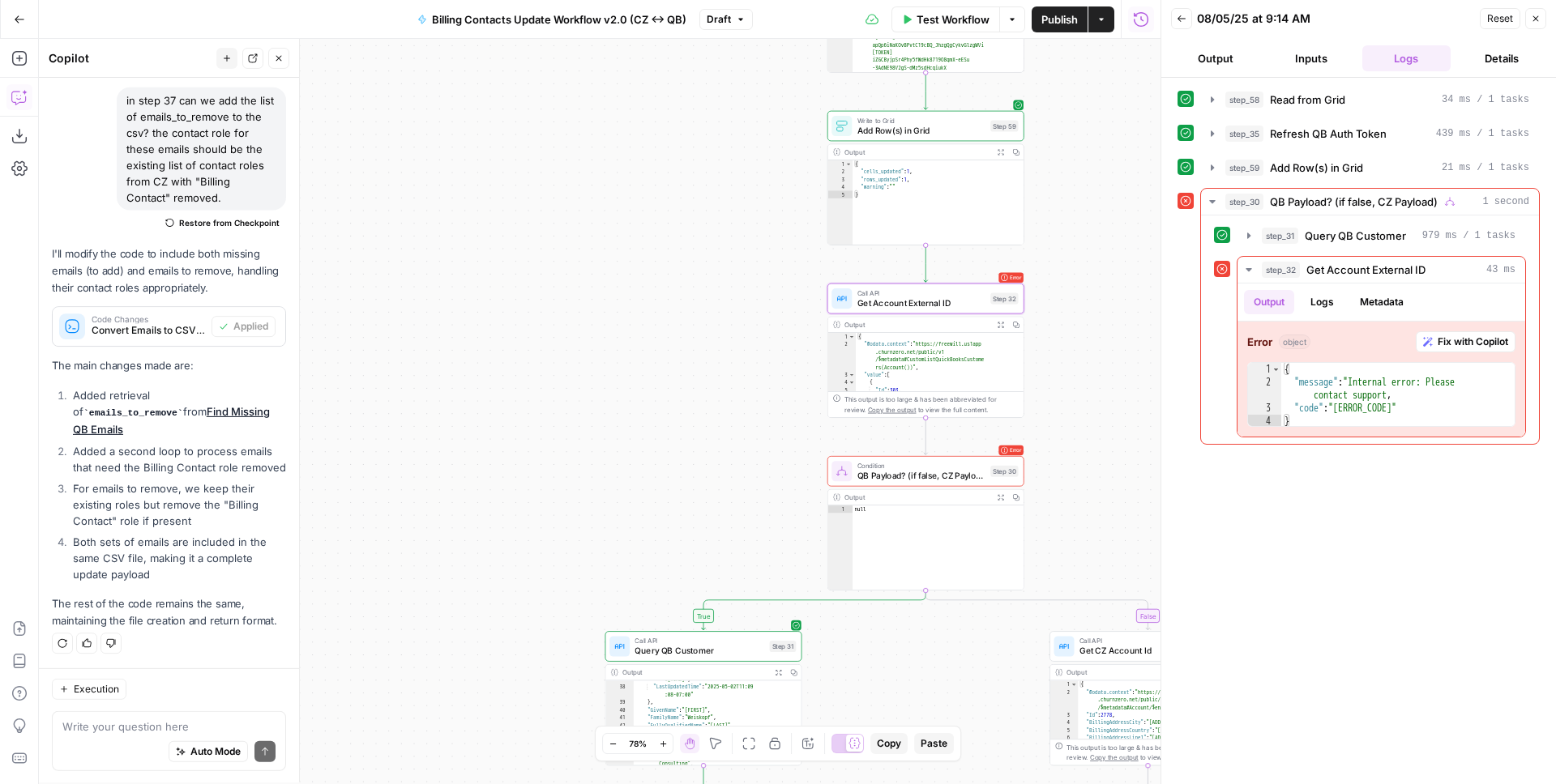 scroll, scrollTop: 137, scrollLeft: 0, axis: vertical 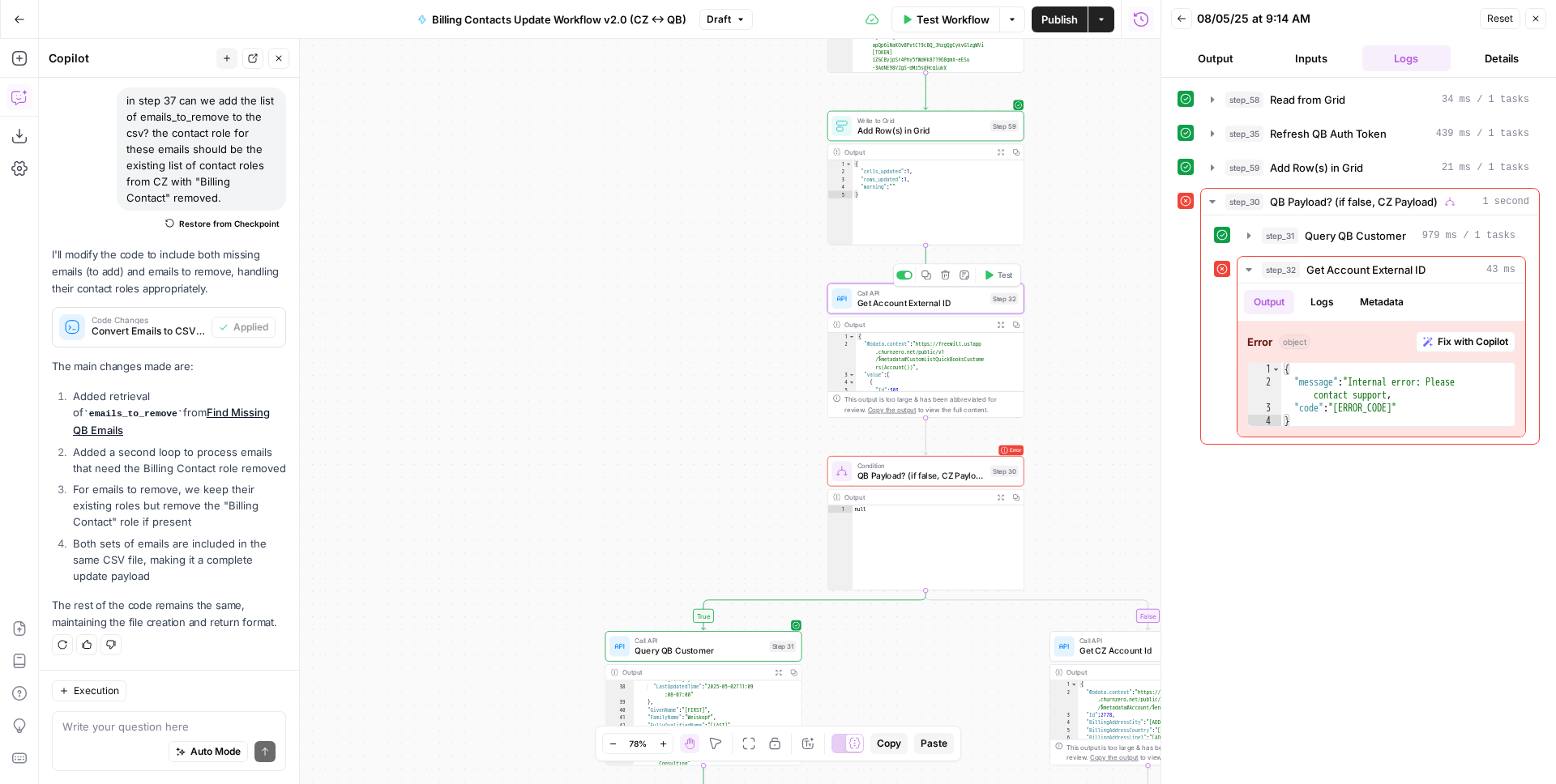 click 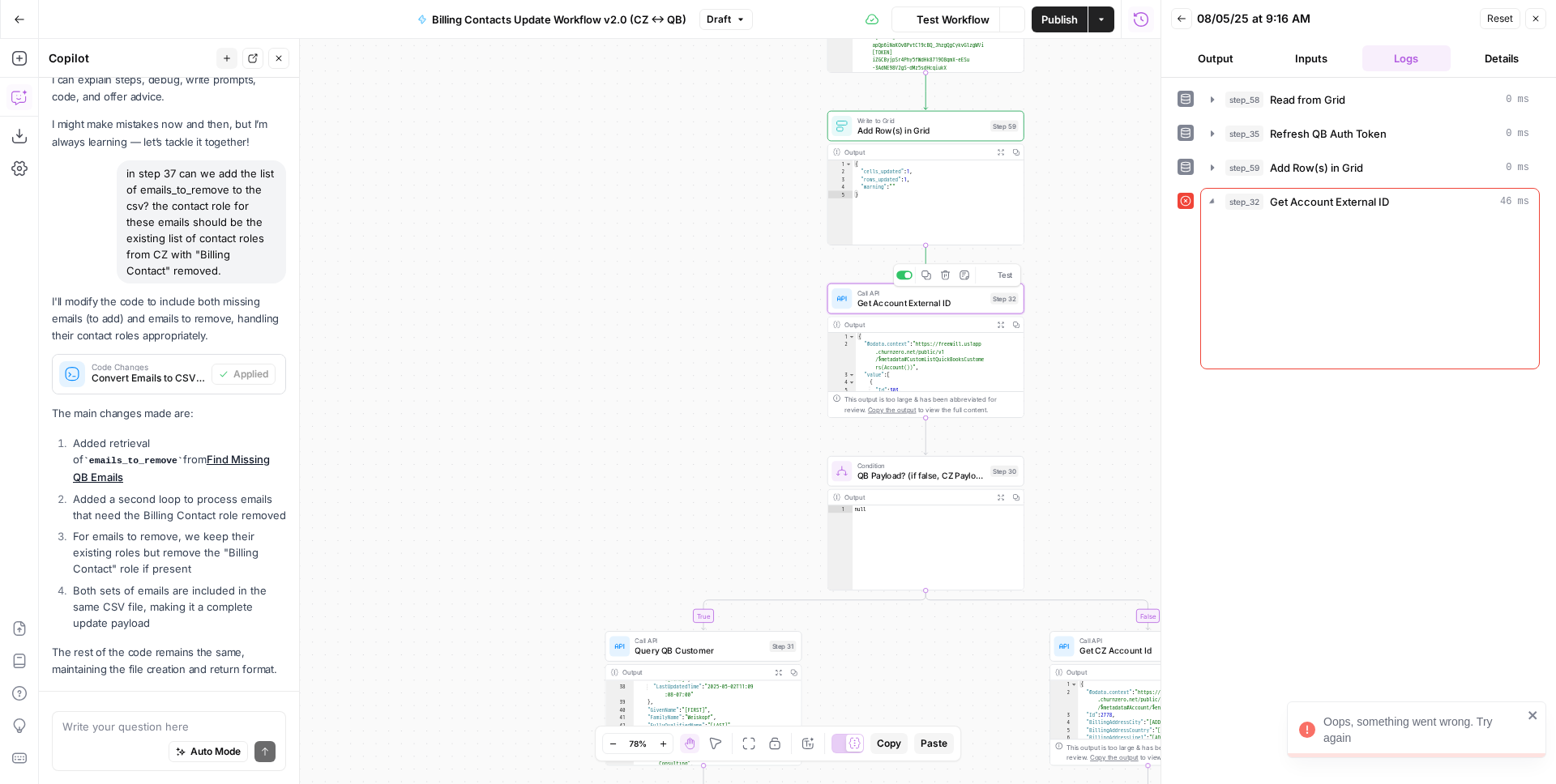 scroll, scrollTop: 137, scrollLeft: 0, axis: vertical 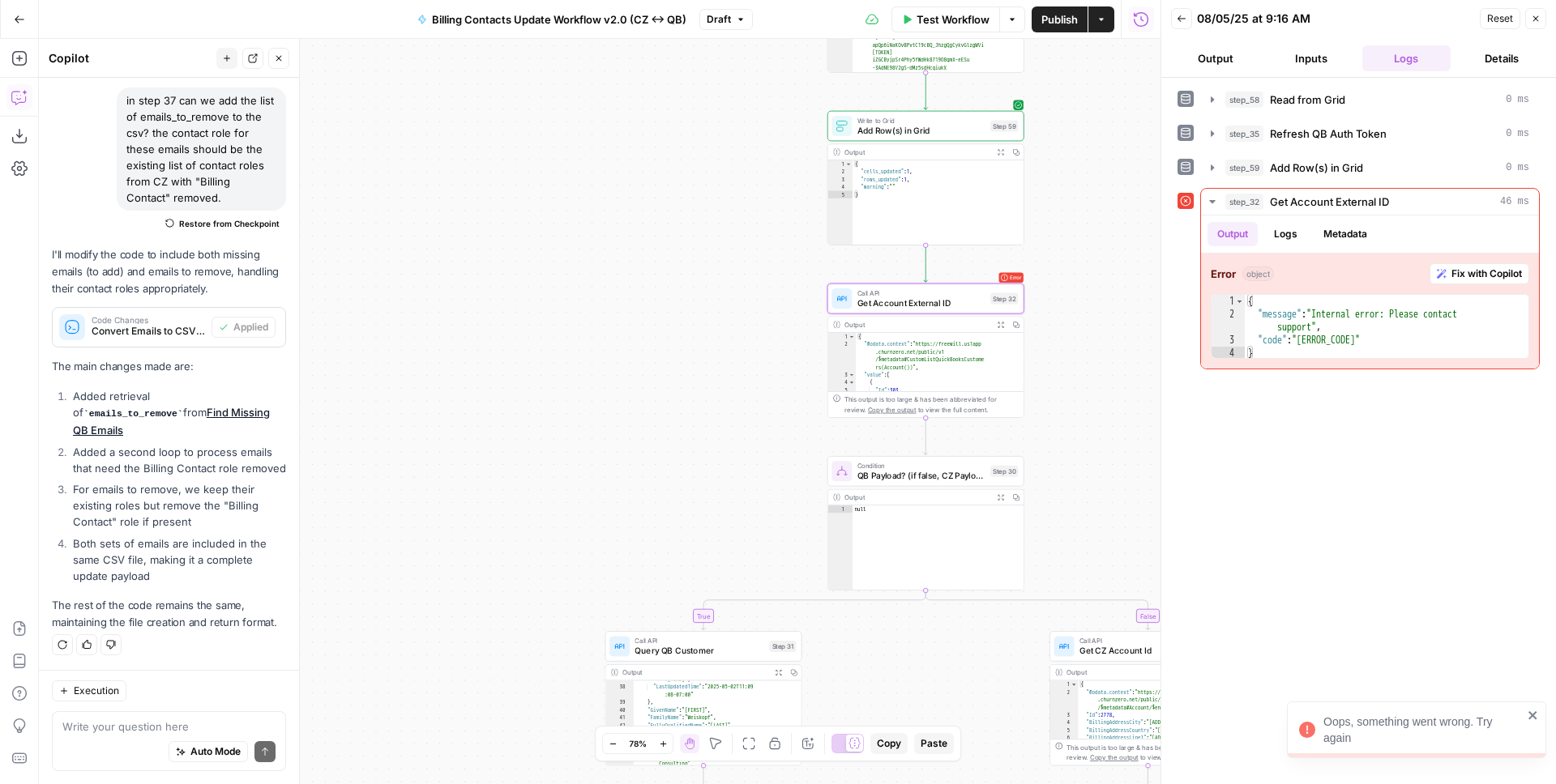 click on "Get Account External ID" at bounding box center [921, 303] 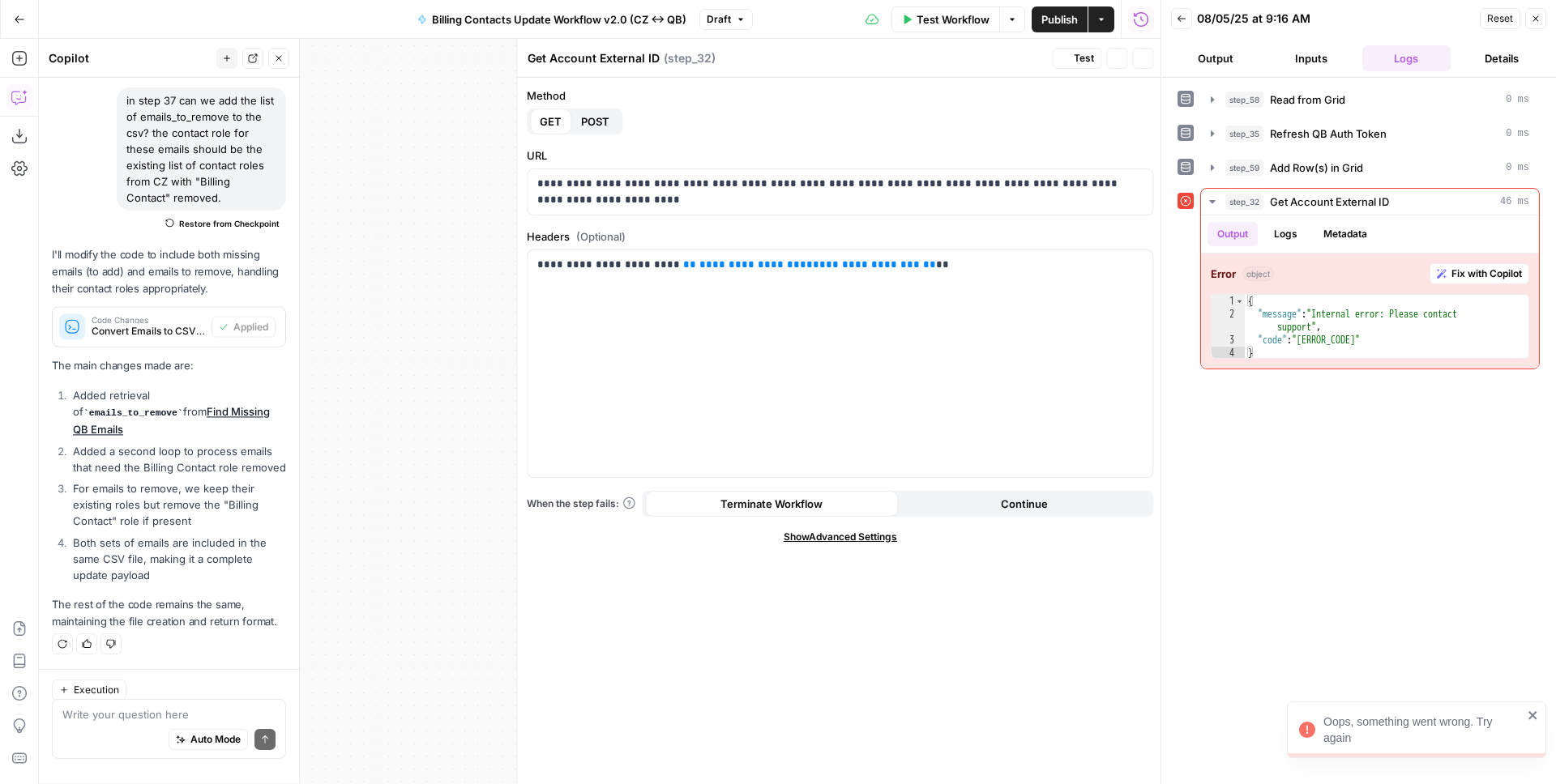 scroll, scrollTop: 137, scrollLeft: 0, axis: vertical 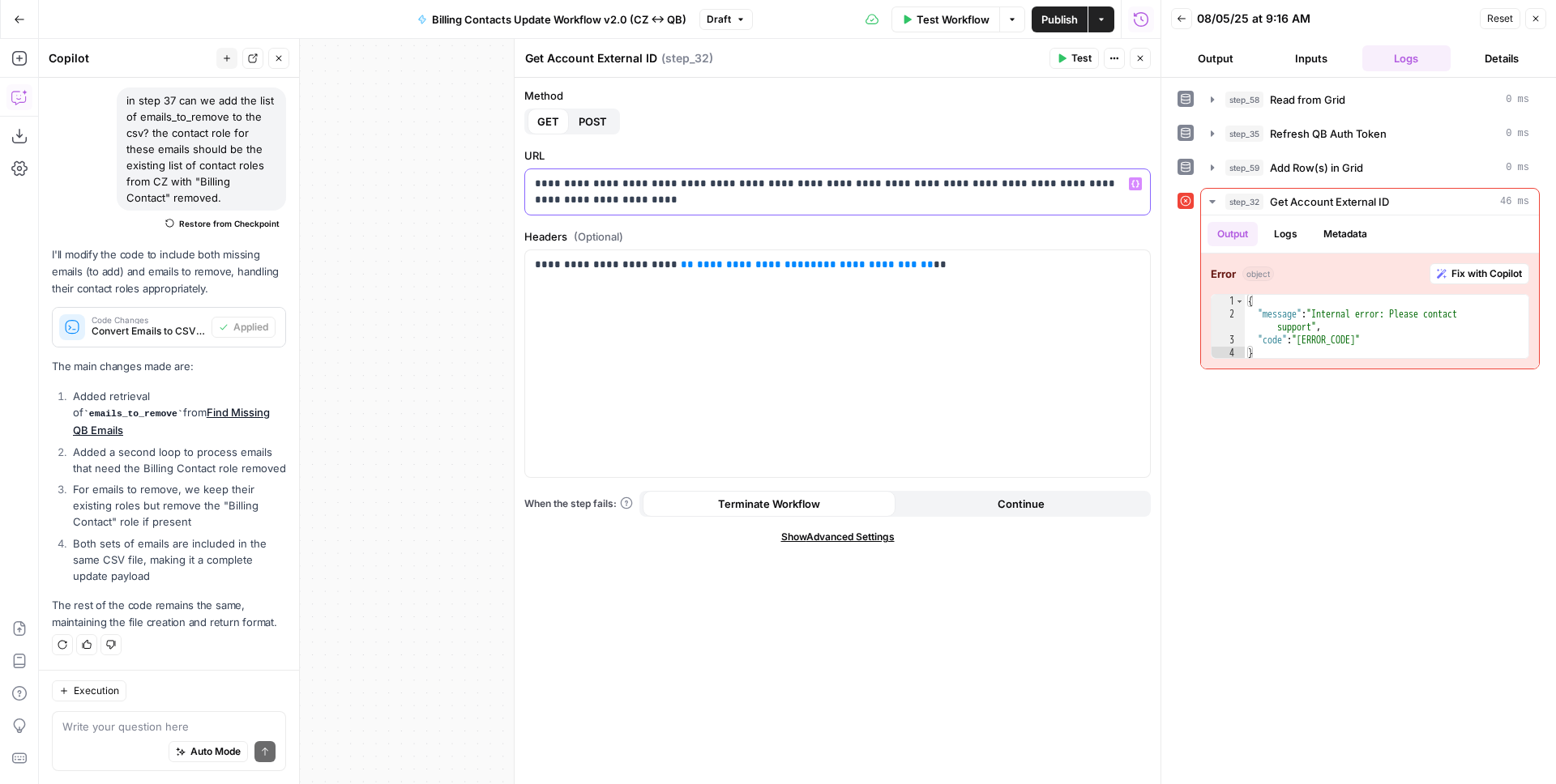 click on "**********" at bounding box center [837, 192] 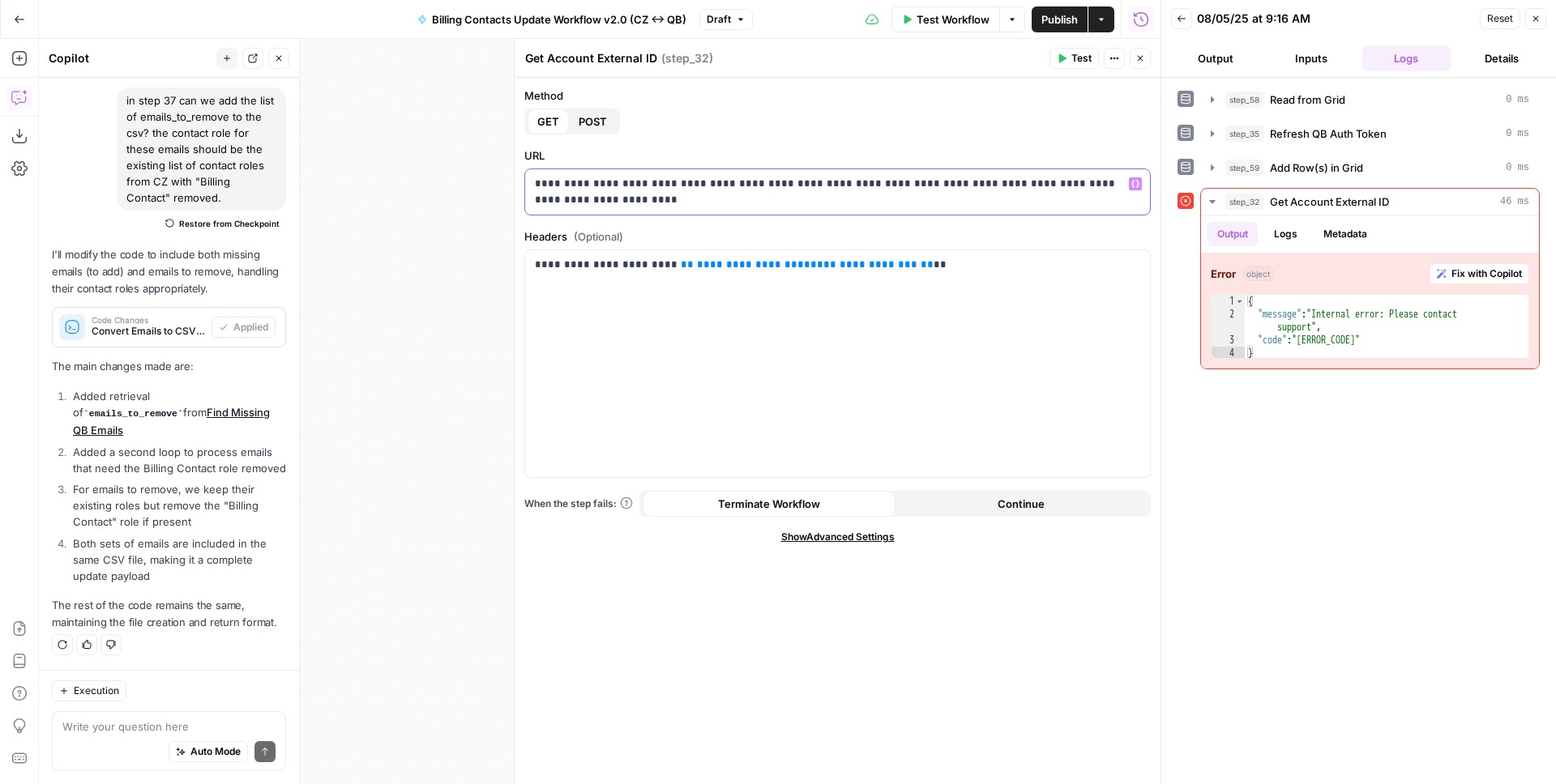 type 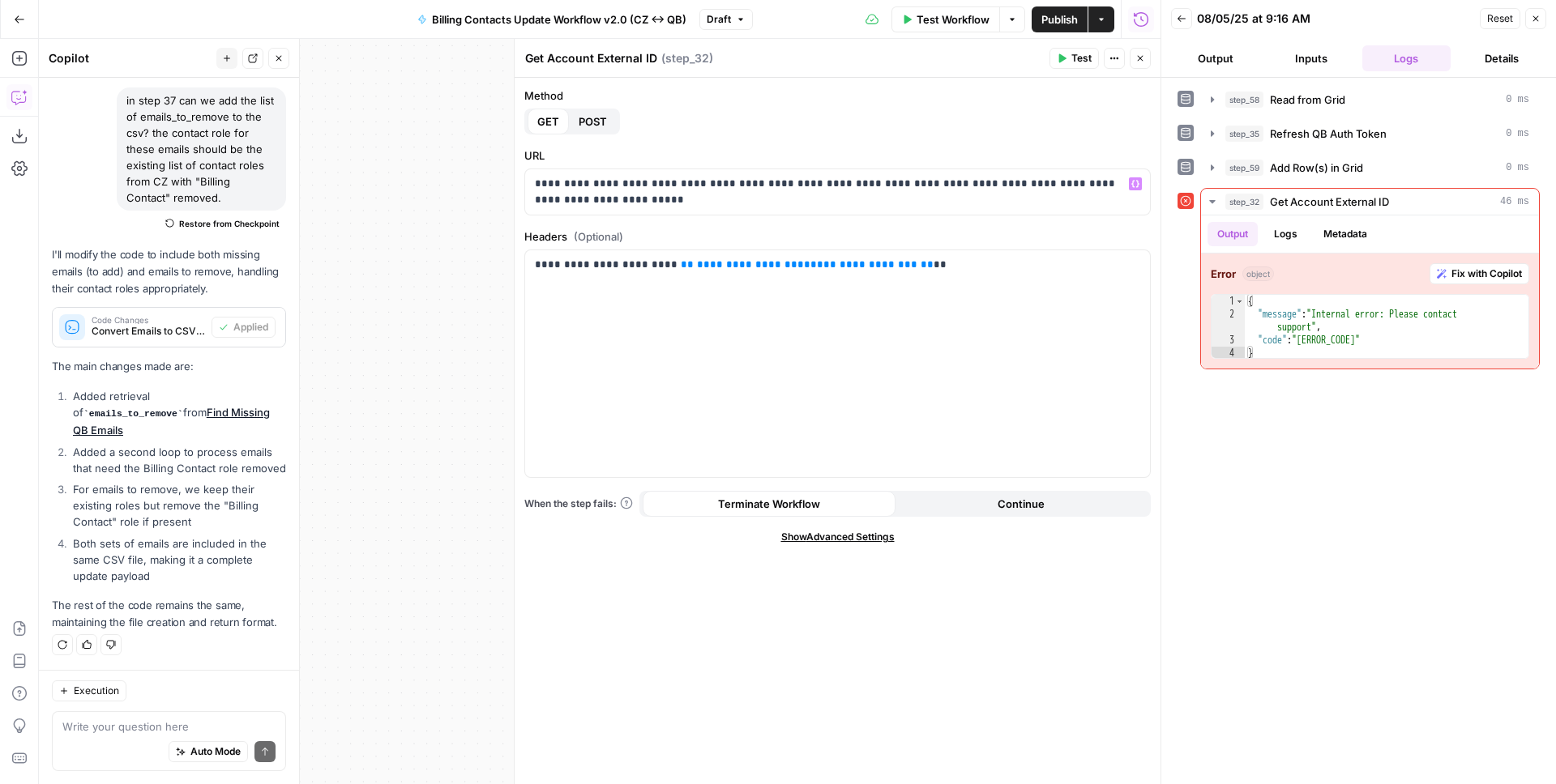 click on "Test" at bounding box center (1081, 58) 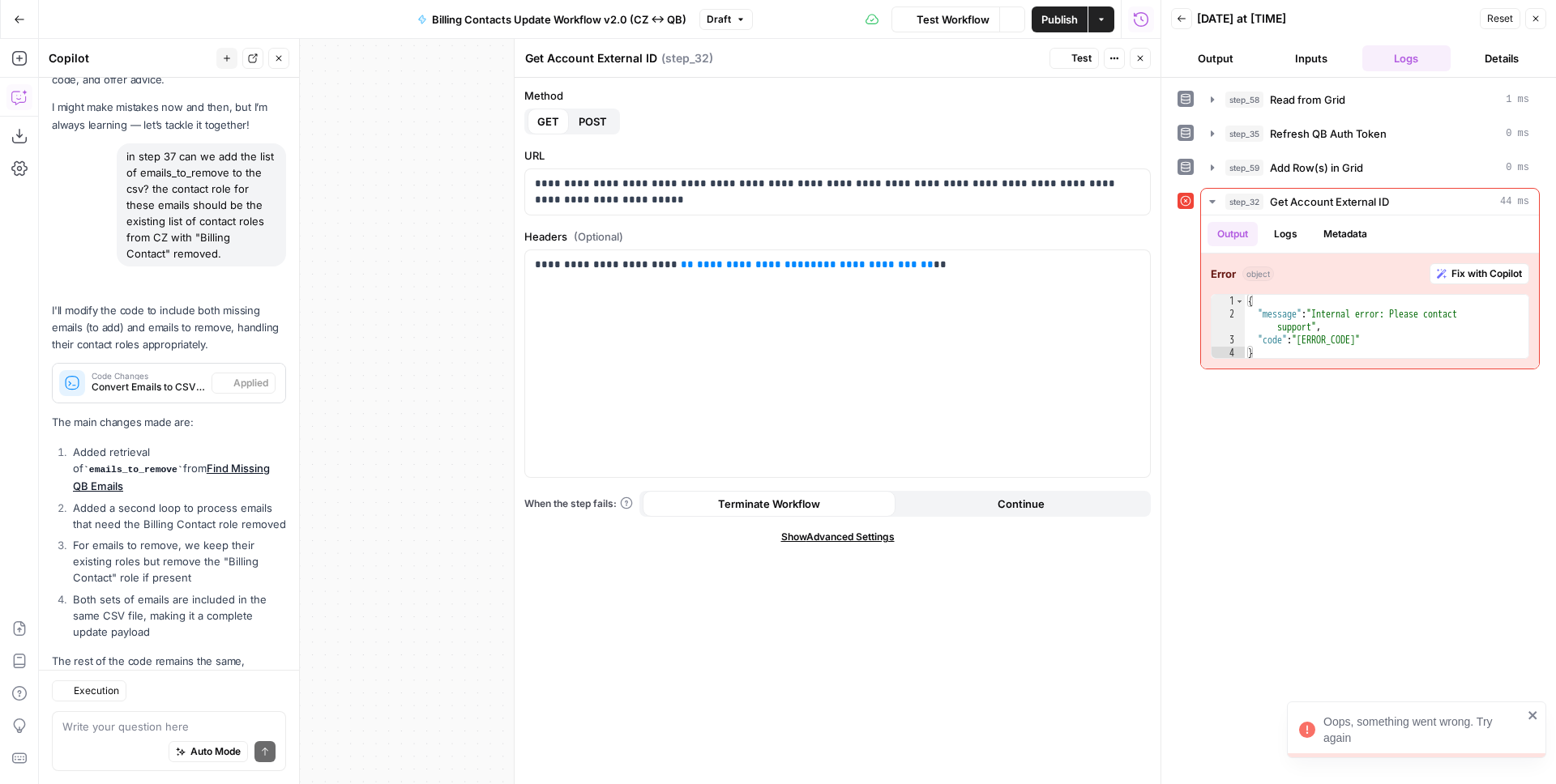 scroll, scrollTop: 137, scrollLeft: 0, axis: vertical 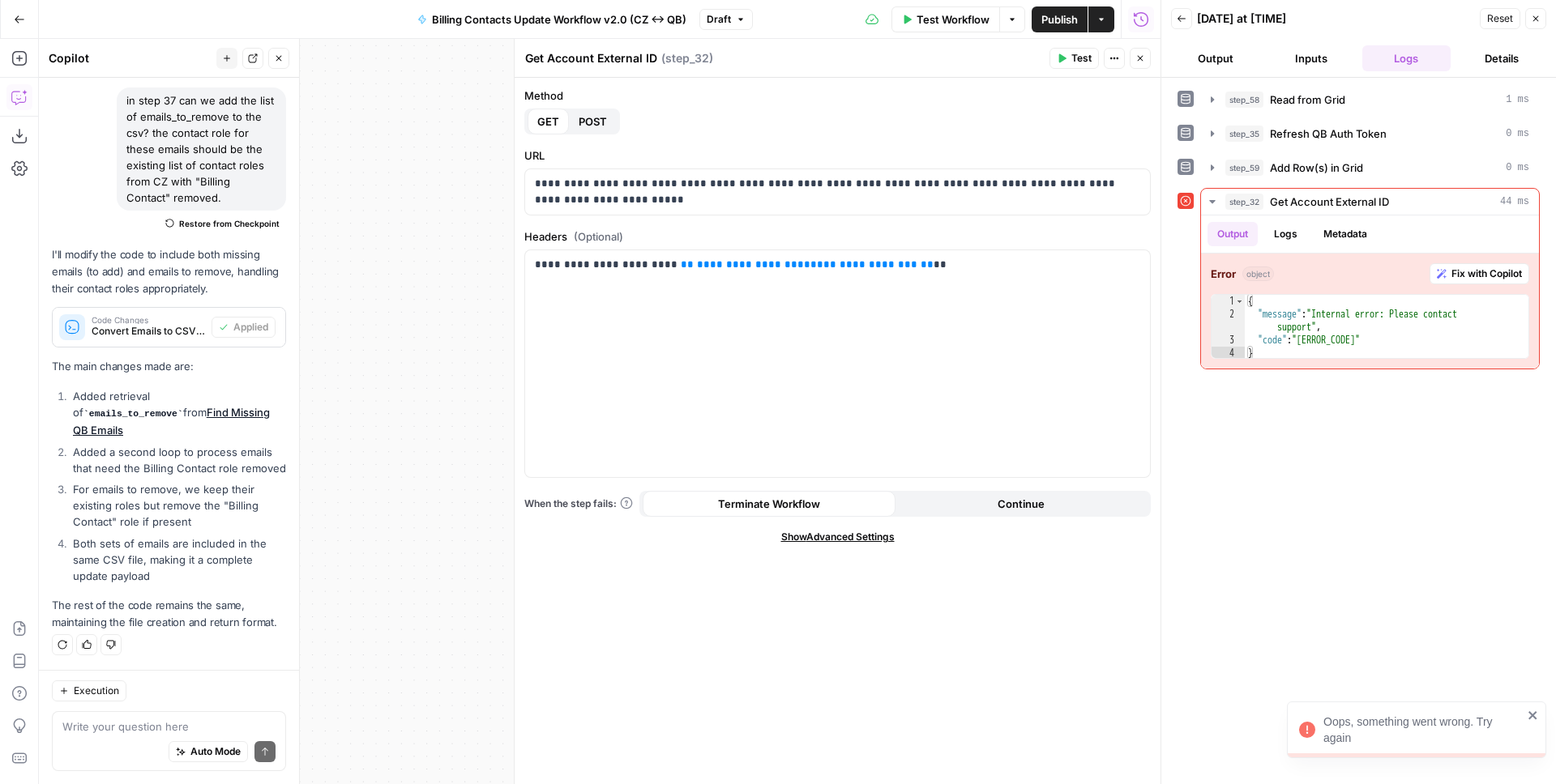 click on "Close" at bounding box center [1536, 19] 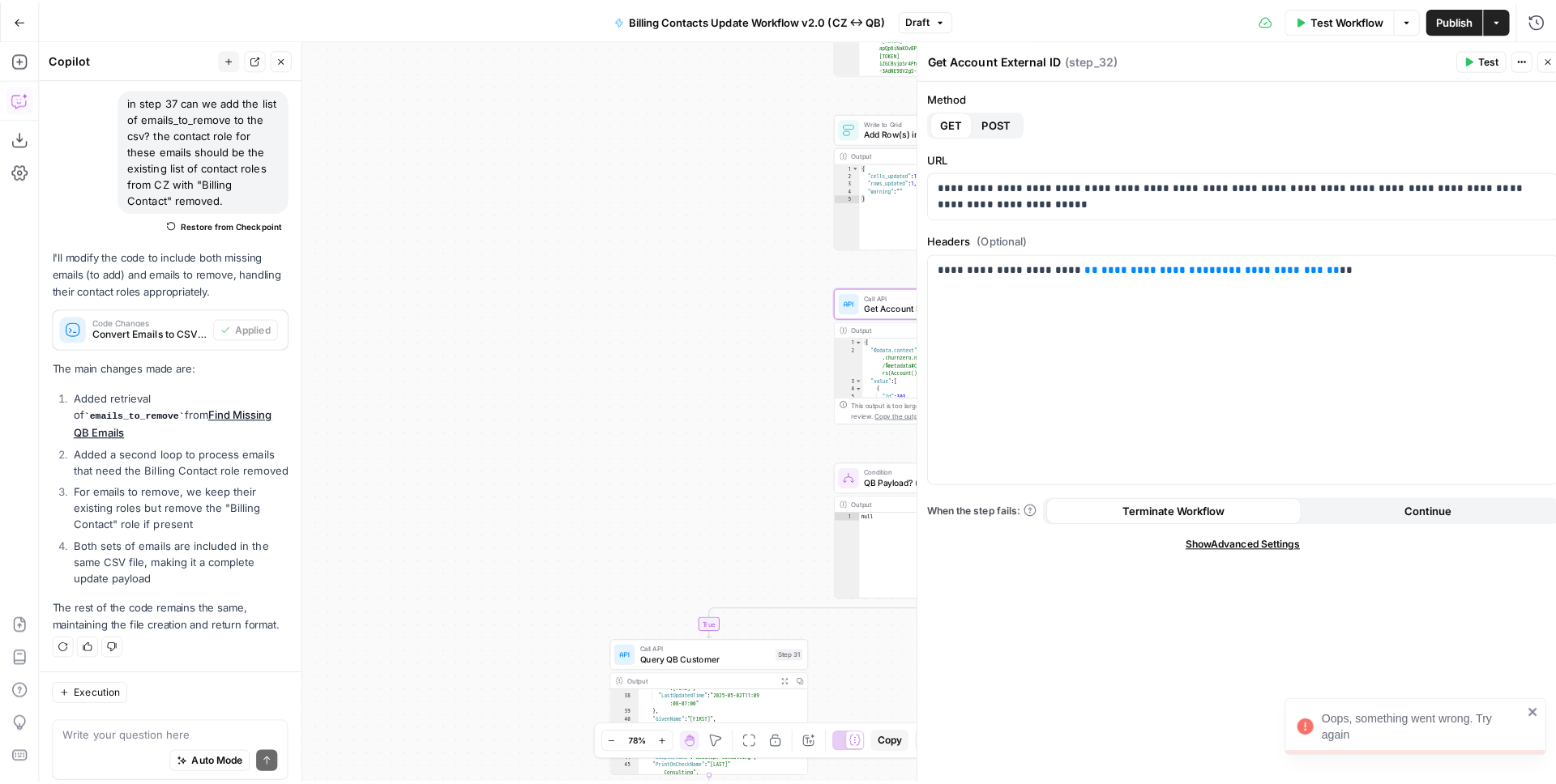 scroll, scrollTop: 137, scrollLeft: 0, axis: vertical 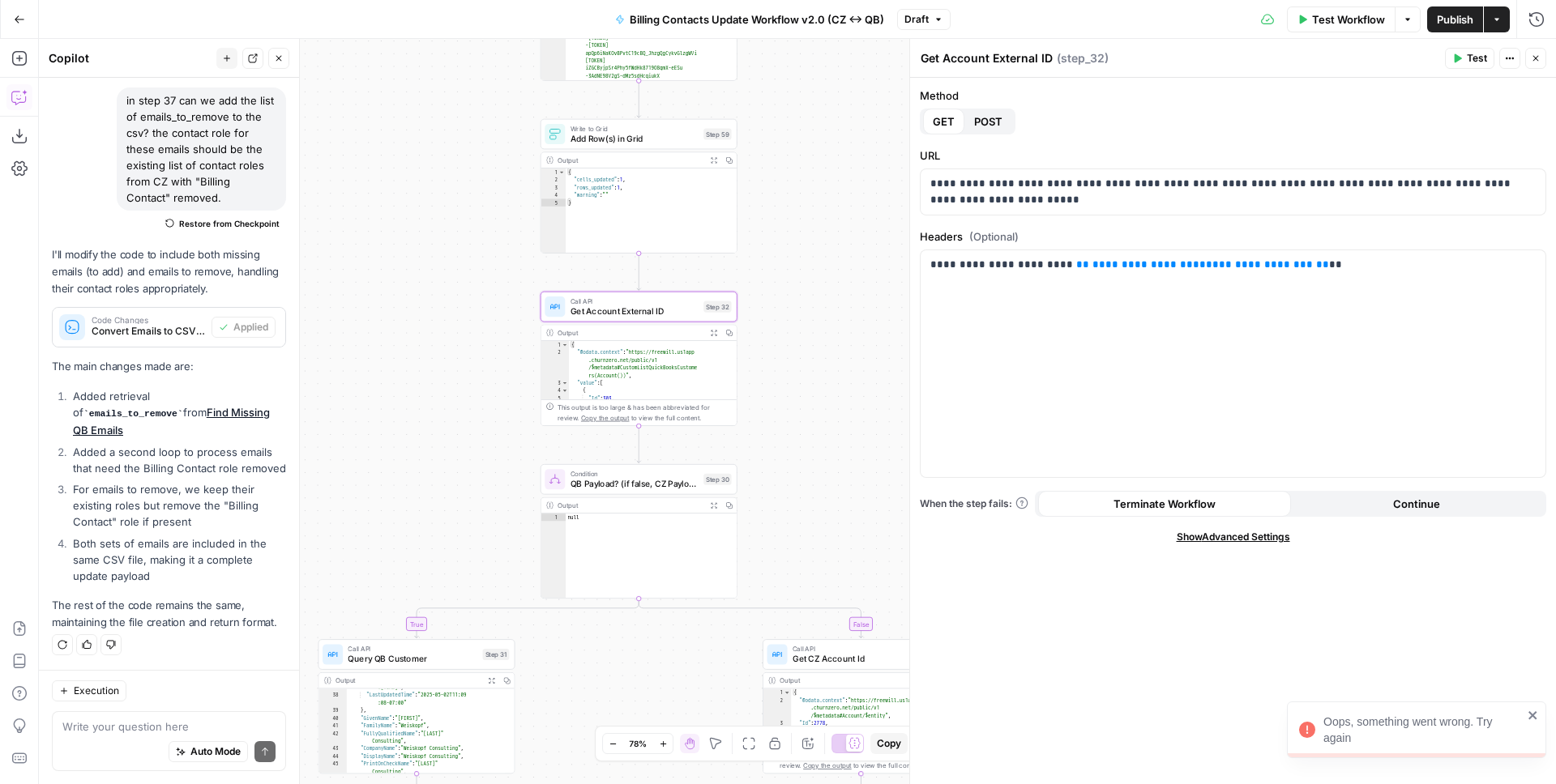 drag, startPoint x: 774, startPoint y: 466, endPoint x: 464, endPoint y: 478, distance: 310.2322 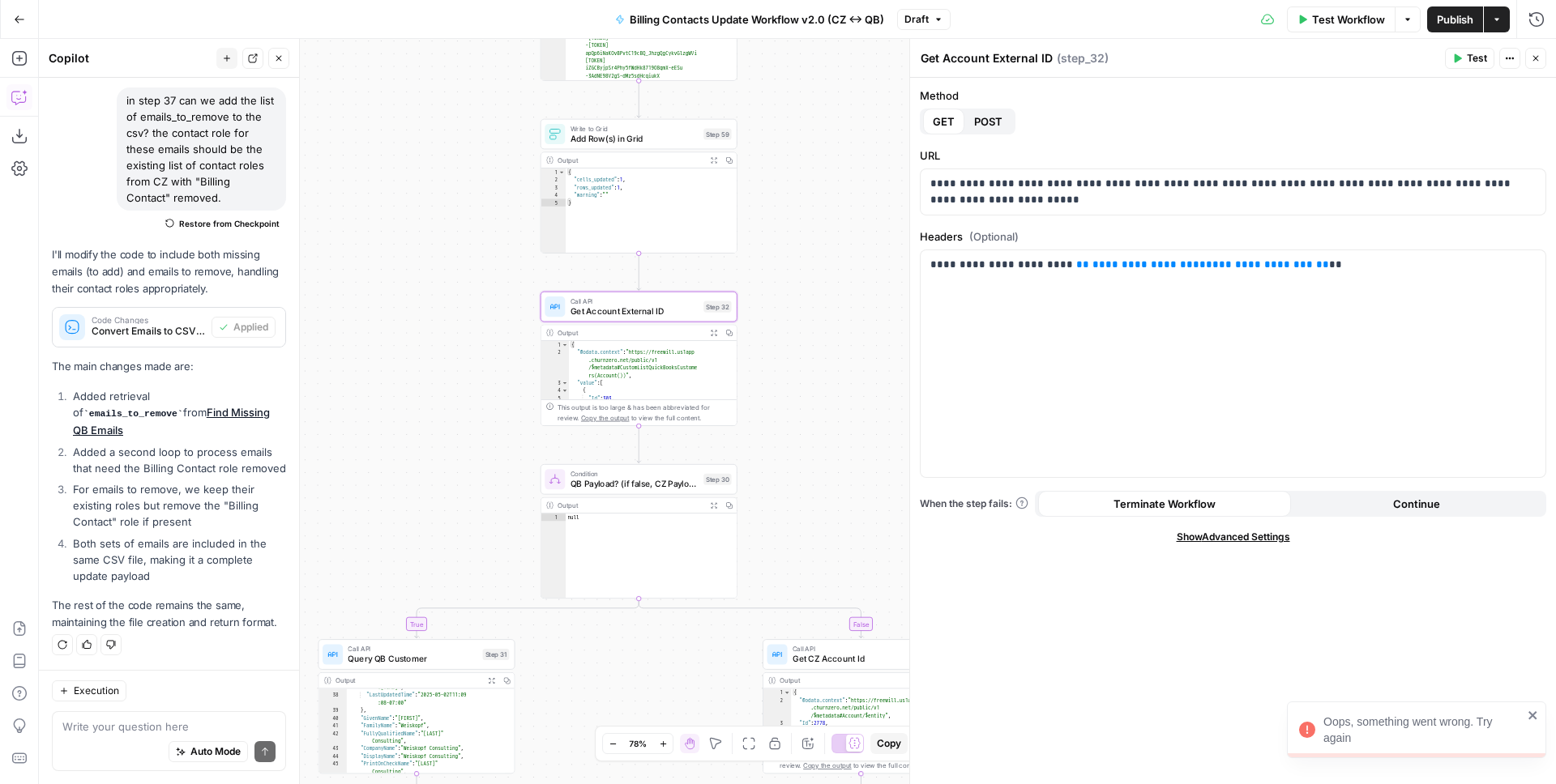 click on "true true true false false false Workflow Set Inputs Inputs Read from Grid Read from Grid Step 58 Output Expand Output Copy 1 2 3 4 5 6 [    {      "__id" :  "9091044" ,      "Token" :  "RT1-214-H0          -1763134199qhhulwpukmg4bckirs6h"    } ]     XXXXXXXXXXXXXXXXXXXXXXXXXXXXXXXXXXXXXXXXXXXXXXXXXXXXXXXXXXXXXXXXXXXXXXXXXXXXXXXXXXXXXXXXXXXXXXXXXXXXXXXXXXXXXXXXXXXXXXXXXXXXXXXXXXXXXXXXXXXXXXXXXXXXXXXXXXXXXXXXXXXXXXXXXXXXXXXXXXXXXXXXXXXXXXXXXXXXXXXXXXXXXXXXXXXXXXXXXXXXXXXXXXXXXXXXXXXXXXXXXXXXXXXXXXXXXXXXXXXXXXXXXXXXXXXXXXXXXXXXXXXXXXXXXXXXXXXXXXXXXXXXXXXXXXXXXXXXXXXXXXXXXXXXXXXXXXXXXXXXXXXXXXXXXXXXXXXXXXXXXXXXXXXXXXXXXXXXXXXXXXXXXXXXXXXXXXXXXXXXXXXXXXXXXXXXXXXXXXXXXXXXXXXXXXXXXXXXXXXXXXXXXXXXXXXXXXXXXXXXXXXXXXXXXXXXXXXXXXXXXXXXXXXXXXXXXXXXXXXXXXXXXXXXXXXX Call API Refresh QB Auth Token Step 35 Output Expand Output Copy 1 2 3 {    "expires_in" :  3600 ,    "access_token" :         "eyJhbGciOiJkaXIiLCJlbmMiOiJBMTI4Q0JDLU        hTMjU2IiwieC5vcmciOiJIMCJ9..cVsIwCy        -MPwh3e4tqsWUtQ" at bounding box center [797, 411] 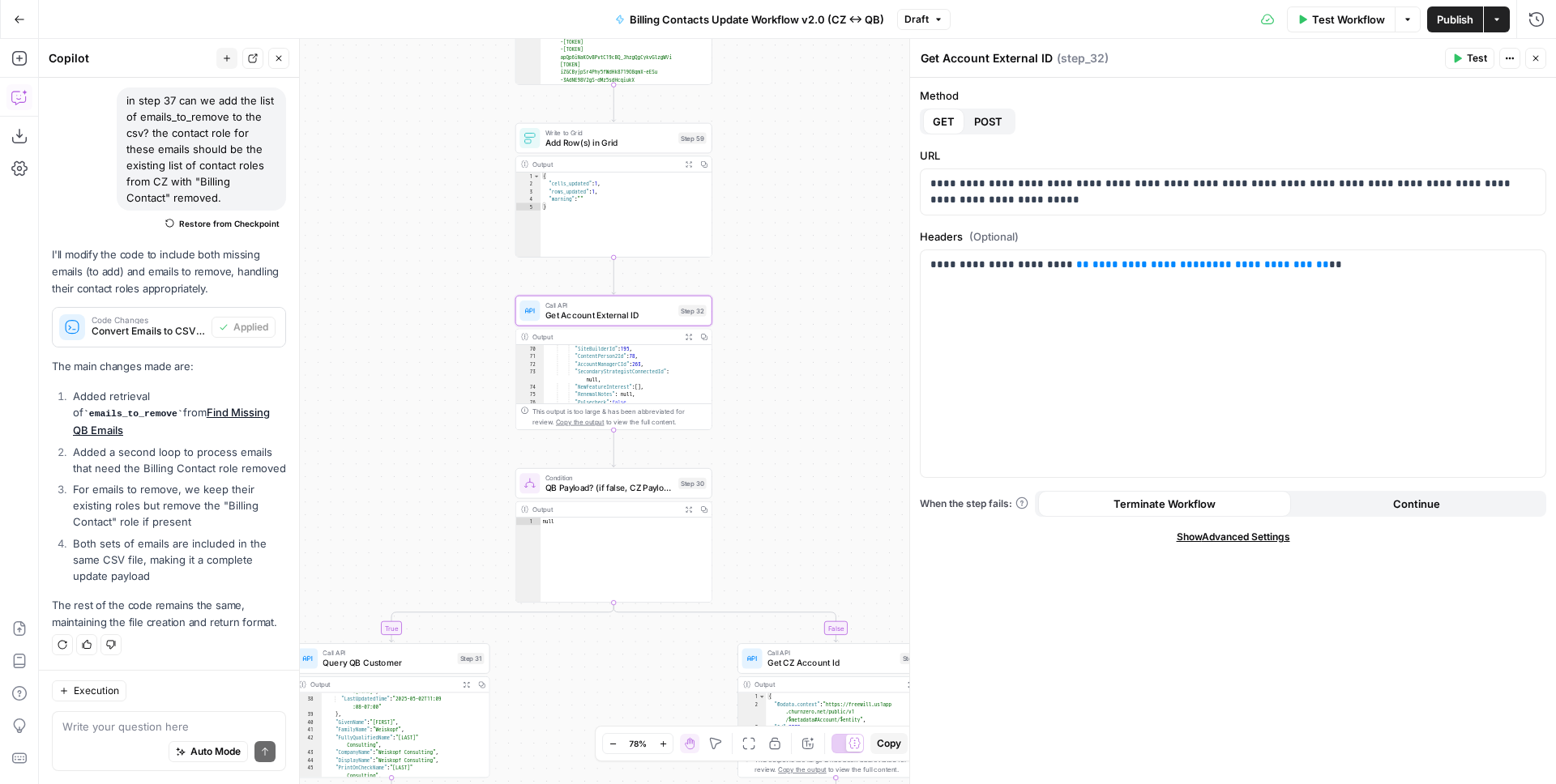 scroll, scrollTop: 1140, scrollLeft: 0, axis: vertical 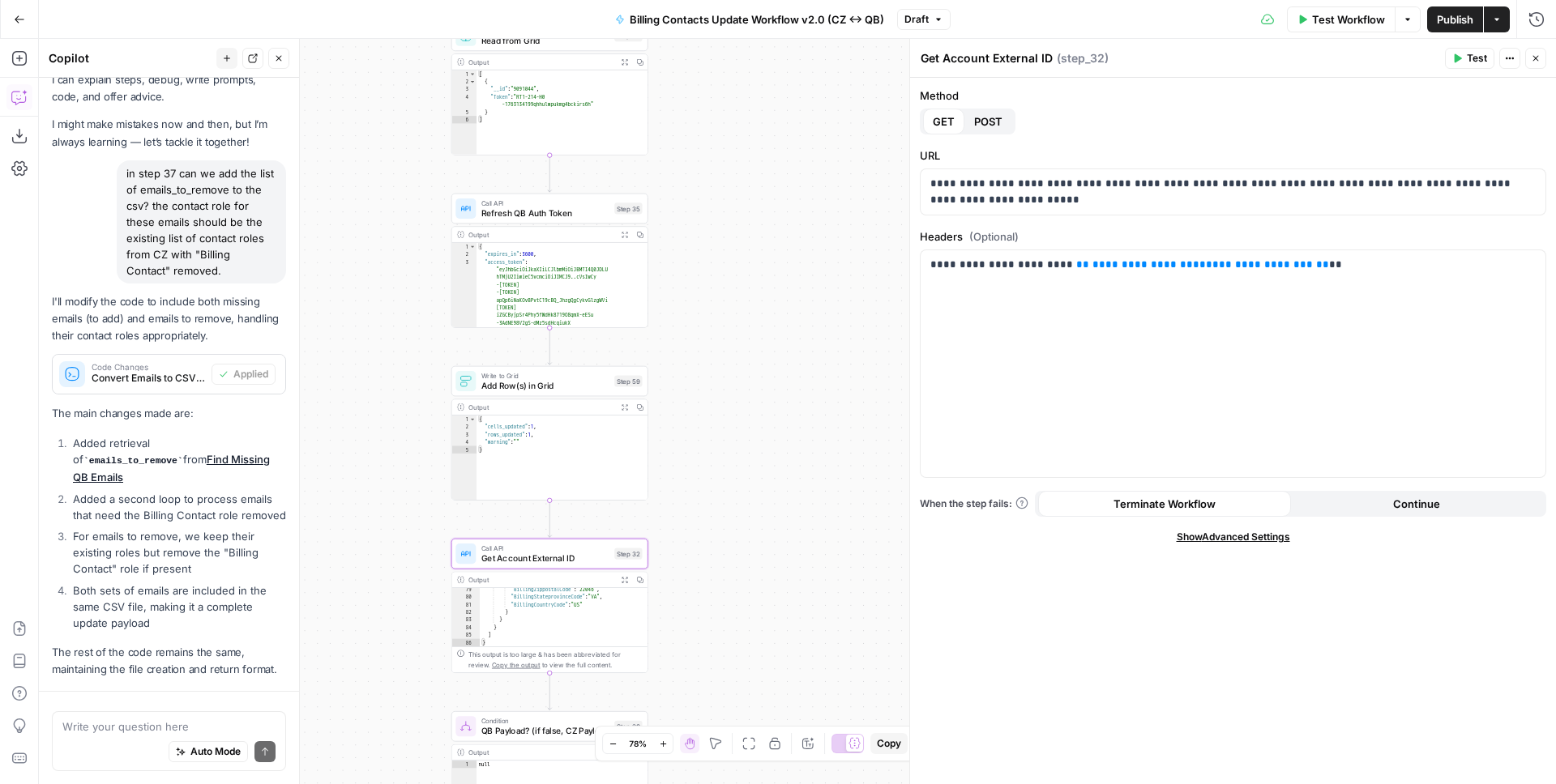 drag, startPoint x: 716, startPoint y: 267, endPoint x: 649, endPoint y: 514, distance: 255.92577 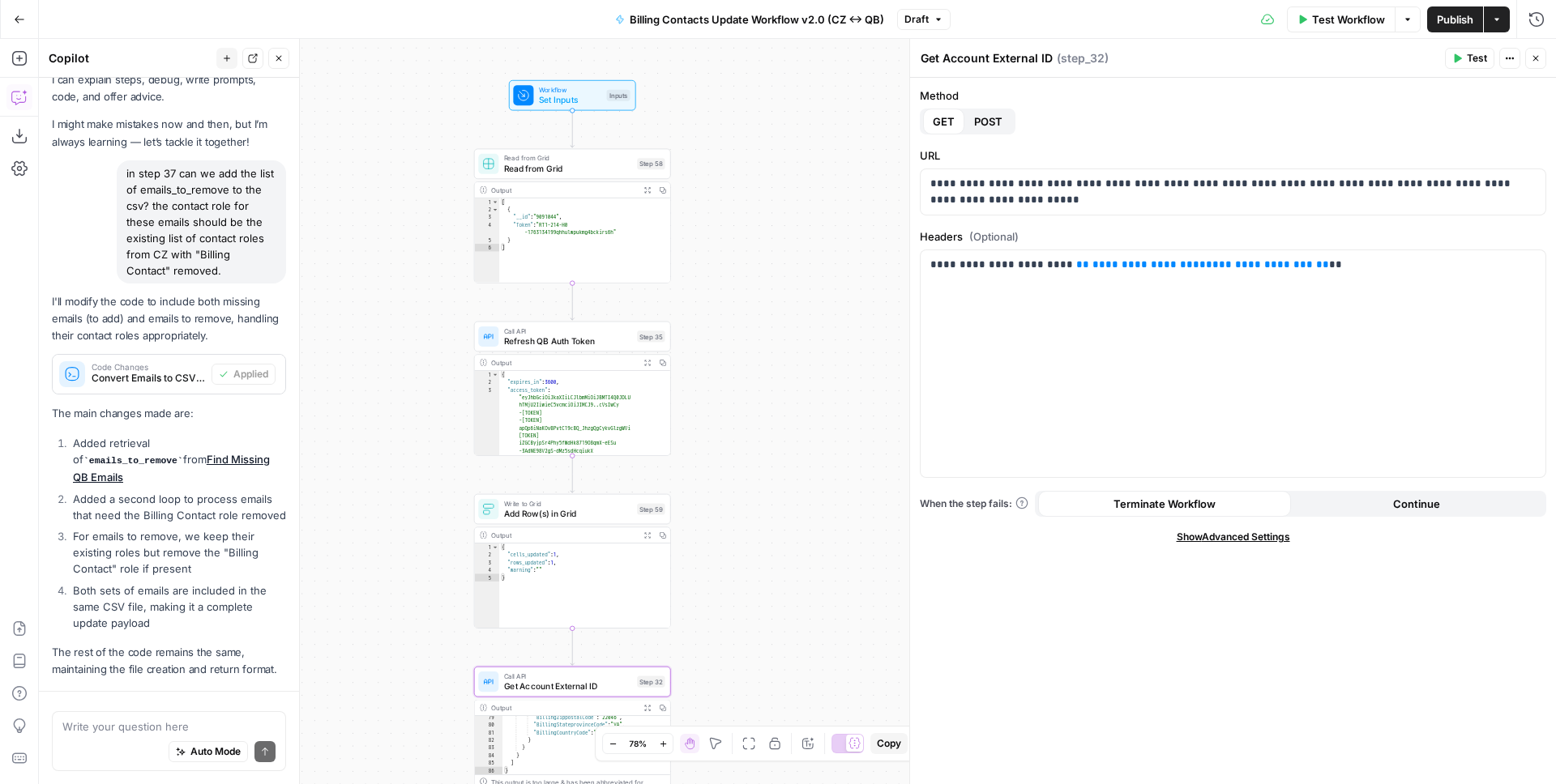 scroll, scrollTop: 137, scrollLeft: 0, axis: vertical 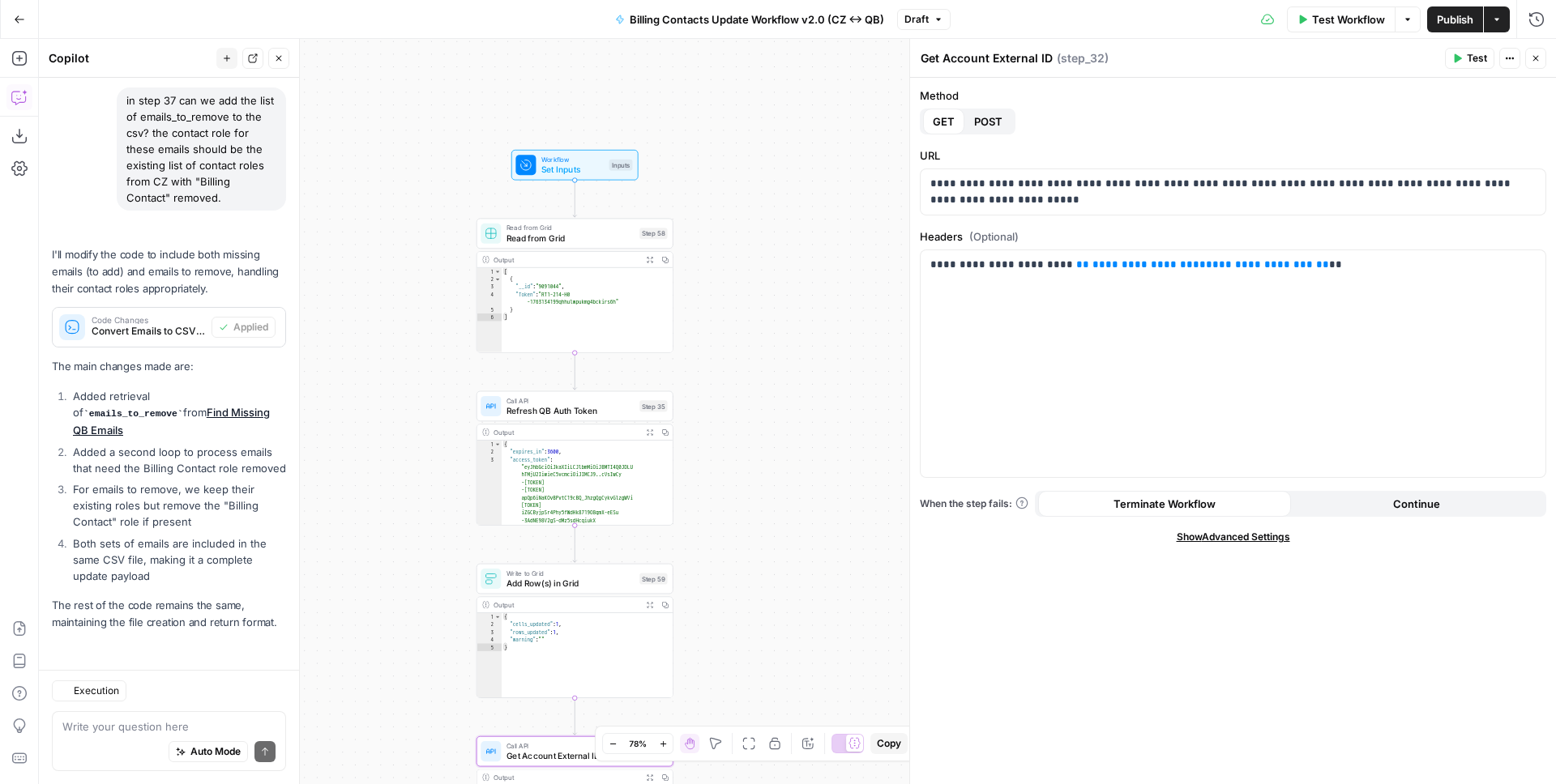 drag, startPoint x: 703, startPoint y: 168, endPoint x: 727, endPoint y: 348, distance: 181.59295 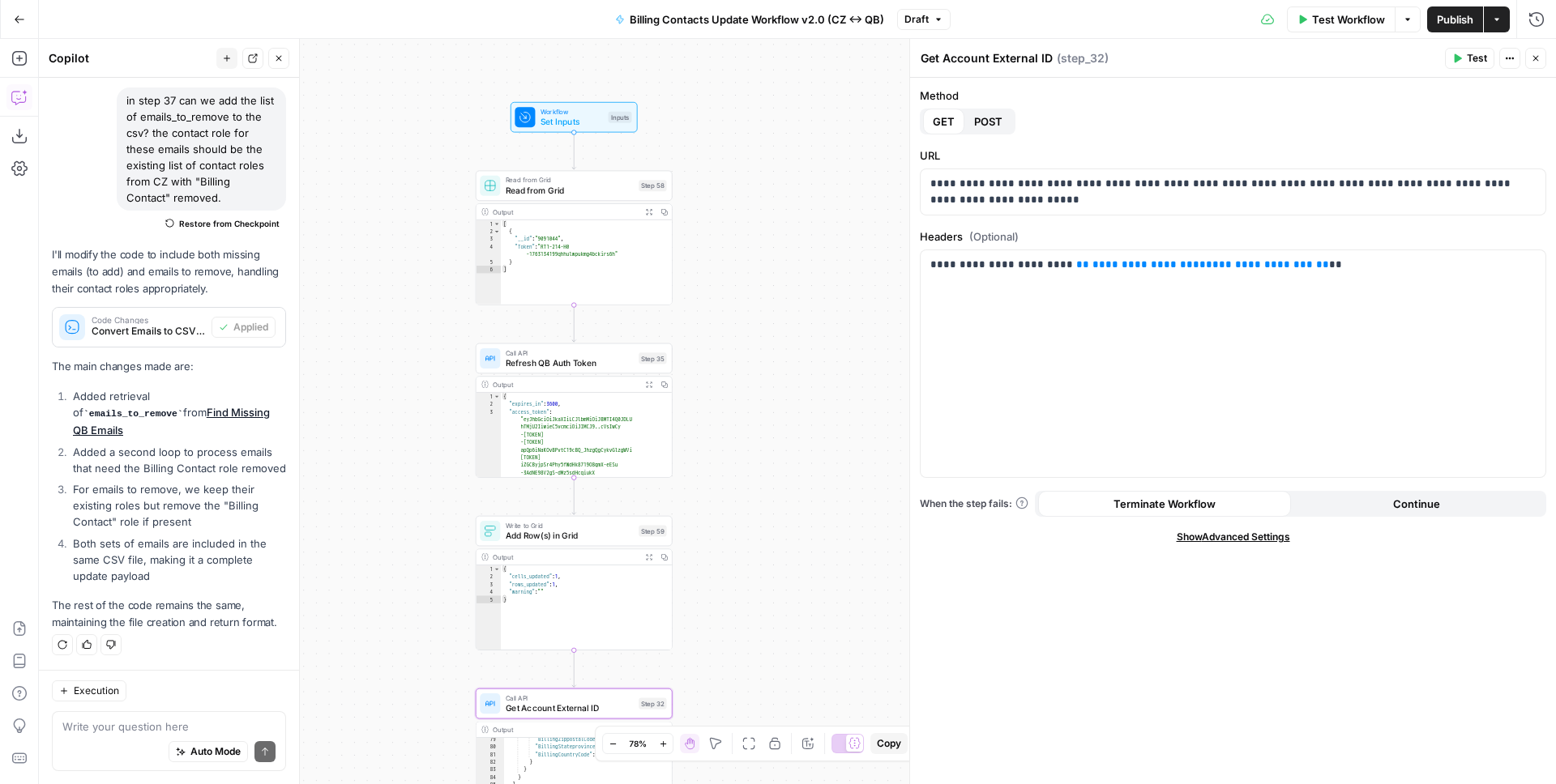 drag, startPoint x: 717, startPoint y: 258, endPoint x: 715, endPoint y: 63, distance: 195.01026 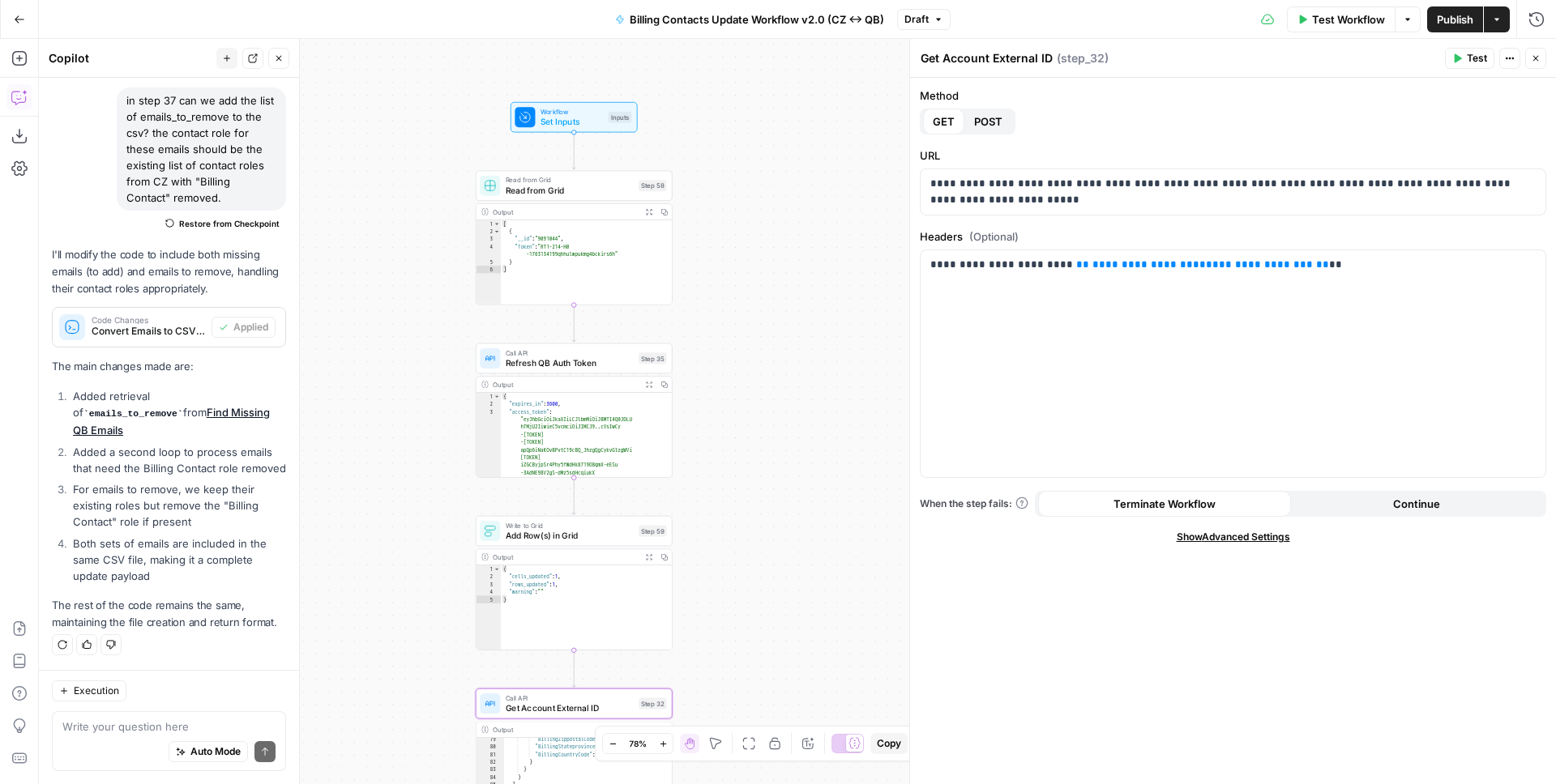 click on "true true true false false false Workflow Set Inputs Inputs Read from Grid Read from Grid Step 58 Output Expand Output Copy 1 2 3 4 5 6 [    {      "__id" :  "9091044" ,      "Token" :  "RT1-214-H0          -1763134199qhhulwpukmg4bckirs6h"    } ]     XXXXXXXXXXXXXXXXXXXXXXXXXXXXXXXXXXXXXXXXXXXXXXXXXXXXXXXXXXXXXXXXXXXXXXXXXXXXXXXXXXXXXXXXXXXXXXXXXXXXXXXXXXXXXXXXXXXXXXXXXXXXXXXXXXXXXXXXXXXXXXXXXXXXXXXXXXXXXXXXXXXXXXXXXXXXXXXXXXXXXXXXXXXXXXXXXXXXXXXXXXXXXXXXXXXXXXXXXXXXXXXXXXXXXXXXXXXXXXXXXXXXXXXXXXXXXXXXXXXXXXXXXXXXXXXXXXXXXXXXXXXXXXXXXXXXXXXXXXXXXXXXXXXXXXXXXXXXXXXXXXXXXXXXXXXXXXXXXXXXXXXXXXXXXXXXXXXXXXXXXXXXXXXXXXXXXXXXXXXXXXXXXXXXXXXXXXXXXXXXXXXXXXXXXXXXXXXXXXXXXXXXXXXXXXXXXXXXXXXXXXXXXXXXXXXXXXXXXXXXXXXXXXXXXXXXXXXXXXXXXXXXXXXXXXXXXXXXXXXXXXXXXXXXXXXX Call API Refresh QB Auth Token Step 35 Output Expand Output Copy 1 2 3 {    "expires_in" :  3600 ,    "access_token" :         "eyJhbGciOiJkaXIiLCJlbmMiOiJBMTI4Q0JDLU        hTMjU2IiwieC5vcmciOiJIMCJ9..cVsIwCy        -MPwh3e4tqsWUtQ" at bounding box center (797, 411) 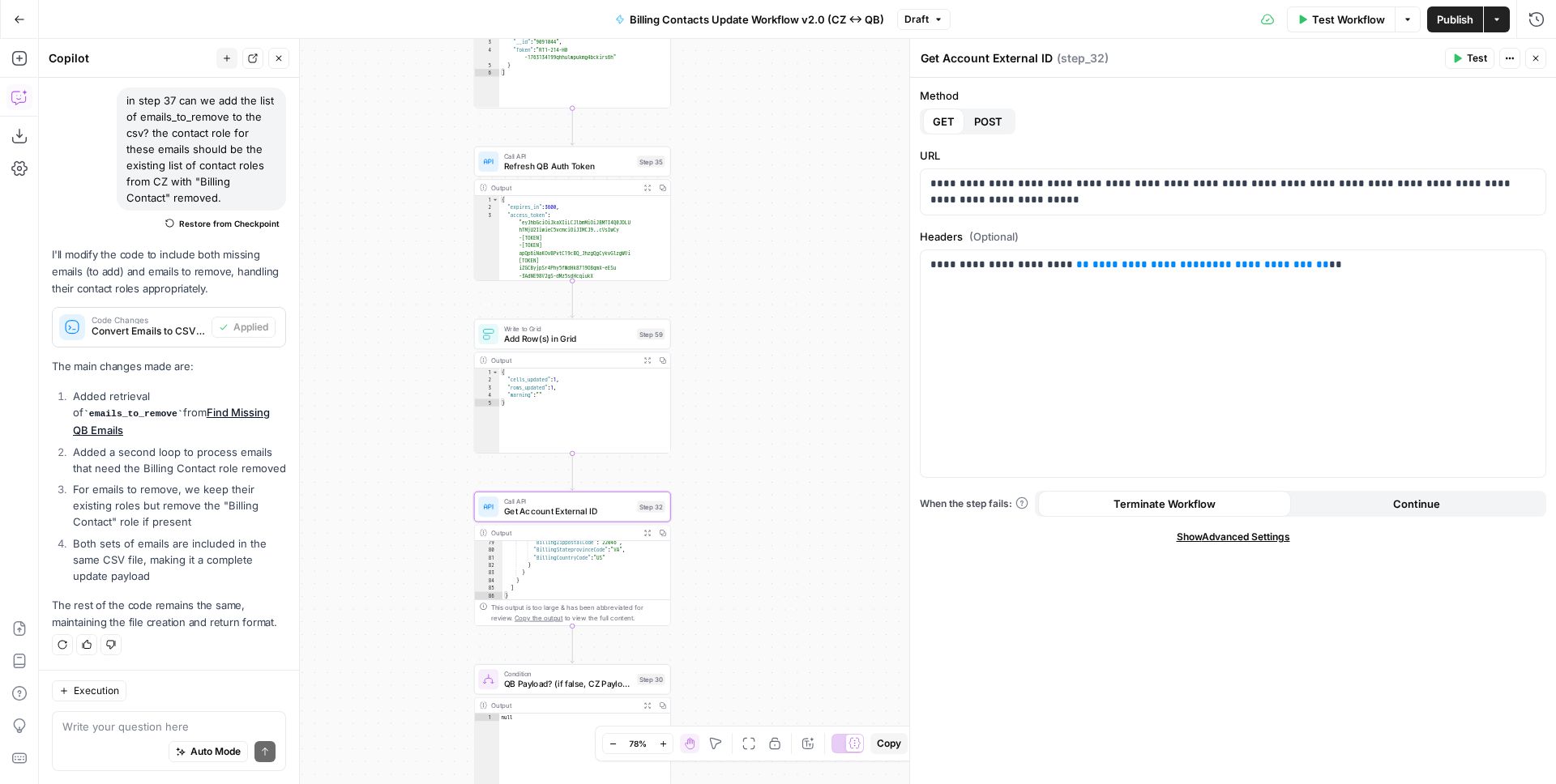 drag, startPoint x: 719, startPoint y: 569, endPoint x: 785, endPoint y: 352, distance: 226.8149 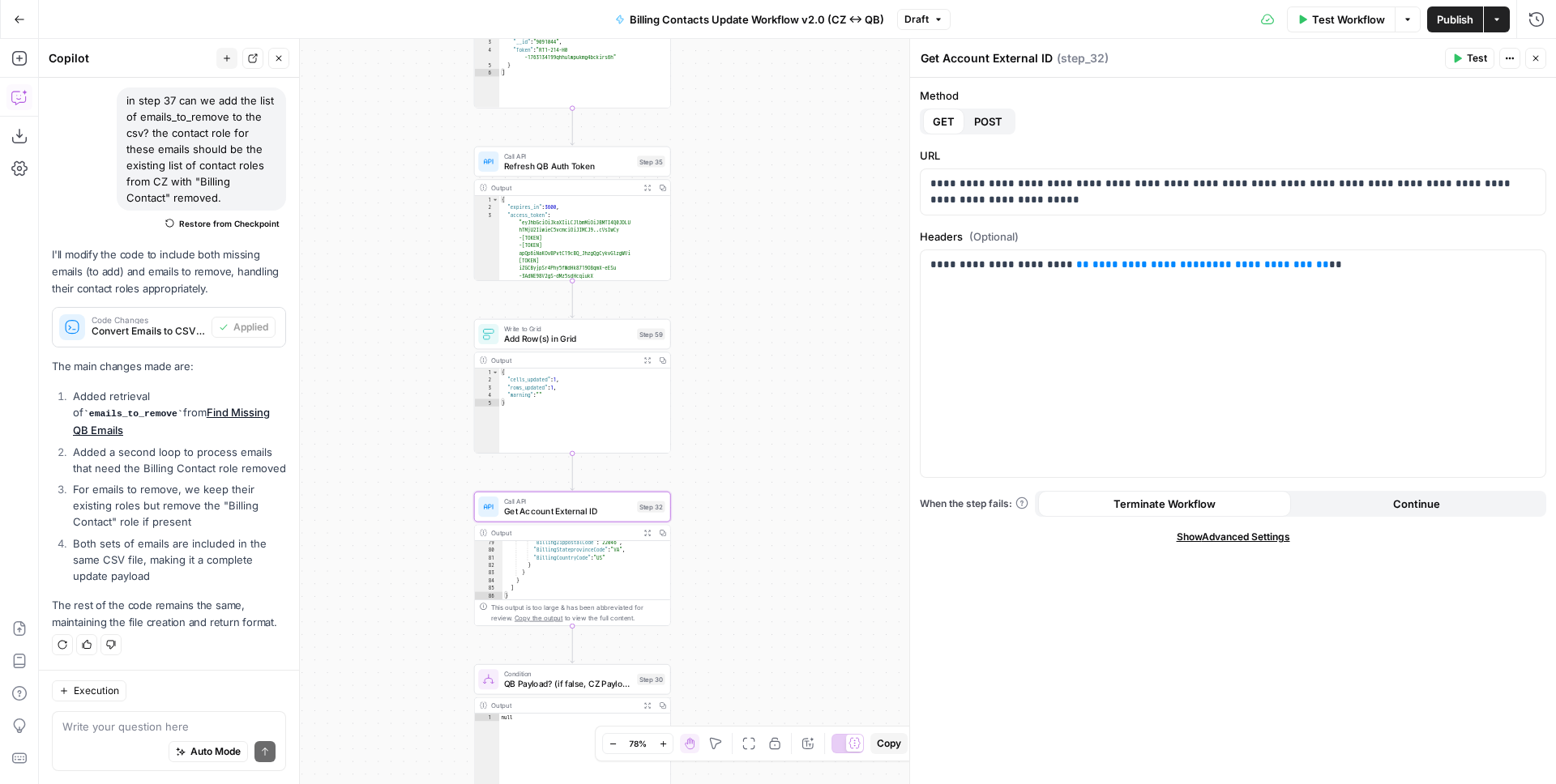 click on "true true true false false false Workflow Set Inputs Inputs Read from Grid Read from Grid Step 58 Output Expand Output Copy 1 2 3 4 5 6 [    {      "__id" :  "9091044" ,      "Token" :  "RT1-214-H0          -1763134199qhhulwpukmg4bckirs6h"    } ]     XXXXXXXXXXXXXXXXXXXXXXXXXXXXXXXXXXXXXXXXXXXXXXXXXXXXXXXXXXXXXXXXXXXXXXXXXXXXXXXXXXXXXXXXXXXXXXXXXXXXXXXXXXXXXXXXXXXXXXXXXXXXXXXXXXXXXXXXXXXXXXXXXXXXXXXXXXXXXXXXXXXXXXXXXXXXXXXXXXXXXXXXXXXXXXXXXXXXXXXXXXXXXXXXXXXXXXXXXXXXXXXXXXXXXXXXXXXXXXXXXXXXXXXXXXXXXXXXXXXXXXXXXXXXXXXXXXXXXXXXXXXXXXXXXXXXXXXXXXXXXXXXXXXXXXXXXXXXXXXXXXXXXXXXXXXXXXXXXXXXXXXXXXXXXXXXXXXXXXXXXXXXXXXXXXXXXXXXXXXXXXXXXXXXXXXXXXXXXXXXXXXXXXXXXXXXXXXXXXXXXXXXXXXXXXXXXXXXXXXXXXXXXXXXXXXXXXXXXXXXXXXXXXXXXXXXXXXXXXXXXXXXXXXXXXXXXXXXXXXXXXXXXXXXXXXX Call API Refresh QB Auth Token Step 35 Output Expand Output Copy 1 2 3 {    "expires_in" :  3600 ,    "access_token" :         "eyJhbGciOiJkaXIiLCJlbmMiOiJBMTI4Q0JDLU        hTMjU2IiwieC5vcmciOiJIMCJ9..cVsIwCy        -MPwh3e4tqsWUtQ" at bounding box center [797, 411] 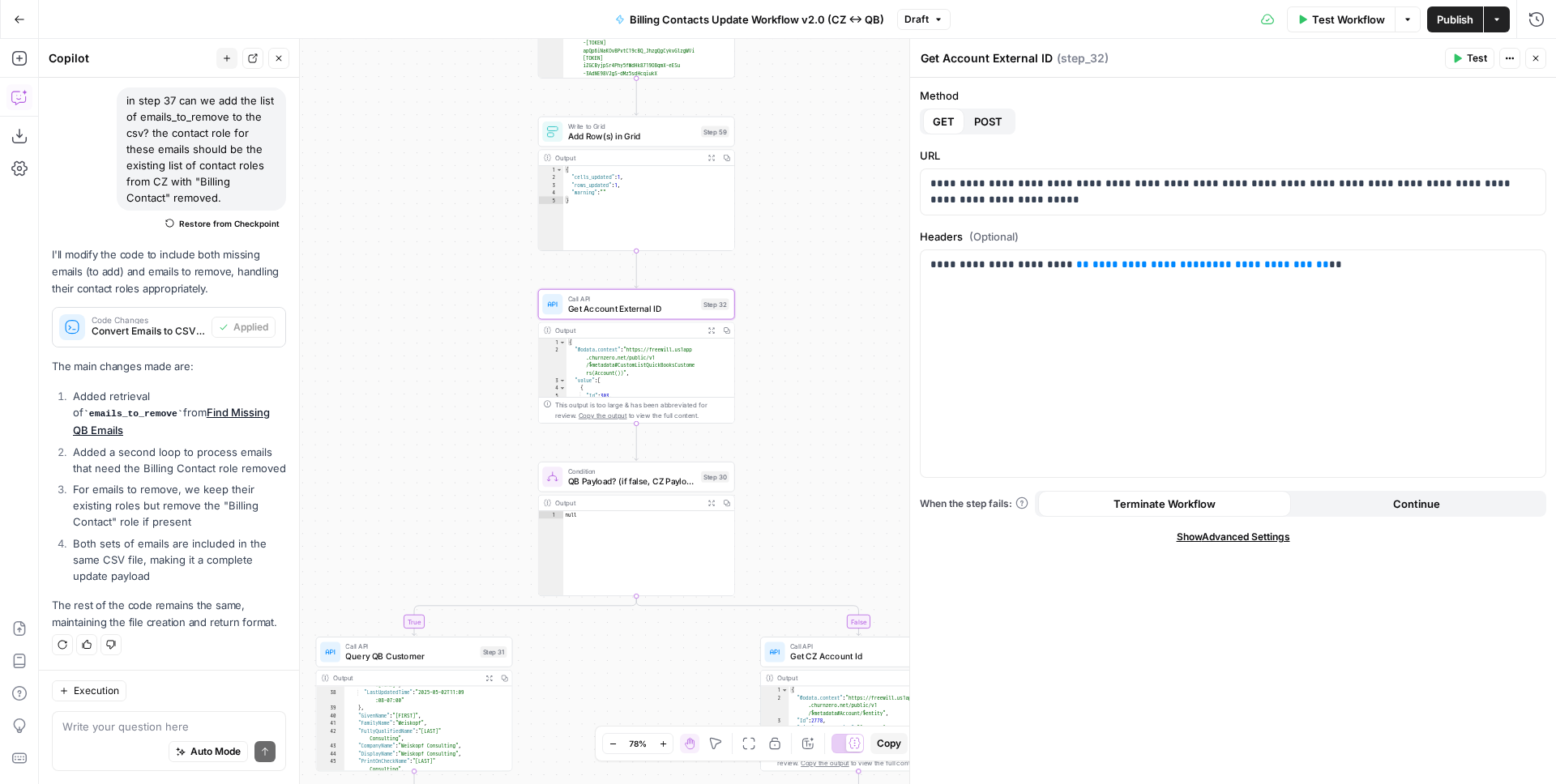 scroll, scrollTop: 0, scrollLeft: 0, axis: both 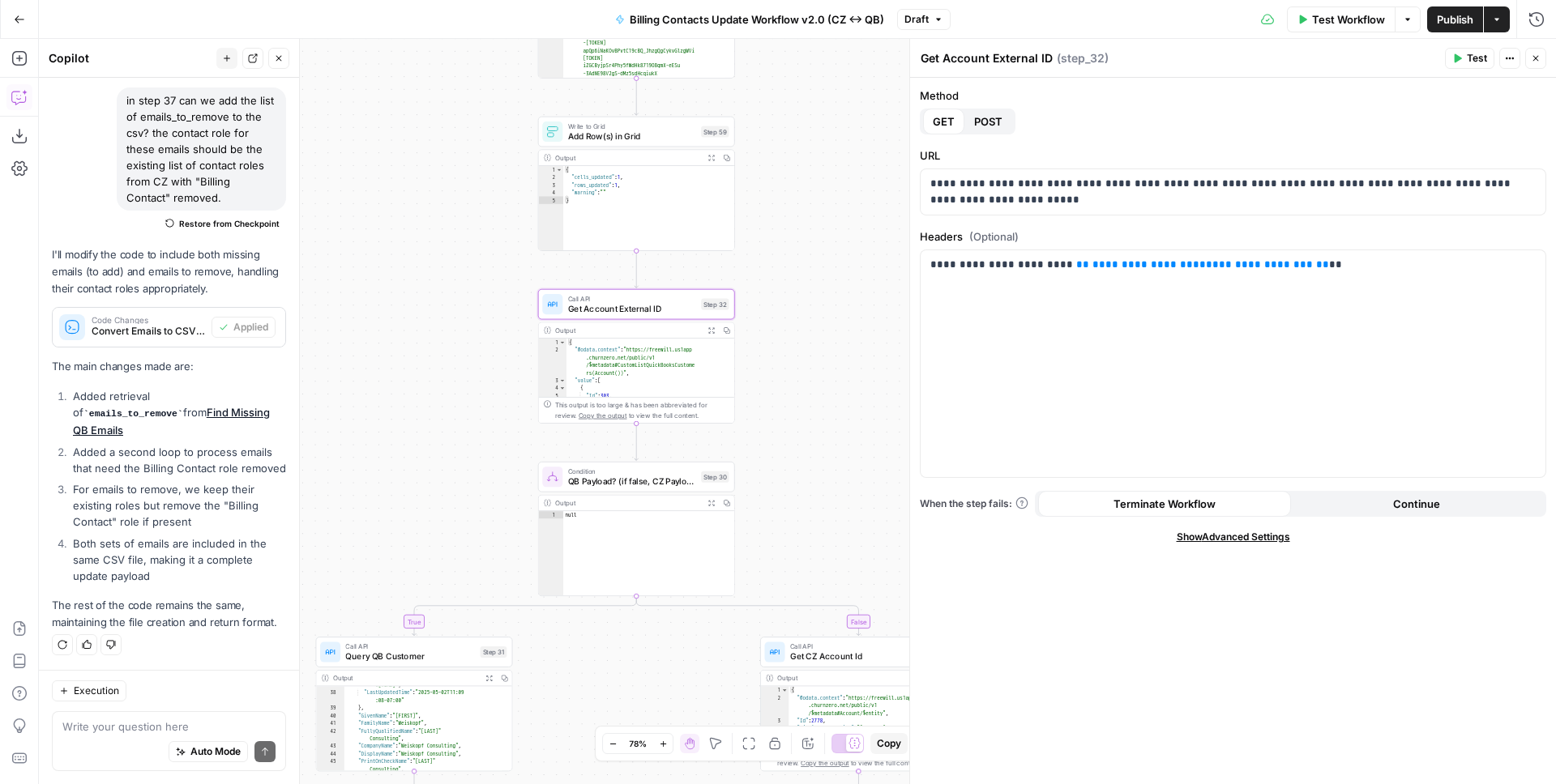 click 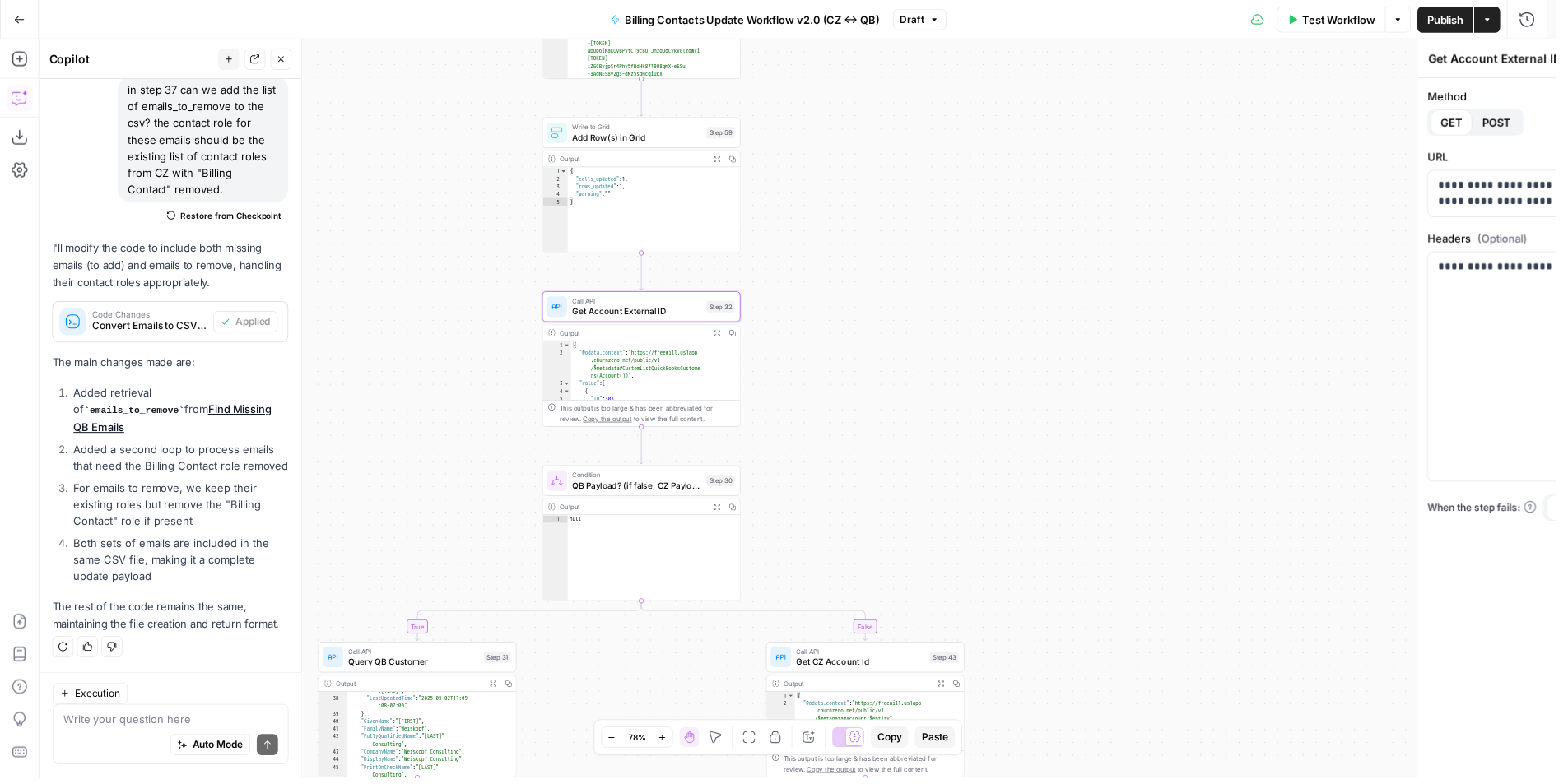 scroll, scrollTop: 139, scrollLeft: 0, axis: vertical 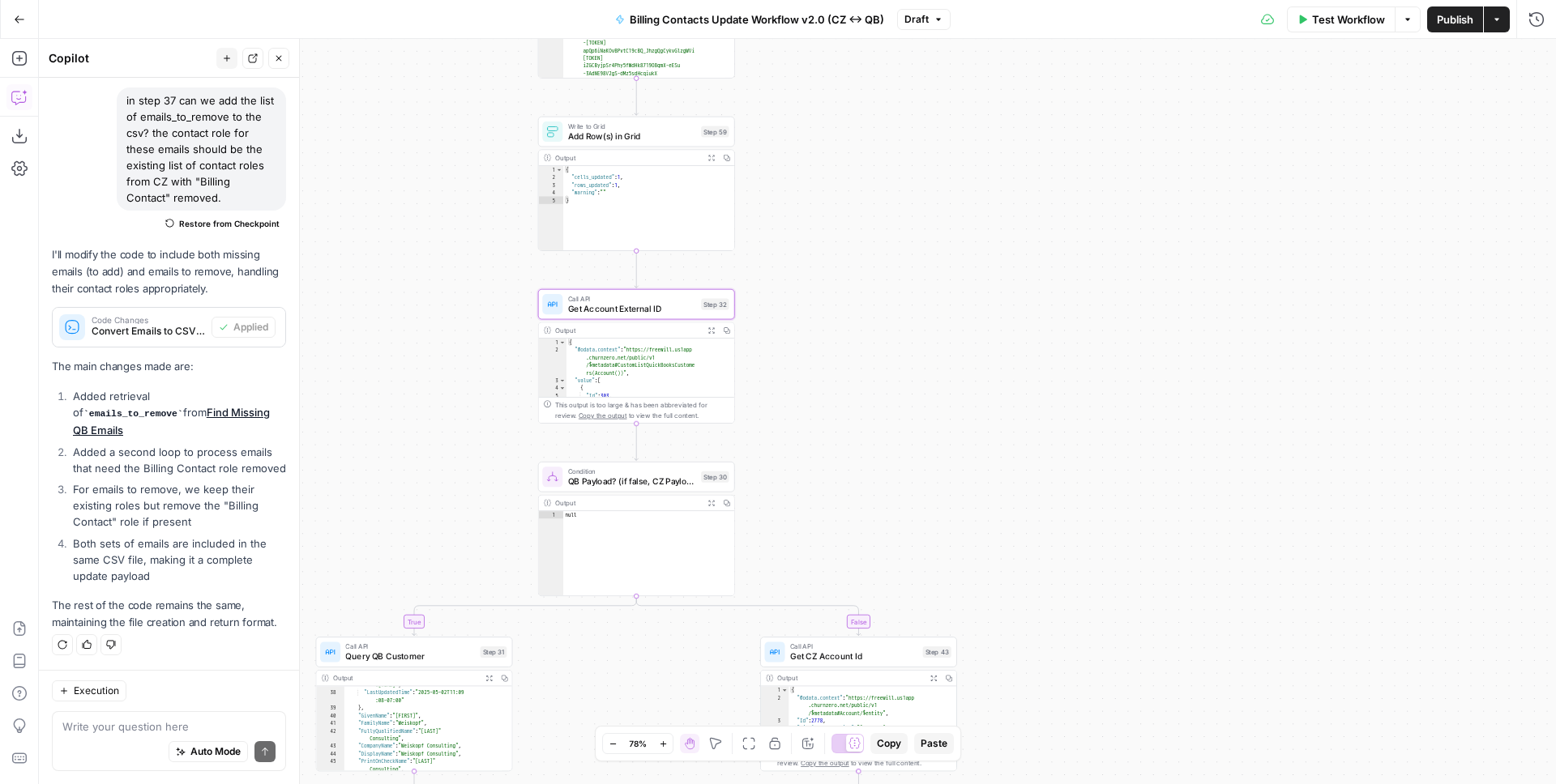 click on "Get Account External ID" at bounding box center (632, 309) 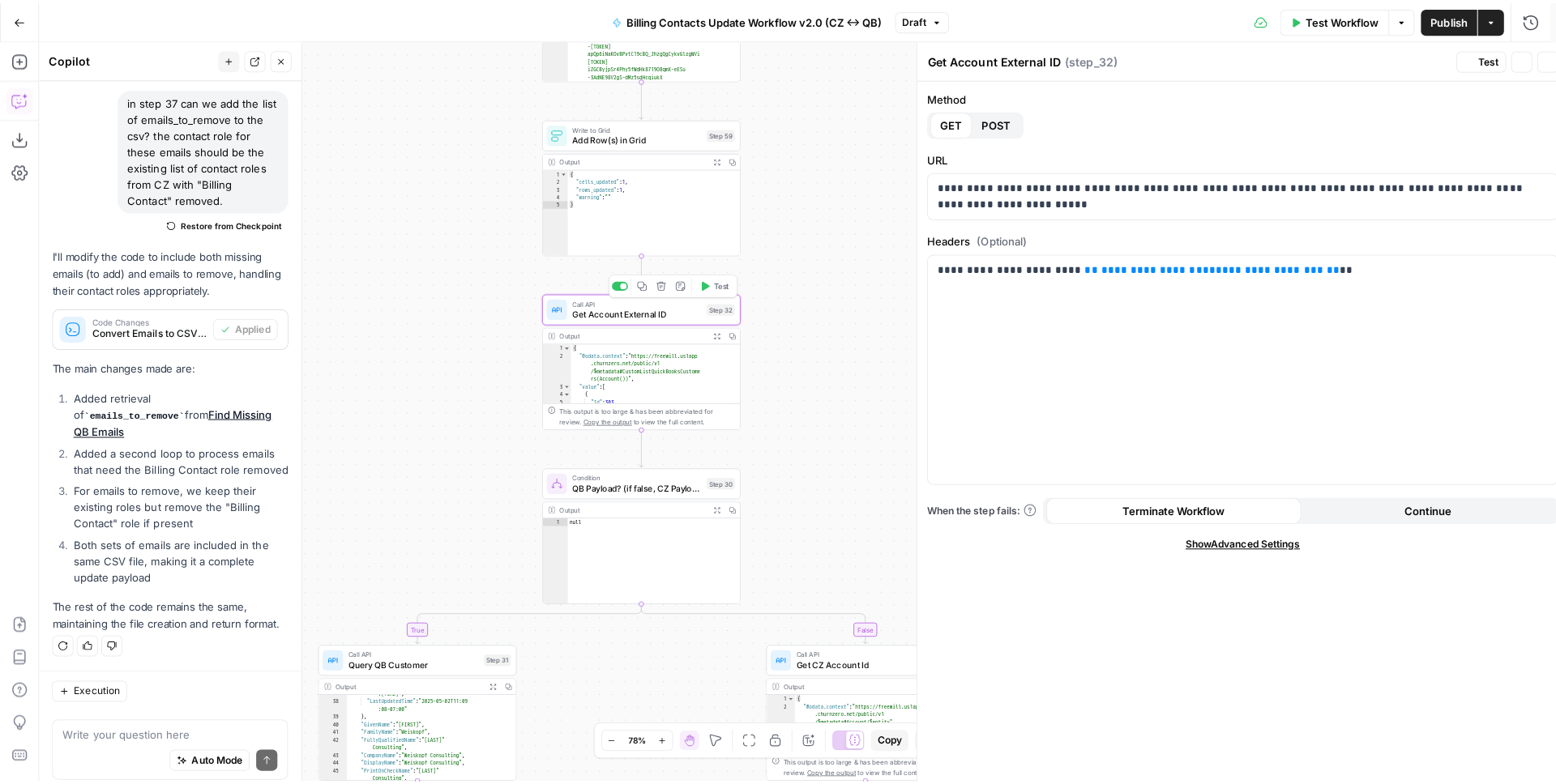 scroll, scrollTop: 137, scrollLeft: 0, axis: vertical 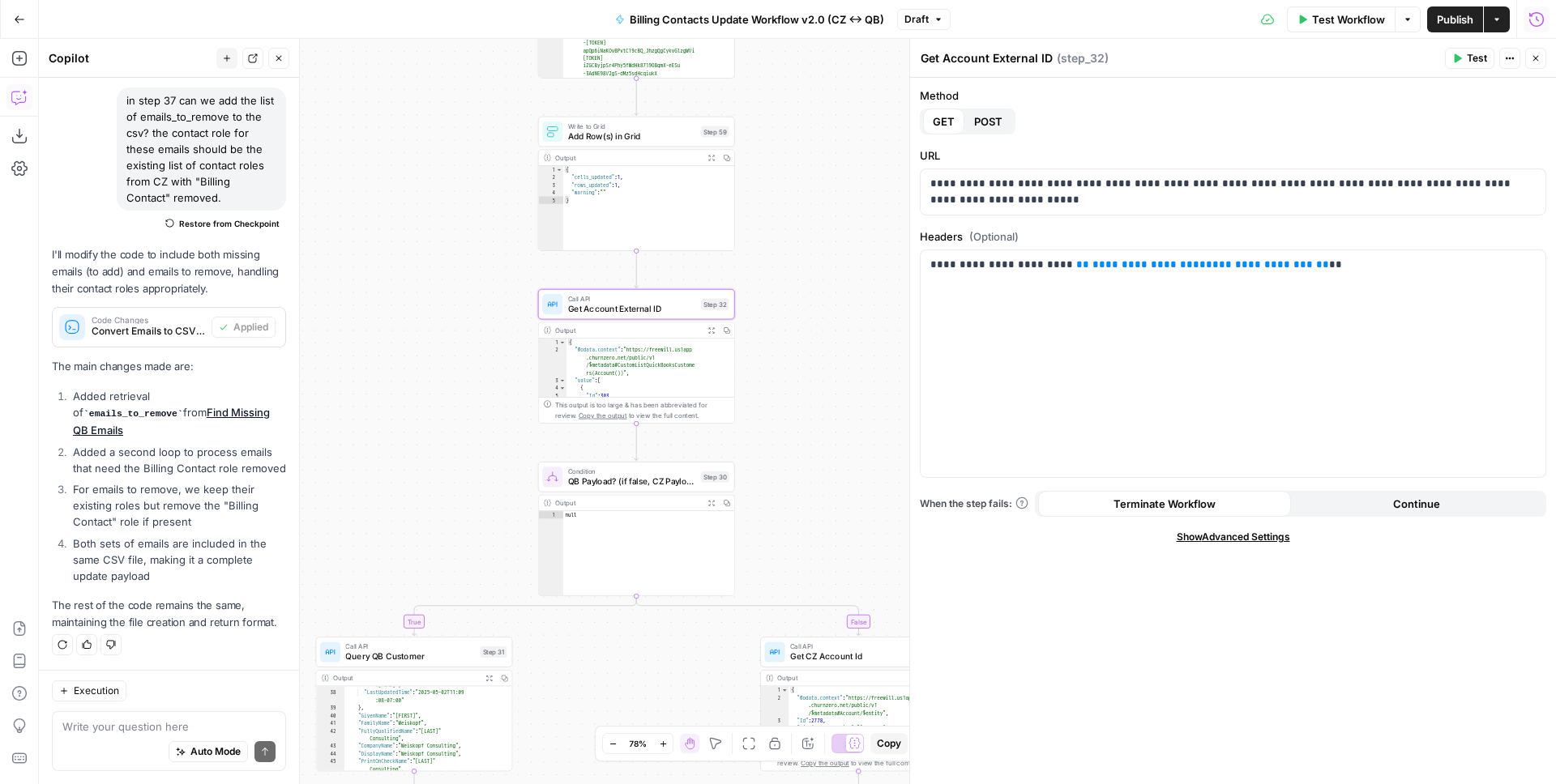 click on "Run History" at bounding box center (1537, 19) 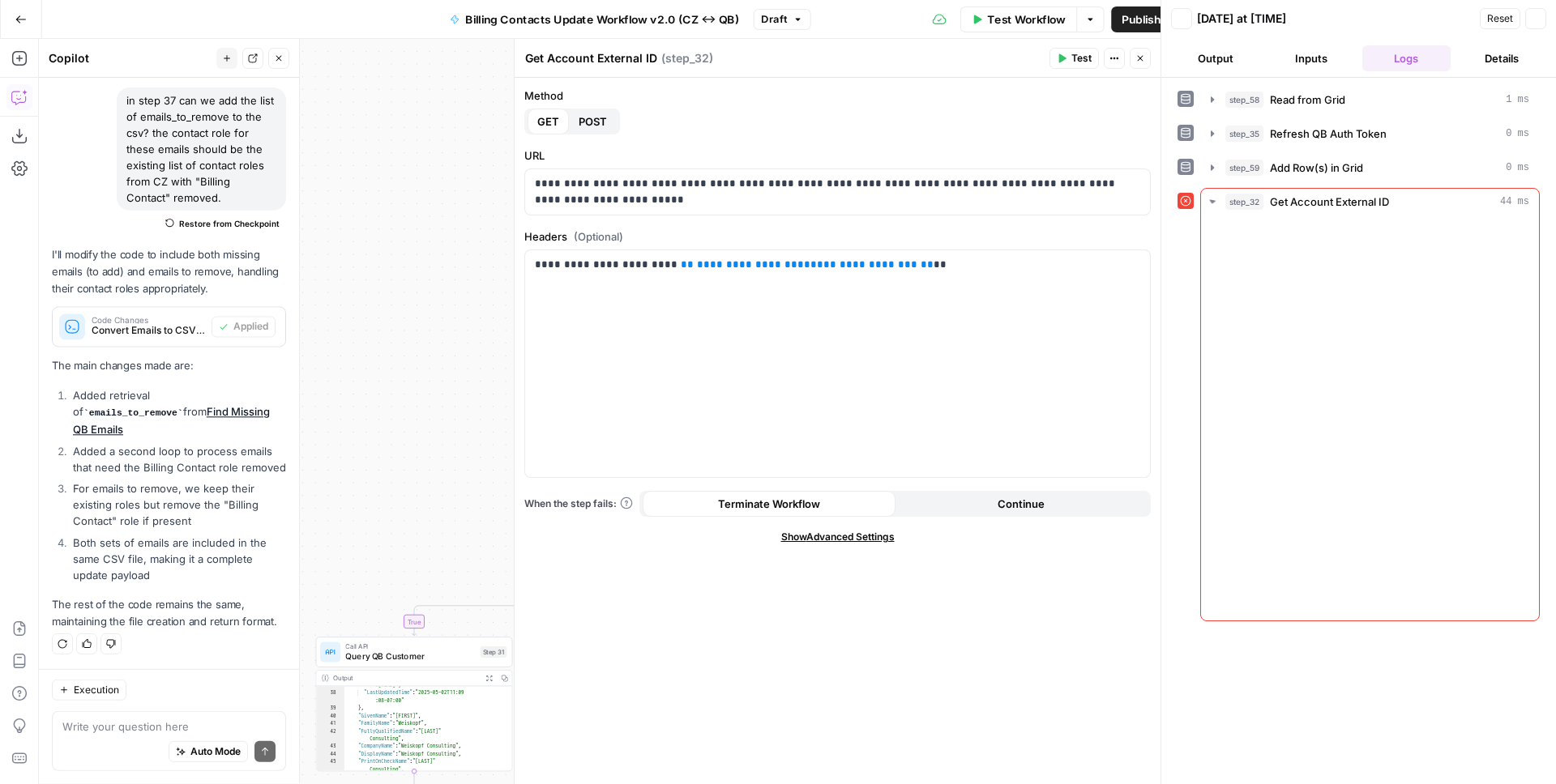scroll, scrollTop: 137, scrollLeft: 0, axis: vertical 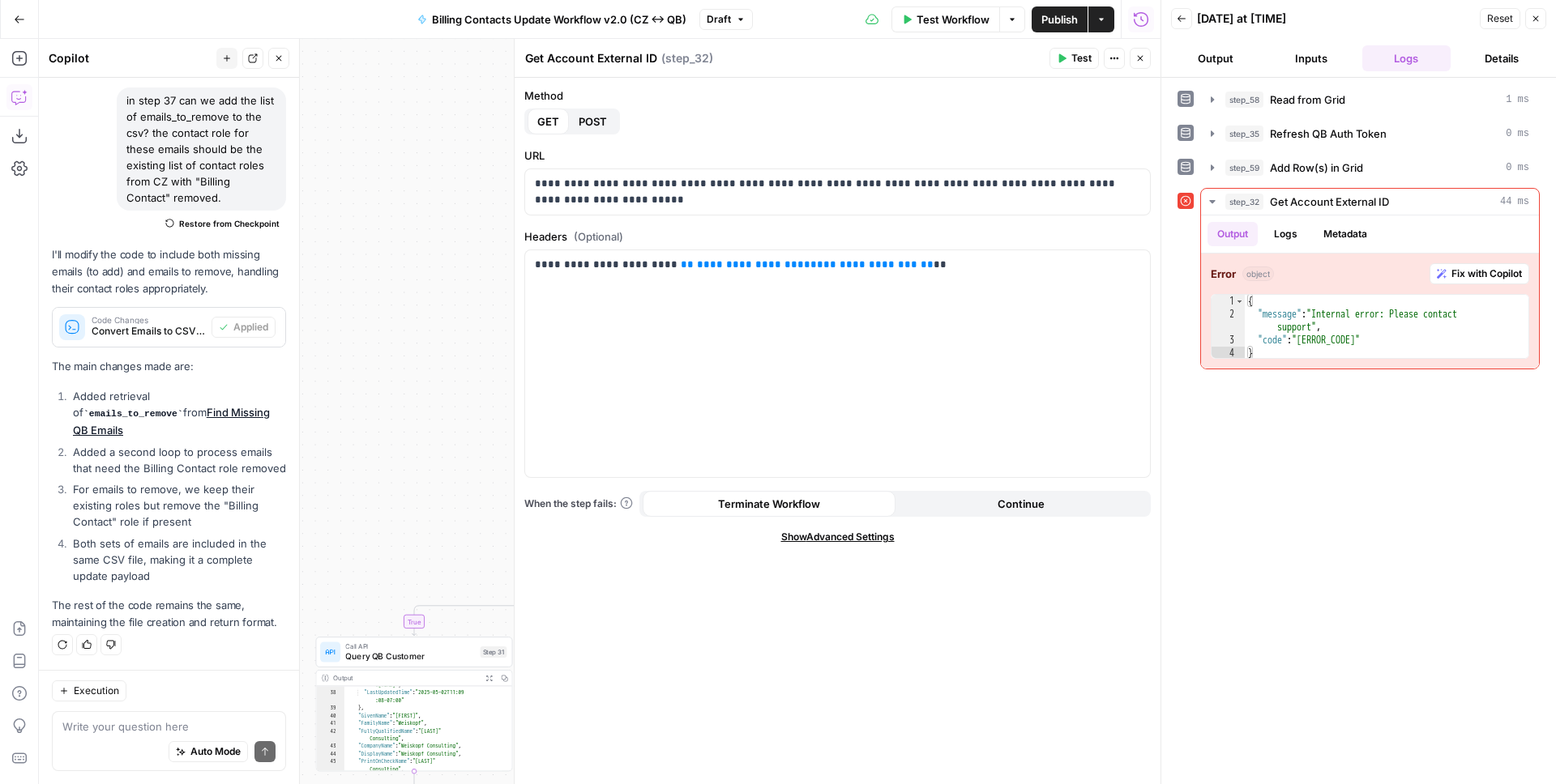 click on "Inputs" at bounding box center [1311, 58] 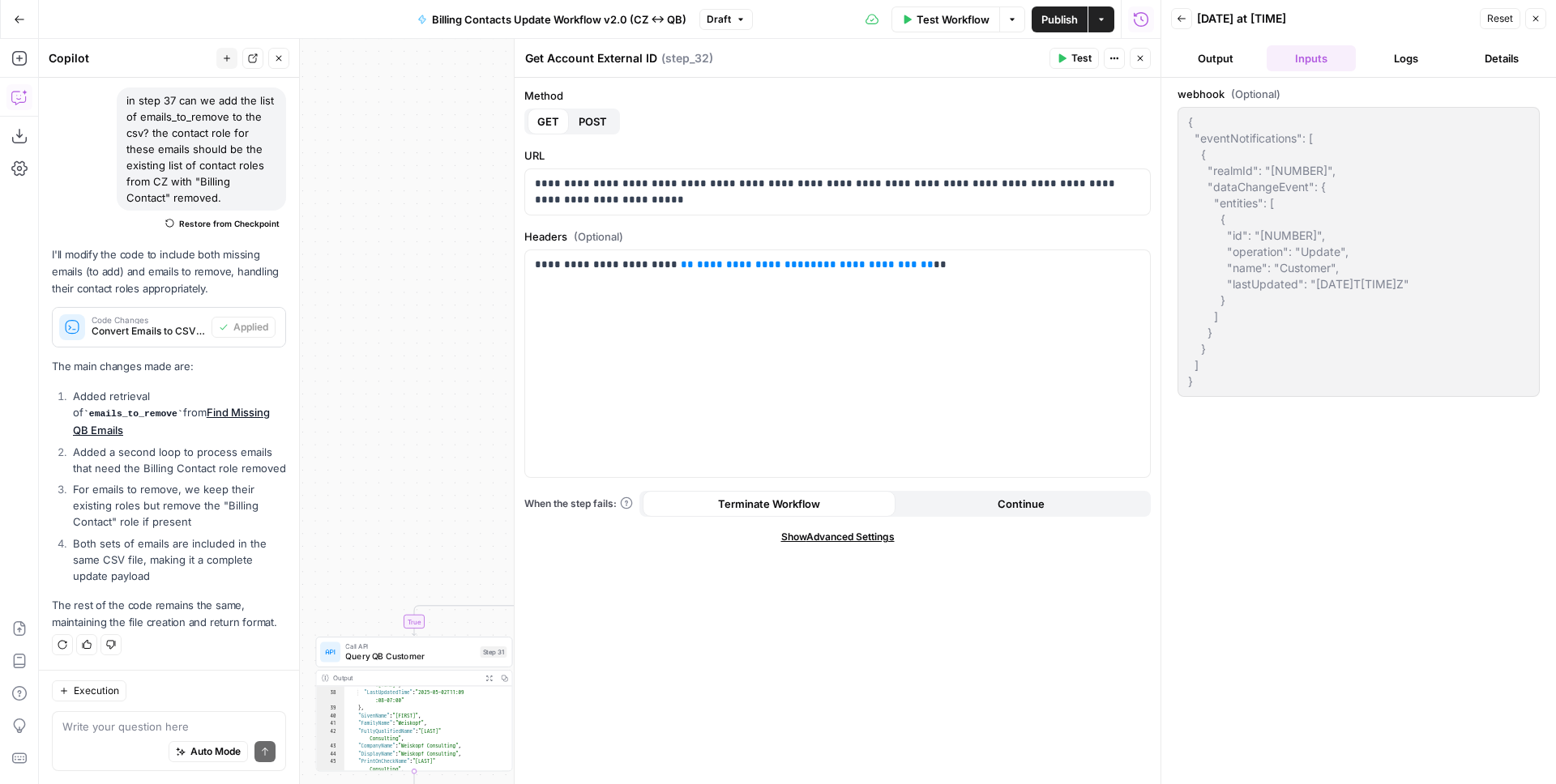 click on "Details" at bounding box center (1502, 58) 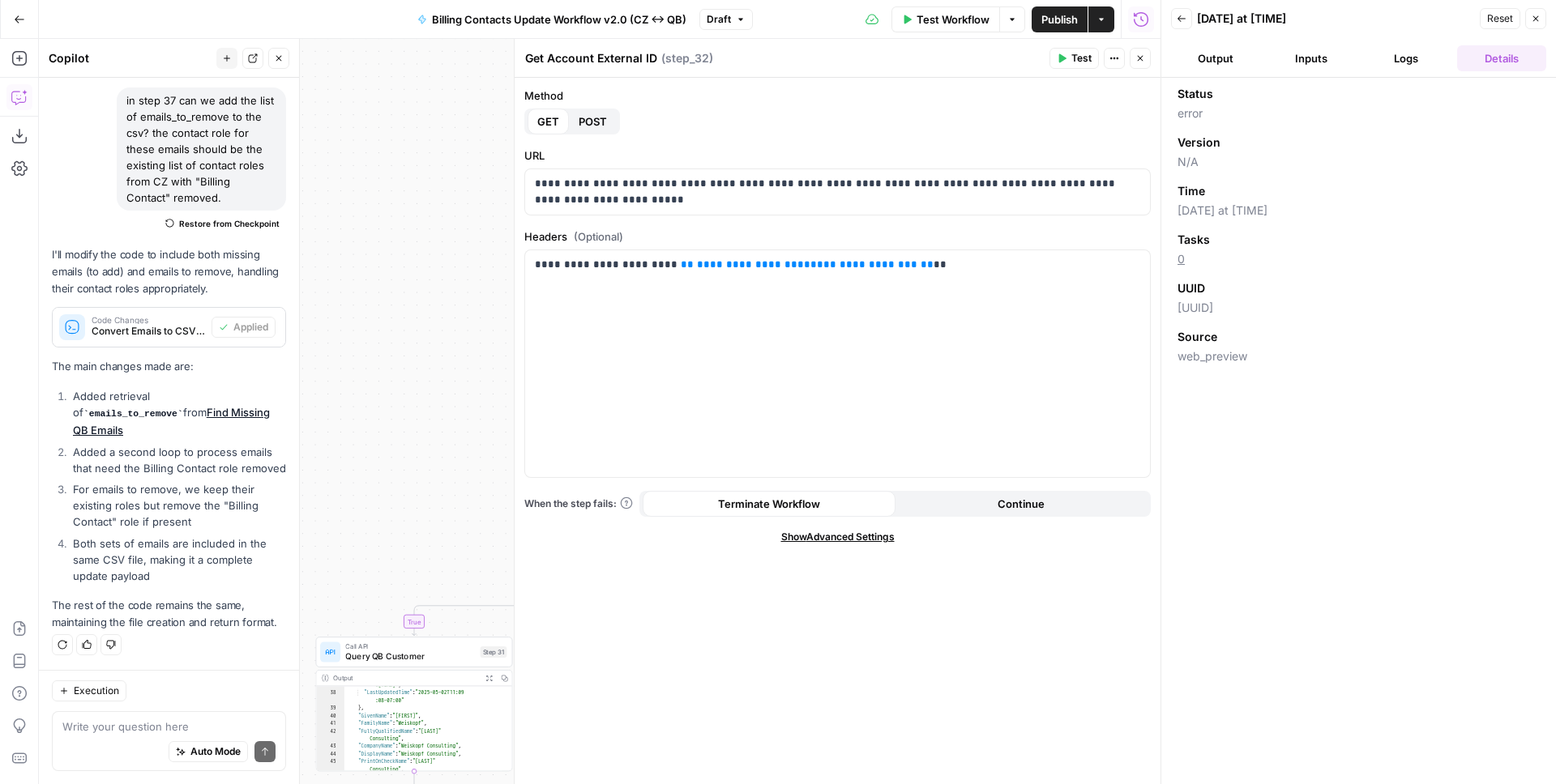 click on "Back 08/05/25 at 9:17 AM Reset Close Output Inputs Logs Details" at bounding box center (1358, 39) 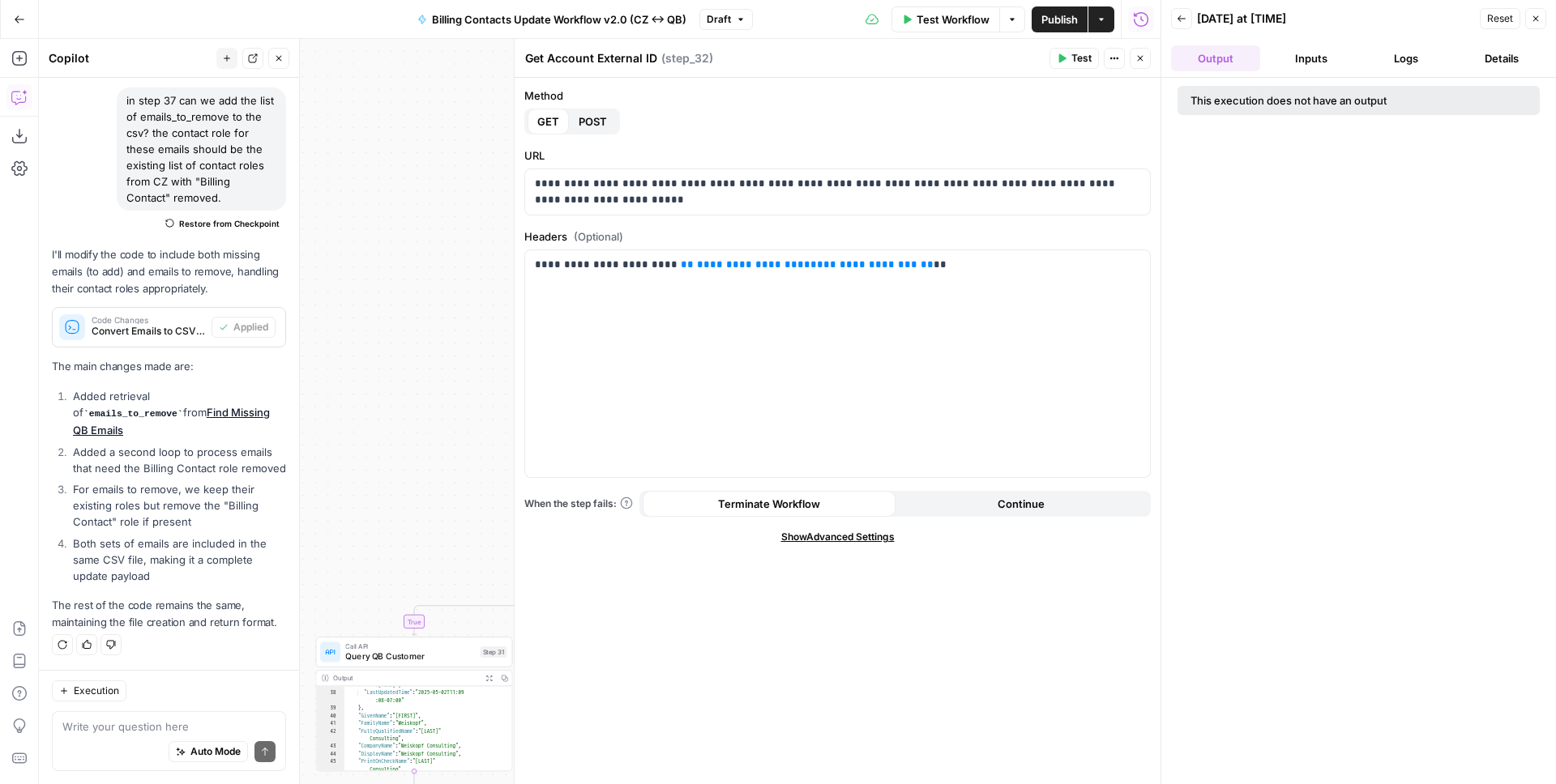 click on "Inputs" at bounding box center (1311, 58) 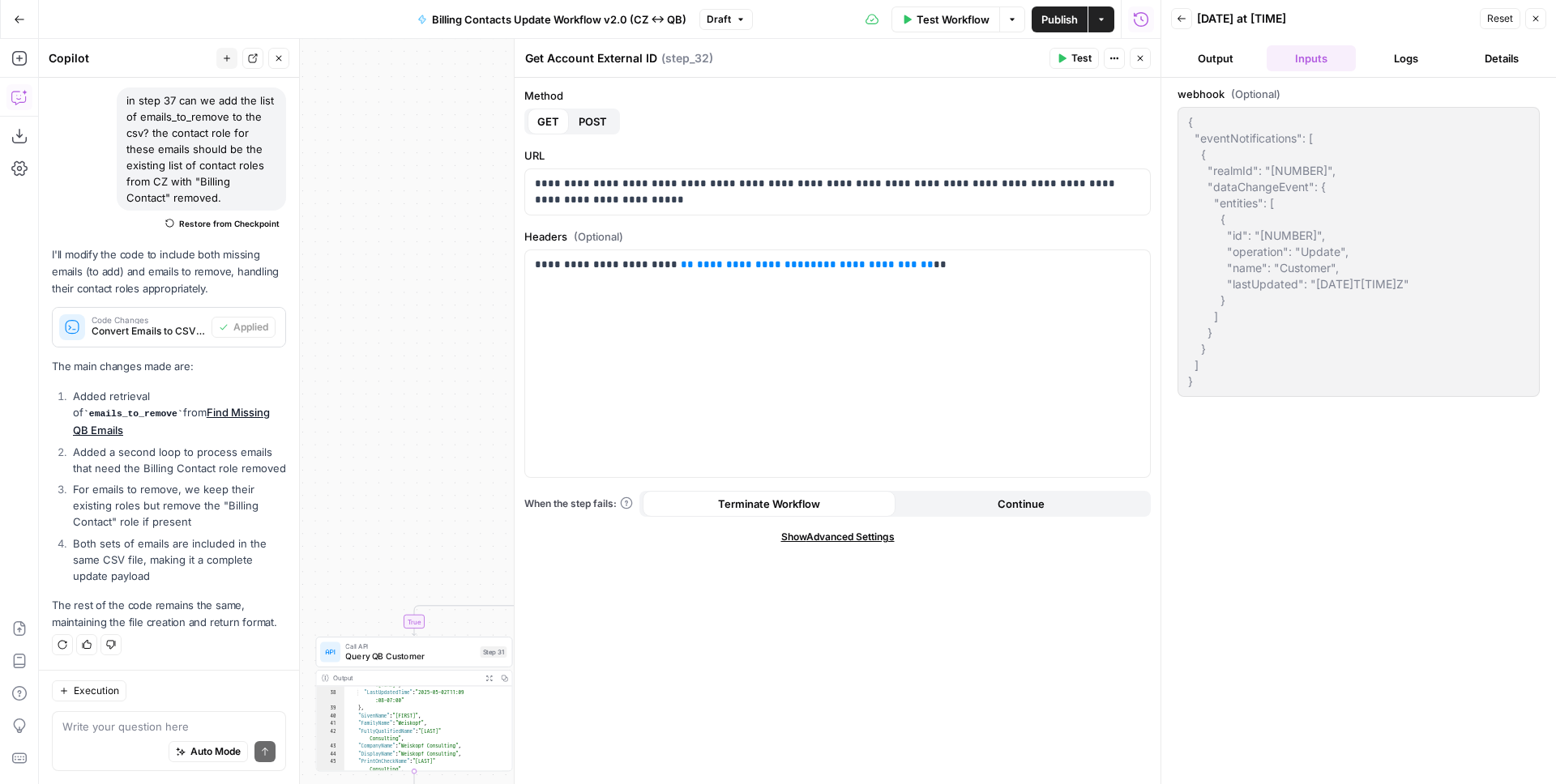 click on "Logs" at bounding box center [1407, 58] 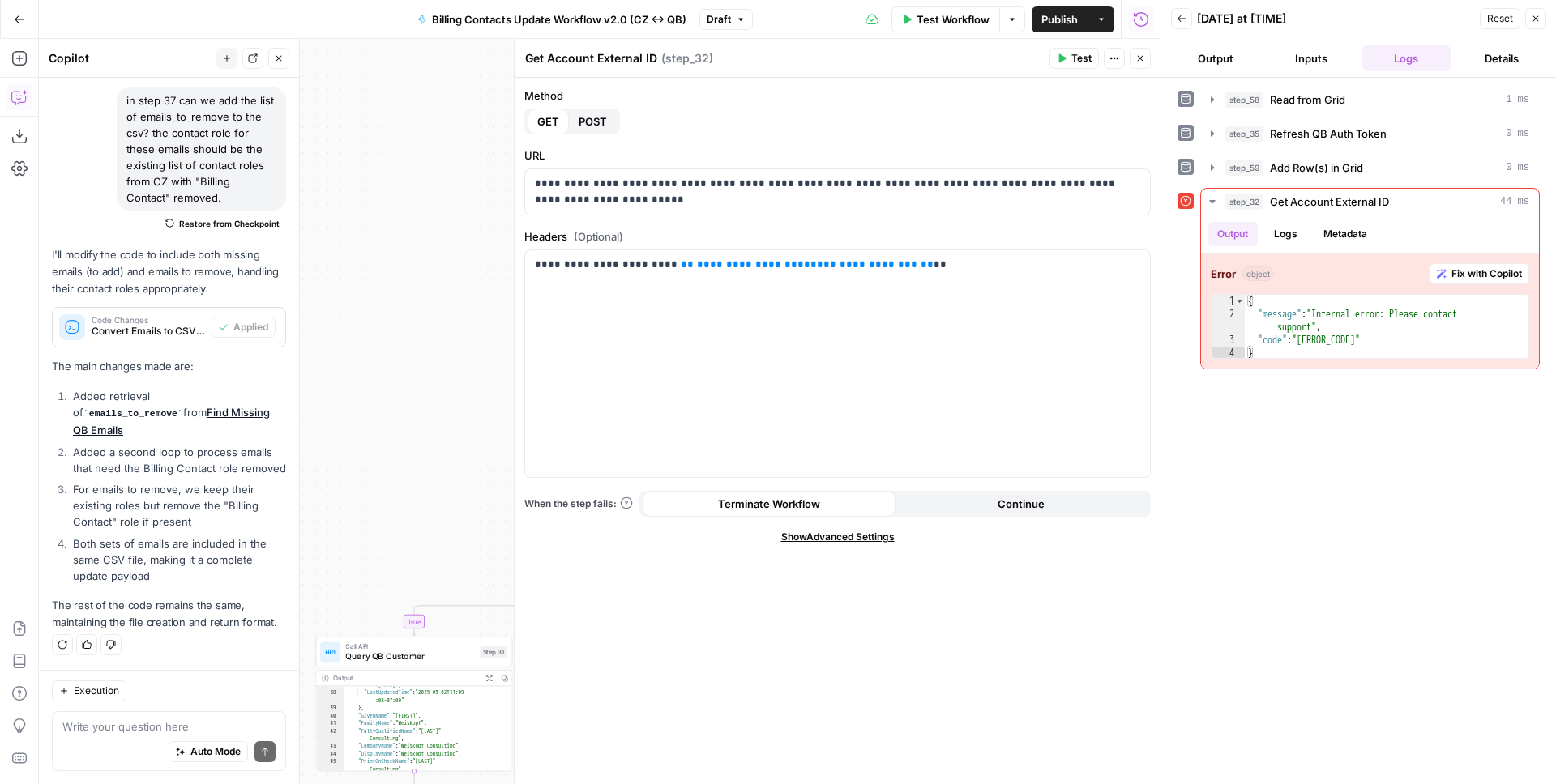 click on "Close" at bounding box center [1536, 19] 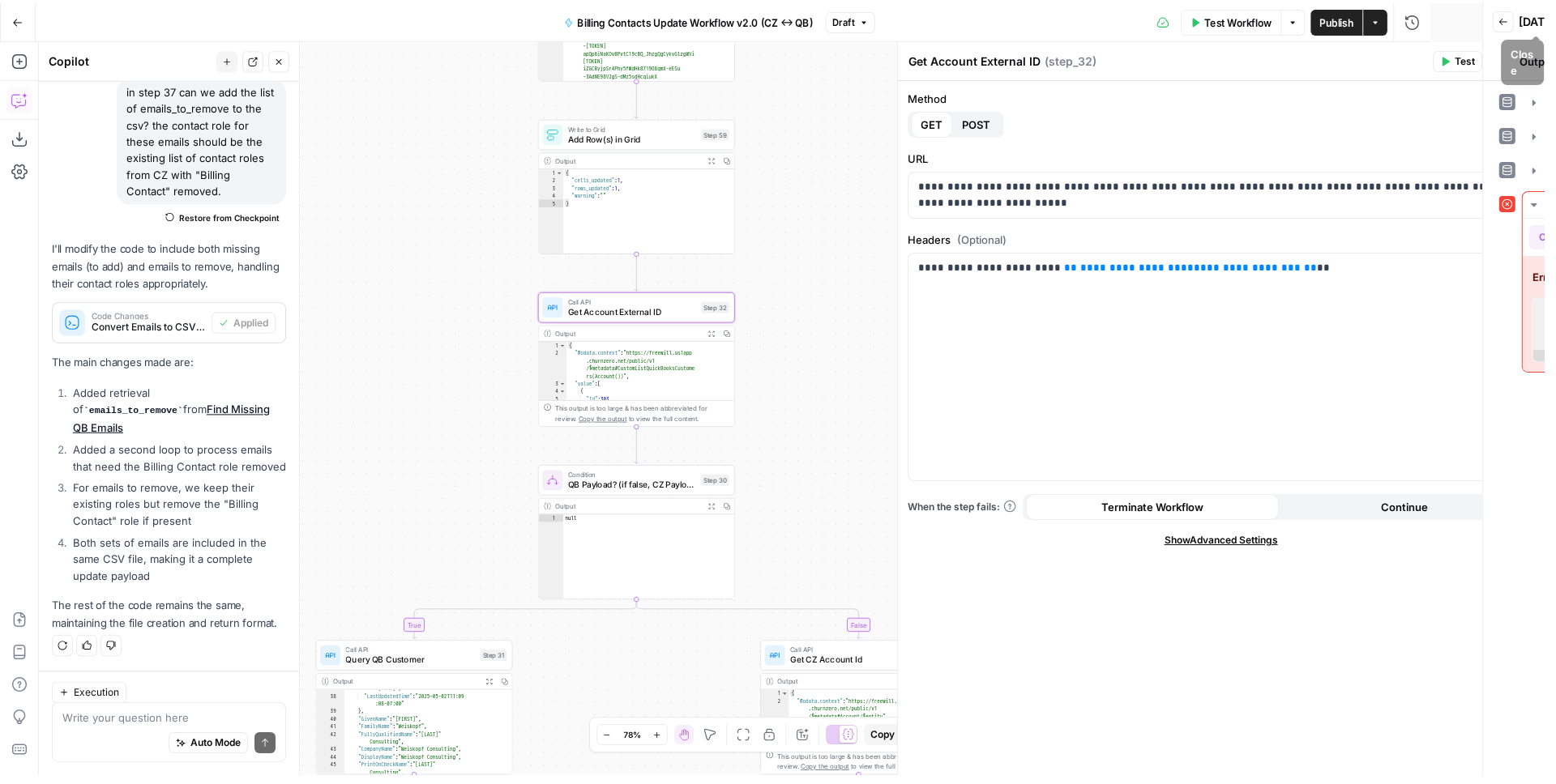 scroll, scrollTop: 137, scrollLeft: 0, axis: vertical 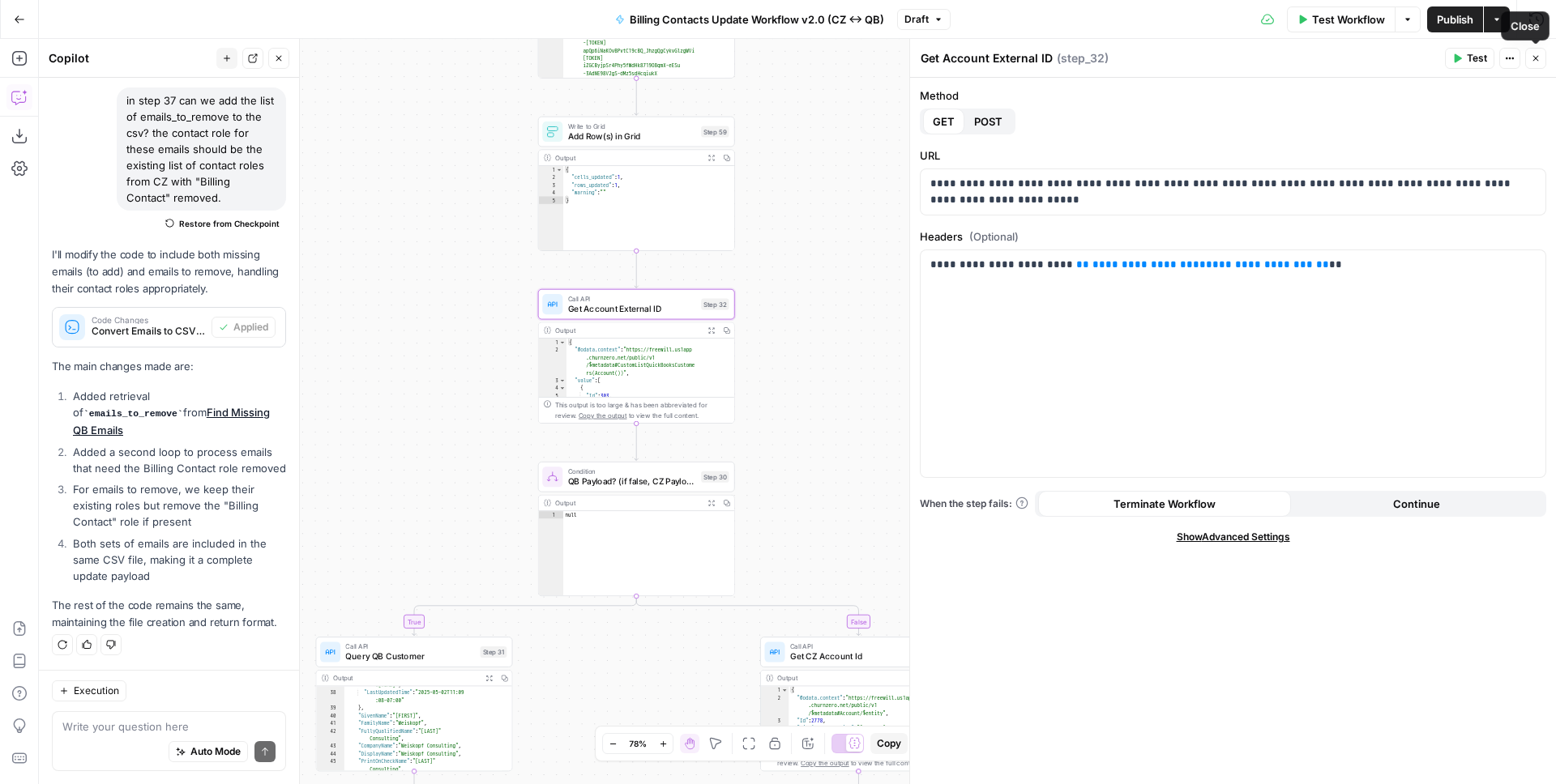 click 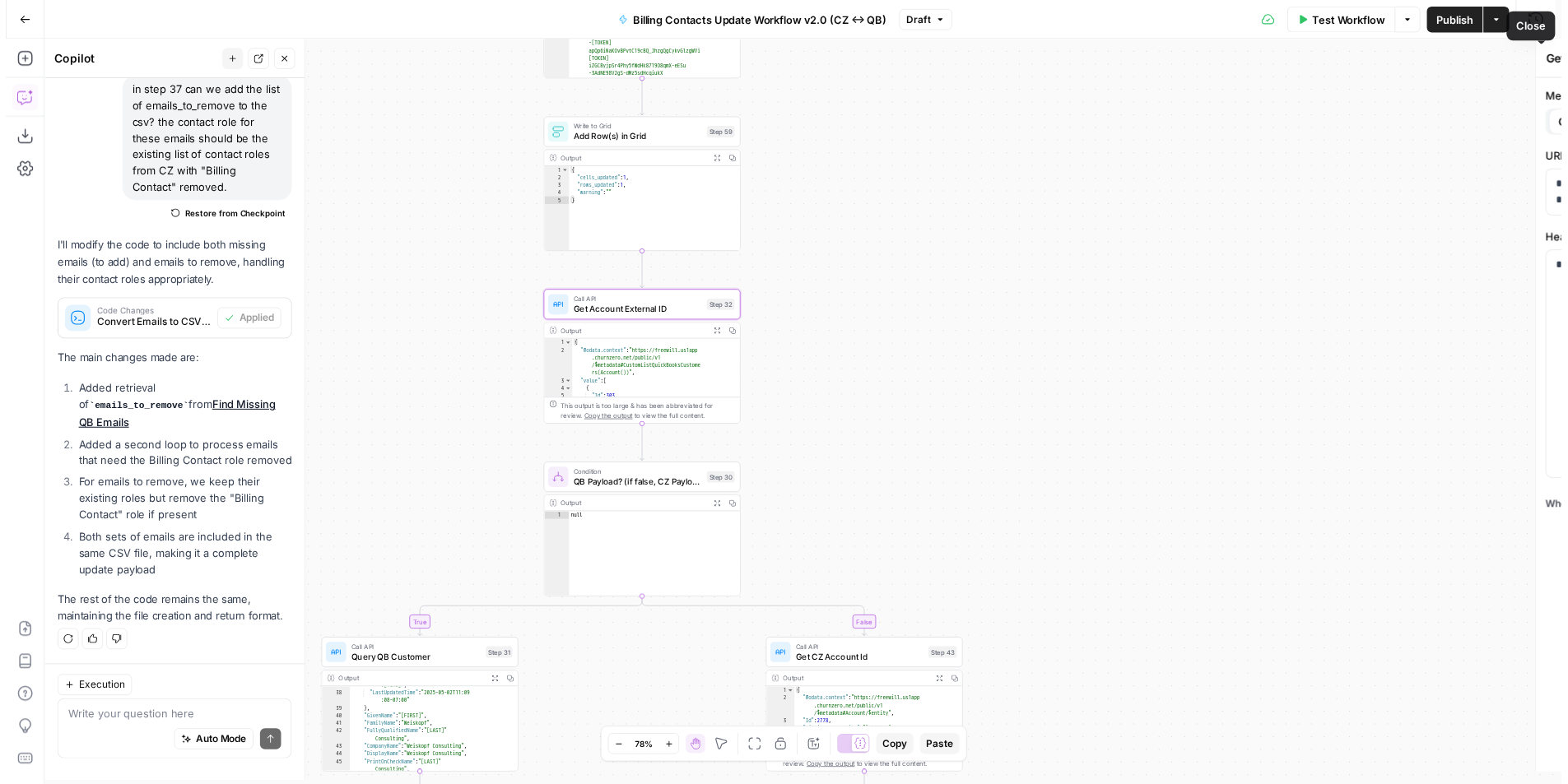 scroll, scrollTop: 139, scrollLeft: 0, axis: vertical 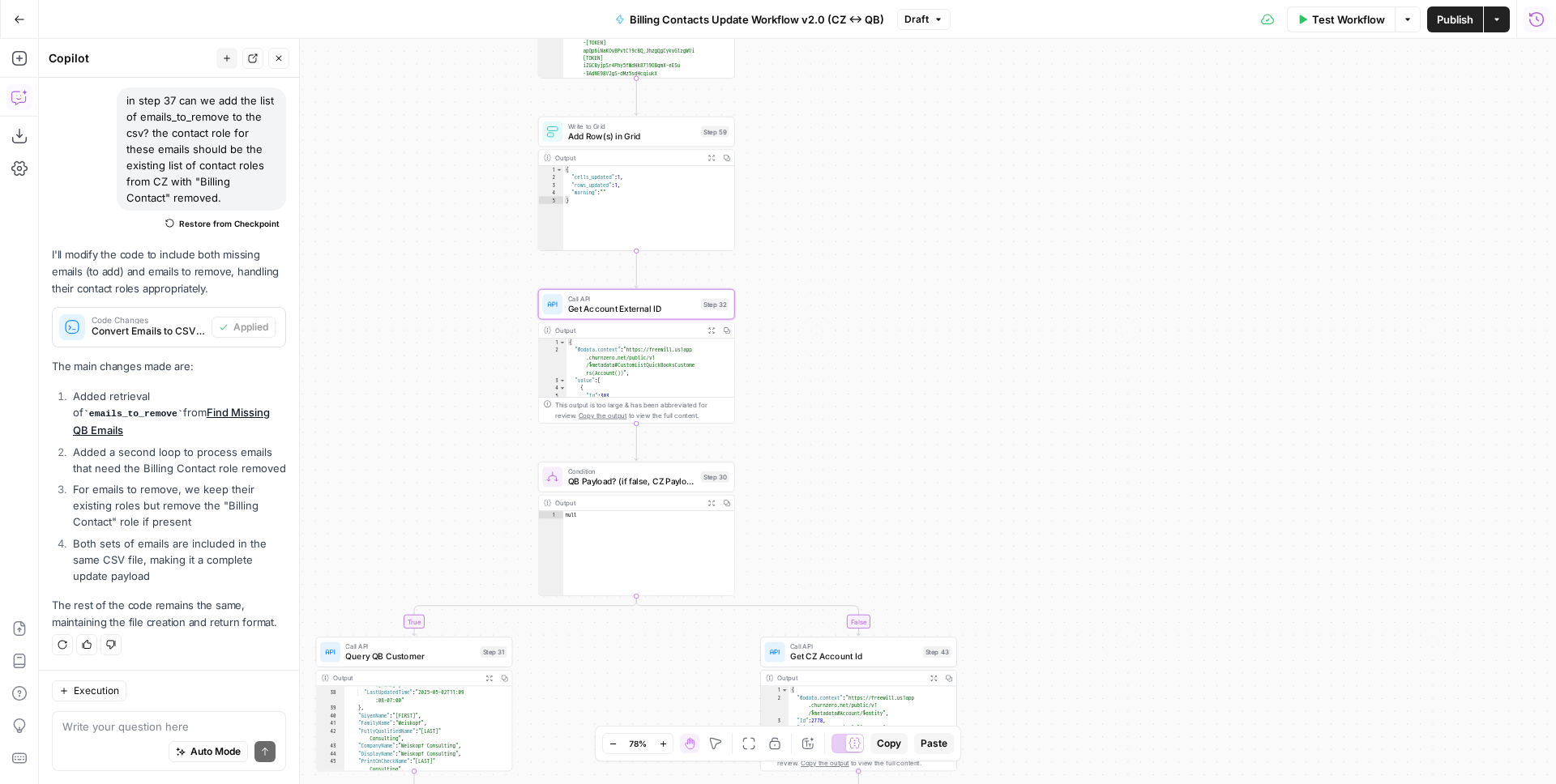 click on "Run History" at bounding box center (1537, 19) 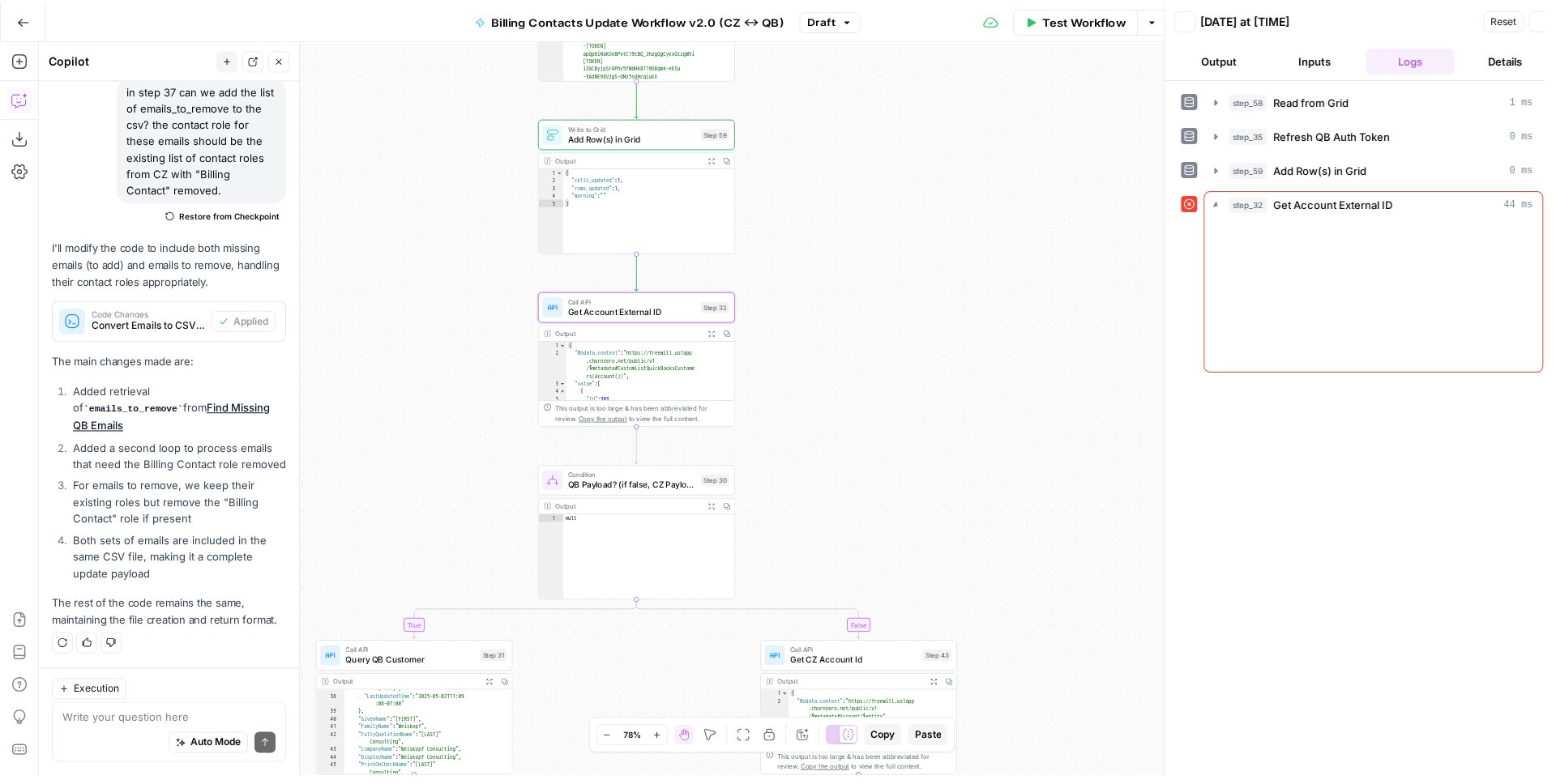 scroll, scrollTop: 137, scrollLeft: 0, axis: vertical 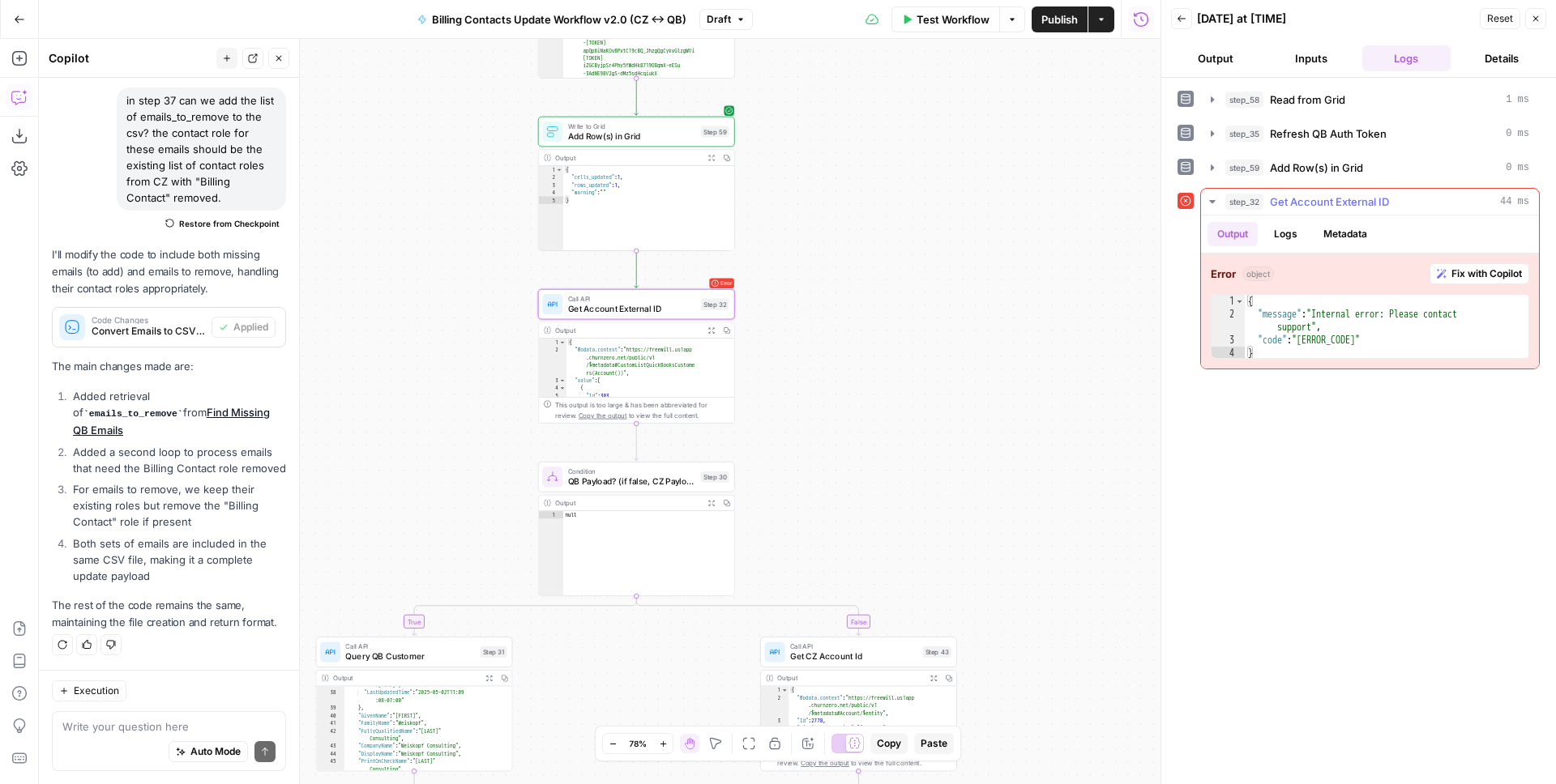 click on "Logs" at bounding box center (1285, 234) 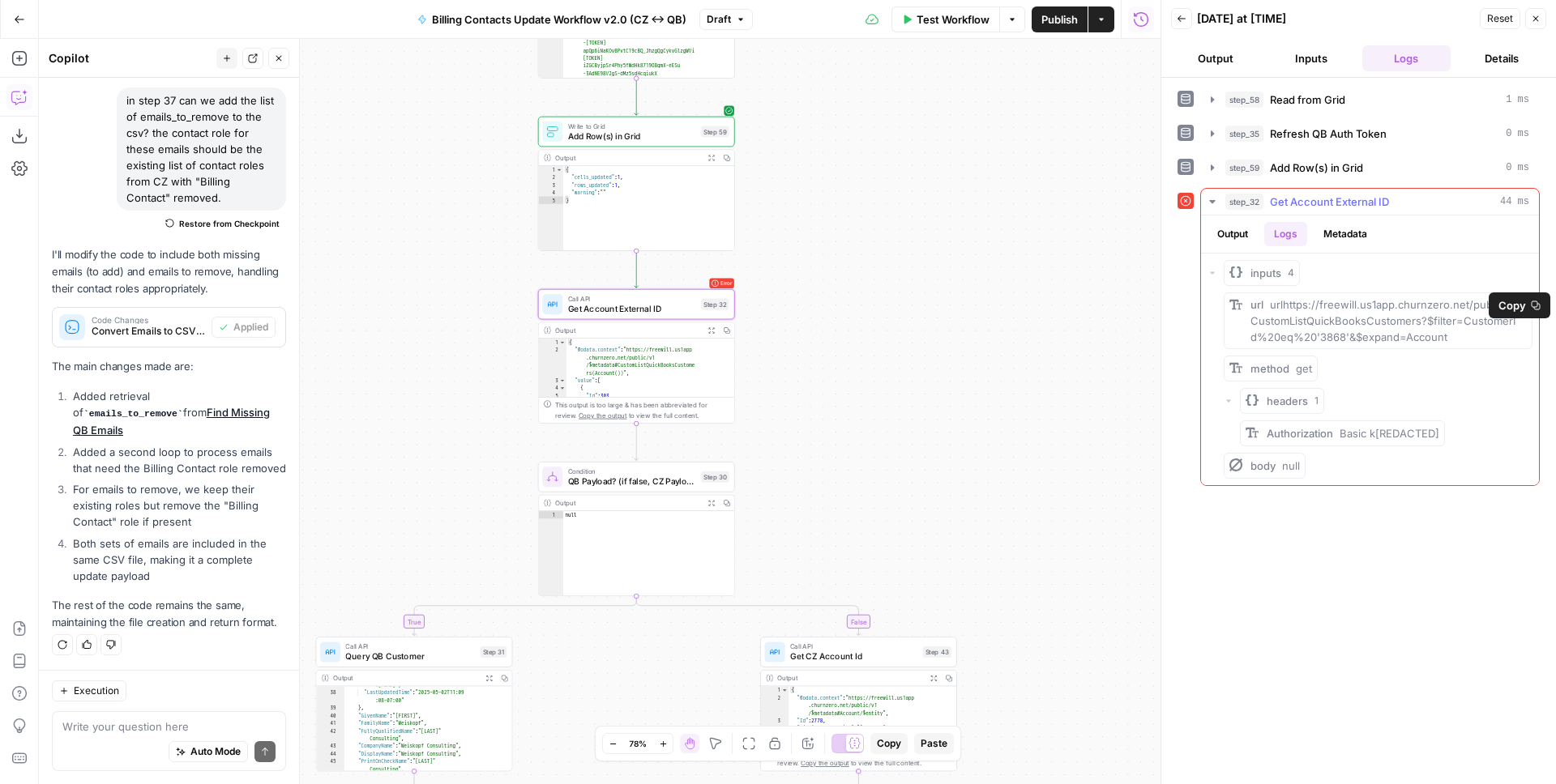 click on "urlhttps://freewill.us1app.churnzero.net/public/v1/CustomListQuickBooksCustomers?$filter=CustomerId%20eq%20'3868'&$expand=Account" at bounding box center [1386, 321] 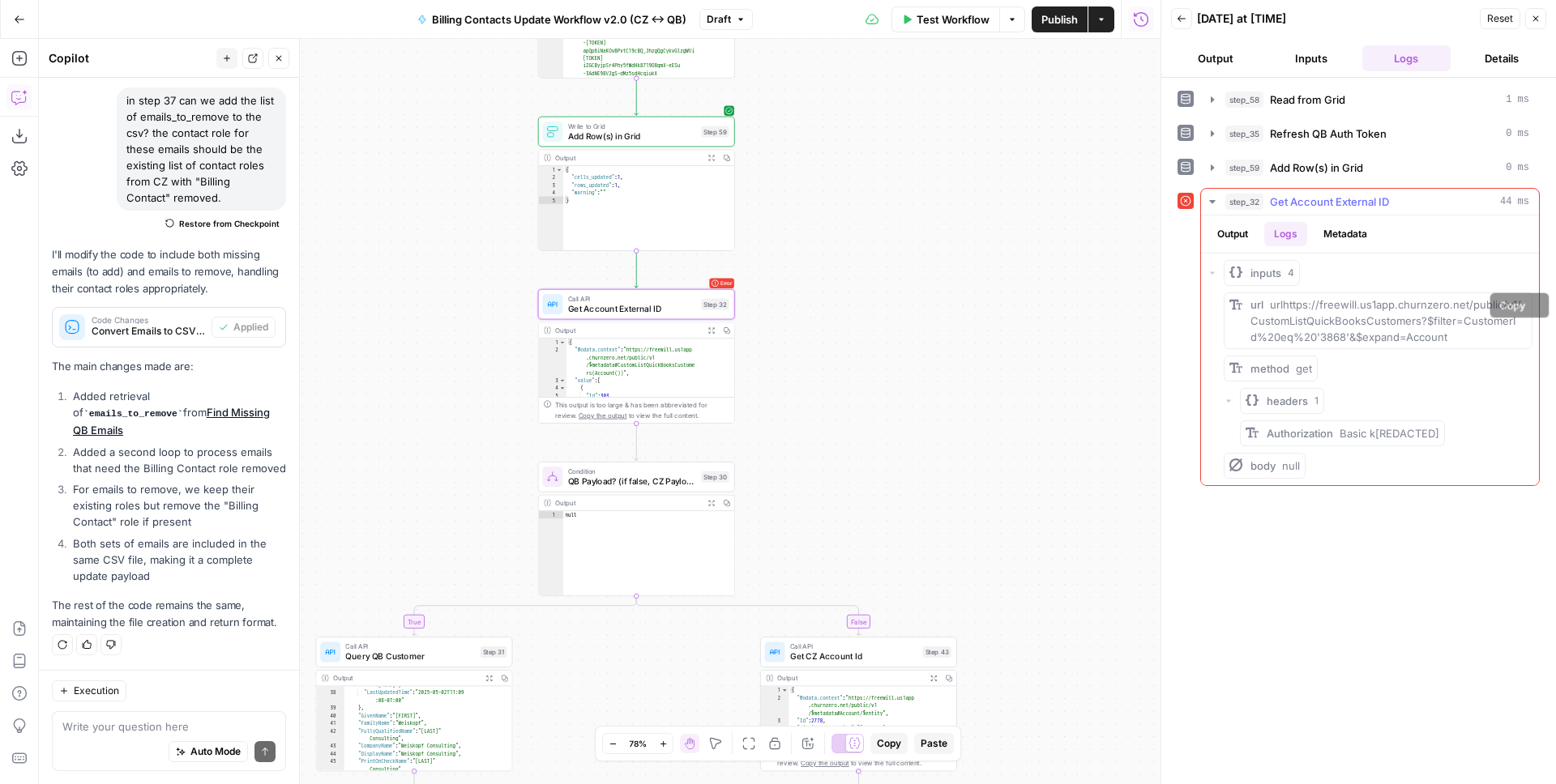 click on "urlhttps://freewill.us1app.churnzero.net/public/v1/CustomListQuickBooksCustomers?$filter=CustomerId%20eq%20'3868'&$expand=Account" at bounding box center [1386, 321] 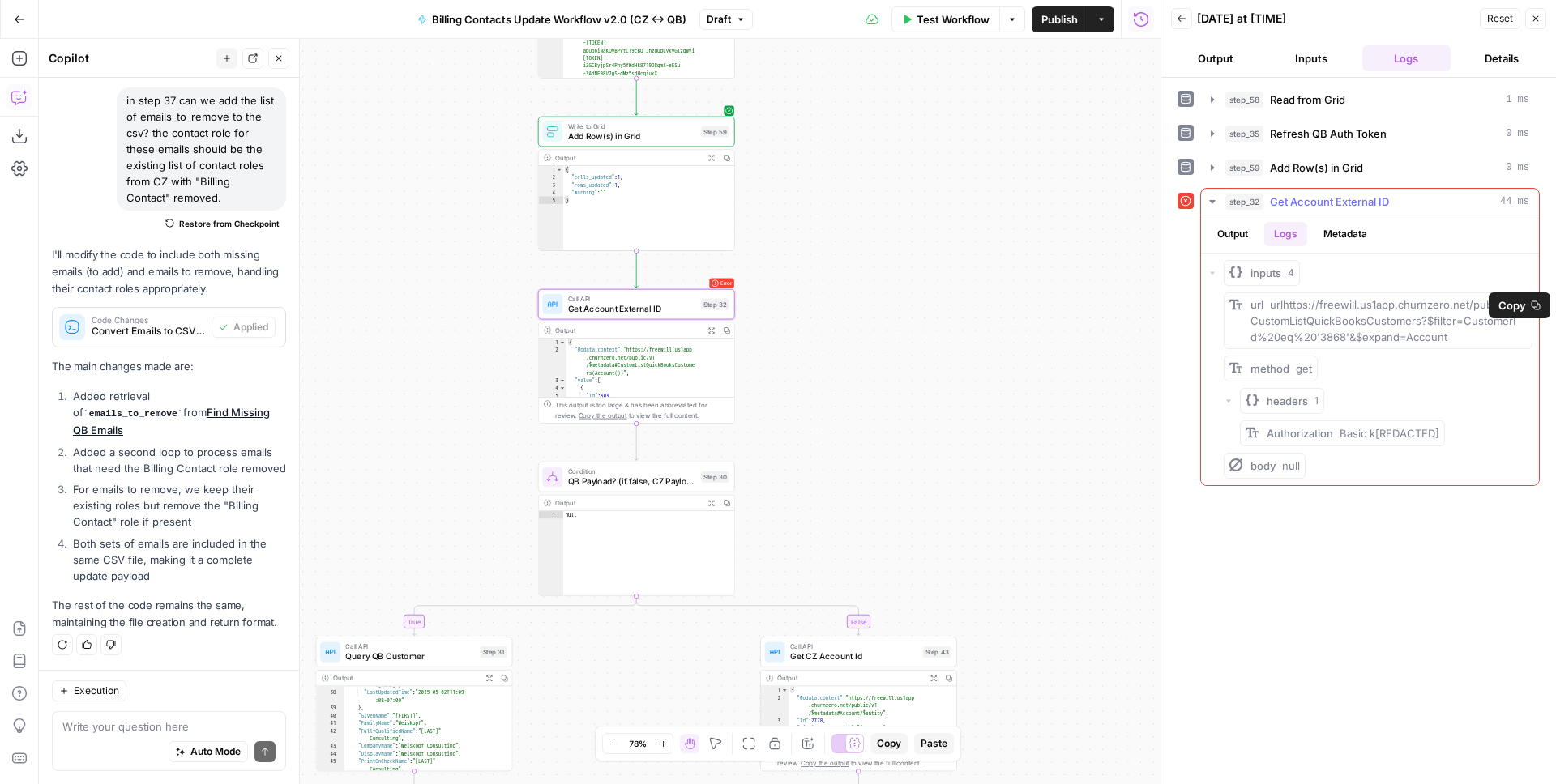 drag, startPoint x: 1330, startPoint y: 336, endPoint x: 1305, endPoint y: 334, distance: 25.07987 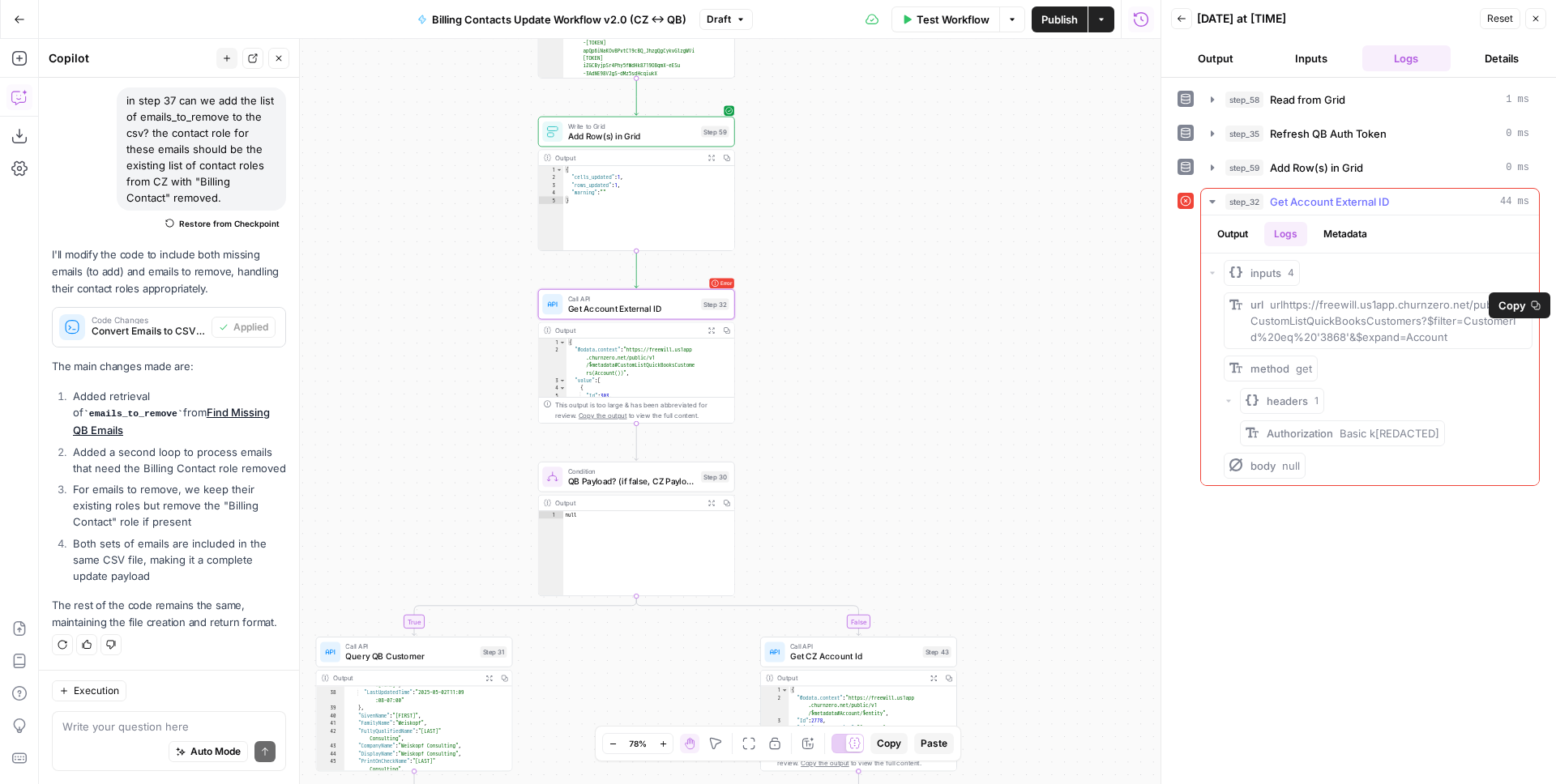 copy on "3868" 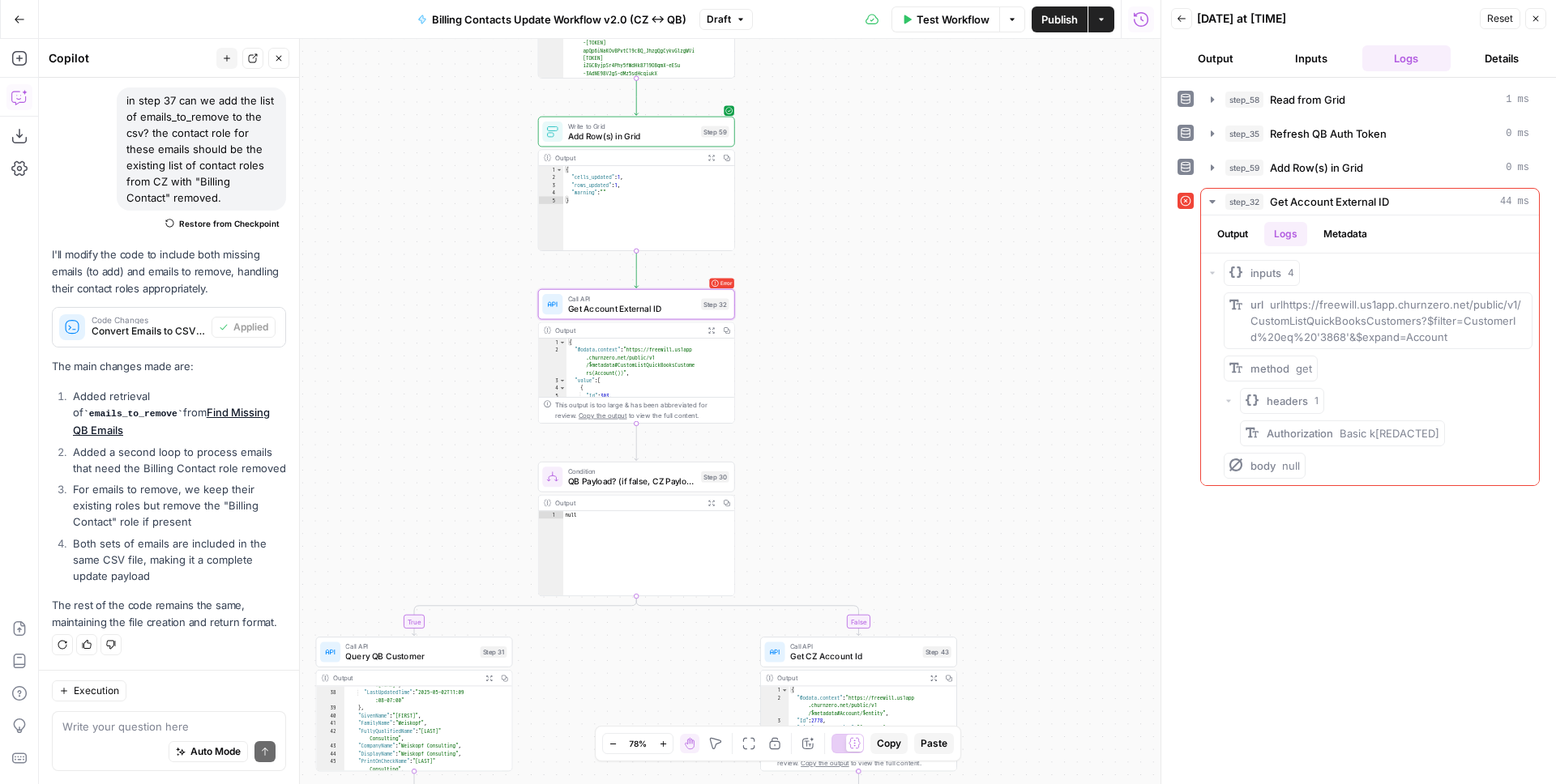 click on "Get Account External ID" at bounding box center (632, 309) 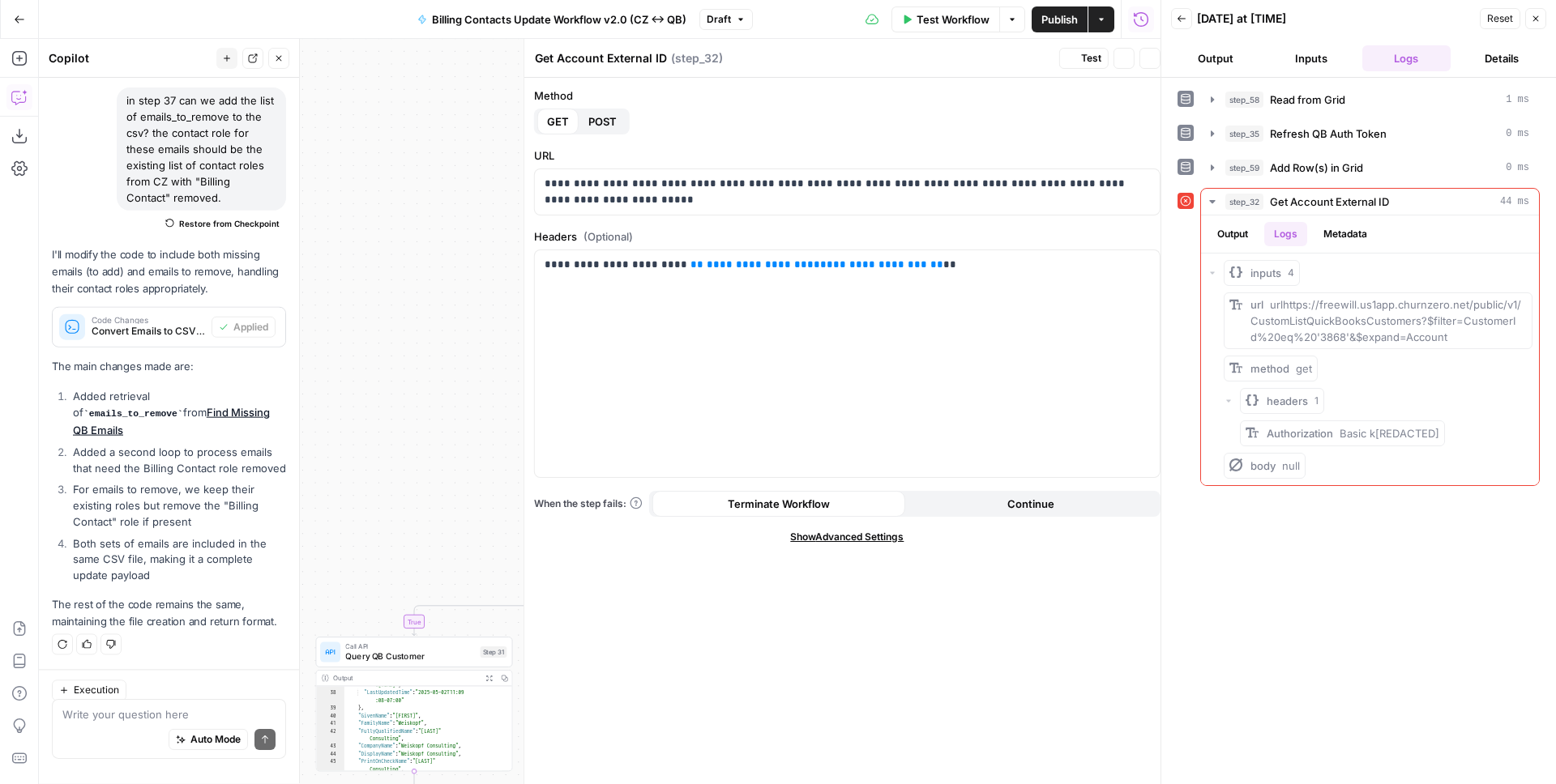 scroll, scrollTop: 137, scrollLeft: 0, axis: vertical 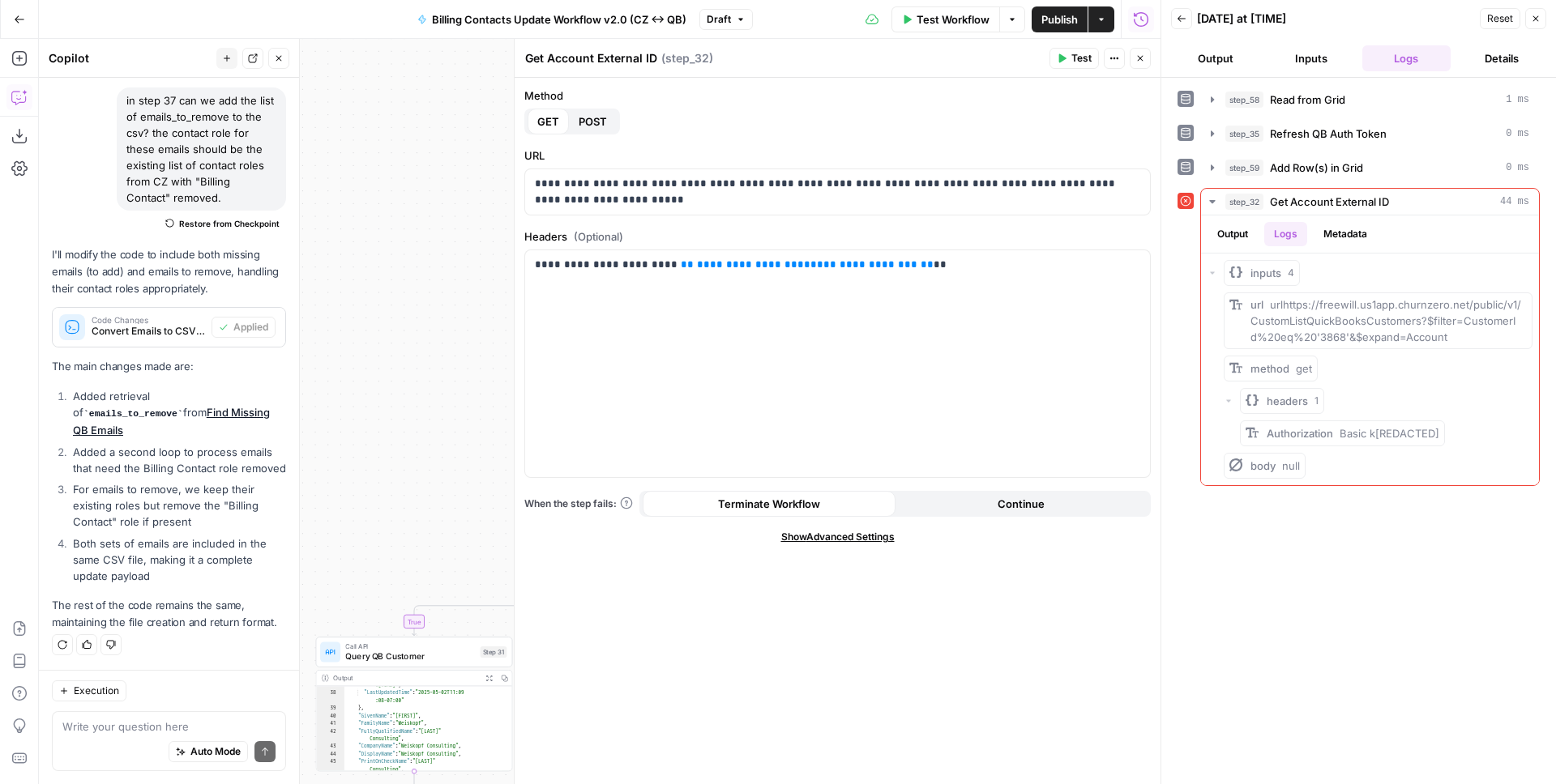 click 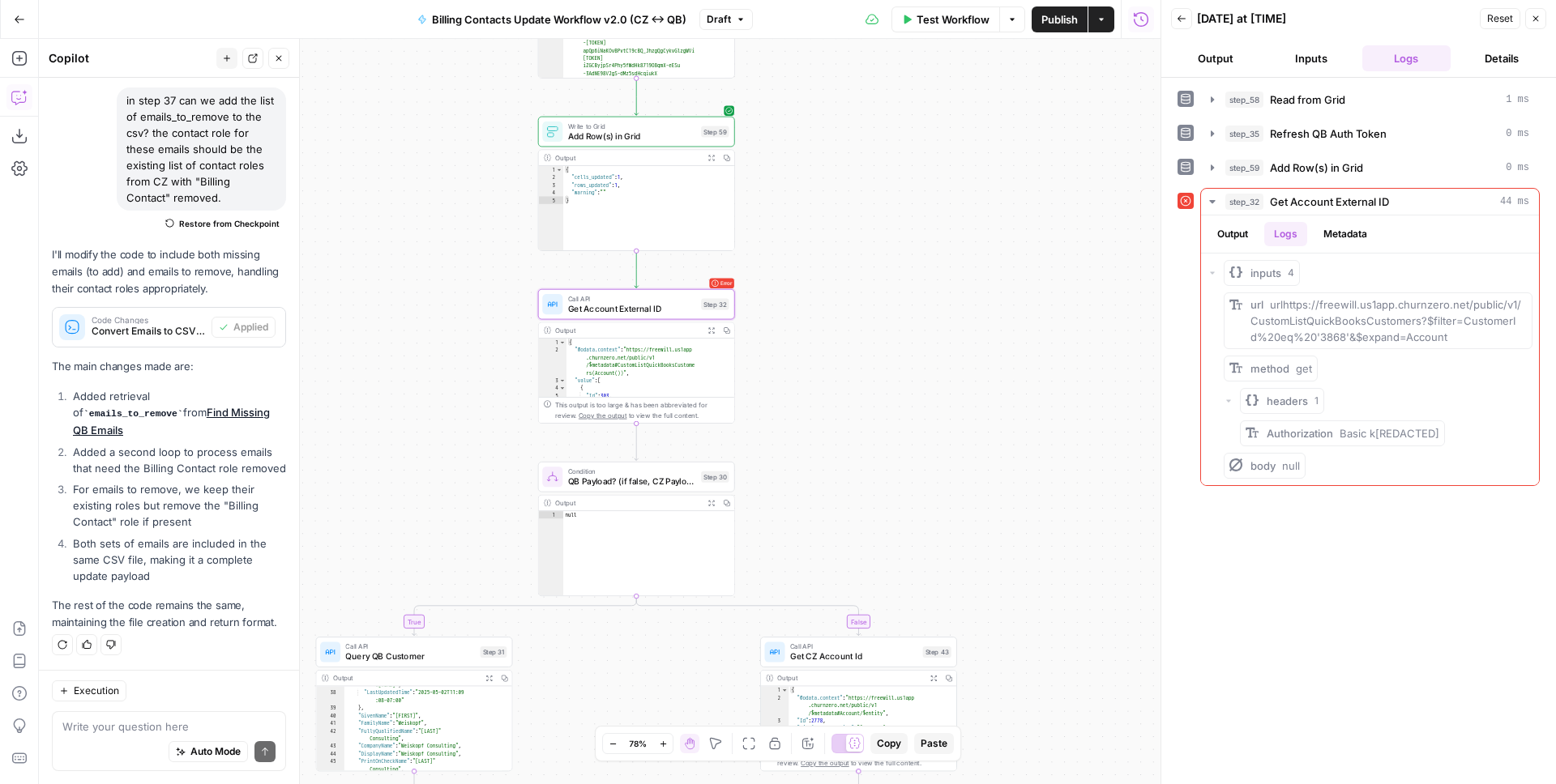 click 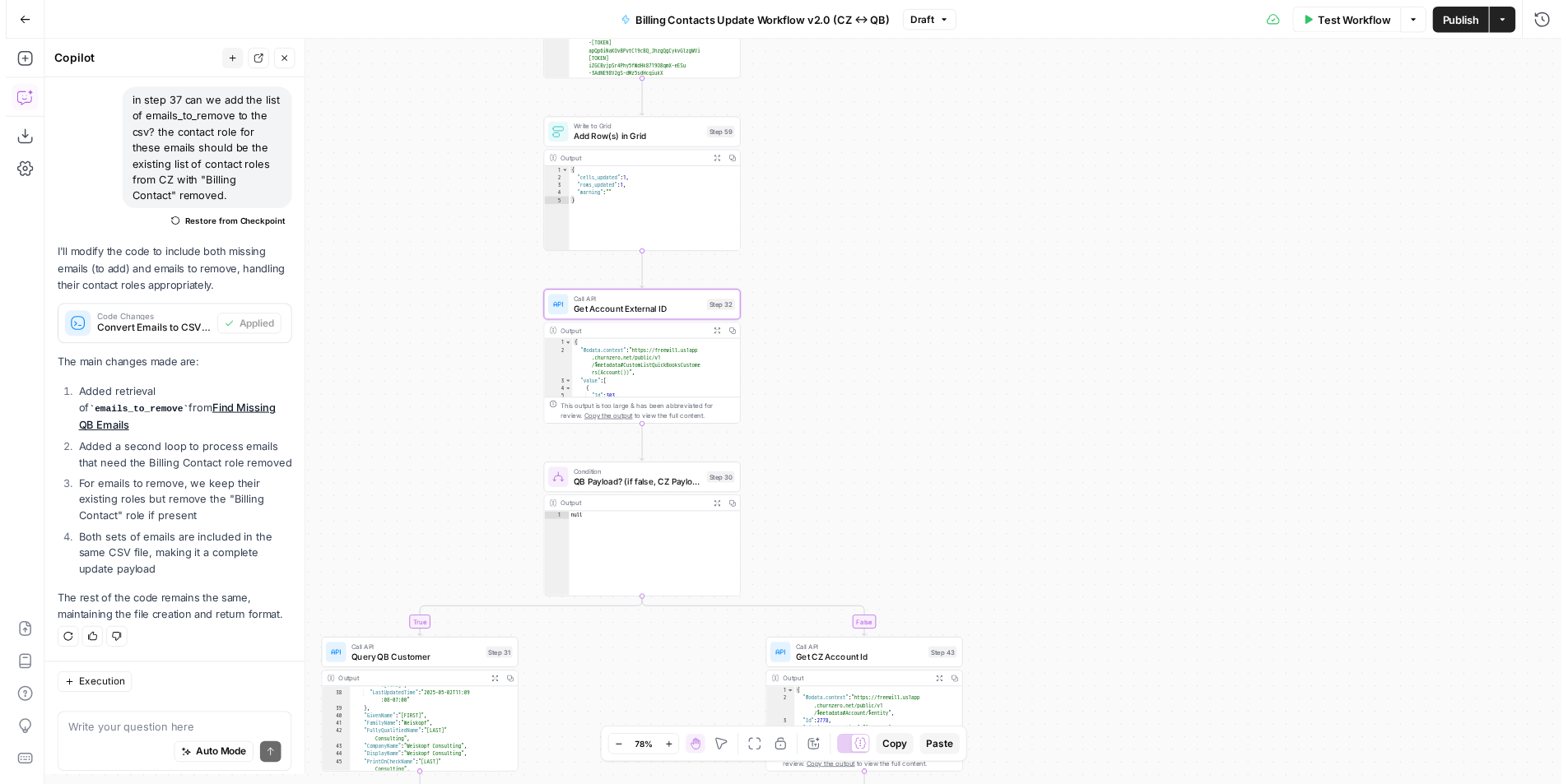 scroll, scrollTop: 139, scrollLeft: 0, axis: vertical 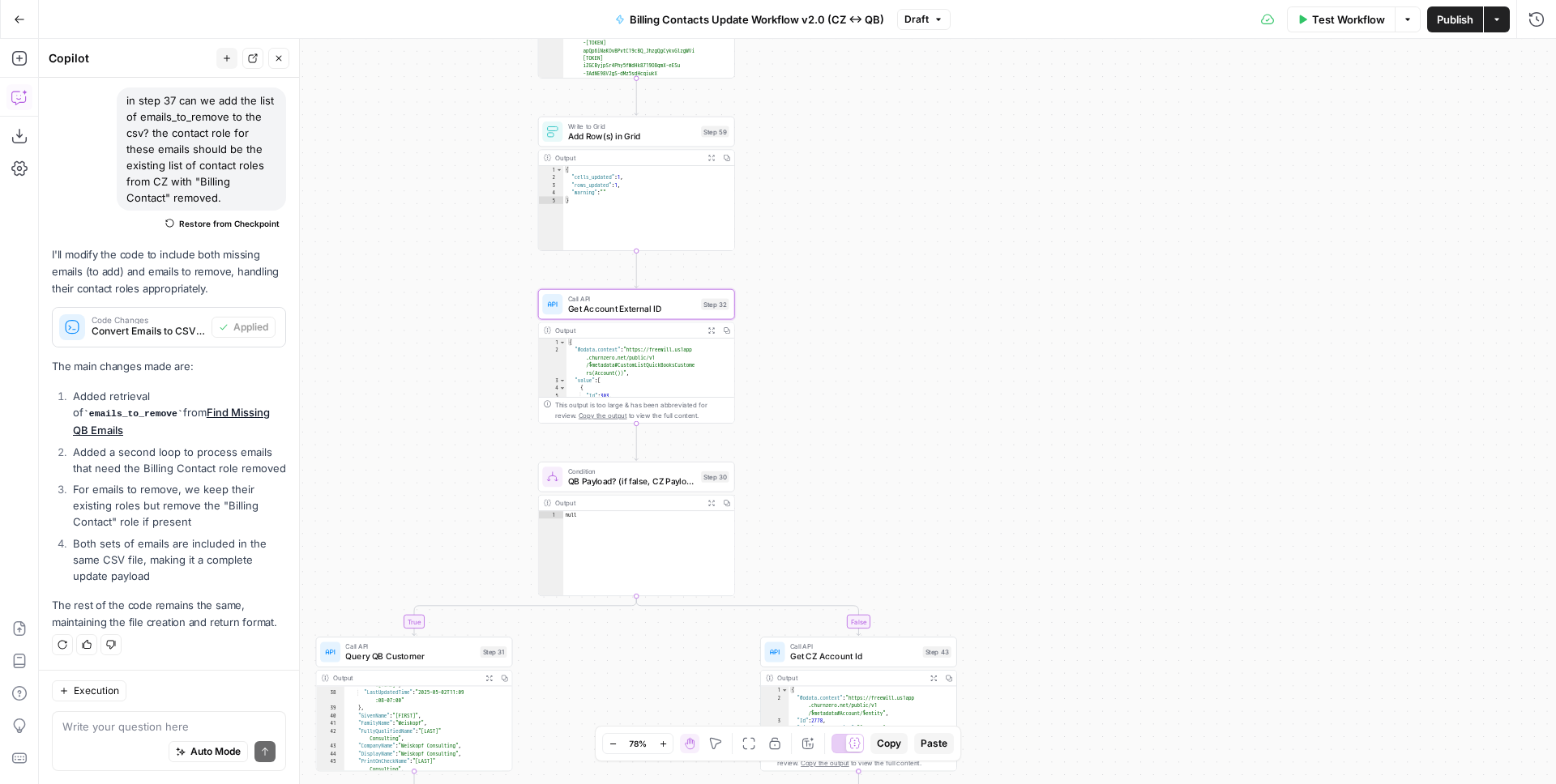 click on "Get Account External ID" at bounding box center [632, 309] 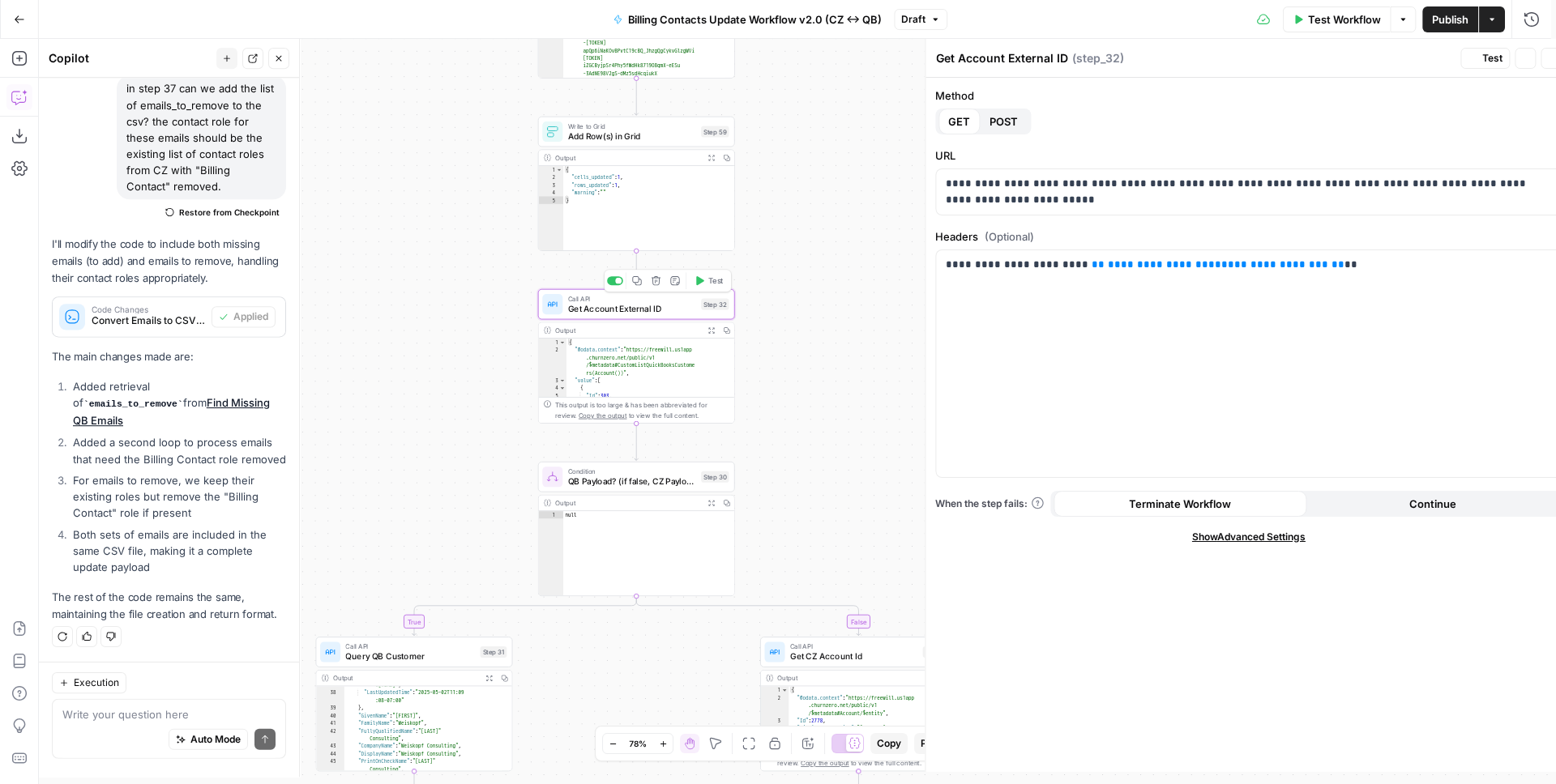 scroll, scrollTop: 137, scrollLeft: 0, axis: vertical 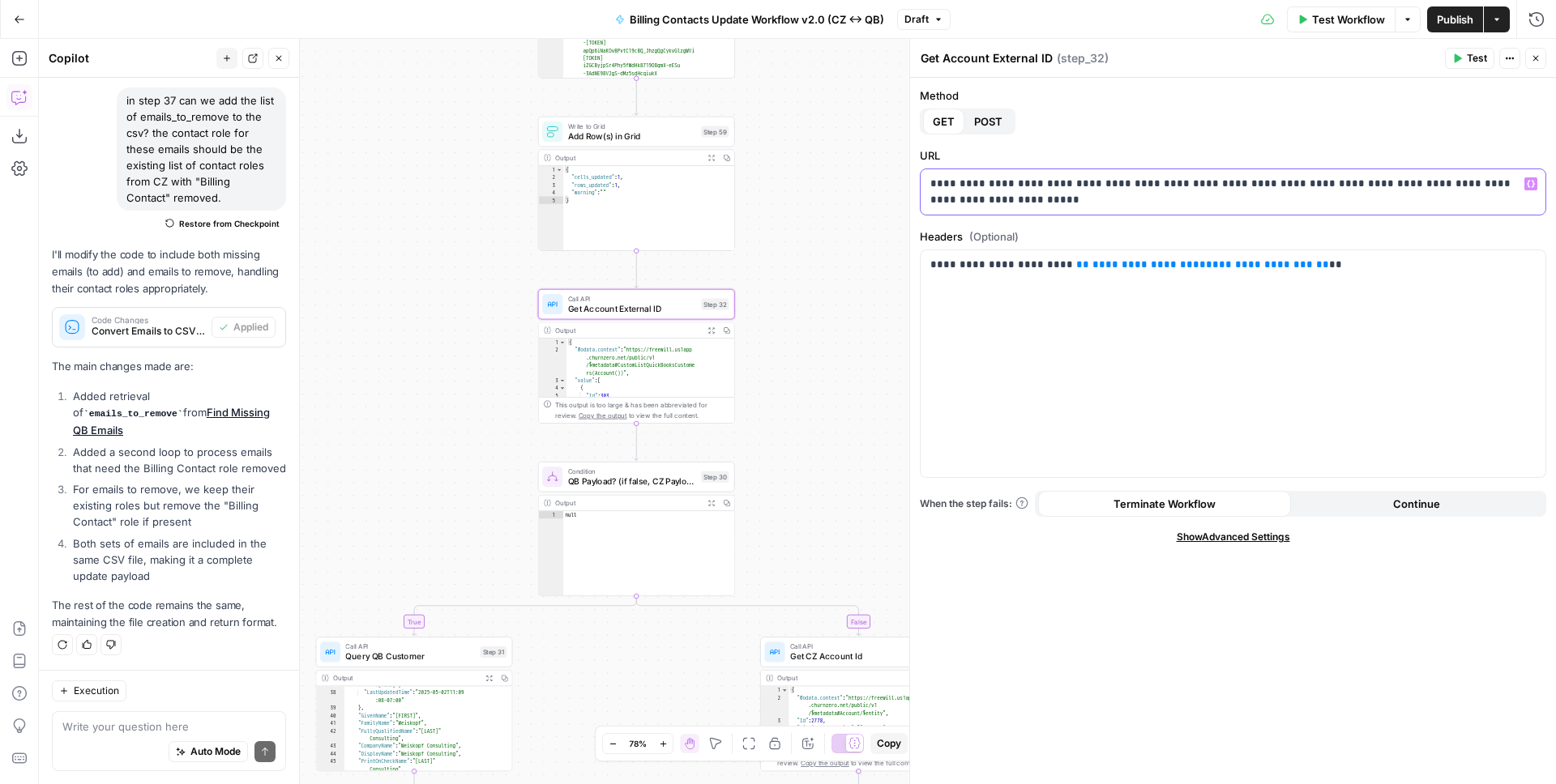 click on "**********" at bounding box center (1233, 192) 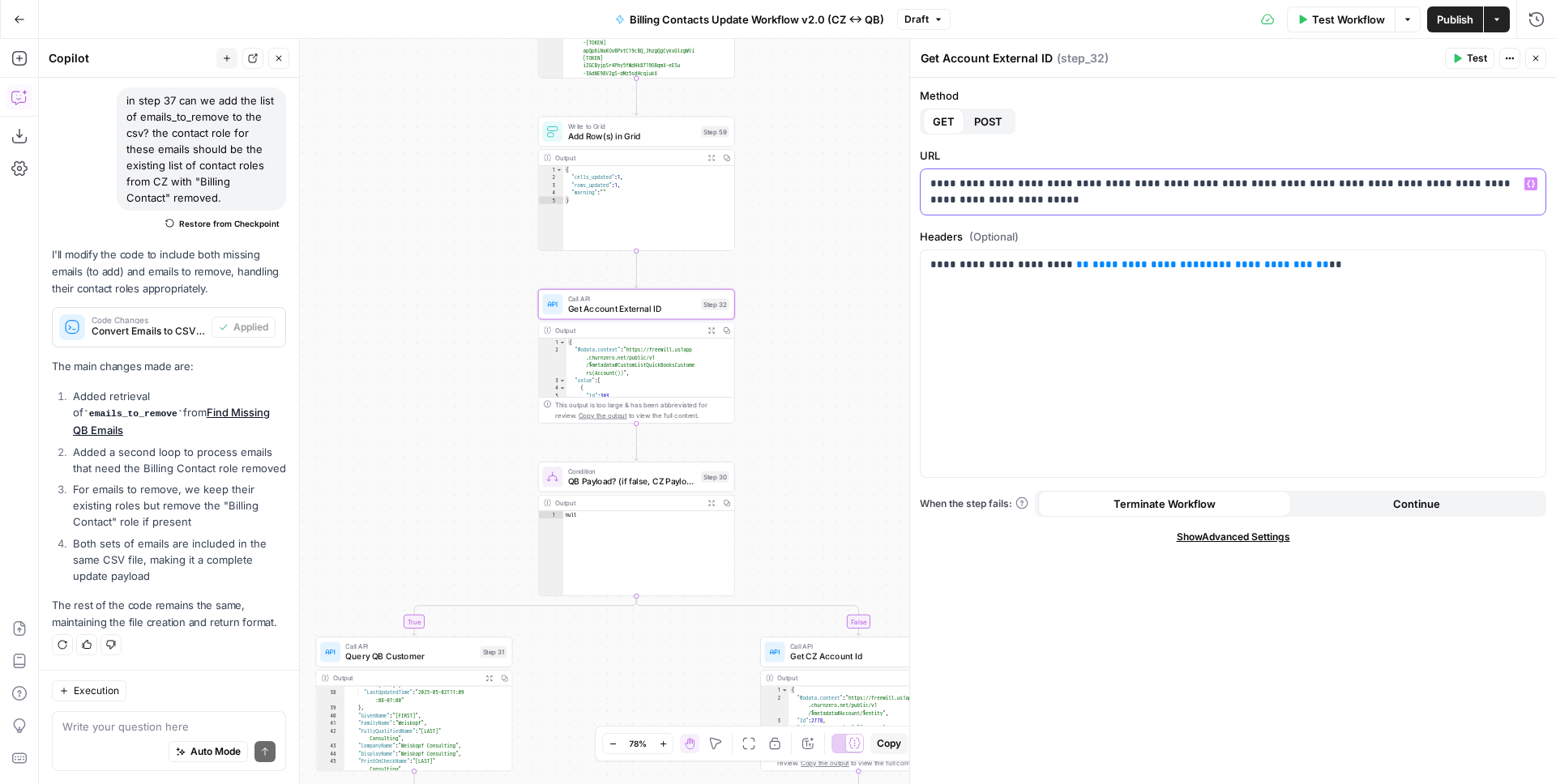 type 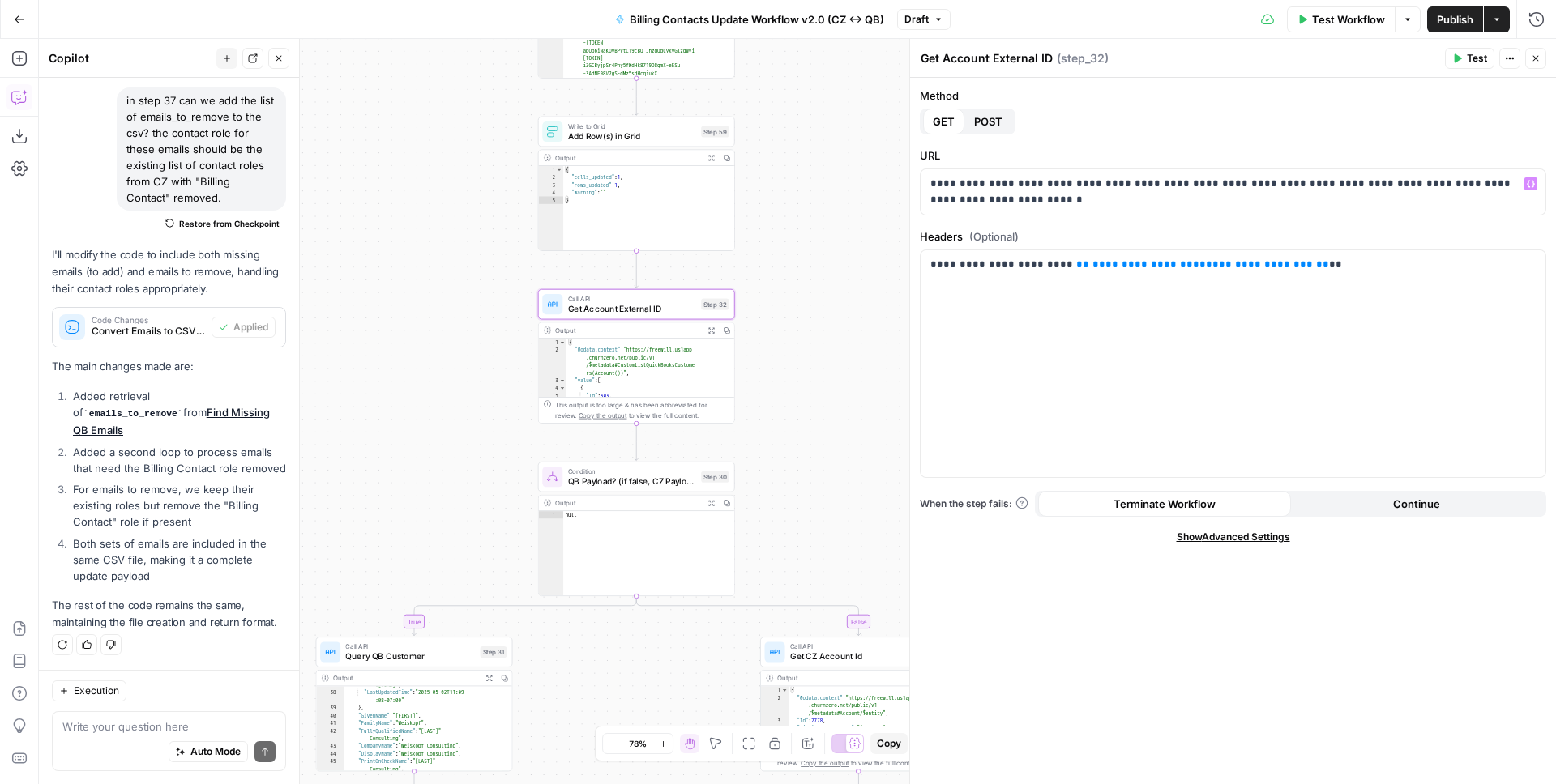 click on "Test" at bounding box center (1469, 58) 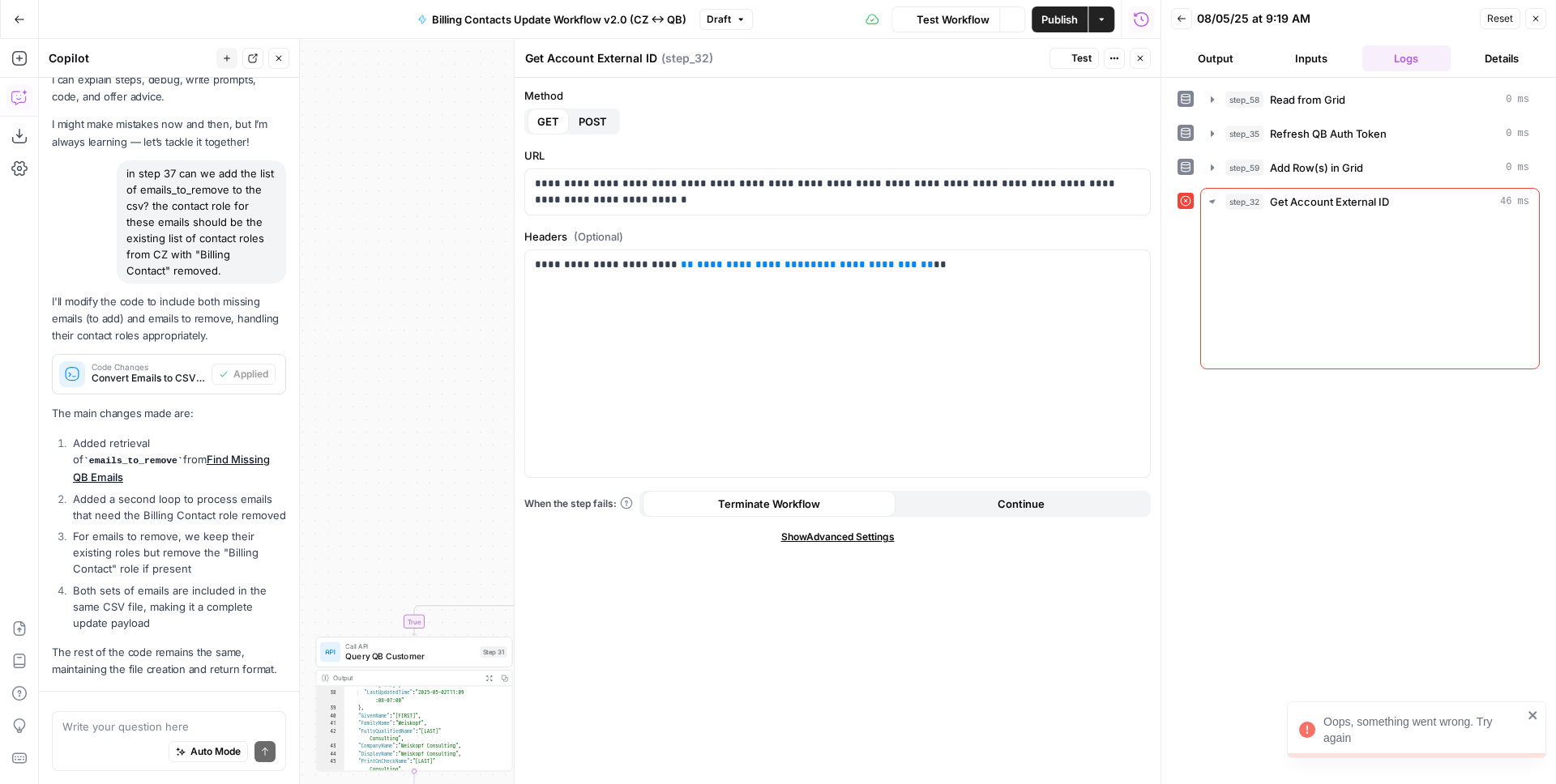 scroll, scrollTop: 137, scrollLeft: 0, axis: vertical 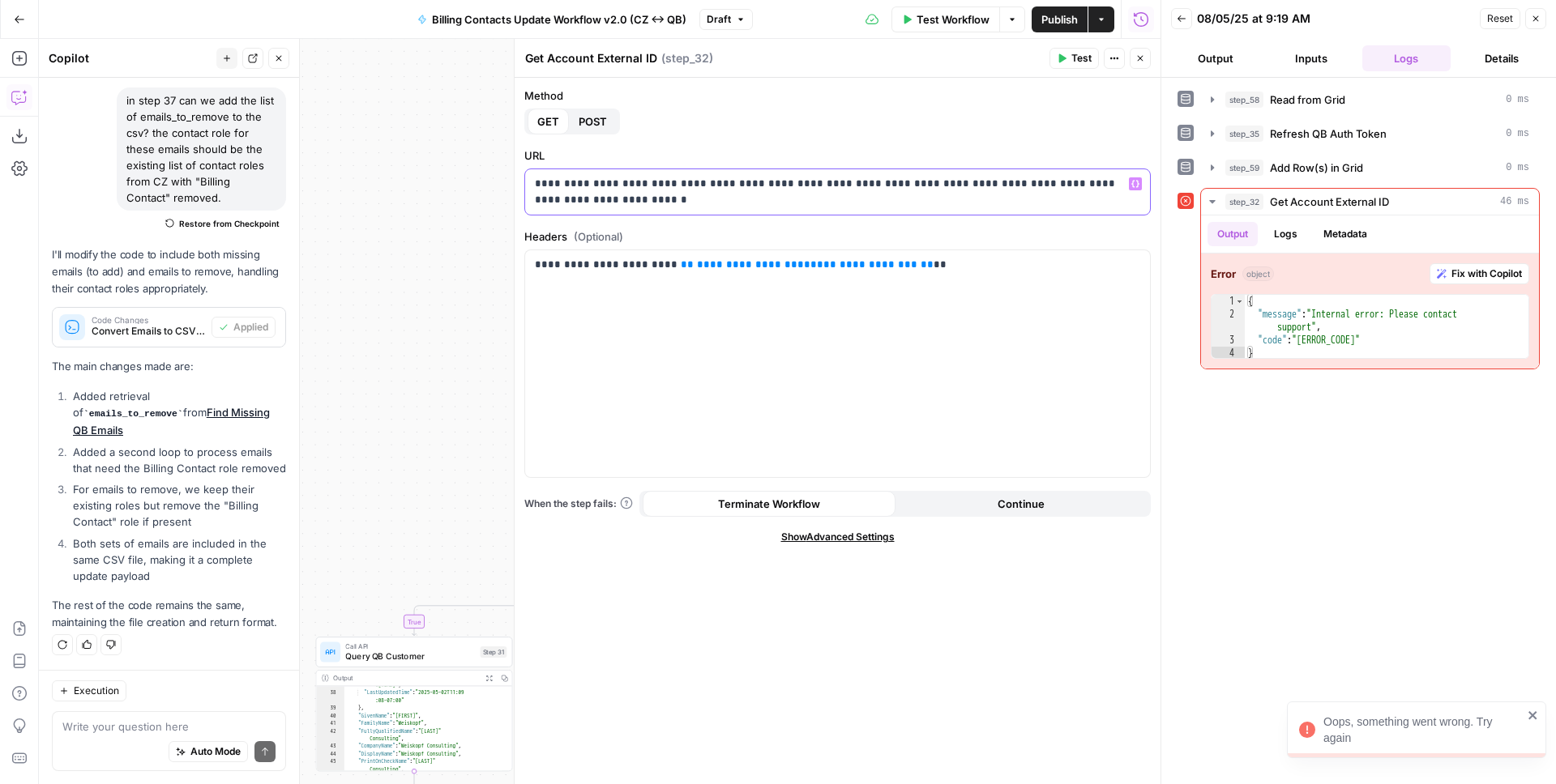 click on "**********" at bounding box center (837, 192) 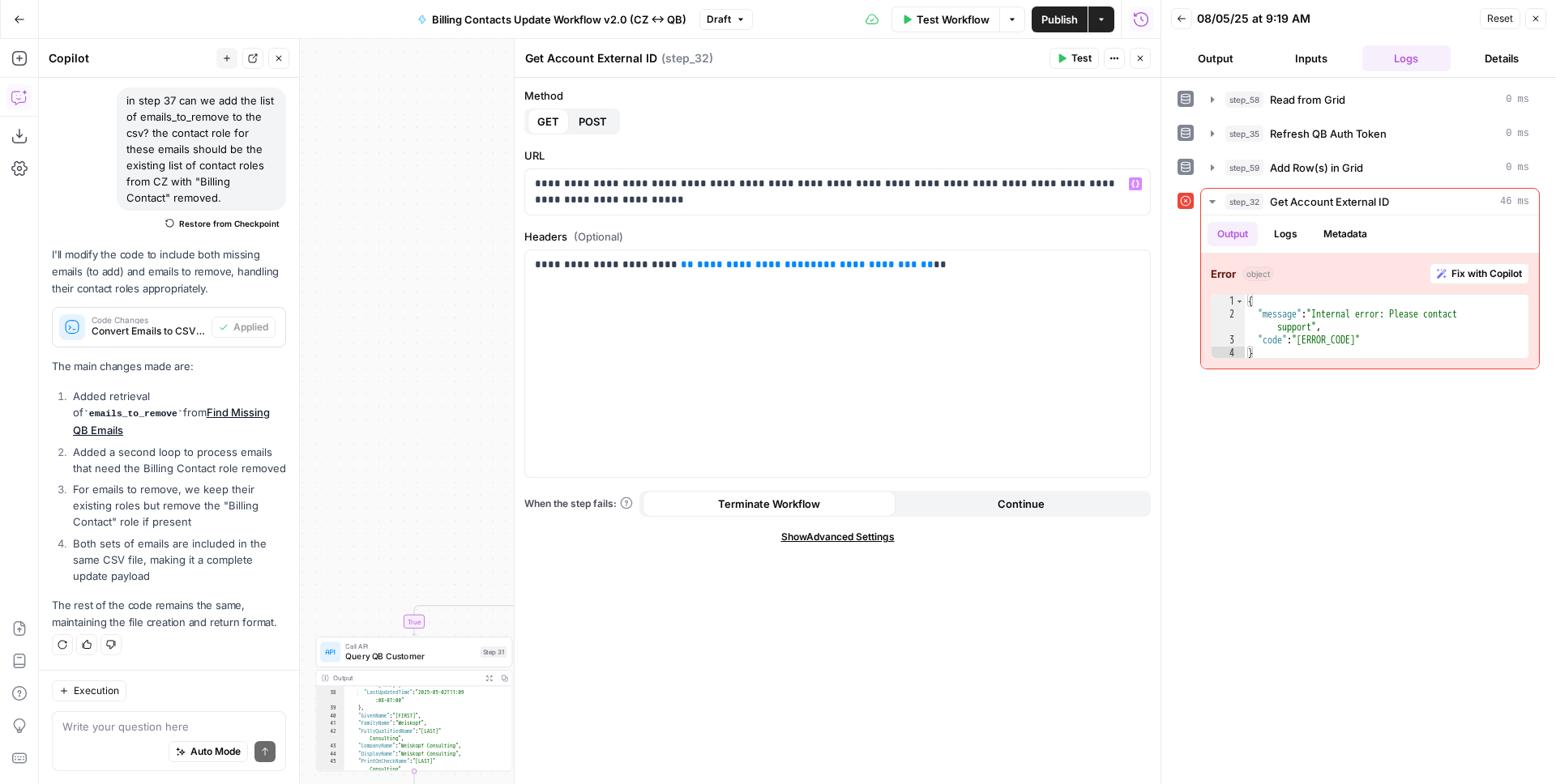 click on "Test" at bounding box center (1074, 58) 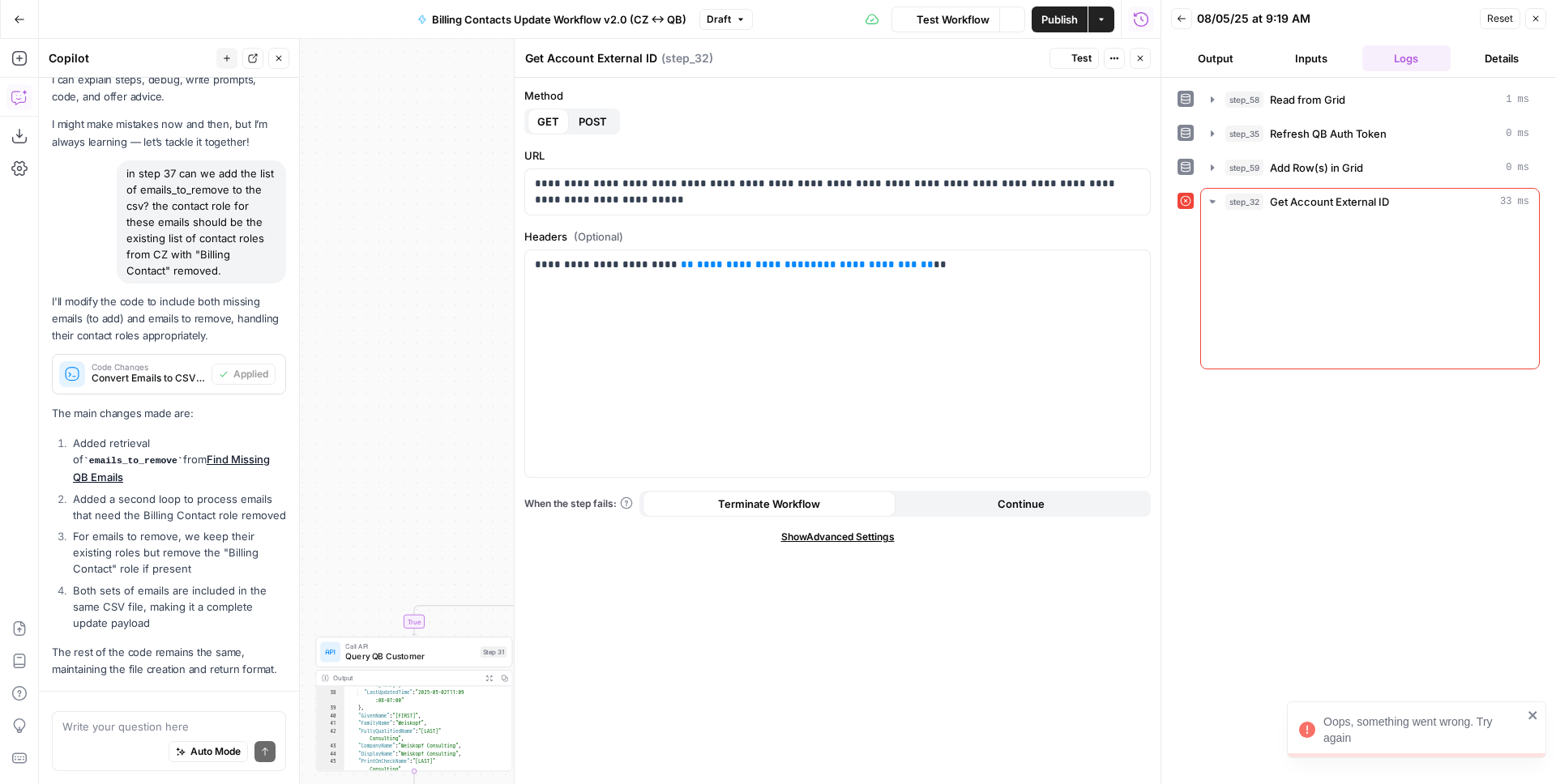 scroll, scrollTop: 137, scrollLeft: 0, axis: vertical 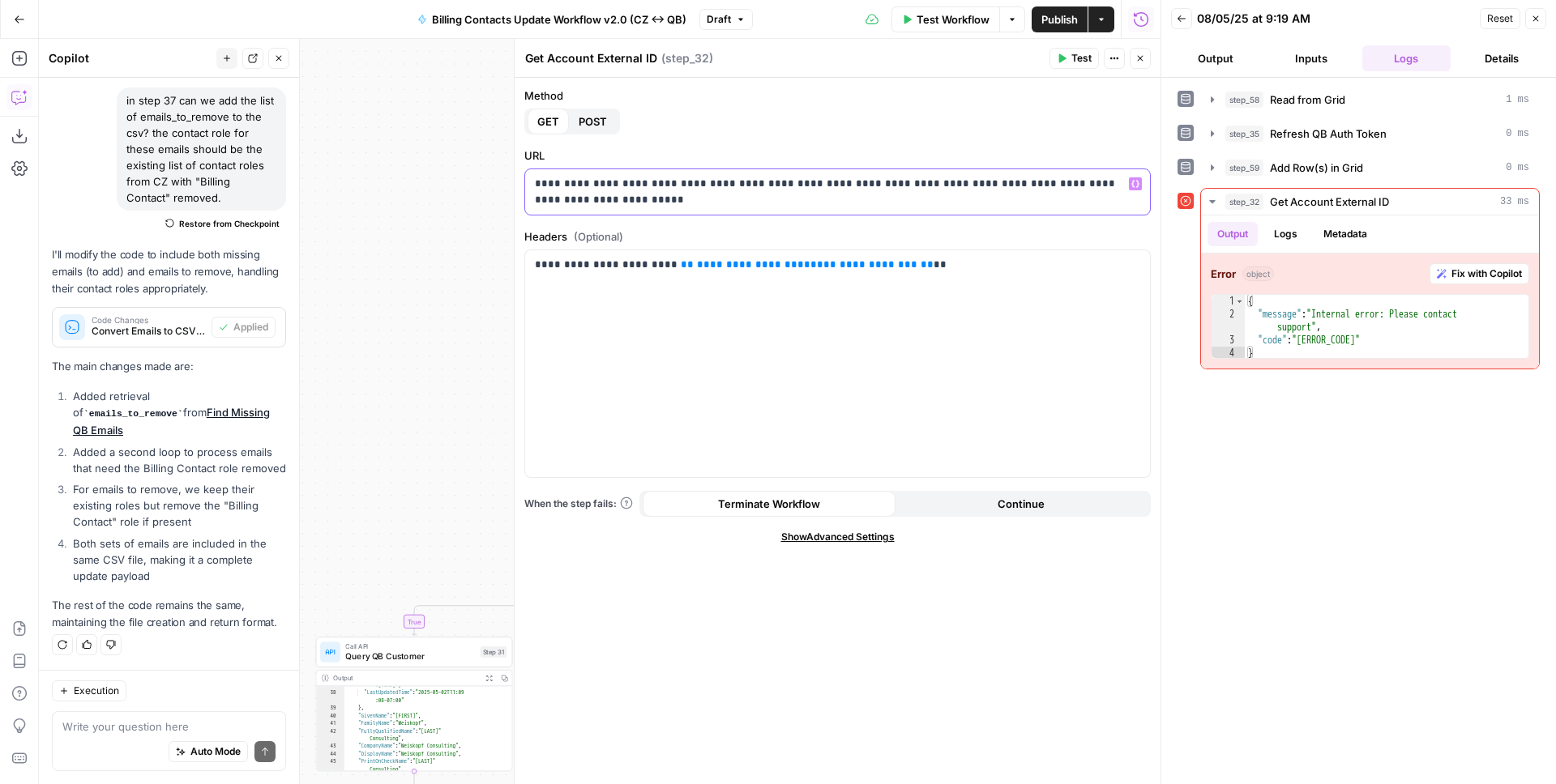 drag, startPoint x: 547, startPoint y: 186, endPoint x: 558, endPoint y: 184, distance: 11.1803399 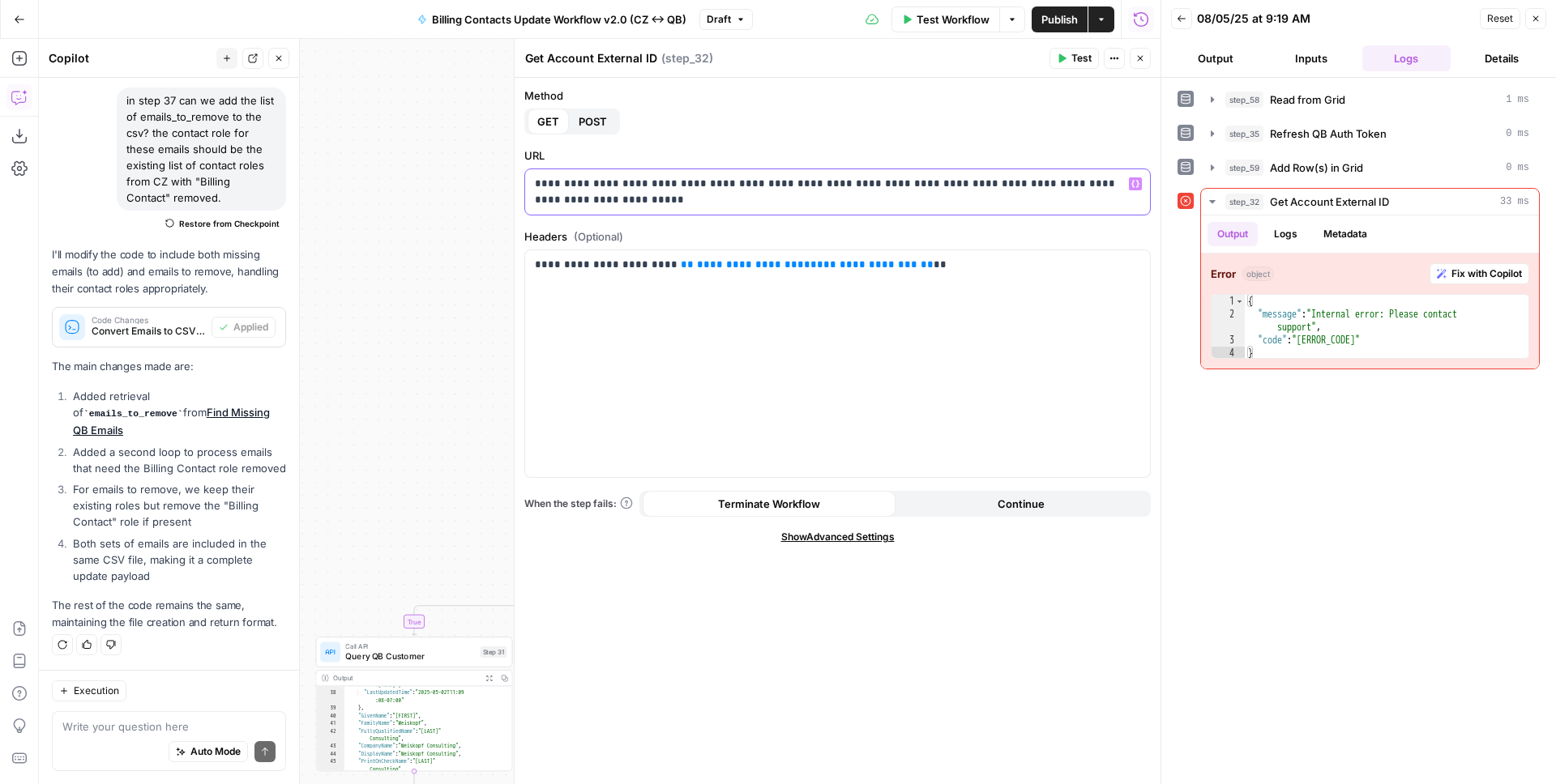 click on "**********" at bounding box center [837, 192] 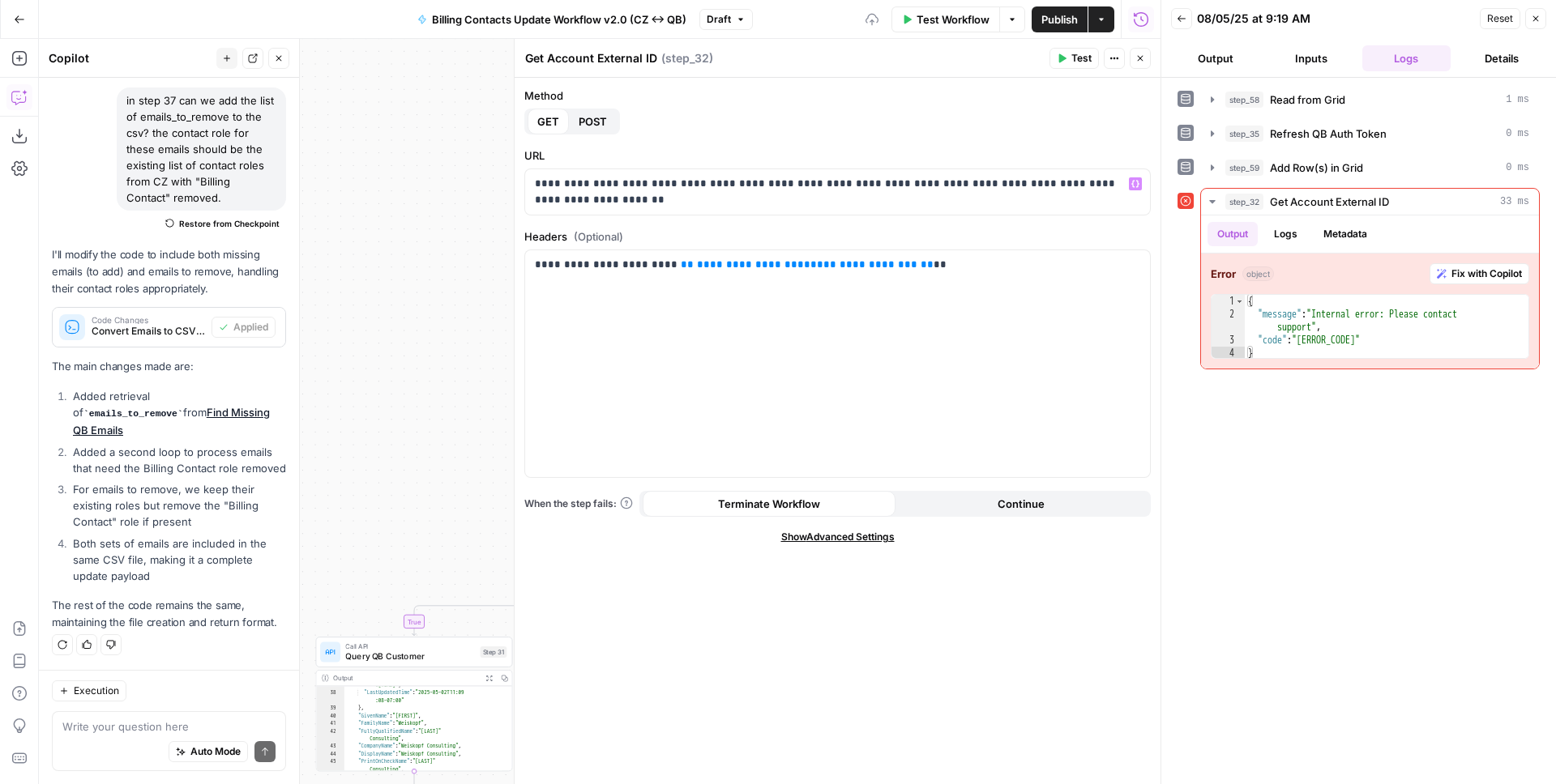 click 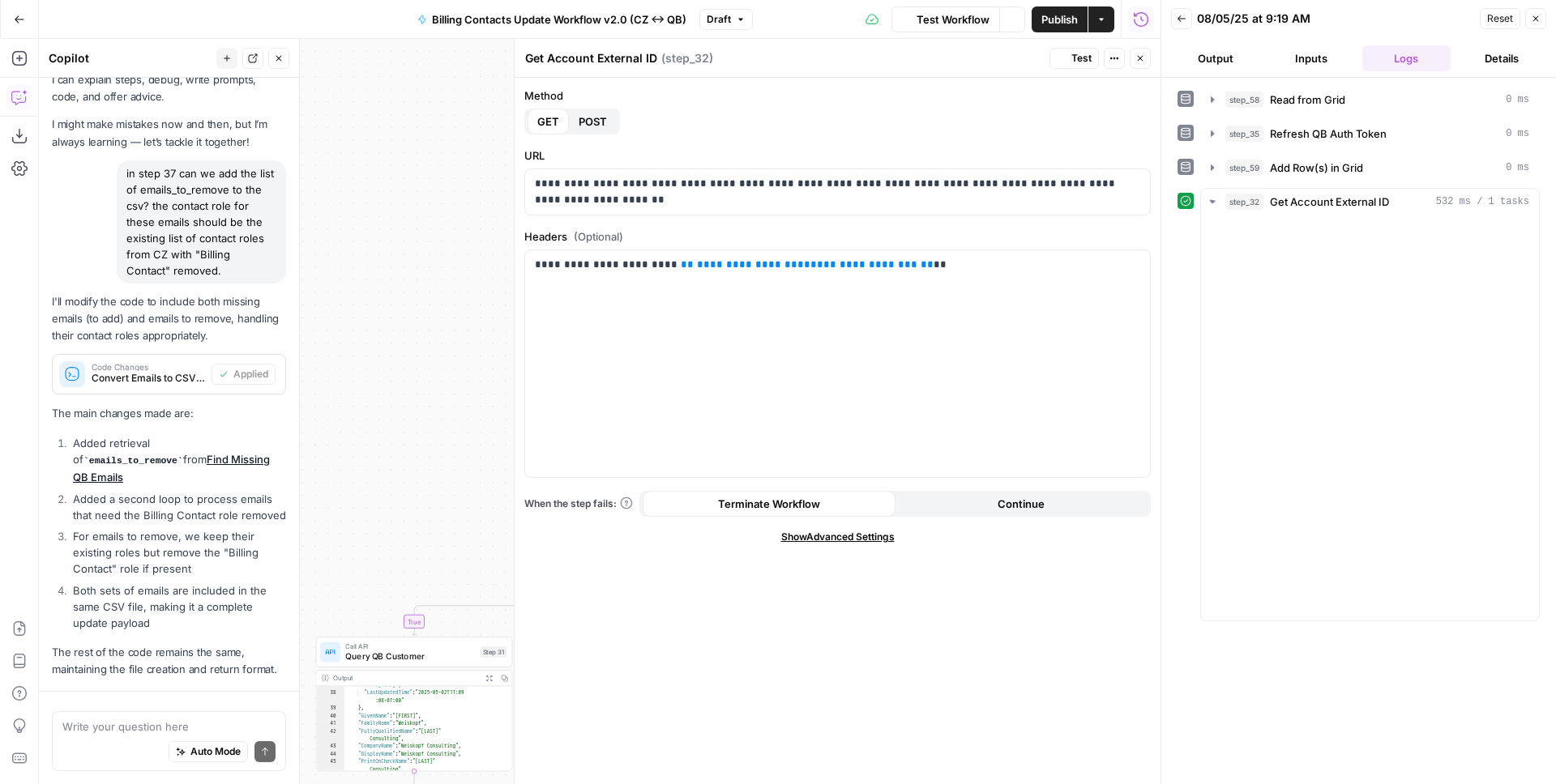 scroll, scrollTop: 137, scrollLeft: 0, axis: vertical 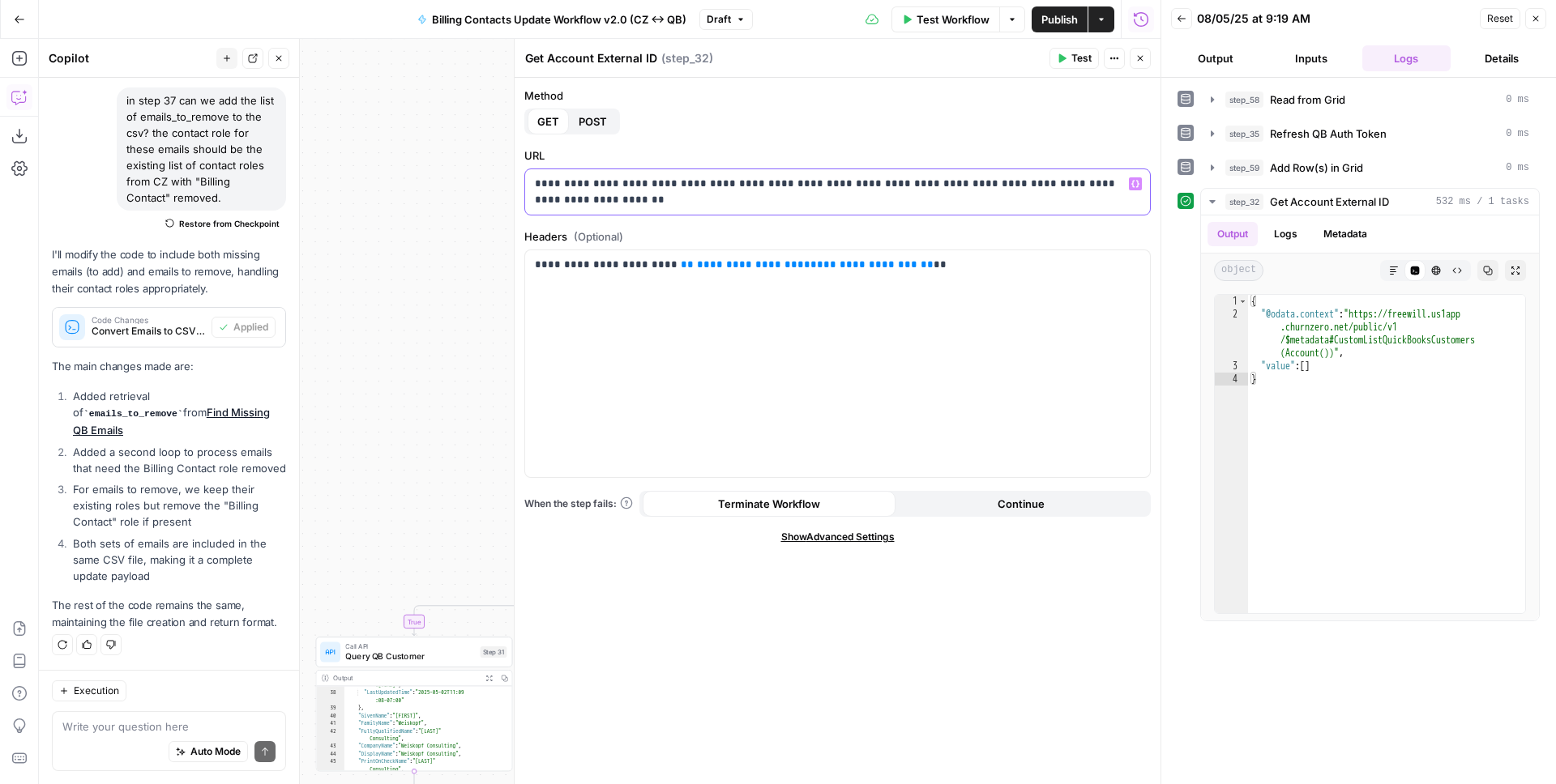 click on "**********" at bounding box center (837, 192) 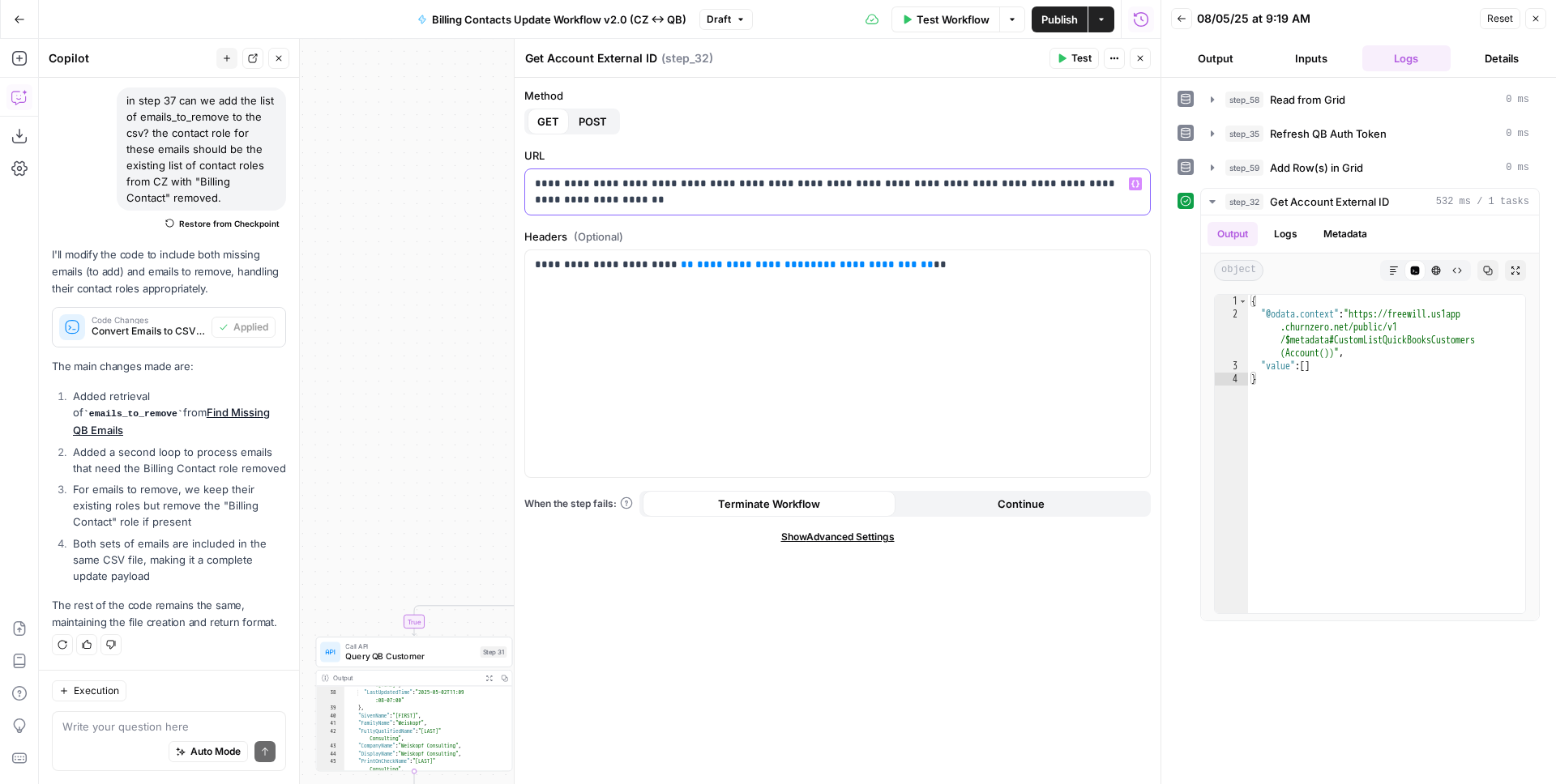 click on "**********" at bounding box center (837, 192) 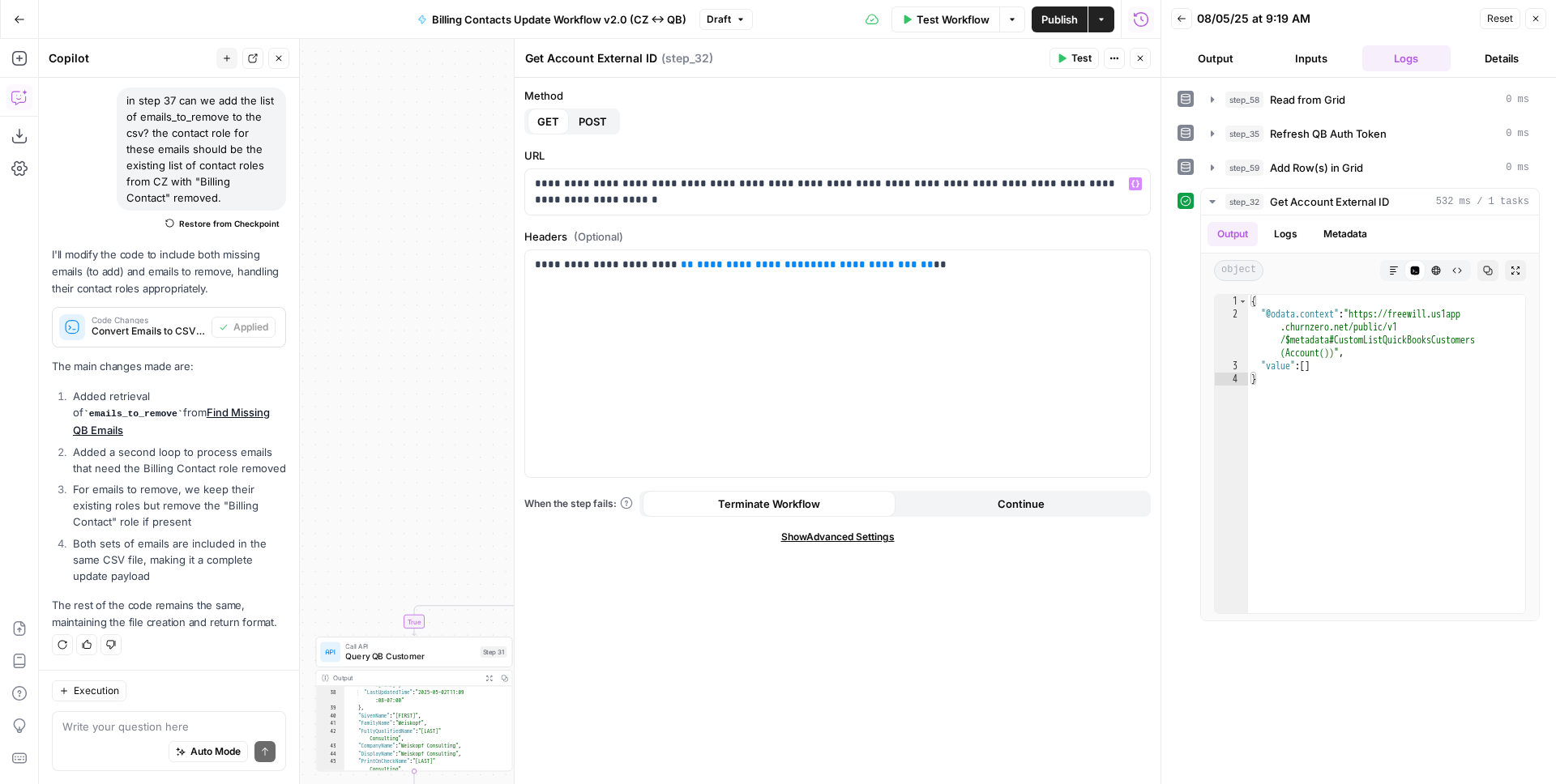 click 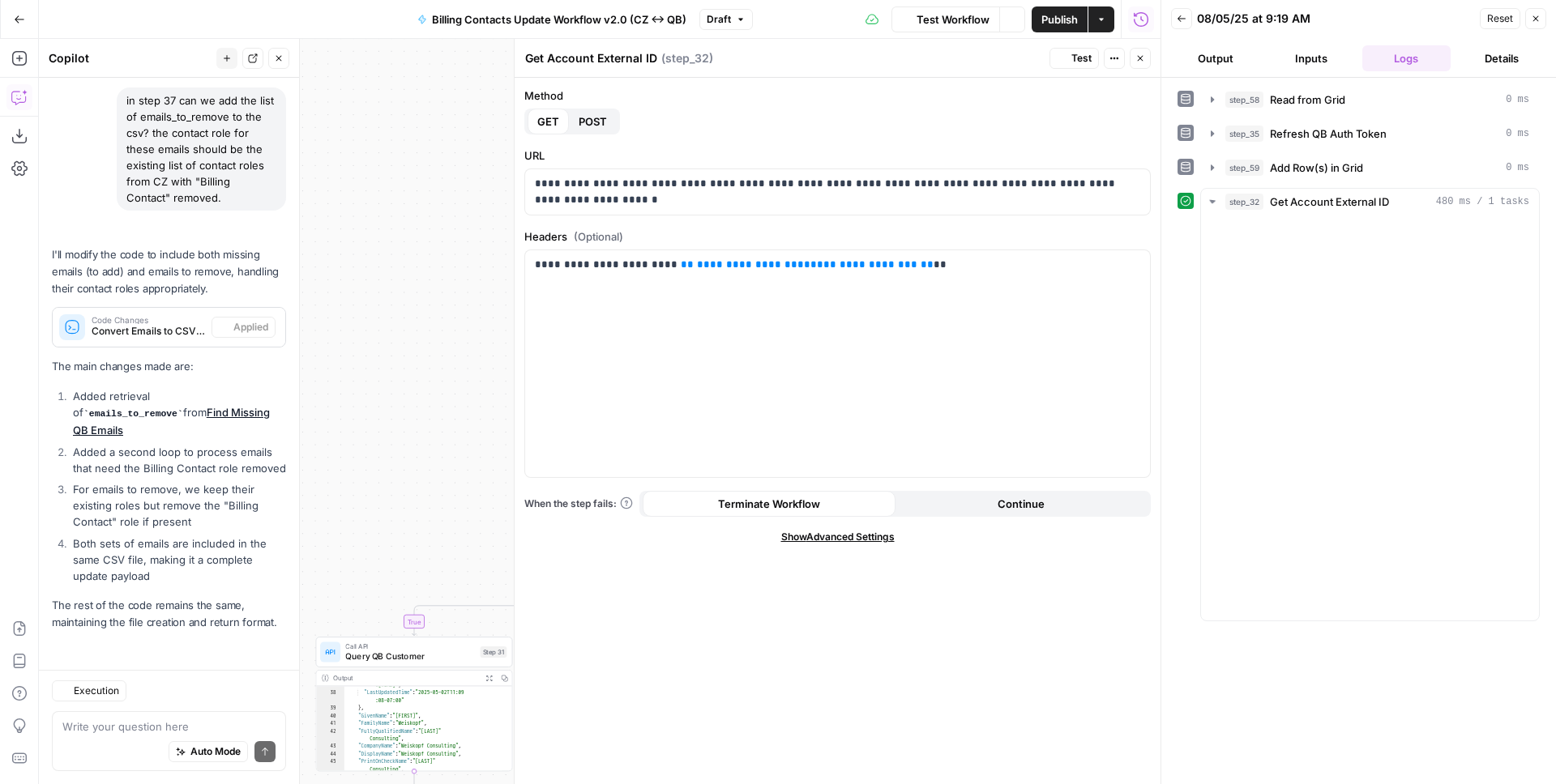 scroll, scrollTop: 137, scrollLeft: 0, axis: vertical 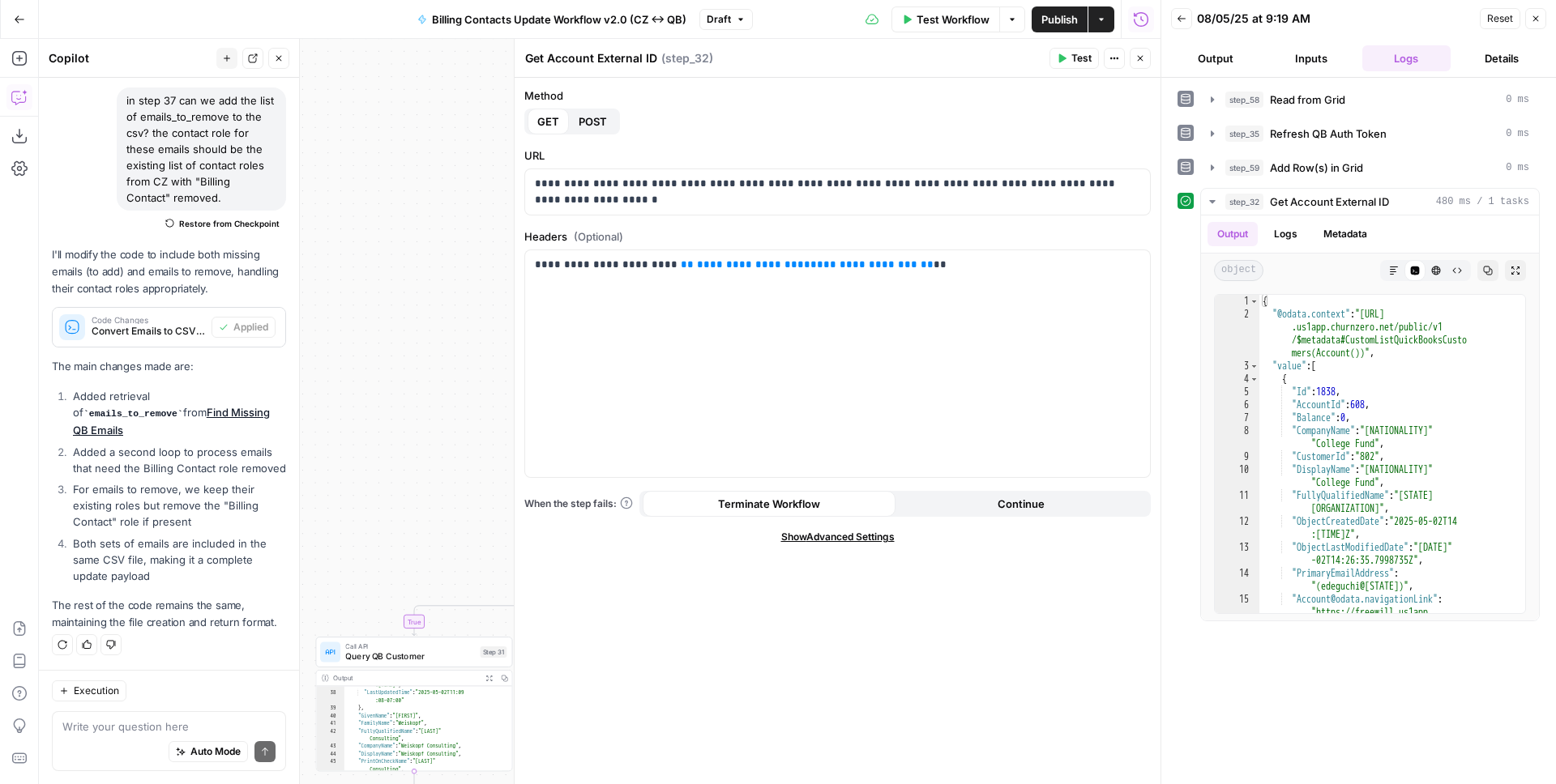click 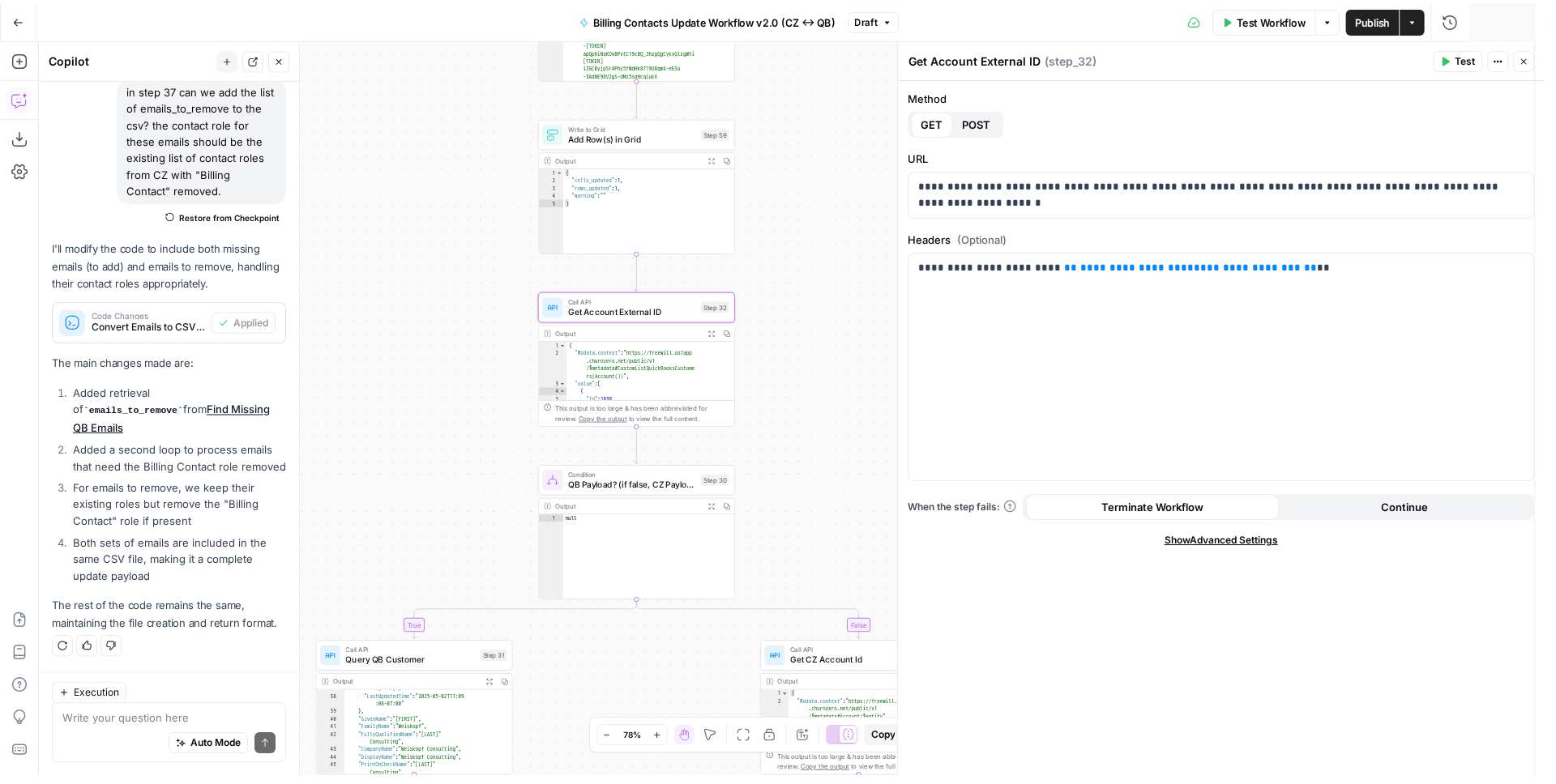 scroll, scrollTop: 137, scrollLeft: 0, axis: vertical 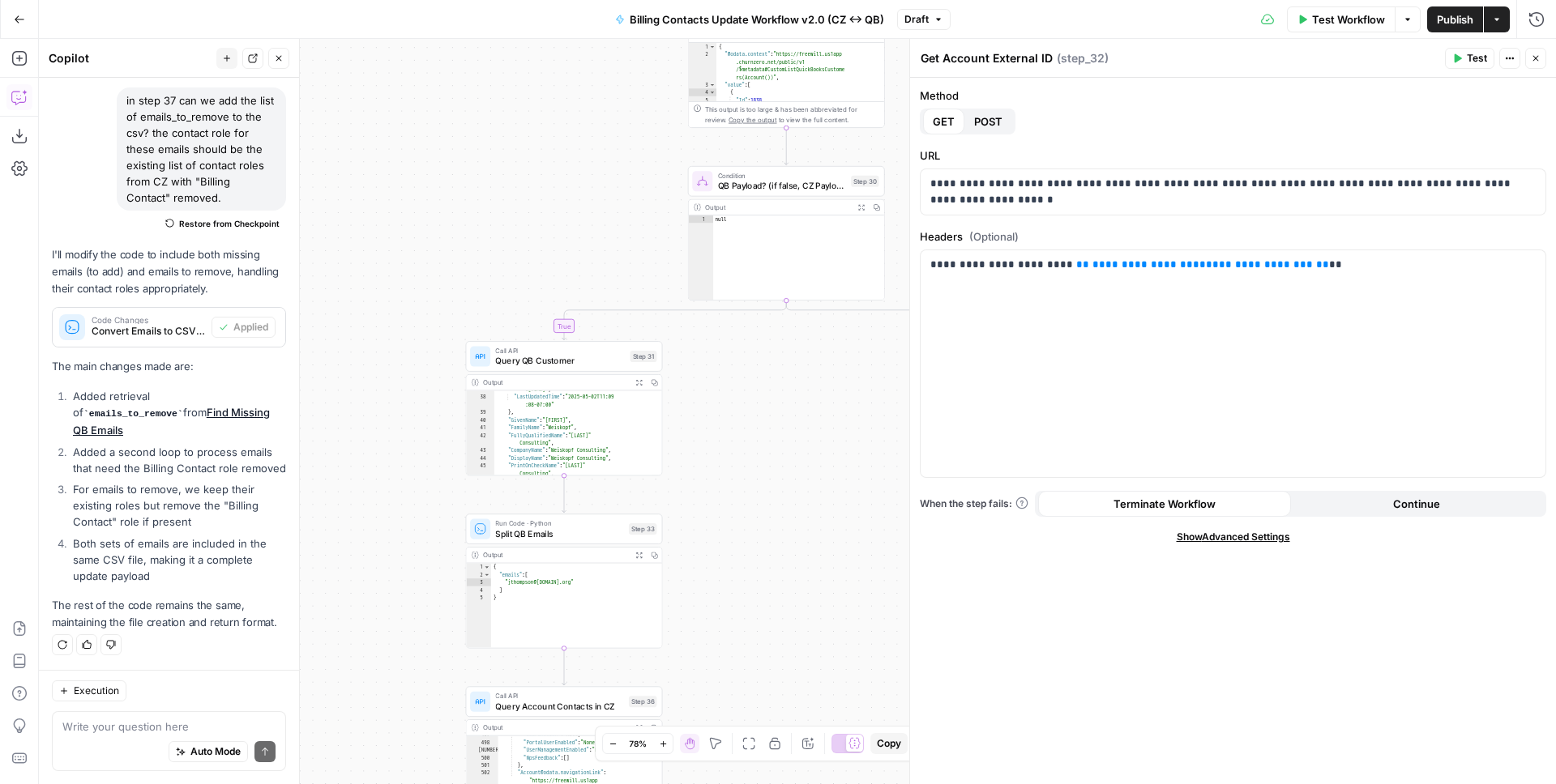 drag, startPoint x: 411, startPoint y: 532, endPoint x: 563, endPoint y: 232, distance: 336.3094 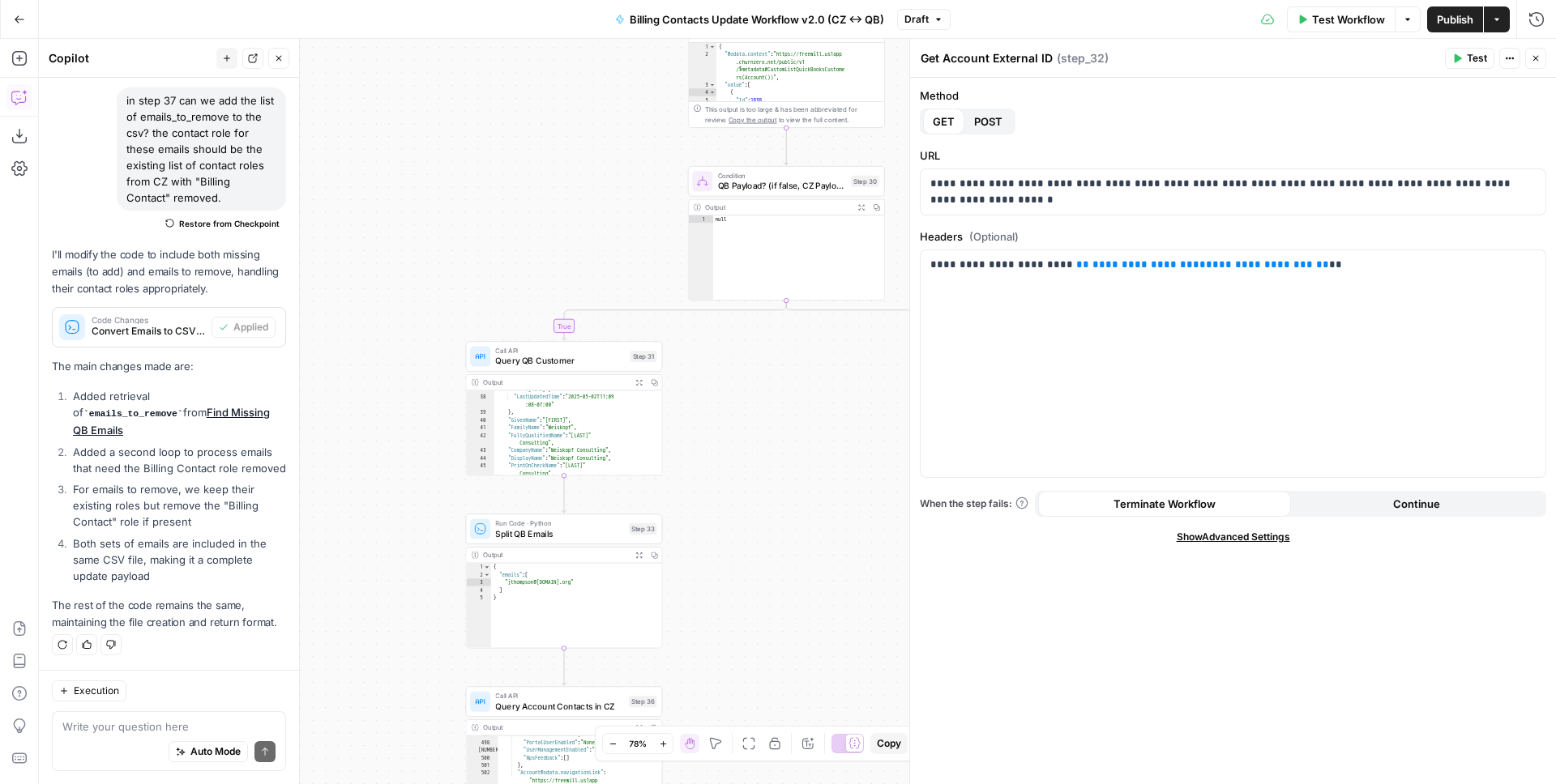 click on "true true true false false false Workflow Set Inputs Inputs Read from Grid Read from Grid Step 58 Output Expand Output Copy 1 2 3 4 5 6 [    {      "__id" :  "9091044" ,      "Token" :  "RT1-214-H0          -1763134199qhhulwpukmg4bckirs6h"    } ]     XXXXXXXXXXXXXXXXXXXXXXXXXXXXXXXXXXXXXXXXXXXXXXXXXXXXXXXXXXXXXXXXXXXXXXXXXXXXXXXXXXXXXXXXXXXXXXXXXXXXXXXXXXXXXXXXXXXXXXXXXXXXXXXXXXXXXXXXXXXXXXXXXXXXXXXXXXXXXXXXXXXXXXXXXXXXXXXXXXXXXXXXXXXXXXXXXXXXXXXXXXXXXXXXXXXXXXXXXXXXXXXXXXXXXXXXXXXXXXXXXXXXXXXXXXXXXXXXXXXXXXXXXXXXXXXXXXXXXXXXXXXXXXXXXXXXXXXXXXXXXXXXXXXXXXXXXXXXXXXXXXXXXXXXXXXXXXXXXXXXXXXXXXXXXXXXXXXXXXXXXXXXXXXXXXXXXXXXXXXXXXXXXXXXXXXXXXXXXXXXXXXXXXXXXXXXXXXXXXXXXXXXXXXXXXXXXXXXXXXXXXXXXXXXXXXXXXXXXXXXXXXXXXXXXXXXXXXXXXXXXXXXXXXXXXXXXXXXXXXXXXXXXXXXXXXX Call API Refresh QB Auth Token Step 35 Output Expand Output Copy 1 2 3 {    "expires_in" :  3600 ,    "access_token" :         "eyJhbGciOiJkaXIiLCJlbmMiOiJBMTI4Q0JDLU        hTMjU2IiwieC5vcmciOiJIMCJ9..cVsIwCy        -MPwh3e4tqsWUtQ" at bounding box center (797, 411) 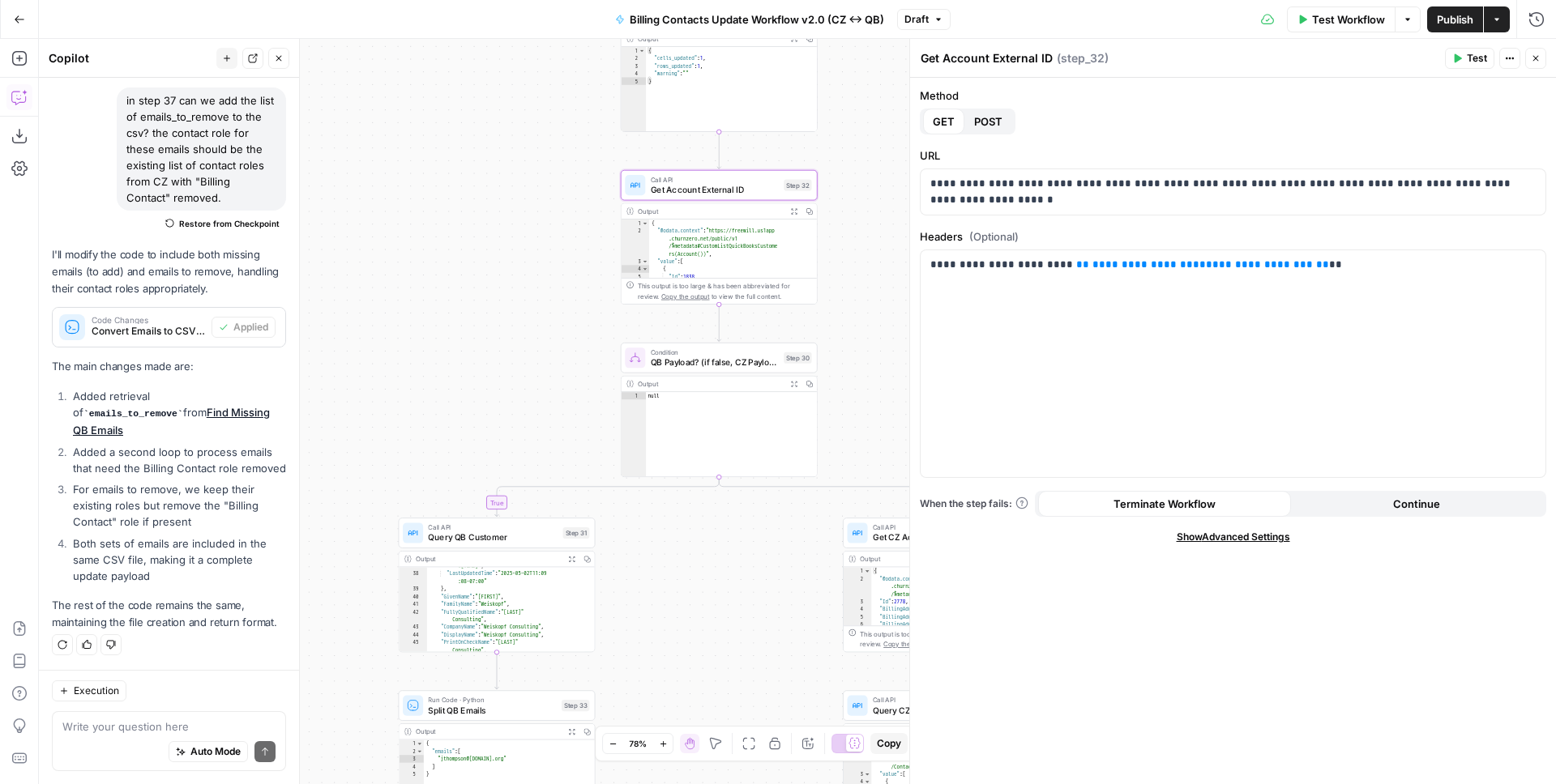 drag, startPoint x: 640, startPoint y: 154, endPoint x: 574, endPoint y: 328, distance: 186.09675 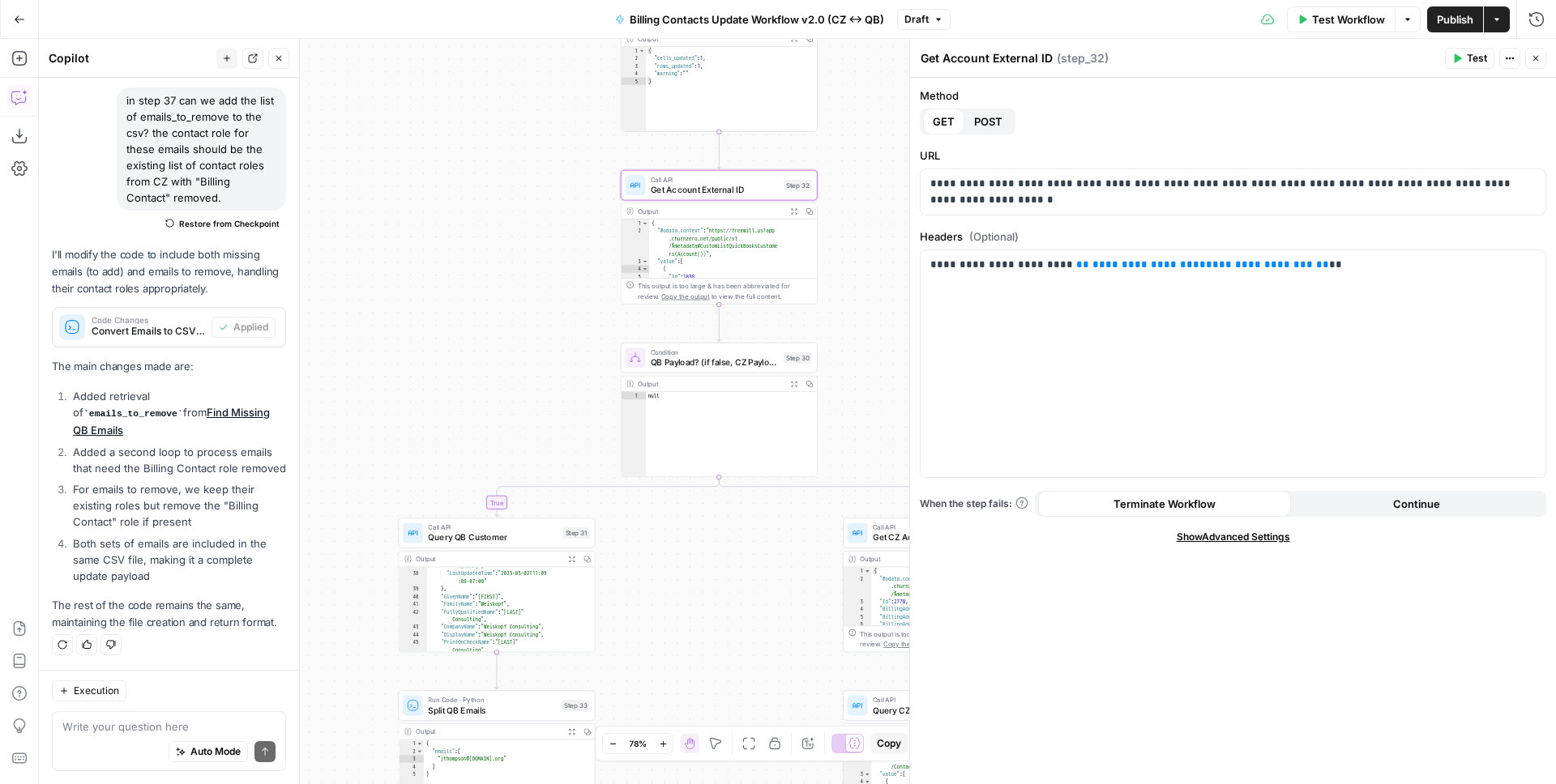 click on "true true true false false false Workflow Set Inputs Inputs Read from Grid Read from Grid Step 58 Output Expand Output Copy 1 2 3 4 5 6 [    {      "__id" :  "9091044" ,      "Token" :  "RT1-214-H0          -1763134199qhhulwpukmg4bckirs6h"    } ]     XXXXXXXXXXXXXXXXXXXXXXXXXXXXXXXXXXXXXXXXXXXXXXXXXXXXXXXXXXXXXXXXXXXXXXXXXXXXXXXXXXXXXXXXXXXXXXXXXXXXXXXXXXXXXXXXXXXXXXXXXXXXXXXXXXXXXXXXXXXXXXXXXXXXXXXXXXXXXXXXXXXXXXXXXXXXXXXXXXXXXXXXXXXXXXXXXXXXXXXXXXXXXXXXXXXXXXXXXXXXXXXXXXXXXXXXXXXXXXXXXXXXXXXXXXXXXXXXXXXXXXXXXXXXXXXXXXXXXXXXXXXXXXXXXXXXXXXXXXXXXXXXXXXXXXXXXXXXXXXXXXXXXXXXXXXXXXXXXXXXXXXXXXXXXXXXXXXXXXXXXXXXXXXXXXXXXXXXXXXXXXXXXXXXXXXXXXXXXXXXXXXXXXXXXXXXXXXXXXXXXXXXXXXXXXXXXXXXXXXXXXXXXXXXXXXXXXXXXXXXXXXXXXXXXXXXXXXXXXXXXXXXXXXXXXXXXXXXXXXXXXXXXXXXXXXX Call API Refresh QB Auth Token Step 35 Output Expand Output Copy 1 2 3 {    "expires_in" :  3600 ,    "access_token" :         "eyJhbGciOiJkaXIiLCJlbmMiOiJBMTI4Q0JDLU        hTMjU2IiwieC5vcmciOiJIMCJ9..cVsIwCy        -MPwh3e4tqsWUtQ" at bounding box center [797, 411] 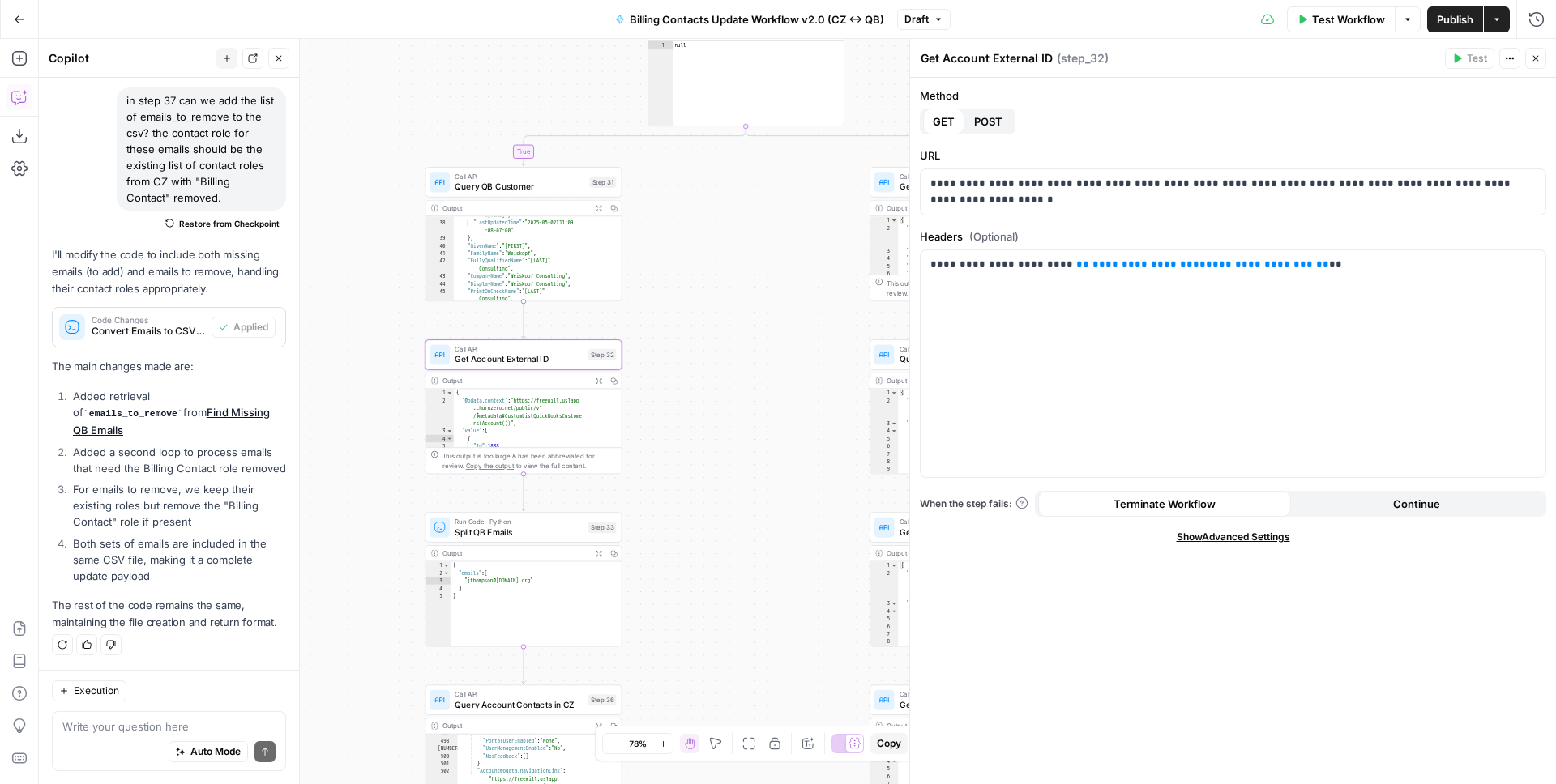 drag, startPoint x: 679, startPoint y: 579, endPoint x: 706, endPoint y: 401, distance: 180.03611 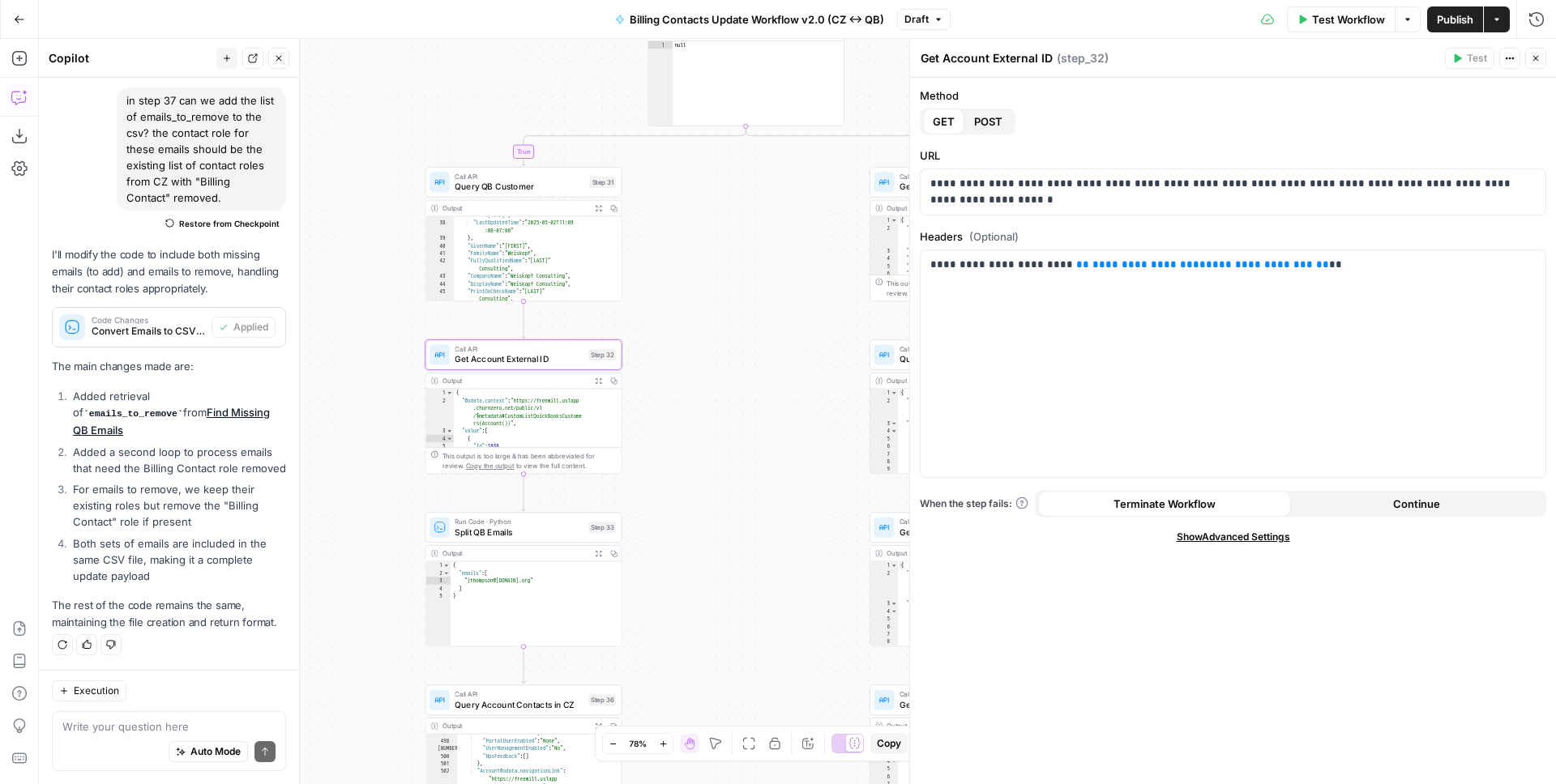 click on "true true true false false false Workflow Set Inputs Inputs Read from Grid Read from Grid Step 58 Output Expand Output Copy 1 2 3 4 5 6 [    {      "__id" :  "9091044" ,      "Token" :  "RT1-214-H0          -1763134199qhhulwpukmg4bckirs6h"    } ]     XXXXXXXXXXXXXXXXXXXXXXXXXXXXXXXXXXXXXXXXXXXXXXXXXXXXXXXXXXXXXXXXXXXXXXXXXXXXXXXXXXXXXXXXXXXXXXXXXXXXXXXXXXXXXXXXXXXXXXXXXXXXXXXXXXXXXXXXXXXXXXXXXXXXXXXXXXXXXXXXXXXXXXXXXXXXXXXXXXXXXXXXXXXXXXXXXXXXXXXXXXXXXXXXXXXXXXXXXXXXXXXXXXXXXXXXXXXXXXXXXXXXXXXXXXXXXXXXXXXXXXXXXXXXXXXXXXXXXXXXXXXXXXXXXXXXXXXXXXXXXXXXXXXXXXXXXXXXXXXXXXXXXXXXXXXXXXXXXXXXXXXXXXXXXXXXXXXXXXXXXXXXXXXXXXXXXXXXXXXXXXXXXXXXXXXXXXXXXXXXXXXXXXXXXXXXXXXXXXXXXXXXXXXXXXXXXXXXXXXXXXXXXXXXXXXXXXXXXXXXXXXXXXXXXXXXXXXXXXXXXXXXXXXXXXXXXXXXXXXXXXXXXXXXXXXX Call API Refresh QB Auth Token Step 35 Output Expand Output Copy 1 2 3 {    "expires_in" :  3600 ,    "access_token" :         "eyJhbGciOiJkaXIiLCJlbmMiOiJBMTI4Q0JDLU        hTMjU2IiwieC5vcmciOiJIMCJ9..cVsIwCy        -MPwh3e4tqsWUtQ" at bounding box center (797, 411) 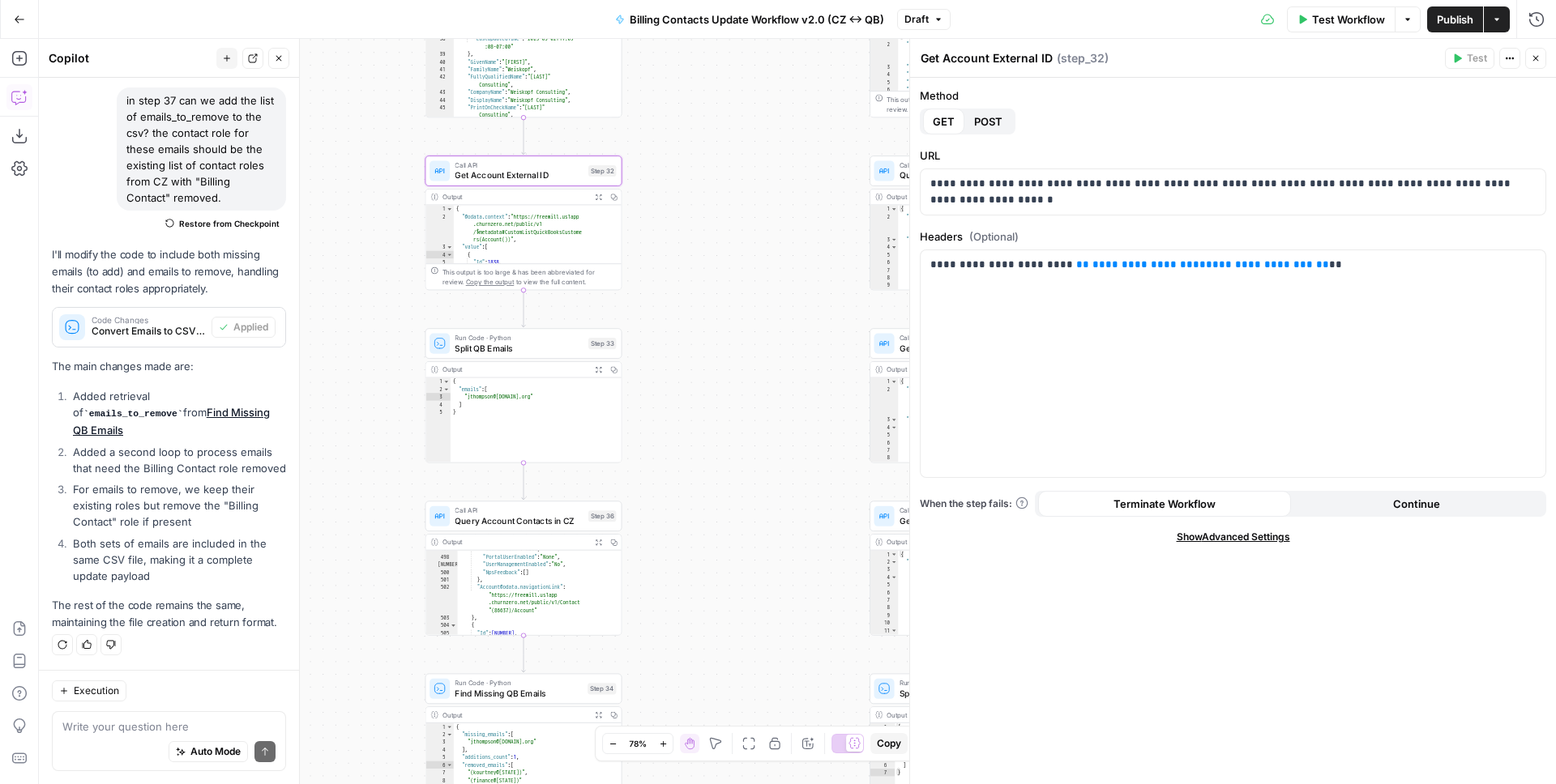 drag, startPoint x: 669, startPoint y: 493, endPoint x: 660, endPoint y: 288, distance: 205.19747 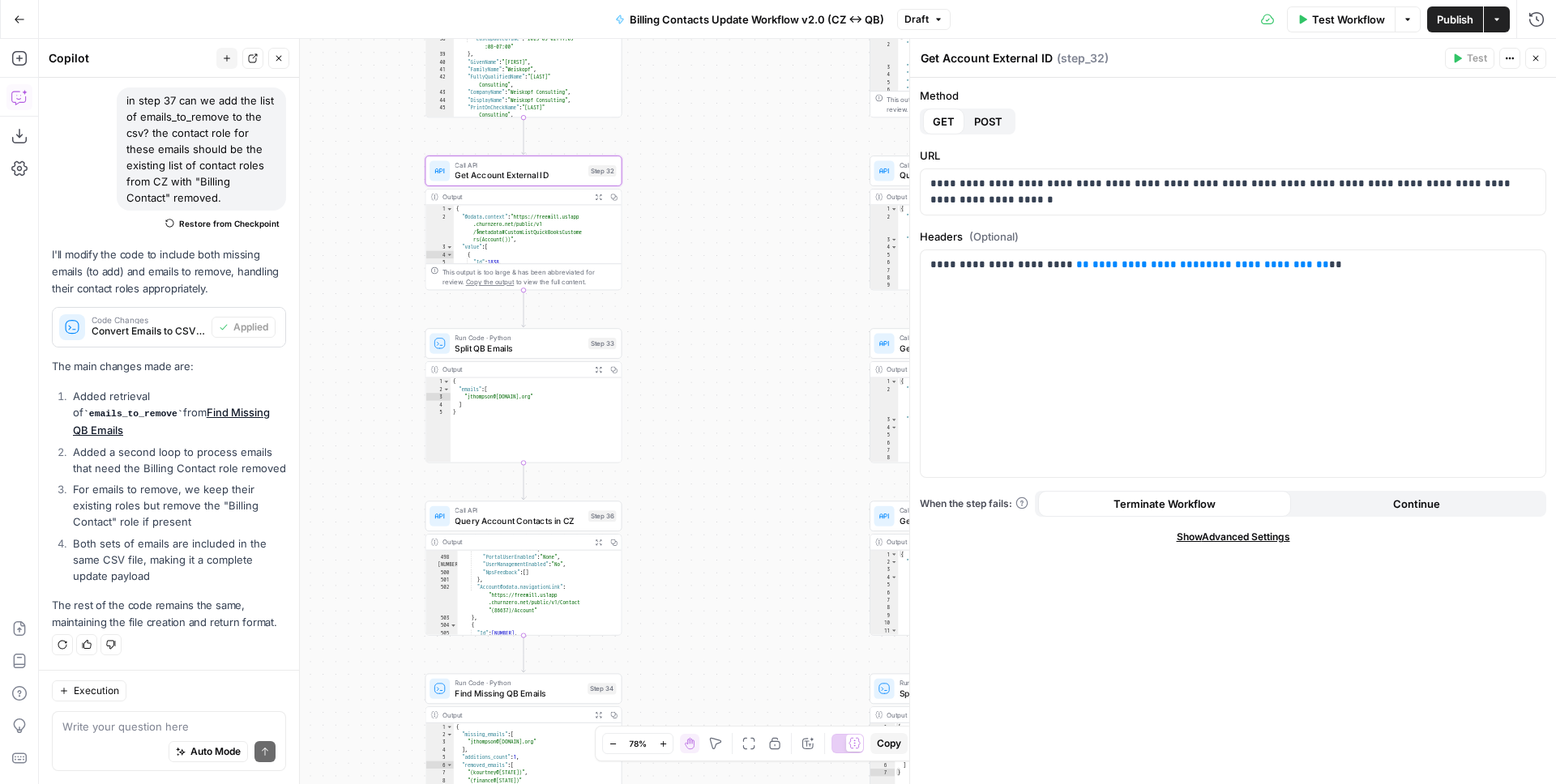 click on "true true true false false false Workflow Set Inputs Inputs Read from Grid Read from Grid Step 58 Output Expand Output Copy 1 2 3 4 5 6 [    {      "__id" :  "9091044" ,      "Token" :  "RT1-214-H0          -1763134199qhhulwpukmg4bckirs6h"    } ]     XXXXXXXXXXXXXXXXXXXXXXXXXXXXXXXXXXXXXXXXXXXXXXXXXXXXXXXXXXXXXXXXXXXXXXXXXXXXXXXXXXXXXXXXXXXXXXXXXXXXXXXXXXXXXXXXXXXXXXXXXXXXXXXXXXXXXXXXXXXXXXXXXXXXXXXXXXXXXXXXXXXXXXXXXXXXXXXXXXXXXXXXXXXXXXXXXXXXXXXXXXXXXXXXXXXXXXXXXXXXXXXXXXXXXXXXXXXXXXXXXXXXXXXXXXXXXXXXXXXXXXXXXXXXXXXXXXXXXXXXXXXXXXXXXXXXXXXXXXXXXXXXXXXXXXXXXXXXXXXXXXXXXXXXXXXXXXXXXXXXXXXXXXXXXXXXXXXXXXXXXXXXXXXXXXXXXXXXXXXXXXXXXXXXXXXXXXXXXXXXXXXXXXXXXXXXXXXXXXXXXXXXXXXXXXXXXXXXXXXXXXXXXXXXXXXXXXXXXXXXXXXXXXXXXXXXXXXXXXXXXXXXXXXXXXXXXXXXXXXXXXXXXXXXXXXX Call API Refresh QB Auth Token Step 35 Output Expand Output Copy 1 2 3 {    "expires_in" :  3600 ,    "access_token" :         "eyJhbGciOiJkaXIiLCJlbmMiOiJBMTI4Q0JDLU        hTMjU2IiwieC5vcmciOiJIMCJ9..cVsIwCy        -MPwh3e4tqsWUtQ" at bounding box center (797, 411) 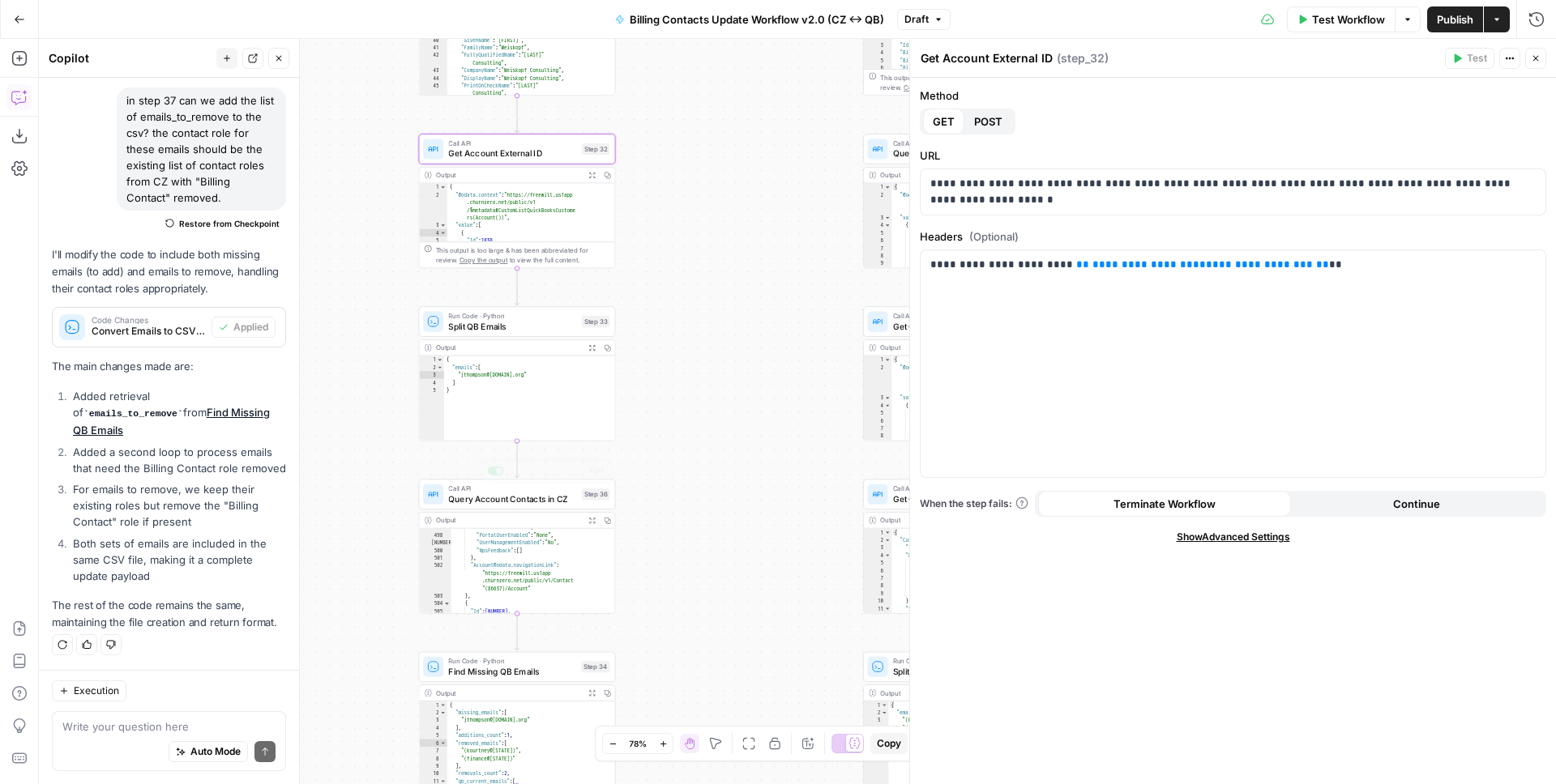 click on "Query Account Contacts in CZ" at bounding box center [512, 499] 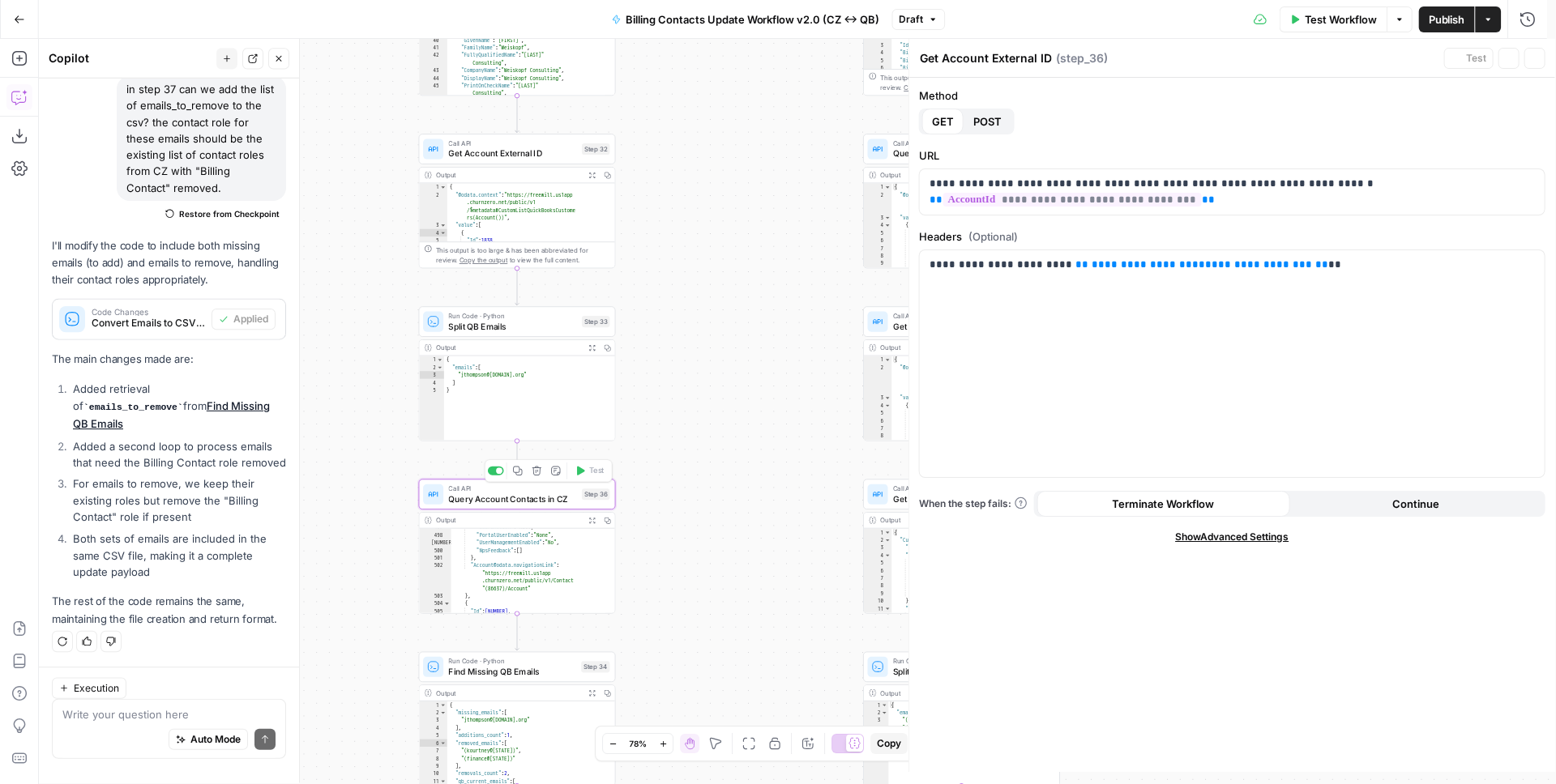 type on "Query Account Contacts in CZ" 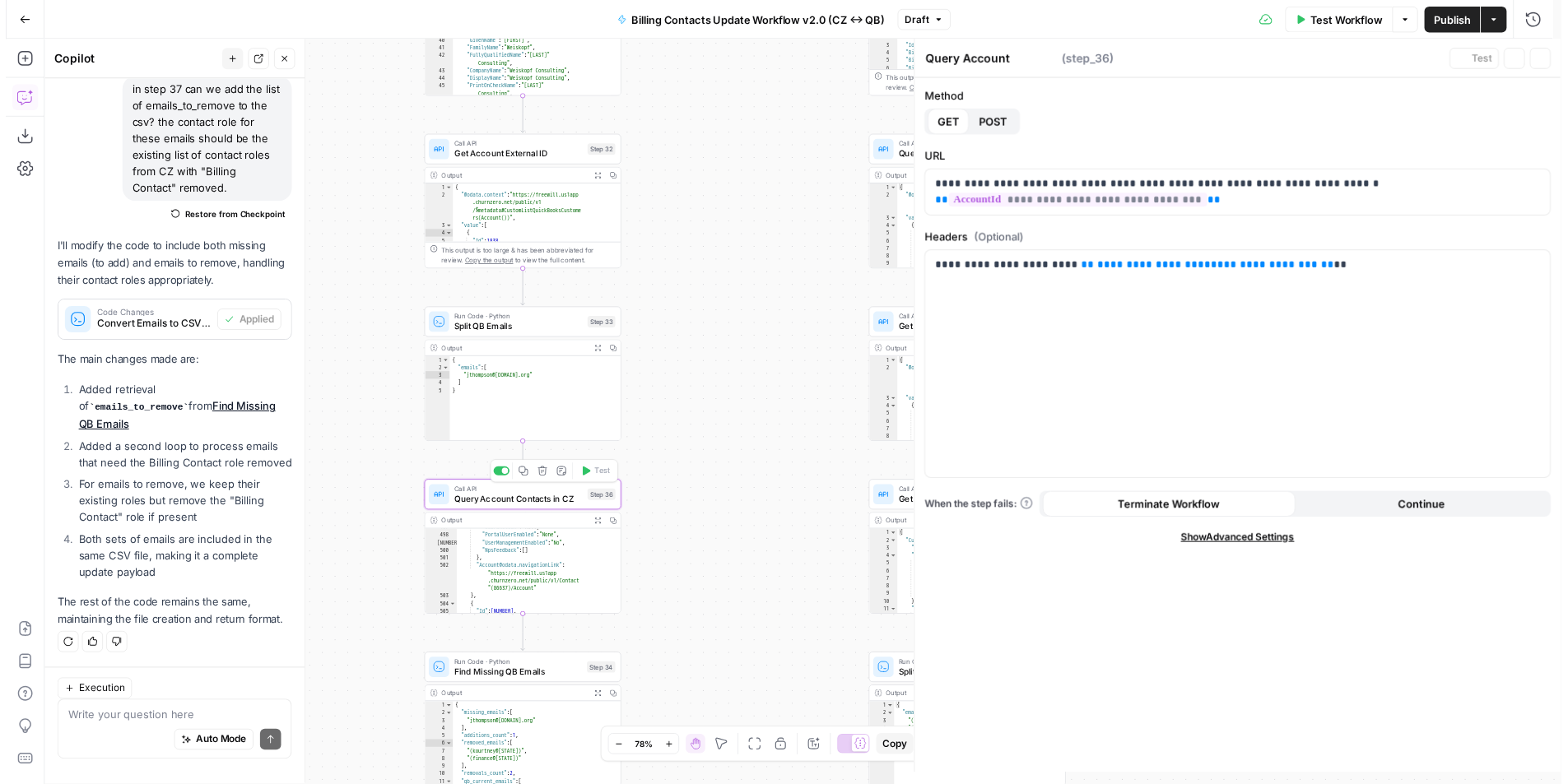 scroll, scrollTop: 139, scrollLeft: 0, axis: vertical 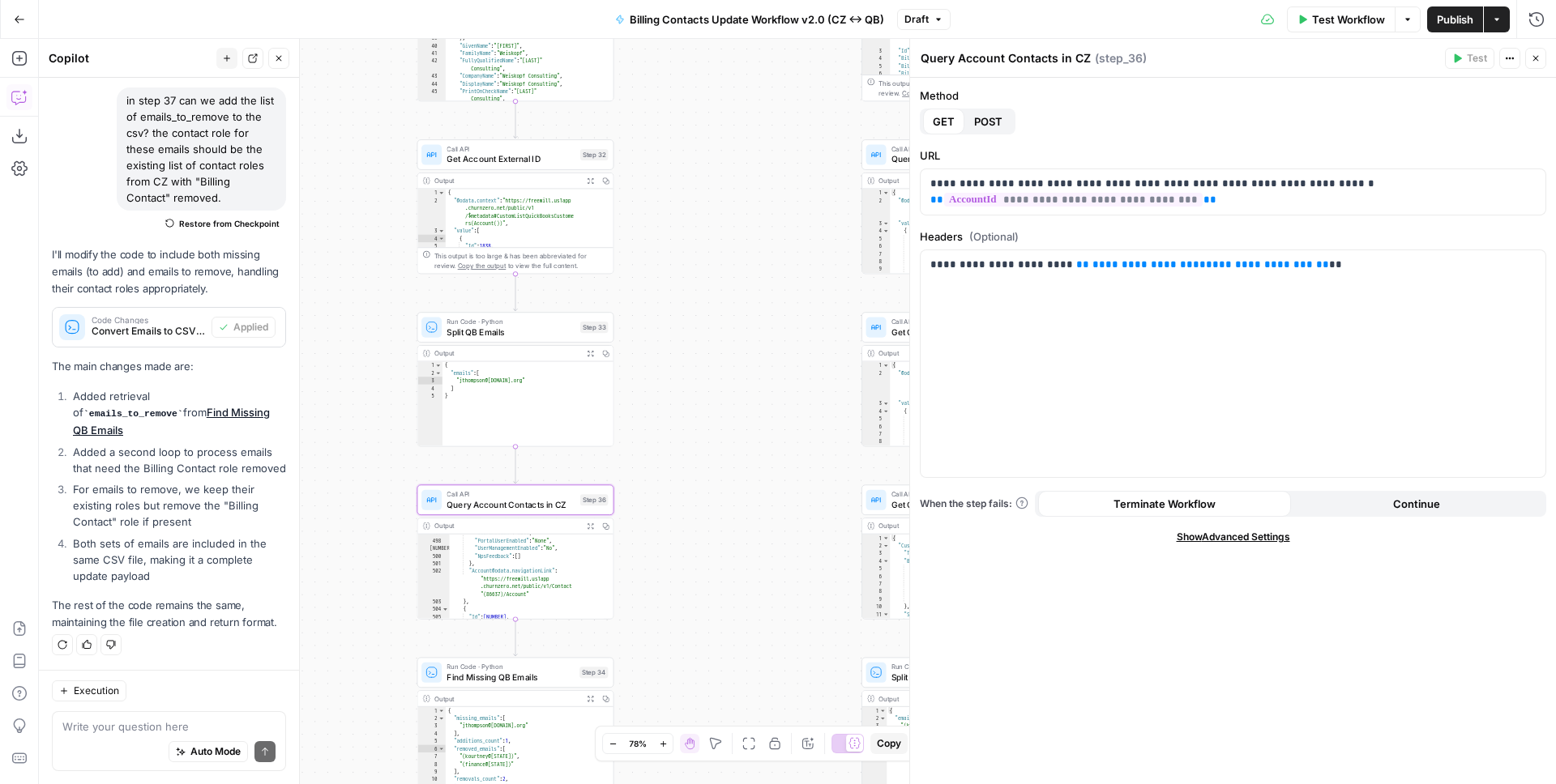 drag, startPoint x: 719, startPoint y: 313, endPoint x: 661, endPoint y: 427, distance: 127.90622 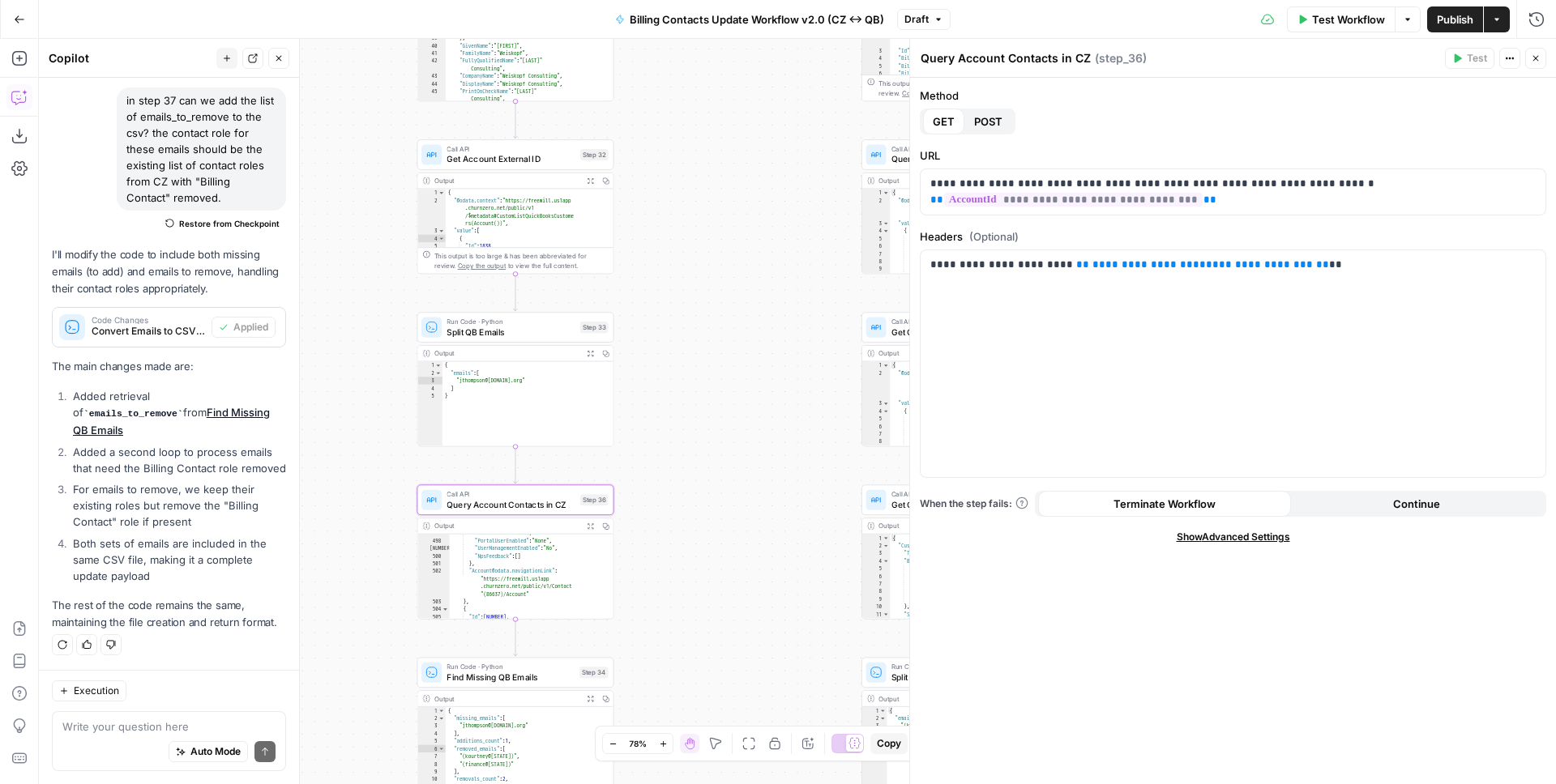 click on "true true true false false false Workflow Set Inputs Inputs Read from Grid Read from Grid Step 58 Output Expand Output Copy 1 2 3 4 5 6 [    {      "__id" :  "9091044" ,      "Token" :  "RT1-214-H0          -1763134199qhhulwpukmg4bckirs6h"    } ]     XXXXXXXXXXXXXXXXXXXXXXXXXXXXXXXXXXXXXXXXXXXXXXXXXXXXXXXXXXXXXXXXXXXXXXXXXXXXXXXXXXXXXXXXXXXXXXXXXXXXXXXXXXXXXXXXXXXXXXXXXXXXXXXXXXXXXXXXXXXXXXXXXXXXXXXXXXXXXXXXXXXXXXXXXXXXXXXXXXXXXXXXXXXXXXXXXXXXXXXXXXXXXXXXXXXXXXXXXXXXXXXXXXXXXXXXXXXXXXXXXXXXXXXXXXXXXXXXXXXXXXXXXXXXXXXXXXXXXXXXXXXXXXXXXXXXXXXXXXXXXXXXXXXXXXXXXXXXXXXXXXXXXXXXXXXXXXXXXXXXXXXXXXXXXXXXXXXXXXXXXXXXXXXXXXXXXXXXXXXXXXXXXXXXXXXXXXXXXXXXXXXXXXXXXXXXXXXXXXXXXXXXXXXXXXXXXXXXXXXXXXXXXXXXXXXXXXXXXXXXXXXXXXXXXXXXXXXXXXXXXXXXXXXXXXXXXXXXXXXXXXXXXXXXXXXX Call API Refresh QB Auth Token Step 35 Output Expand Output Copy 1 2 3 {    "expires_in" :  3600 ,    "access_token" :         "eyJhbGciOiJkaXIiLCJlbmMiOiJBMTI4Q0JDLU        hTMjU2IiwieC5vcmciOiJIMCJ9..cVsIwCy        -MPwh3e4tqsWUtQ" at bounding box center (797, 411) 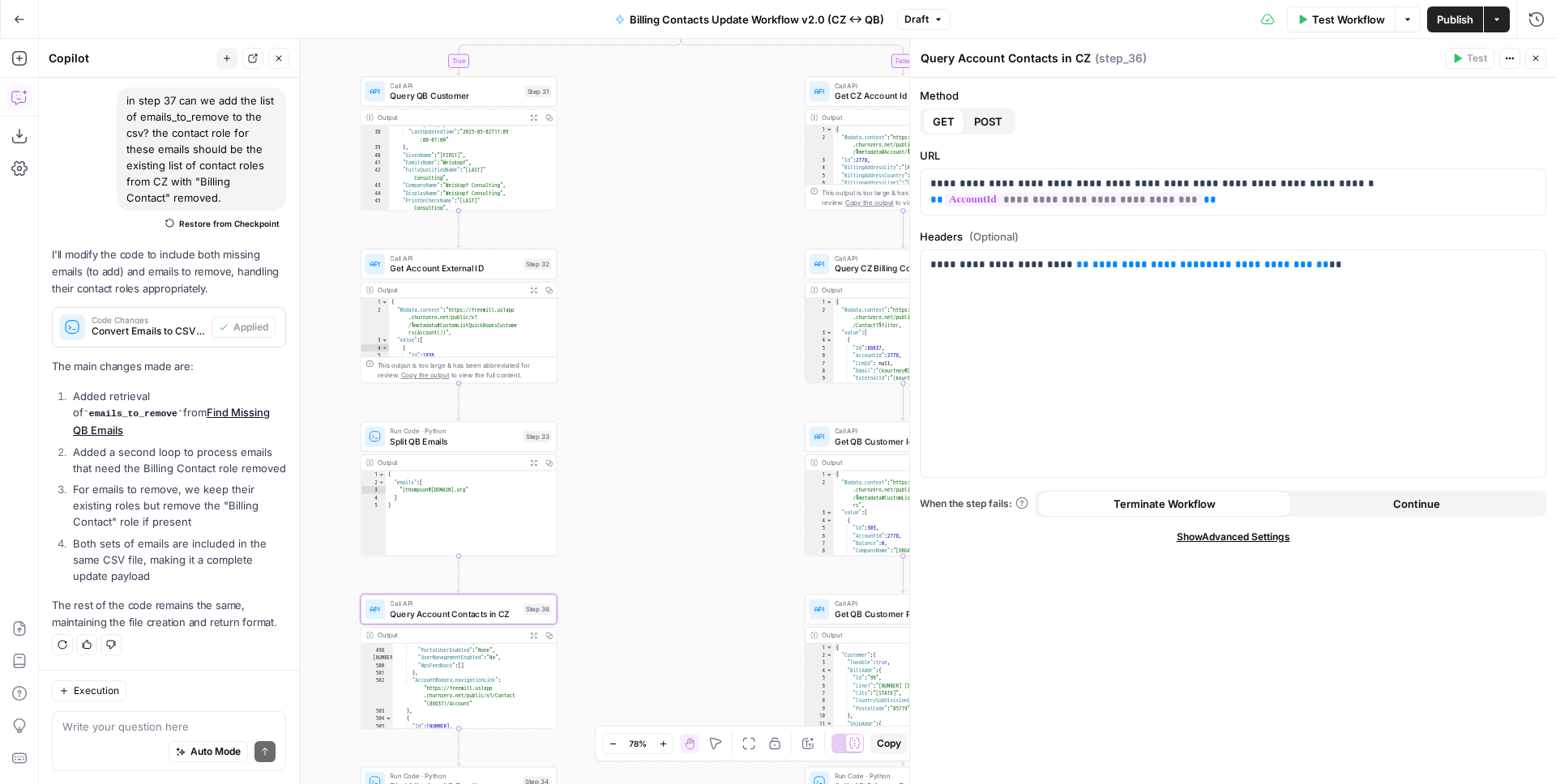 click on "Test Workflow" at bounding box center [1349, 19] 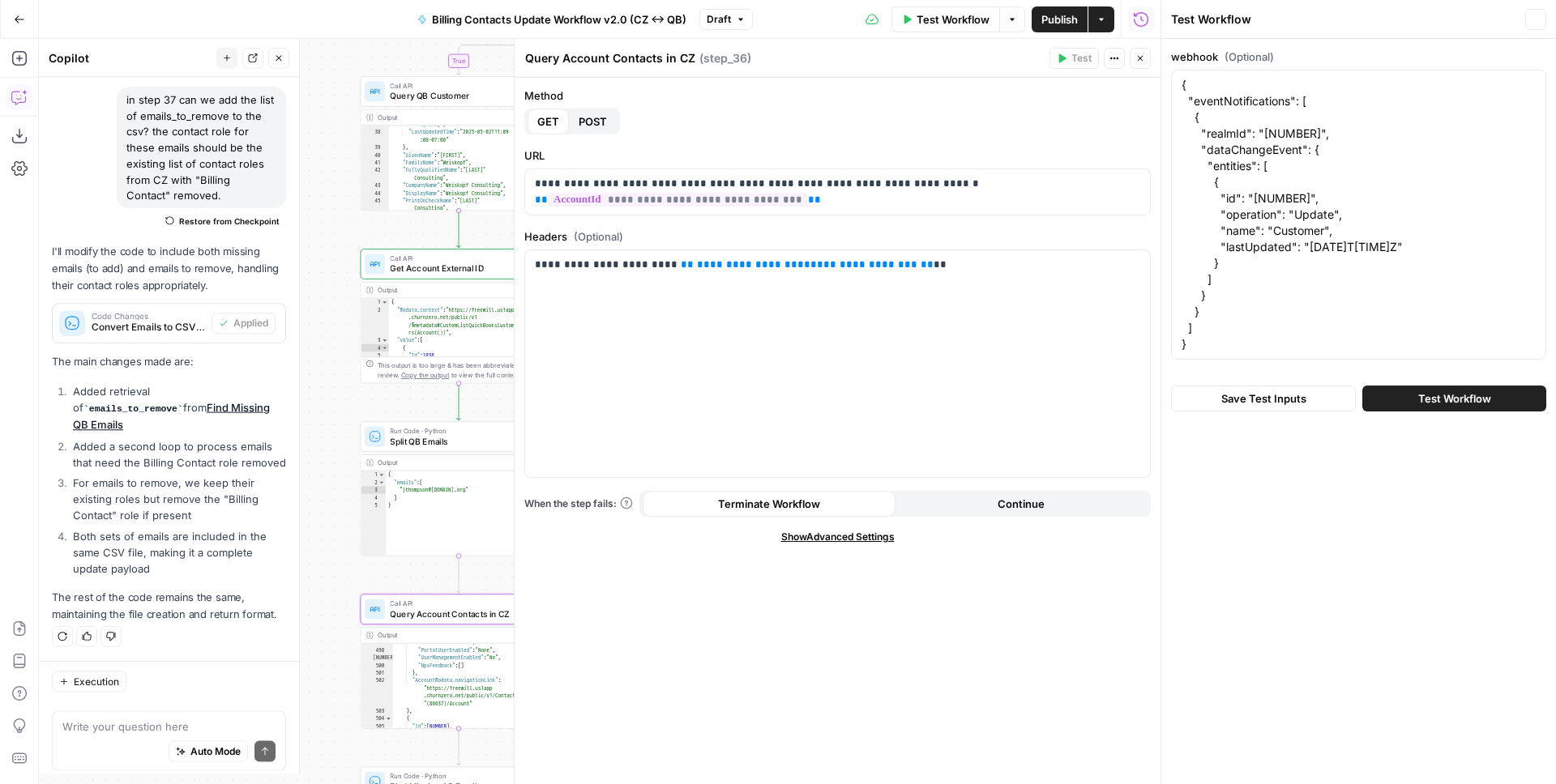scroll, scrollTop: 137, scrollLeft: 0, axis: vertical 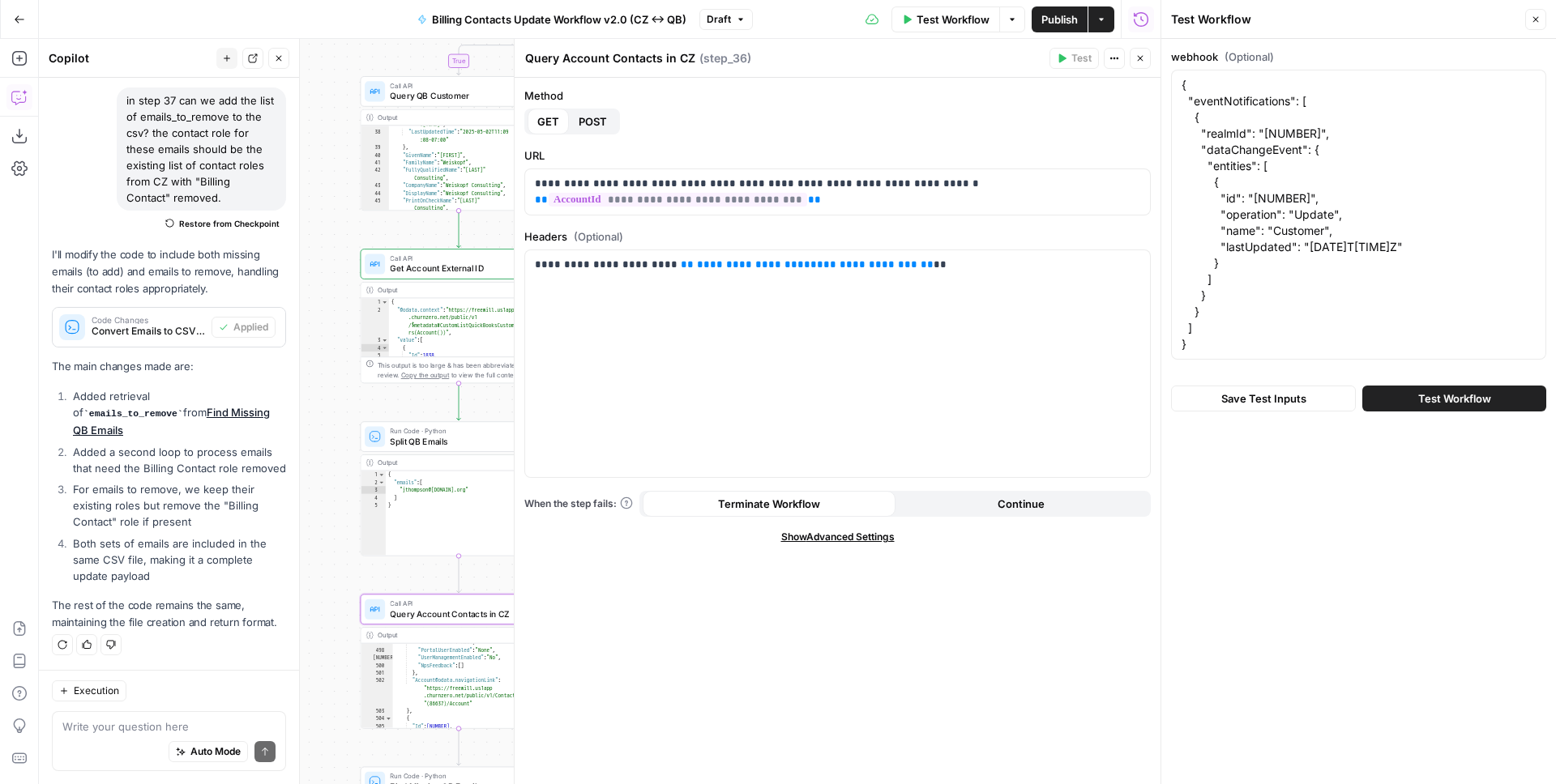 click on "Test Workflow" at bounding box center (1455, 398) 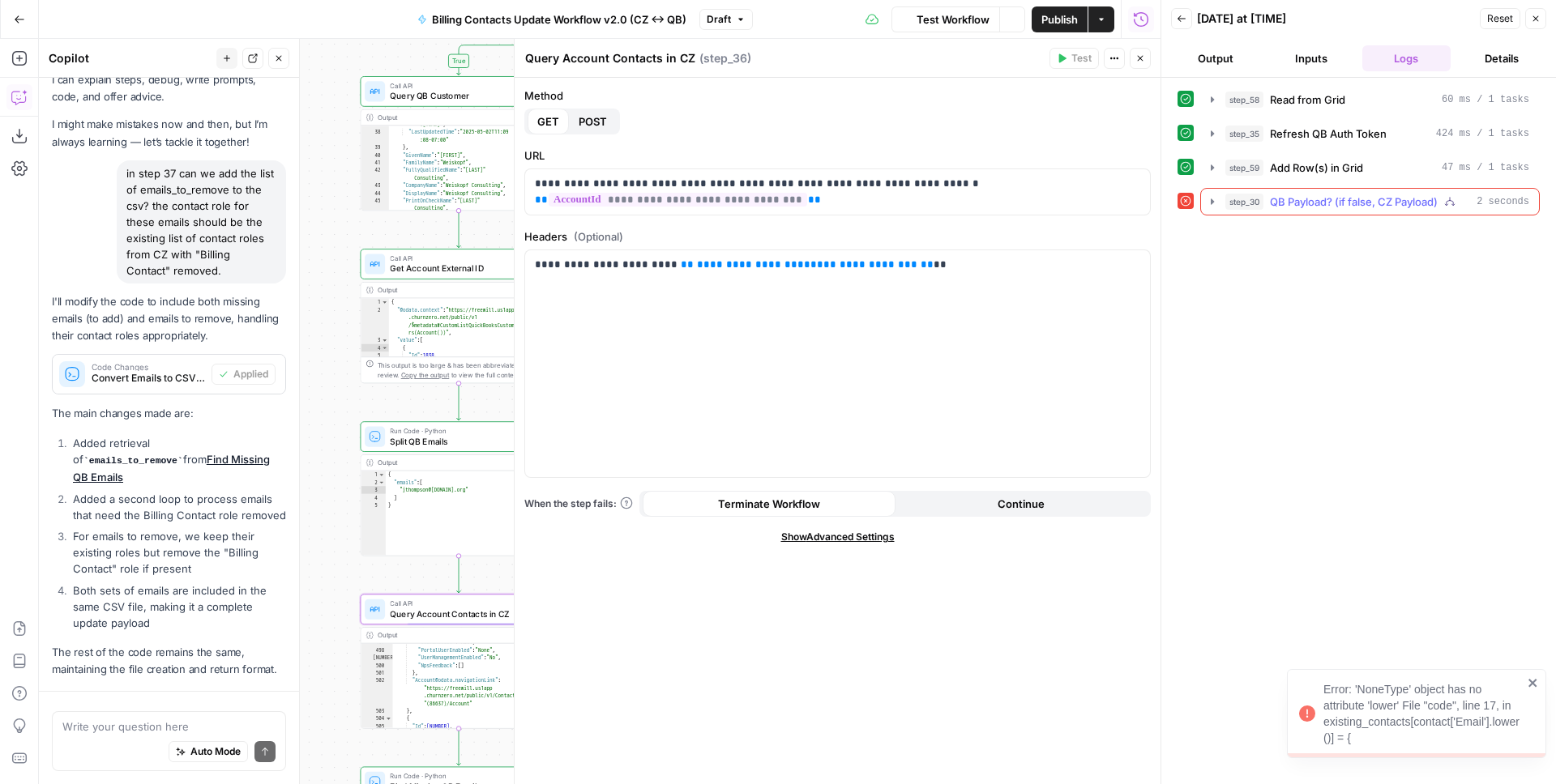 scroll, scrollTop: 137, scrollLeft: 0, axis: vertical 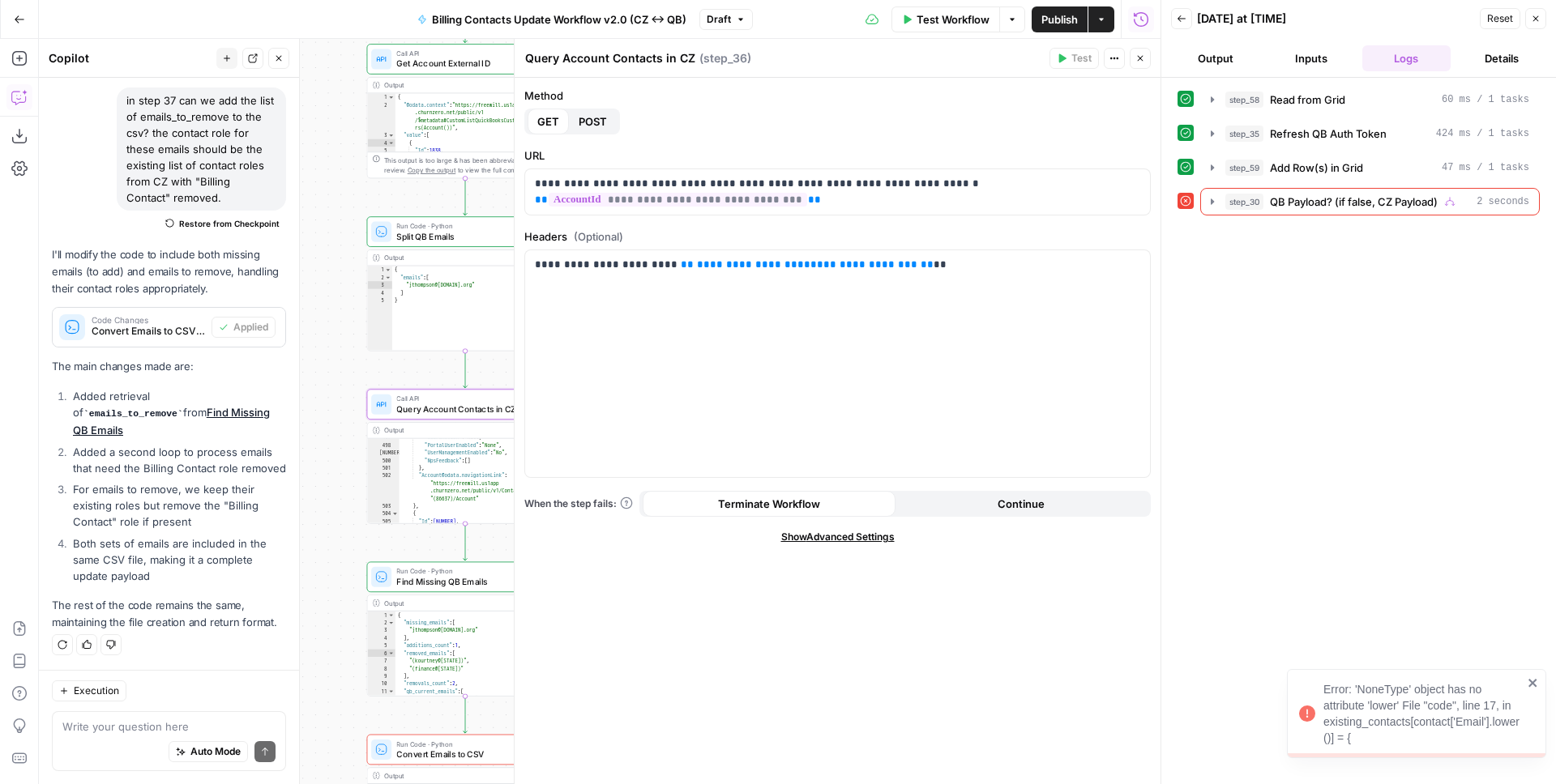 drag, startPoint x: 337, startPoint y: 609, endPoint x: 335, endPoint y: 289, distance: 320.00625 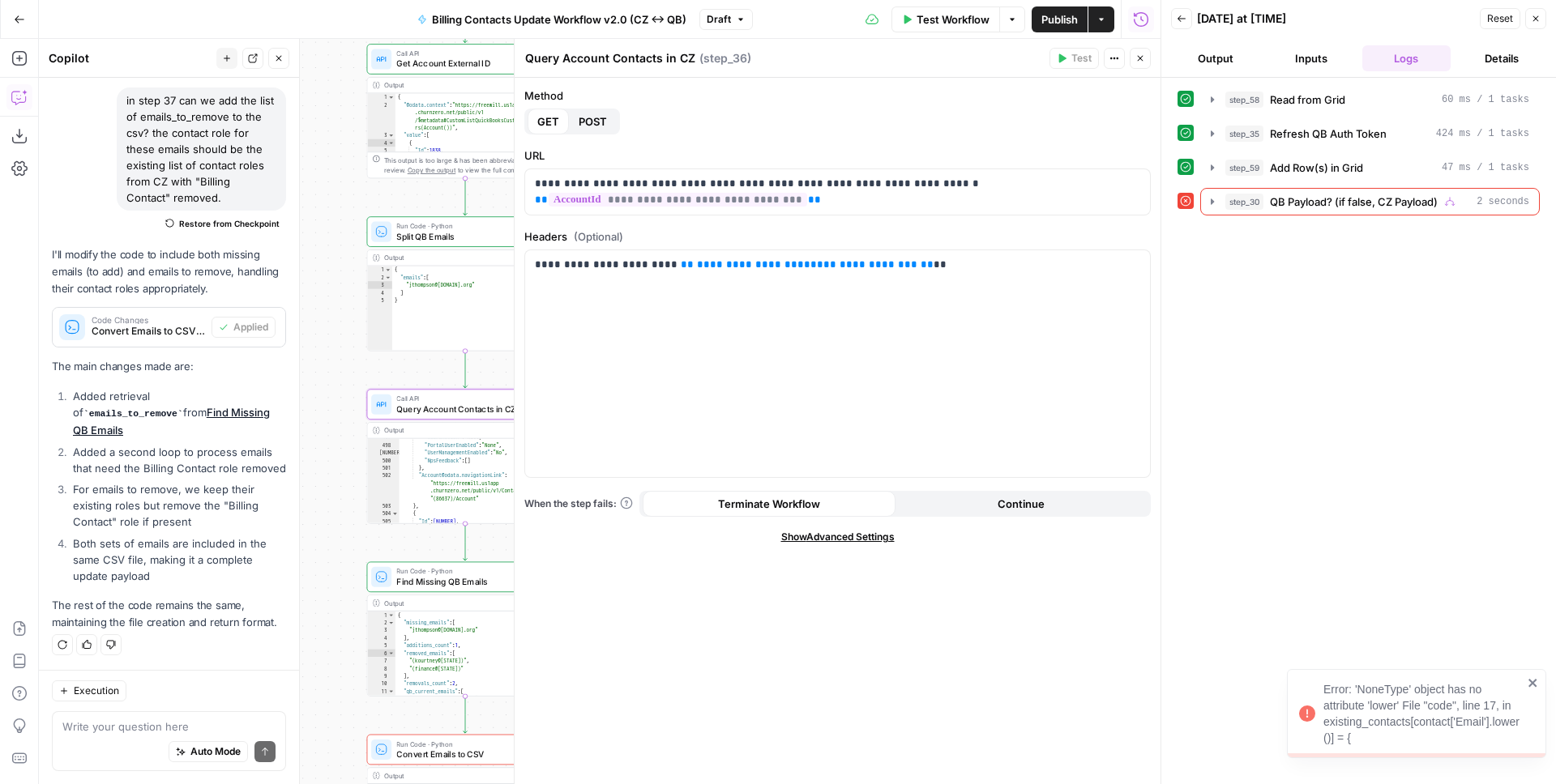 click on "true true true false false false Workflow Set Inputs Inputs Read from Grid Read from Grid Step 58 Output Expand Output Copy 1 2 3 4 5 6 [    {      "__id" :  "9091044" ,      "Token" :  "RT1-214-H0          -1763134199qhhulwpukmg4bckirs6h"    } ]     XXXXXXXXXXXXXXXXXXXXXXXXXXXXXXXXXXXXXXXXXXXXXXXXXXXXXXXXXXXXXXXXXXXXXXXXXXXXXXXXXXXXXXXXXXXXXXXXXXXXXXXXXXXXXXXXXXXXXXXXXXXXXXXXXXXXXXXXXXXXXXXXXXXXXXXXXXXXXXXXXXXXXXXXXXXXXXXXXXXXXXXXXXXXXXXXXXXXXXXXXXXXXXXXXXXXXXXXXXXXXXXXXXXXXXXXXXXXXXXXXXXXXXXXXXXXXXXXXXXXXXXXXXXXXXXXXXXXXXXXXXXXXXXXXXXXXXXXXXXXXXXXXXXXXXXXXXXXXXXXXXXXXXXXXXXXXXXXXXXXXXXXXXXXXXXXXXXXXXXXXXXXXXXXXXXXXXXXXXXXXXXXXXXXXXXXXXXXXXXXXXXXXXXXXXXXXXXXXXXXXXXXXXXXXXXXXXXXXXXXXXXXXXXXXXXXXXXXXXXXXXXXXXXXXXXXXXXXXXXXXXXXXXXXXXXXXXXXXXXXXXXXXXXXXXXX Call API Refresh QB Auth Token Step 35 Output Expand Output Copy 1 2 3 4 {    "expires_in" :  3600 ,    "token_type" :  "bearer" ,    "access_token" :         "eyJhbGciOiJkaXIiLCJlbmMiOiJBMTI4Q0JDLU               -MWPJ_eWPAuxZzaaQ ," at bounding box center [600, 411] 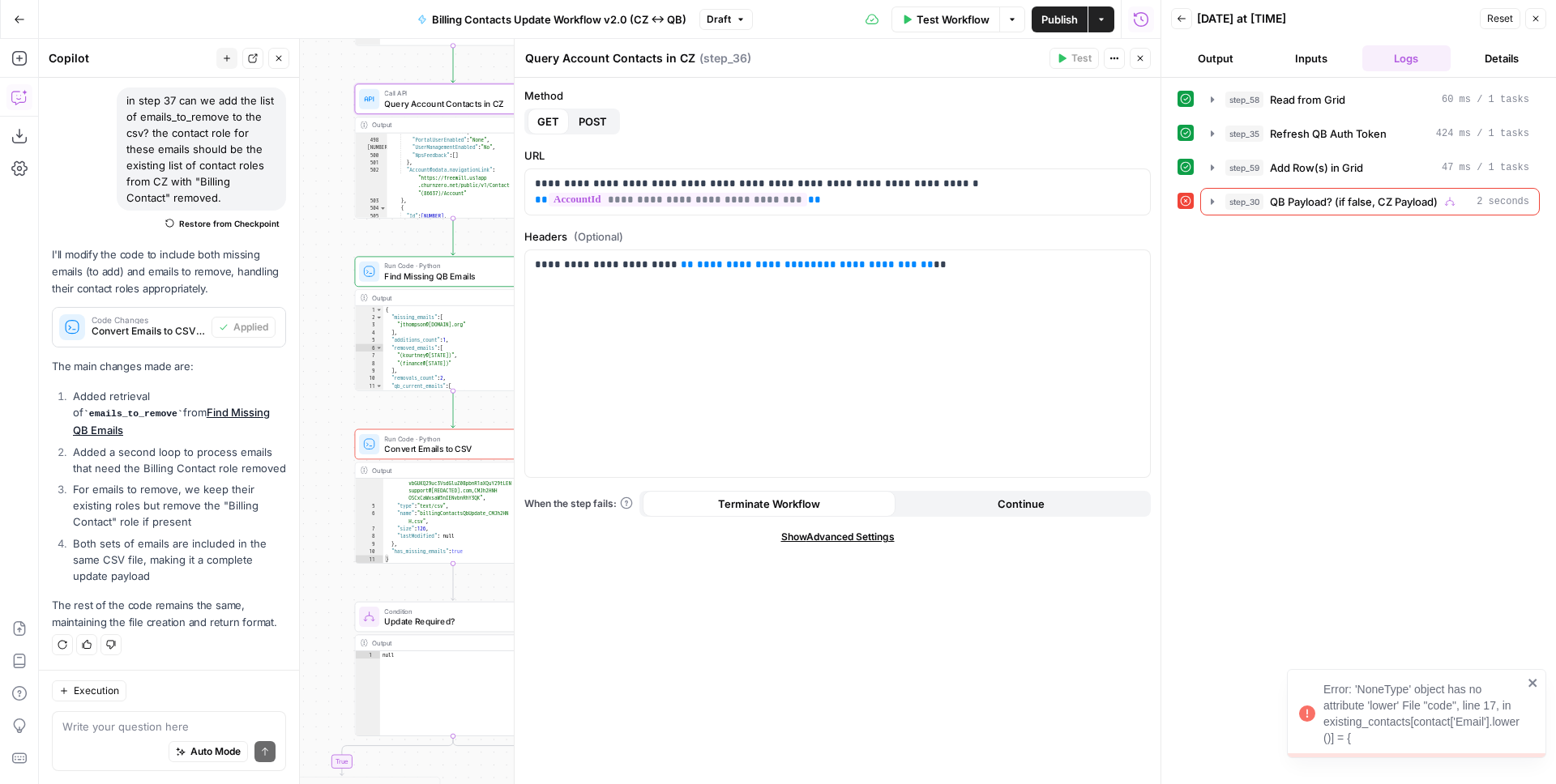 drag, startPoint x: 343, startPoint y: 539, endPoint x: 333, endPoint y: 279, distance: 260.1922 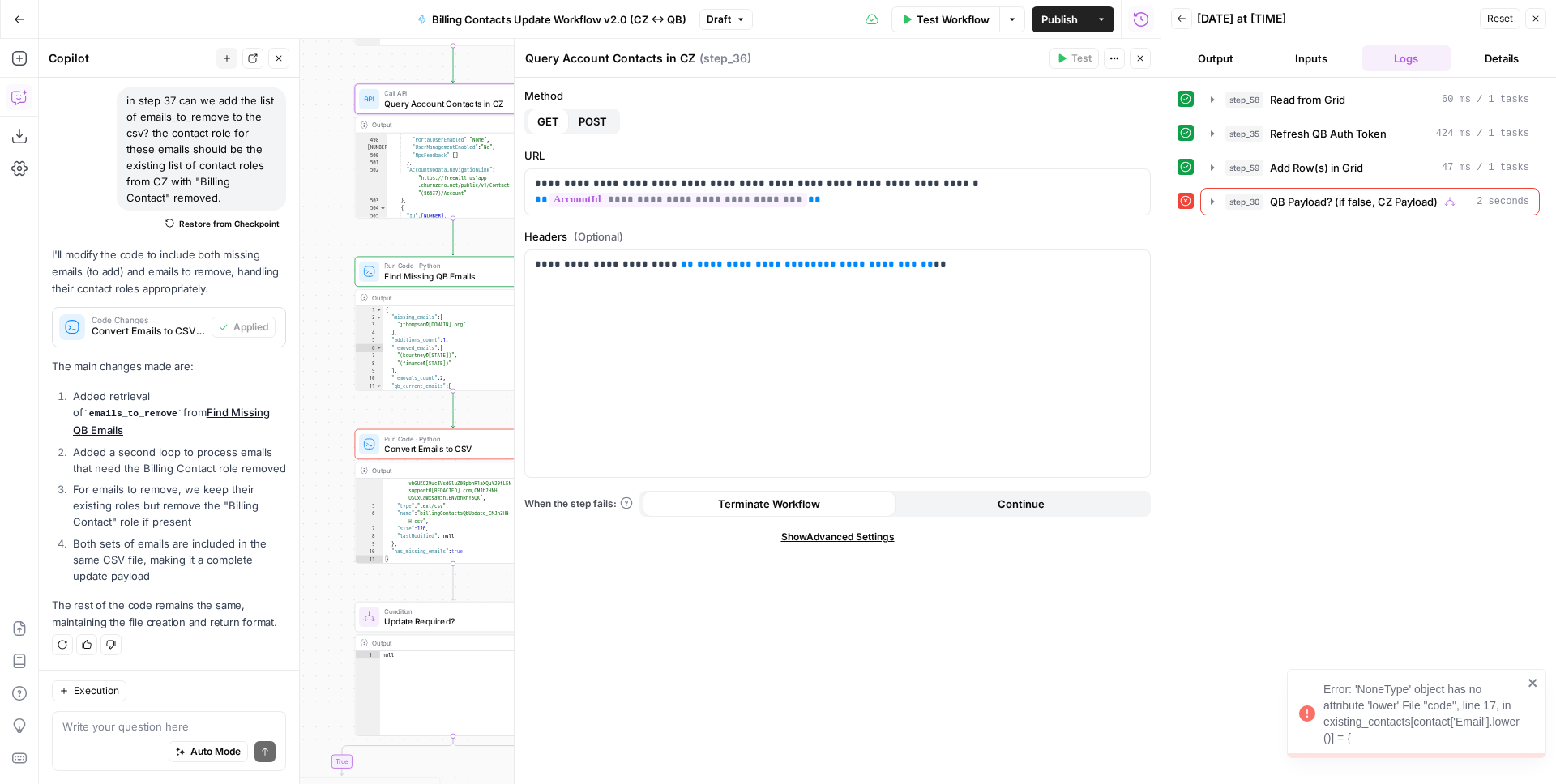 click on "true true true false false false Workflow Set Inputs Inputs Read from Grid Read from Grid Step 58 Output Expand Output Copy 1 2 3 4 5 6 [    {      "__id" :  "9091044" ,      "Token" :  "RT1-214-H0          -1763134199qhhulwpukmg4bckirs6h"    } ]     XXXXXXXXXXXXXXXXXXXXXXXXXXXXXXXXXXXXXXXXXXXXXXXXXXXXXXXXXXXXXXXXXXXXXXXXXXXXXXXXXXXXXXXXXXXXXXXXXXXXXXXXXXXXXXXXXXXXXXXXXXXXXXXXXXXXXXXXXXXXXXXXXXXXXXXXXXXXXXXXXXXXXXXXXXXXXXXXXXXXXXXXXXXXXXXXXXXXXXXXXXXXXXXXXXXXXXXXXXXXXXXXXXXXXXXXXXXXXXXXXXXXXXXXXXXXXXXXXXXXXXXXXXXXXXXXXXXXXXXXXXXXXXXXXXXXXXXXXXXXXXXXXXXXXXXXXXXXXXXXXXXXXXXXXXXXXXXXXXXXXXXXXXXXXXXXXXXXXXXXXXXXXXXXXXXXXXXXXXXXXXXXXXXXXXXXXXXXXXXXXXXXXXXXXXXXXXXXXXXXXXXXXXXXXXXXXXXXXXXXXXXXXXXXXXXXXXXXXXXXXXXXXXXXXXXXXXXXXXXXXXXXXXXXXXXXXXXXXXXXXXXXXXXXXXXX Call API Refresh QB Auth Token Step 35 Output Expand Output Copy 1 2 3 4 {    "expires_in" :  3600 ,    "token_type" :  "bearer" ,    "access_token" :         "eyJhbGciOiJkaXIiLCJlbmMiOiJBMTI4Q0JDLU               -MWPJ_eWPAuxZzaaQ ," at bounding box center (600, 411) 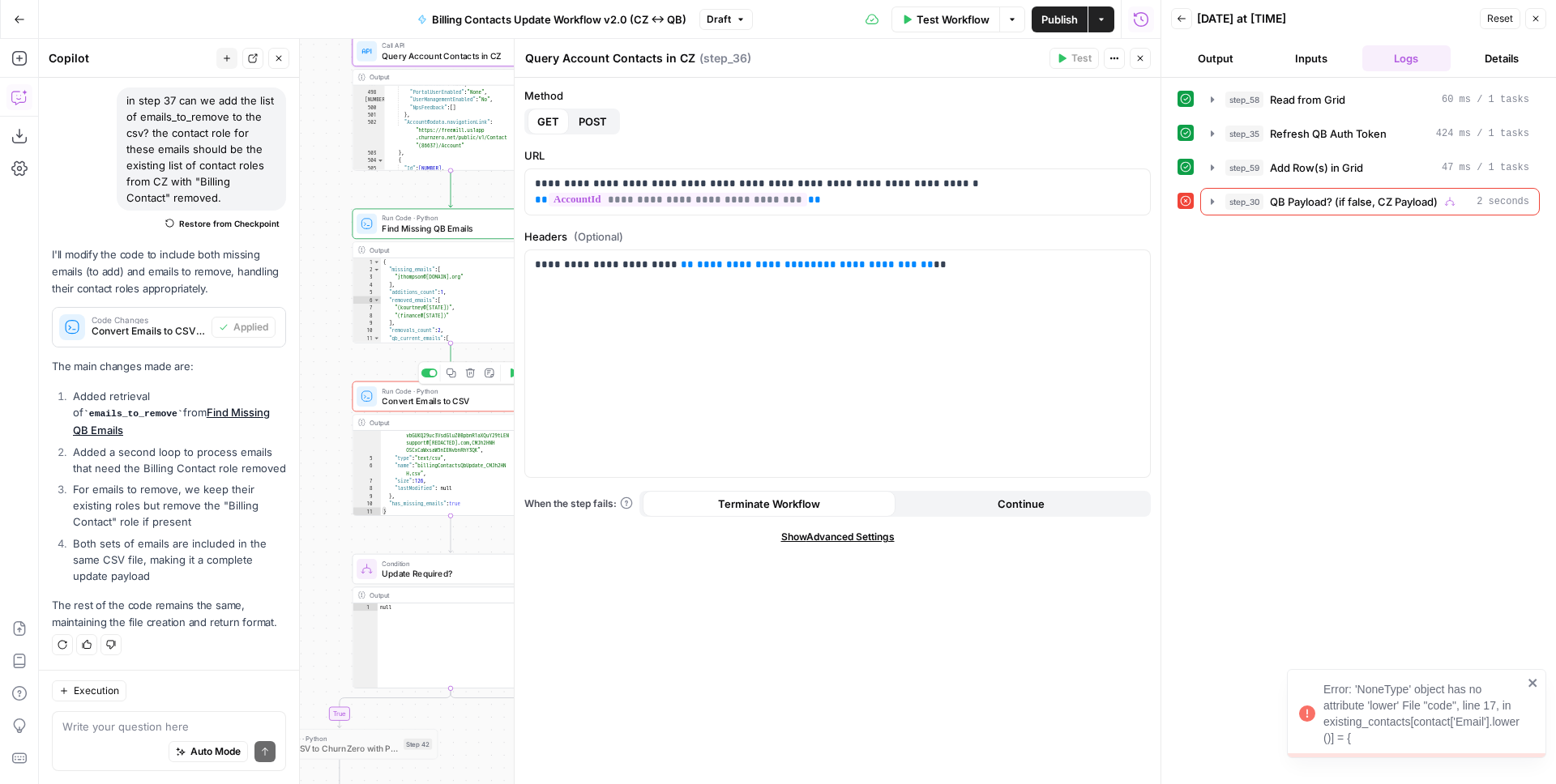 click on "Convert Emails to CSV" at bounding box center (446, 401) 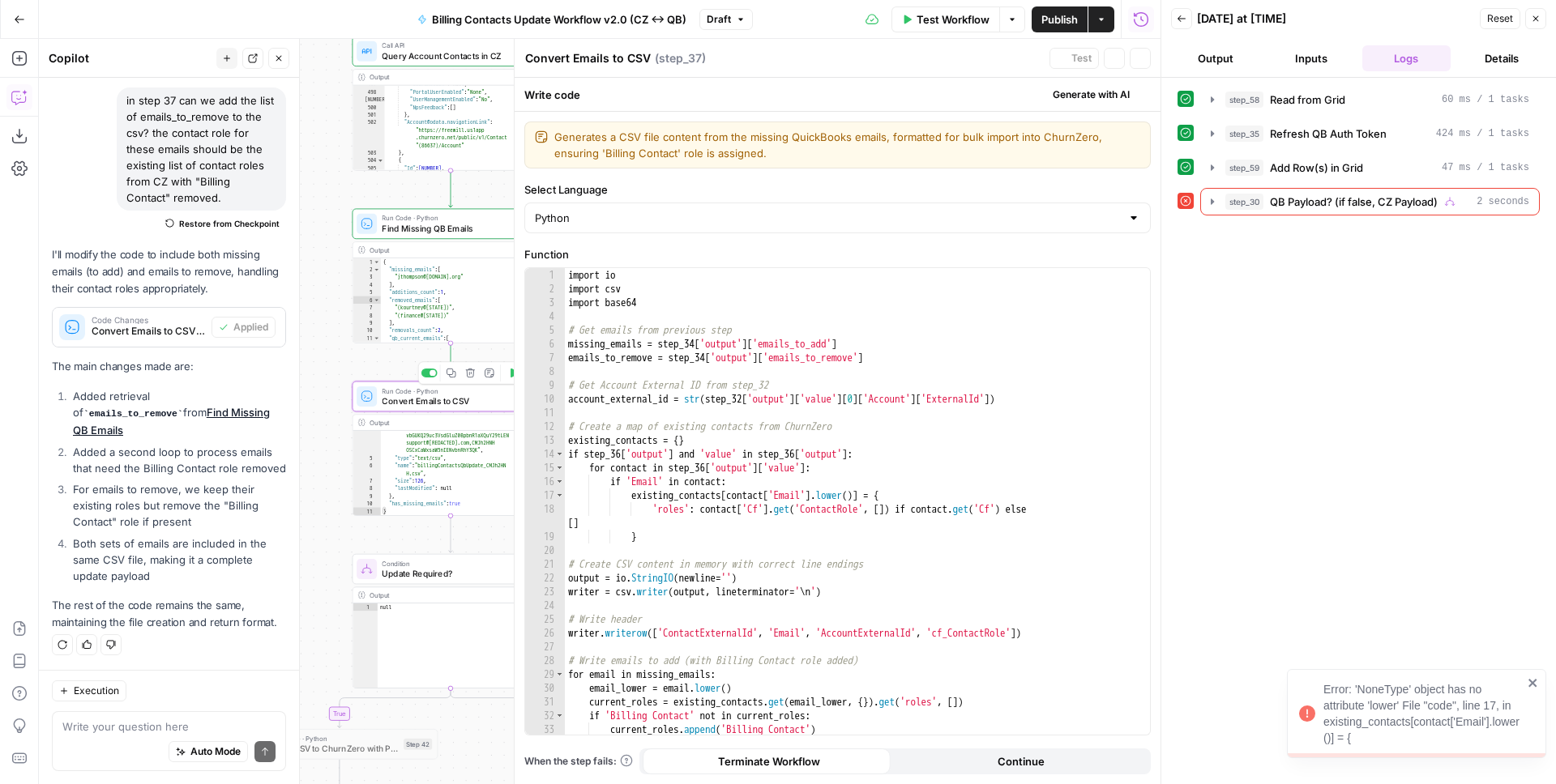 scroll, scrollTop: 137, scrollLeft: 0, axis: vertical 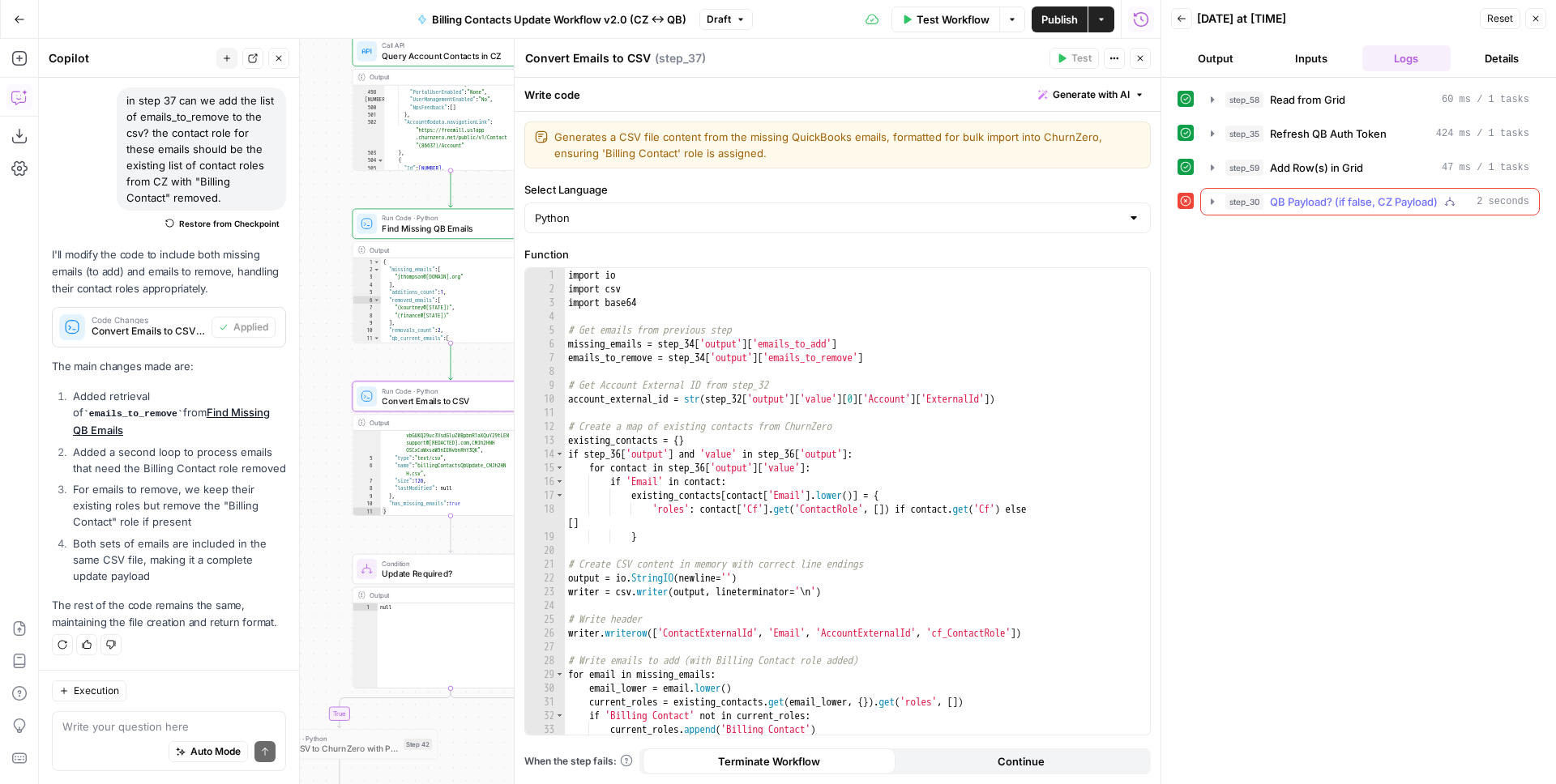 click 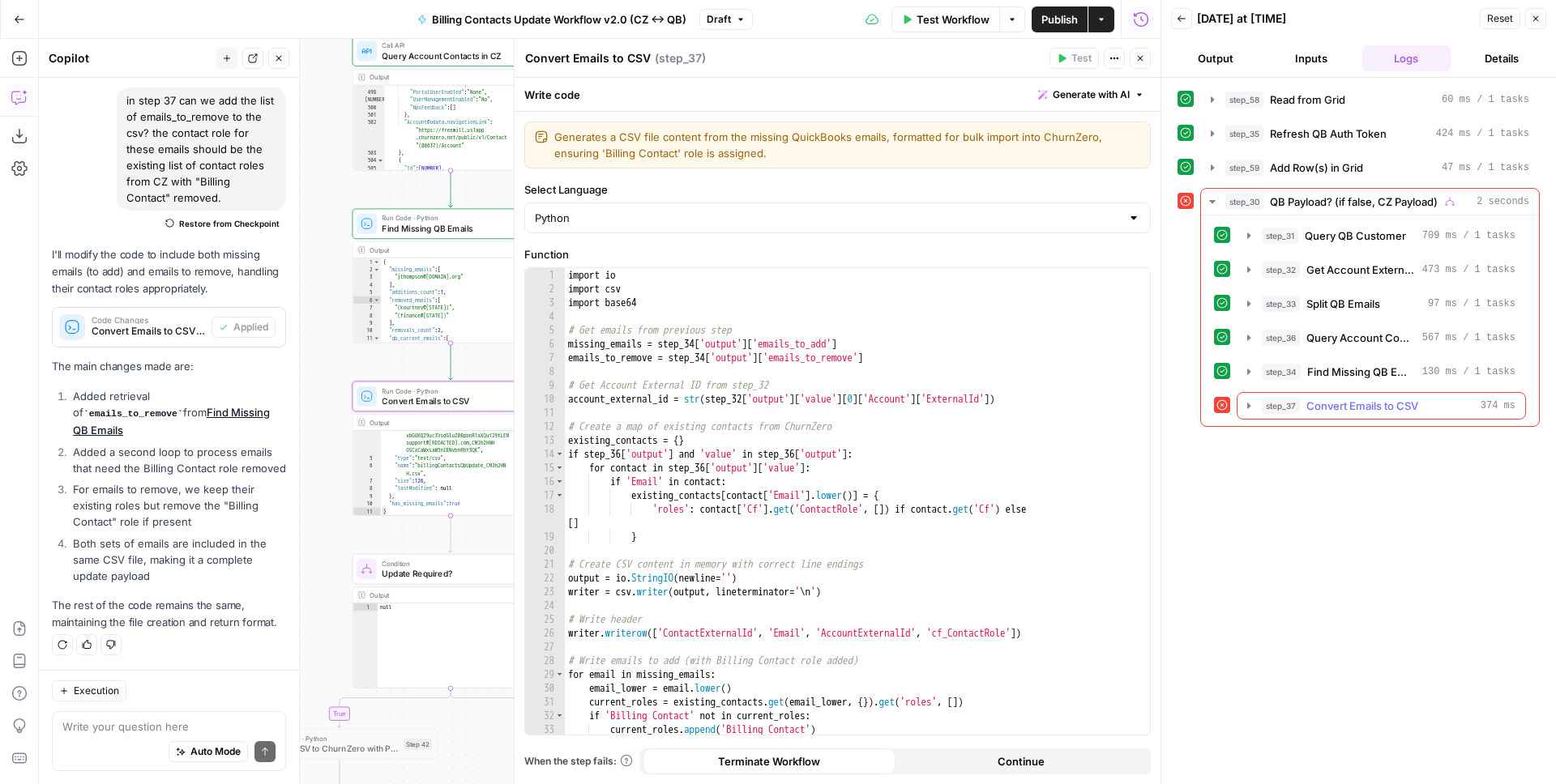 click 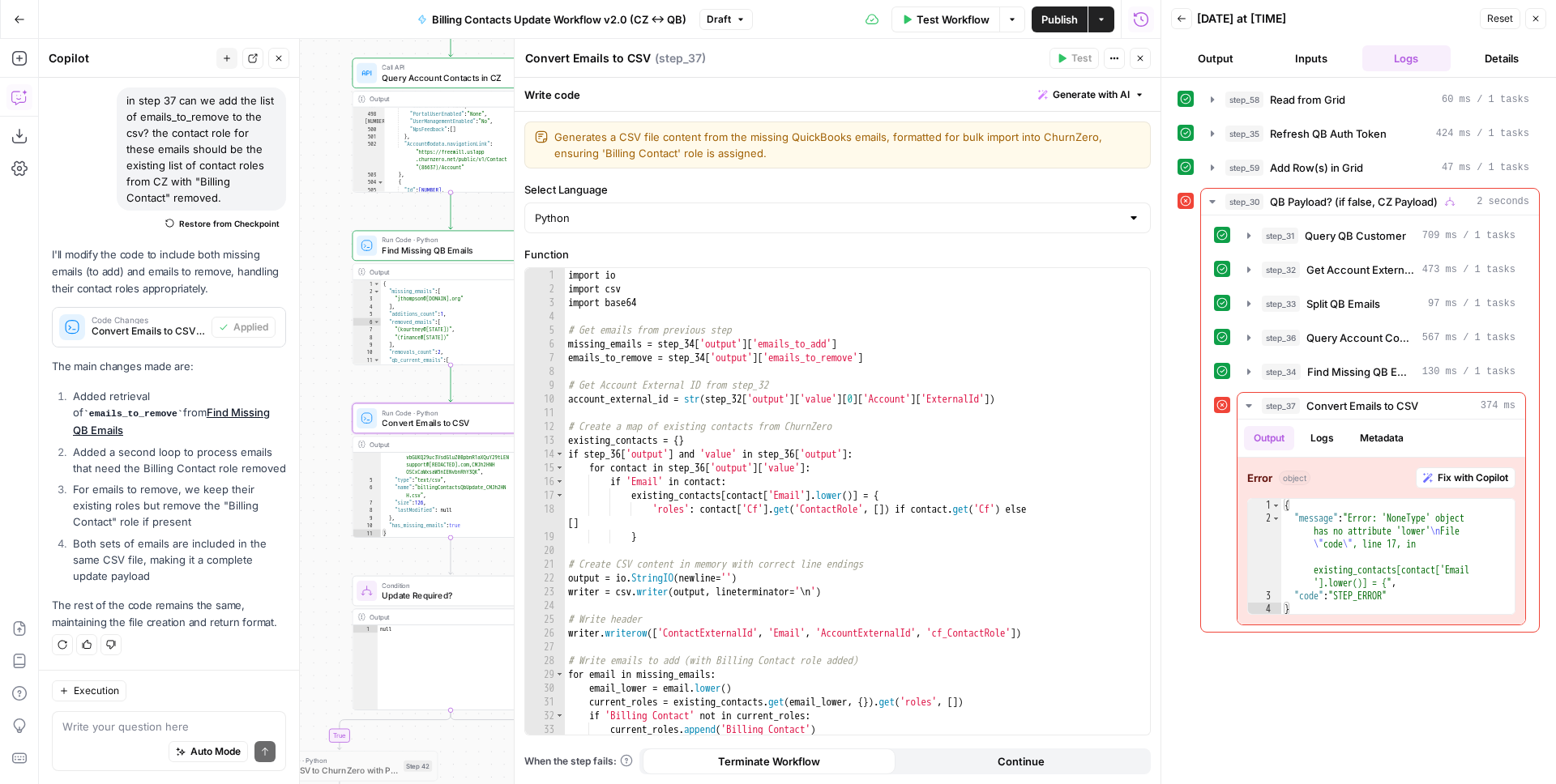 drag, startPoint x: 331, startPoint y: 343, endPoint x: 331, endPoint y: 369, distance: 26 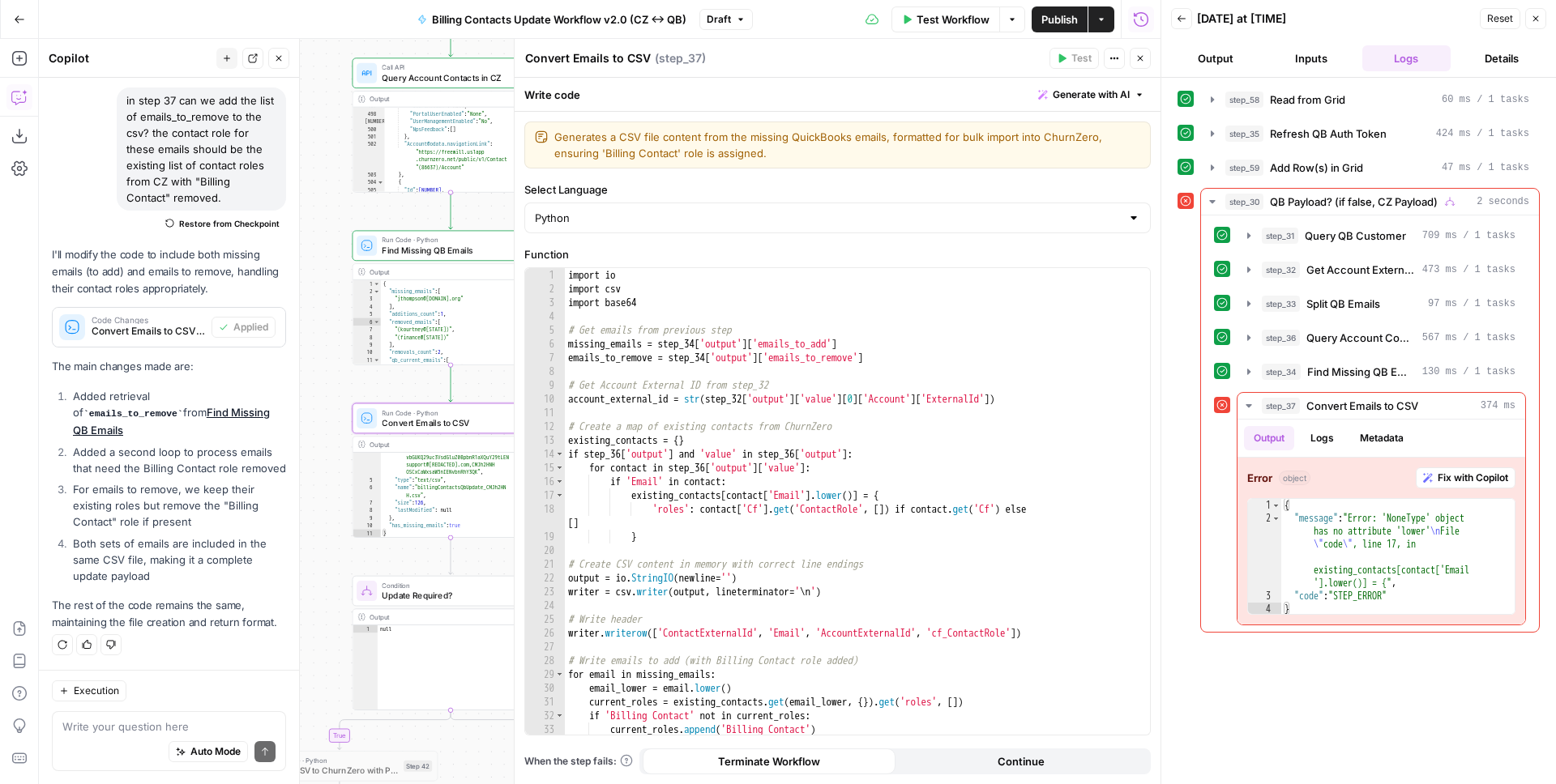 click on "true true true false false false Workflow Set Inputs Inputs Read from Grid Read from Grid Step 58 Output Expand Output Copy 1 2 3 4 5 6 [    {      "__id" :  "9091044" ,      "Token" :  "RT1-214-H0          -1763134199qhhulwpukmg4bckirs6h"    } ]     XXXXXXXXXXXXXXXXXXXXXXXXXXXXXXXXXXXXXXXXXXXXXXXXXXXXXXXXXXXXXXXXXXXXXXXXXXXXXXXXXXXXXXXXXXXXXXXXXXXXXXXXXXXXXXXXXXXXXXXXXXXXXXXXXXXXXXXXXXXXXXXXXXXXXXXXXXXXXXXXXXXXXXXXXXXXXXXXXXXXXXXXXXXXXXXXXXXXXXXXXXXXXXXXXXXXXXXXXXXXXXXXXXXXXXXXXXXXXXXXXXXXXXXXXXXXXXXXXXXXXXXXXXXXXXXXXXXXXXXXXXXXXXXXXXXXXXXXXXXXXXXXXXXXXXXXXXXXXXXXXXXXXXXXXXXXXXXXXXXXXXXXXXXXXXXXXXXXXXXXXXXXXXXXXXXXXXXXXXXXXXXXXXXXXXXXXXXXXXXXXXXXXXXXXXXXXXXXXXXXXXXXXXXXXXXXXXXXXXXXXXXXXXXXXXXXXXXXXXXXXXXXXXXXXXXXXXXXXXXXXXXXXXXXXXXXXXXXXXXXXXXXXXXXXXXX Call API Refresh QB Auth Token Step 35 Output Expand Output Copy 1 2 3 4 {    "expires_in" :  3600 ,    "token_type" :  "bearer" ,    "access_token" :         "eyJhbGciOiJkaXIiLCJlbmMiOiJBMTI4Q0JDLU               -MWPJ_eWPAuxZzaaQ ," at bounding box center [600, 411] 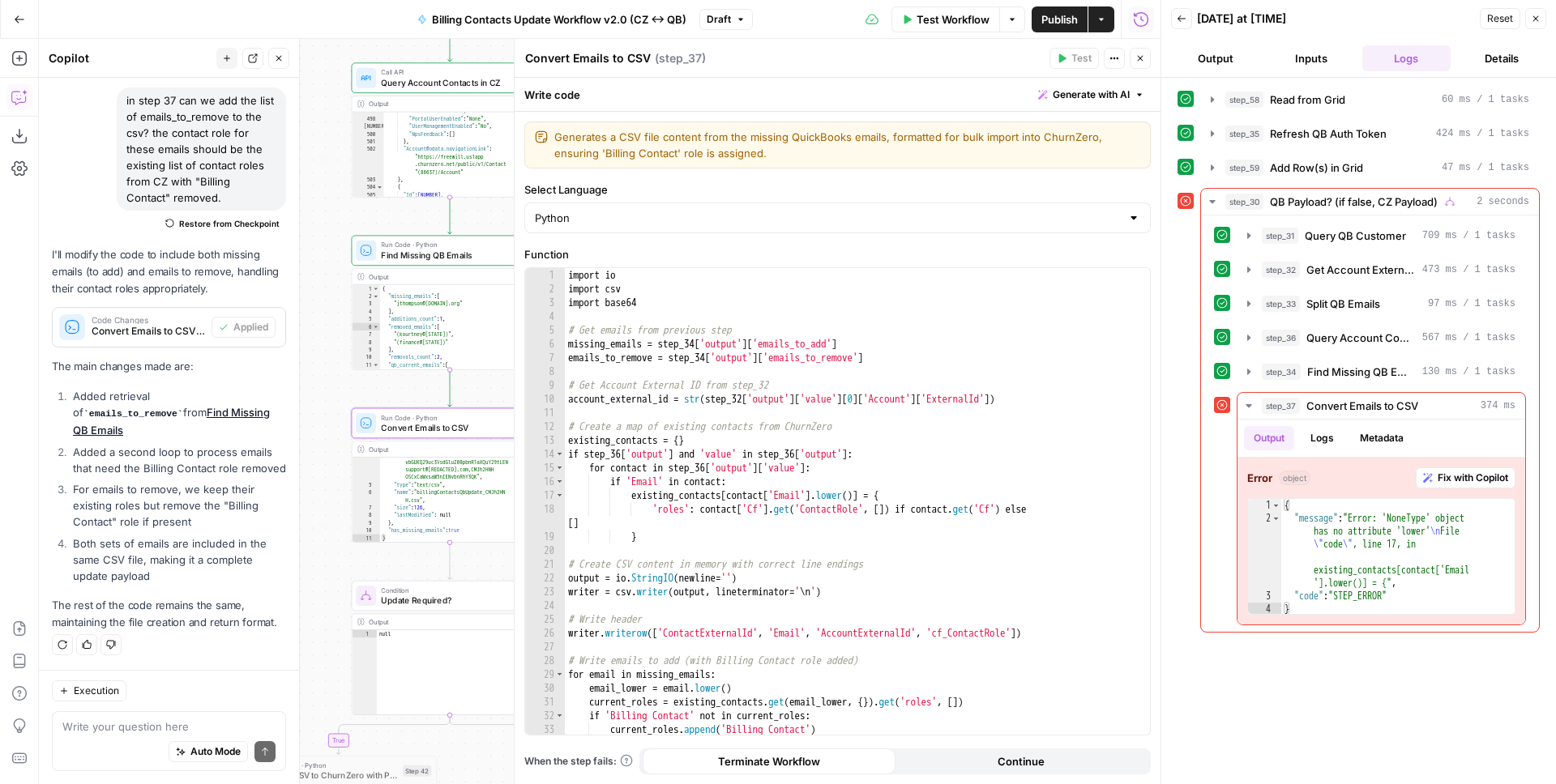 click on "Find Missing QB Emails" at bounding box center (444, 255) 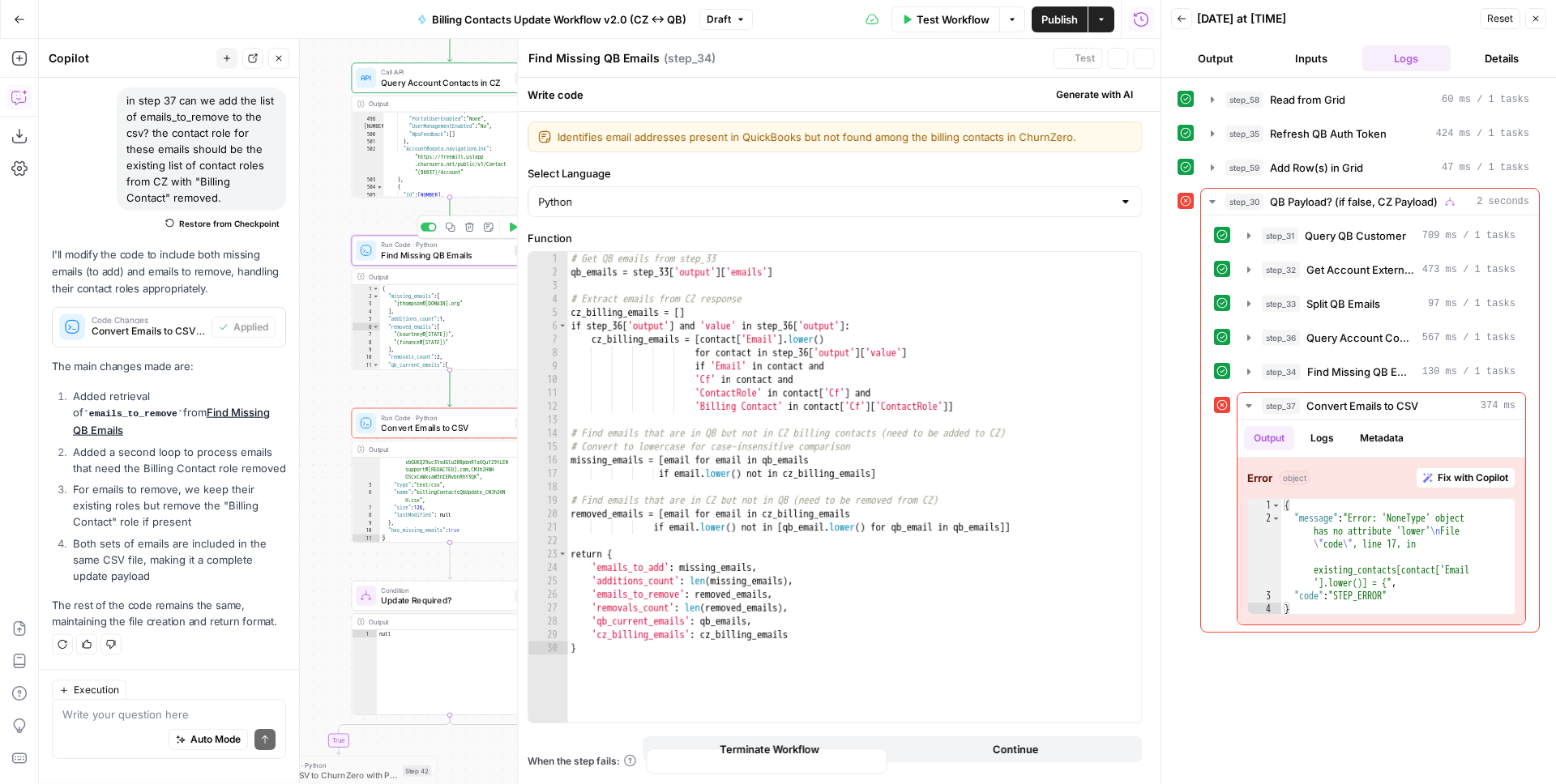 scroll, scrollTop: 137, scrollLeft: 0, axis: vertical 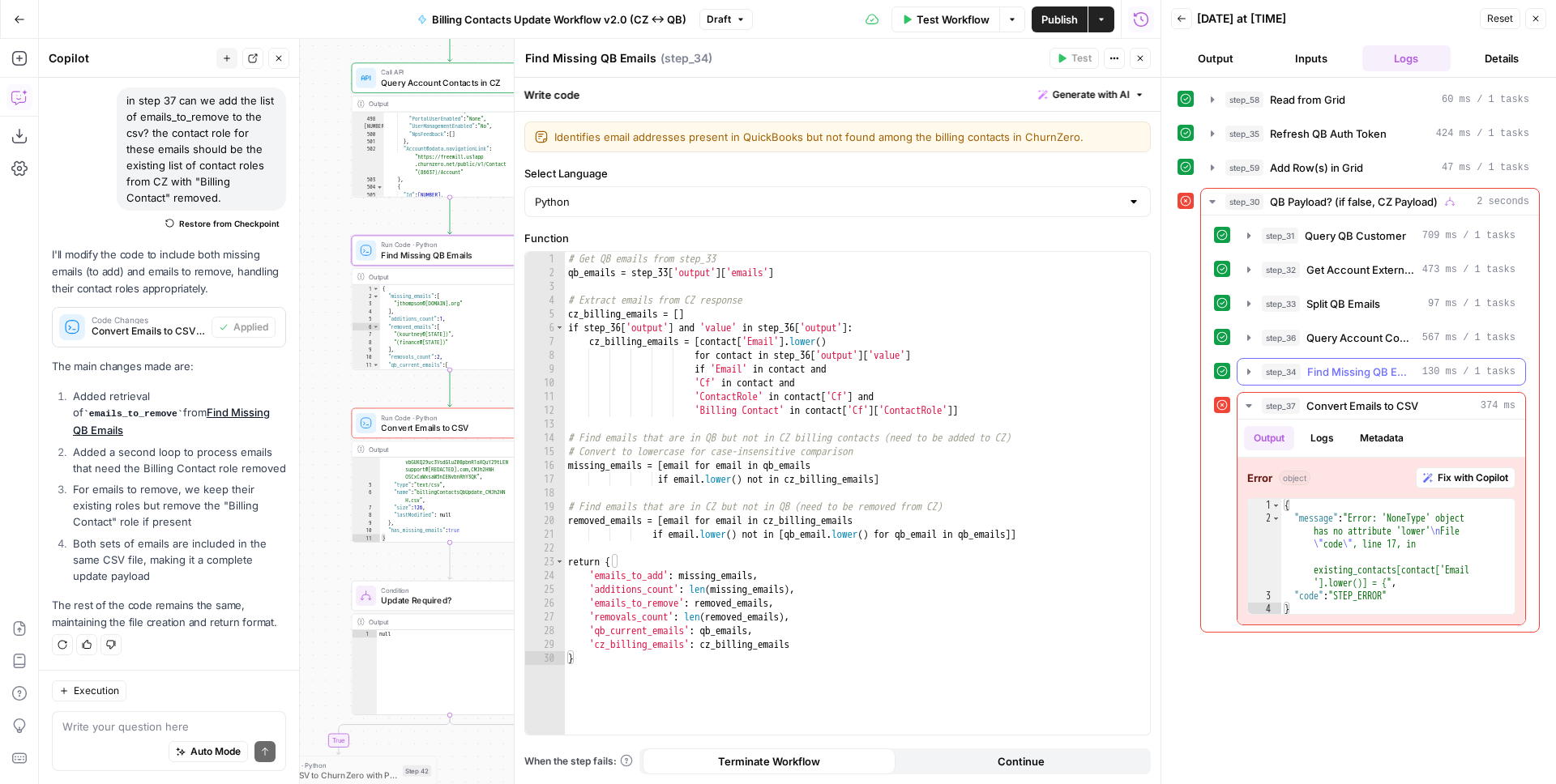 click 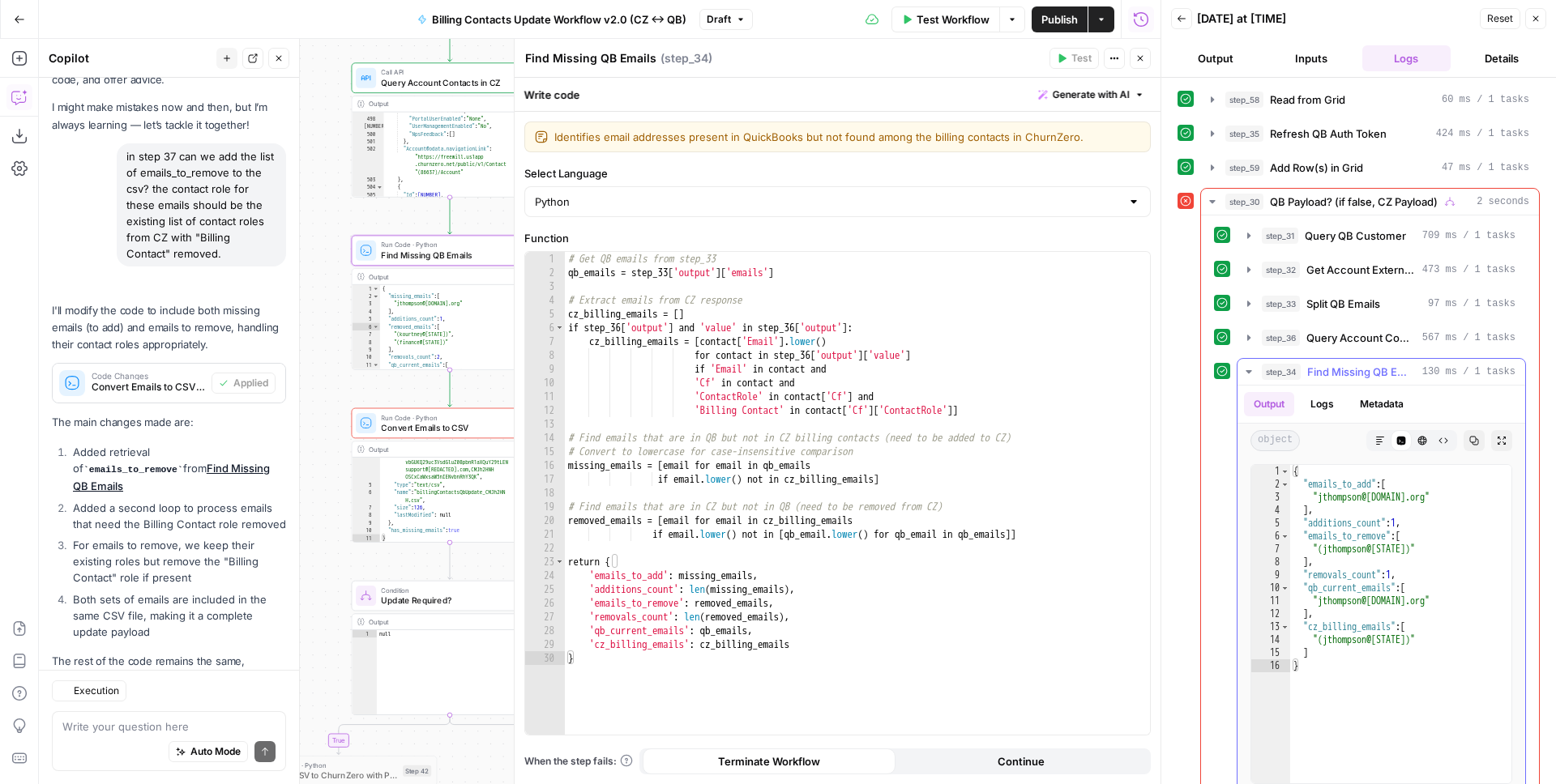 scroll, scrollTop: 137, scrollLeft: 0, axis: vertical 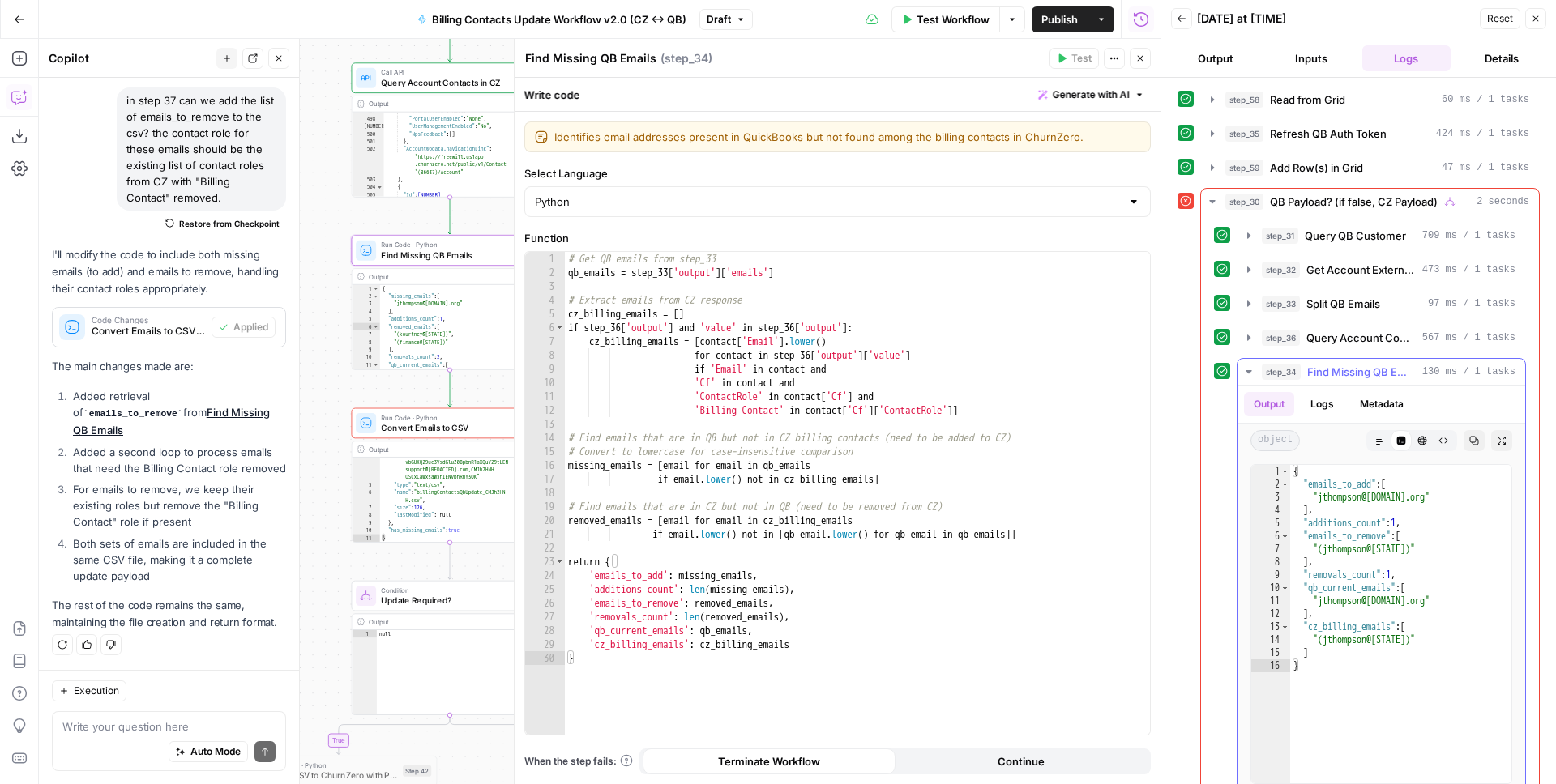 type on "**********" 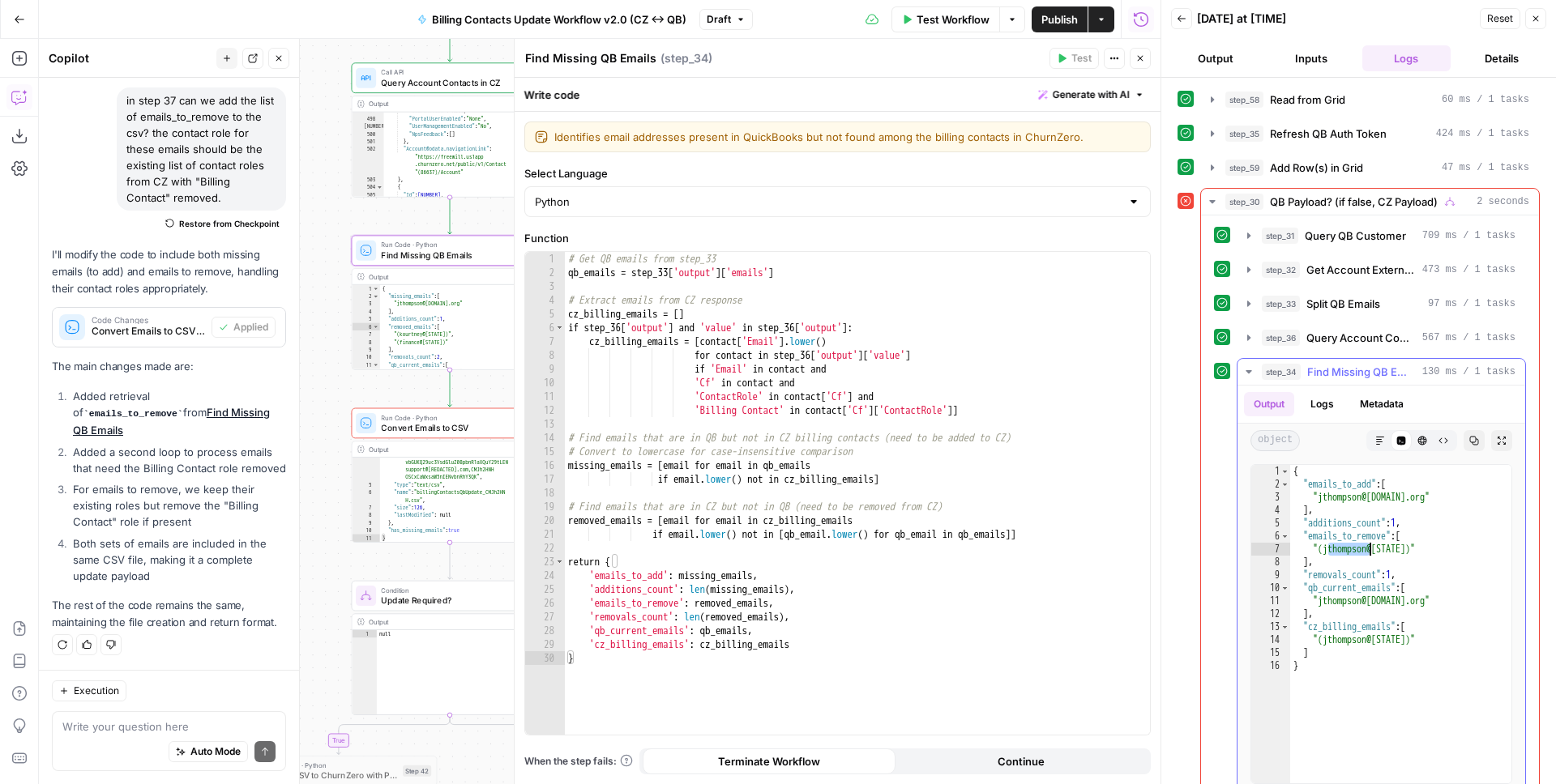 drag, startPoint x: 1327, startPoint y: 548, endPoint x: 1404, endPoint y: 546, distance: 77.02597 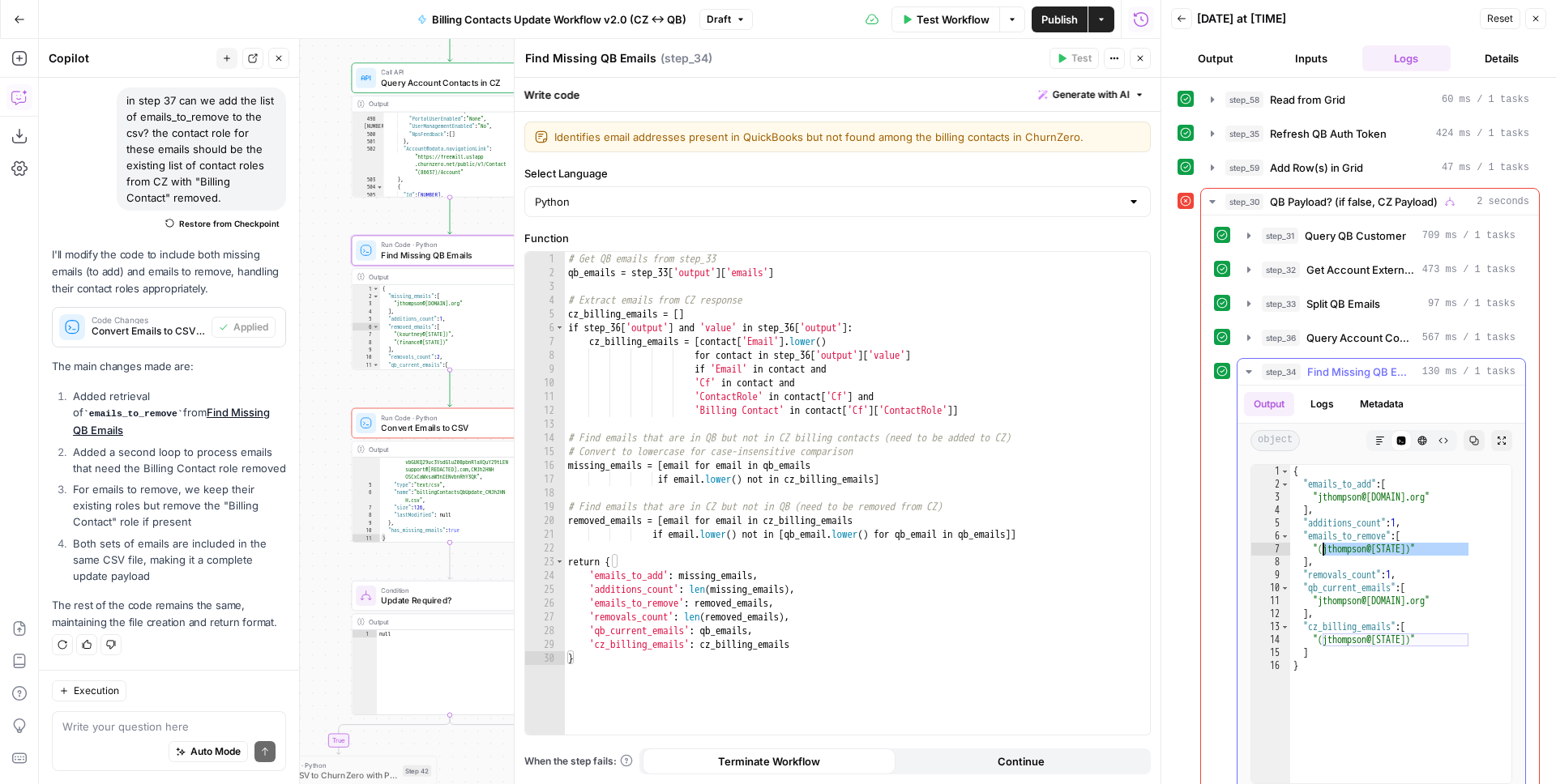drag, startPoint x: 1469, startPoint y: 549, endPoint x: 1324, endPoint y: 549, distance: 145 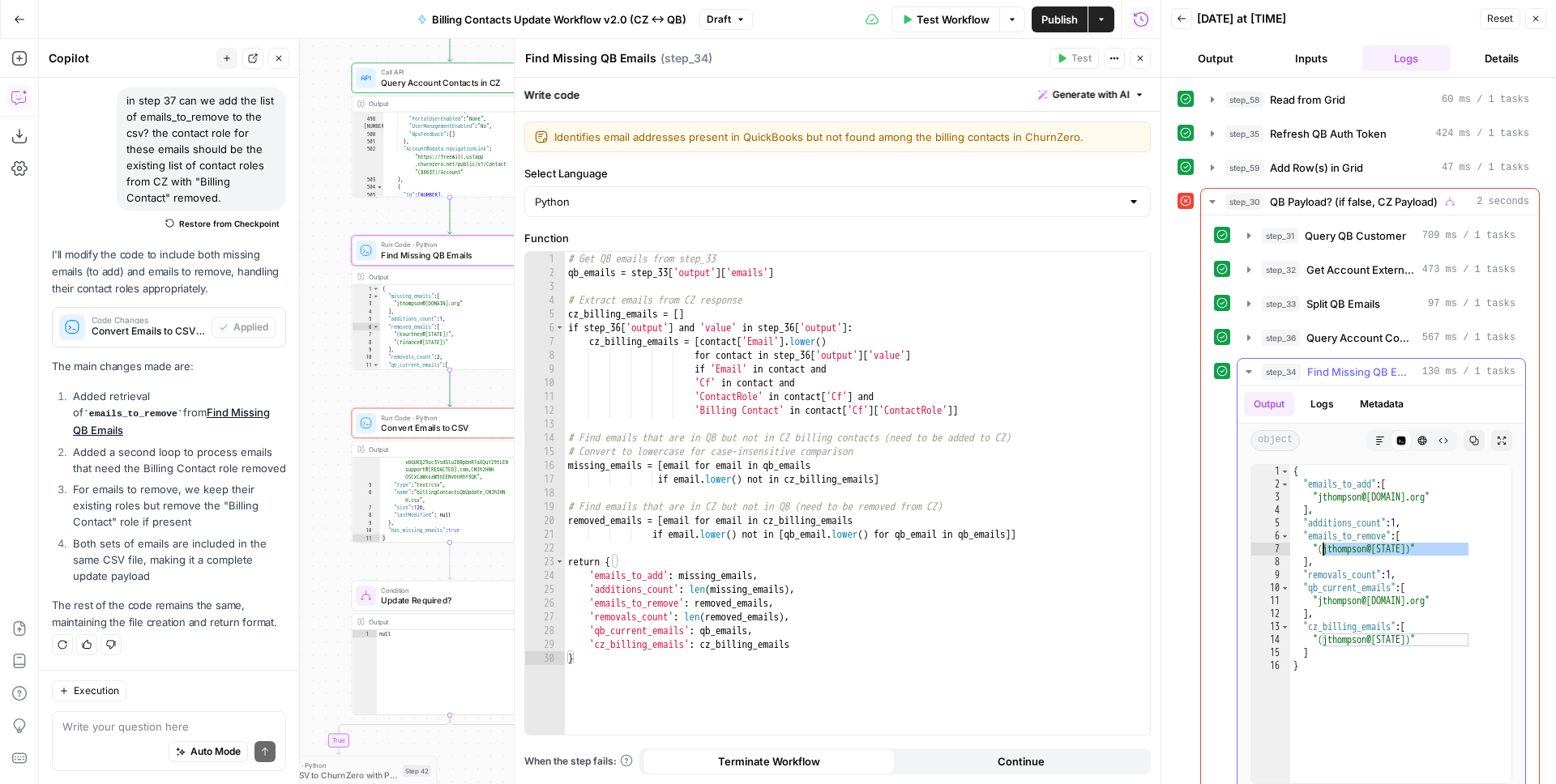 click on "{    "emails_to_add" :  [      "Consulting@intuit.com"    ] ,    "additions_count" :  1 ,    "emails_to_remove" :  [      "jthompson@collegefund.org"    ] ,    "removals_count" :  1 ,    "qb_current_emails" :  [      "Consulting@intuit.com"    ] ,    "cz_billing_emails" :  [      "jthompson@collegefund.org"    ] }" at bounding box center [1400, 637] 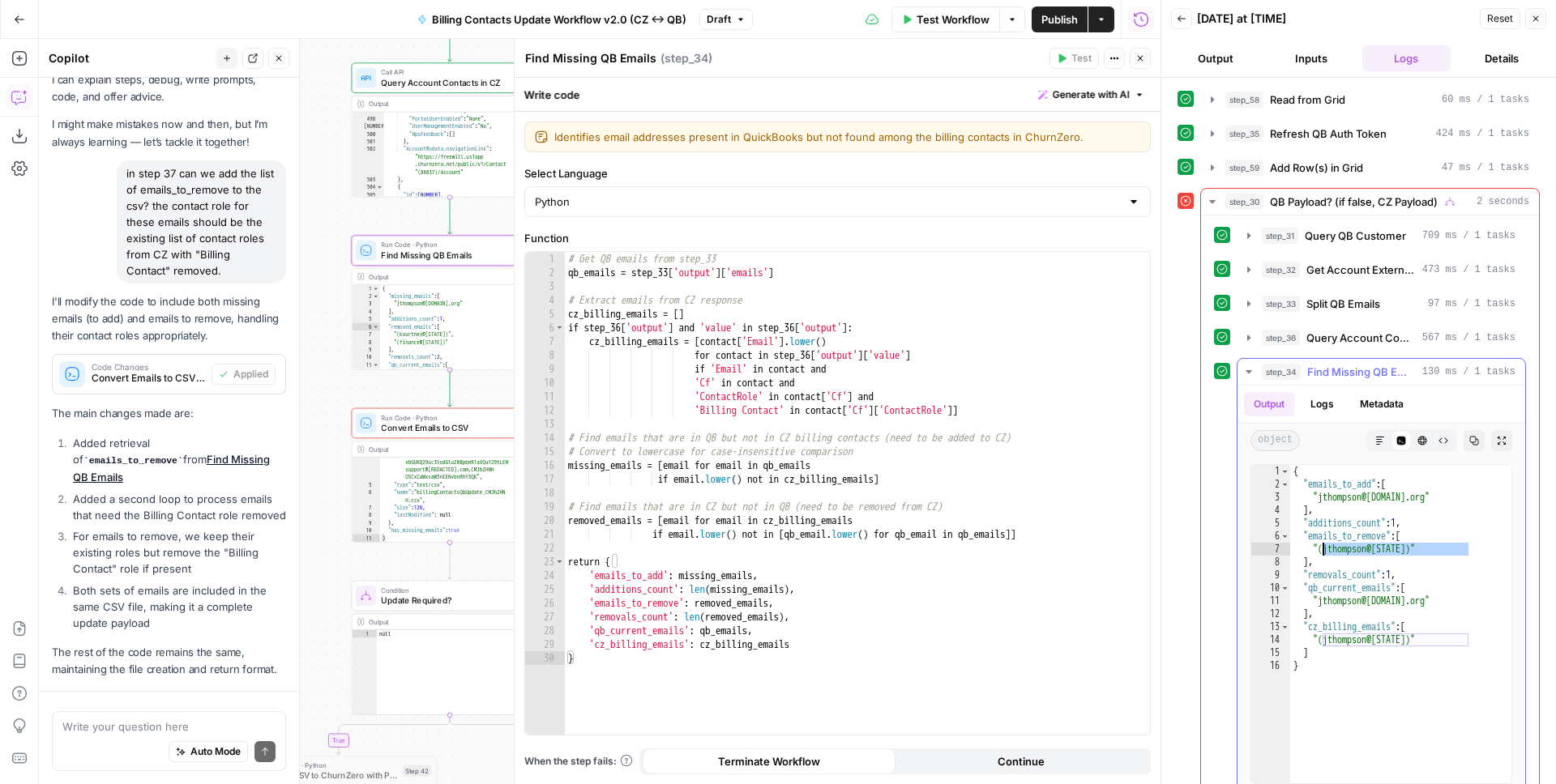scroll, scrollTop: 137, scrollLeft: 0, axis: vertical 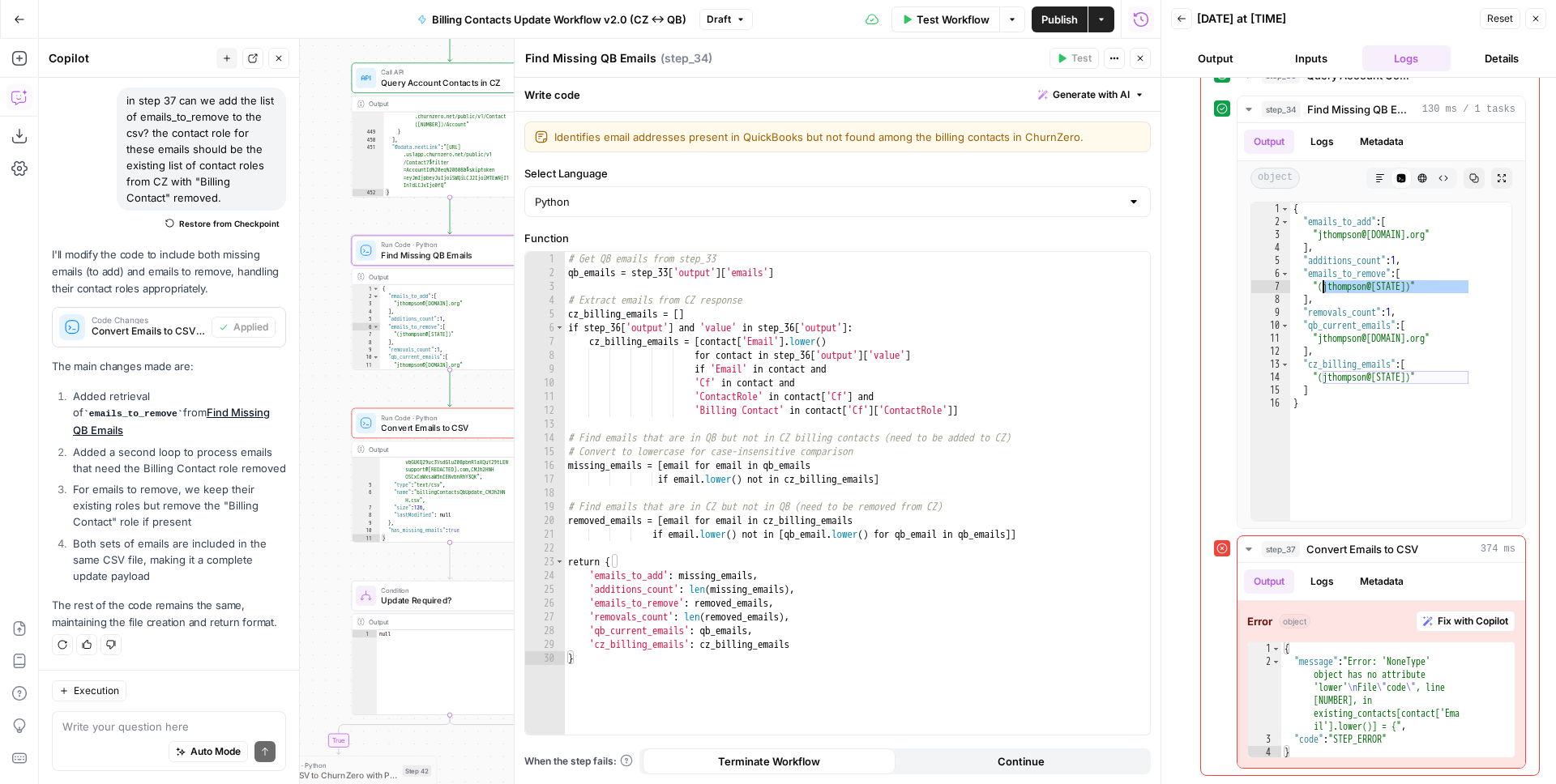 click on "Close" at bounding box center (1140, 58) 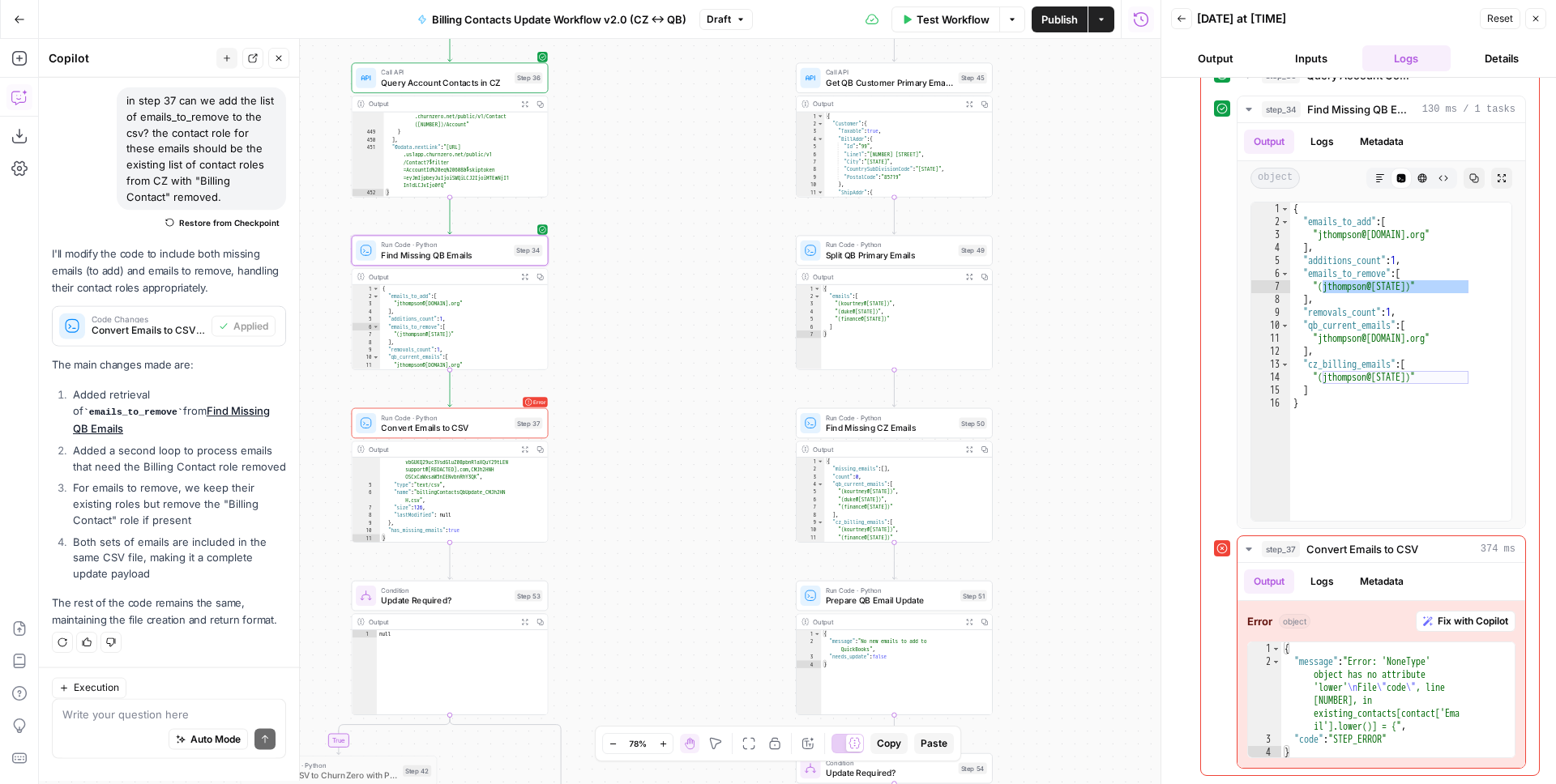 scroll, scrollTop: 137, scrollLeft: 0, axis: vertical 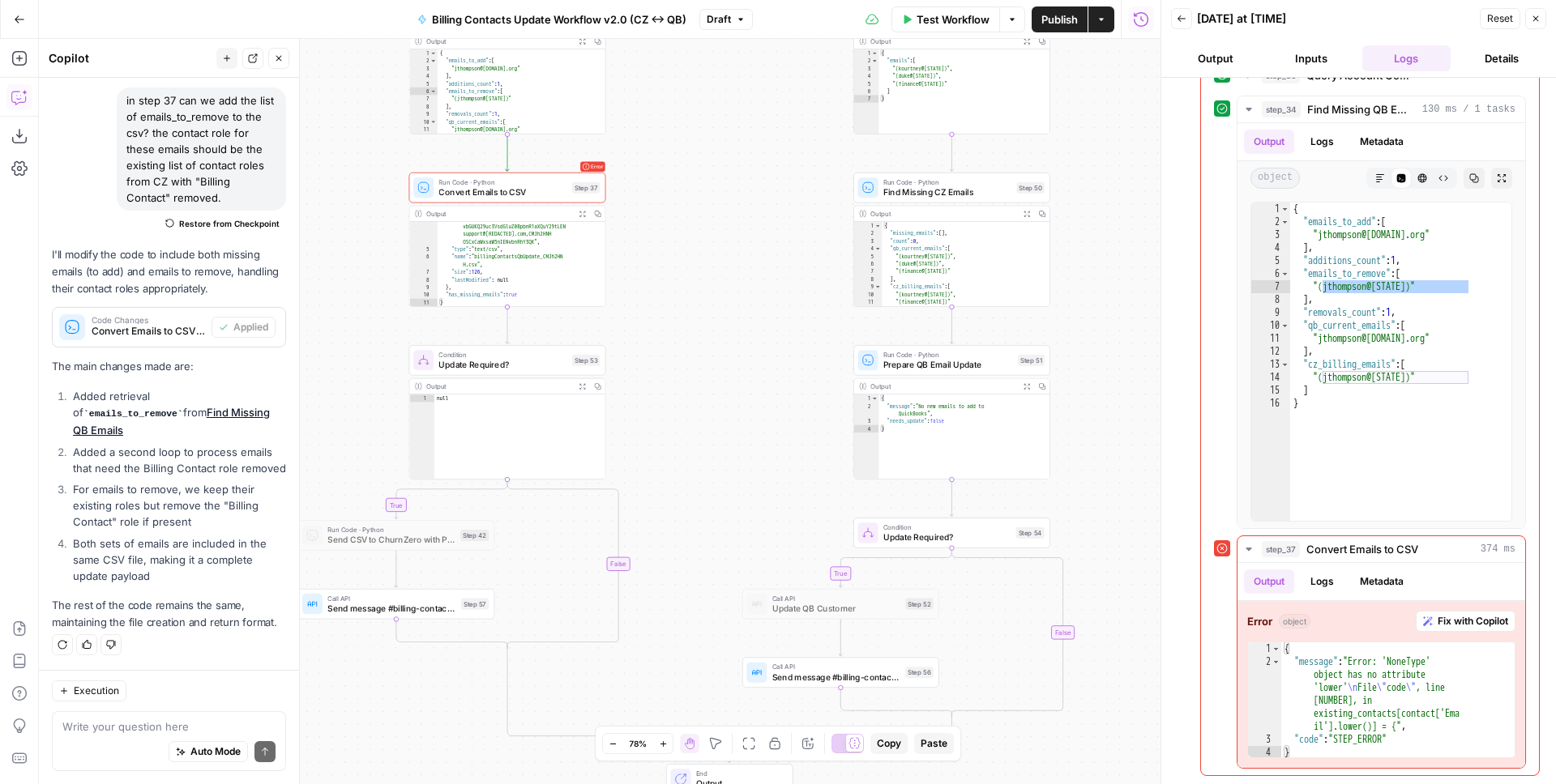 drag, startPoint x: 676, startPoint y: 432, endPoint x: 767, endPoint y: 545, distance: 145.08618 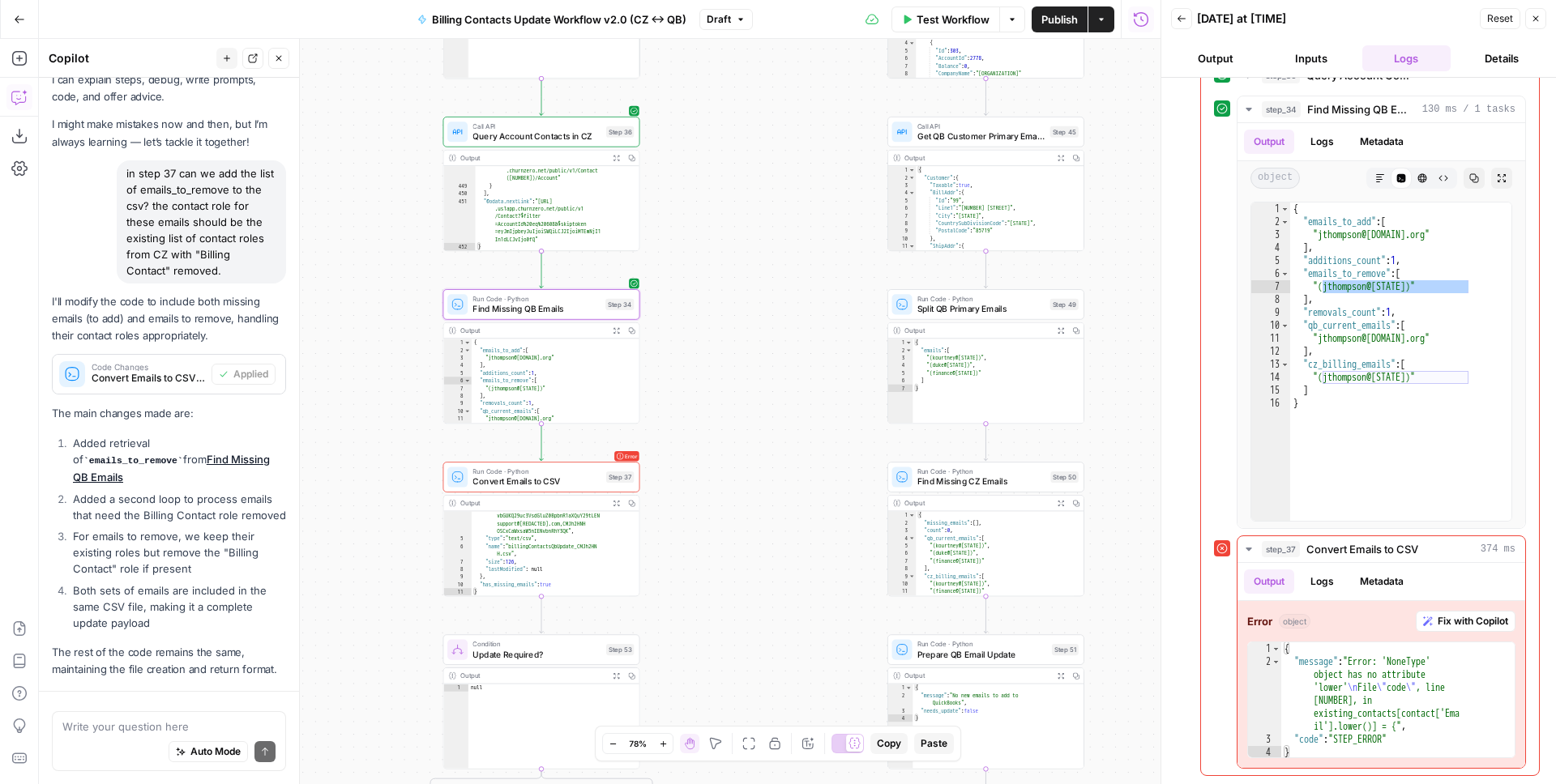 scroll, scrollTop: 137, scrollLeft: 0, axis: vertical 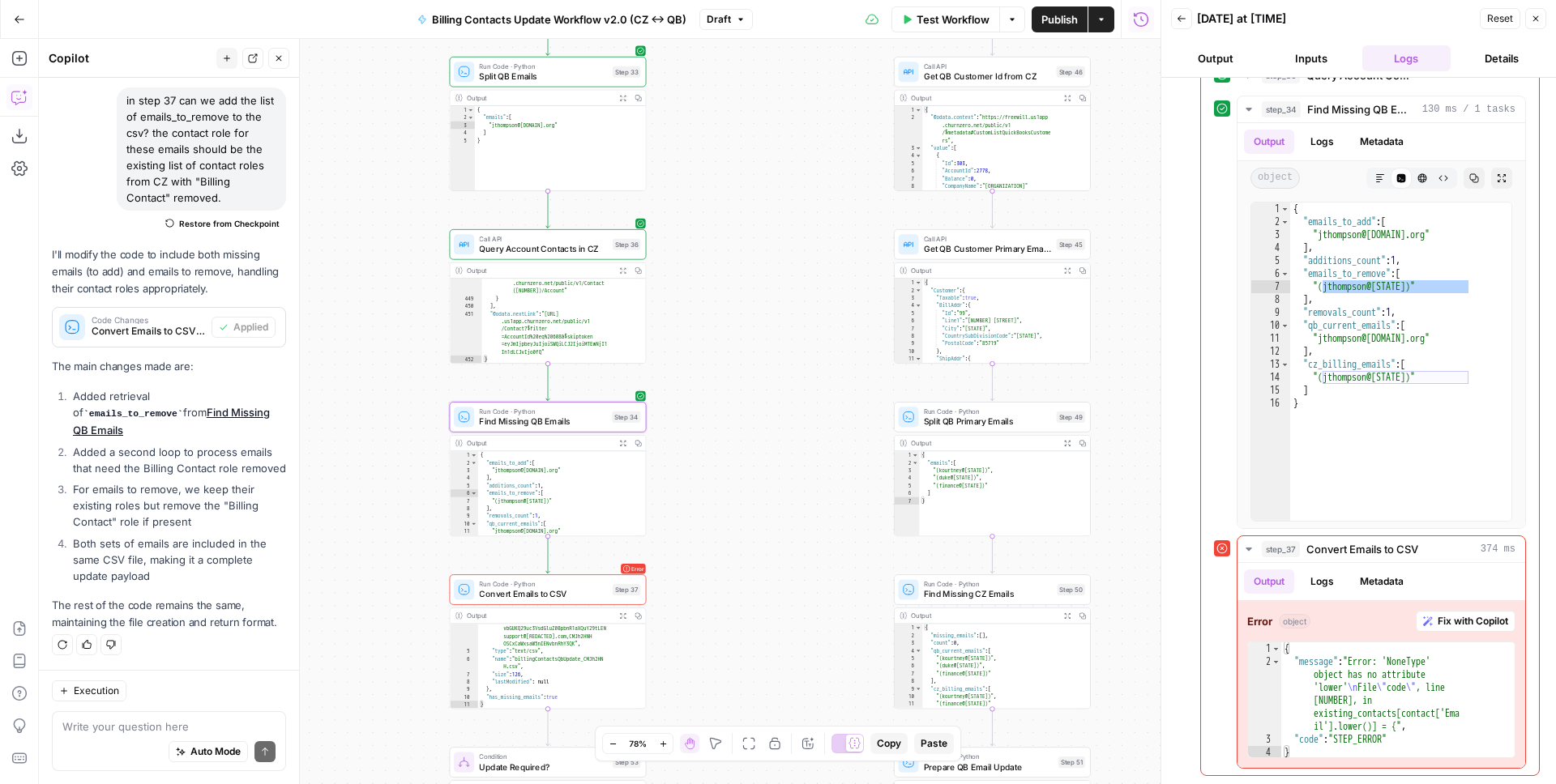 drag, startPoint x: 720, startPoint y: 219, endPoint x: 726, endPoint y: 435, distance: 216.0833 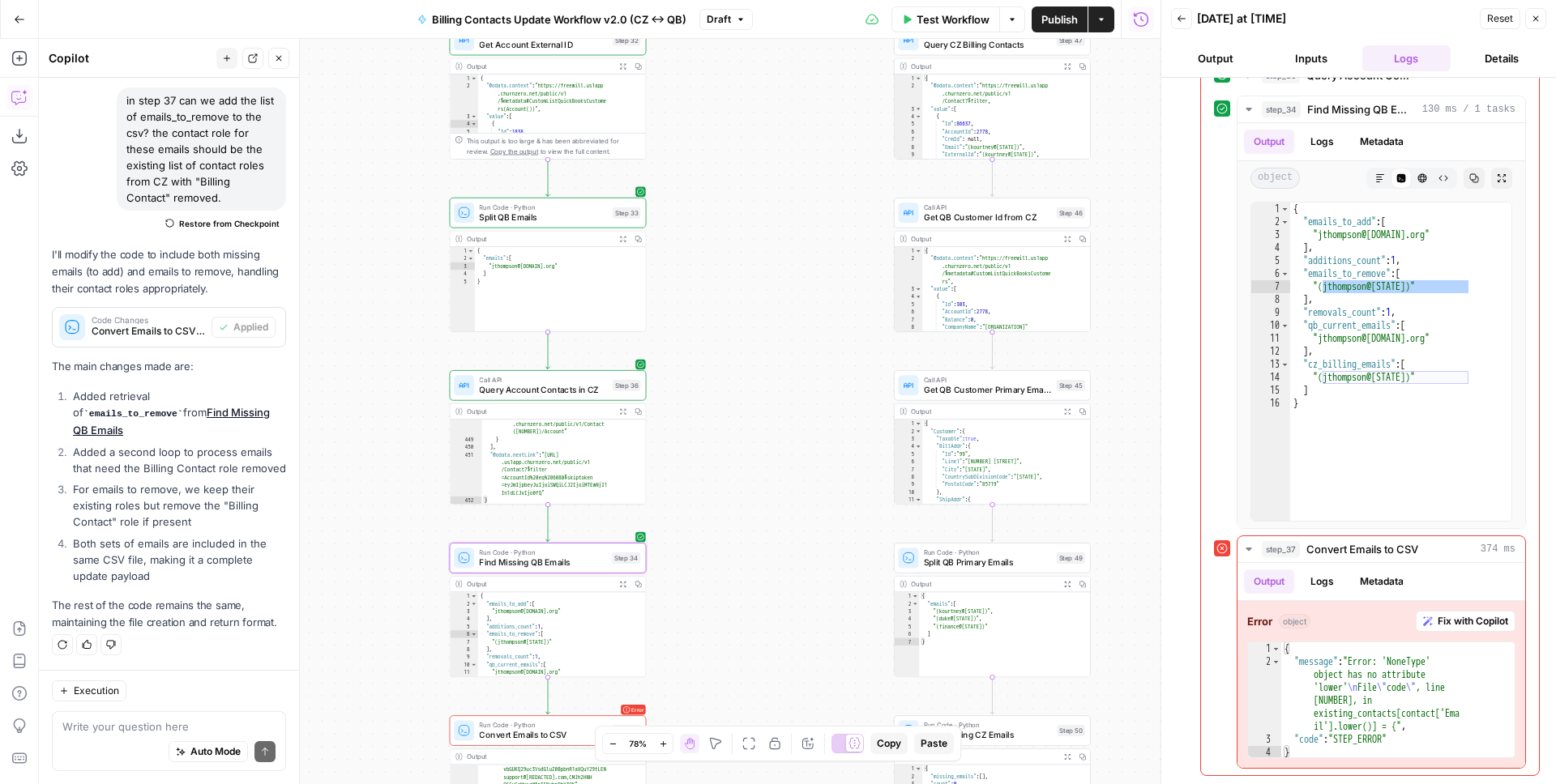 drag, startPoint x: 731, startPoint y: 250, endPoint x: 738, endPoint y: 414, distance: 164.1493 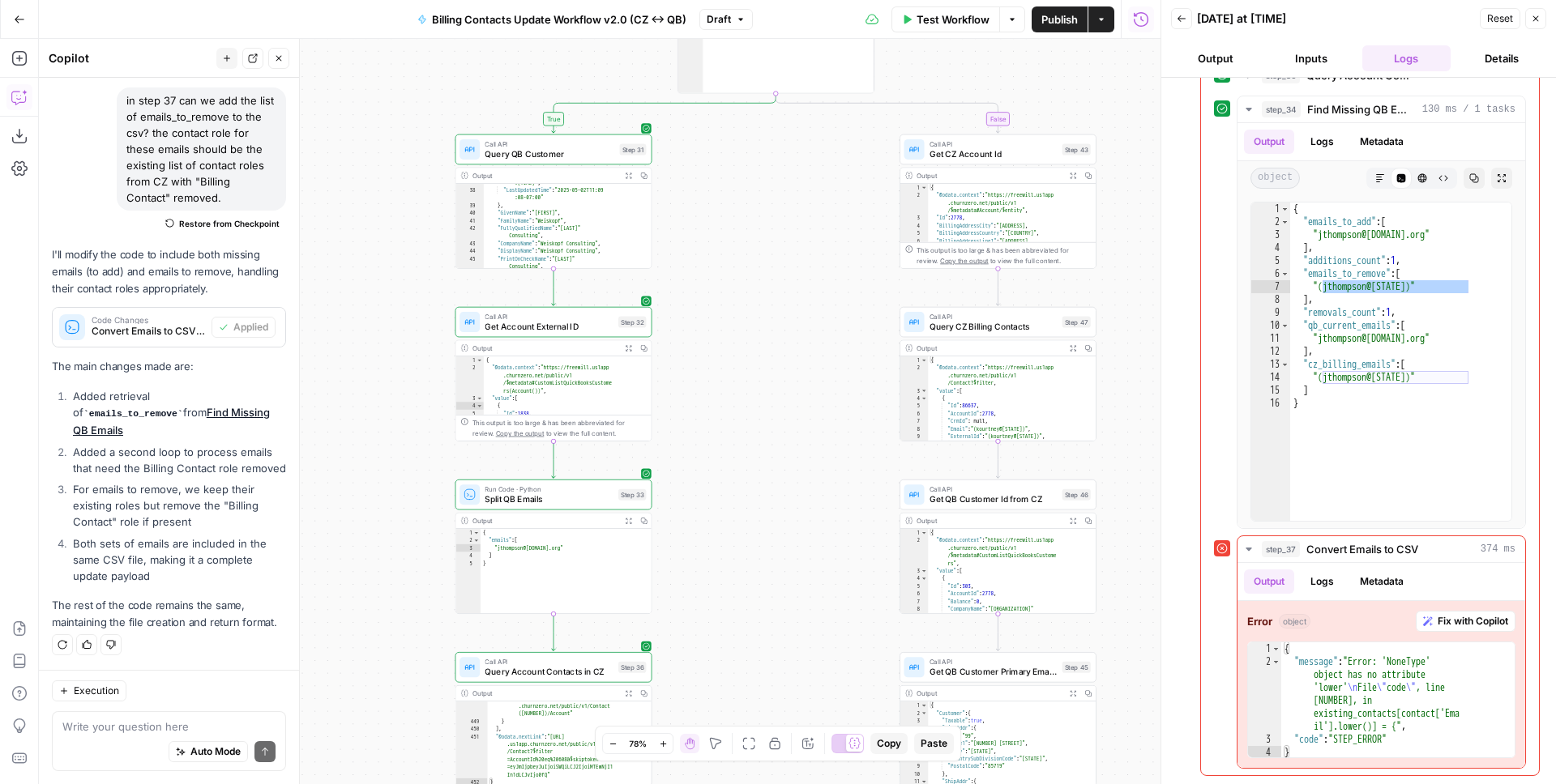 drag, startPoint x: 731, startPoint y: 249, endPoint x: 726, endPoint y: 410, distance: 161.07762 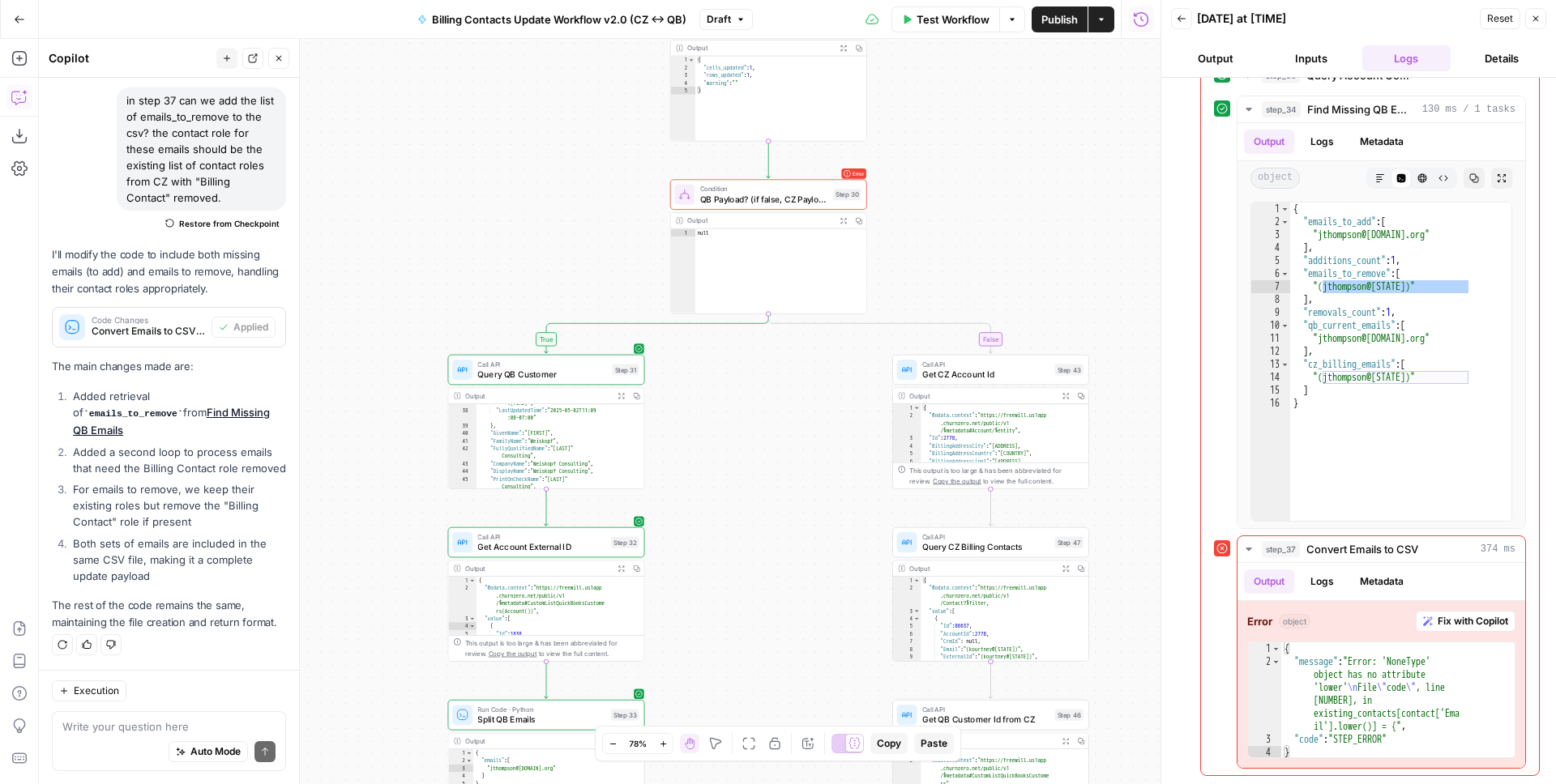 drag, startPoint x: 719, startPoint y: 268, endPoint x: 731, endPoint y: 413, distance: 145.4957 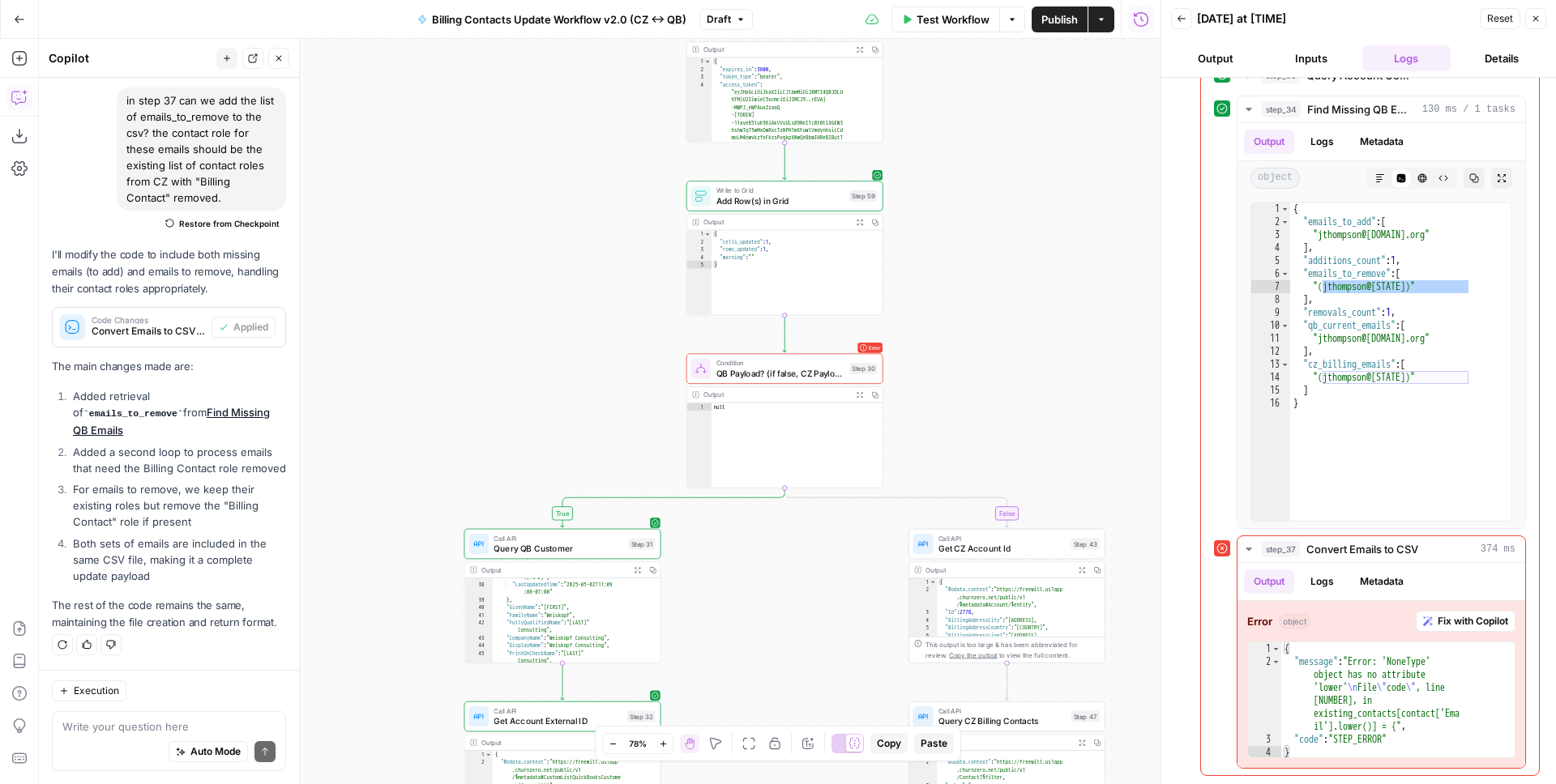 drag, startPoint x: 885, startPoint y: 219, endPoint x: 901, endPoint y: 390, distance: 171.7469 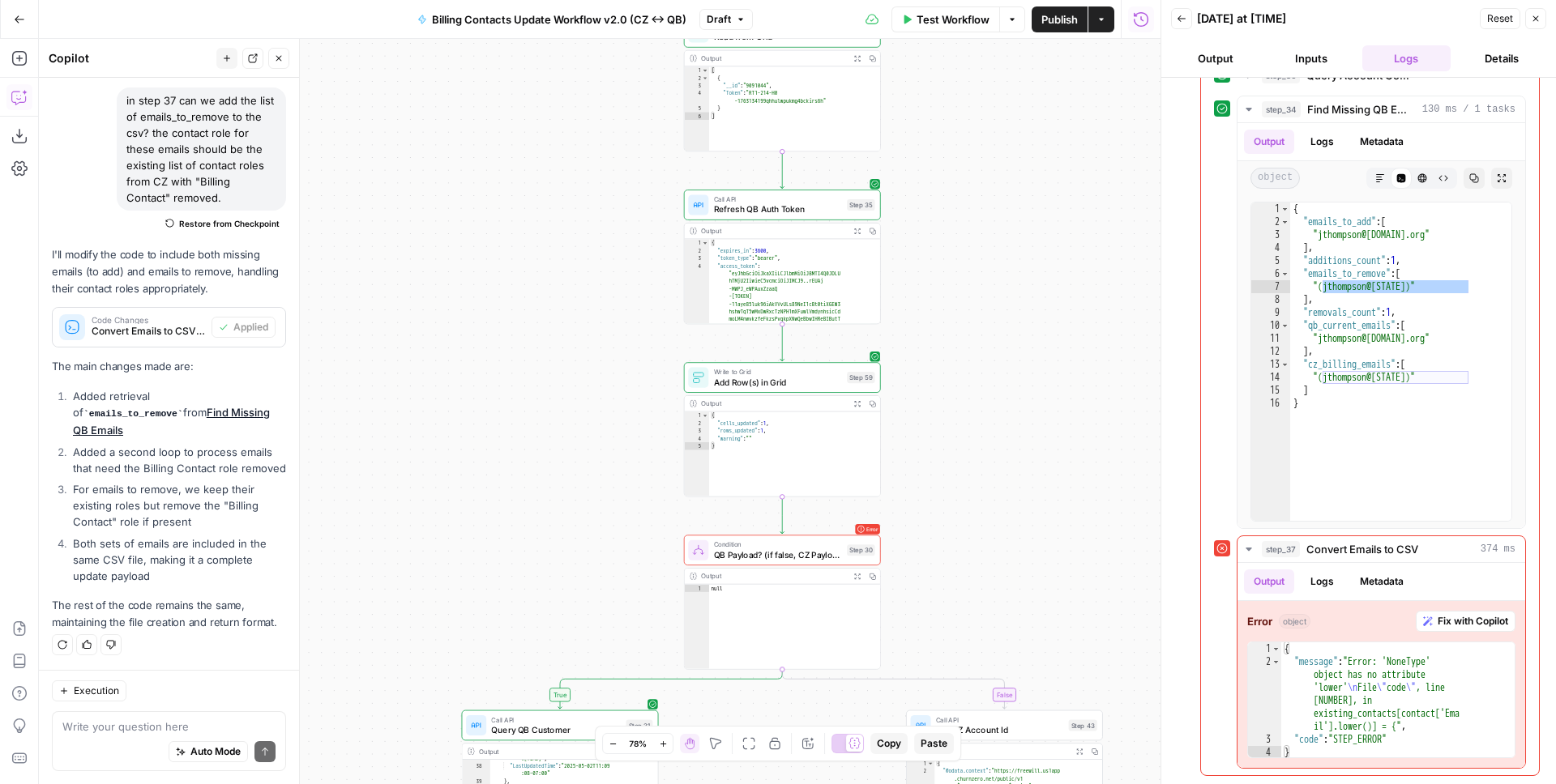 drag, startPoint x: 913, startPoint y: 232, endPoint x: 910, endPoint y: 413, distance: 181.0249 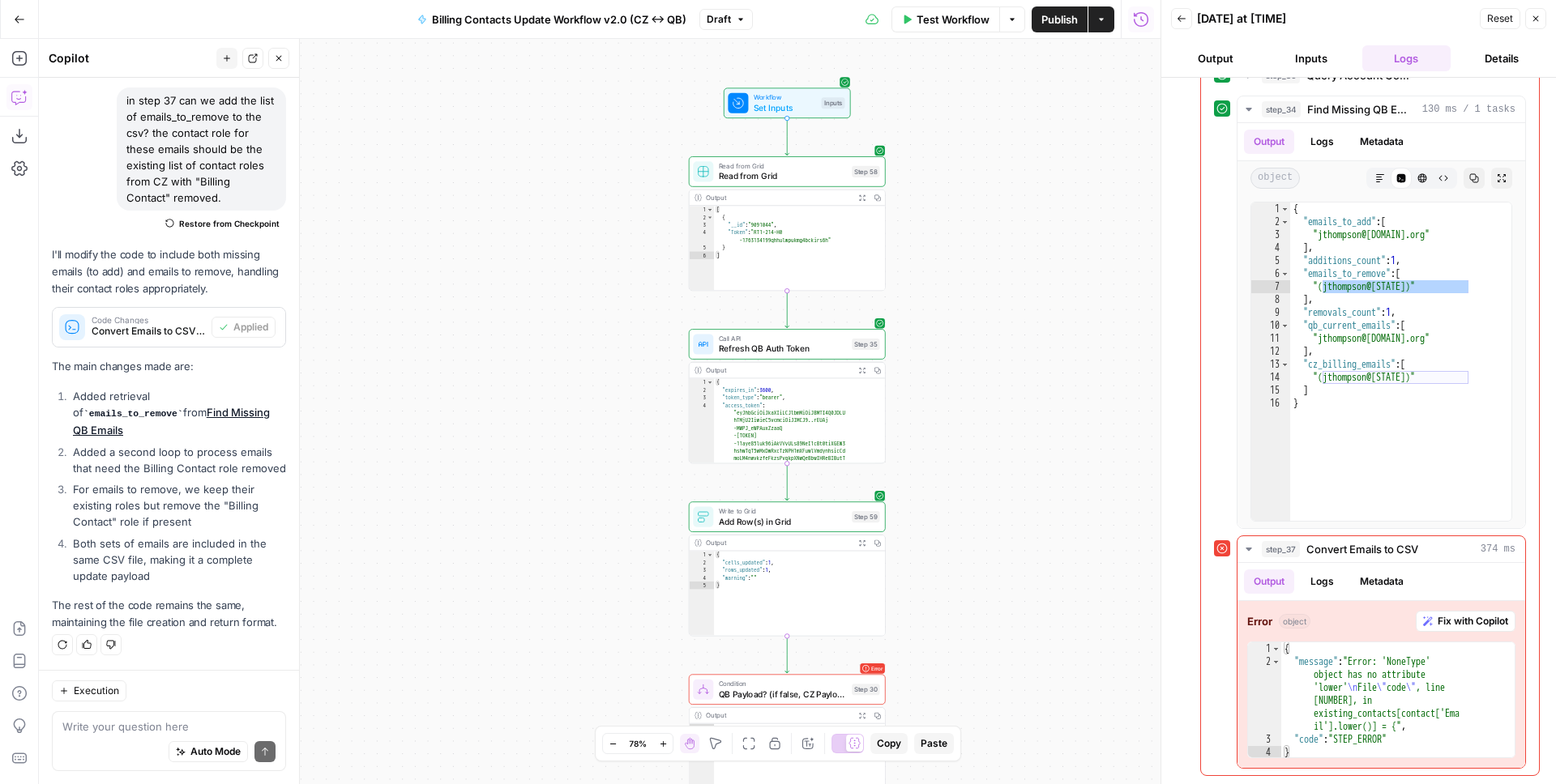 drag, startPoint x: 911, startPoint y: 190, endPoint x: 910, endPoint y: 395, distance: 205.00244 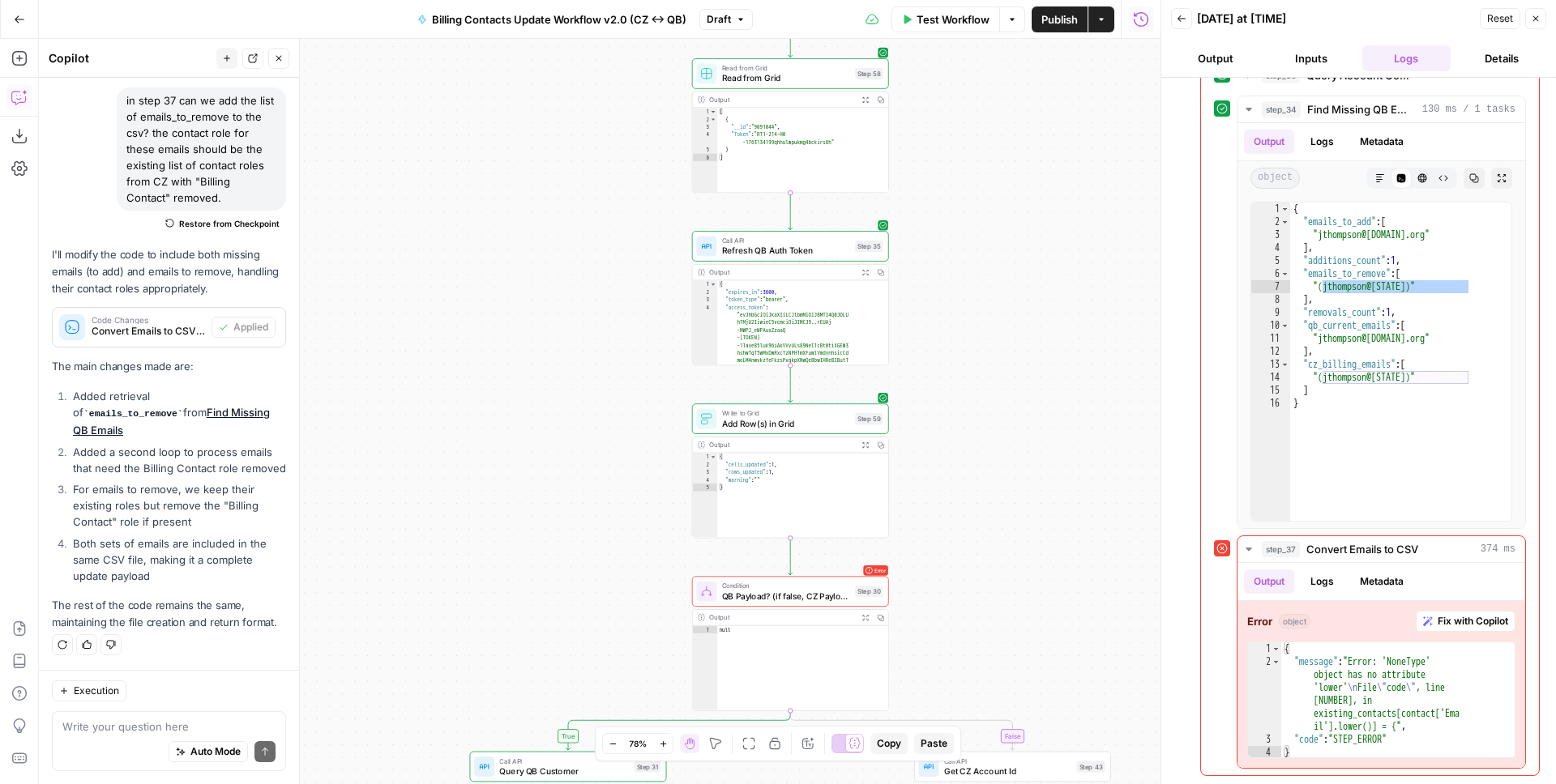 drag, startPoint x: 914, startPoint y: 384, endPoint x: 906, endPoint y: 21, distance: 363.0881 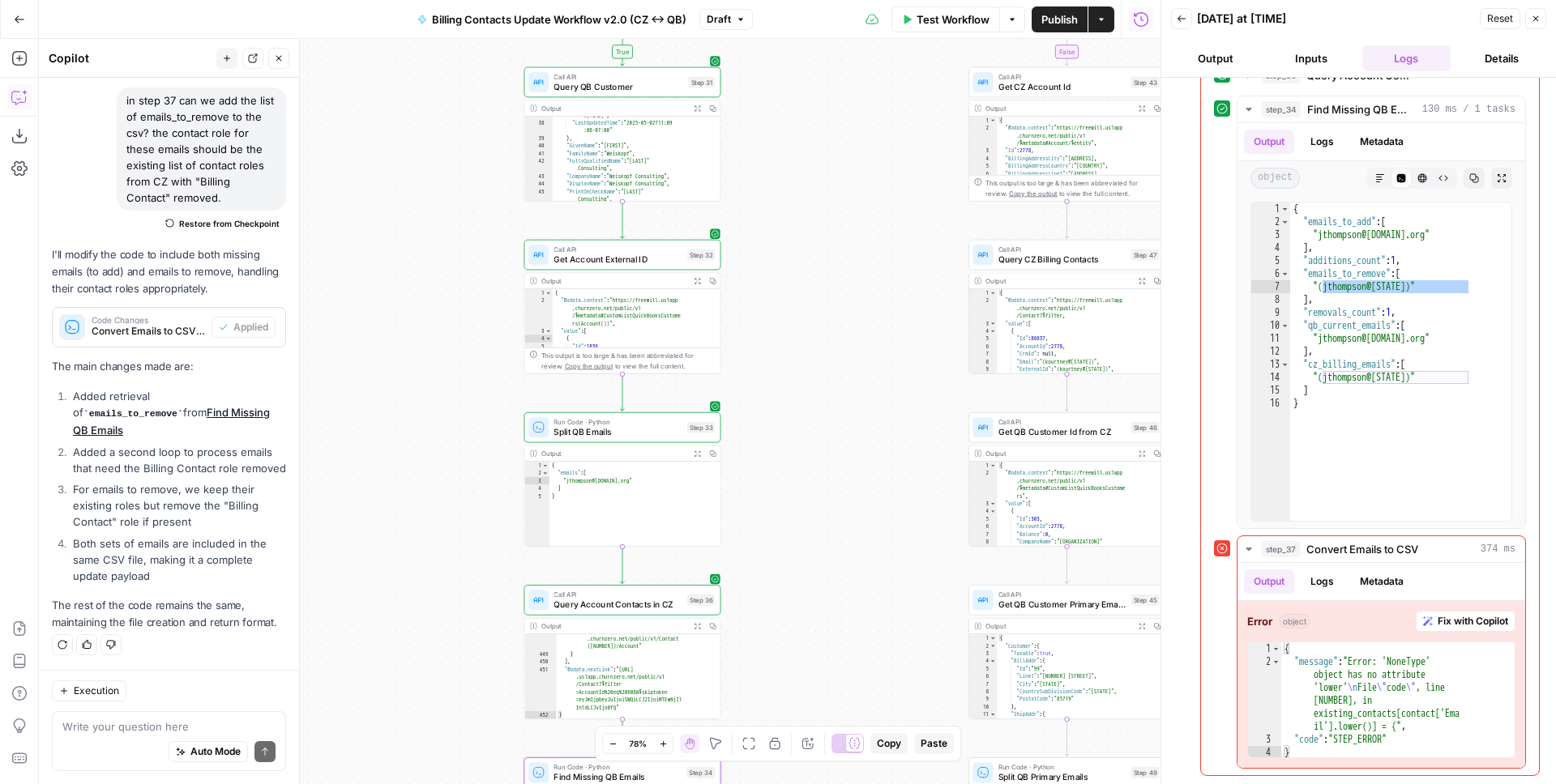 drag, startPoint x: 810, startPoint y: 648, endPoint x: 871, endPoint y: 101, distance: 550.3908 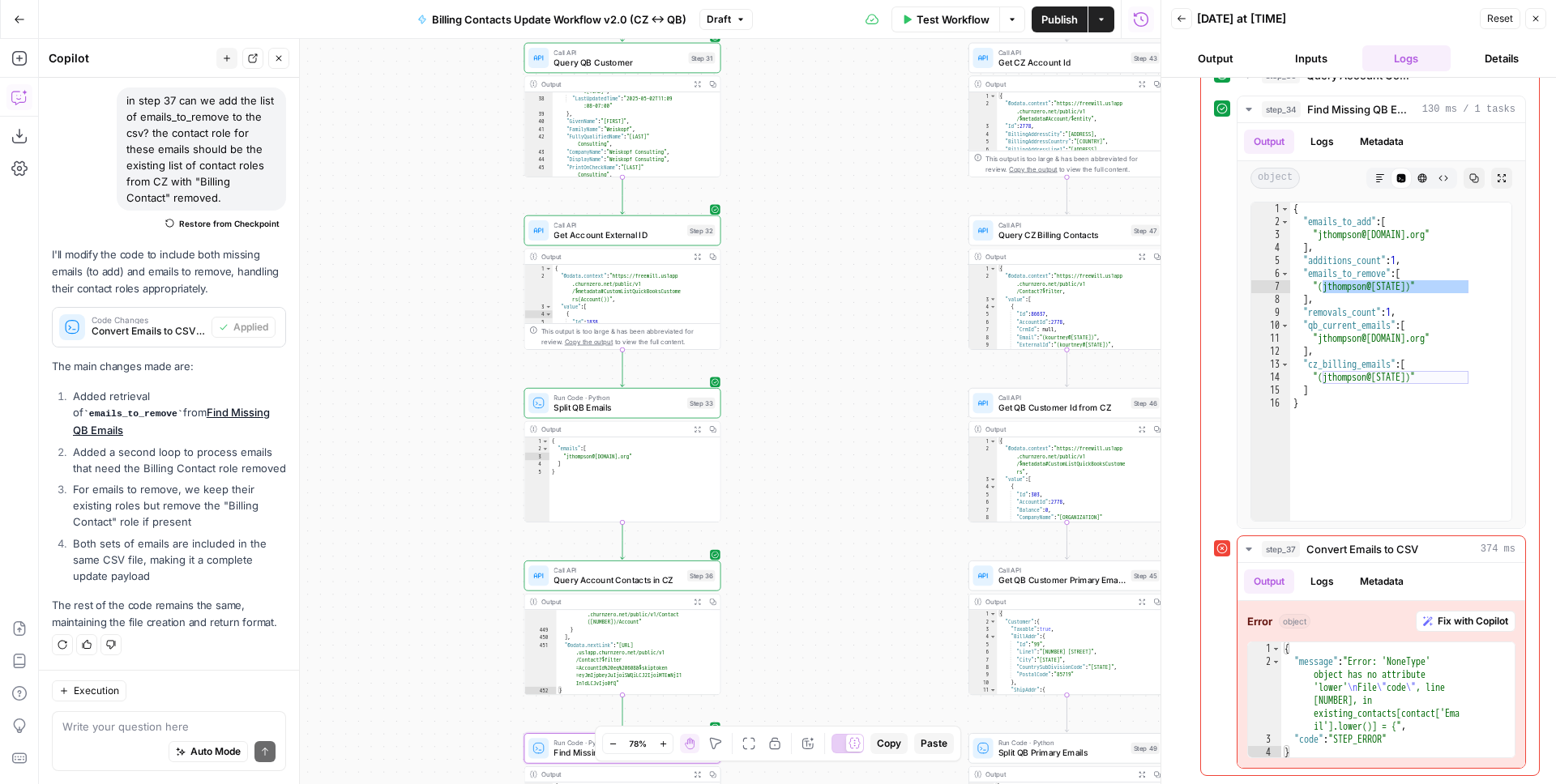drag, startPoint x: 791, startPoint y: 424, endPoint x: 791, endPoint y: 403, distance: 21 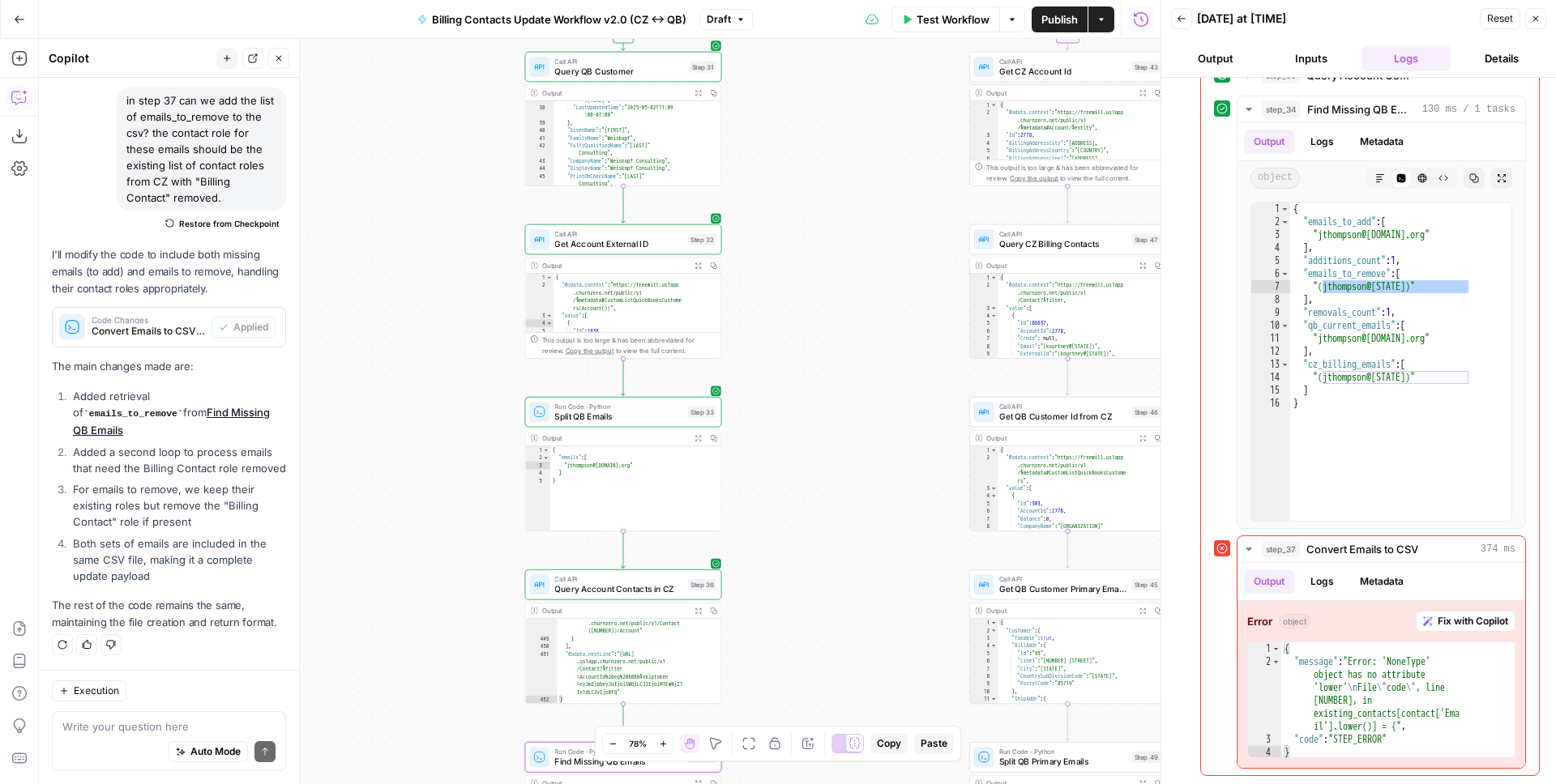 drag, startPoint x: 761, startPoint y: 348, endPoint x: 736, endPoint y: 600, distance: 253.237 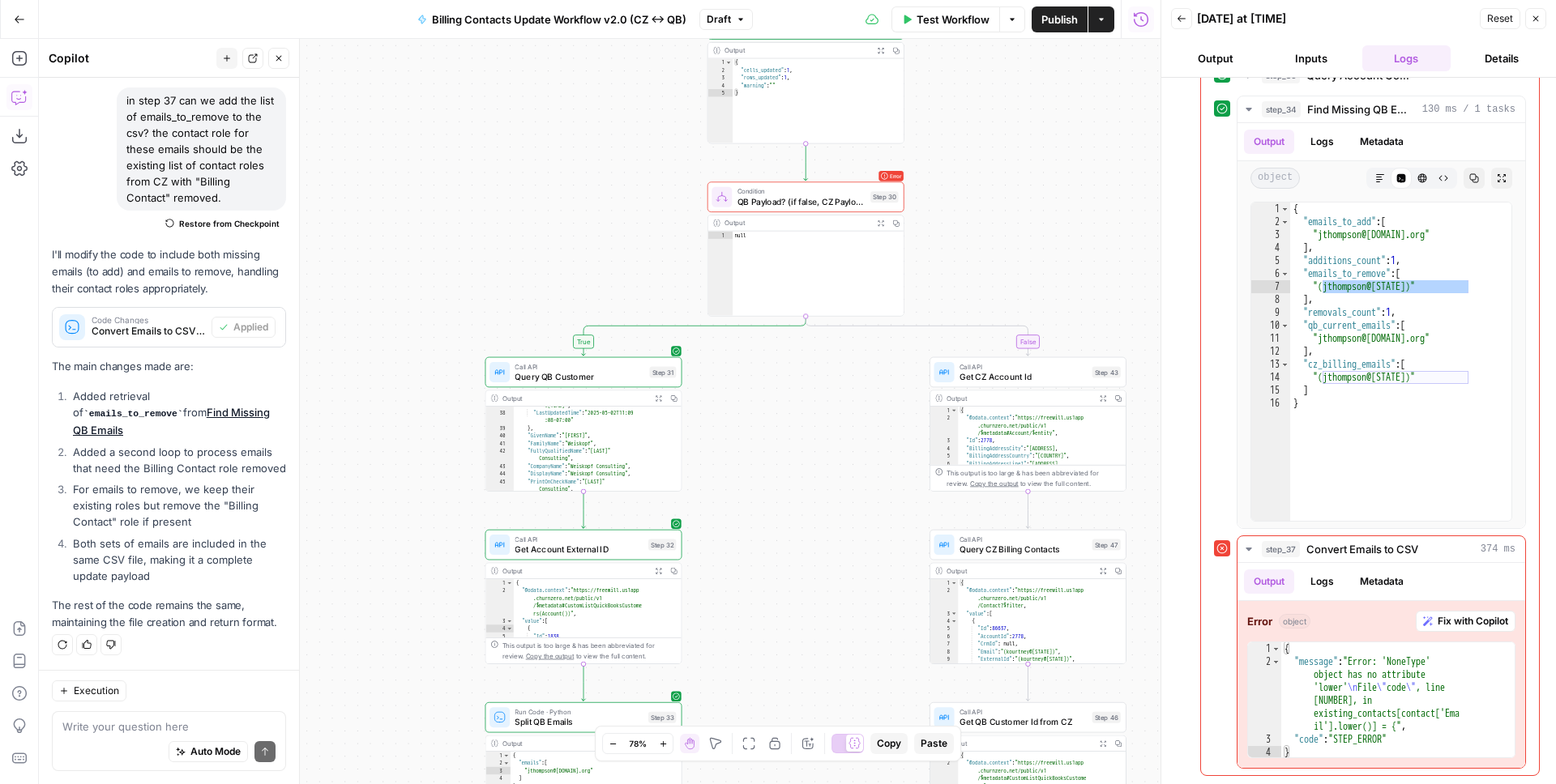 drag, startPoint x: 969, startPoint y: 207, endPoint x: 914, endPoint y: 393, distance: 193.96134 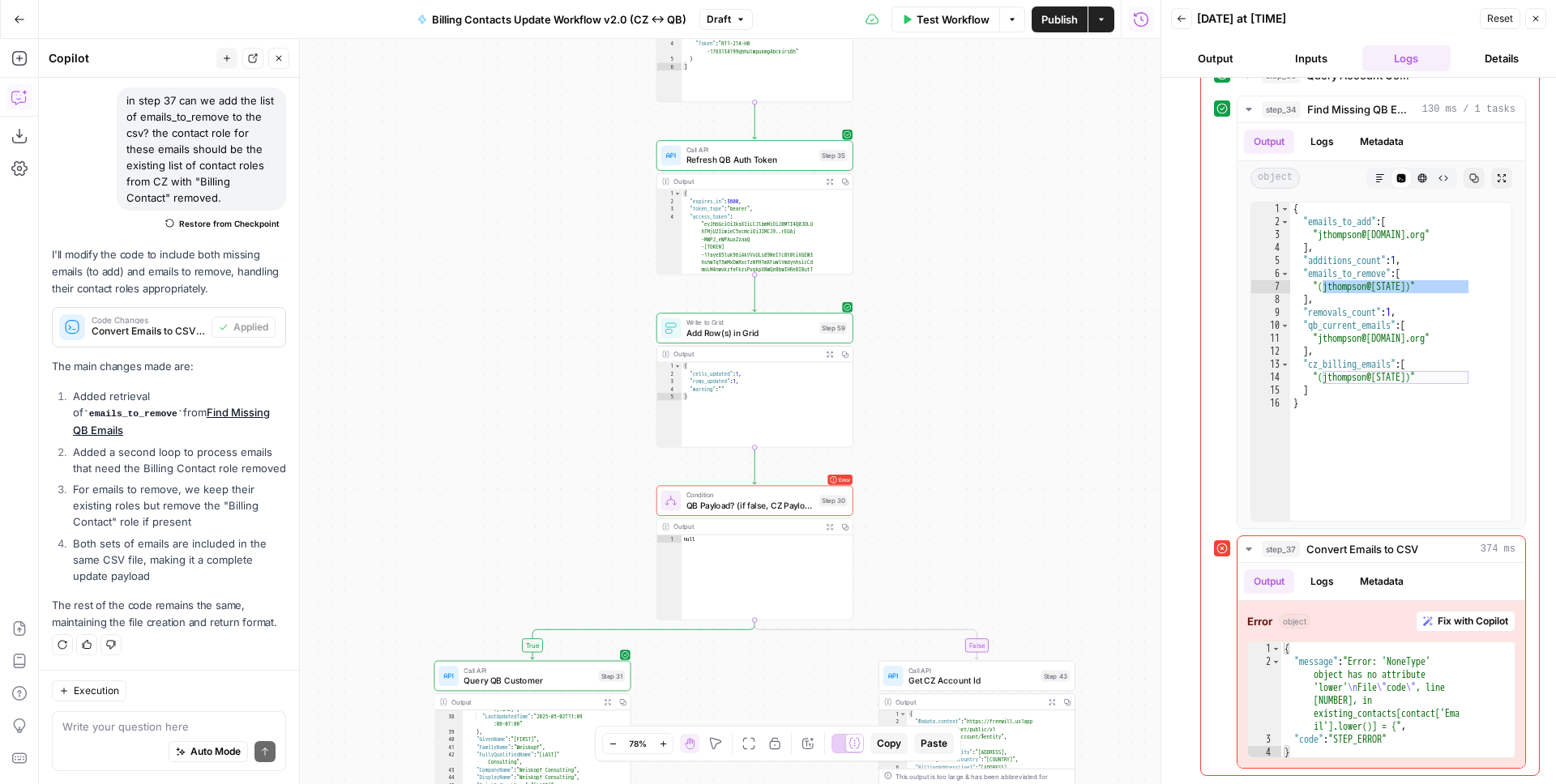 drag, startPoint x: 896, startPoint y: 257, endPoint x: 885, endPoint y: 433, distance: 176.34341 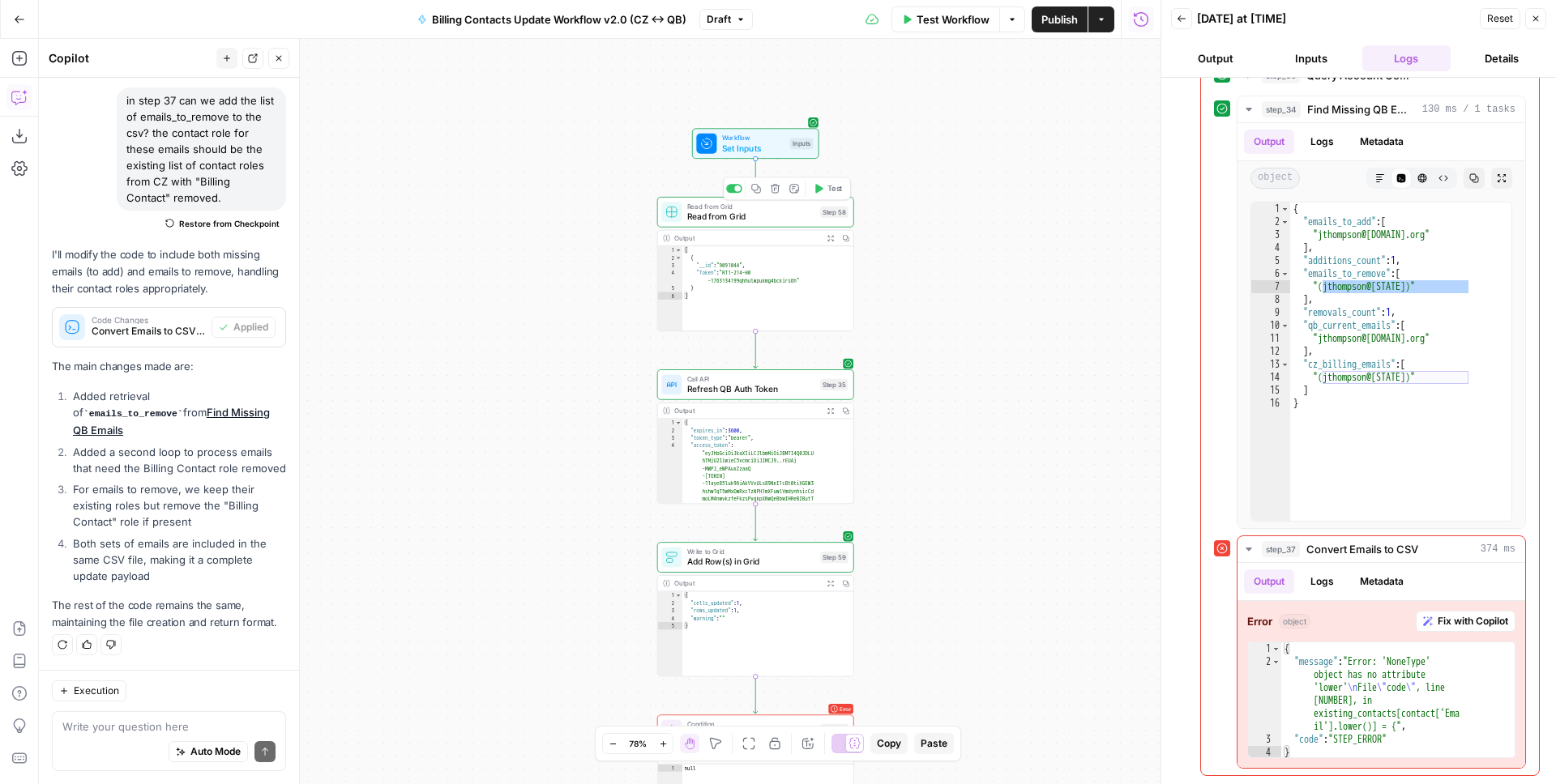 click at bounding box center [734, 188] 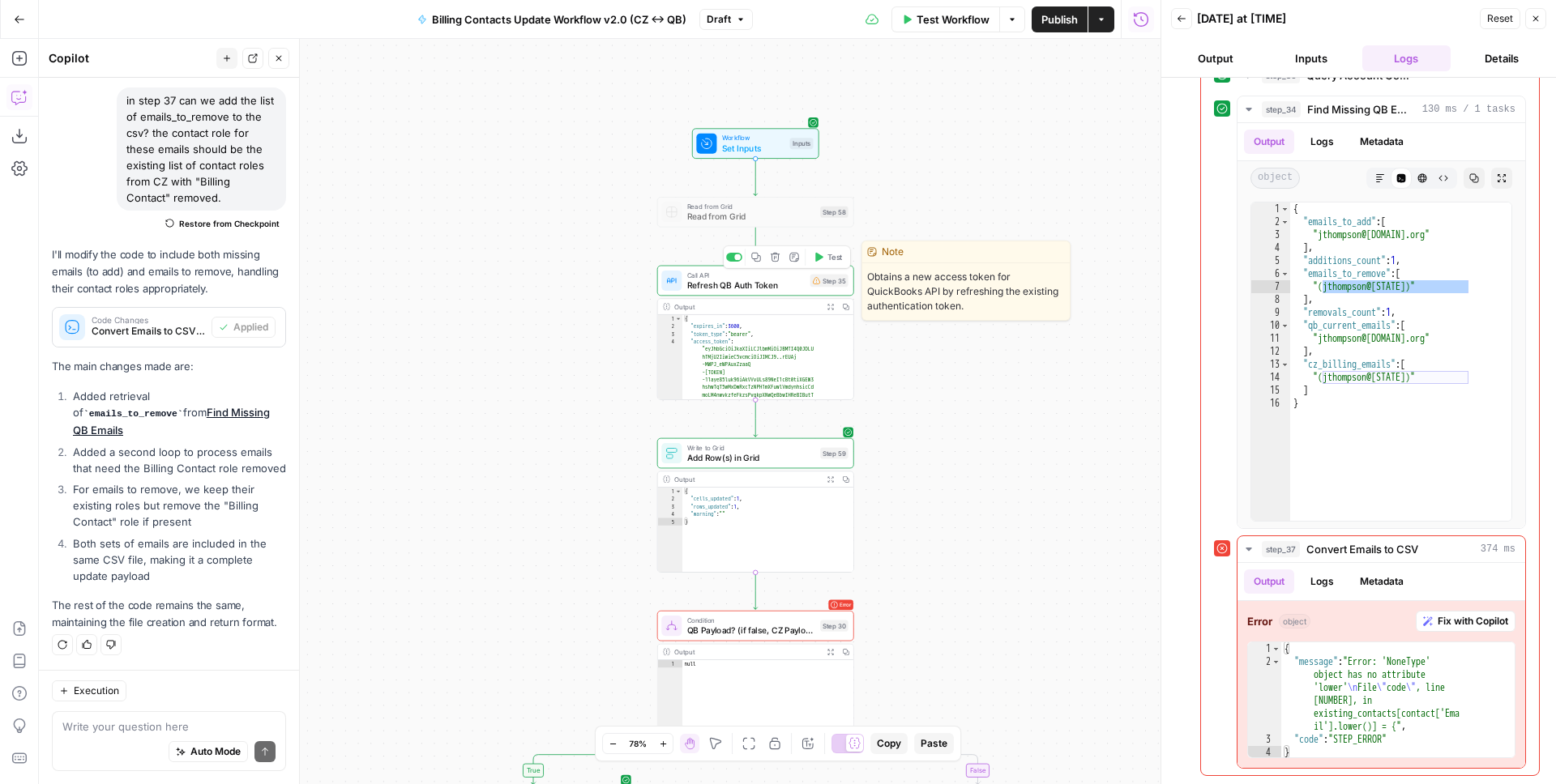 click at bounding box center (734, 257) 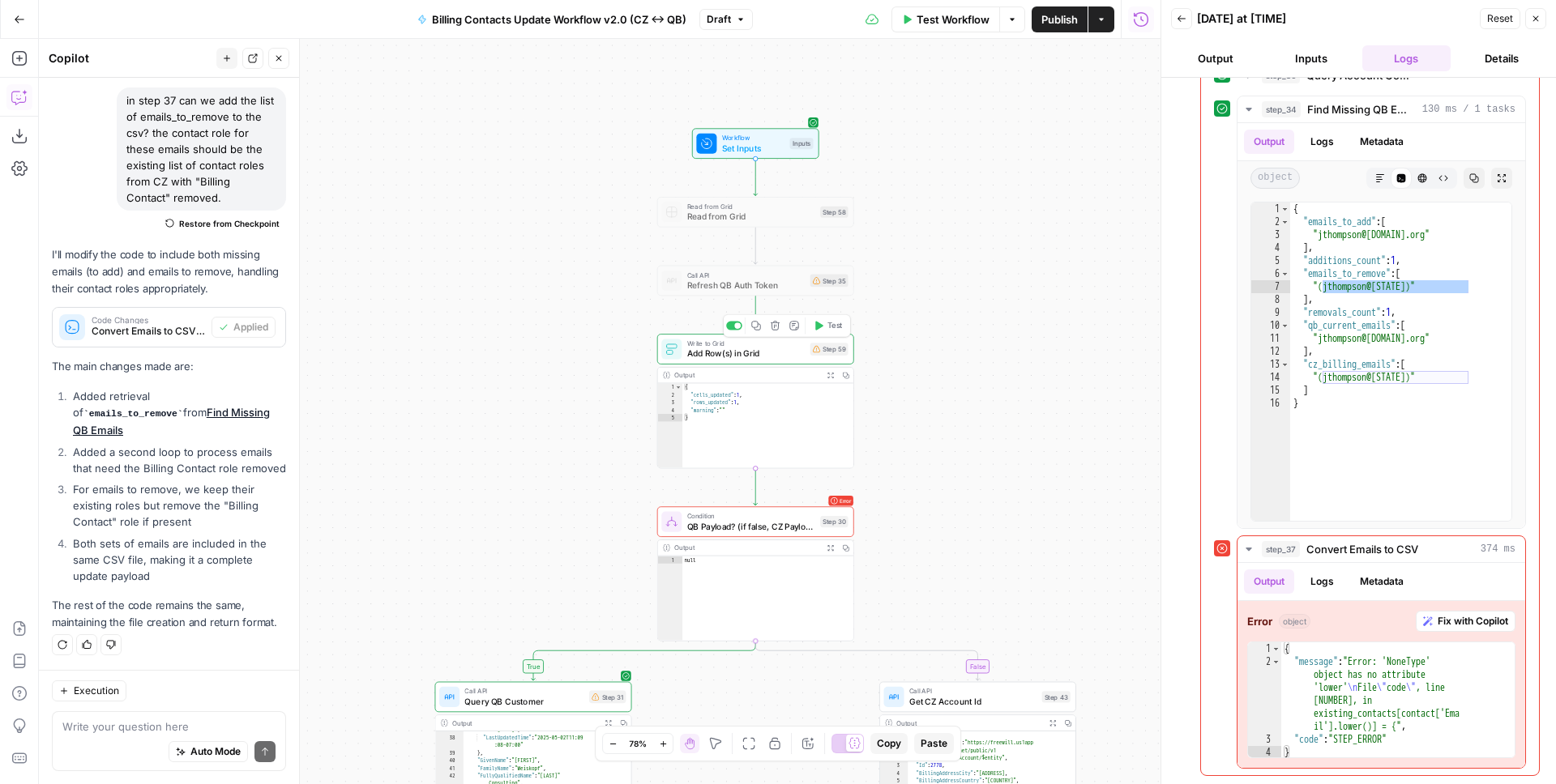 click at bounding box center [737, 326] 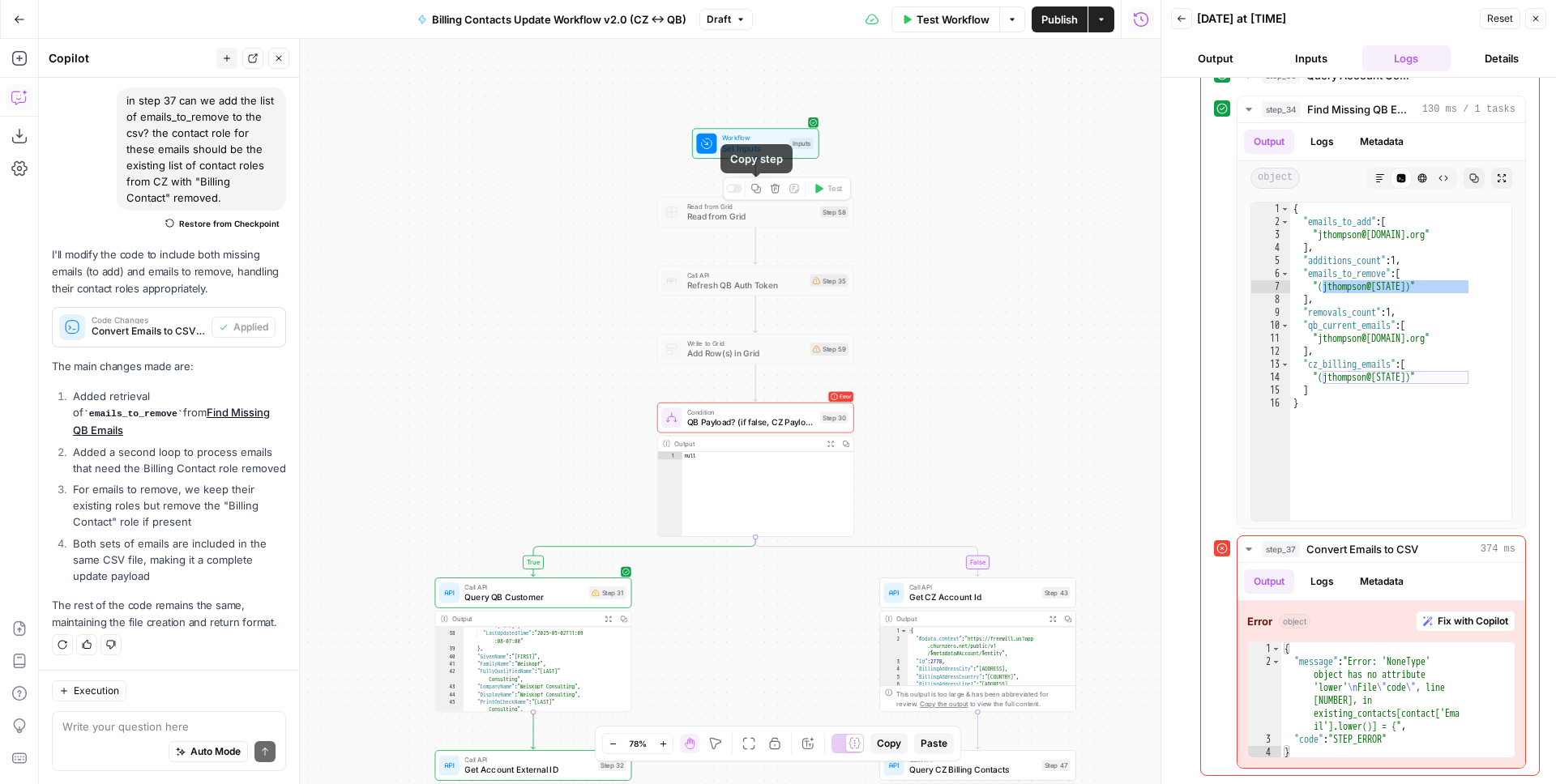 click at bounding box center [734, 188] 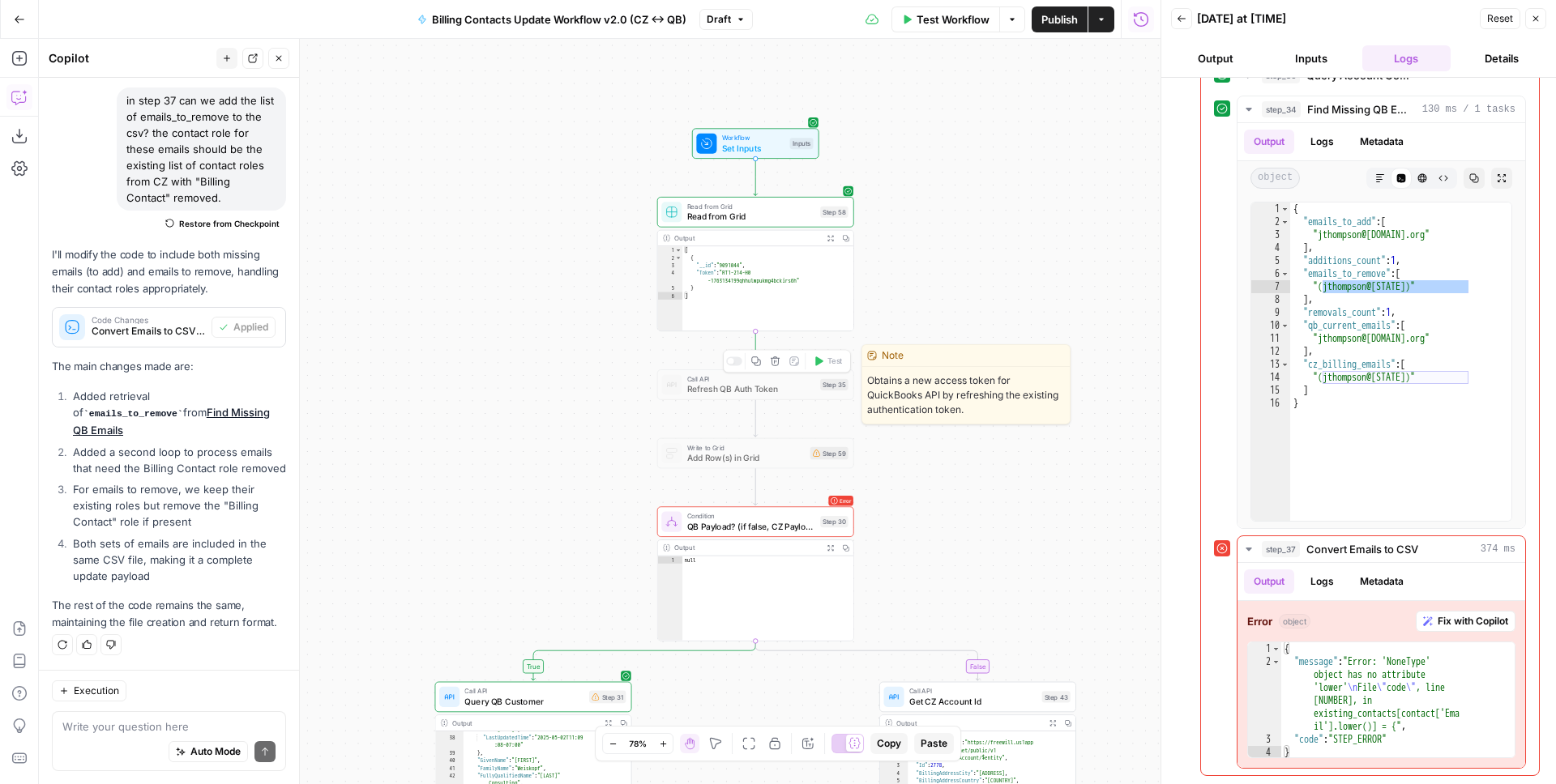 click at bounding box center (734, 360) 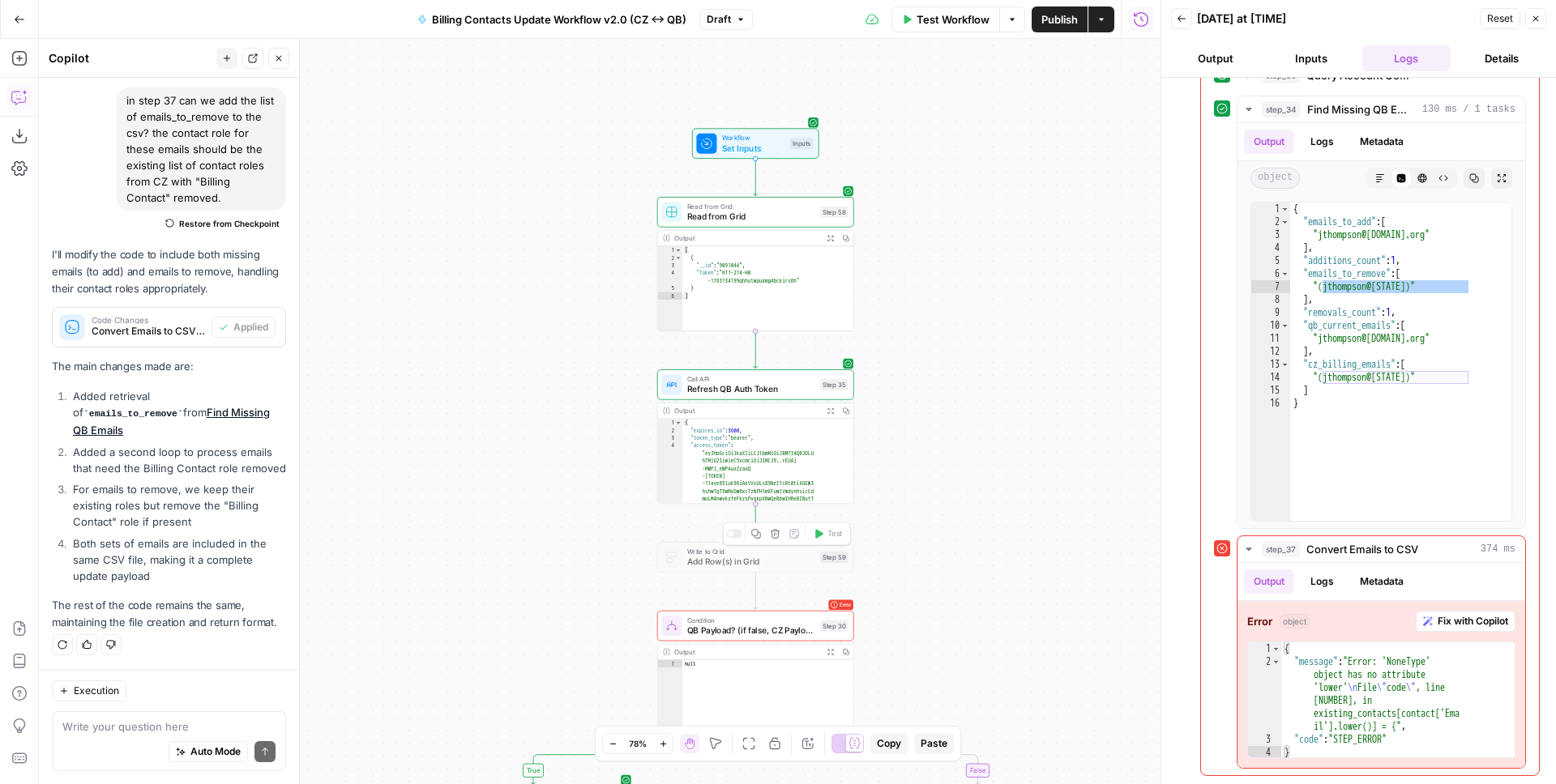 click at bounding box center [734, 534] 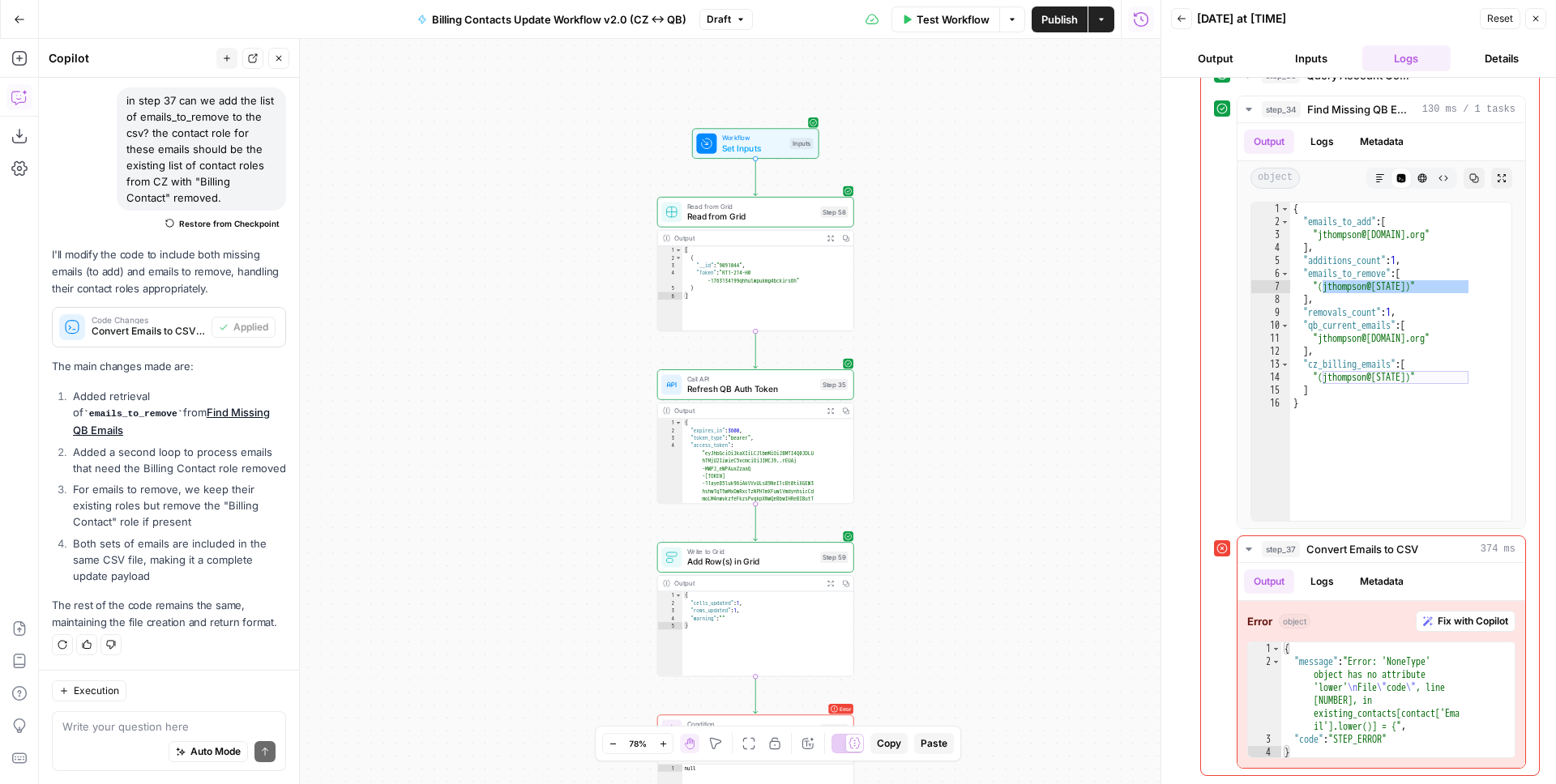click 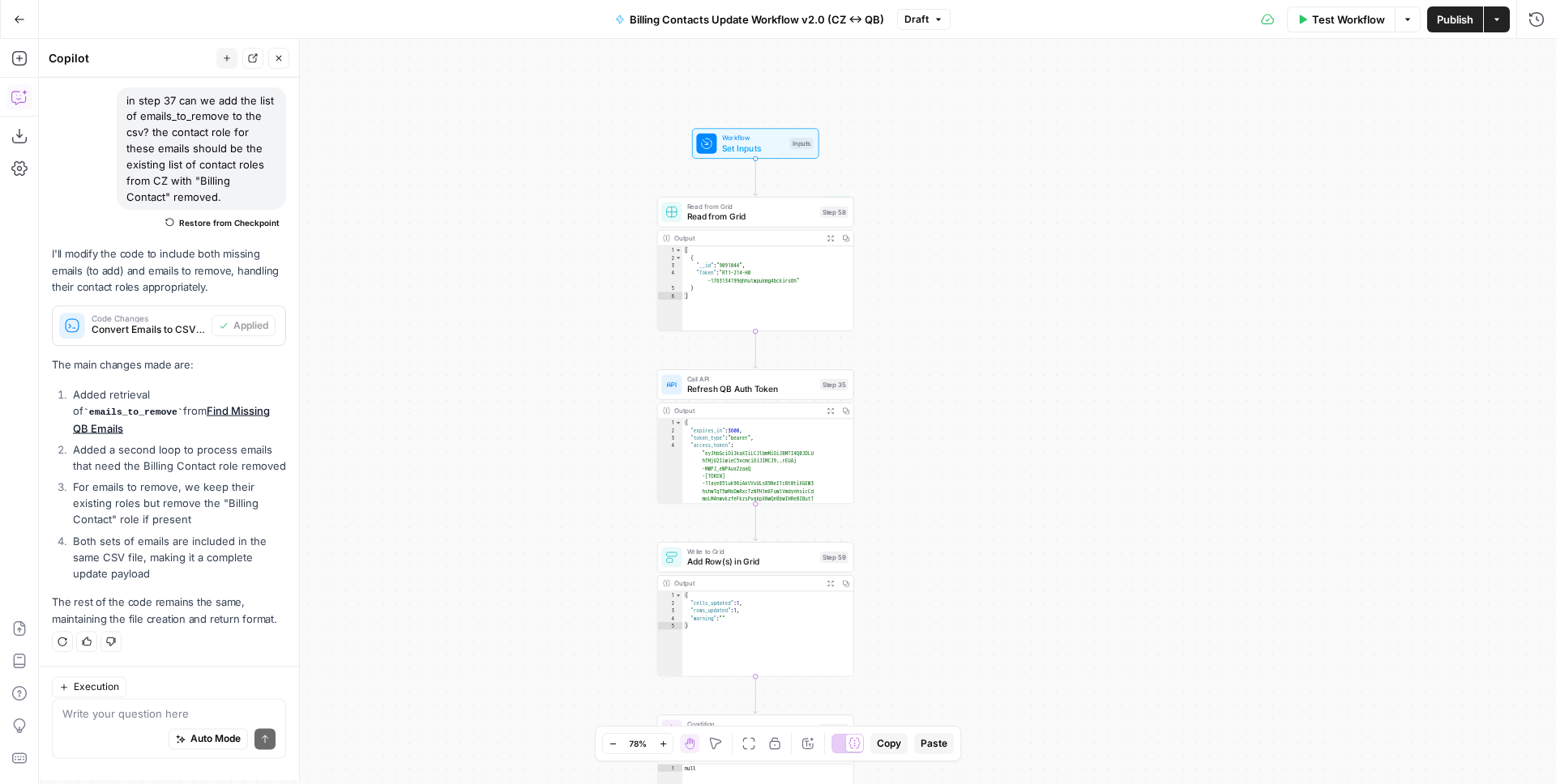 scroll, scrollTop: 137, scrollLeft: 0, axis: vertical 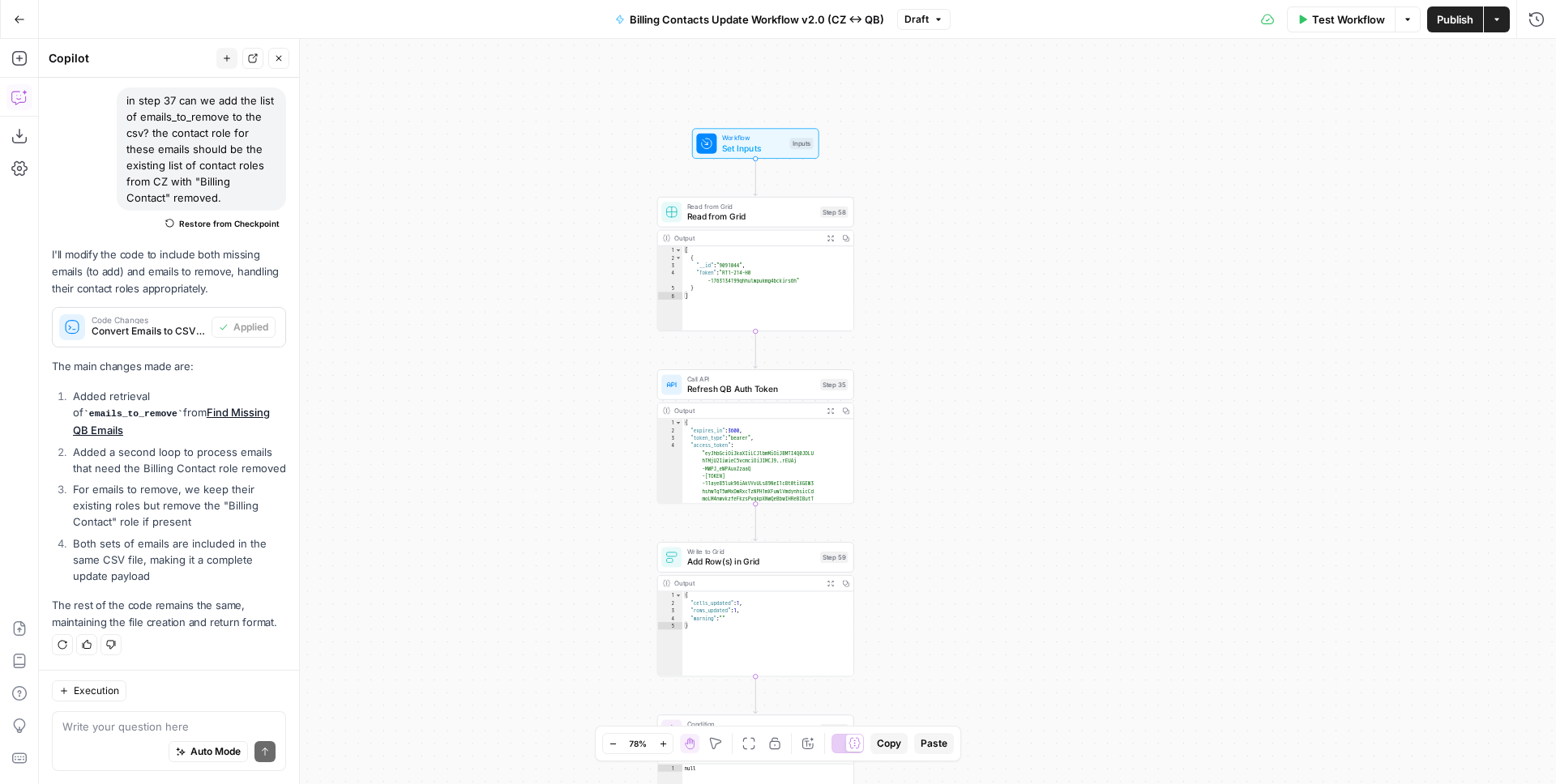 click on "Publish" at bounding box center (1455, 19) 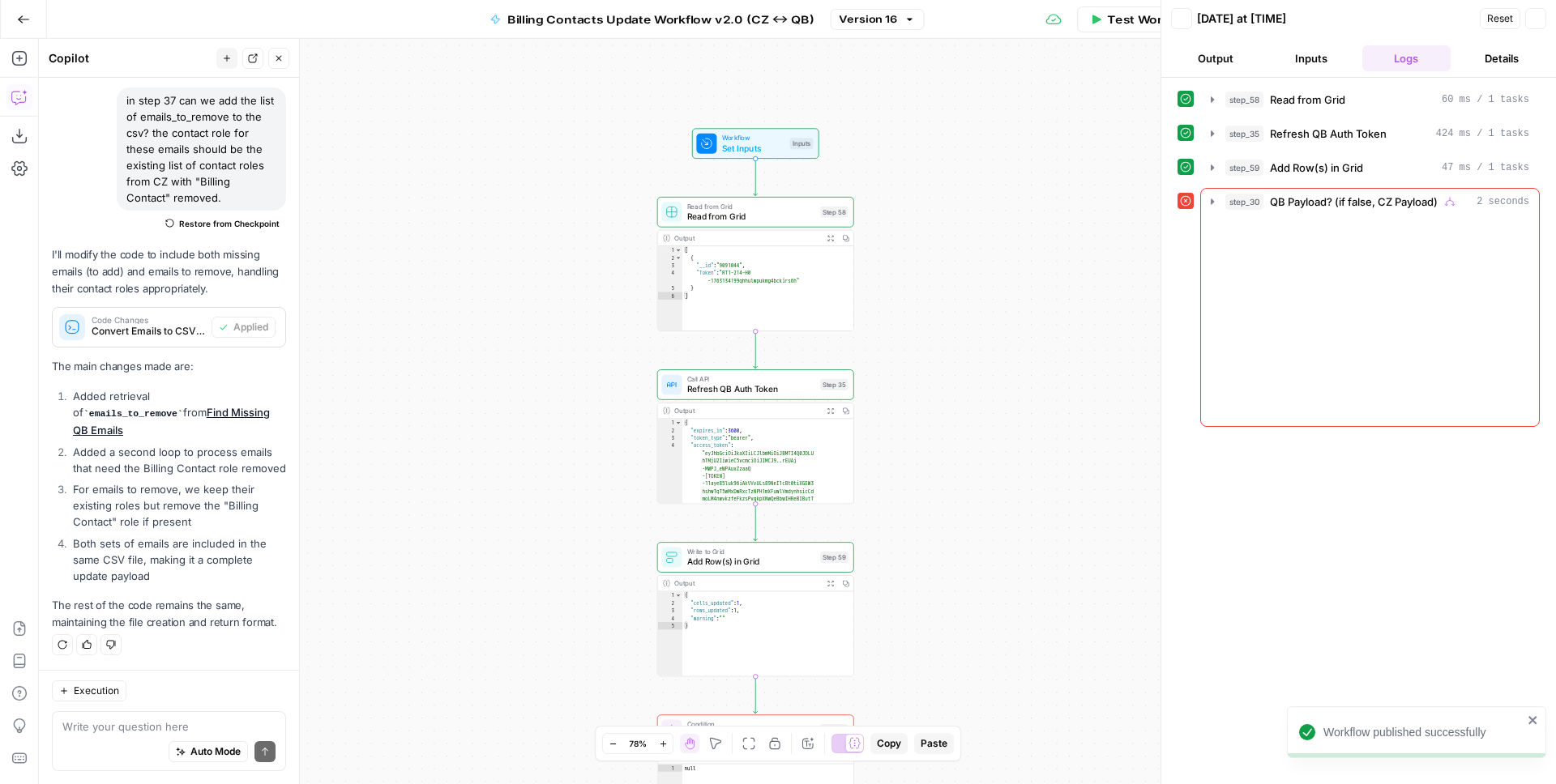 scroll, scrollTop: 137, scrollLeft: 0, axis: vertical 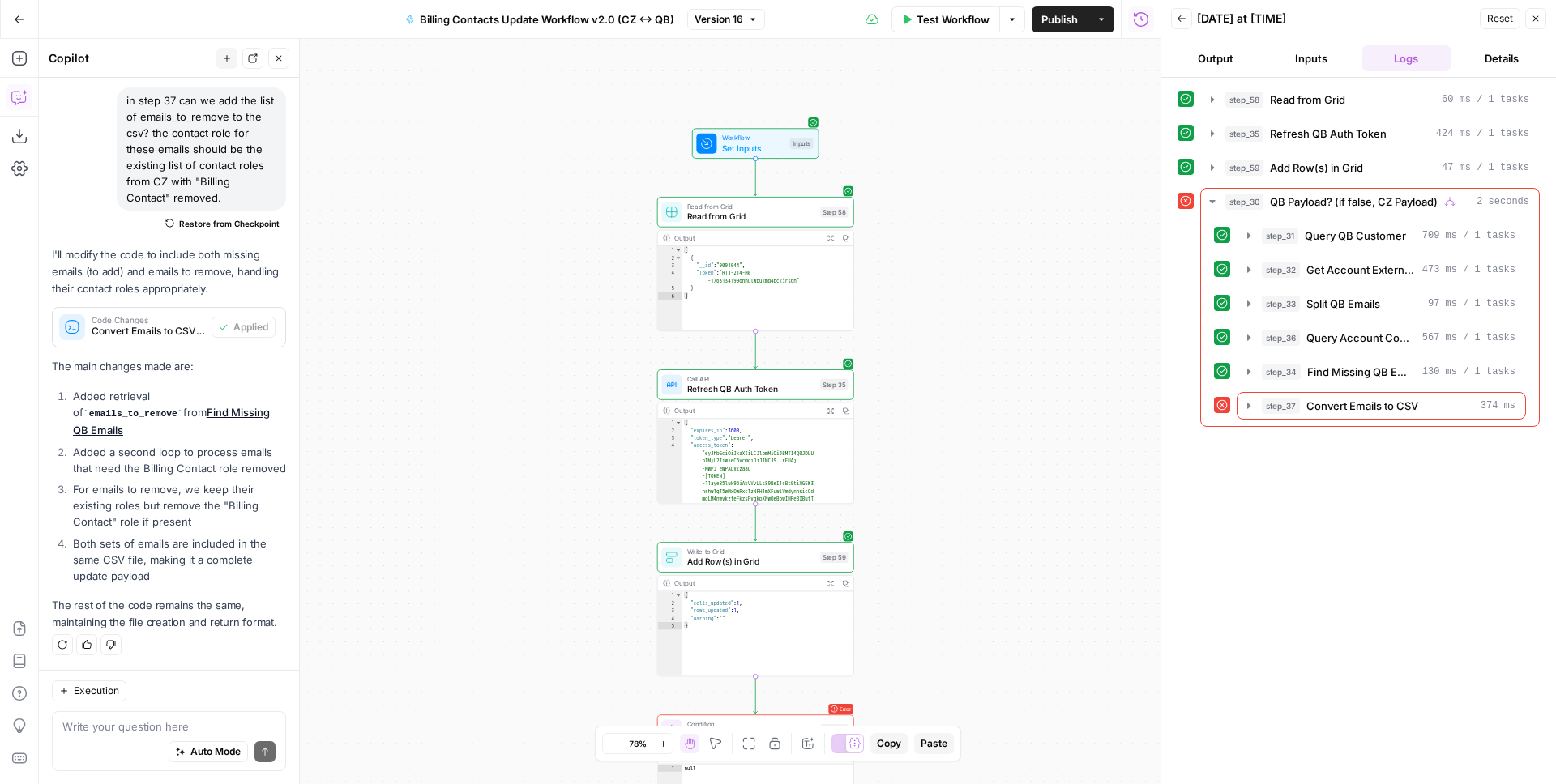 click 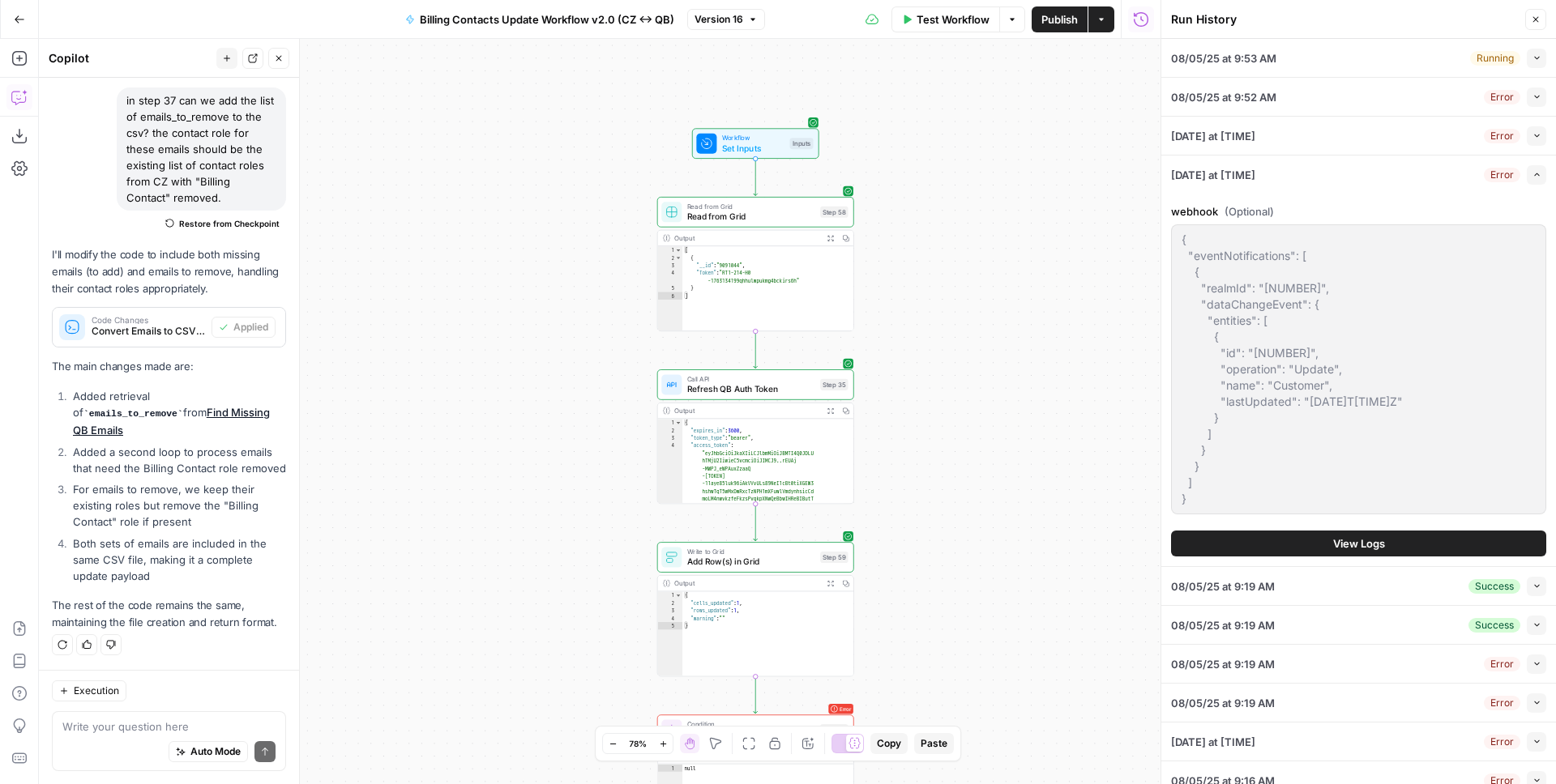 click 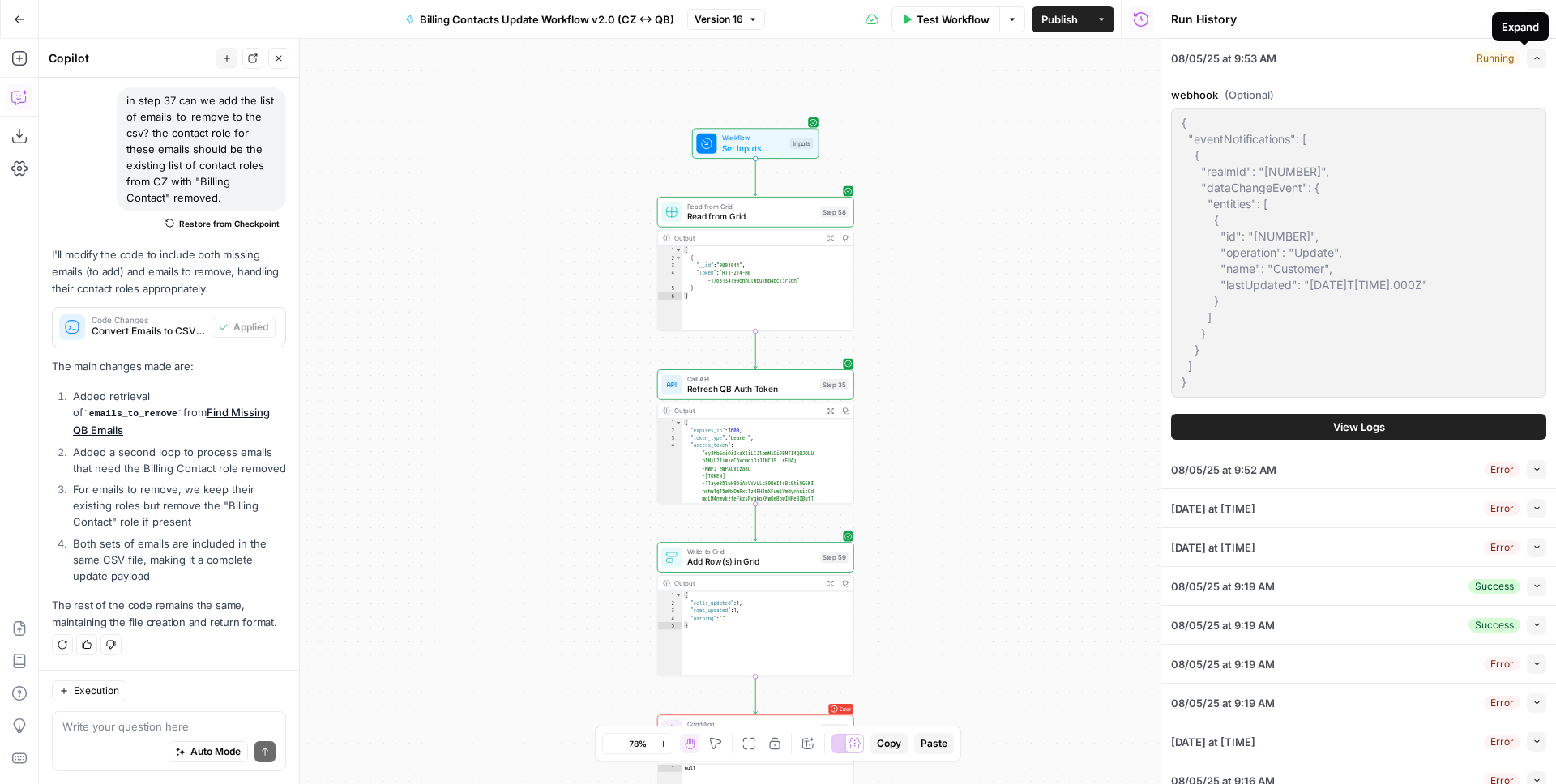 click on "View Logs" at bounding box center [1359, 427] 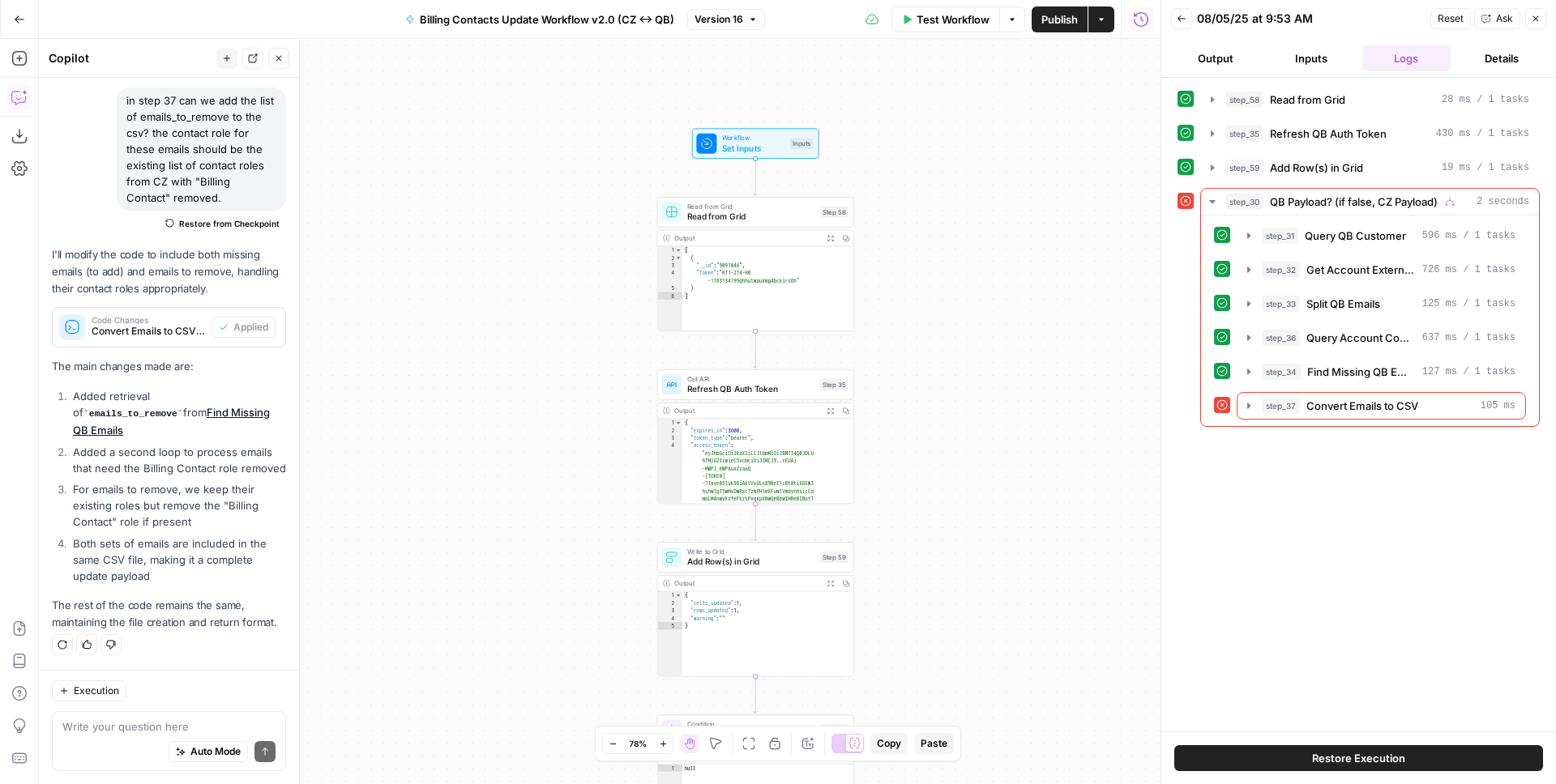 click 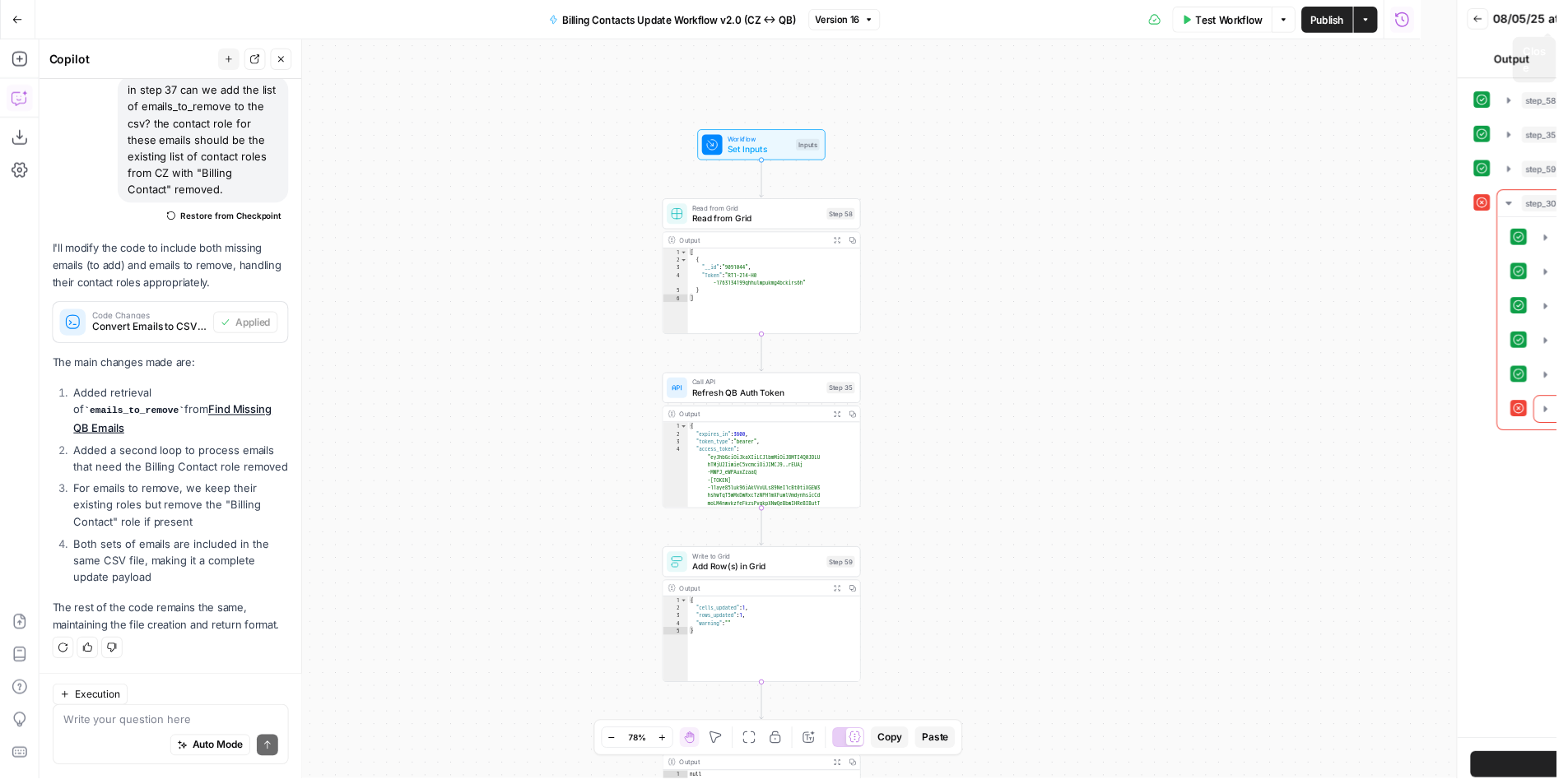 scroll, scrollTop: 139, scrollLeft: 0, axis: vertical 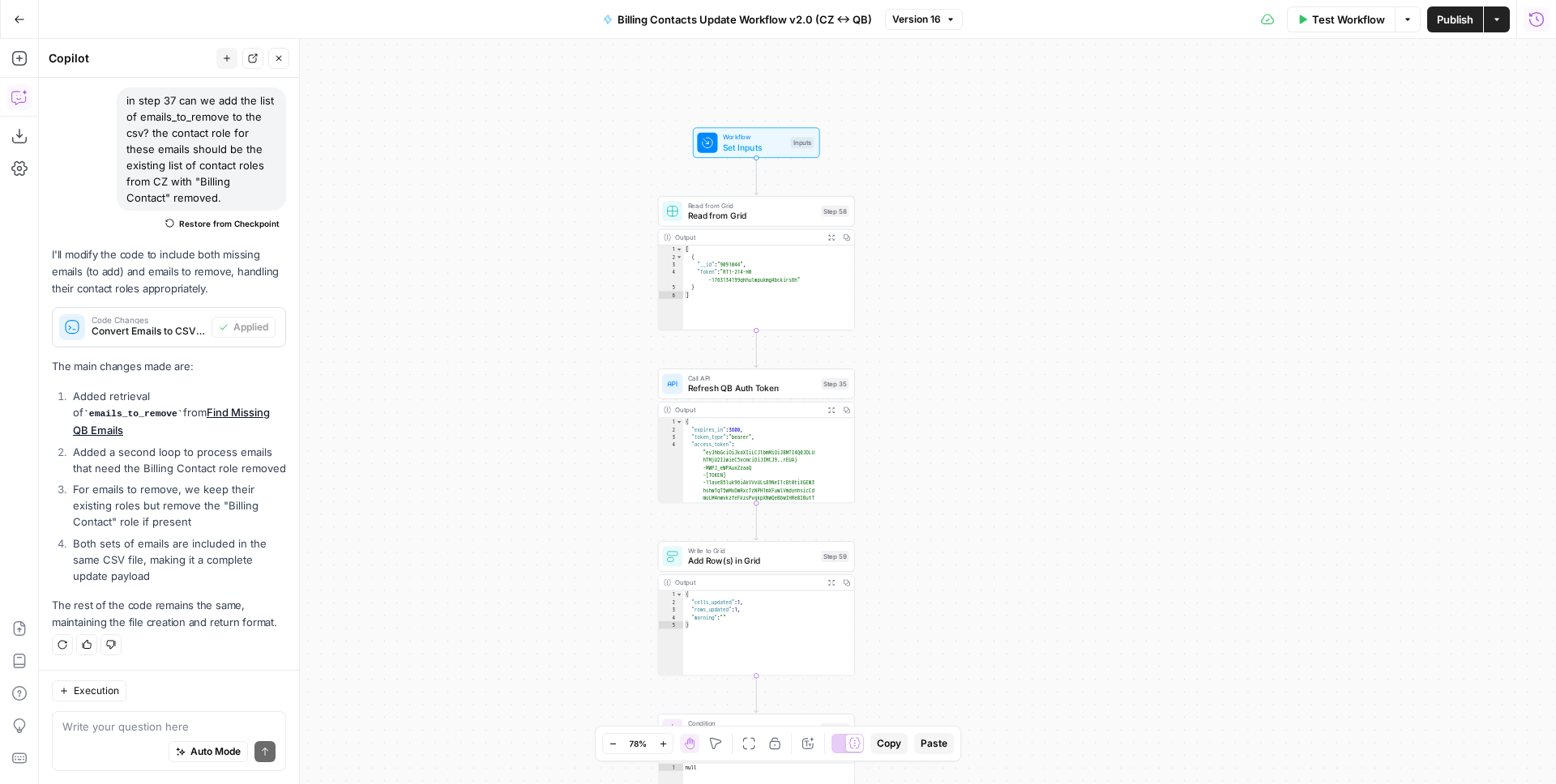drag, startPoint x: 960, startPoint y: 538, endPoint x: 1261, endPoint y: 182, distance: 466.19417 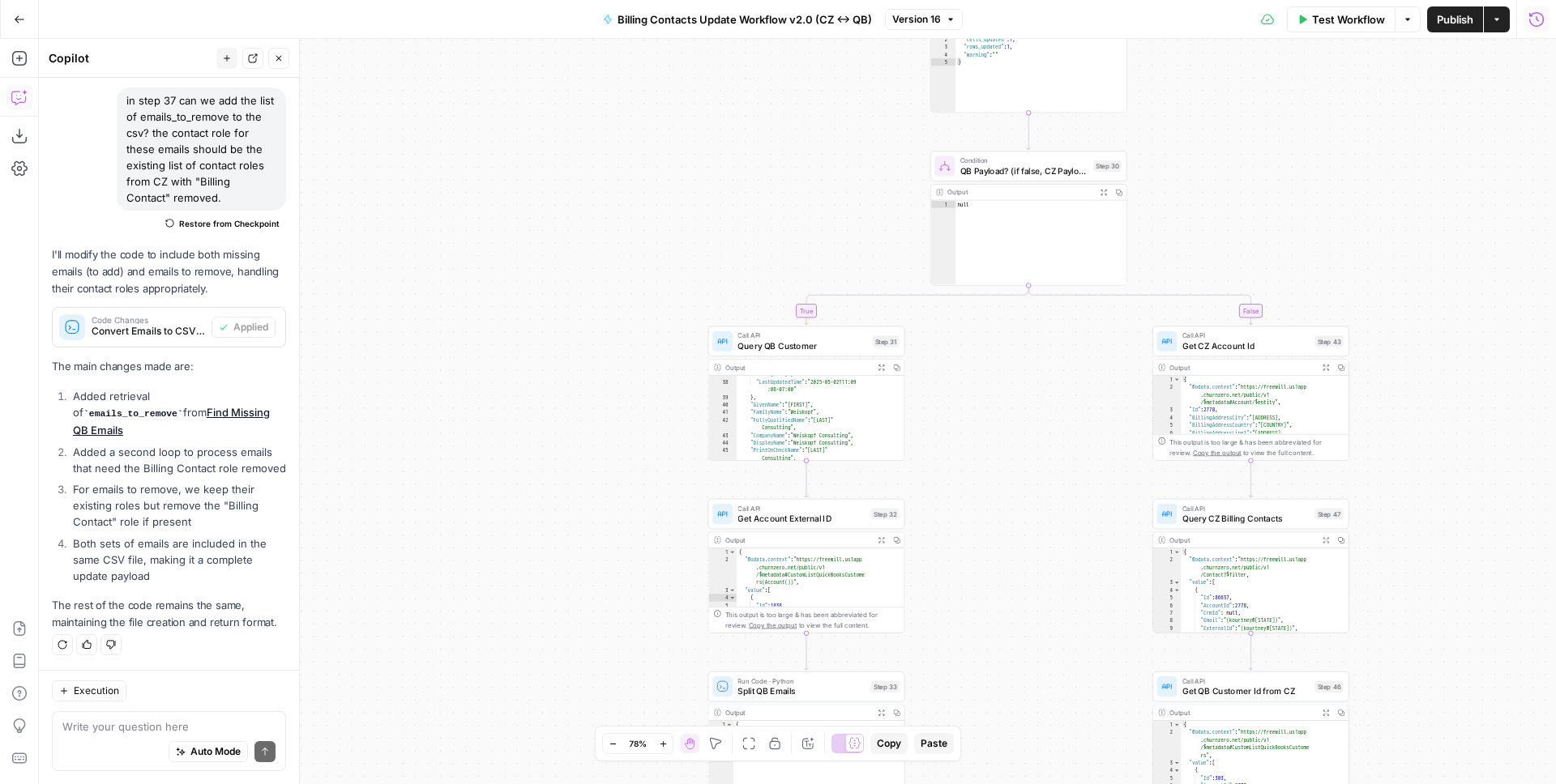 drag, startPoint x: 782, startPoint y: 469, endPoint x: 716, endPoint y: 177, distance: 299.366 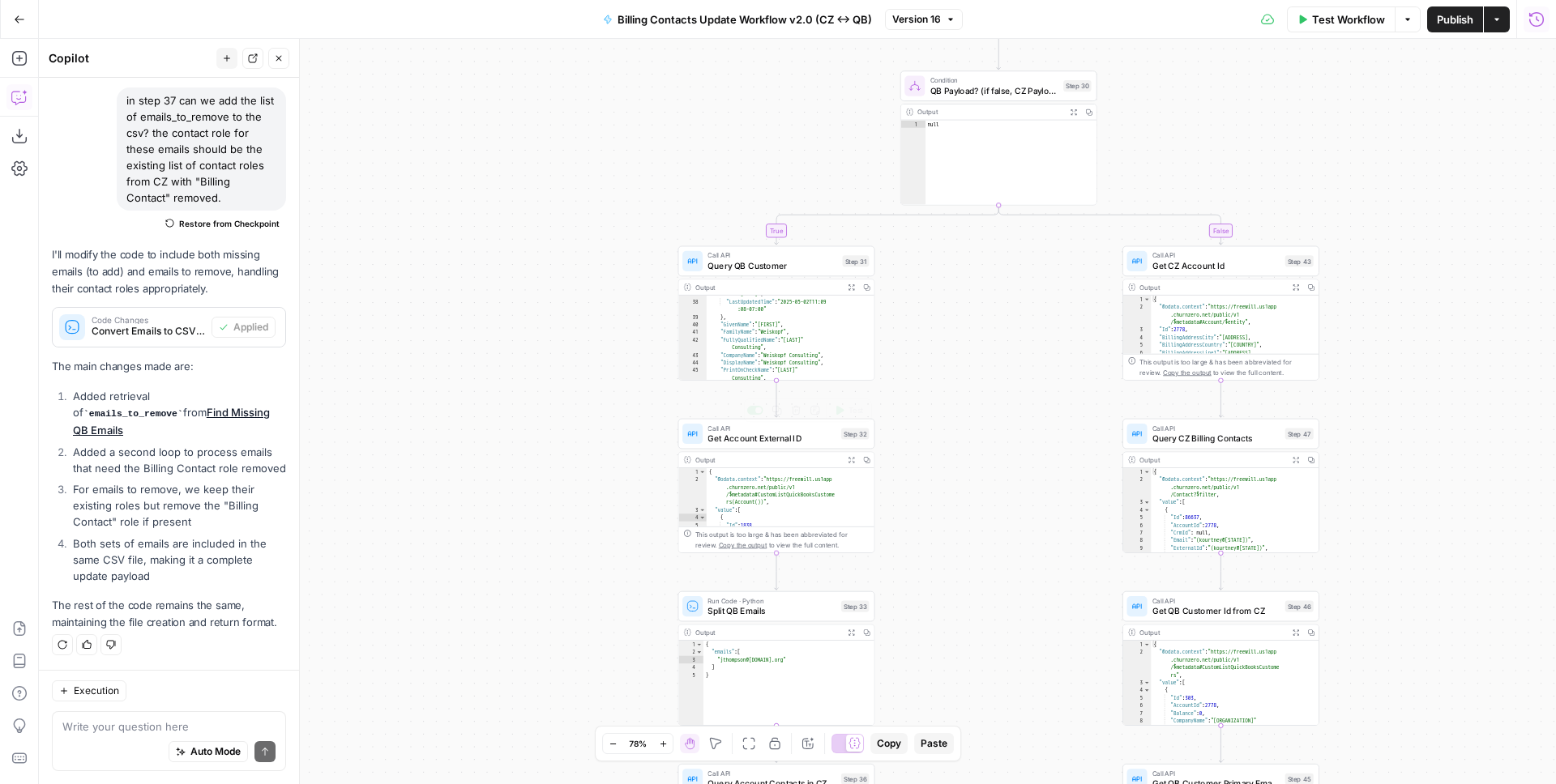 drag, startPoint x: 896, startPoint y: 522, endPoint x: 889, endPoint y: 352, distance: 170.14406 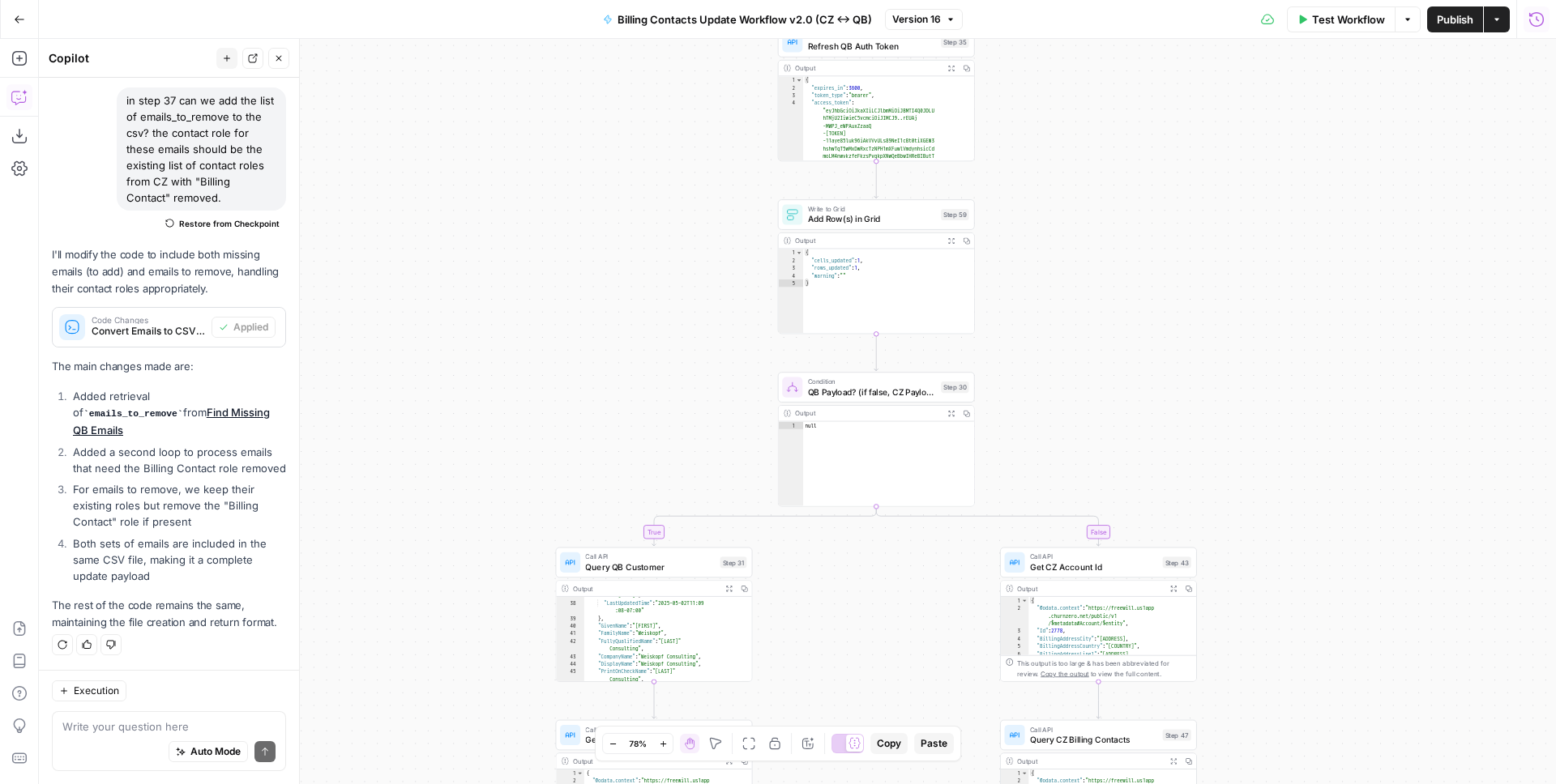 drag, startPoint x: 920, startPoint y: 317, endPoint x: 795, endPoint y: 783, distance: 482.4738 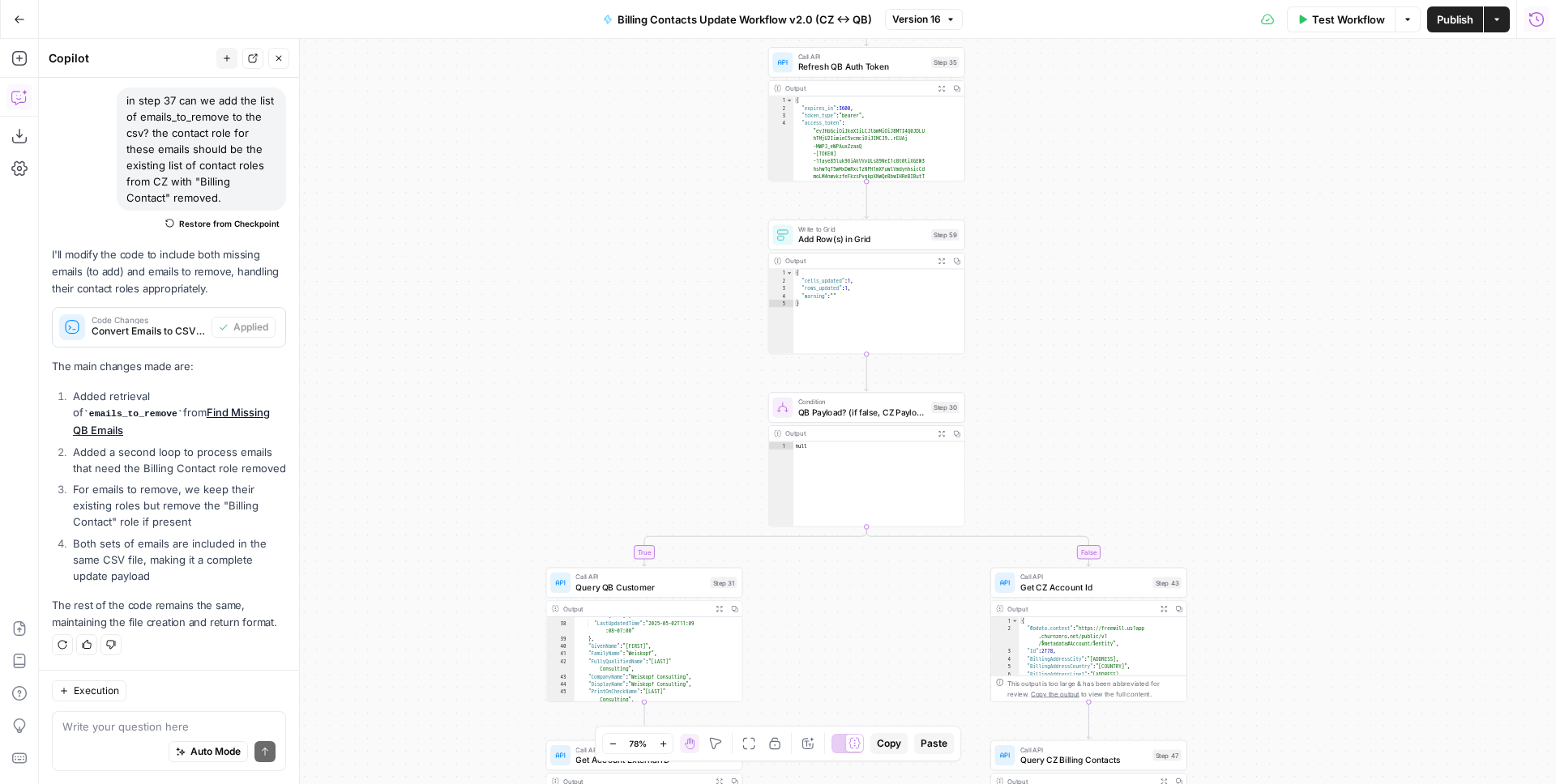 drag, startPoint x: 1122, startPoint y: 232, endPoint x: 1099, endPoint y: 588, distance: 356.7422 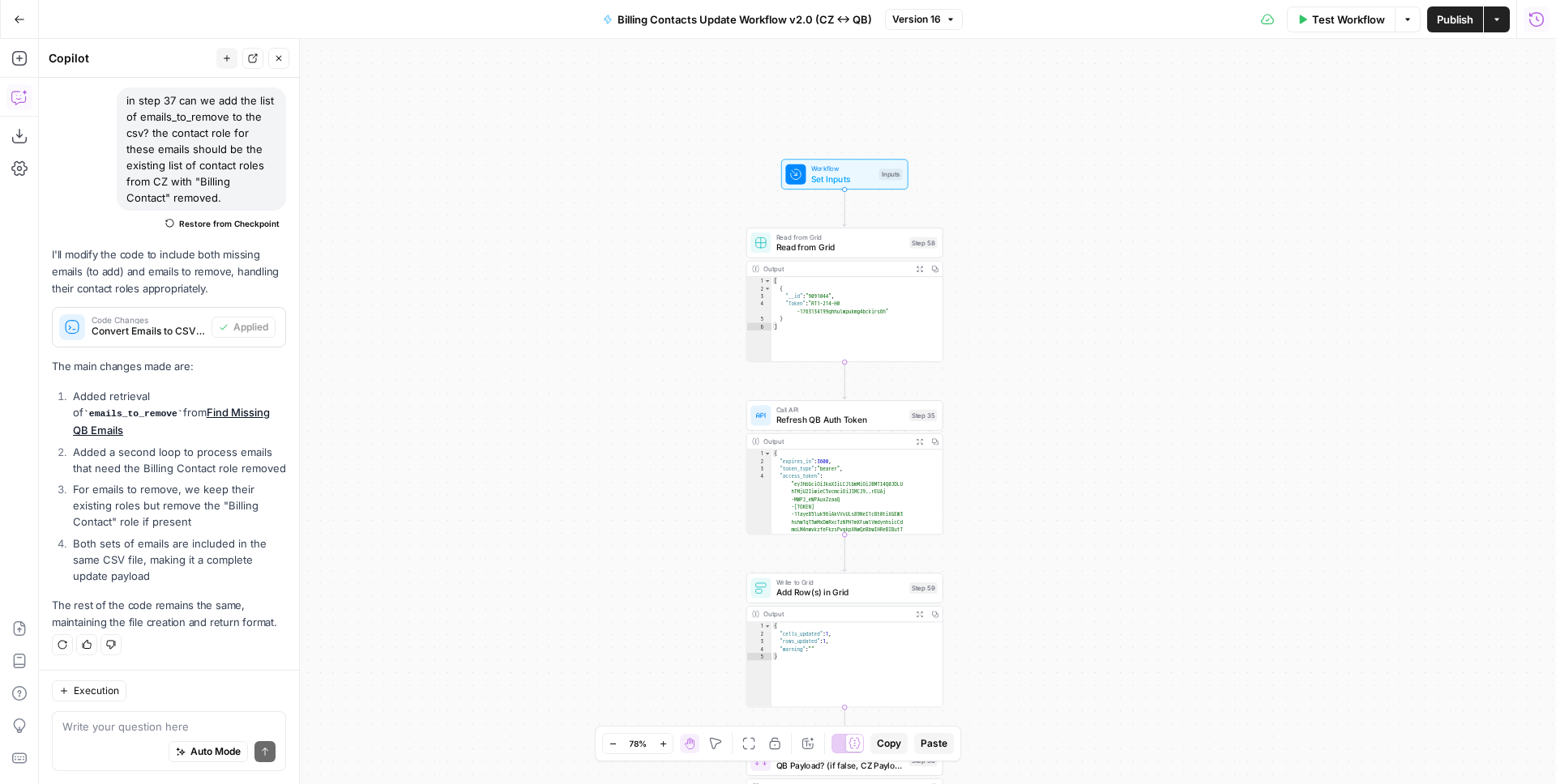 click on "Test Workflow" at bounding box center [1349, 19] 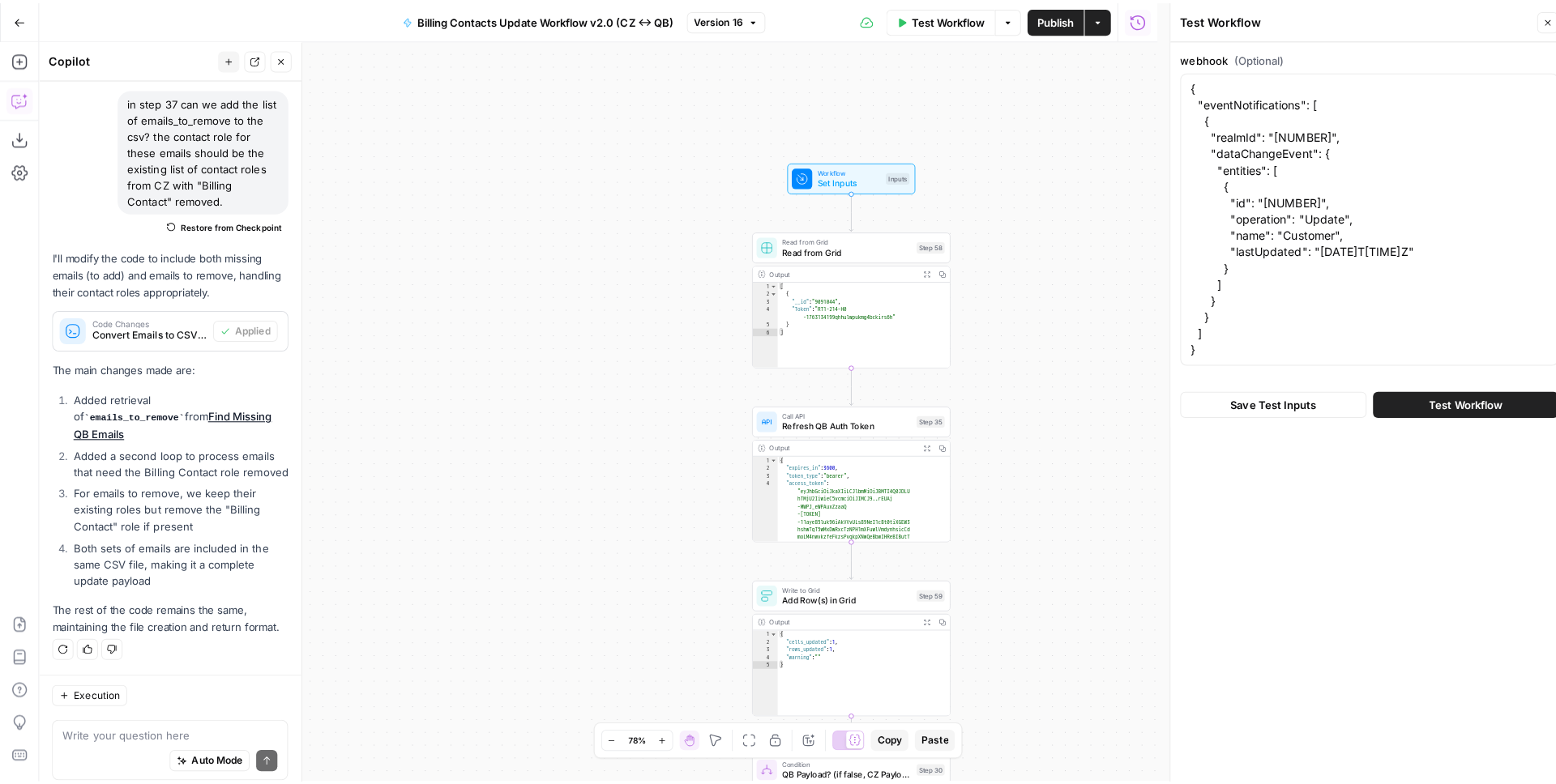 scroll, scrollTop: 137, scrollLeft: 0, axis: vertical 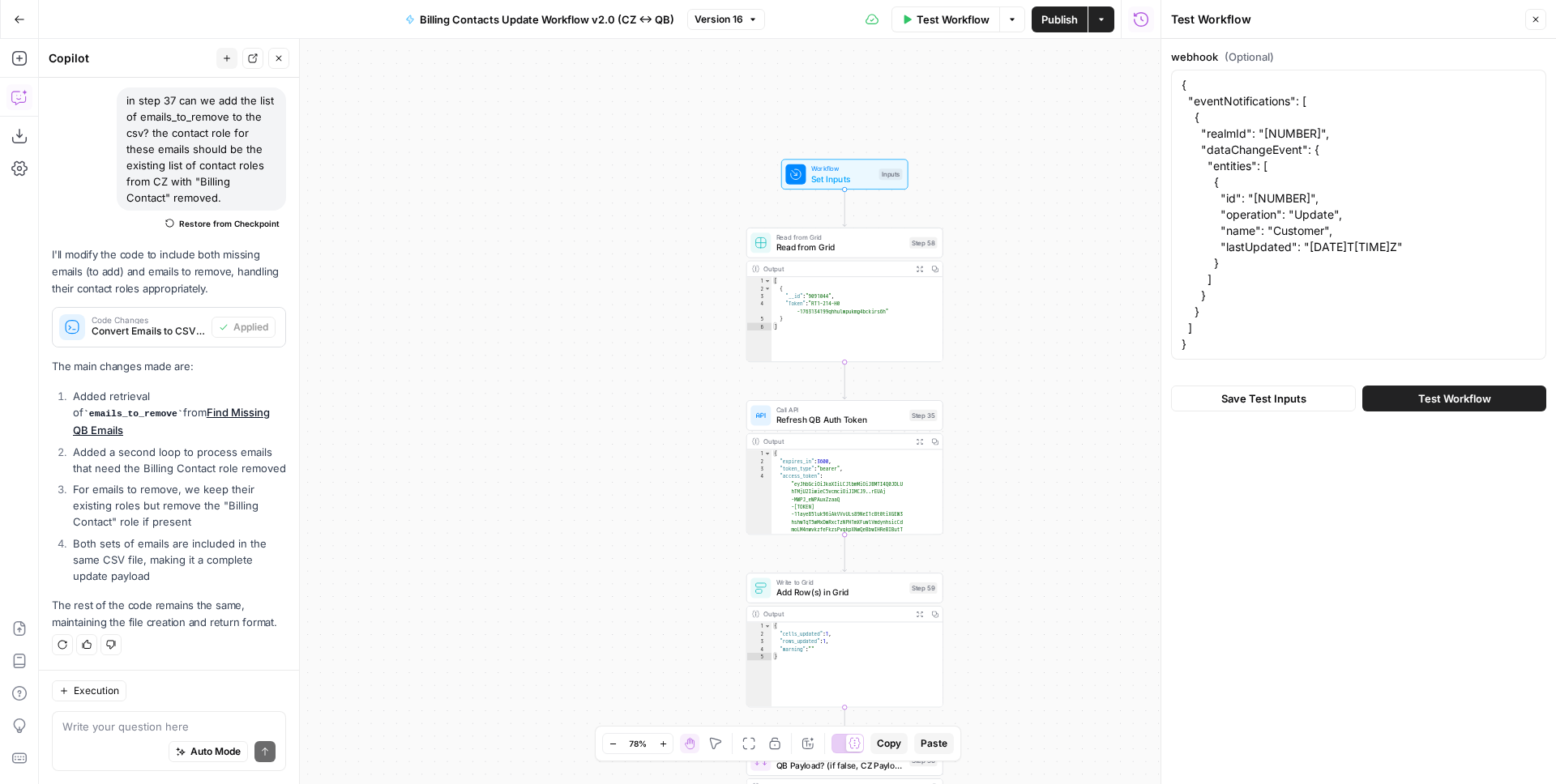 click on "Test Workflow" at bounding box center [1454, 398] 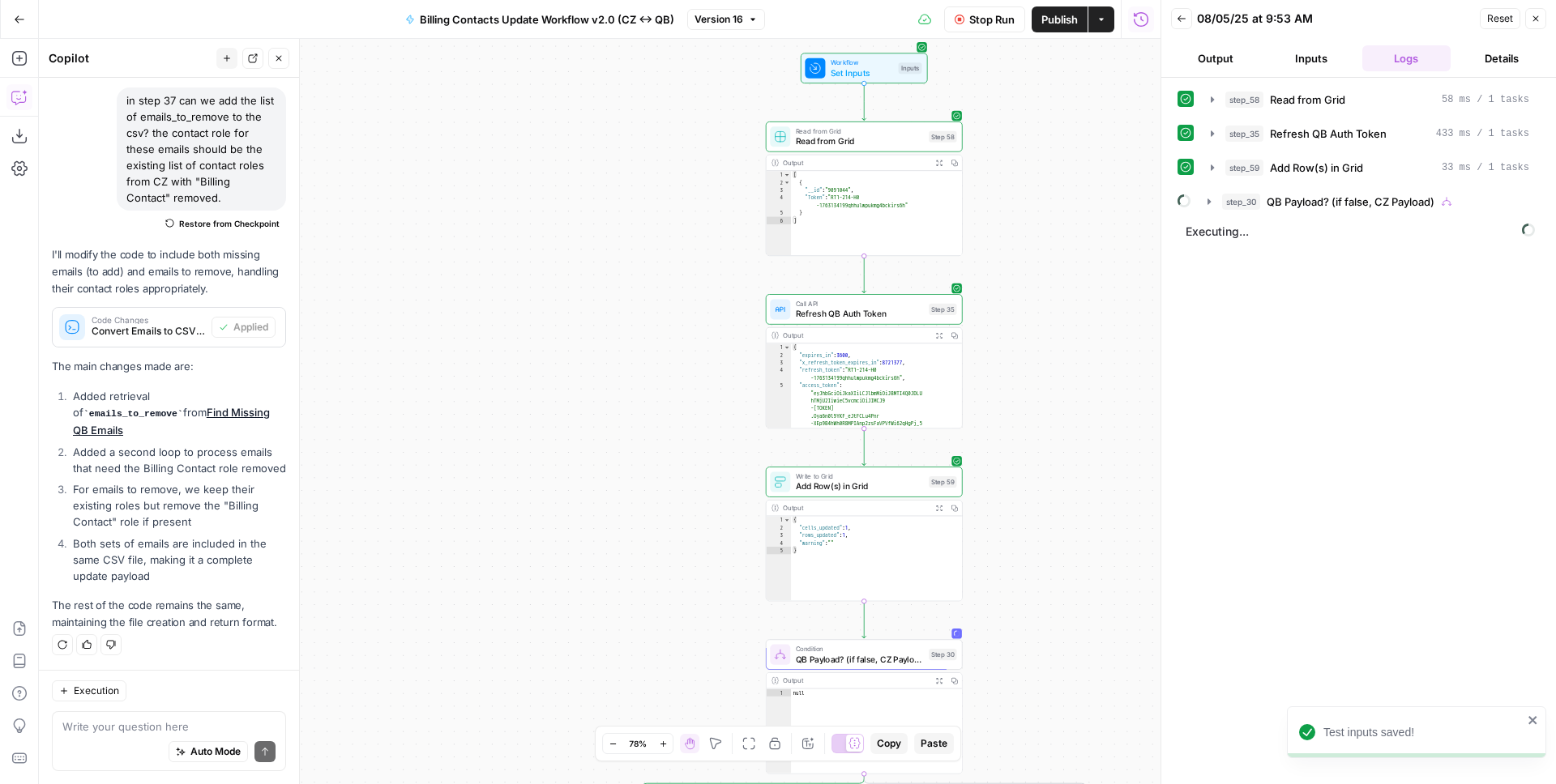 drag, startPoint x: 1043, startPoint y: 589, endPoint x: 1084, endPoint y: 182, distance: 409.0599 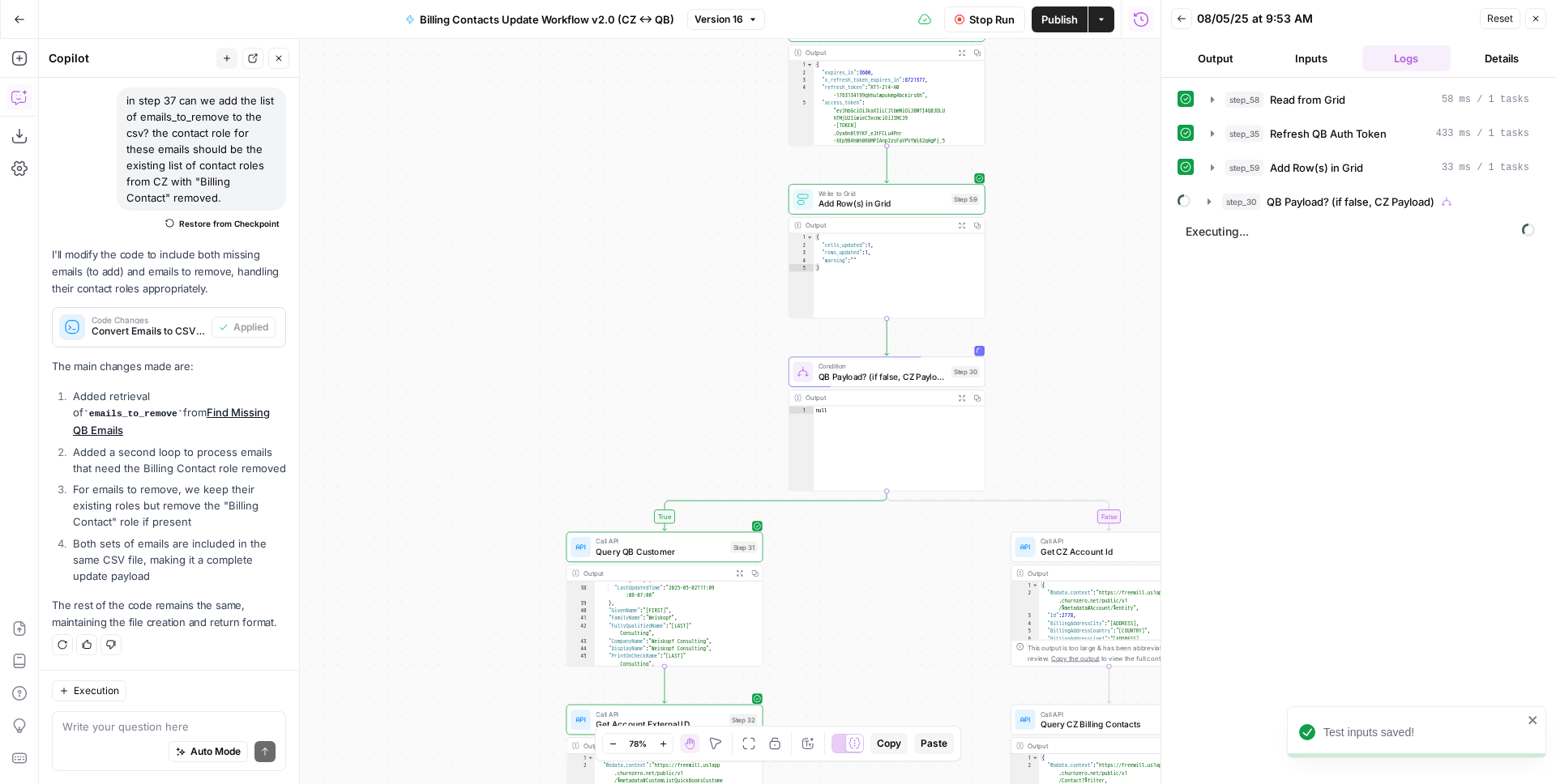 scroll, scrollTop: 137, scrollLeft: 0, axis: vertical 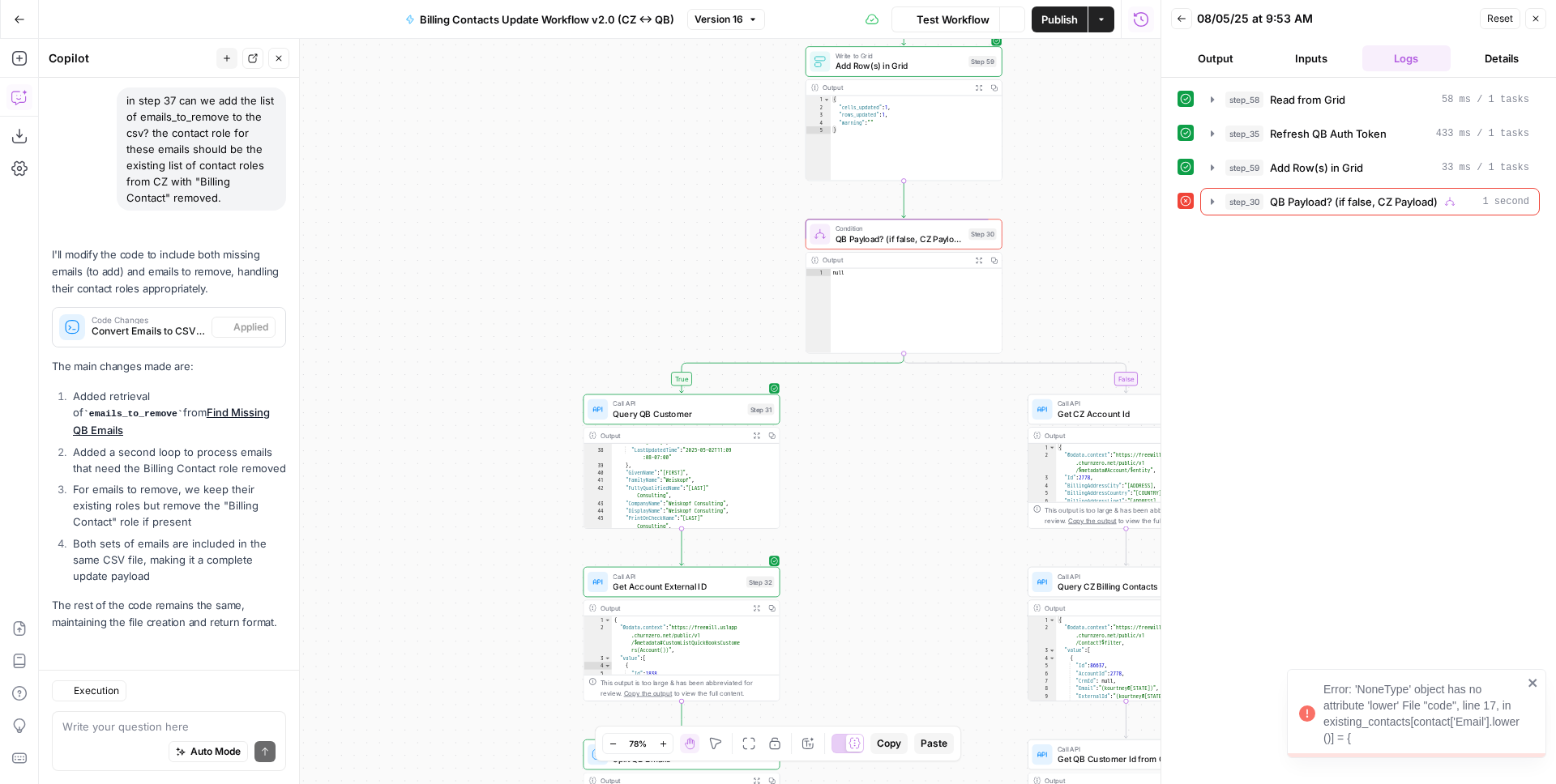 drag, startPoint x: 1065, startPoint y: 369, endPoint x: 1084, endPoint y: 66, distance: 303.59513 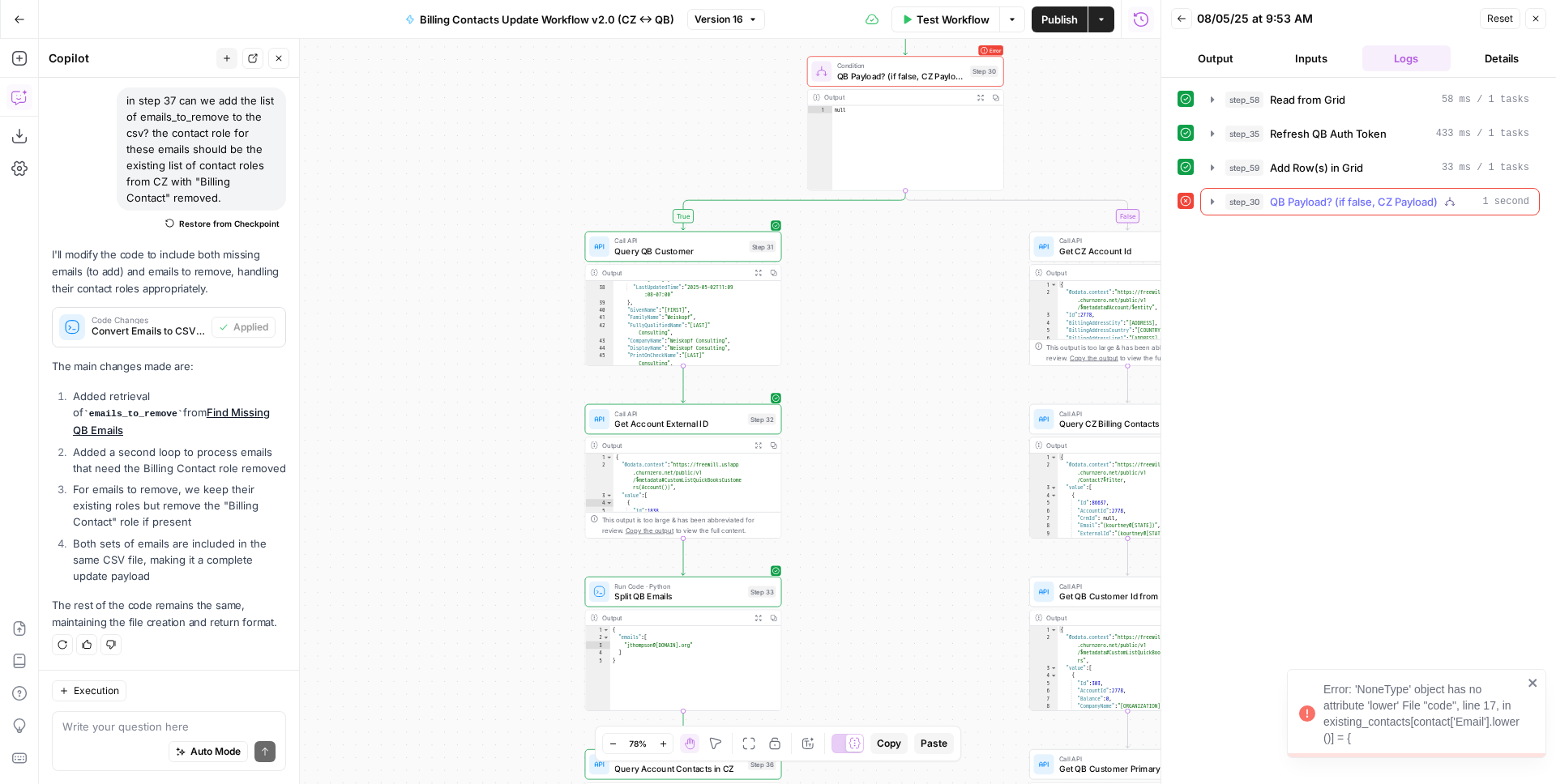 click 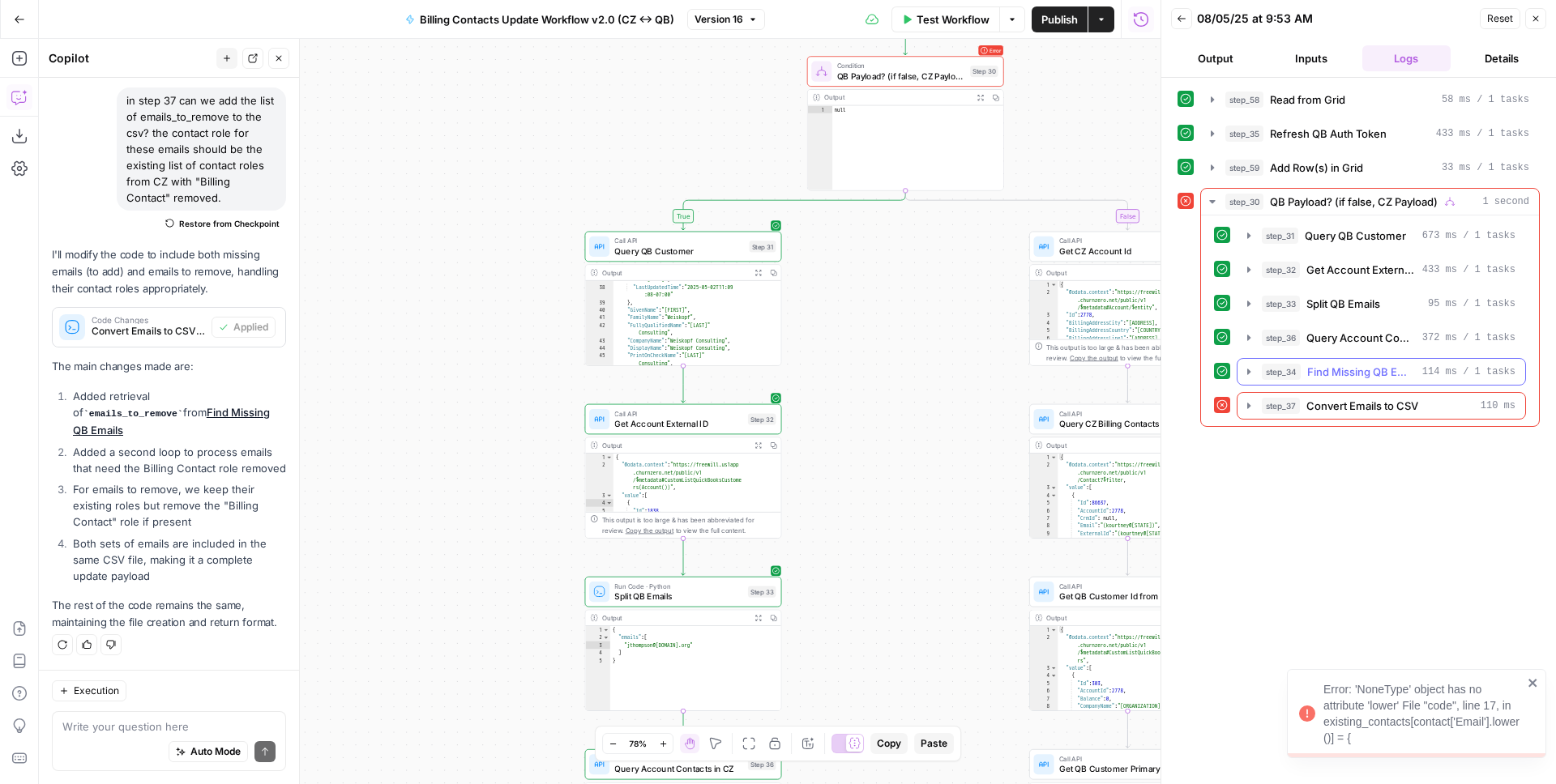 click 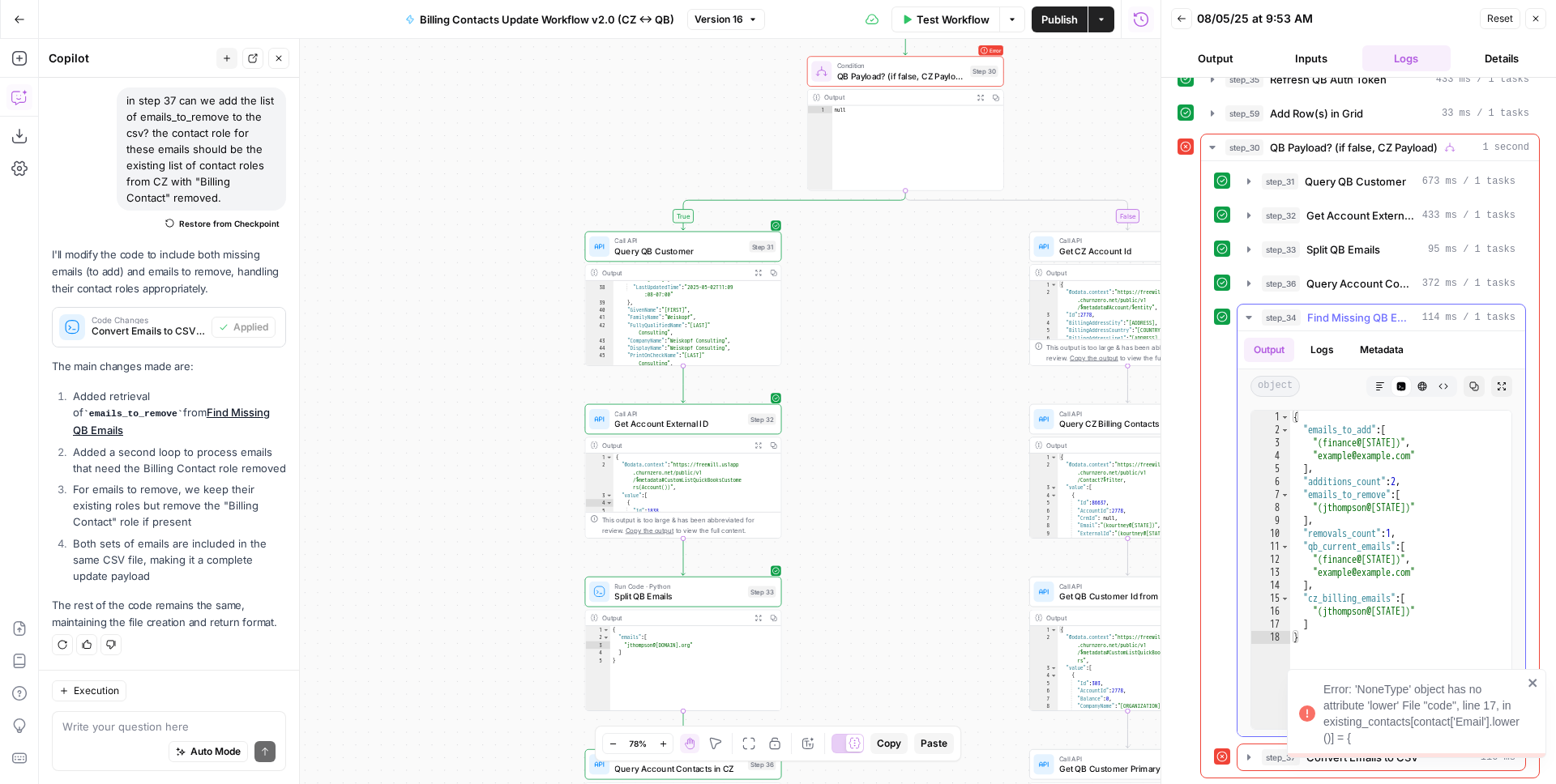 scroll, scrollTop: 57, scrollLeft: 0, axis: vertical 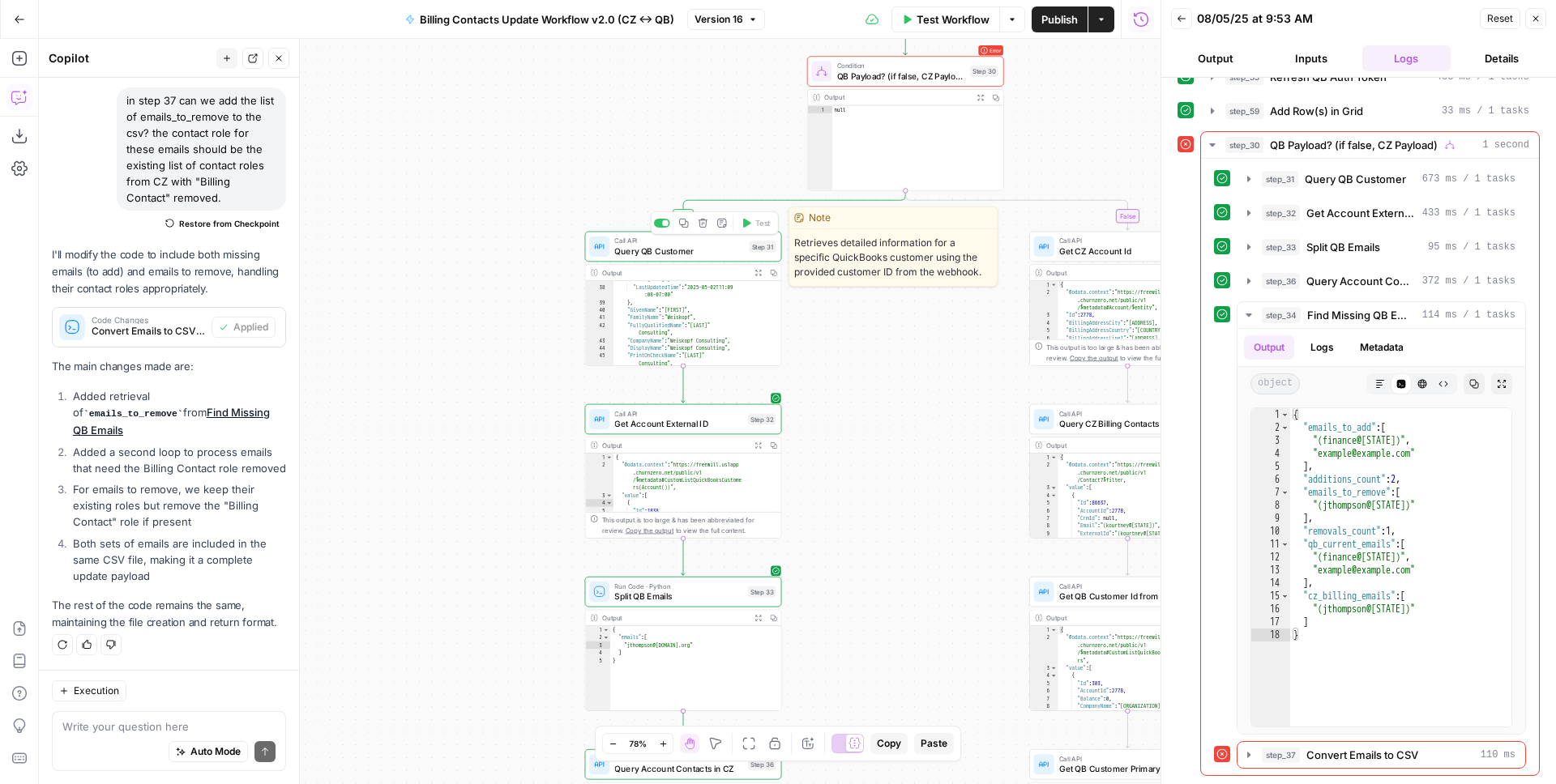 click on "Query QB Customer" at bounding box center [679, 251] 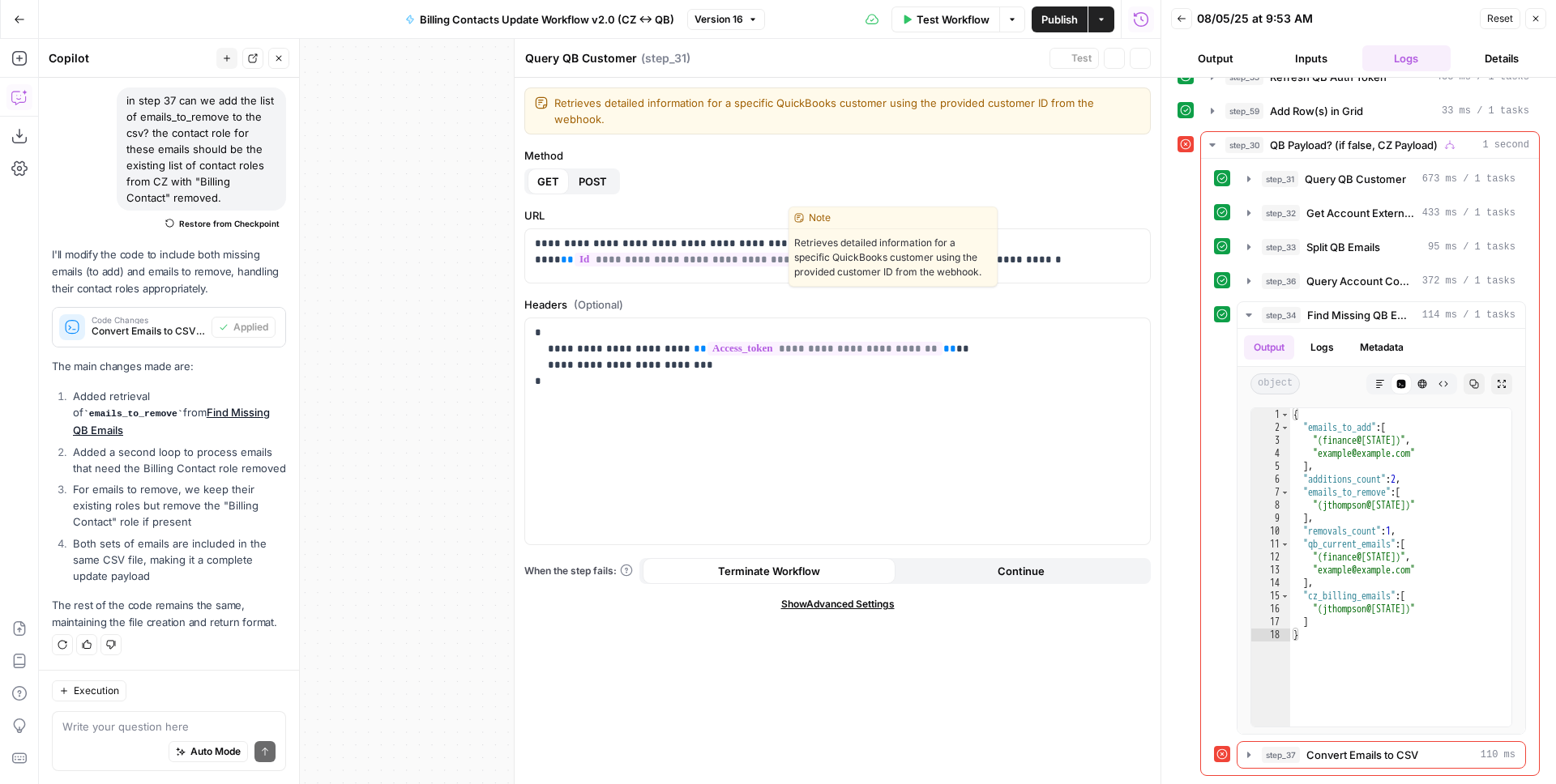 scroll, scrollTop: 137, scrollLeft: 0, axis: vertical 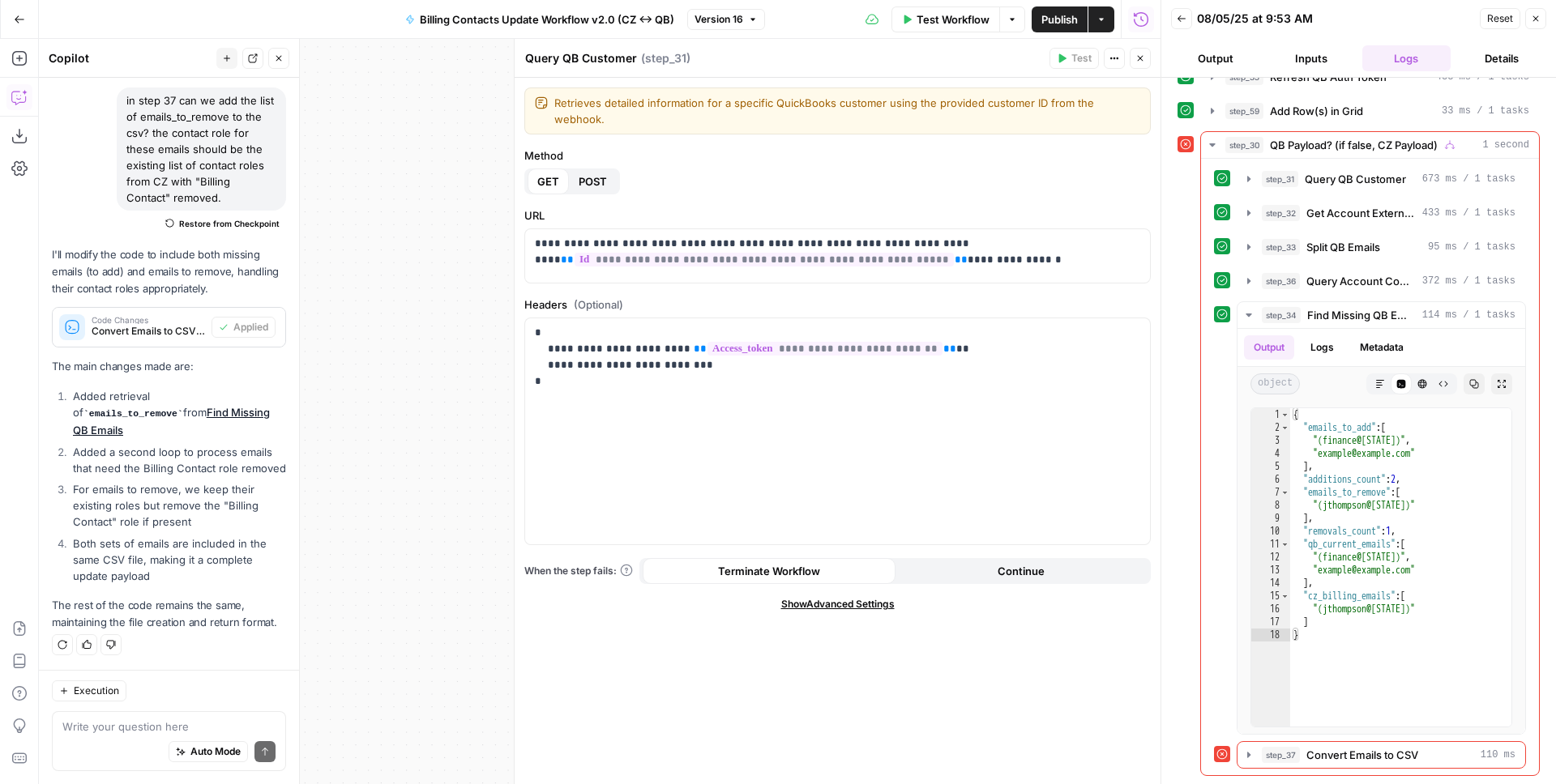 click 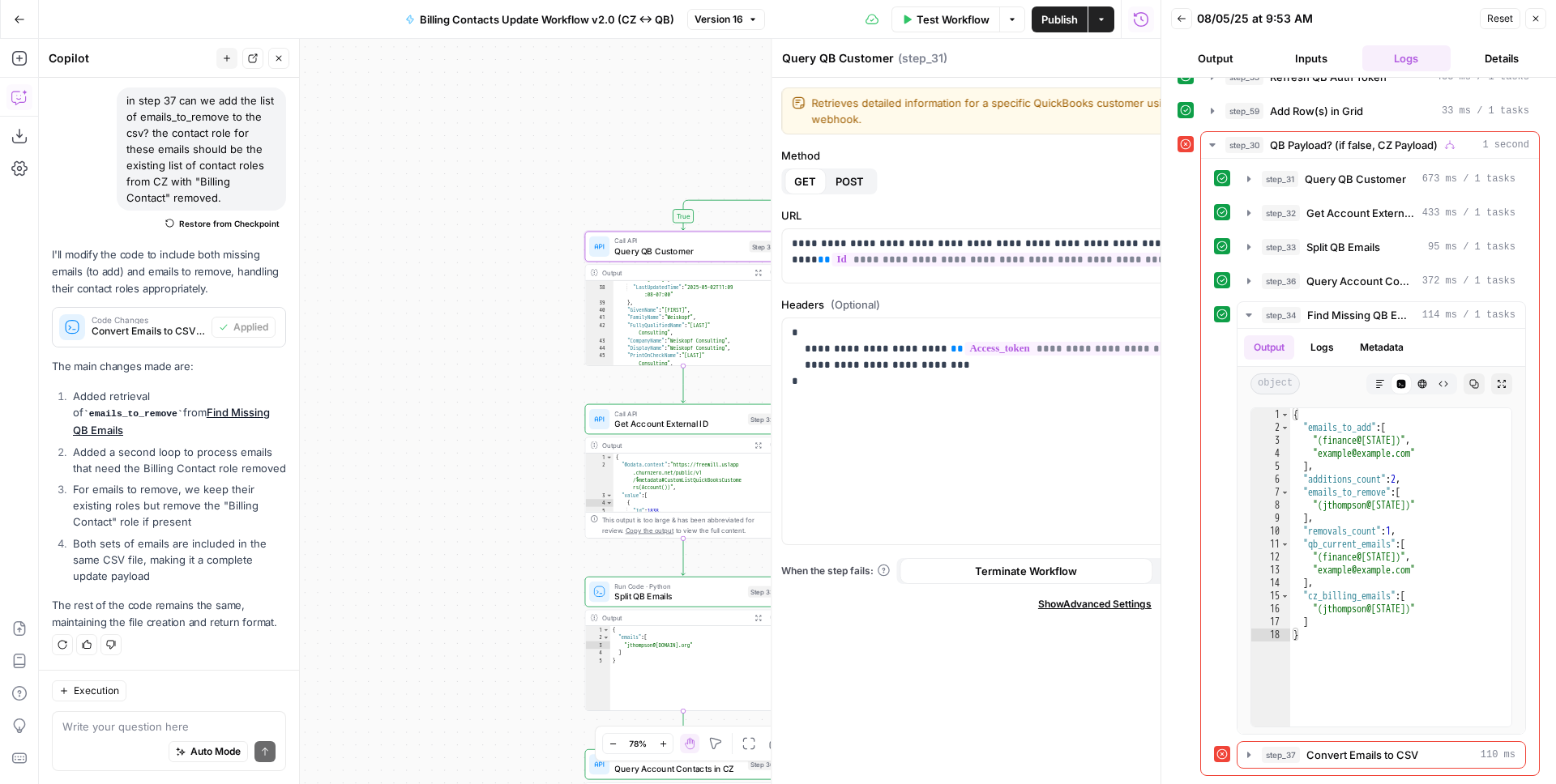 scroll, scrollTop: 137, scrollLeft: 0, axis: vertical 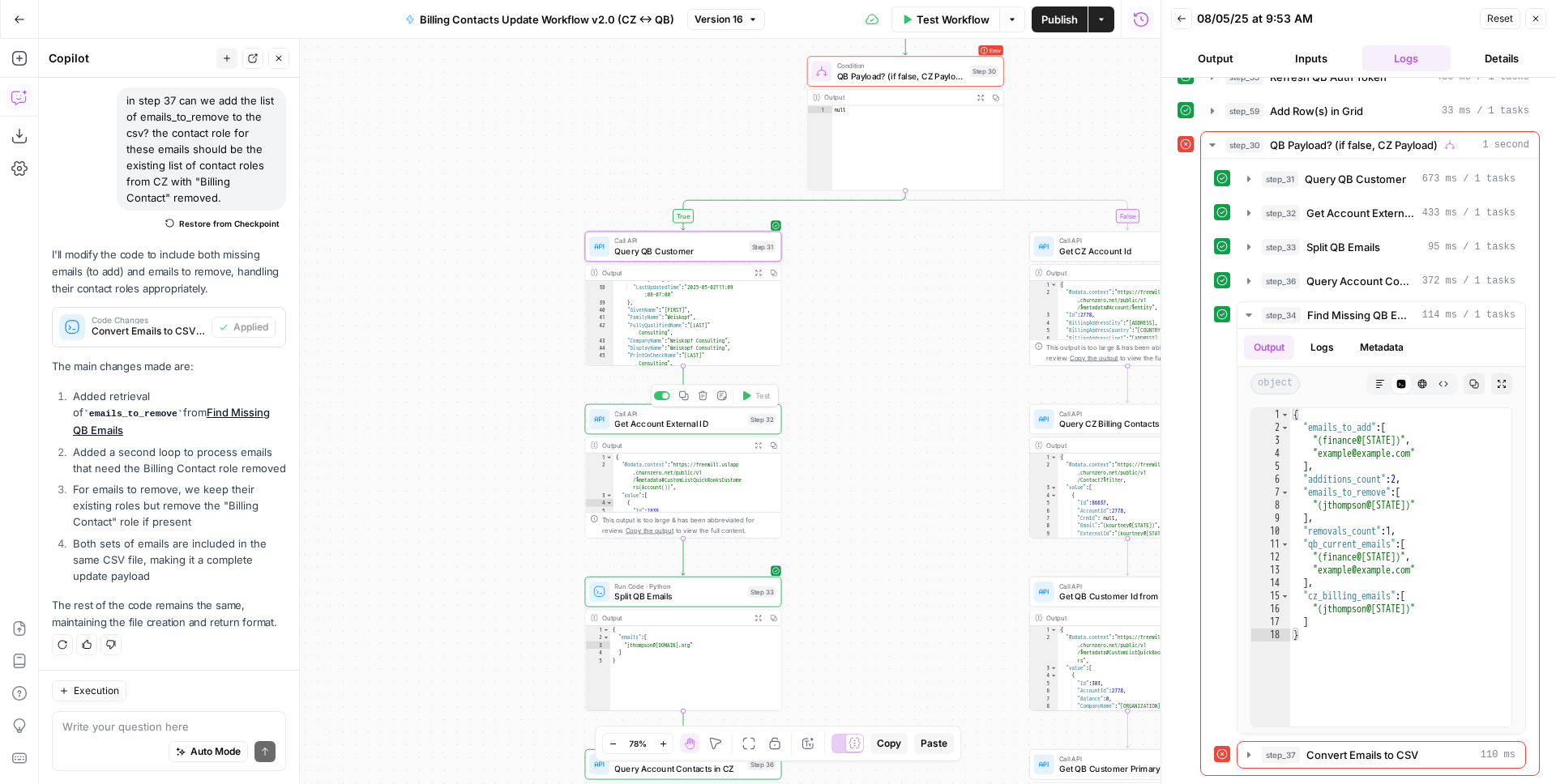 click on "Get Account External ID" at bounding box center [678, 424] 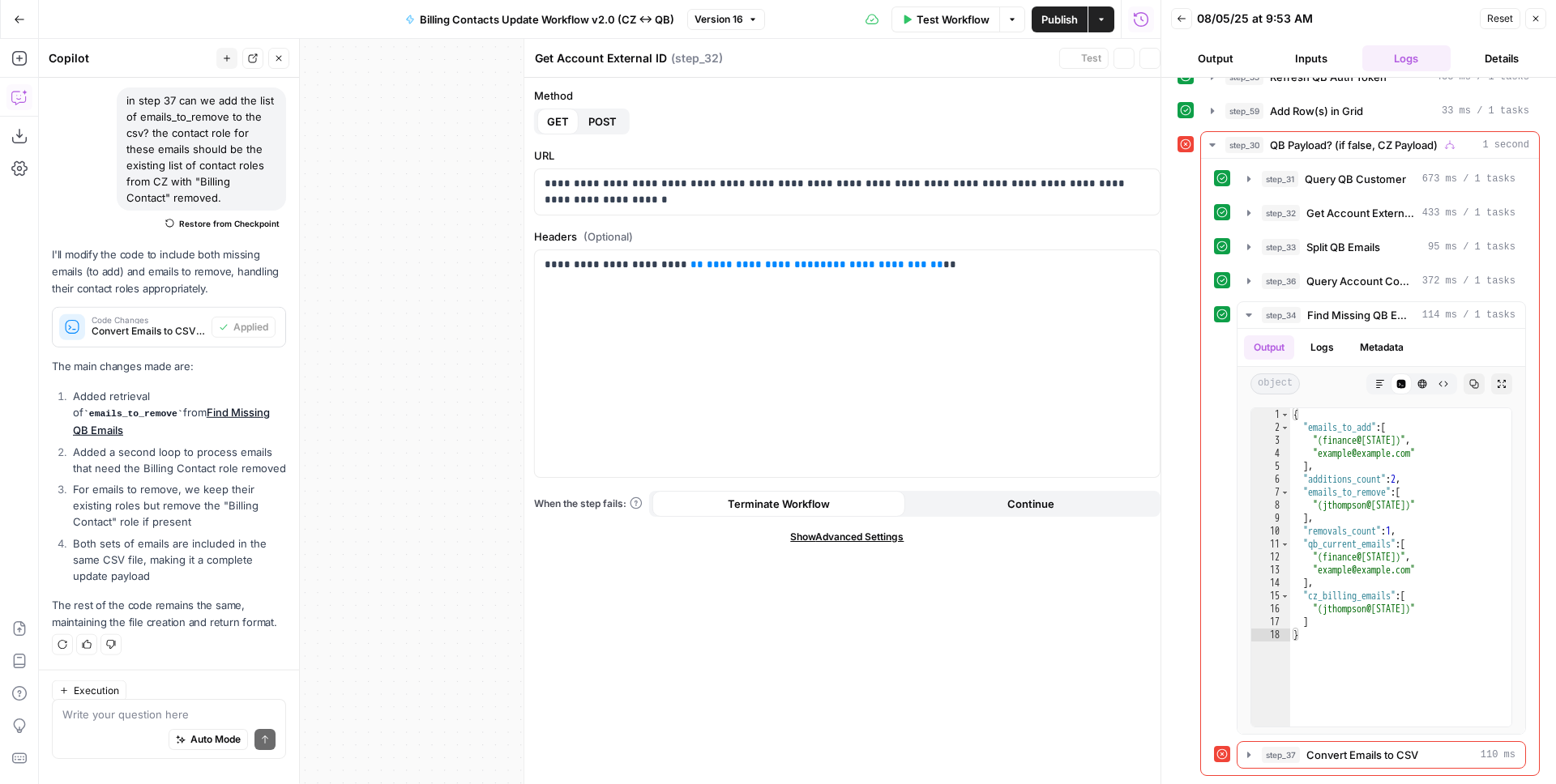 scroll, scrollTop: 137, scrollLeft: 0, axis: vertical 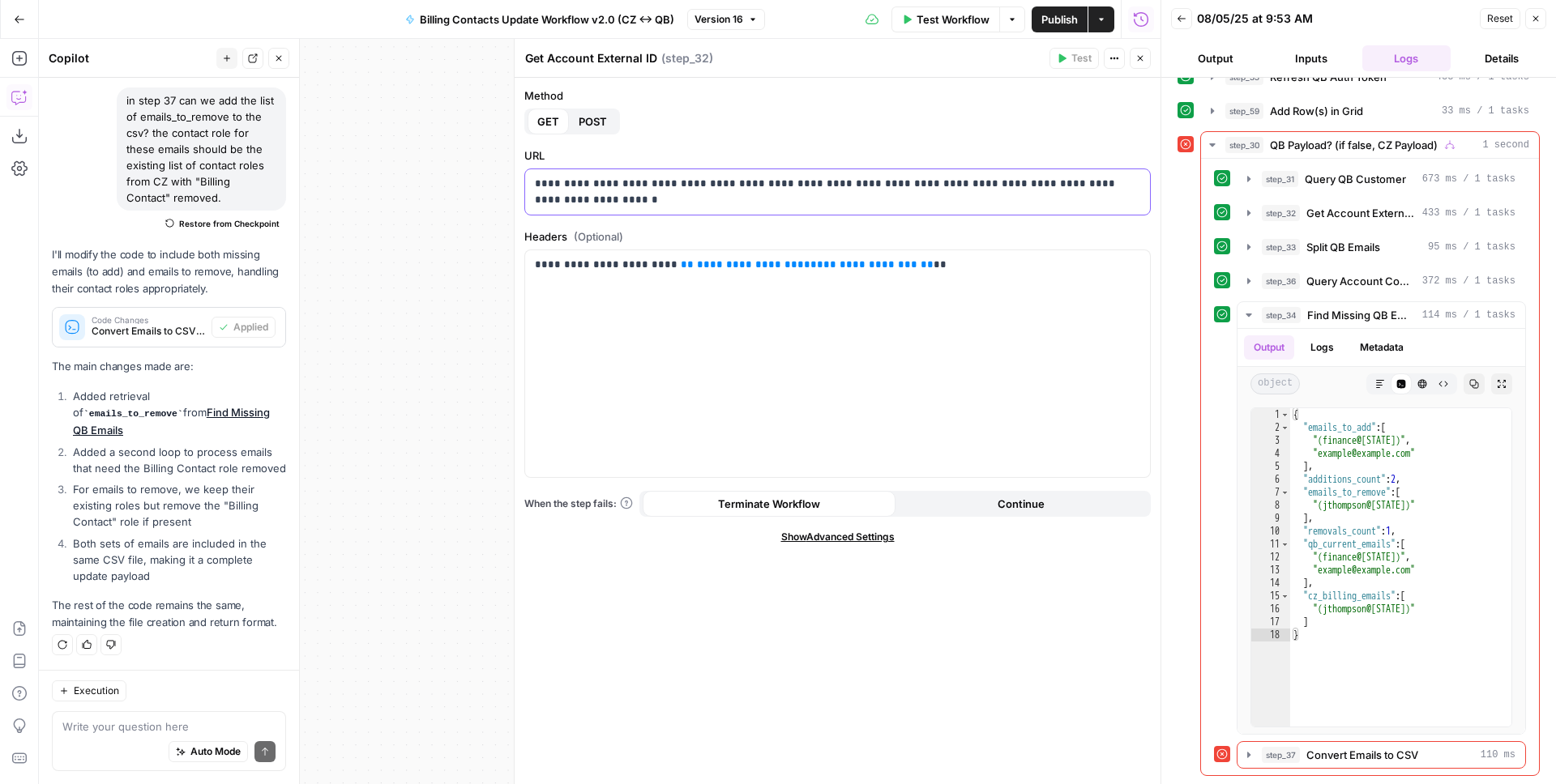 click on "**********" at bounding box center [837, 192] 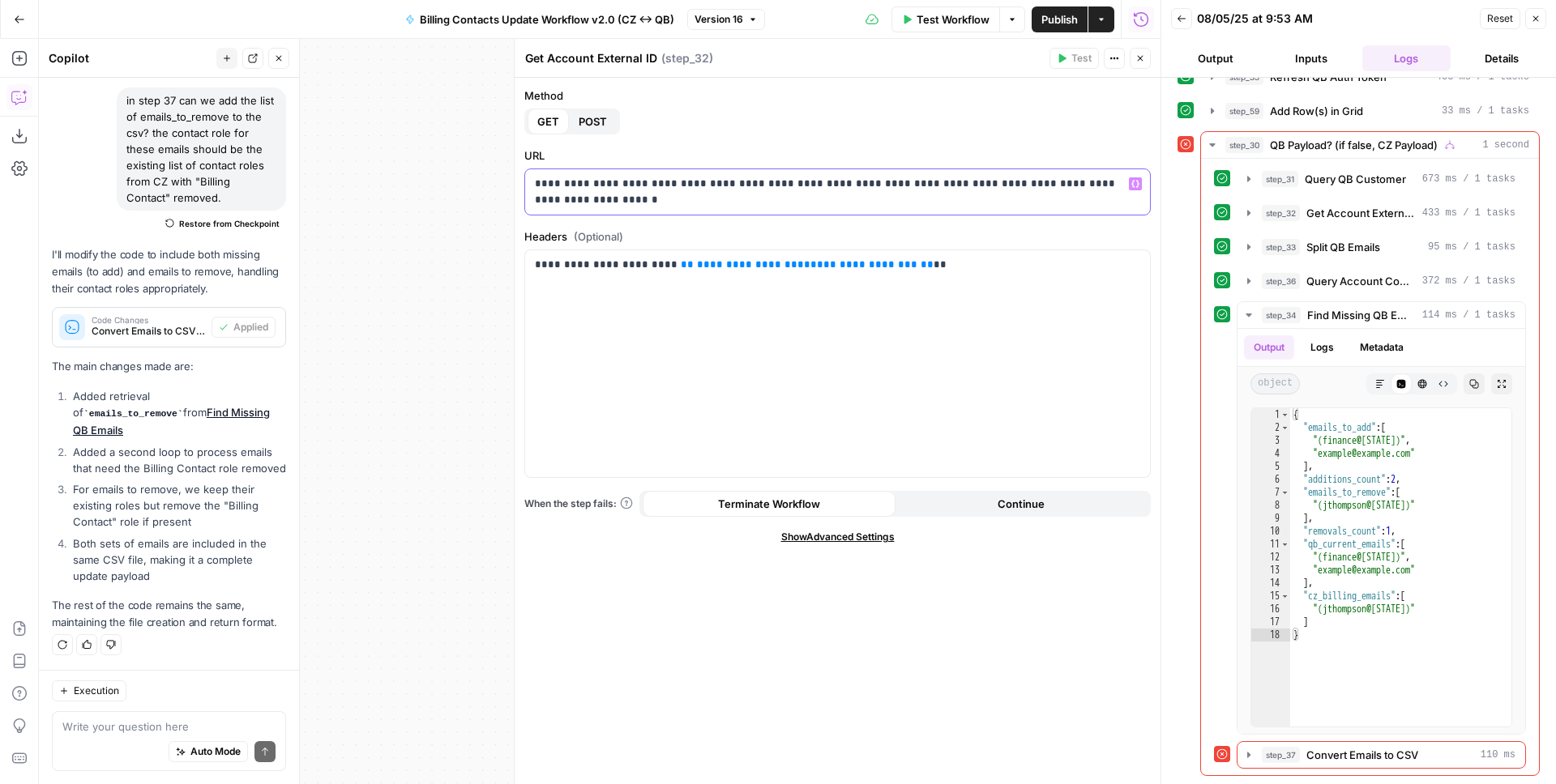 drag, startPoint x: 557, startPoint y: 201, endPoint x: 541, endPoint y: 198, distance: 16.278821 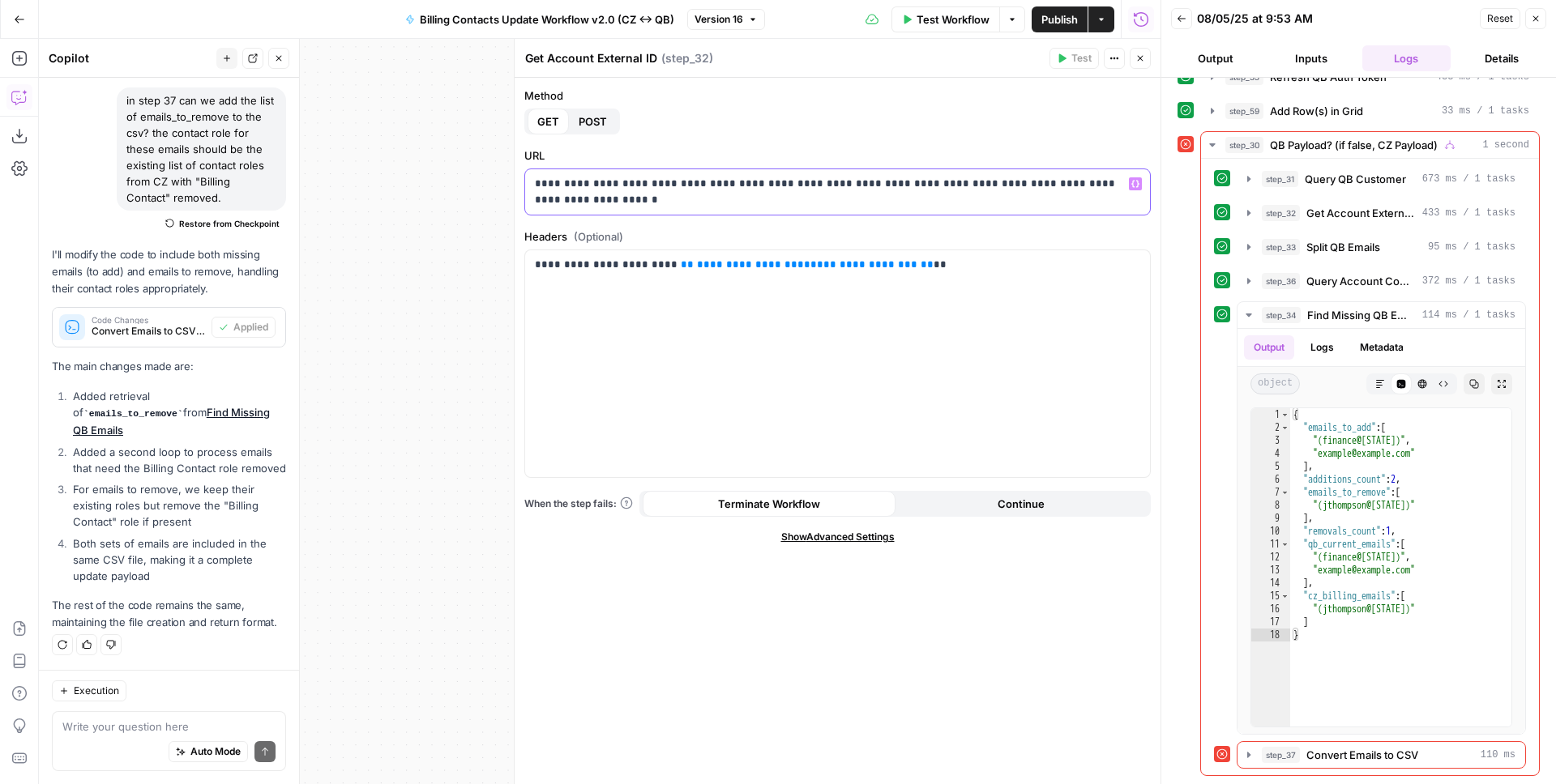 click on "**********" at bounding box center [837, 192] 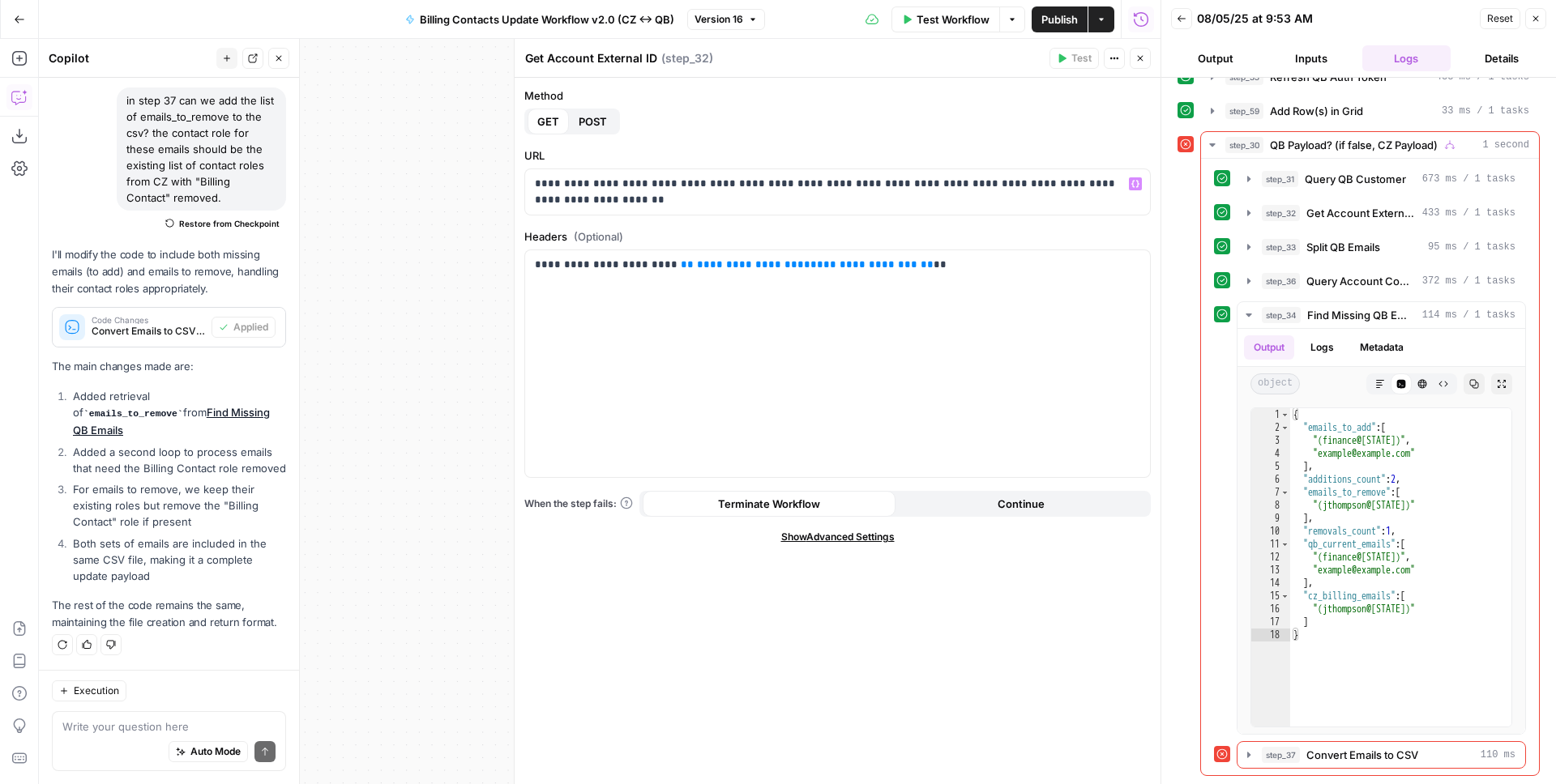 click 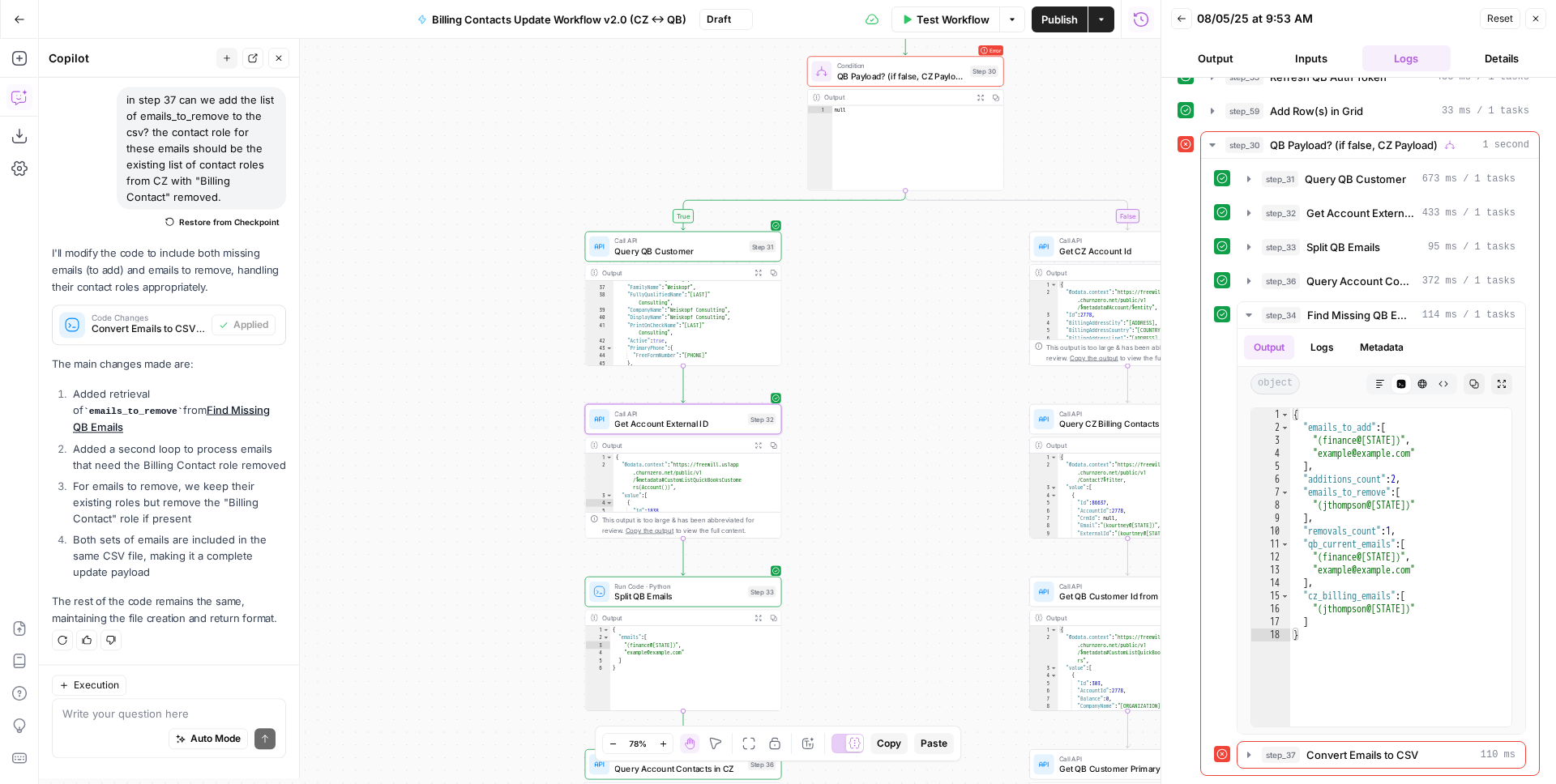 scroll, scrollTop: 137, scrollLeft: 0, axis: vertical 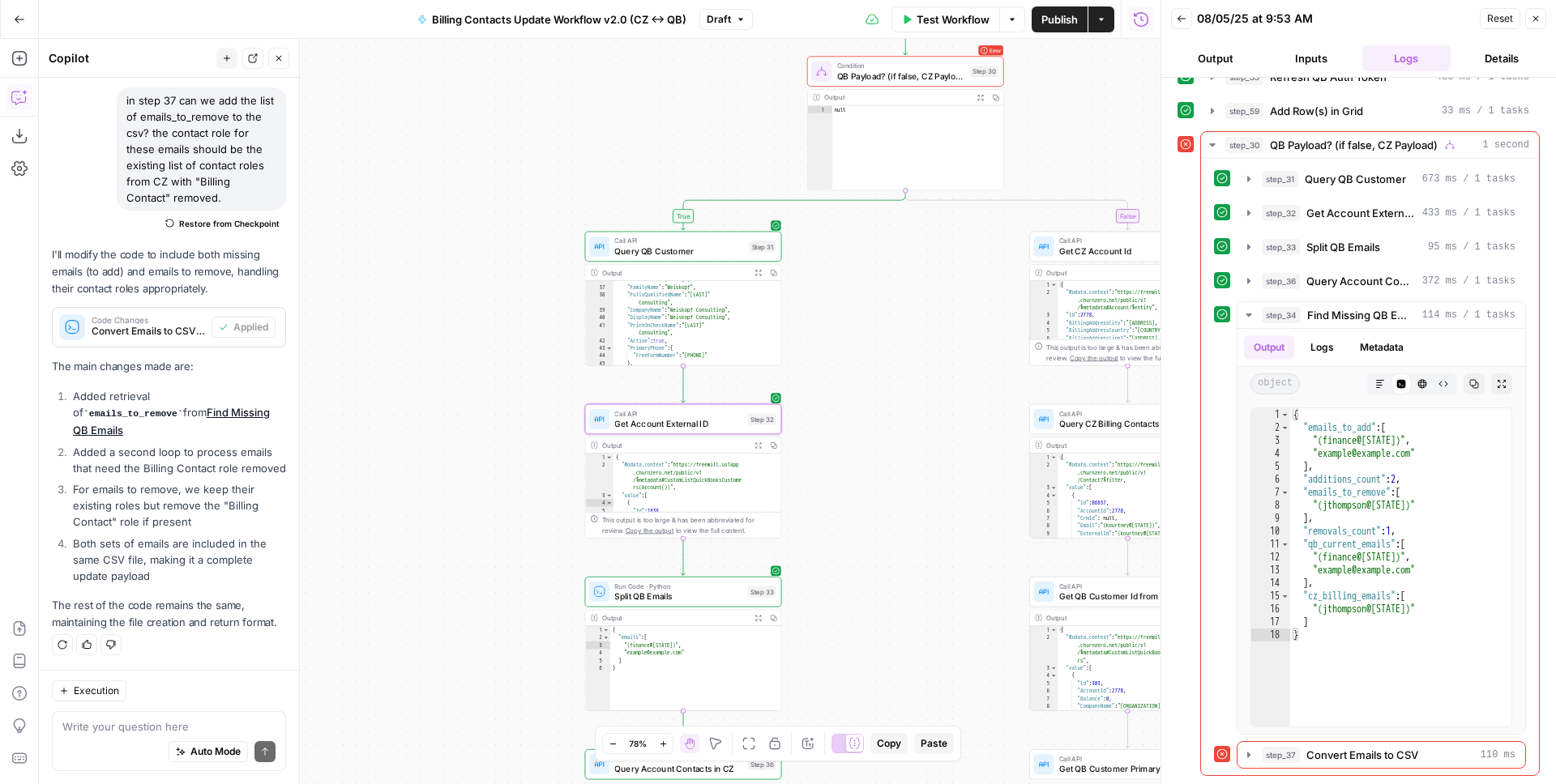 click on "Test Workflow" at bounding box center [953, 19] 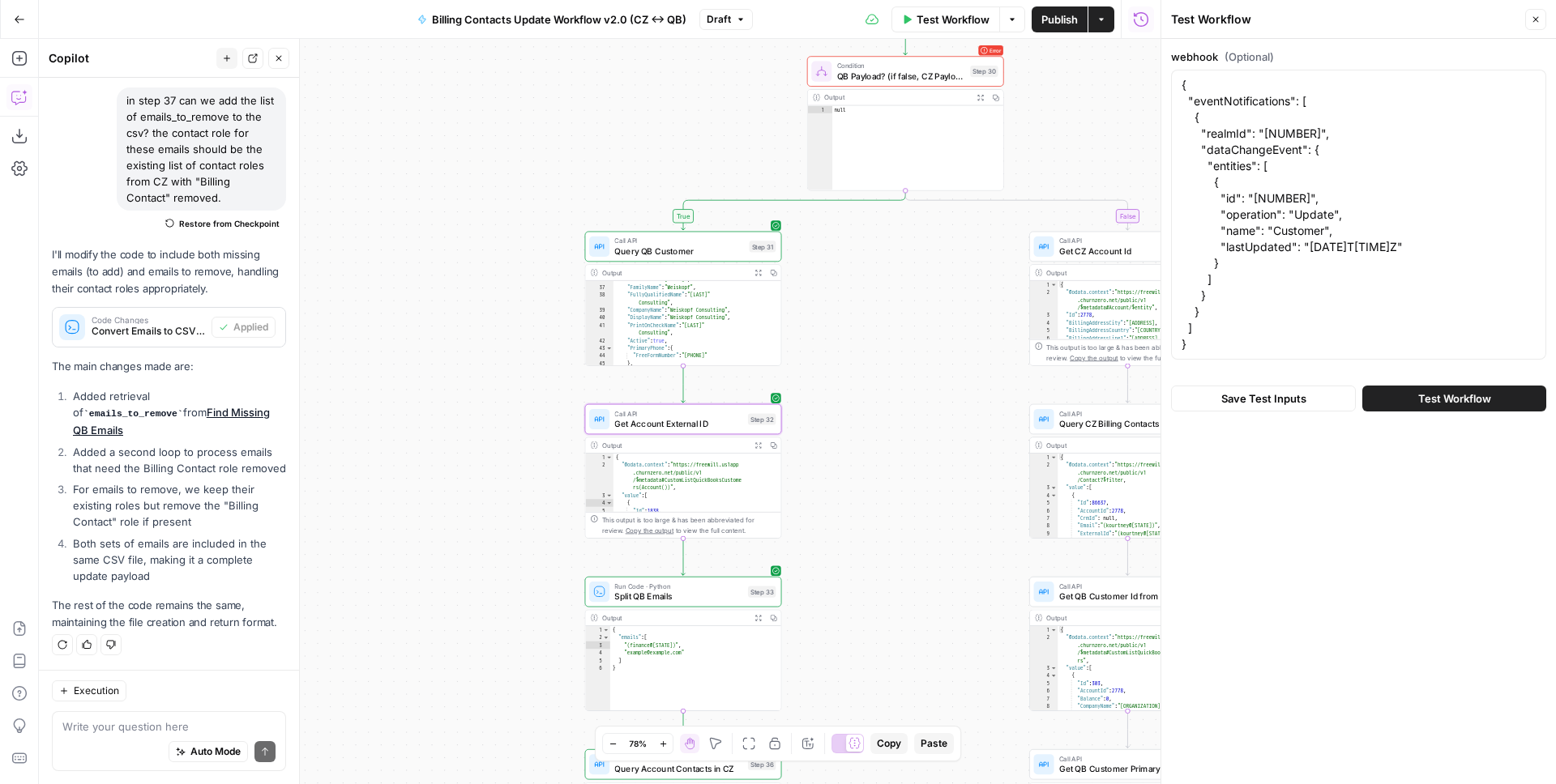 click on "Test Workflow" at bounding box center [1454, 398] 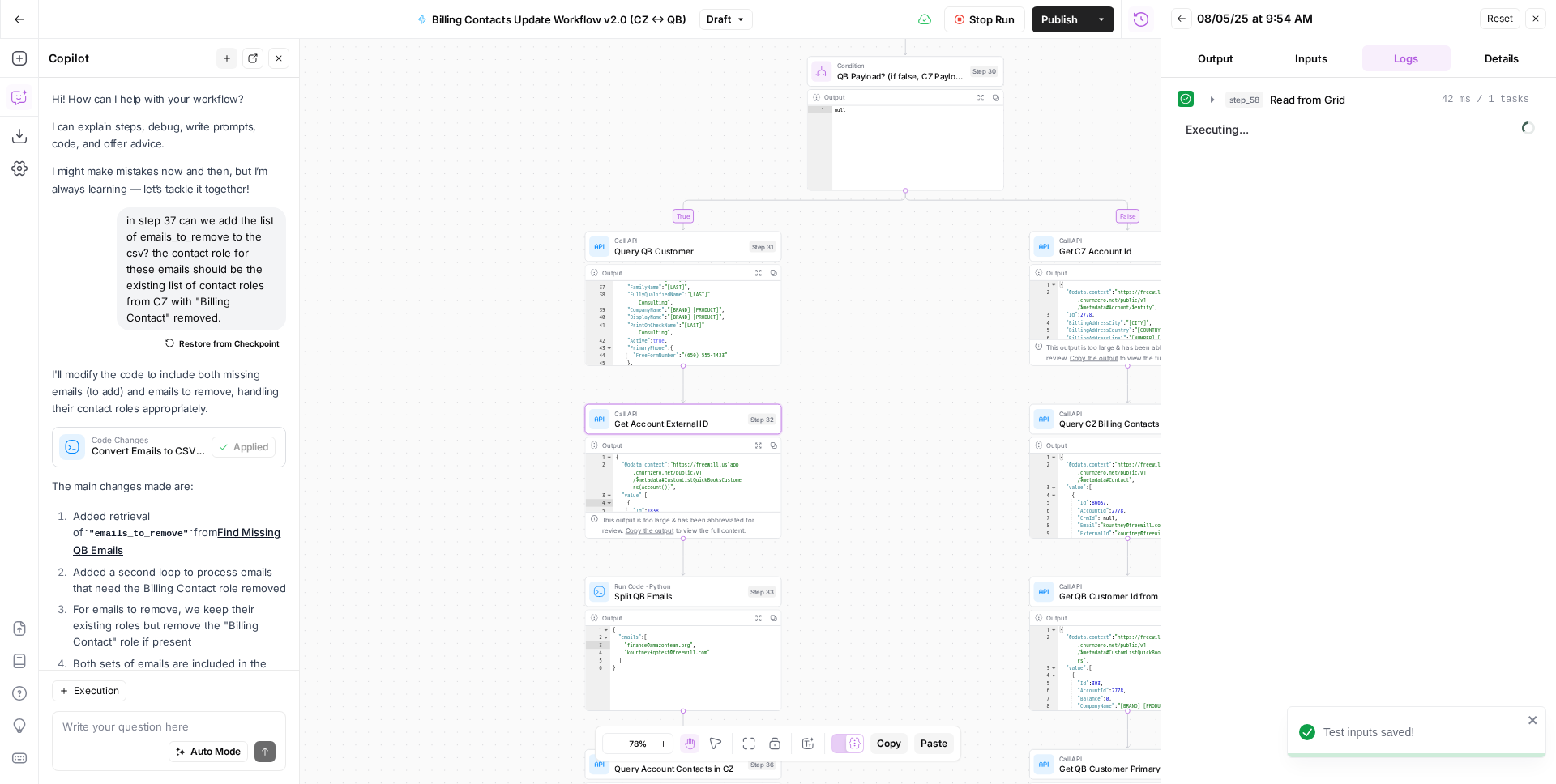 scroll, scrollTop: 0, scrollLeft: 0, axis: both 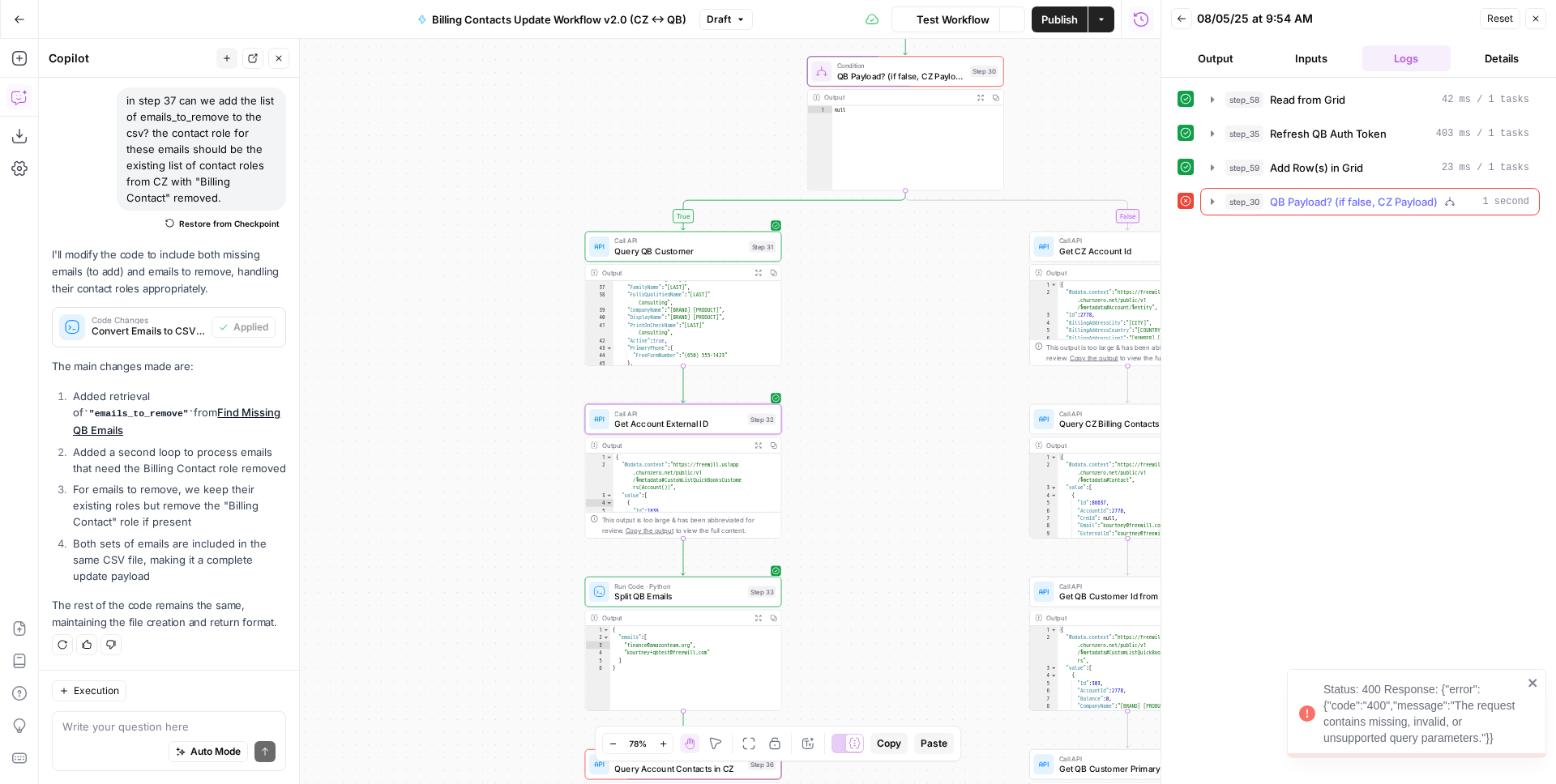 click 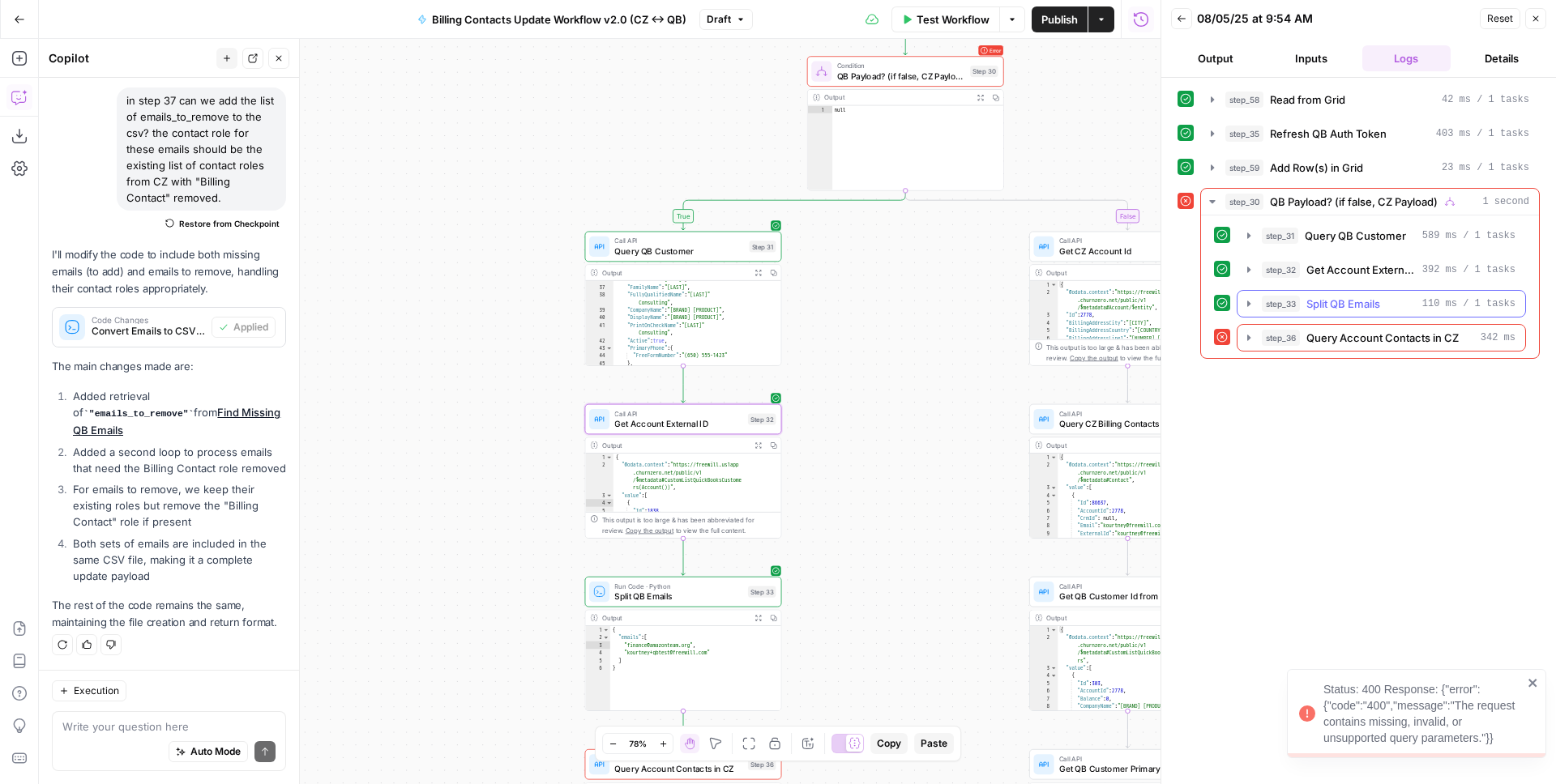 click on "step_33 Split QB Emails 110 ms / 1 tasks" at bounding box center [1381, 304] 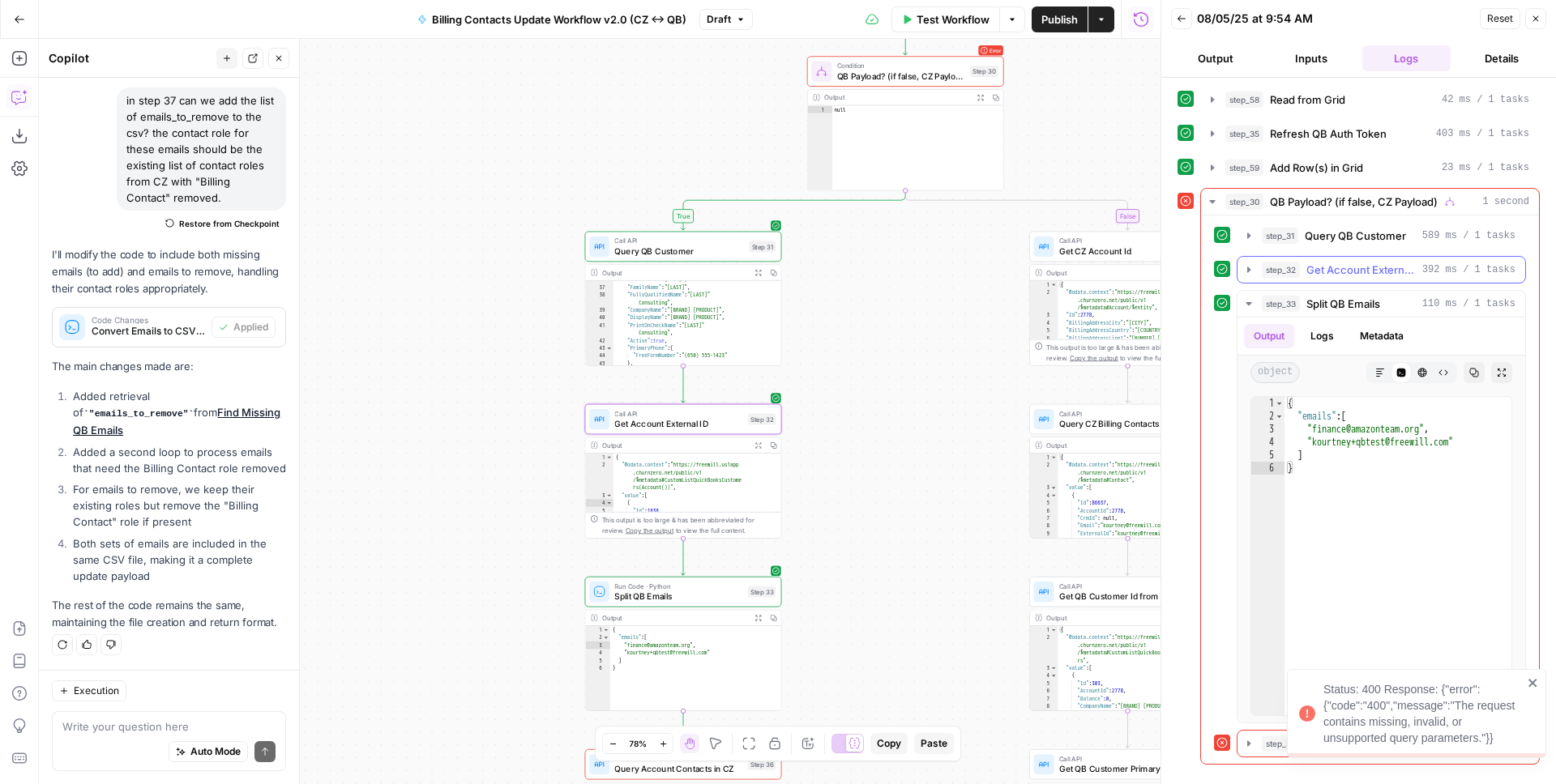 click 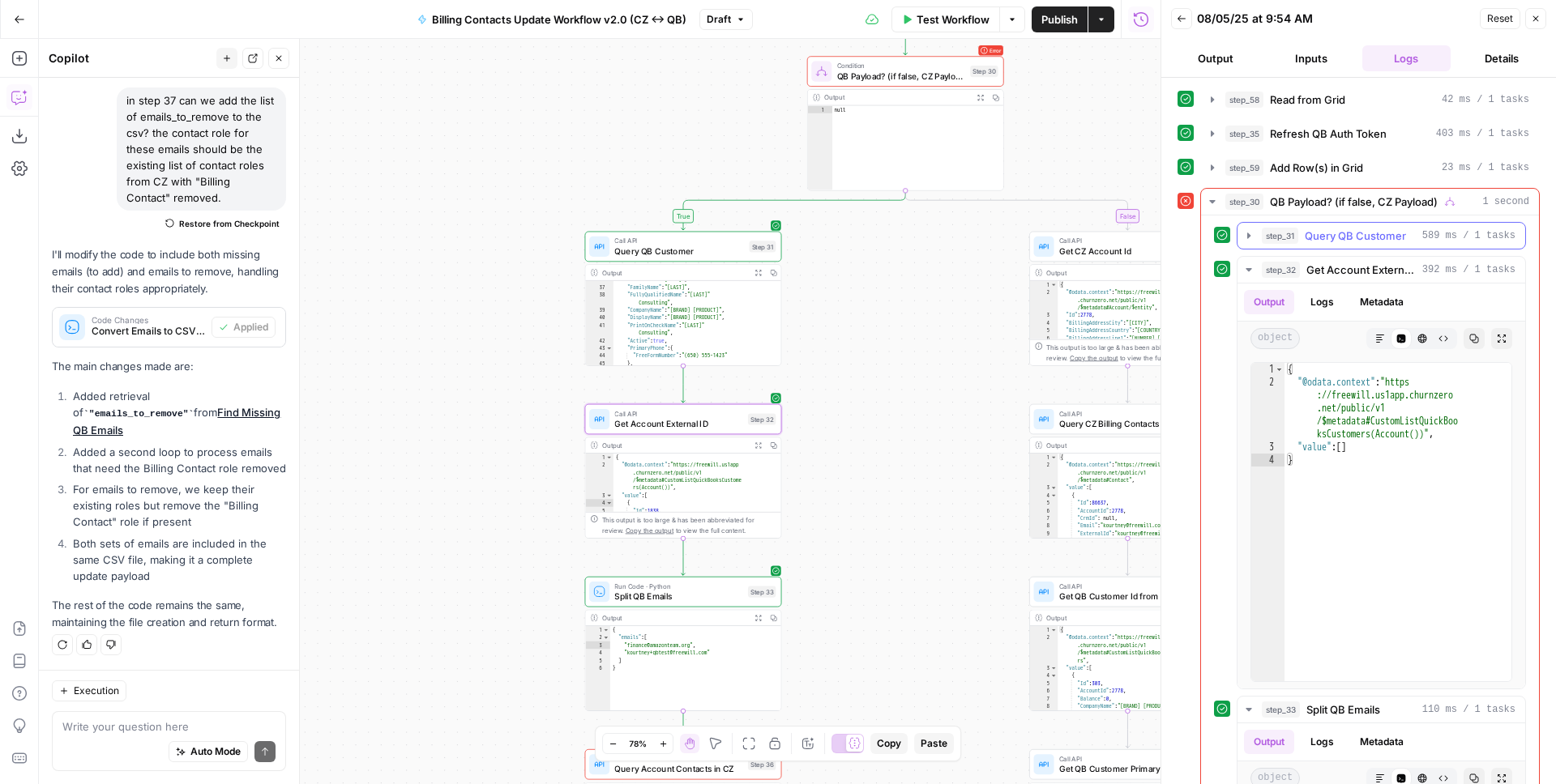 click on "step_31 Query QB Customer 589 ms / 1 tasks" at bounding box center [1381, 236] 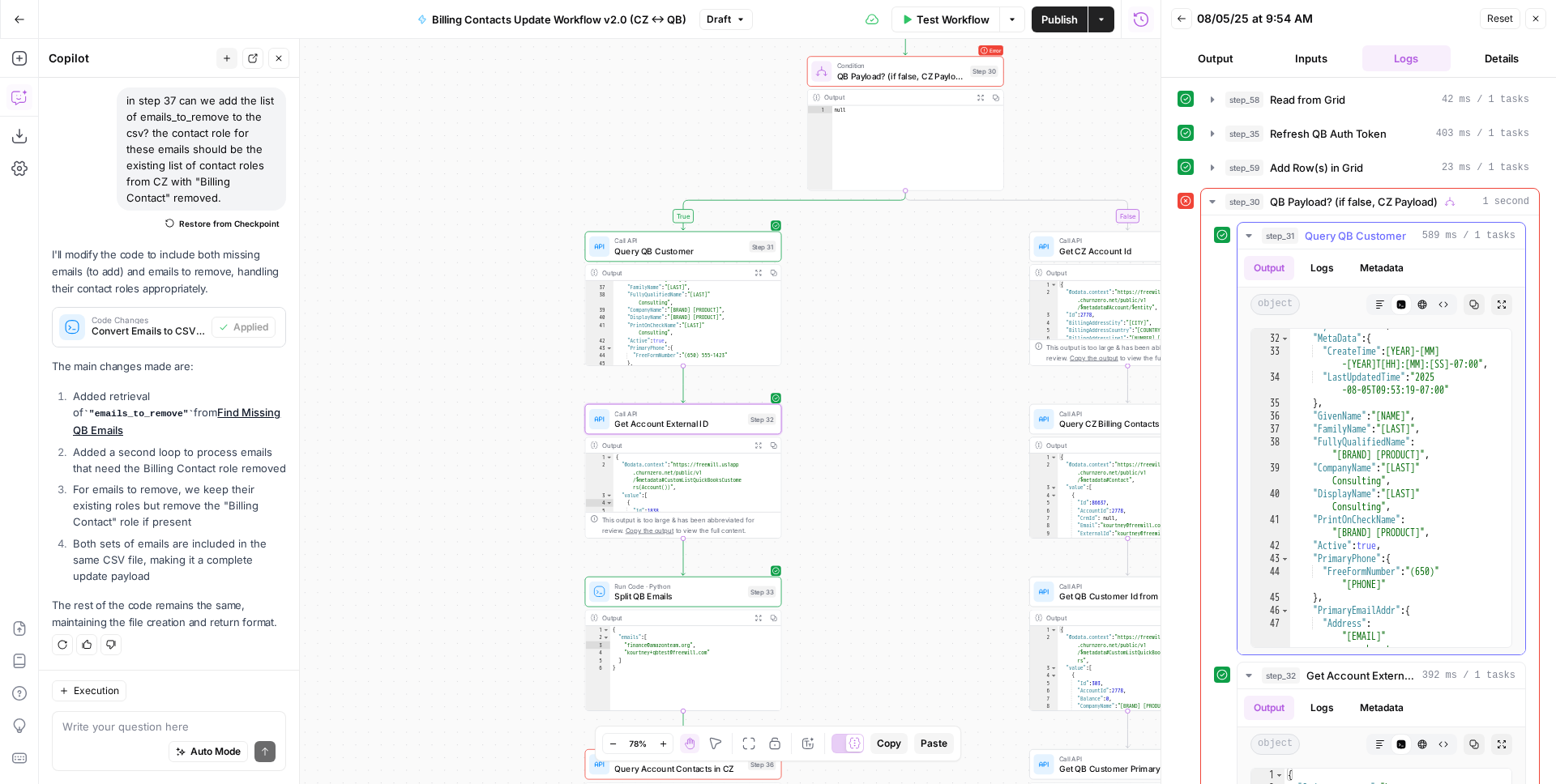scroll, scrollTop: 576, scrollLeft: 0, axis: vertical 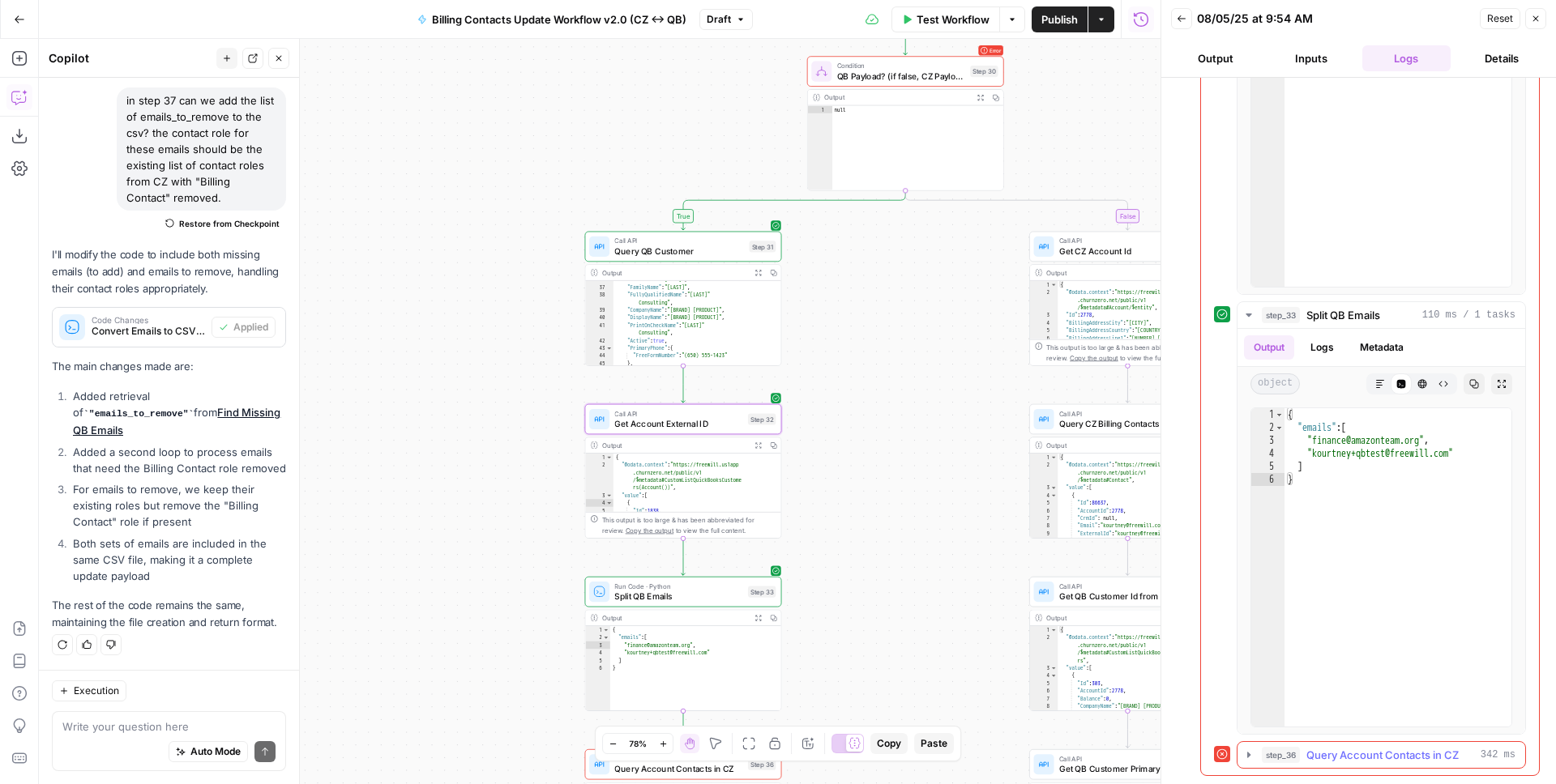 click 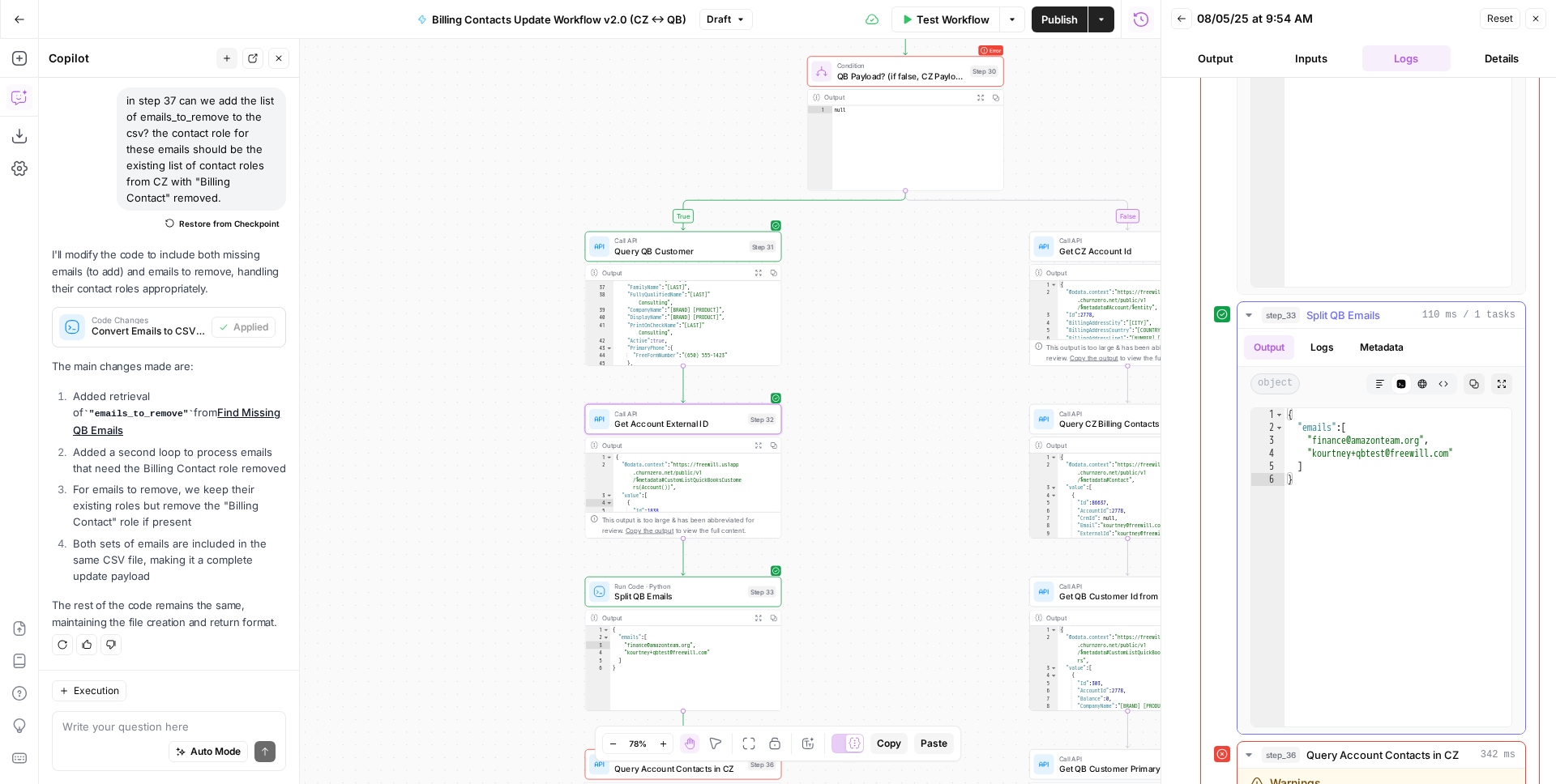 scroll, scrollTop: 1074, scrollLeft: 0, axis: vertical 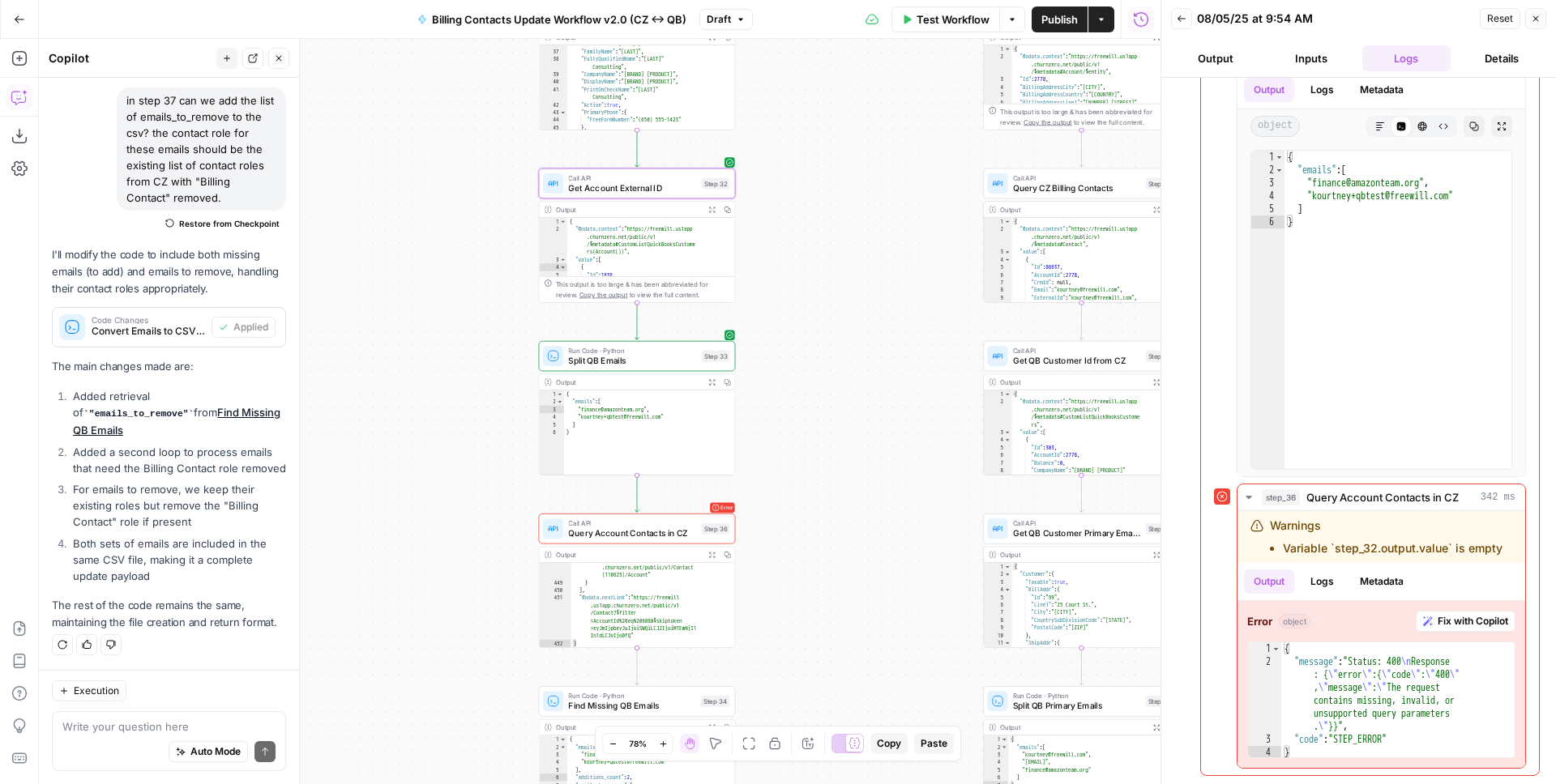 drag, startPoint x: 888, startPoint y: 548, endPoint x: 841, endPoint y: 314, distance: 238.6734 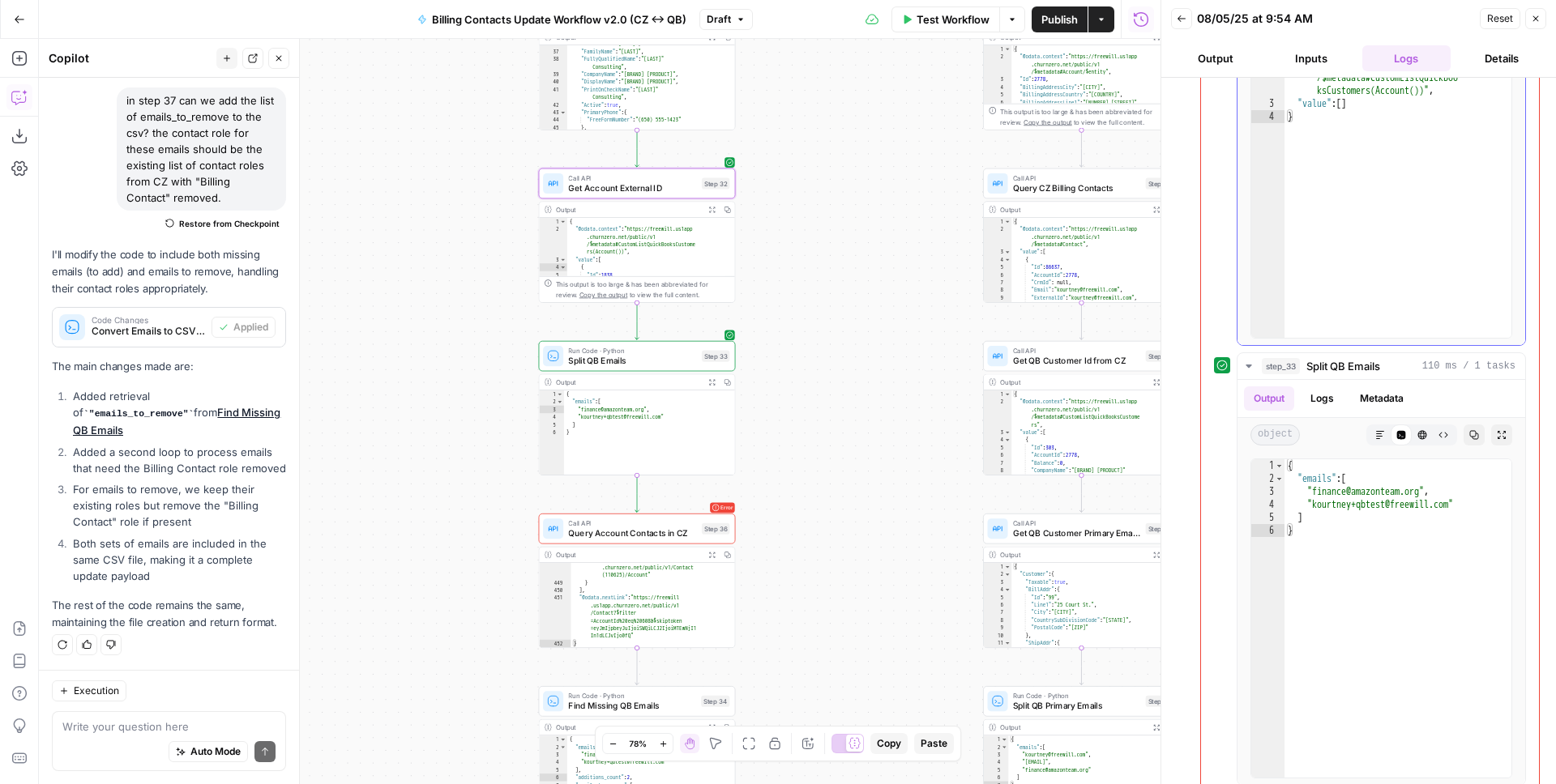 scroll, scrollTop: 217, scrollLeft: 0, axis: vertical 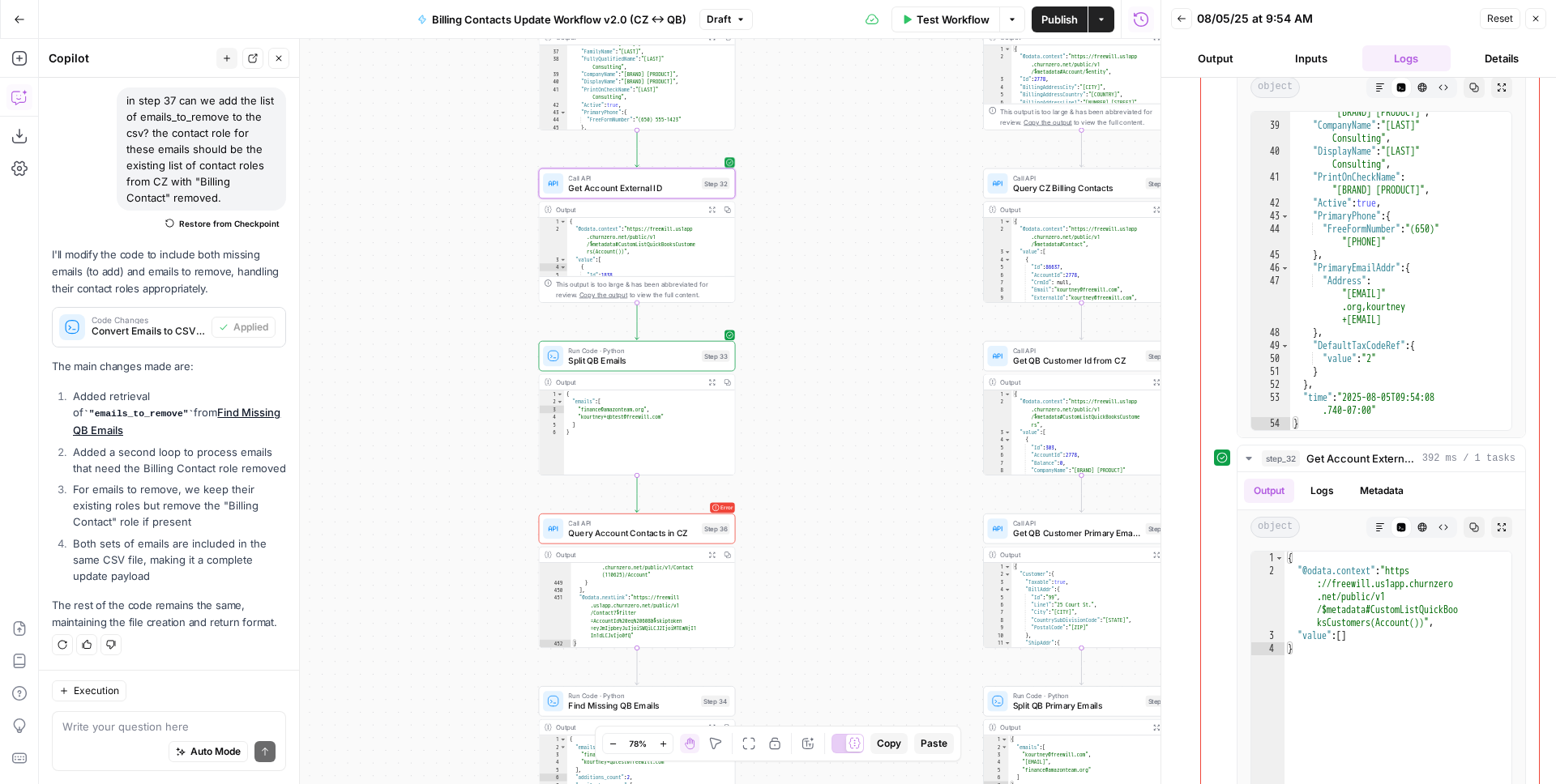 click on "Get Account External ID" at bounding box center (632, 188) 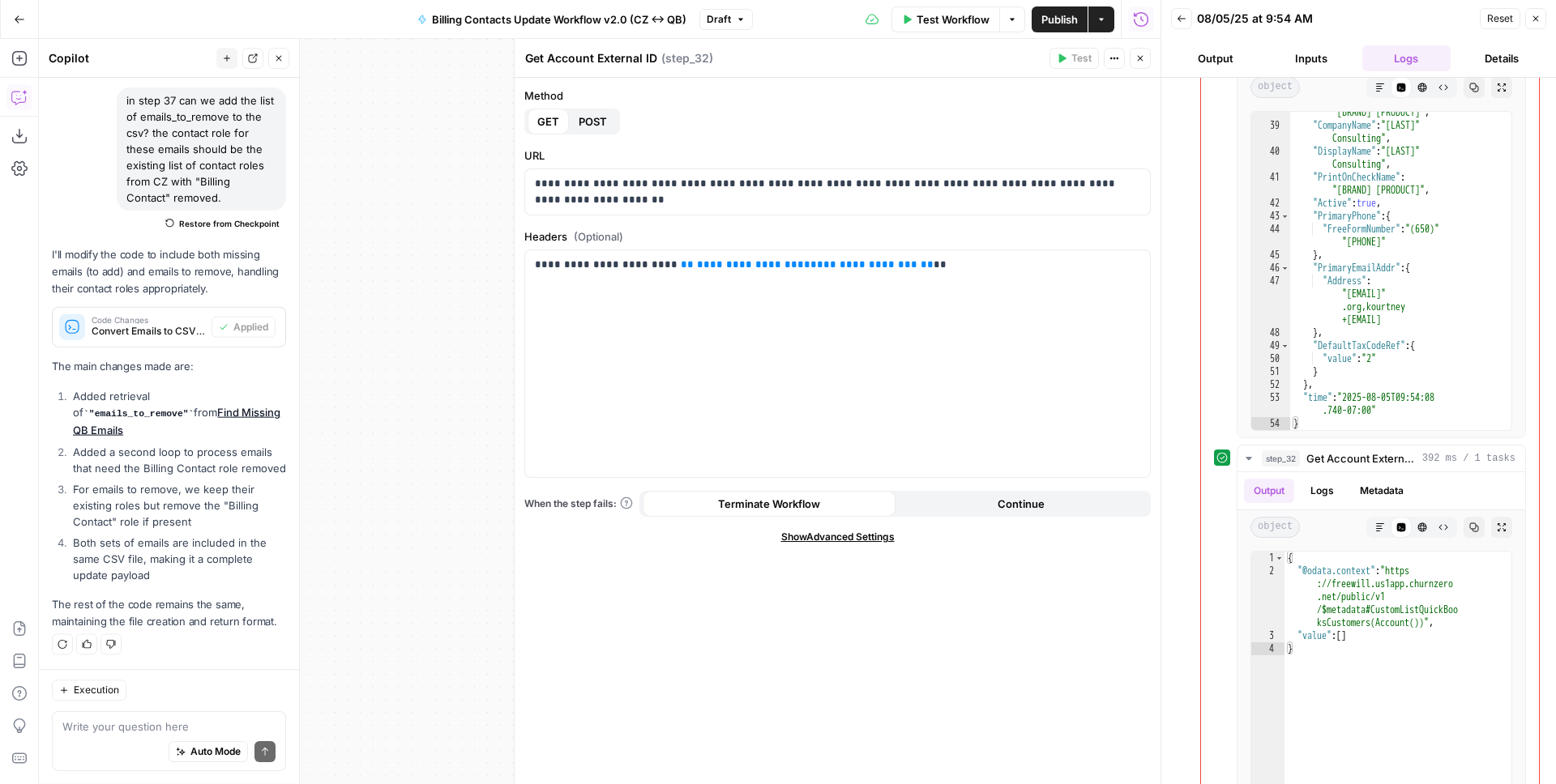 scroll, scrollTop: 137, scrollLeft: 0, axis: vertical 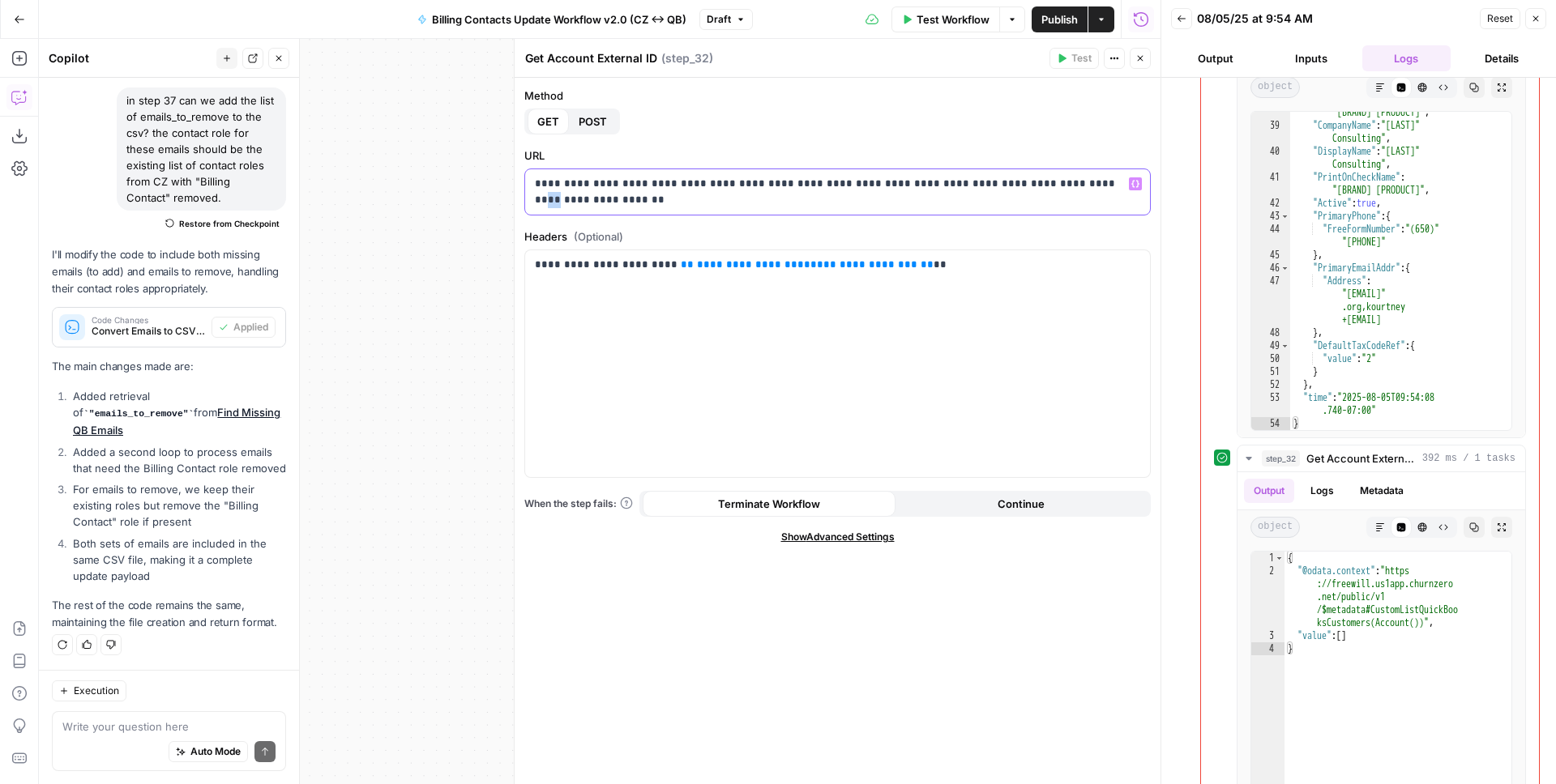 drag, startPoint x: 561, startPoint y: 202, endPoint x: 543, endPoint y: 201, distance: 18.027756 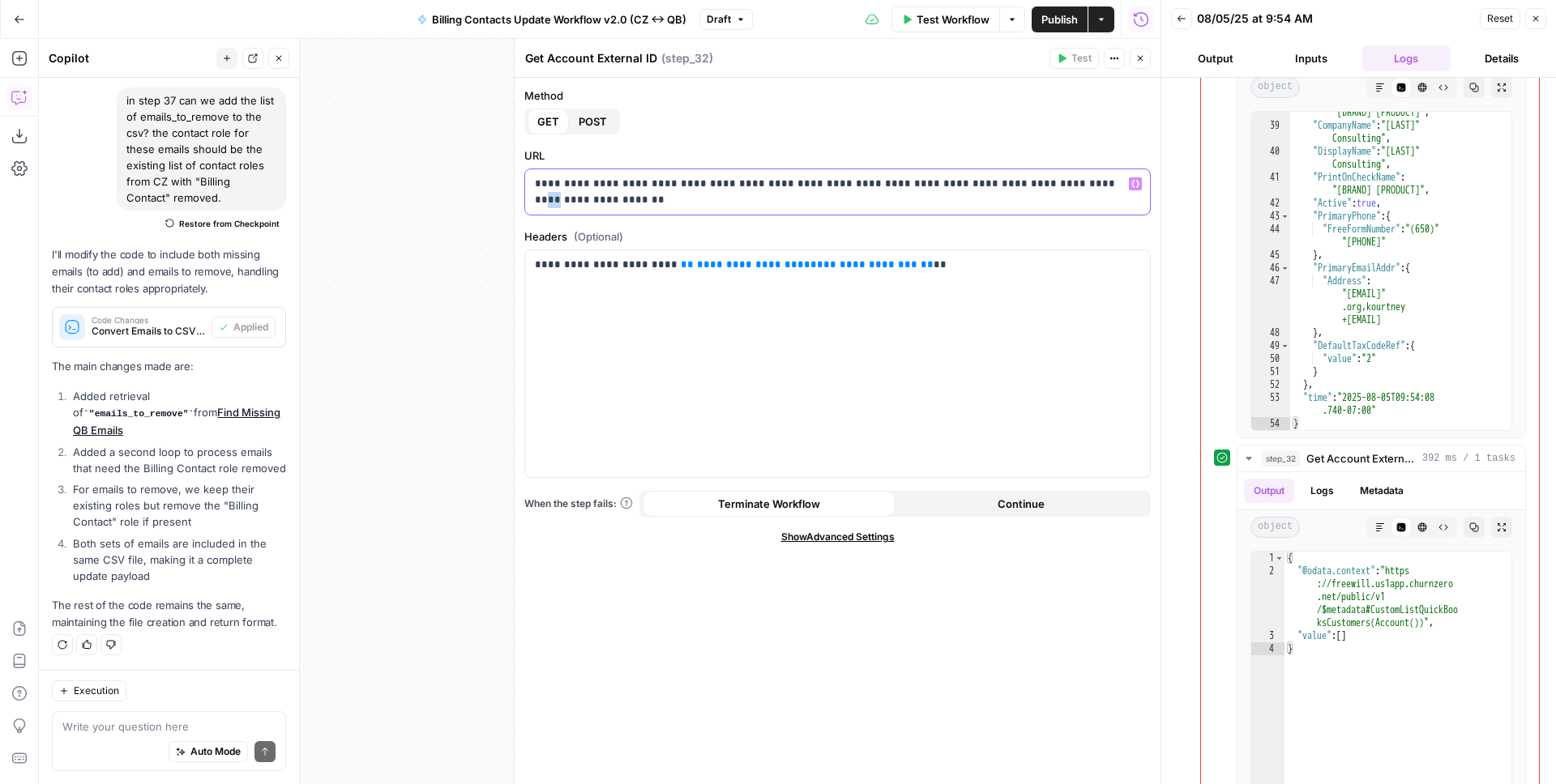 click on "**********" at bounding box center [837, 192] 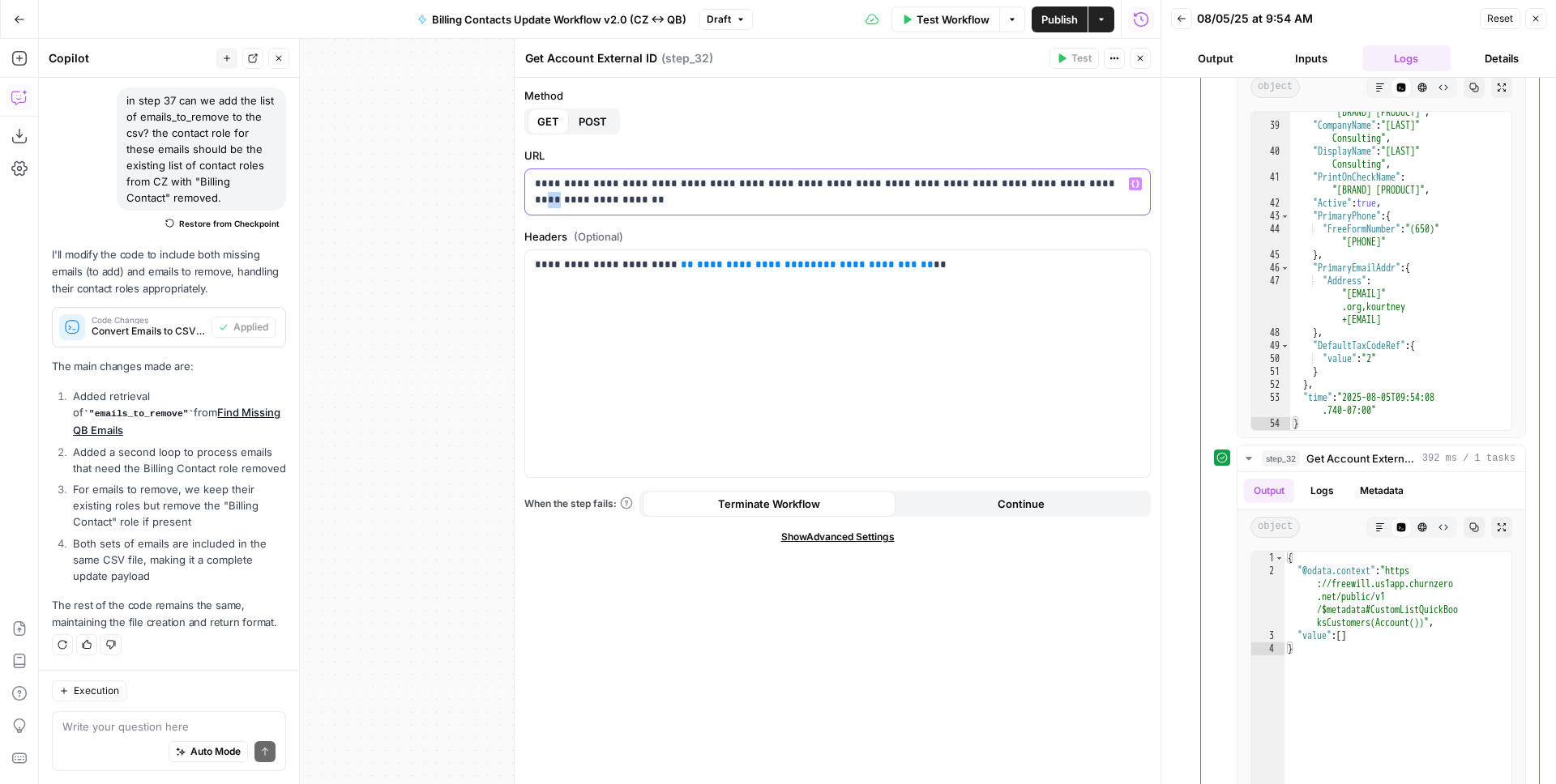 type 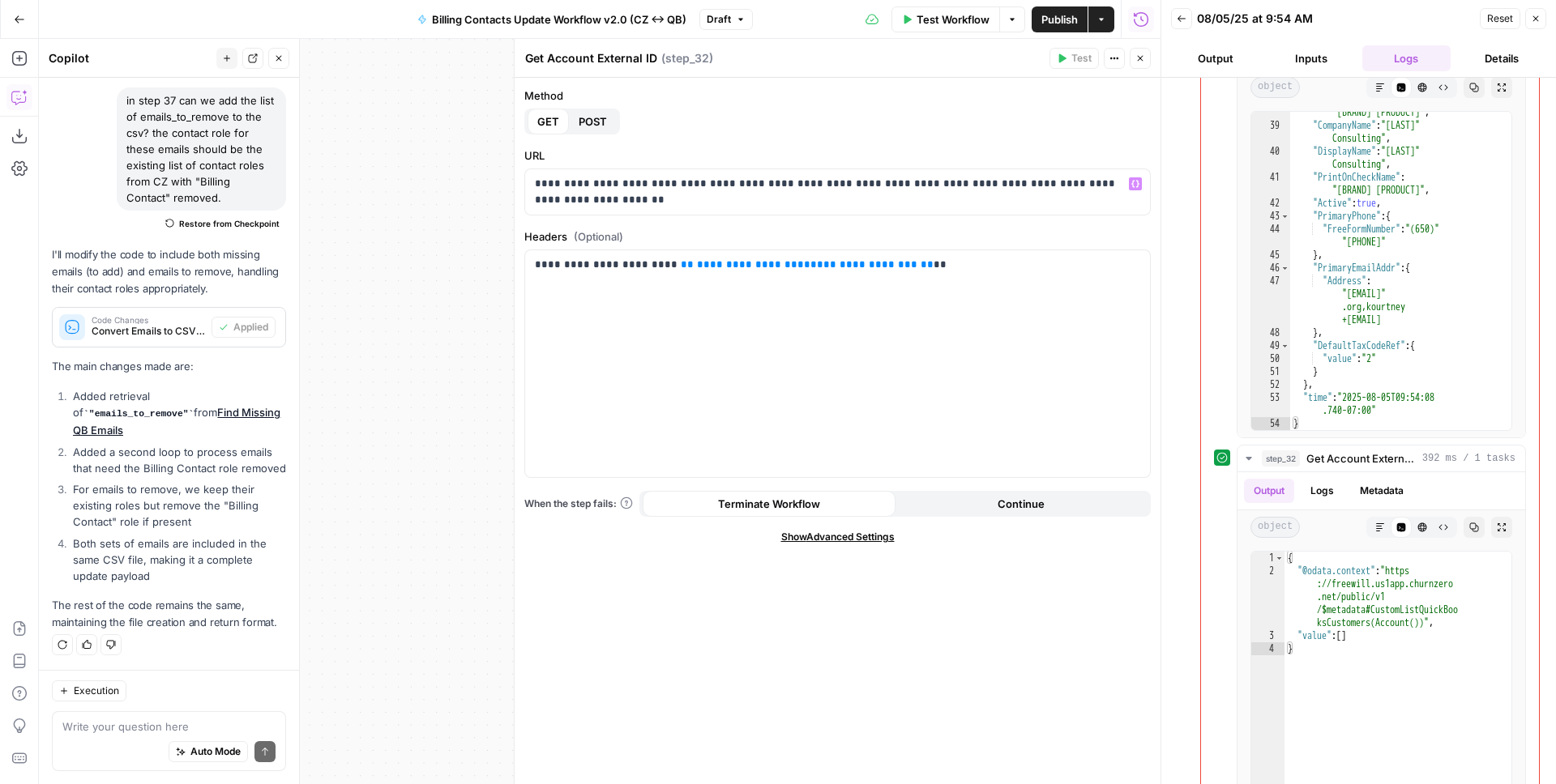 click on "Test Workflow" at bounding box center [953, 19] 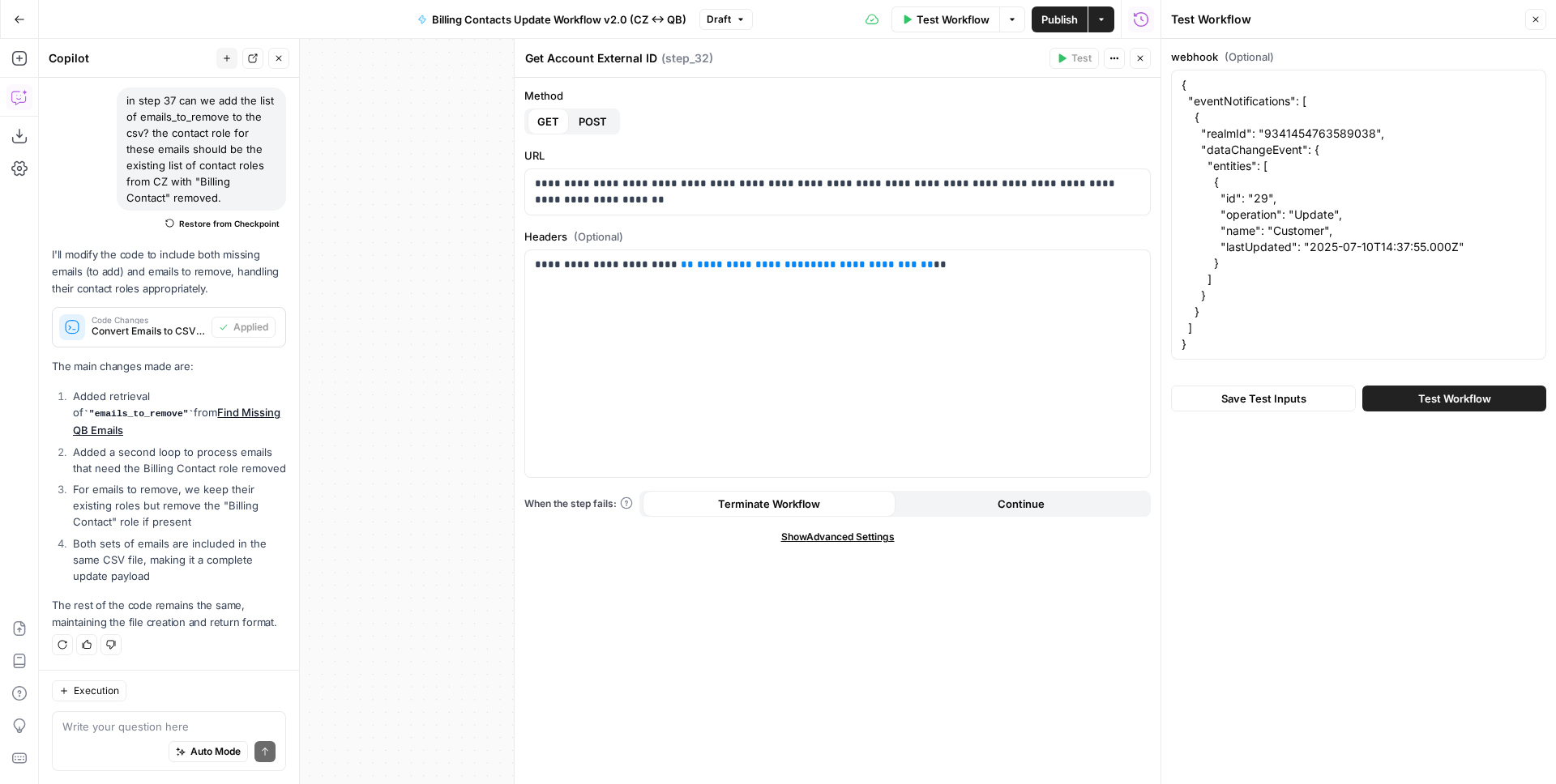 click on "Test Workflow" at bounding box center [1455, 398] 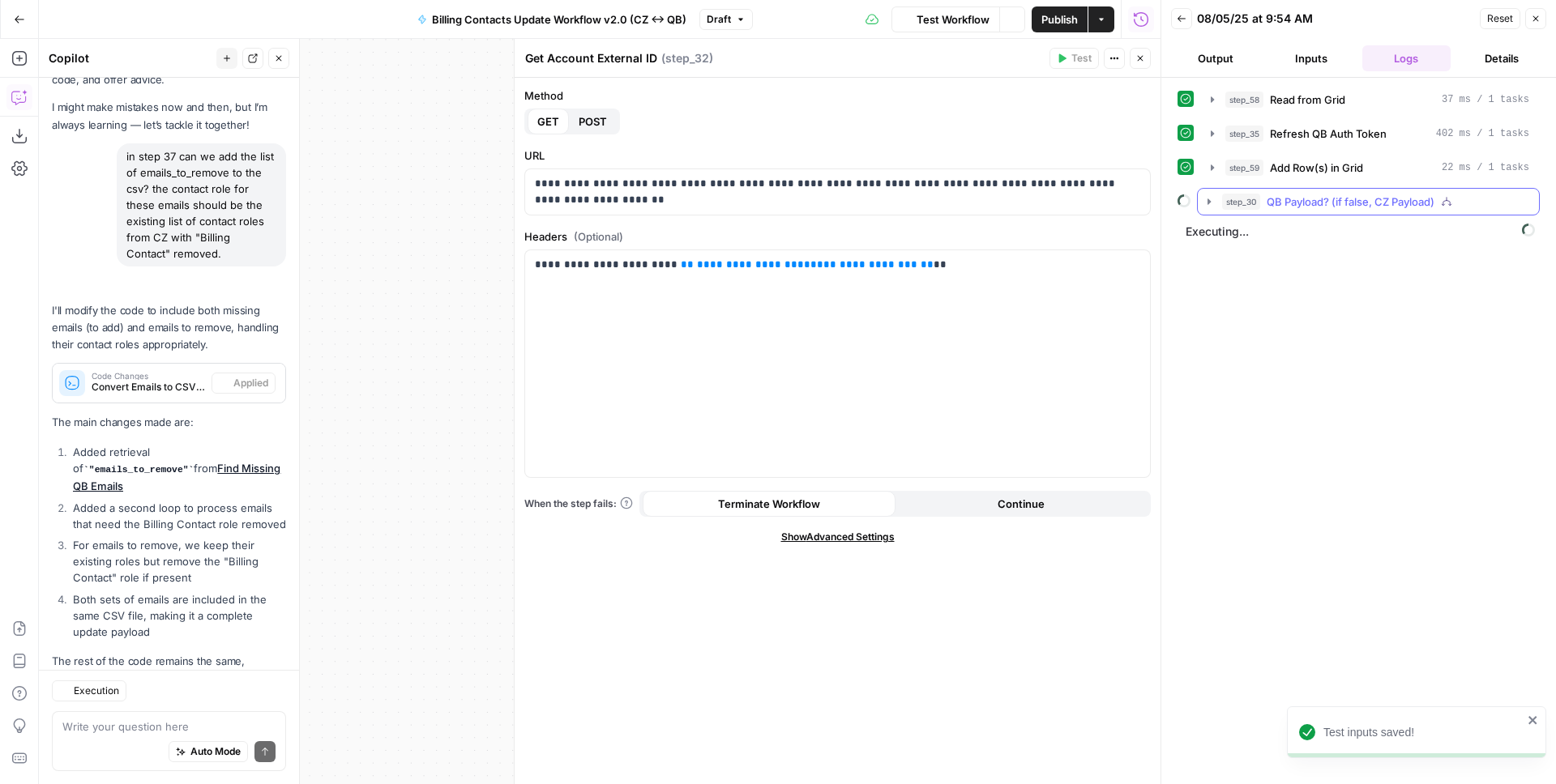 scroll, scrollTop: 137, scrollLeft: 0, axis: vertical 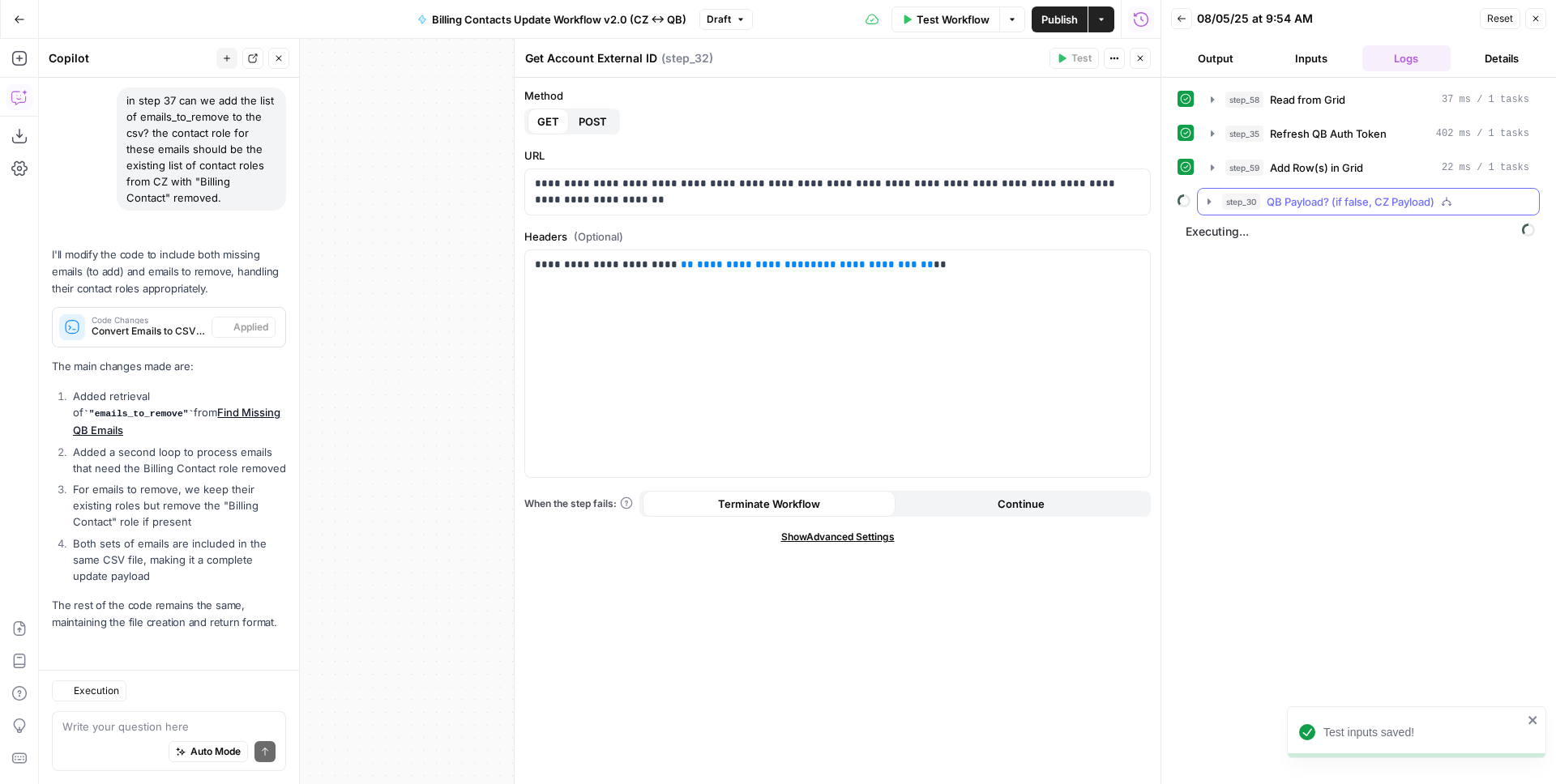 click 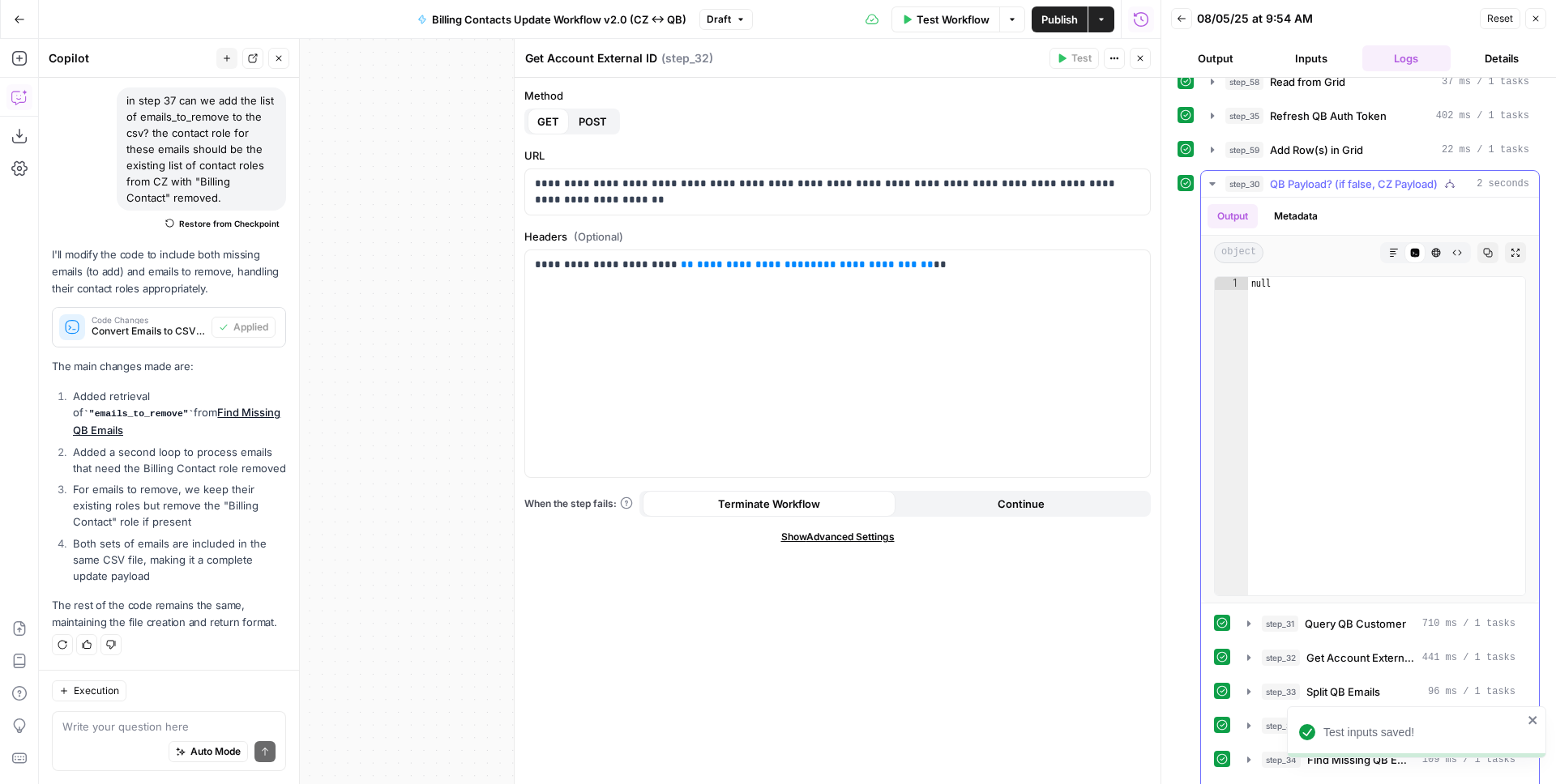 scroll, scrollTop: 91, scrollLeft: 0, axis: vertical 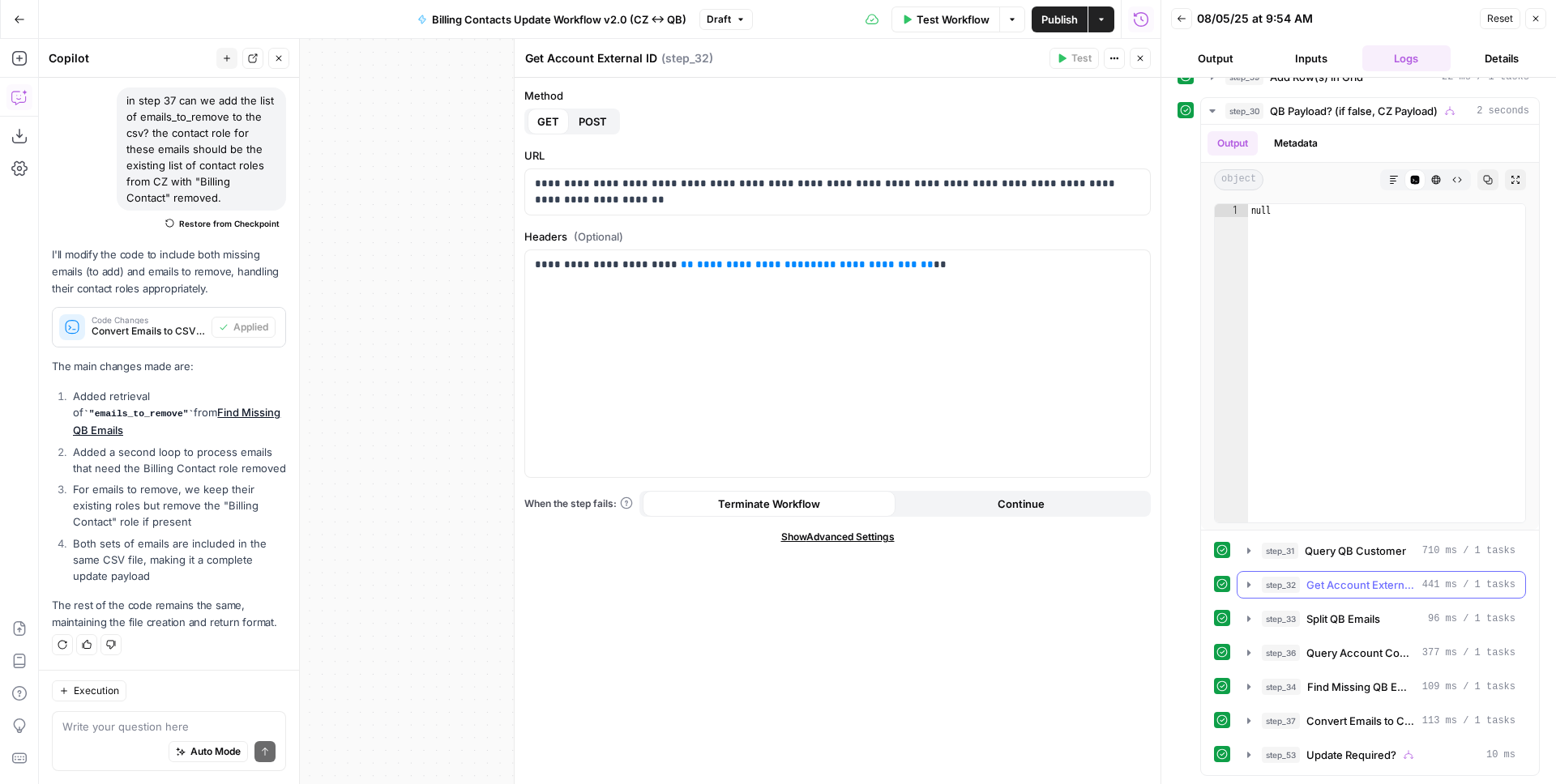click on "step_32 Get Account External ID 441 ms / 1 tasks" at bounding box center (1381, 585) 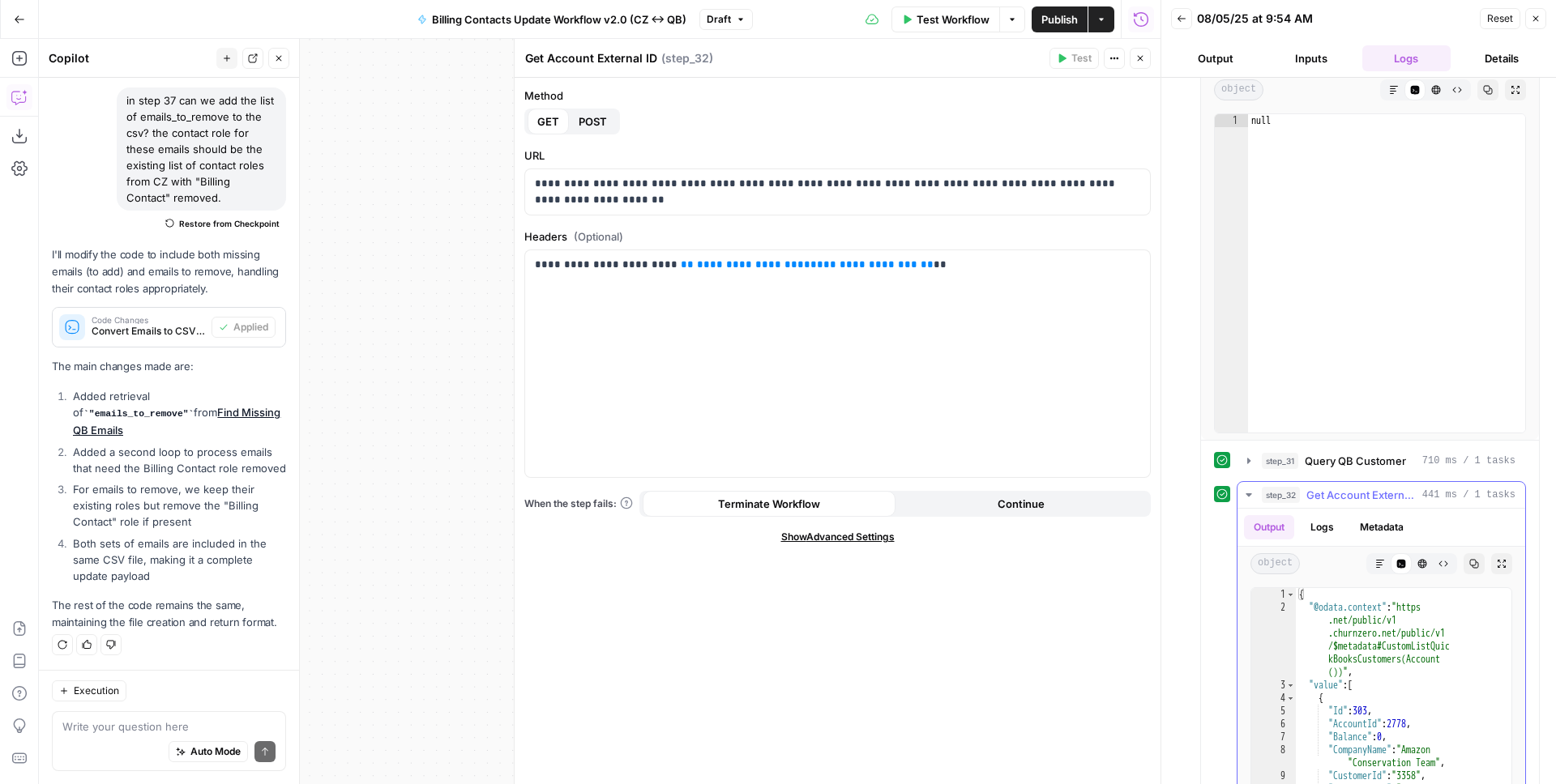 scroll, scrollTop: 496, scrollLeft: 0, axis: vertical 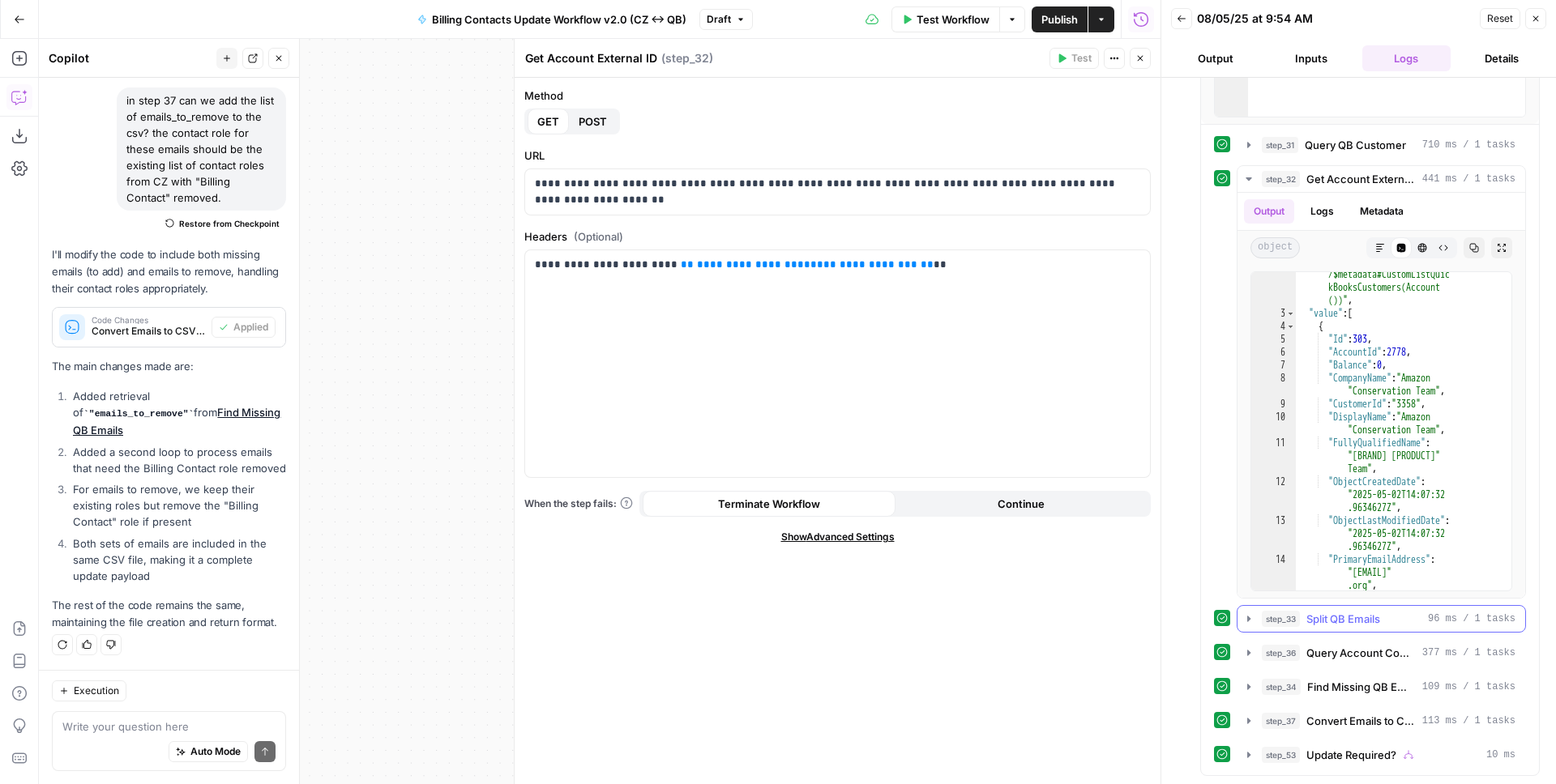 click 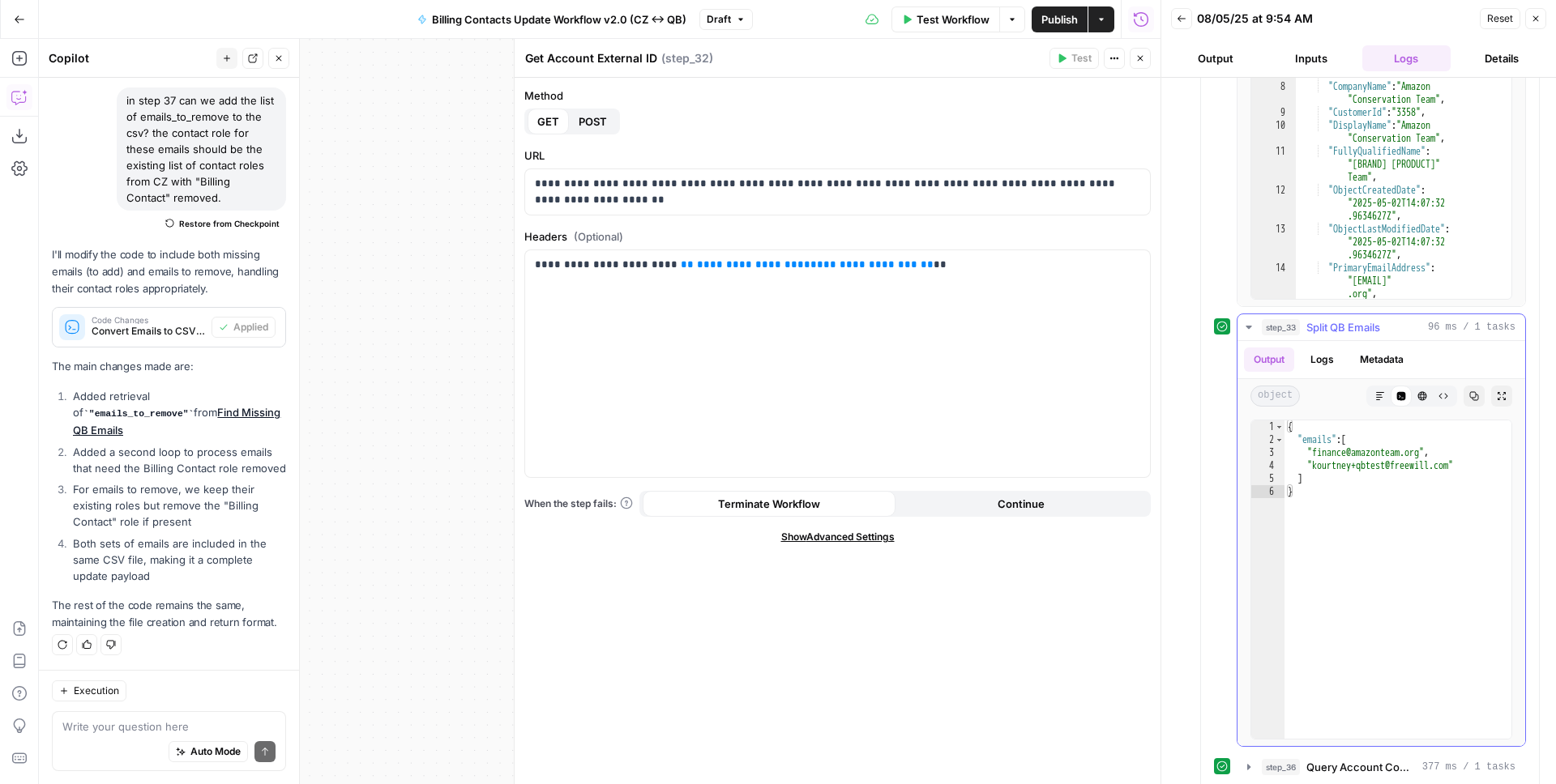 scroll, scrollTop: 902, scrollLeft: 0, axis: vertical 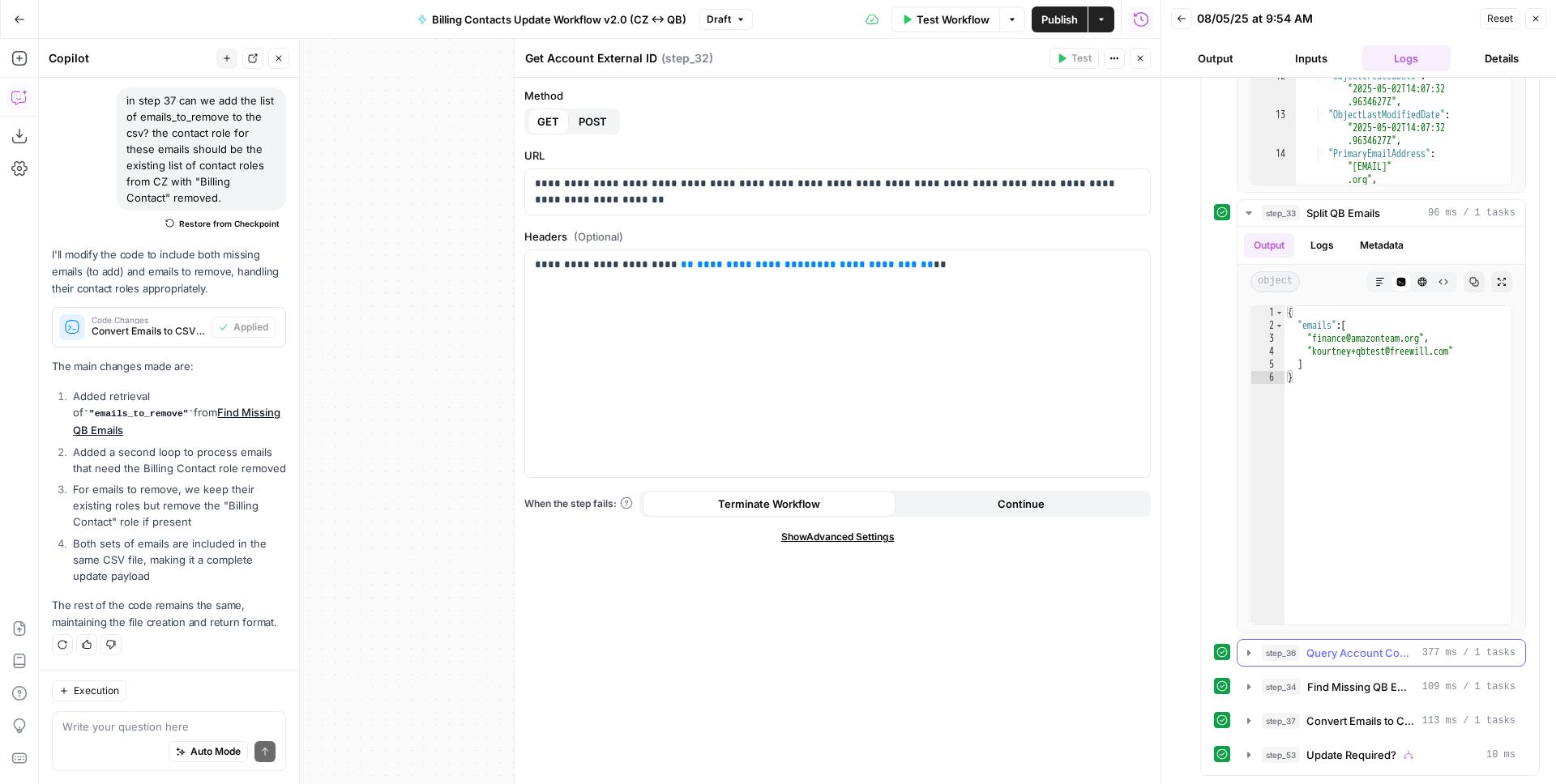 click 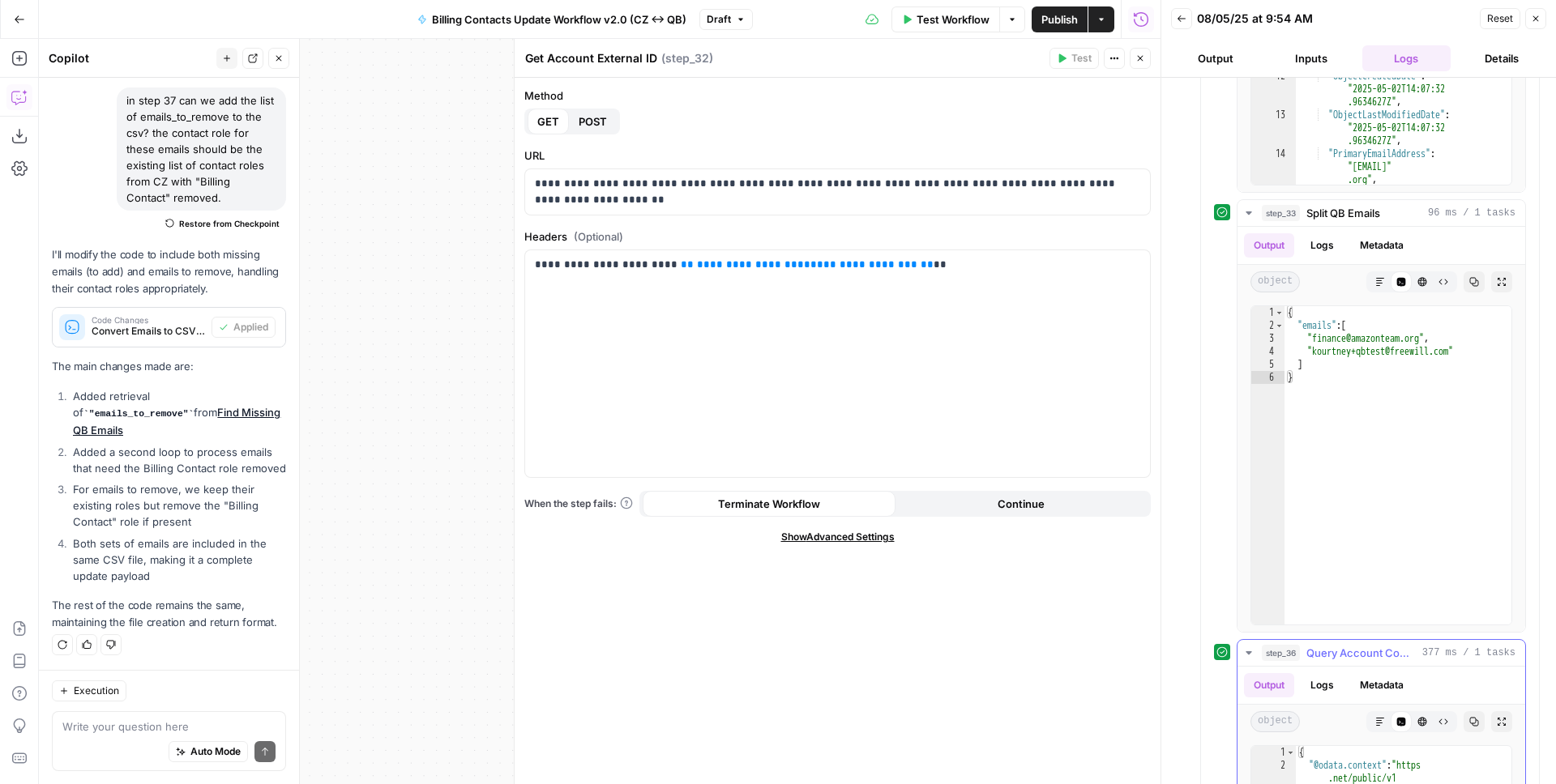 scroll, scrollTop: 1308, scrollLeft: 0, axis: vertical 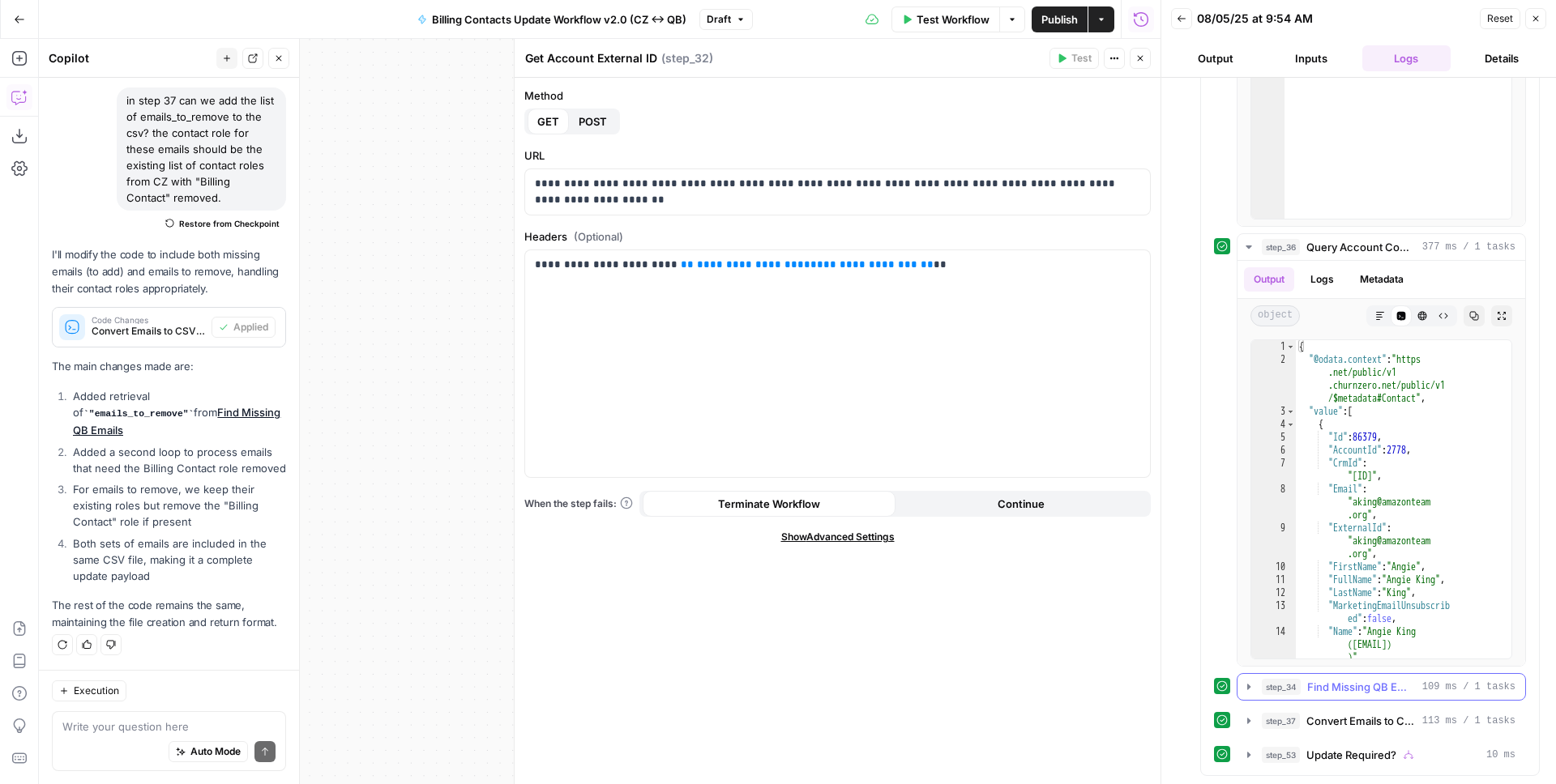 click 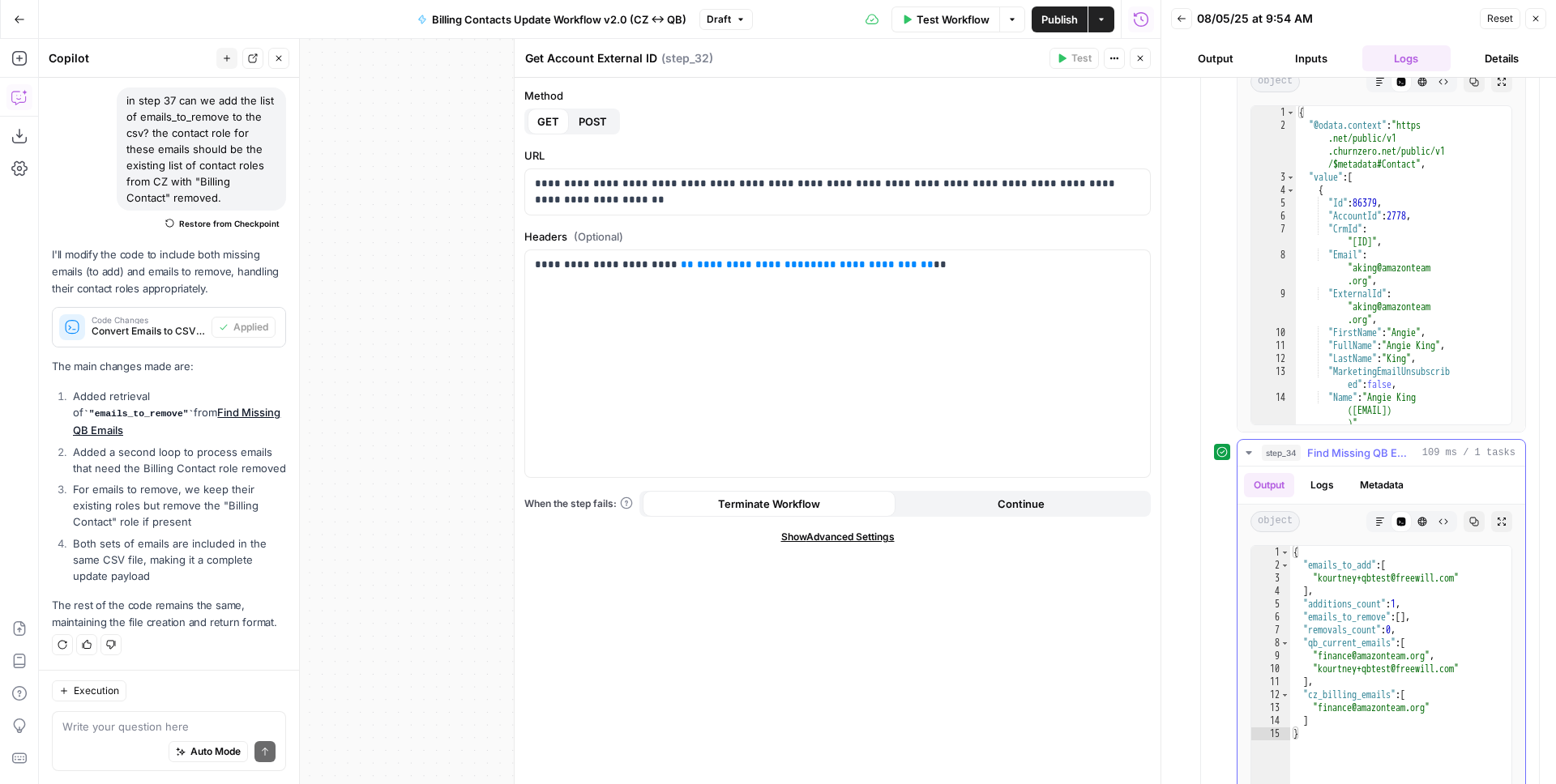 scroll, scrollTop: 1714, scrollLeft: 0, axis: vertical 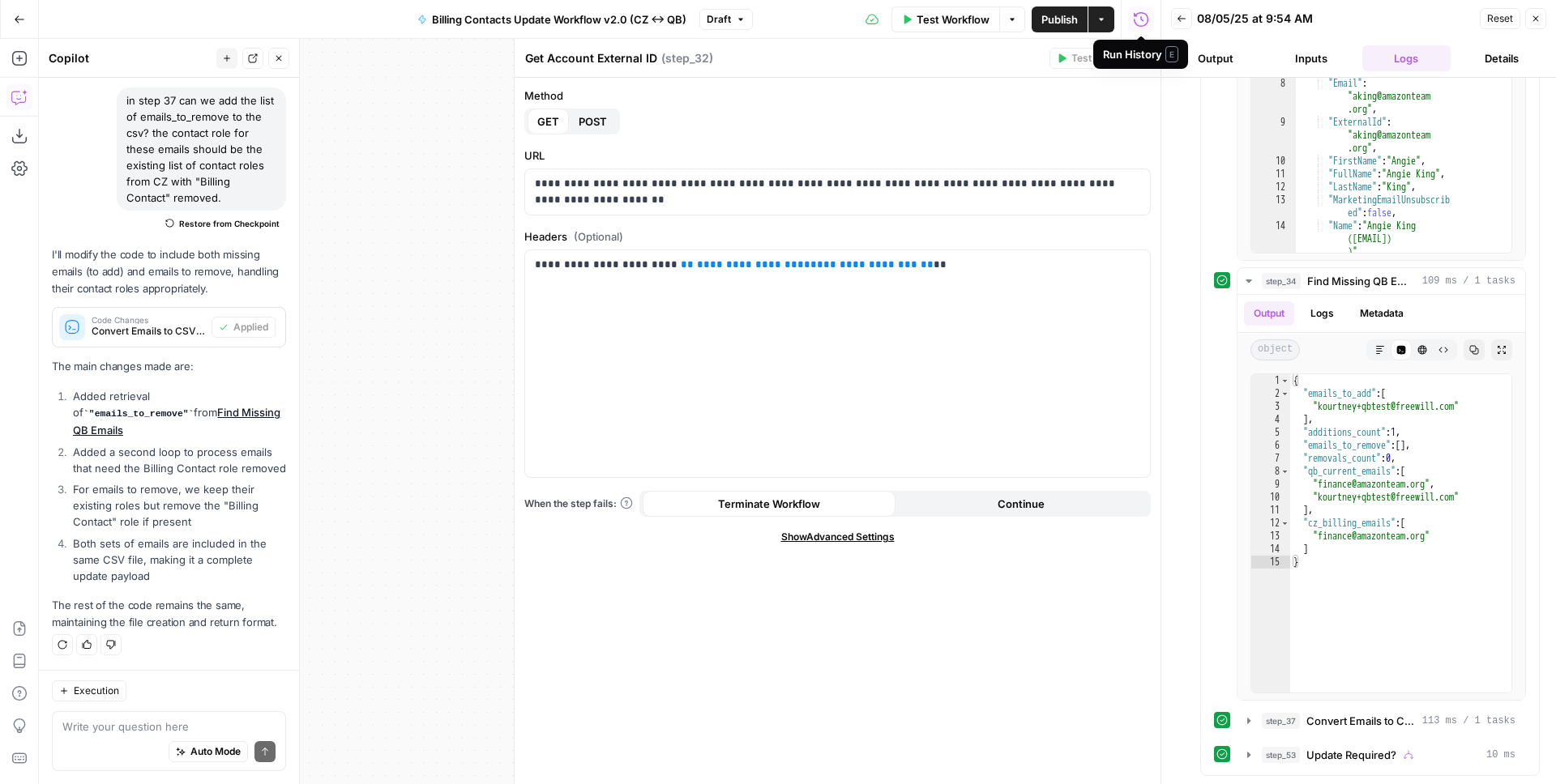 click 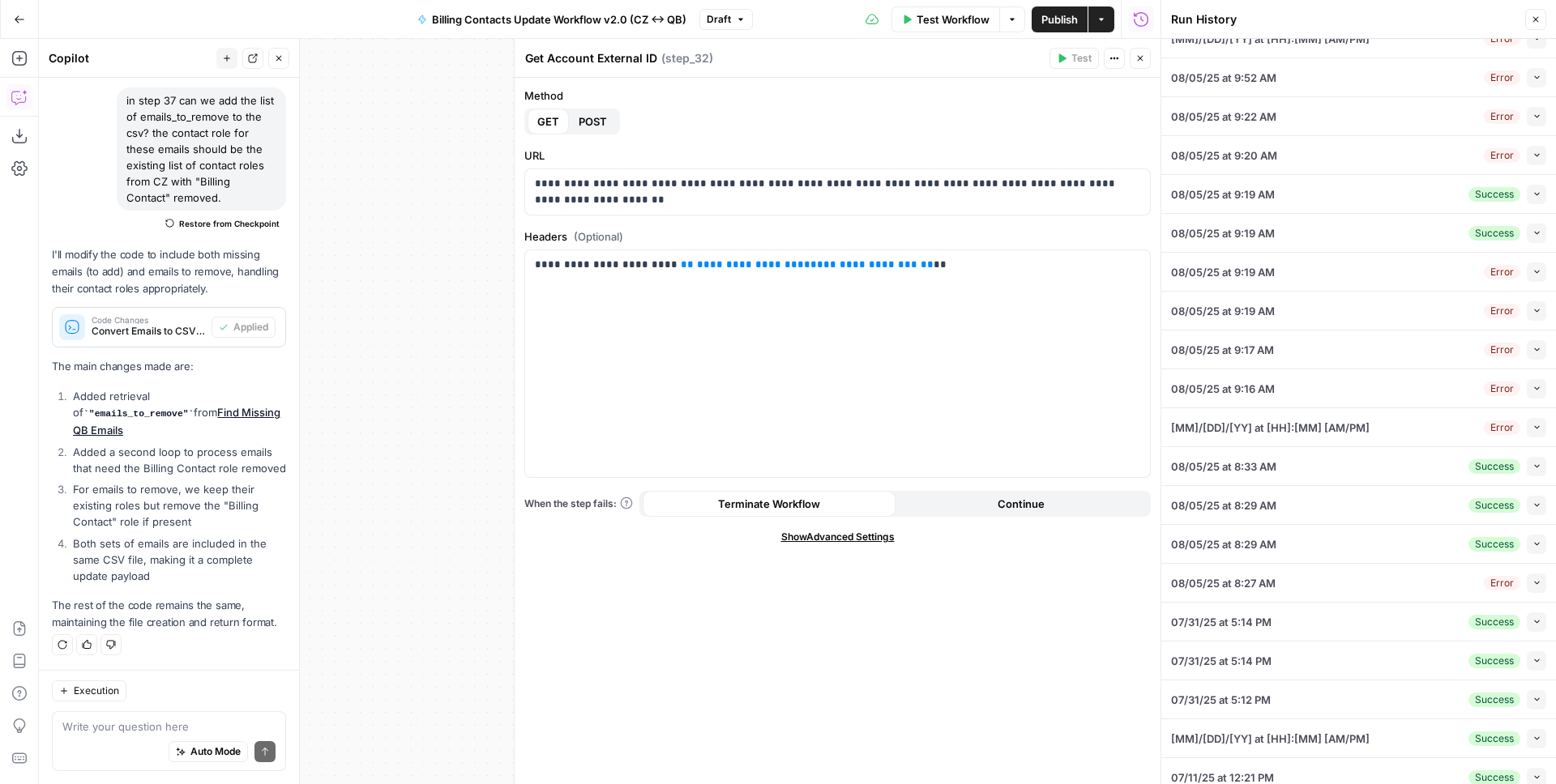 scroll, scrollTop: 0, scrollLeft: 0, axis: both 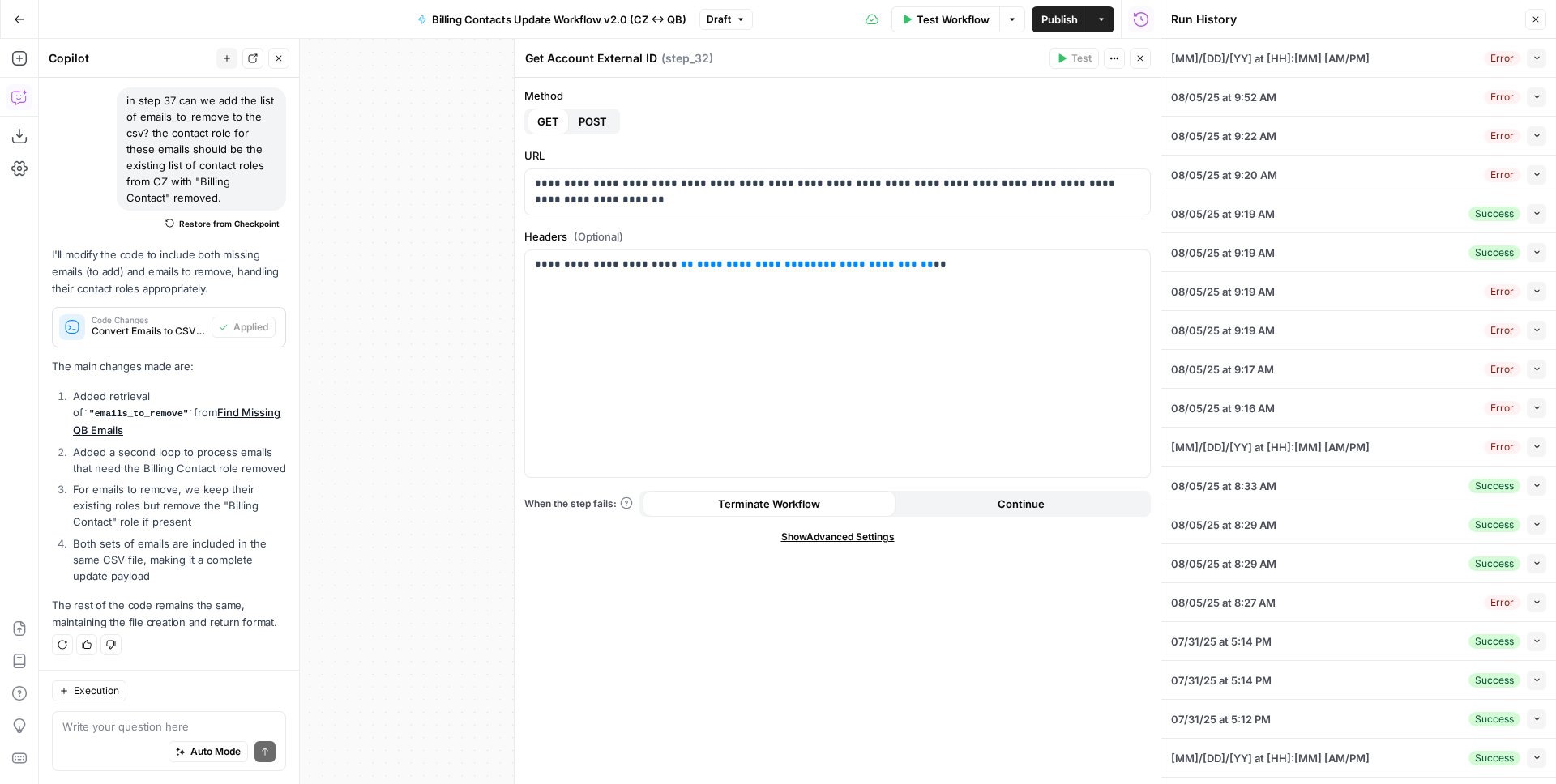 click 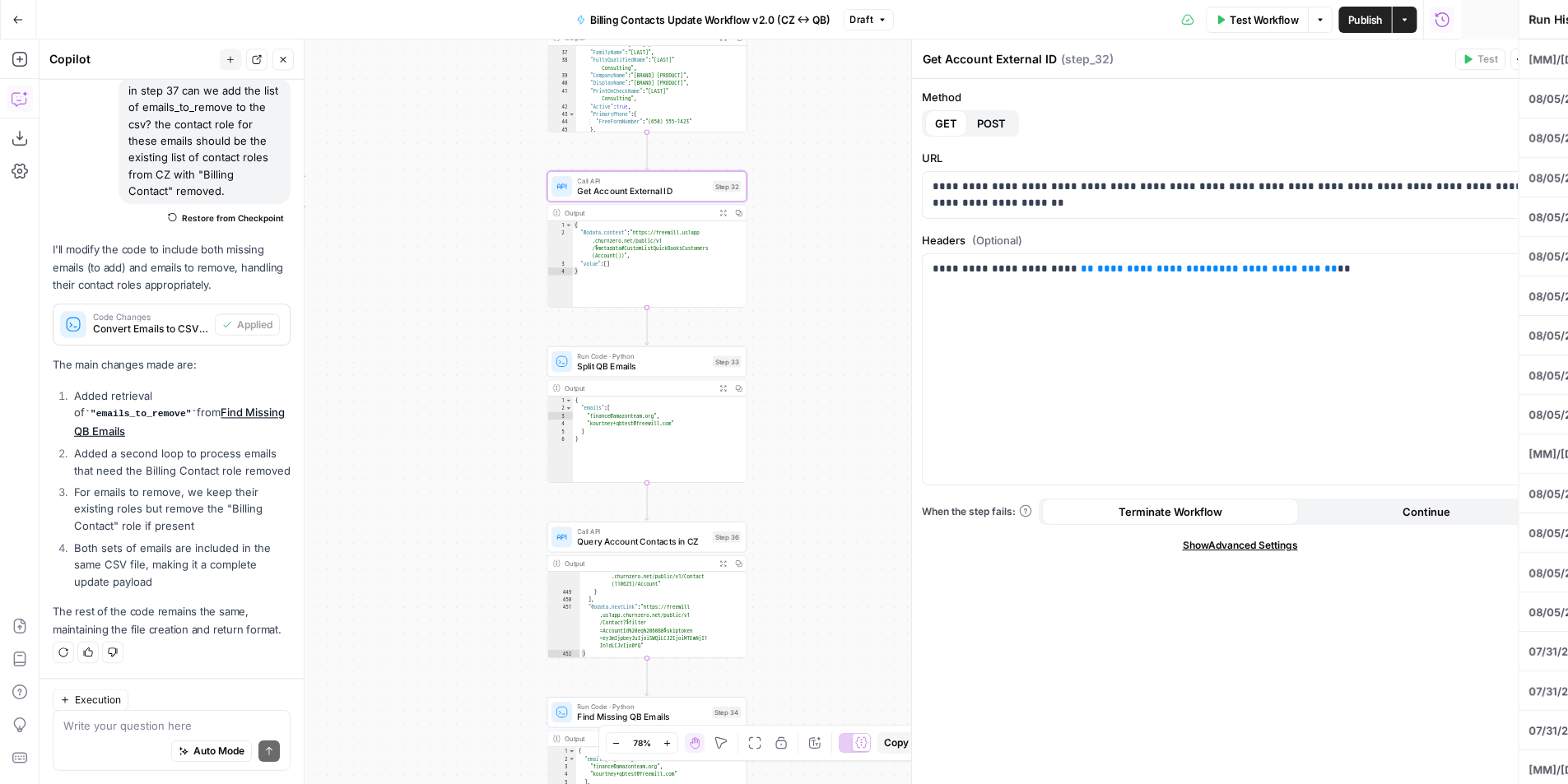 scroll, scrollTop: 139, scrollLeft: 0, axis: vertical 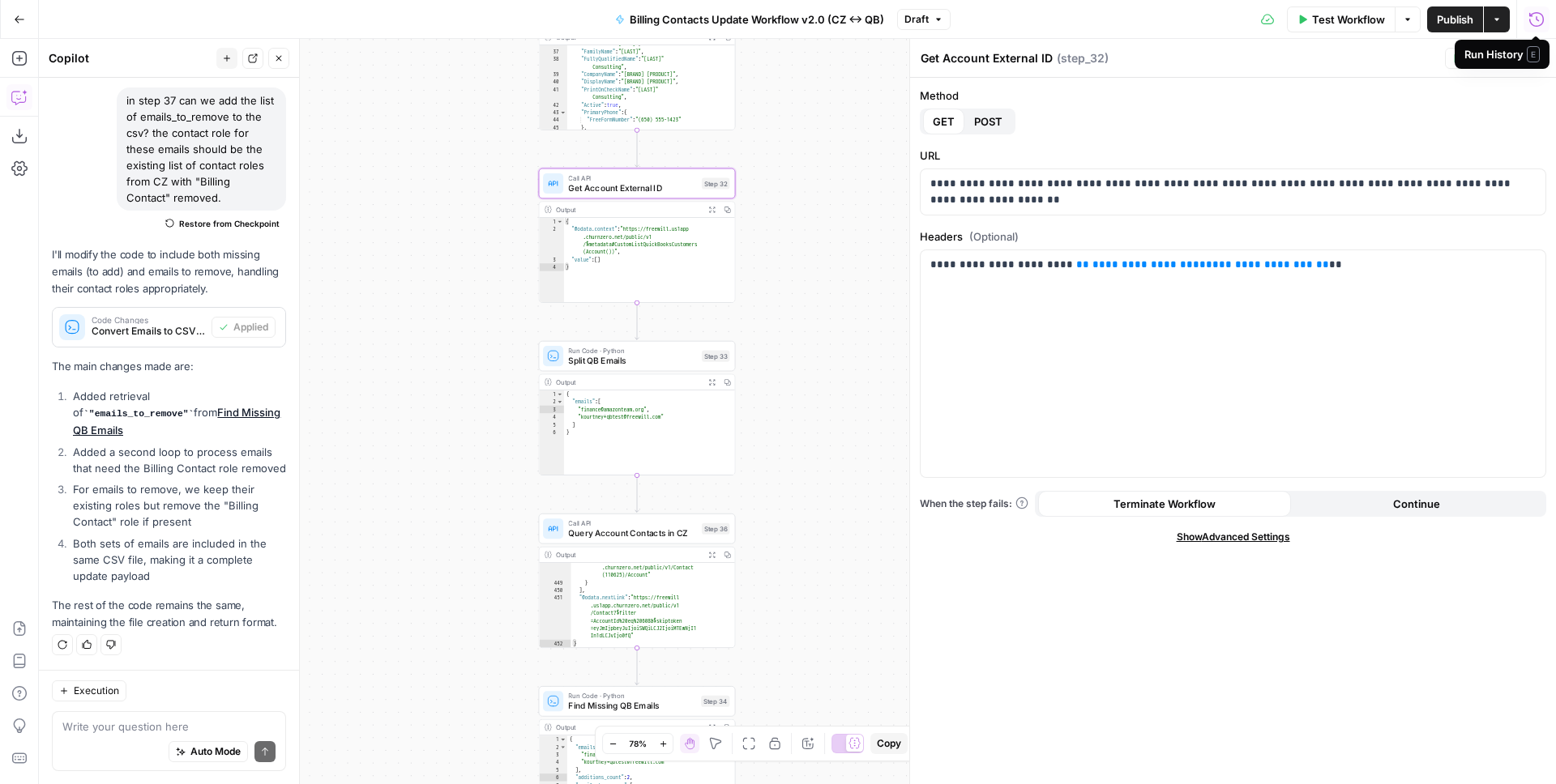 click on "Publish" at bounding box center (1455, 19) 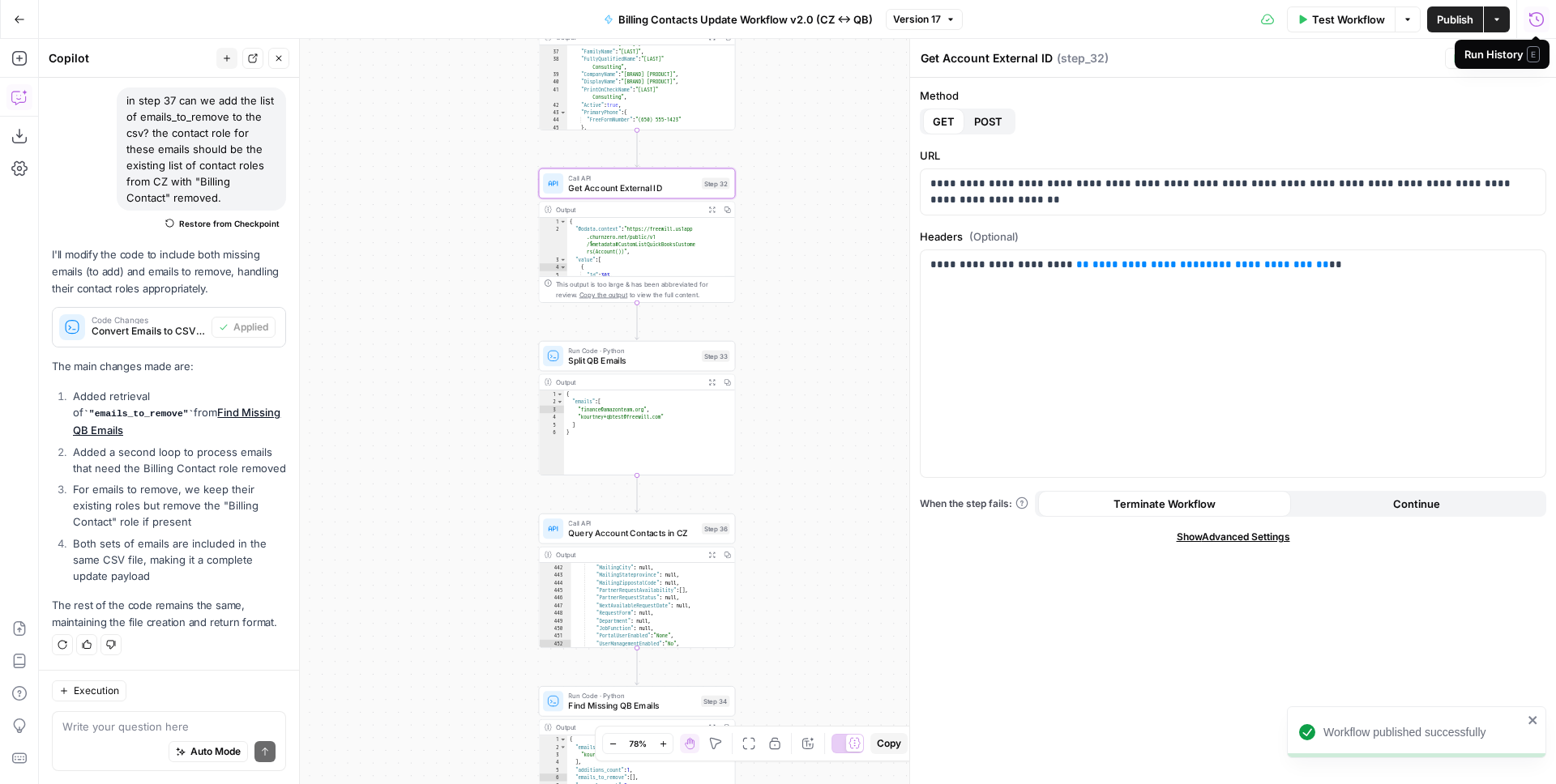 click 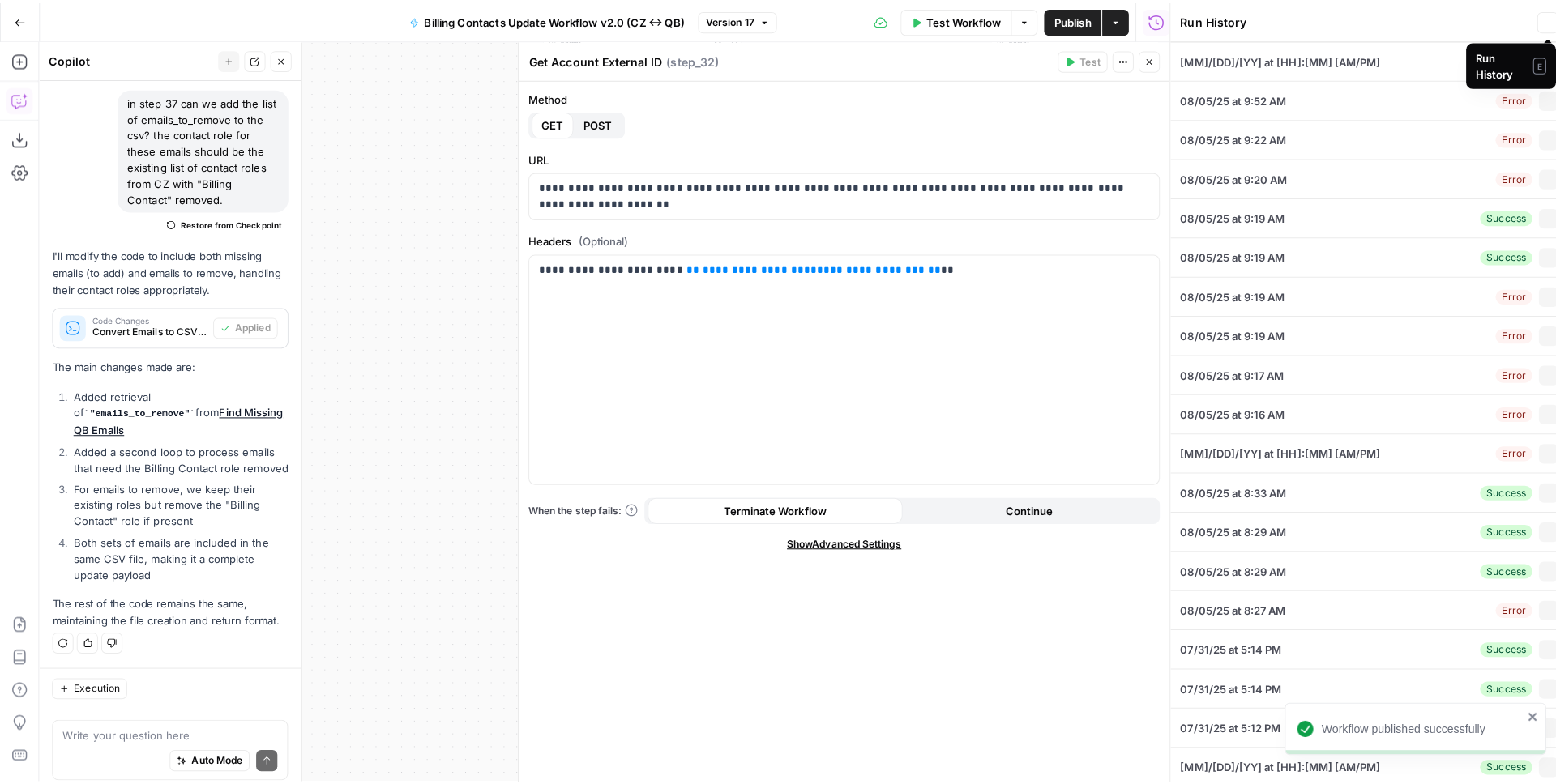 scroll, scrollTop: 137, scrollLeft: 0, axis: vertical 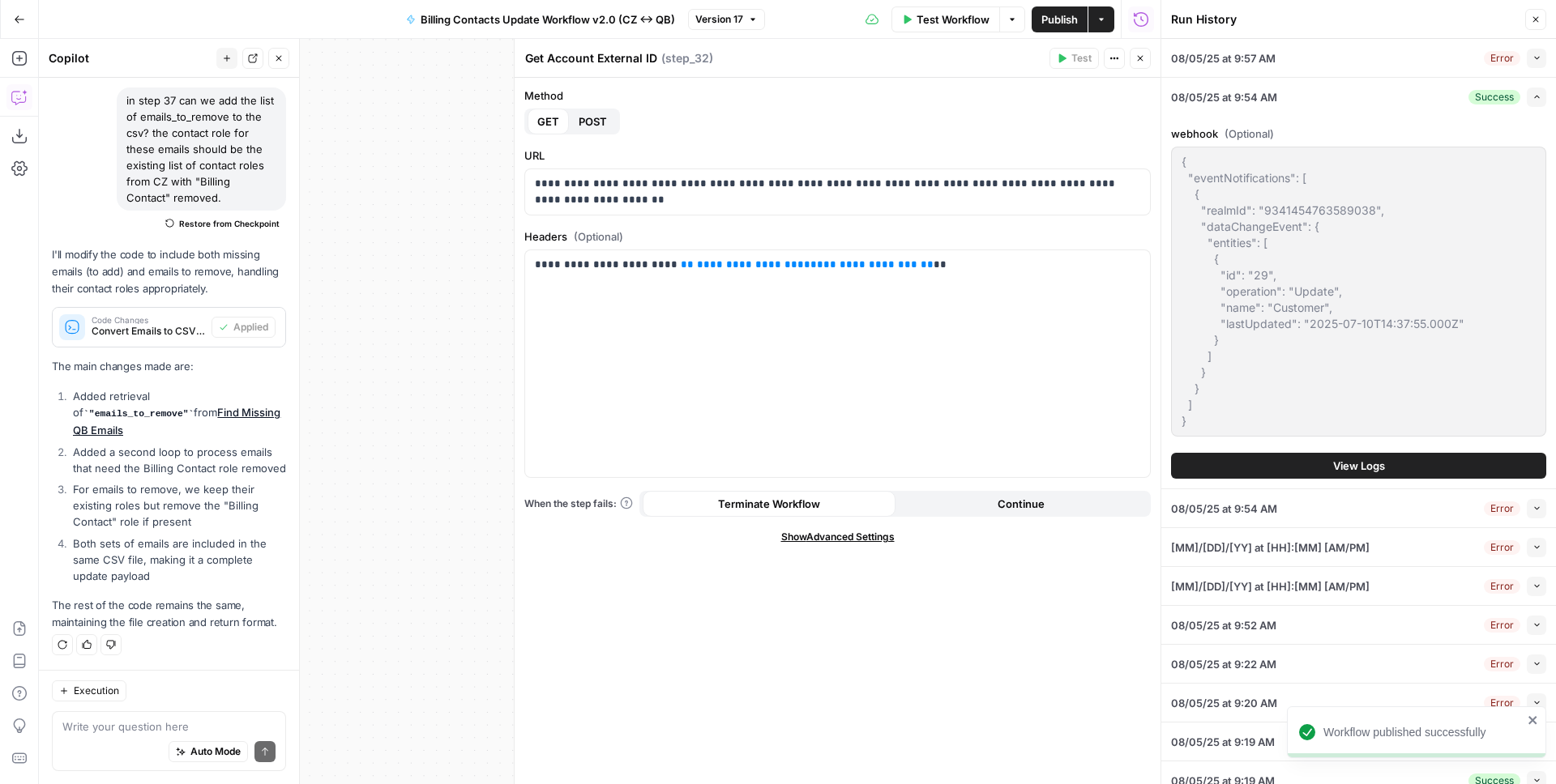 click on "Collapse" at bounding box center (1537, 58) 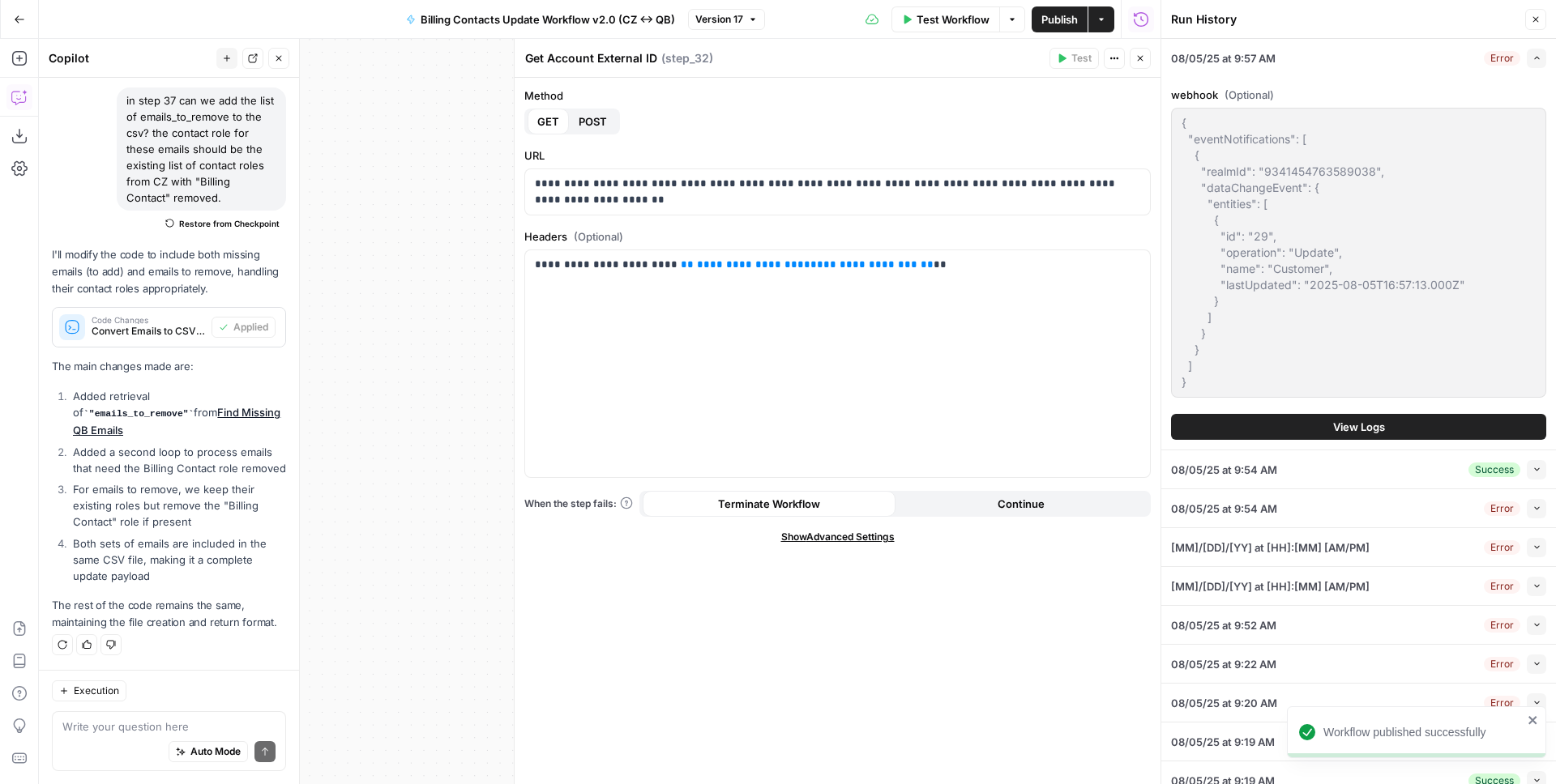 click 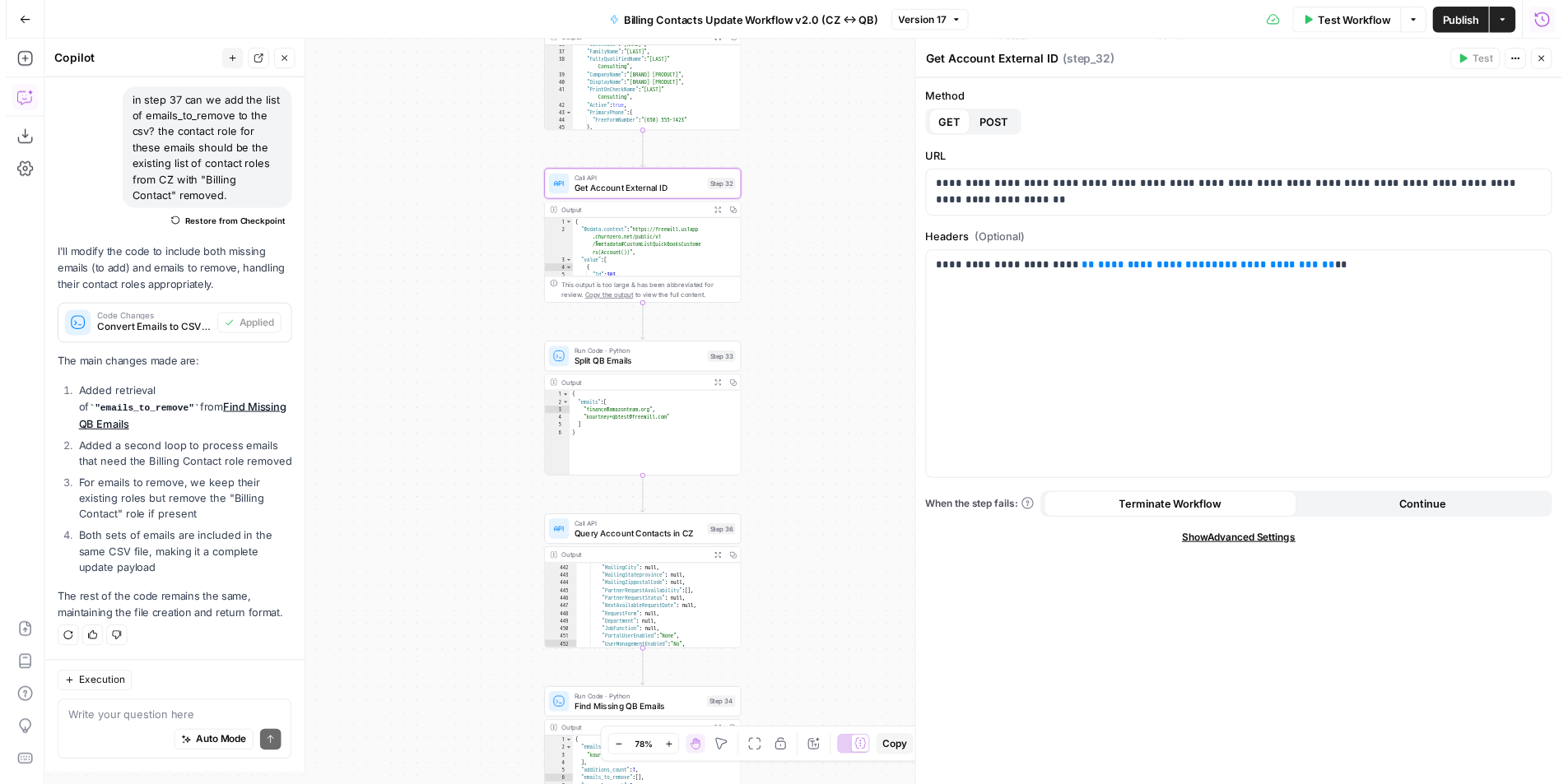 scroll, scrollTop: 139, scrollLeft: 0, axis: vertical 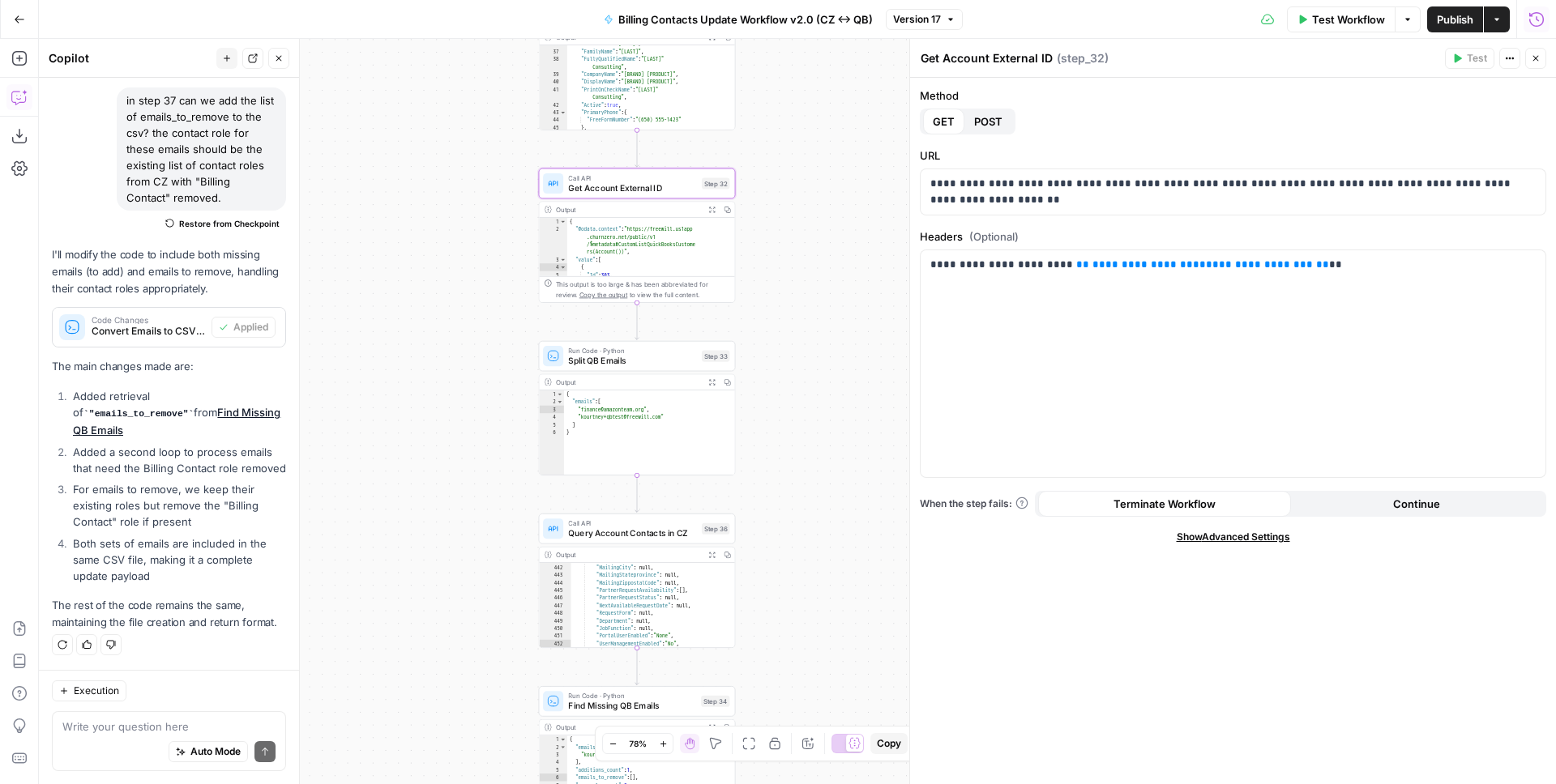 click 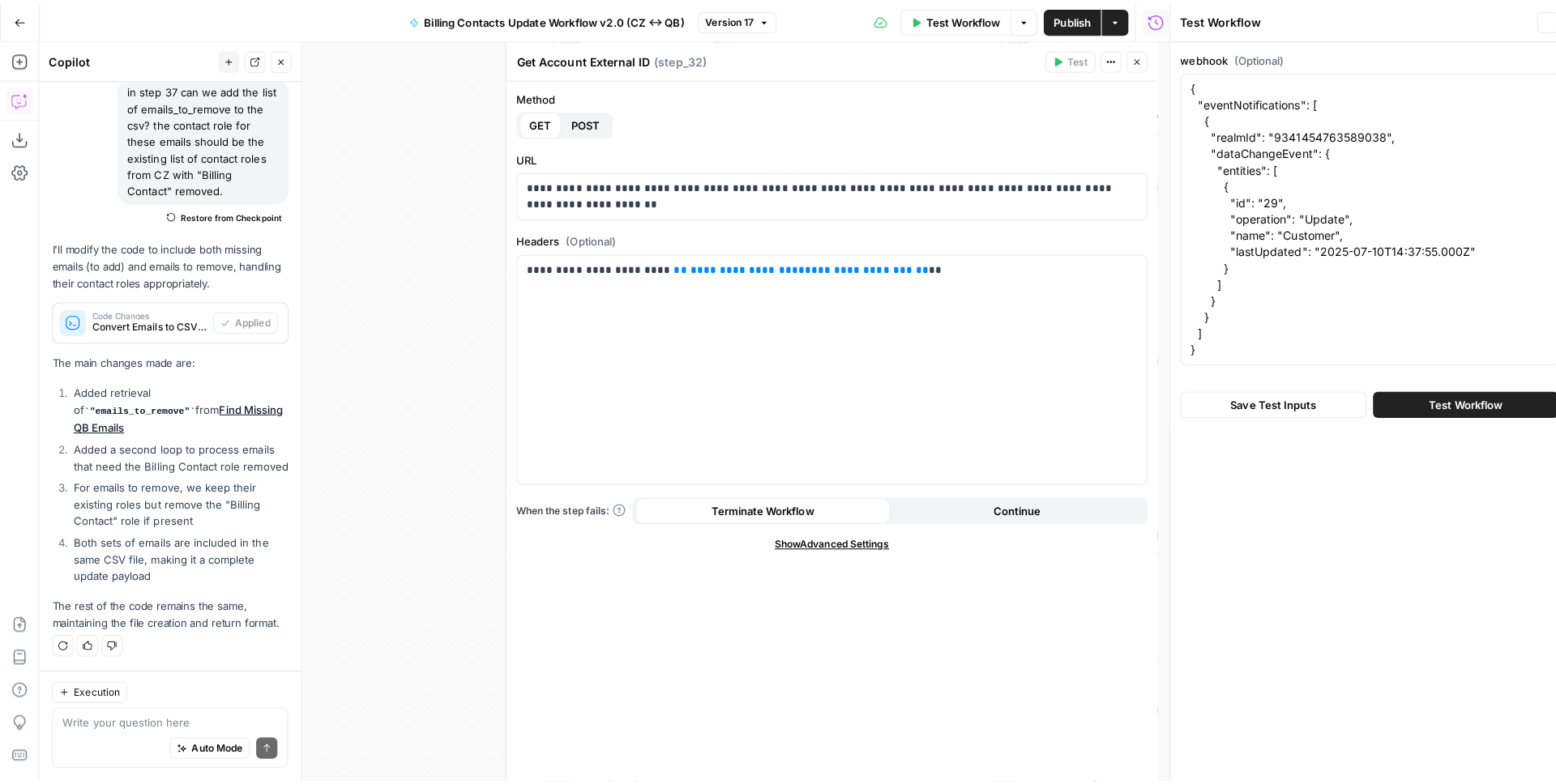 scroll, scrollTop: 137, scrollLeft: 0, axis: vertical 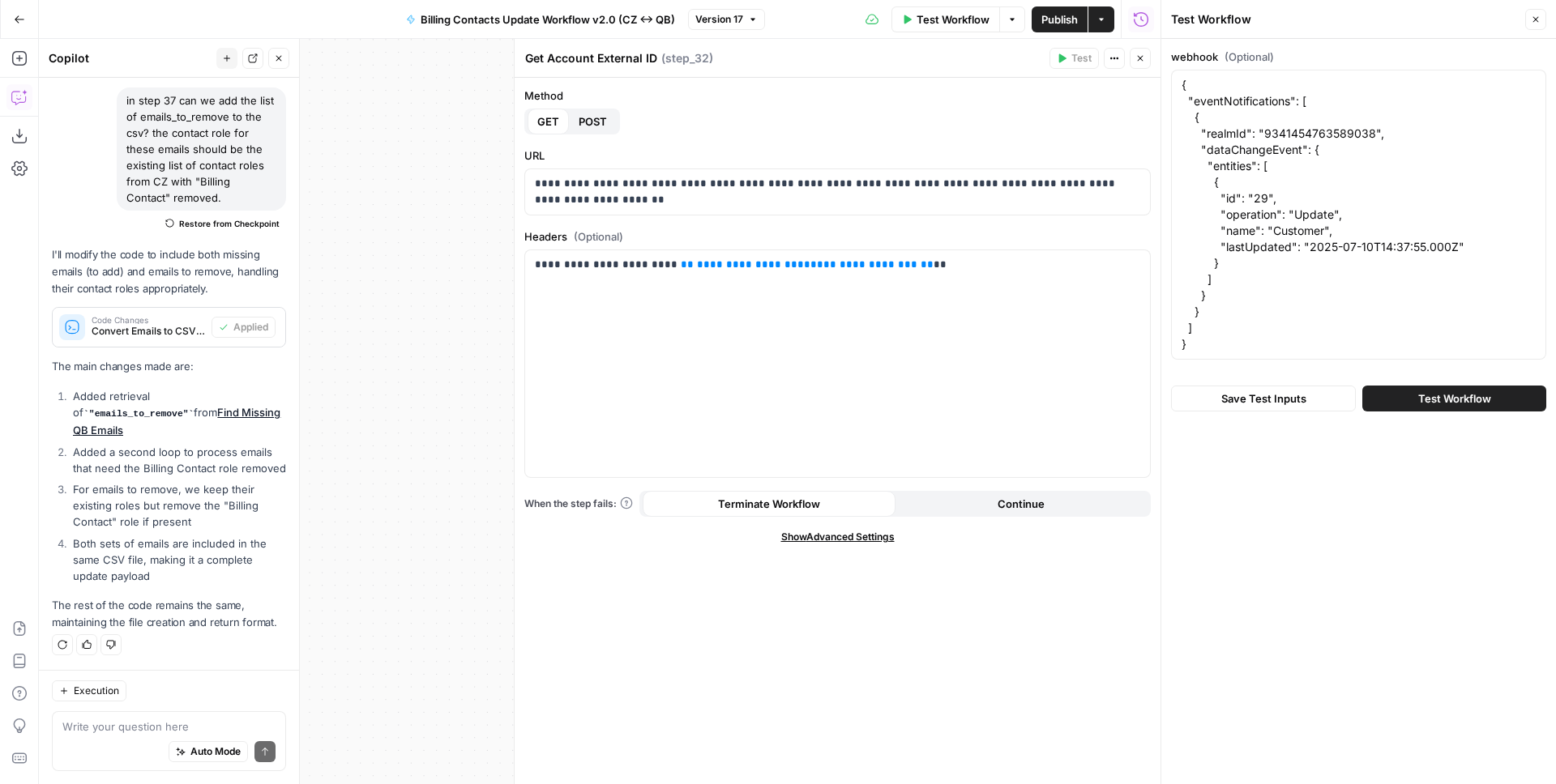 click on "Test Workflow" at bounding box center [1454, 398] 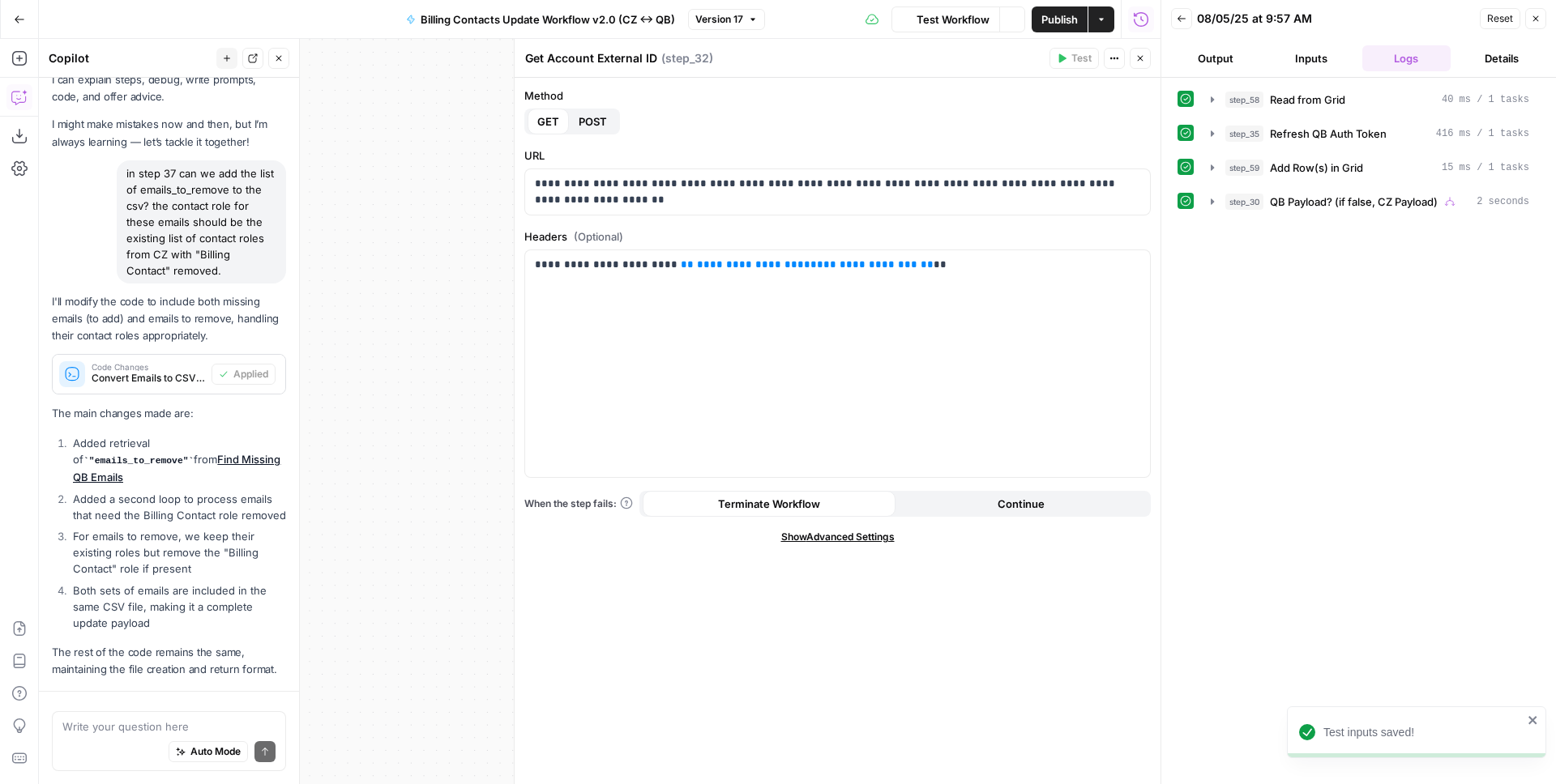 scroll, scrollTop: 137, scrollLeft: 0, axis: vertical 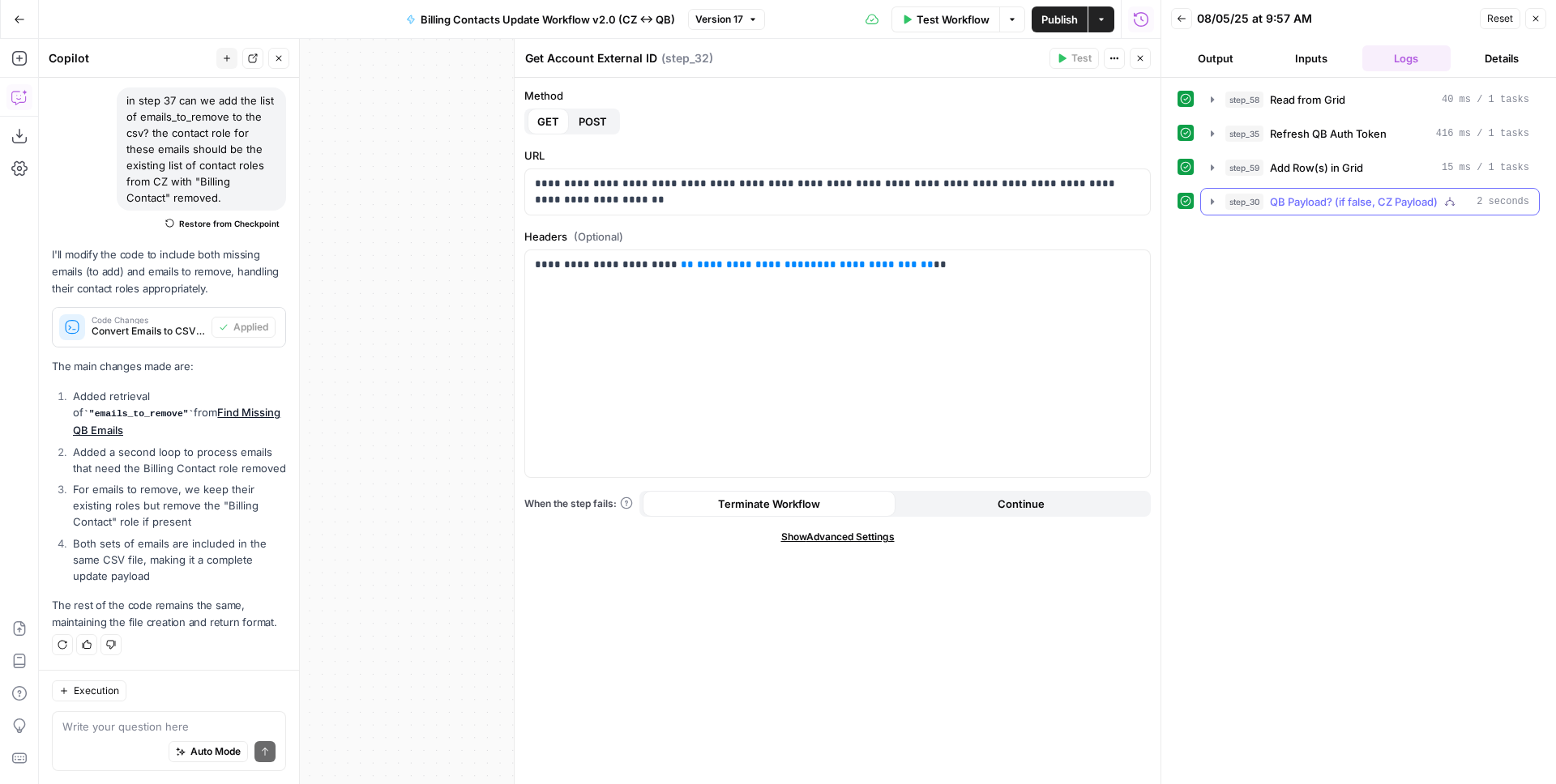 click 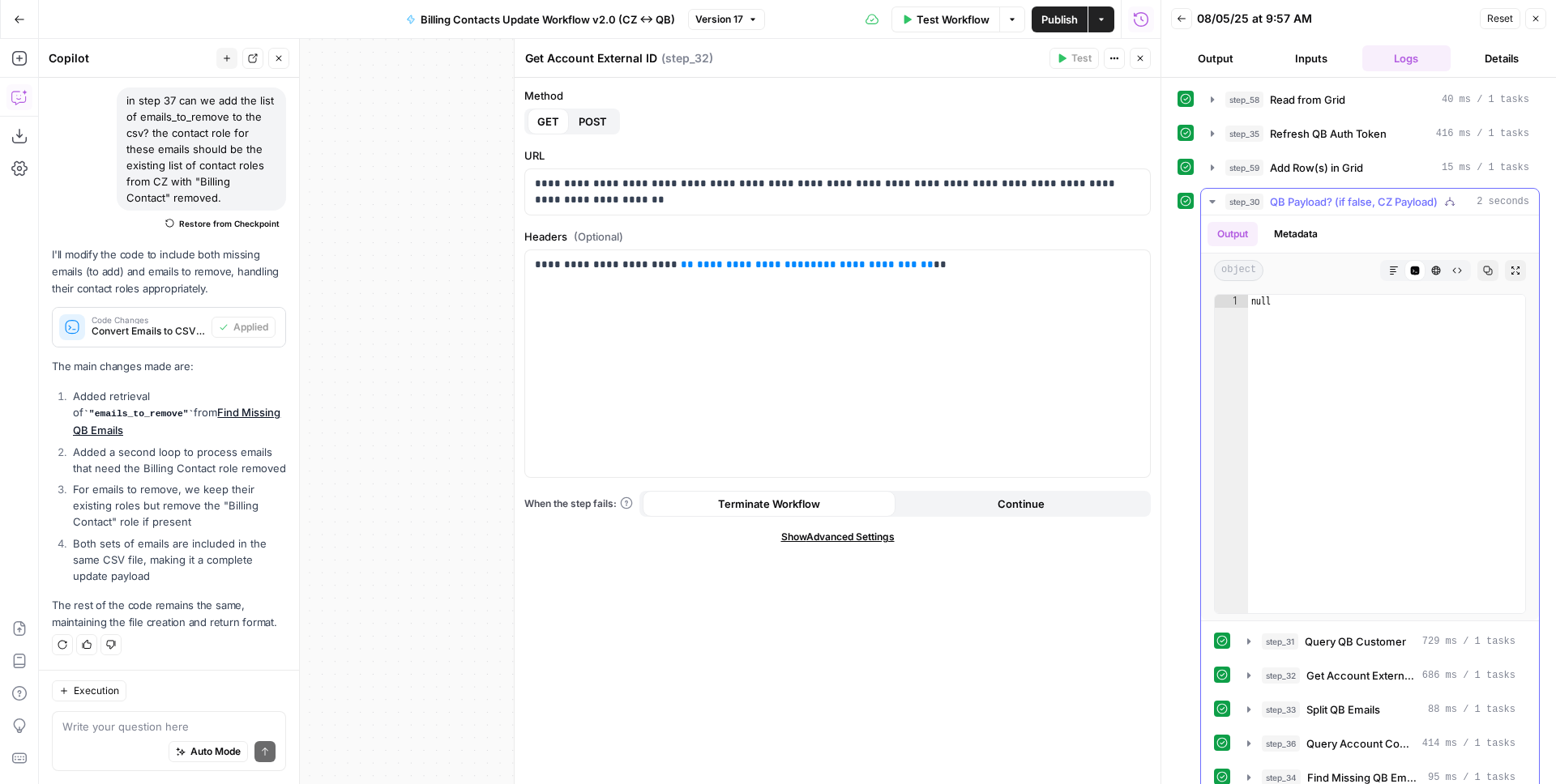 scroll, scrollTop: 91, scrollLeft: 0, axis: vertical 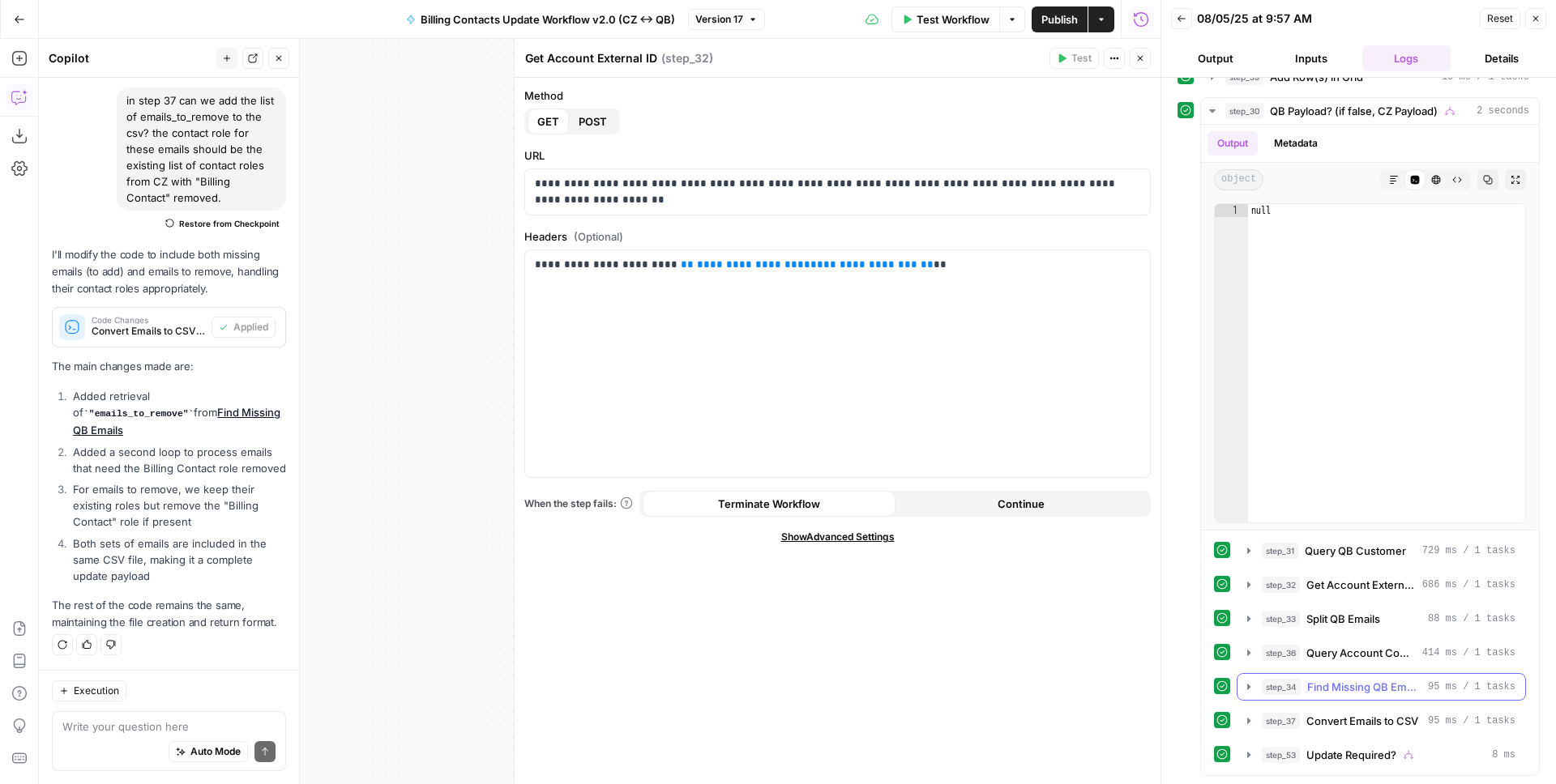 click 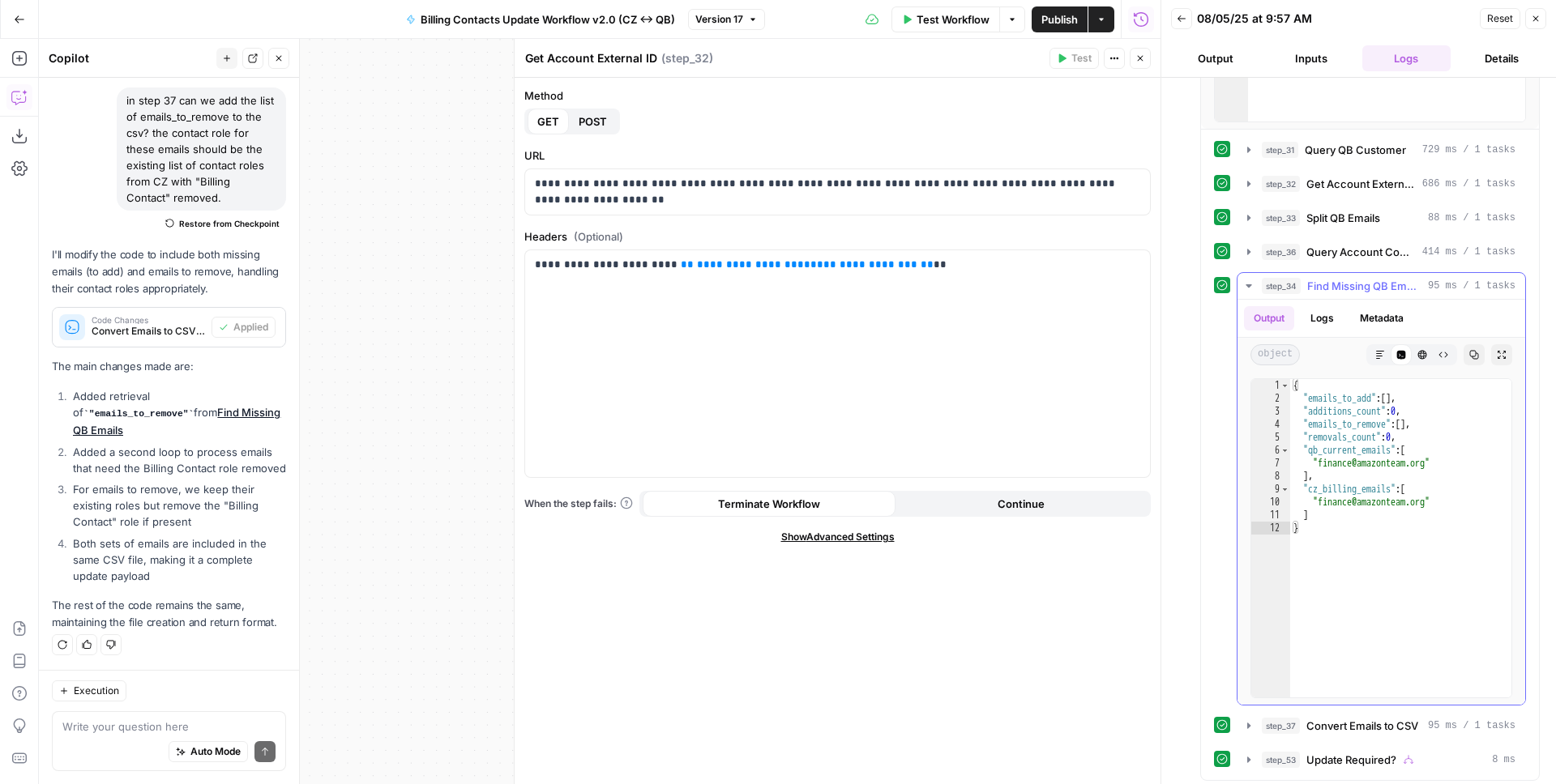 scroll, scrollTop: 496, scrollLeft: 0, axis: vertical 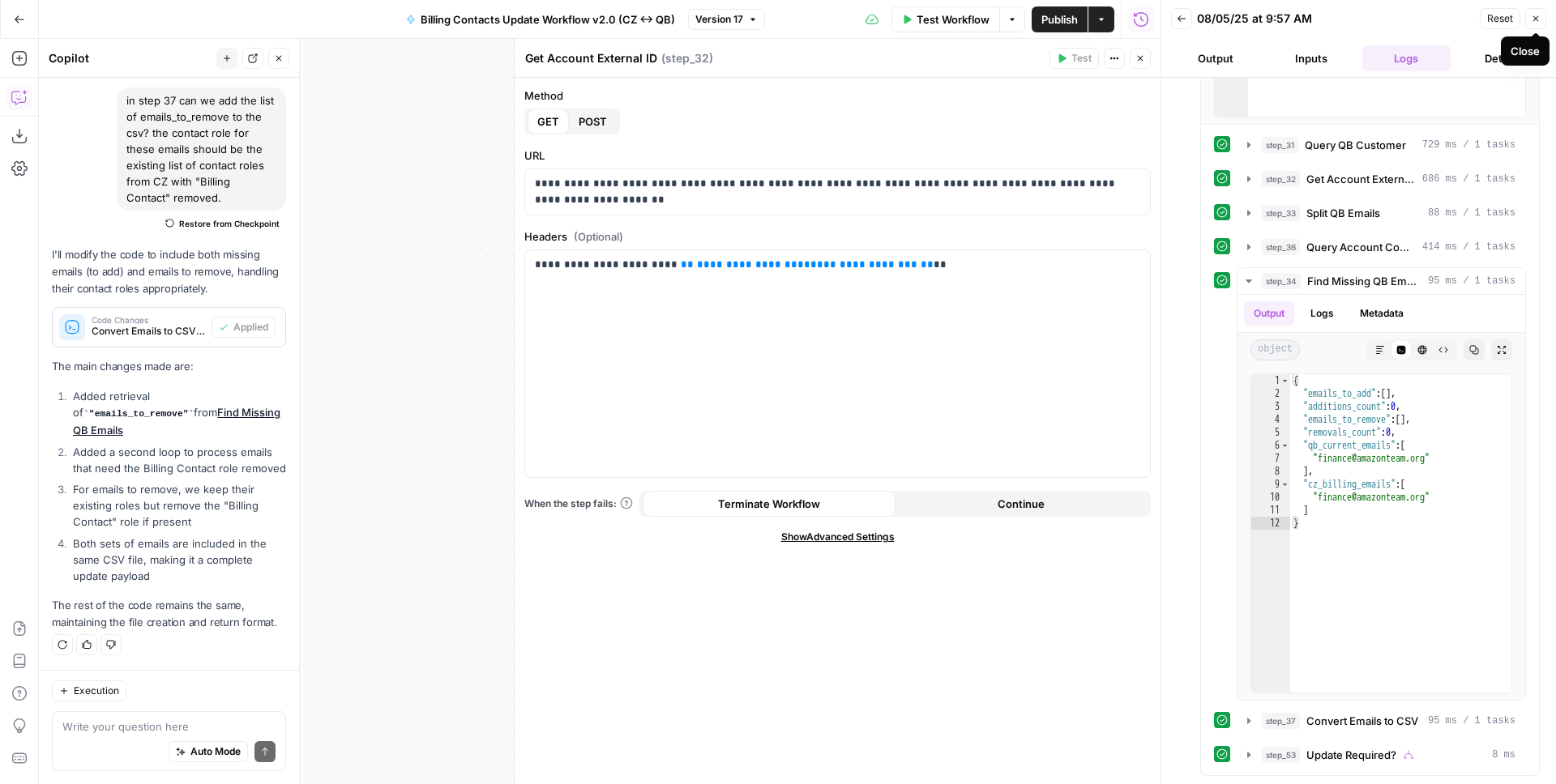 click 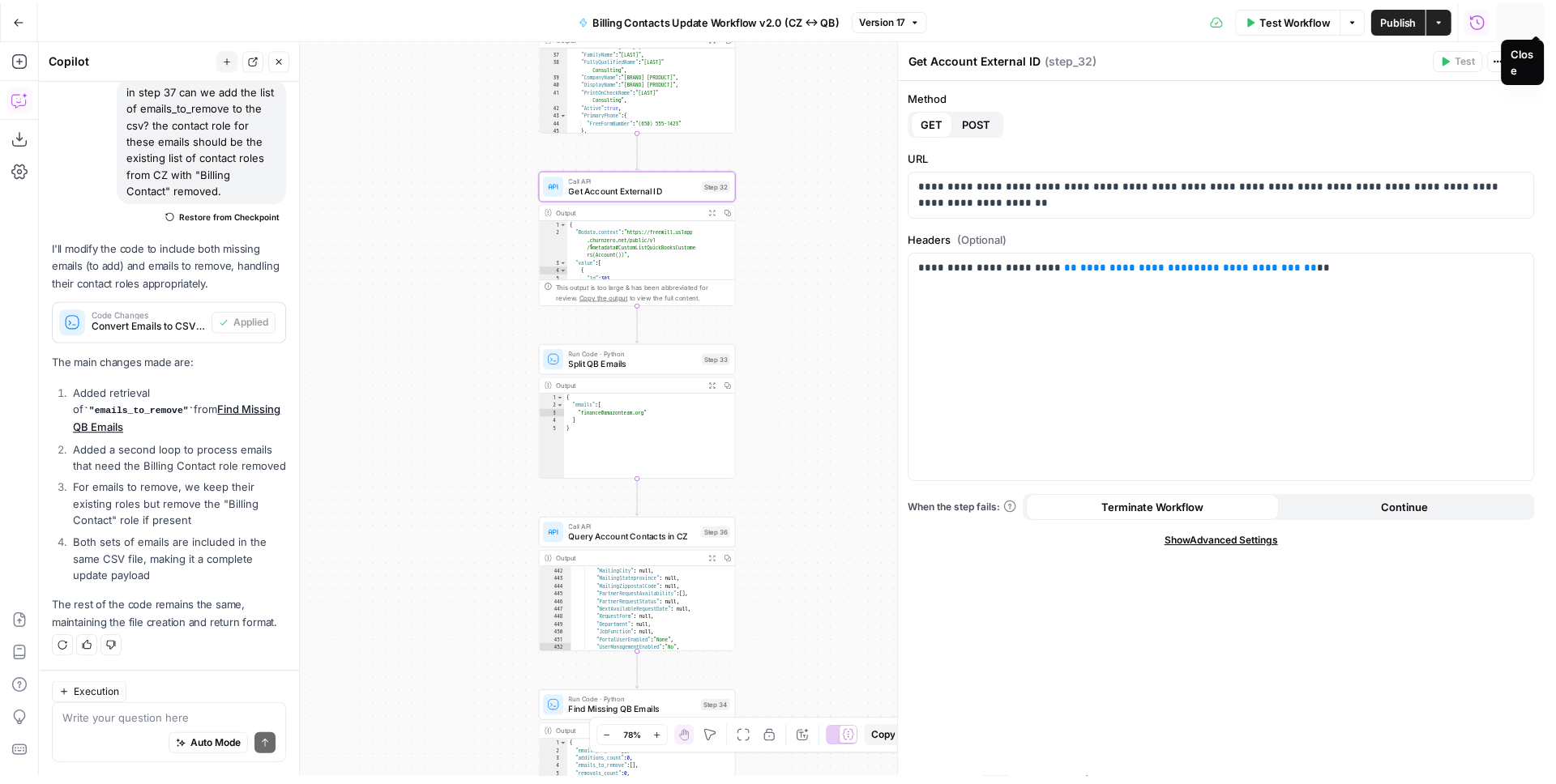 scroll, scrollTop: 137, scrollLeft: 0, axis: vertical 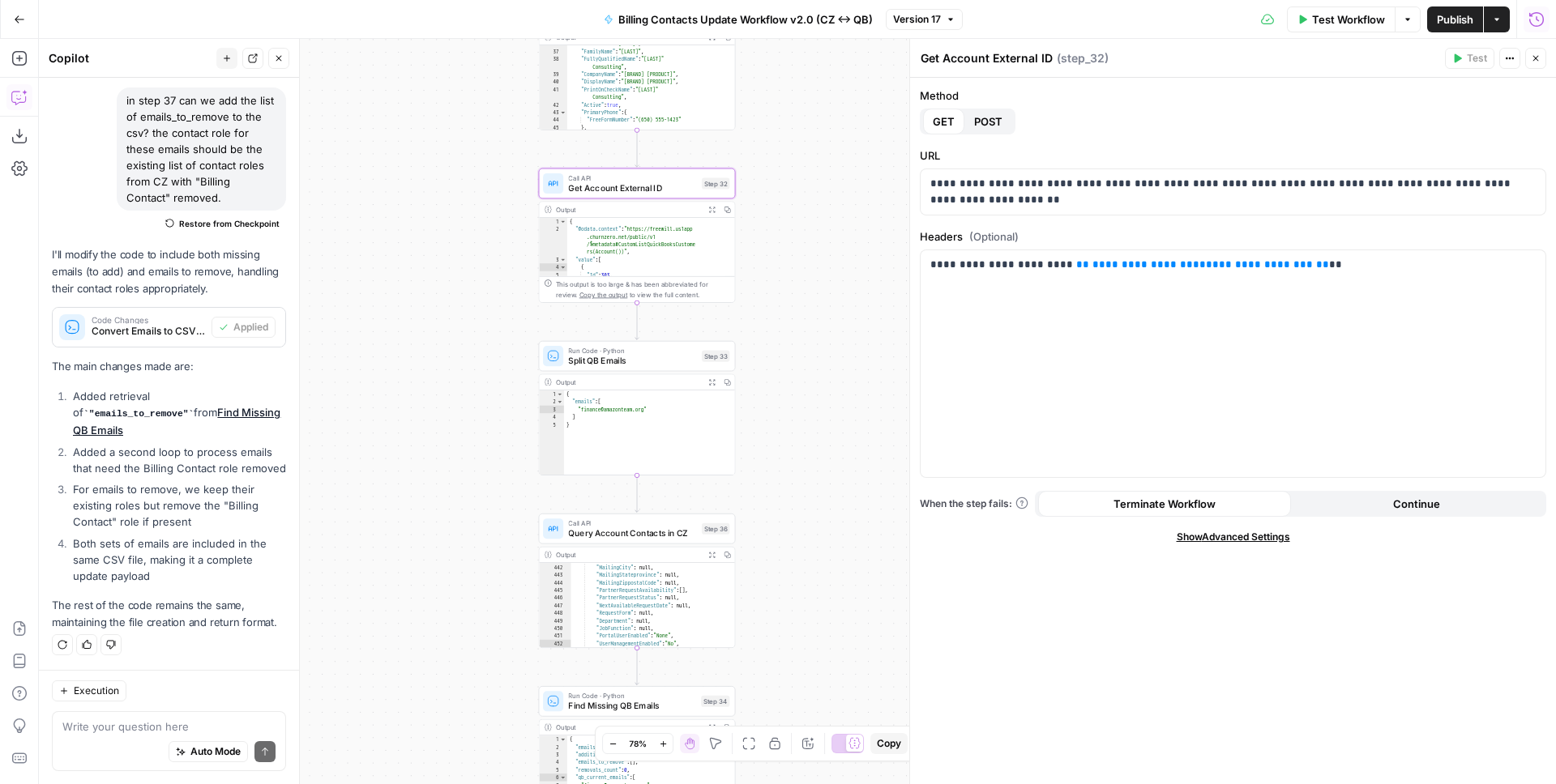 click 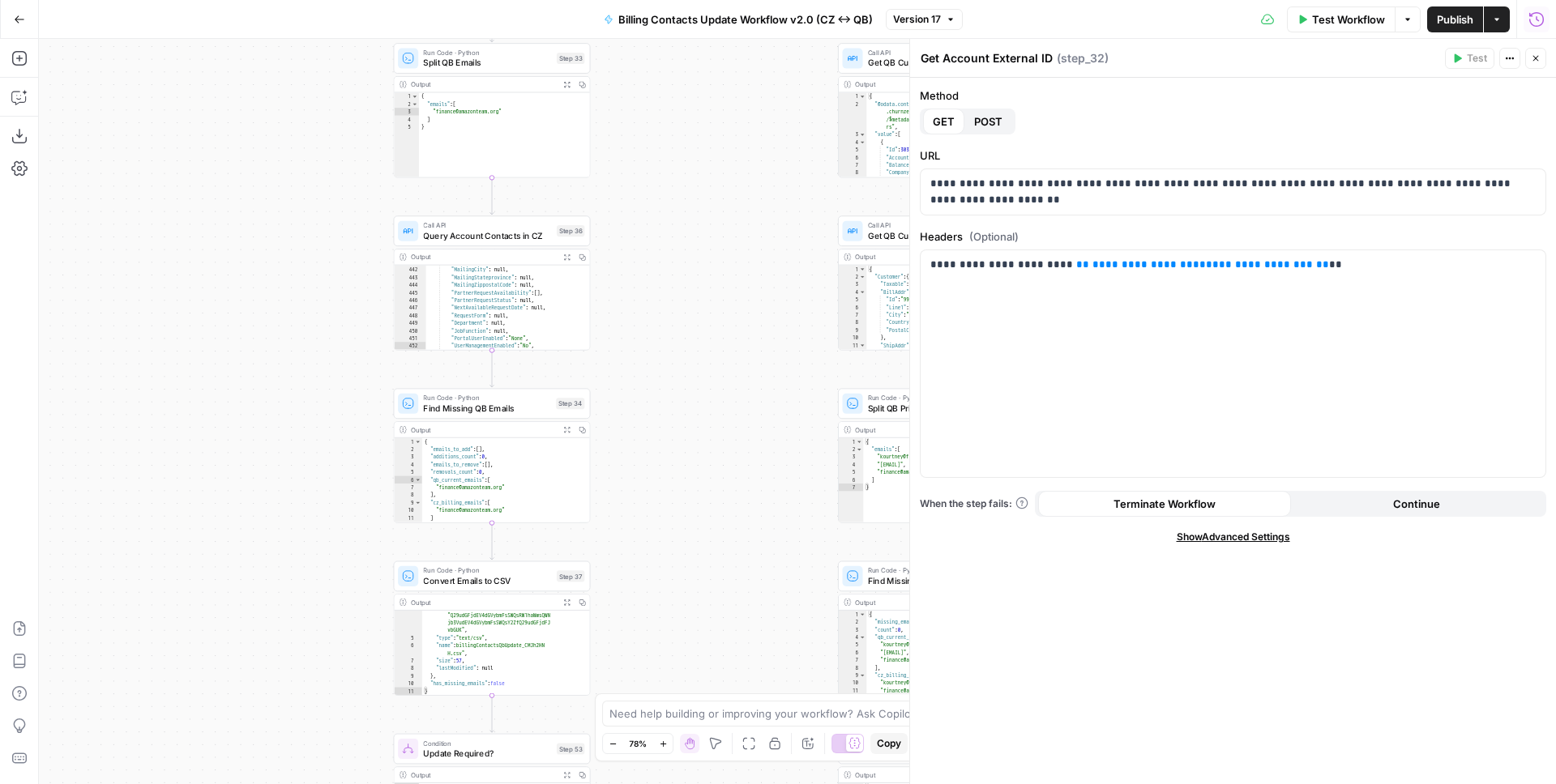 drag, startPoint x: 768, startPoint y: 581, endPoint x: 630, endPoint y: 283, distance: 328.4022 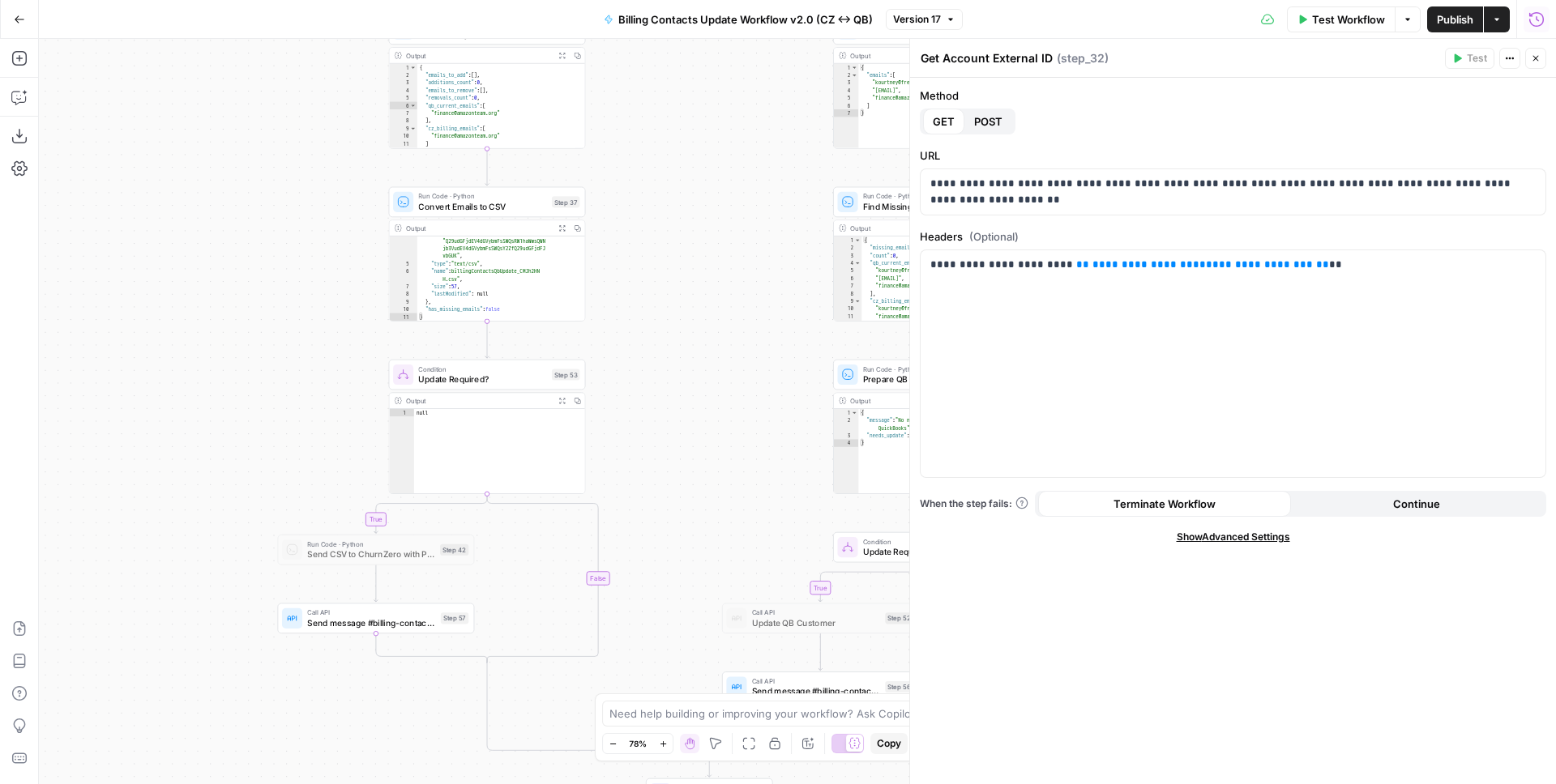 drag, startPoint x: 643, startPoint y: 526, endPoint x: 637, endPoint y: 140, distance: 386.04663 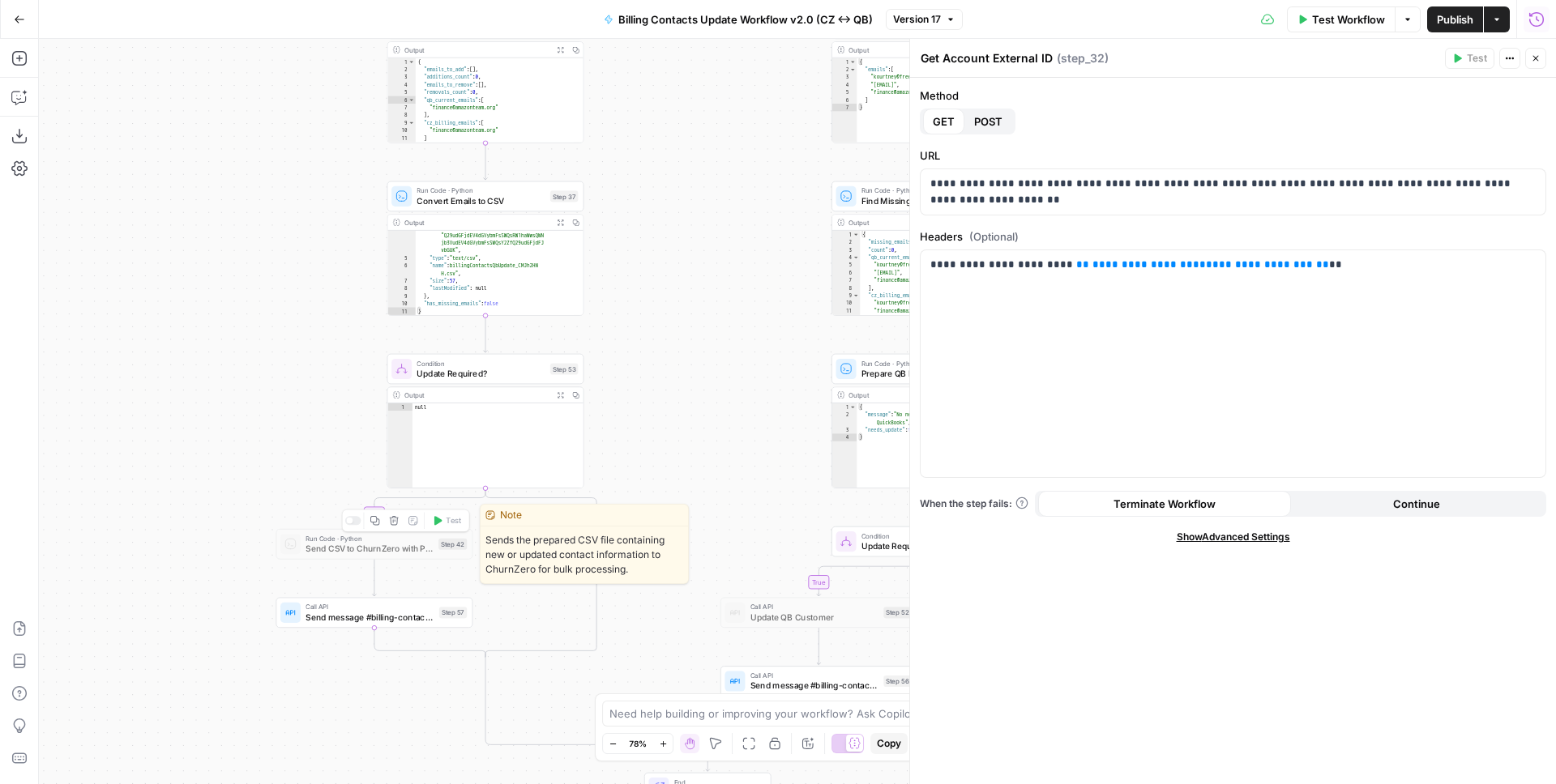 click at bounding box center [353, 520] 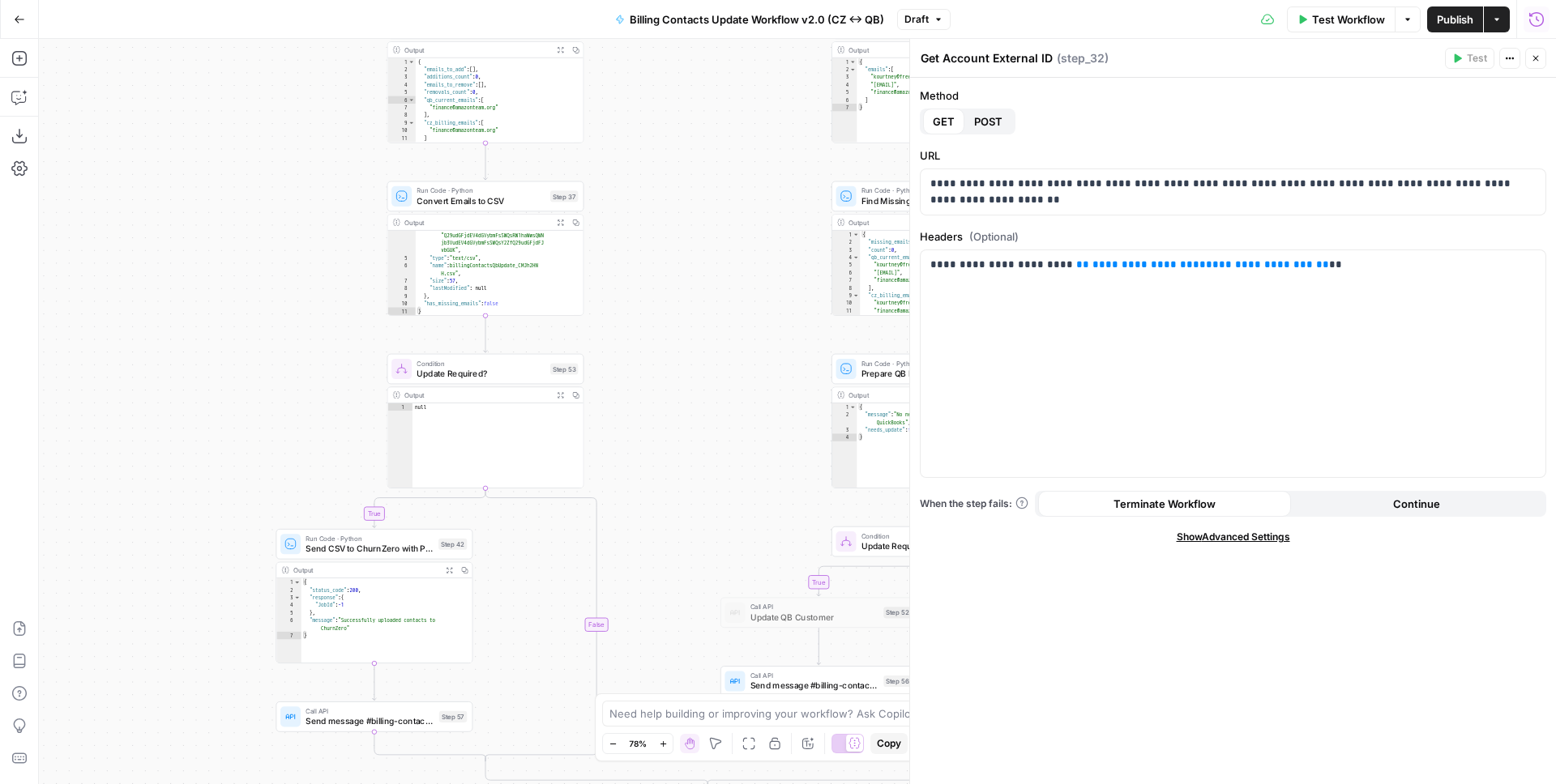 click on "Publish" at bounding box center (1455, 19) 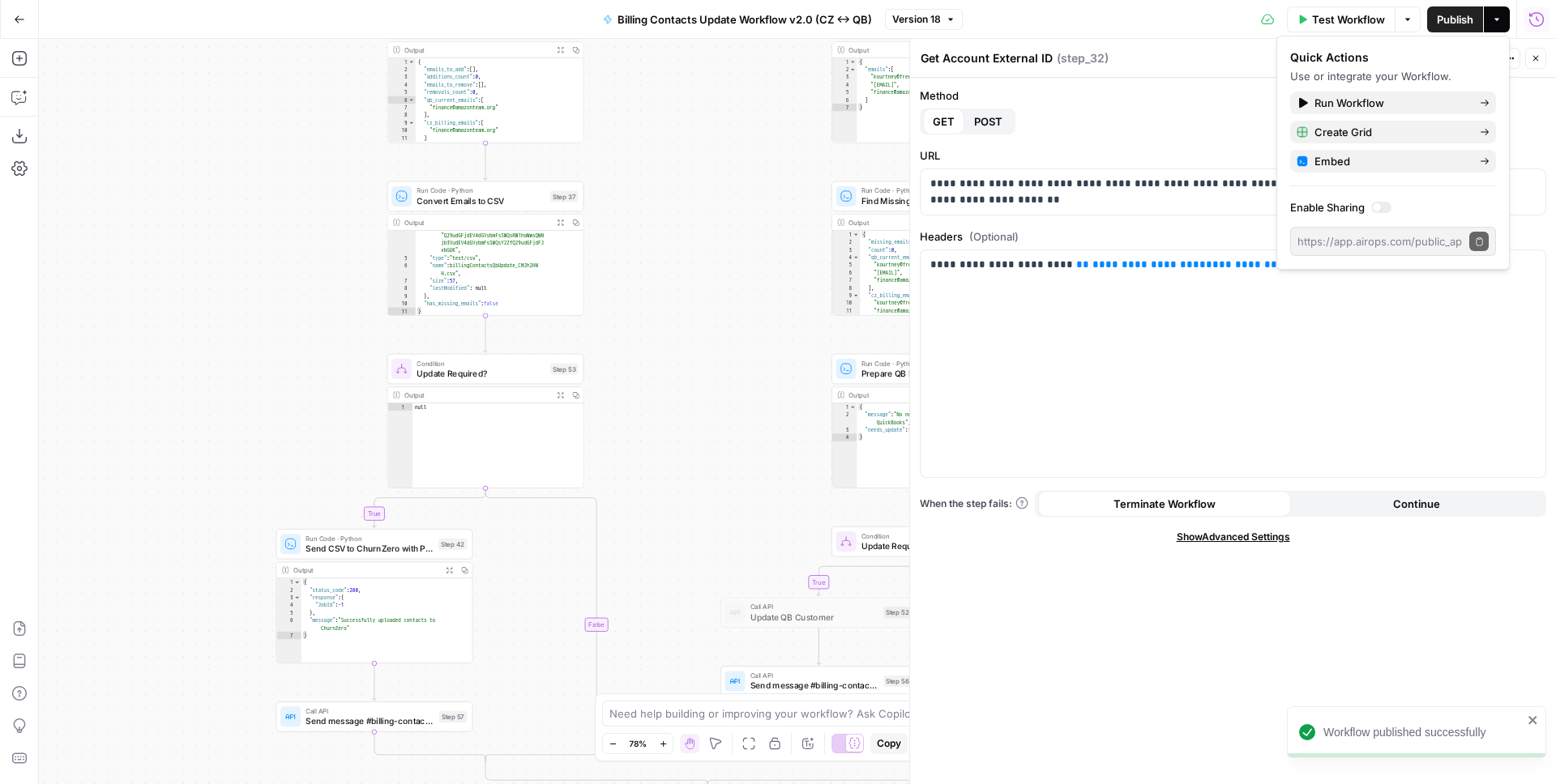 click 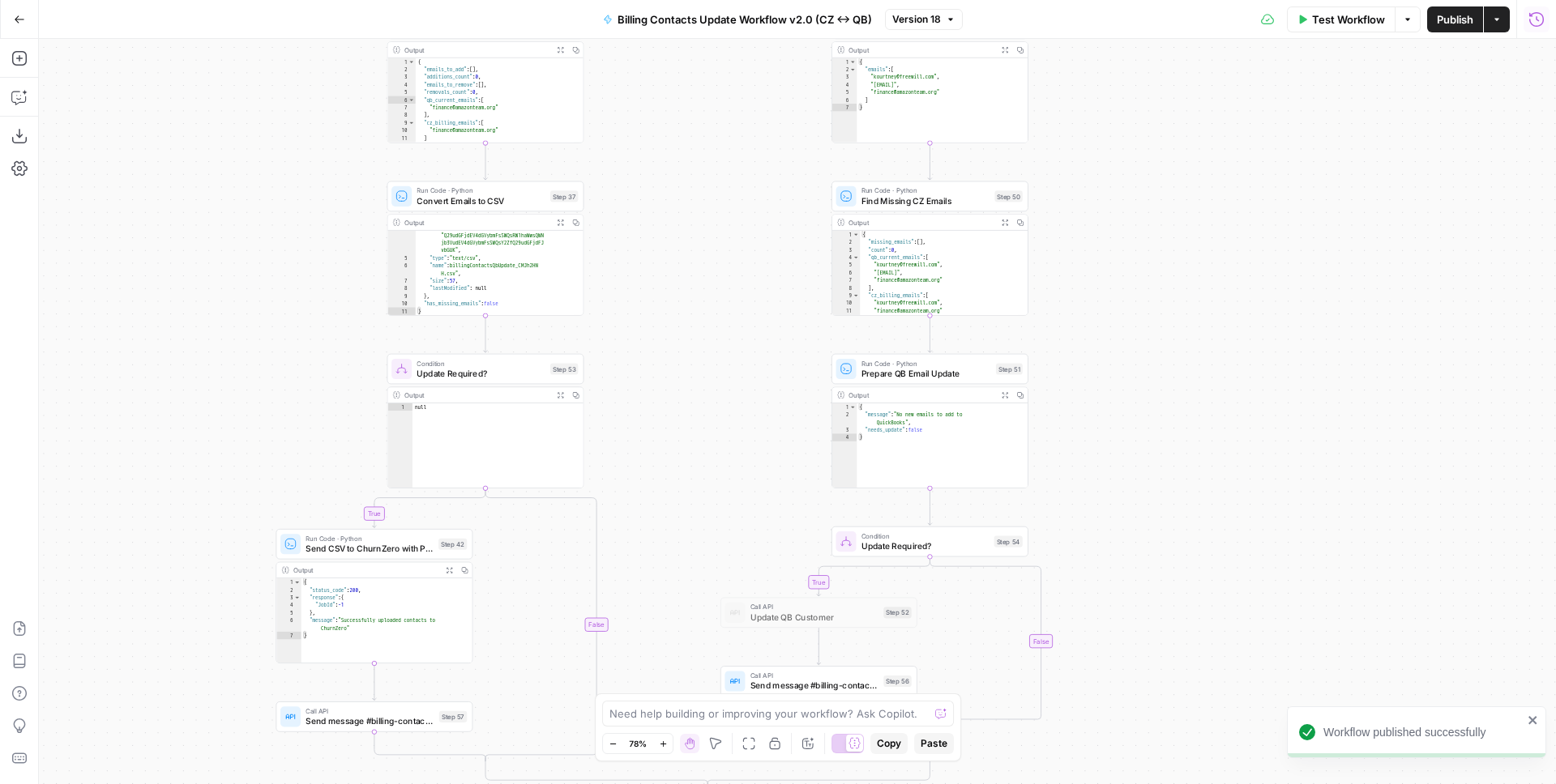 click 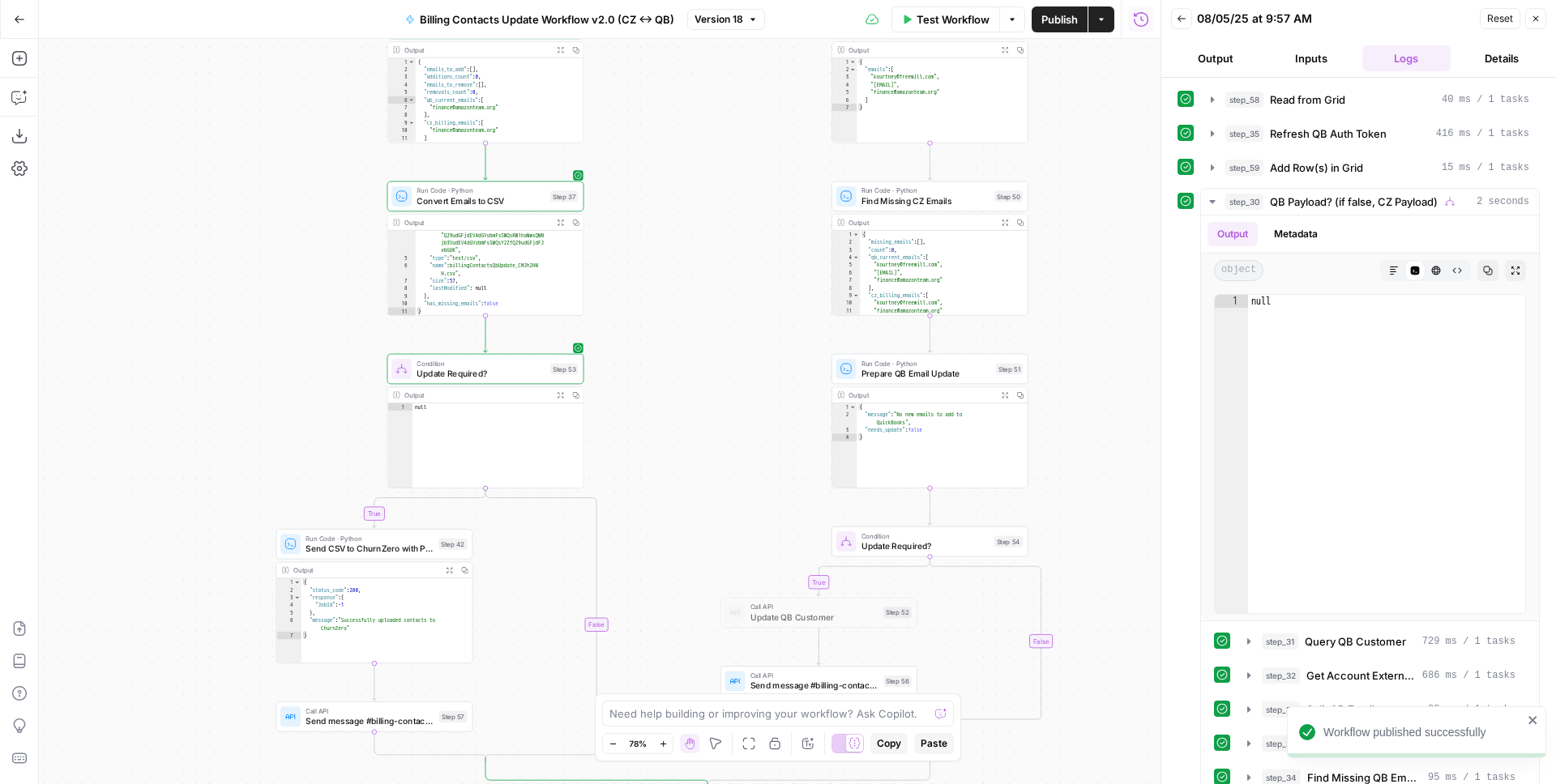 click 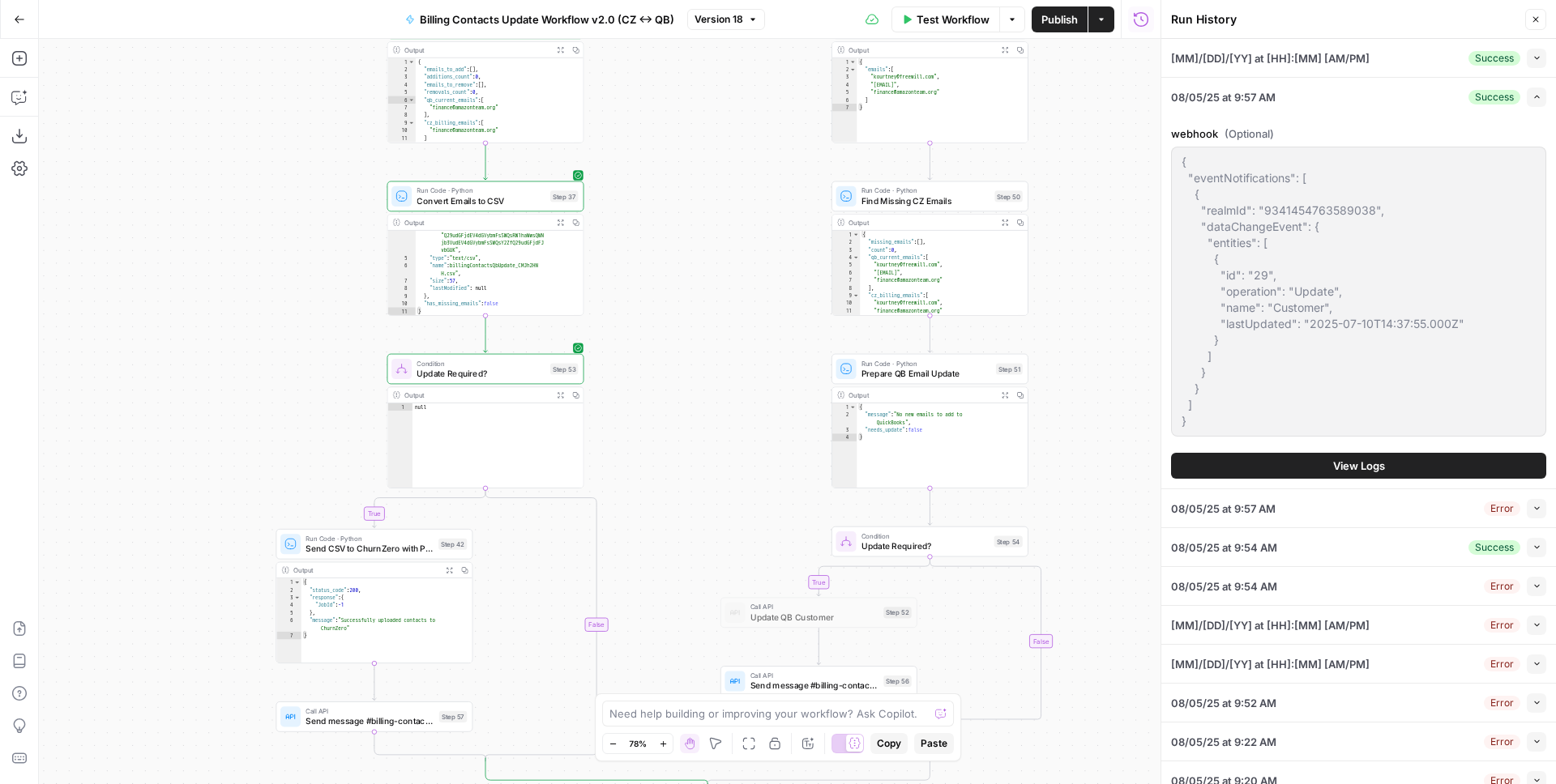 click 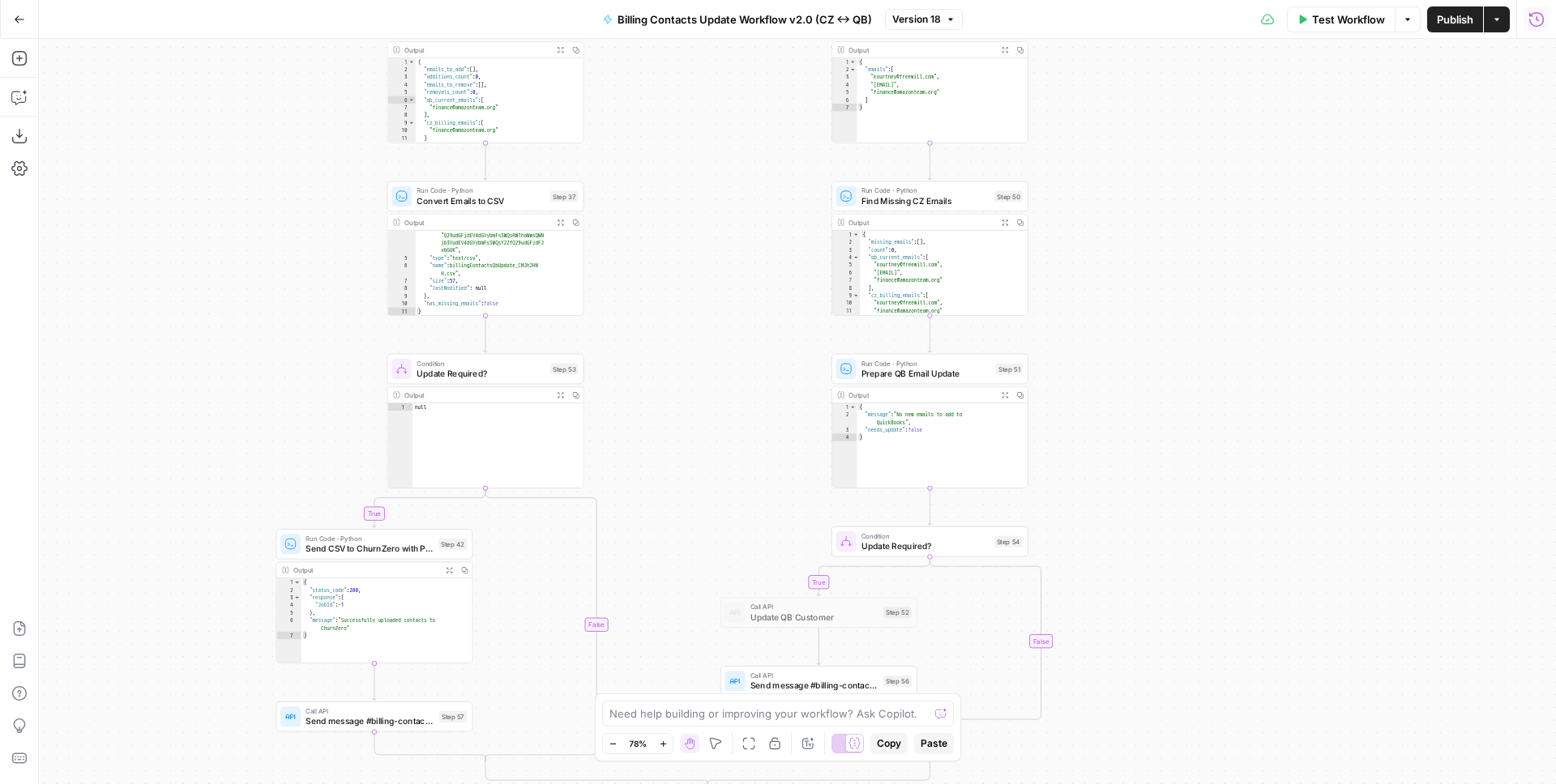 click 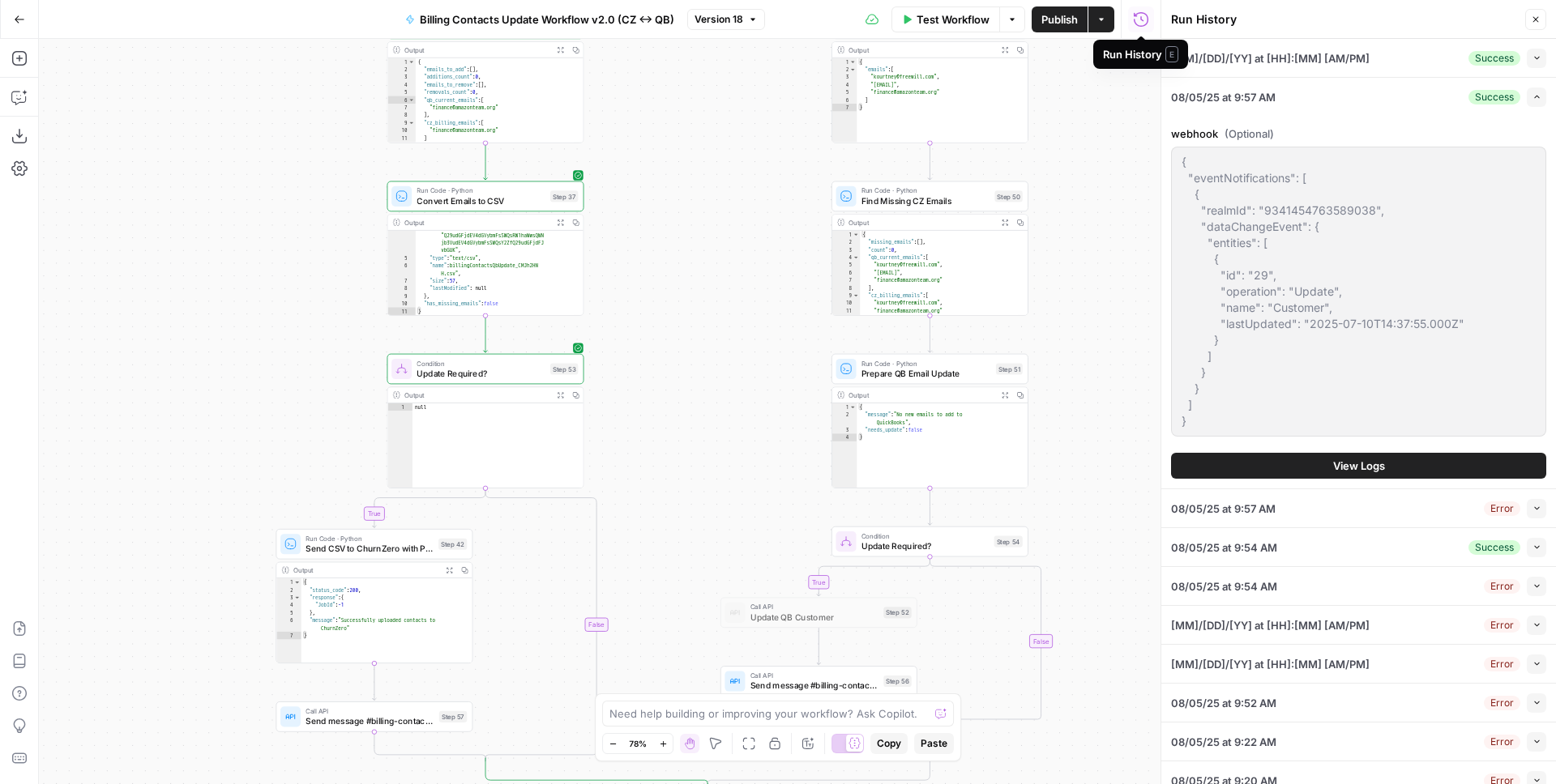 click 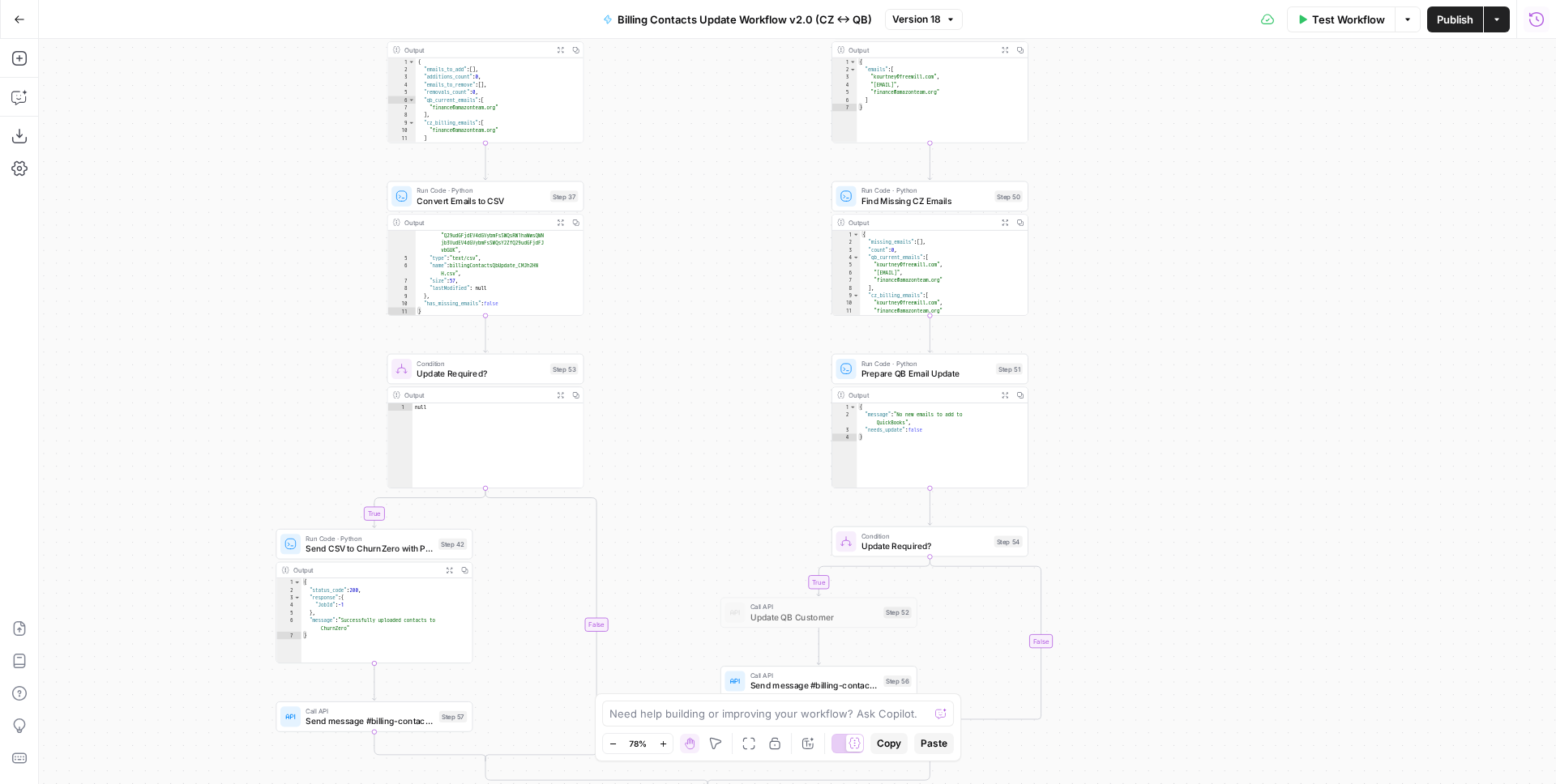 click on "true true true false false false Workflow Set Inputs Inputs Read from Grid Read from Grid Step 58 Output Expand Output Copy 1 2 3 4 5 6 [    {      "__id" :  "9091044" ,      "Token" :  "RT1-214-H0          -1763134199qhhulwpukmg4bckirs6h"    } ]     XXXXXXXXXXXXXXXXXXXXXXXXXXXXXXXXXXXXXXXXXXXXXXXXXXXXXXXXXXXXXXXXXXXXXXXXXXXXXXXXXXXXXXXXXXXXXXXXXXXXXXXXXXXXXXXXXXXXXXXXXXXXXXXXXXXXXXXXXXXXXXXXXXXXXXXXXXXXXXXXXXXXXXXXXXXXXXXXXXXXXXXXXXXXXXXXXXXXXXXXXXXXXXXXXXXXXXXXXXXXXXXXXXXXXXXXXXXXXXXXXXXXXXXXXXXXXXXXXXXXXXXXXXXXXXXXXXXXXXXXXXXXXXXXXXXXXXXXXXXXXXXXXXXXXXXXXXXXXXXXXXXXXXXXXXXXXXXXXXXXXXXXXXXXXXXXXXXXXXXXXXXXXXXXXXXXXXXXXXXXXXXXXXXXXXXXXXXXXXXXXXXXXXXXXXXXXXXXXXXXXXXXXXXXXXXXXXXXXXXXXXXXXXXXXXXXXXXXXXXXXXXXXXXXXXXXXXXXXXXXXXXXXXXXXXXXXXXXXXXXXXXXXXXXXXXX Call API Refresh QB Auth Token Step 35 Output Expand Output Copy 1 2 3 4 {    "expires_in" :  3600 ,    "token_type" :  "bearer" ,    "access_token" :         "eyJhbGciOiJkaXIiLCJlbmMiOiJBMTI4Q0JDLU        hTMjU2IiwieC5vcmciOiJIMCJ9 ," at bounding box center (797, 411) 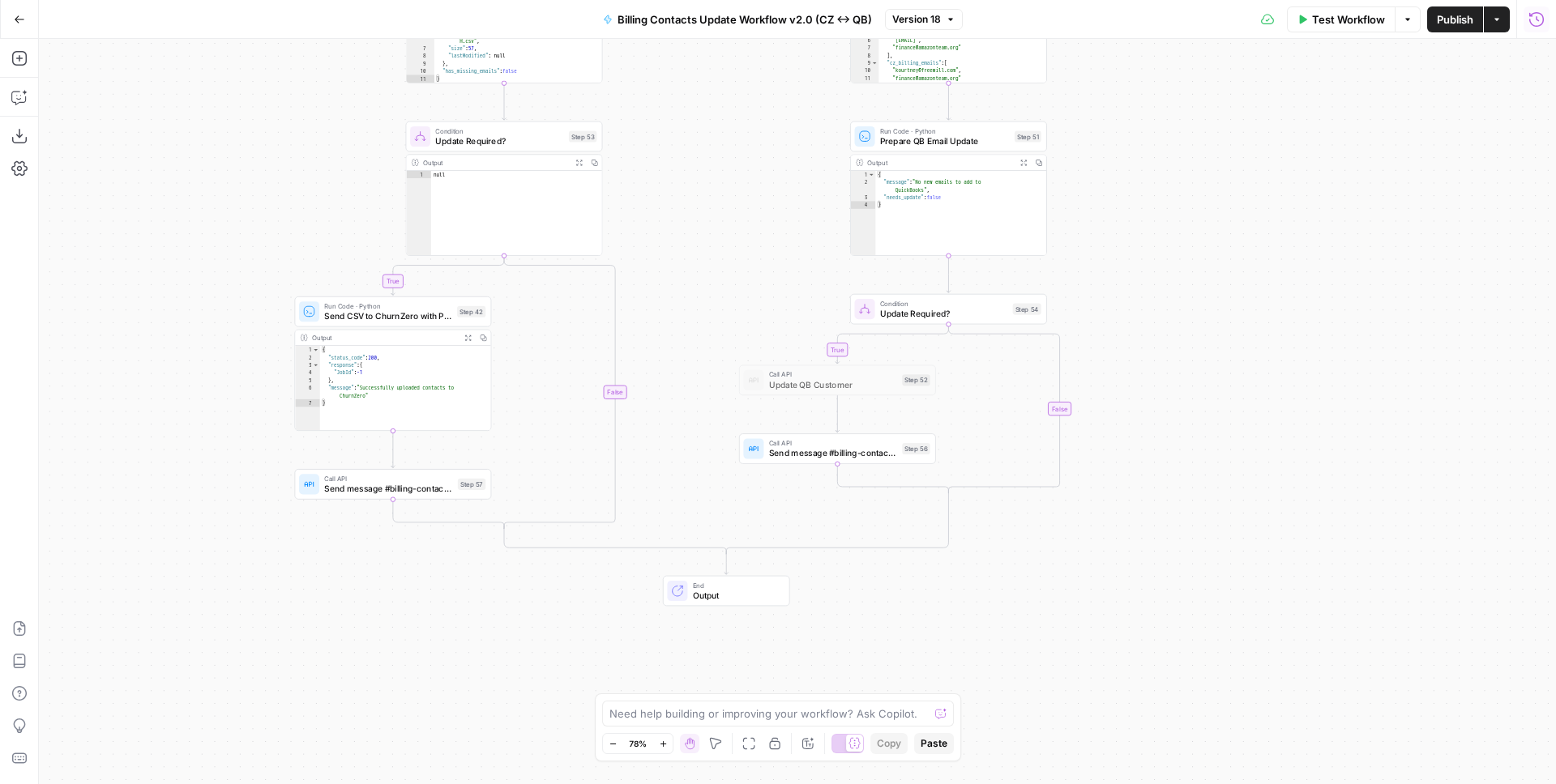 drag, startPoint x: 1173, startPoint y: 403, endPoint x: 1193, endPoint y: 159, distance: 244.818 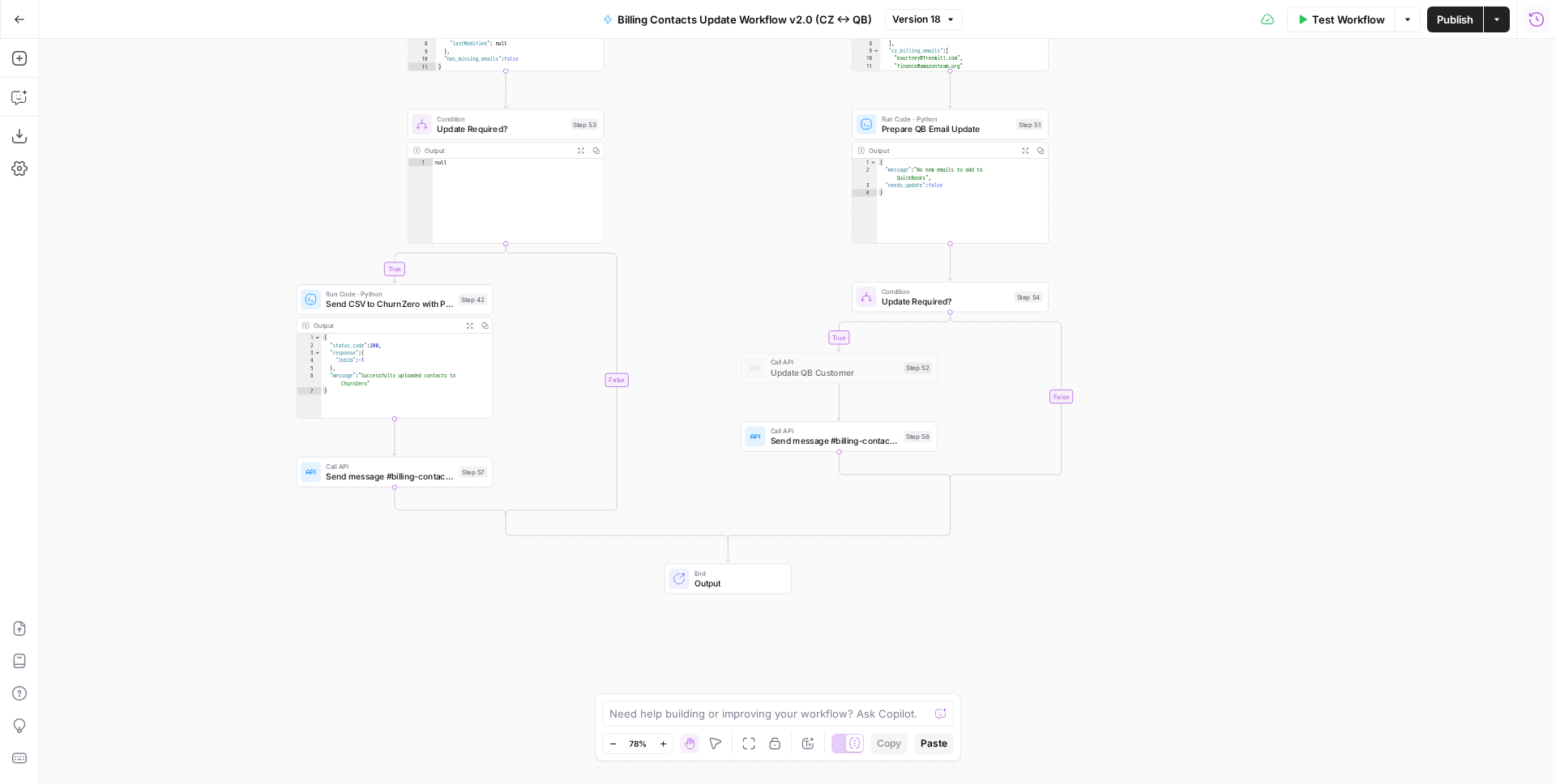 click 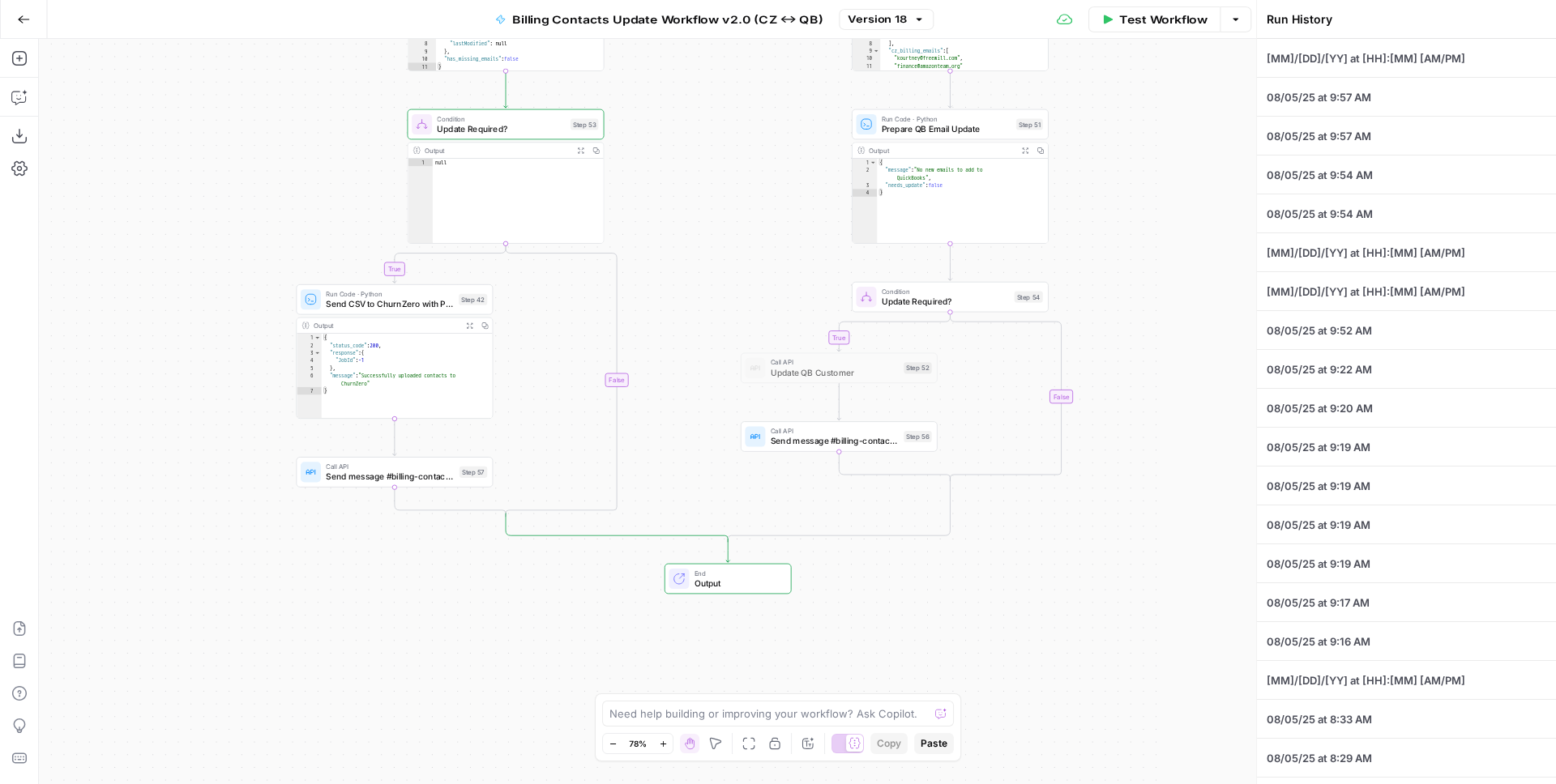 type on "{
"eventNotifications": [
{
"realmId": "9341454763589038",
"dataChangeEvent": {
"entities": [
{
"id": "29",
"operation": "Update",
"name": "Customer",
"lastUpdated": "2025-07-10T14:37:55.000Z"
}
]
}
}
]
}" 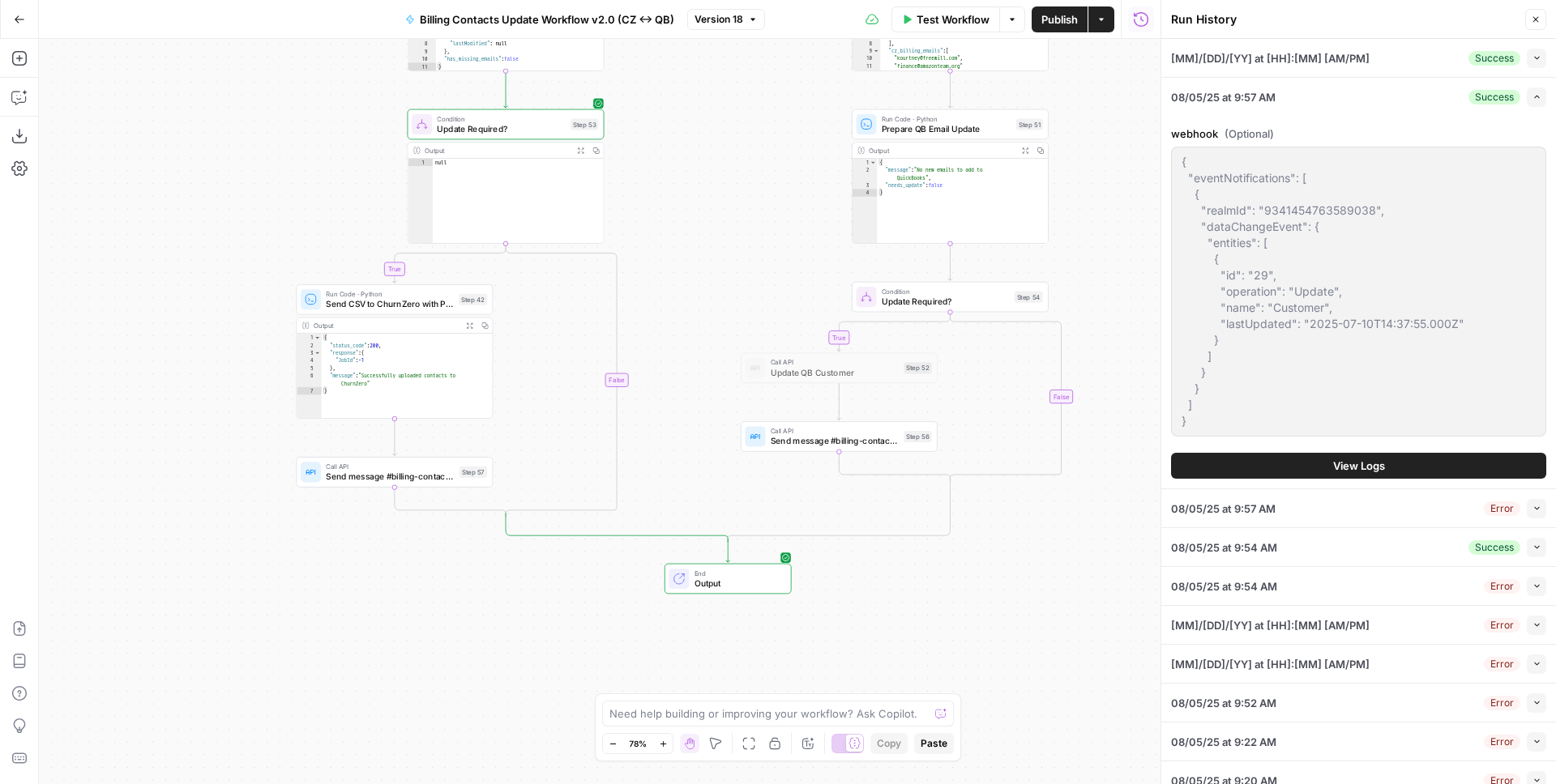 click on "Collapse" at bounding box center (1517, 27) 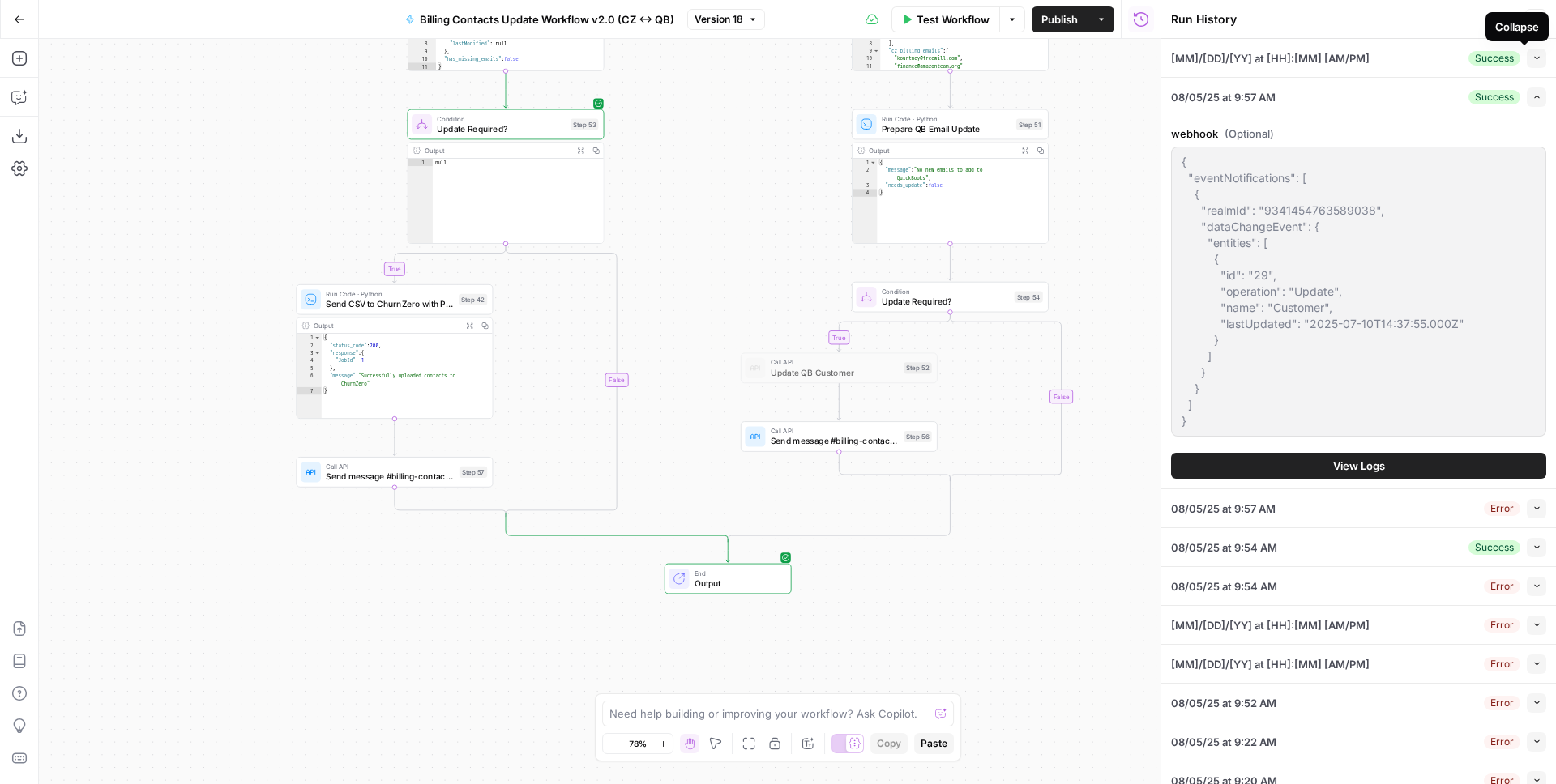 click on "Run History" at bounding box center (1345, 19) 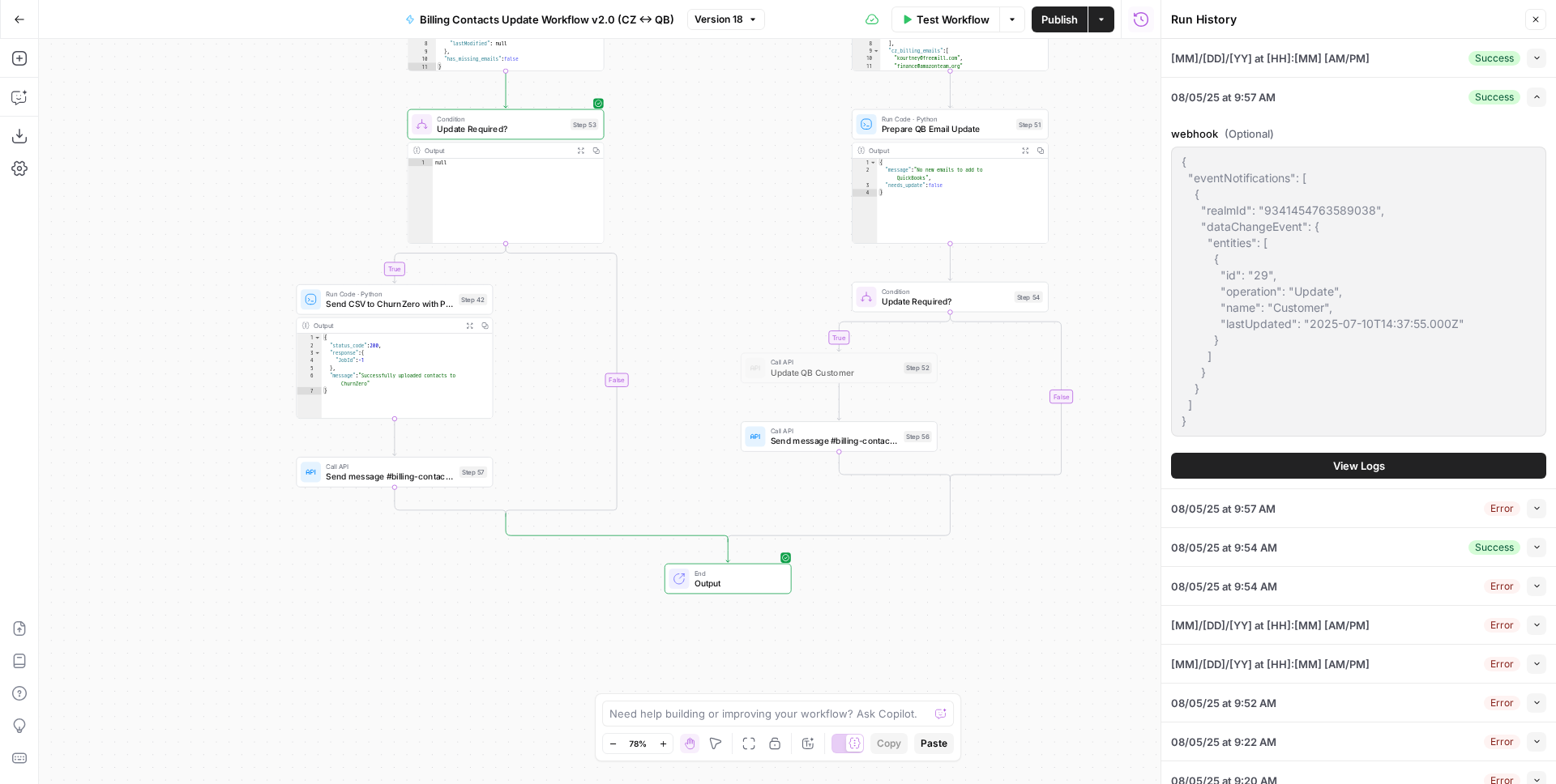 click 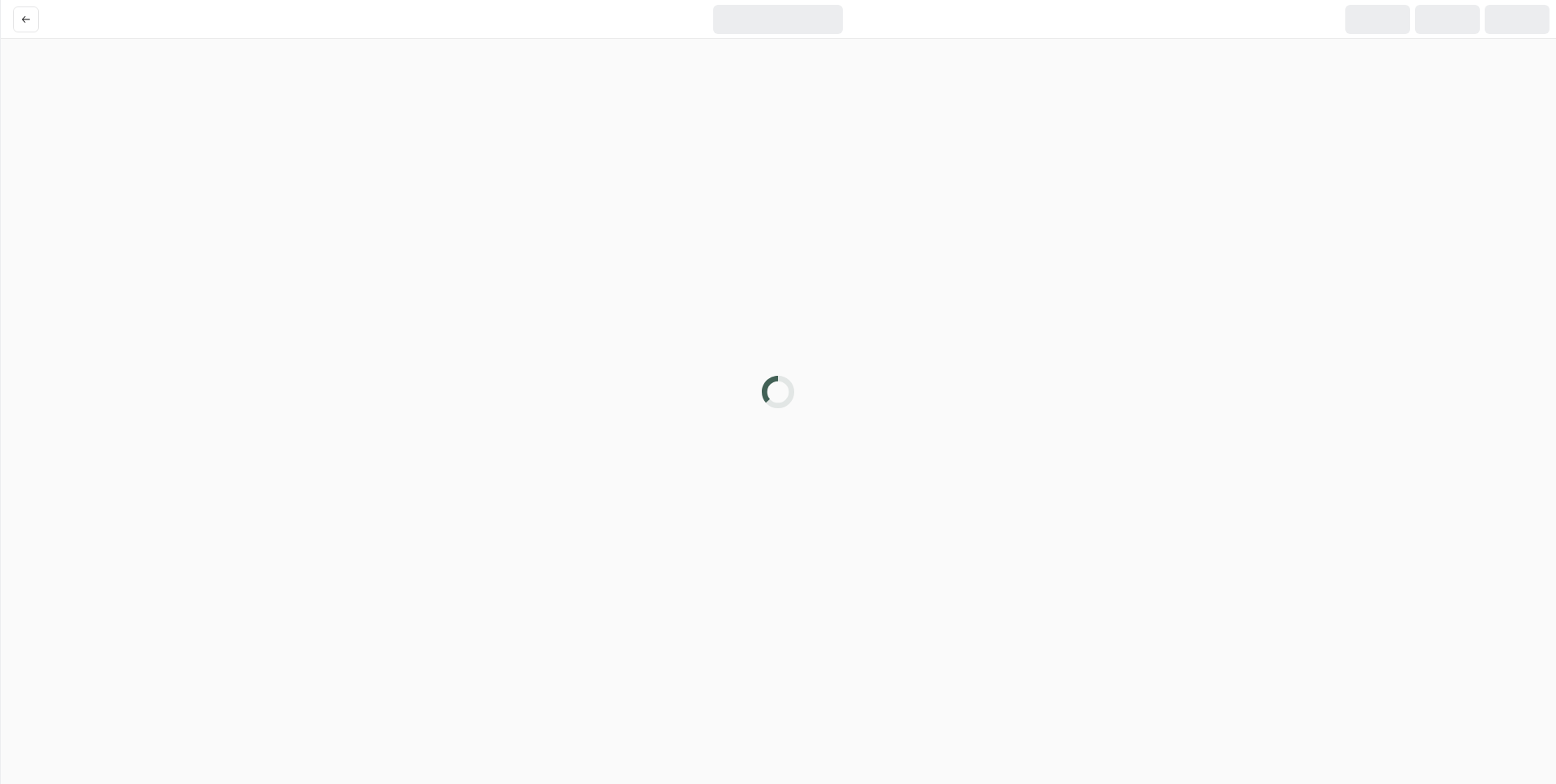 scroll, scrollTop: 0, scrollLeft: 0, axis: both 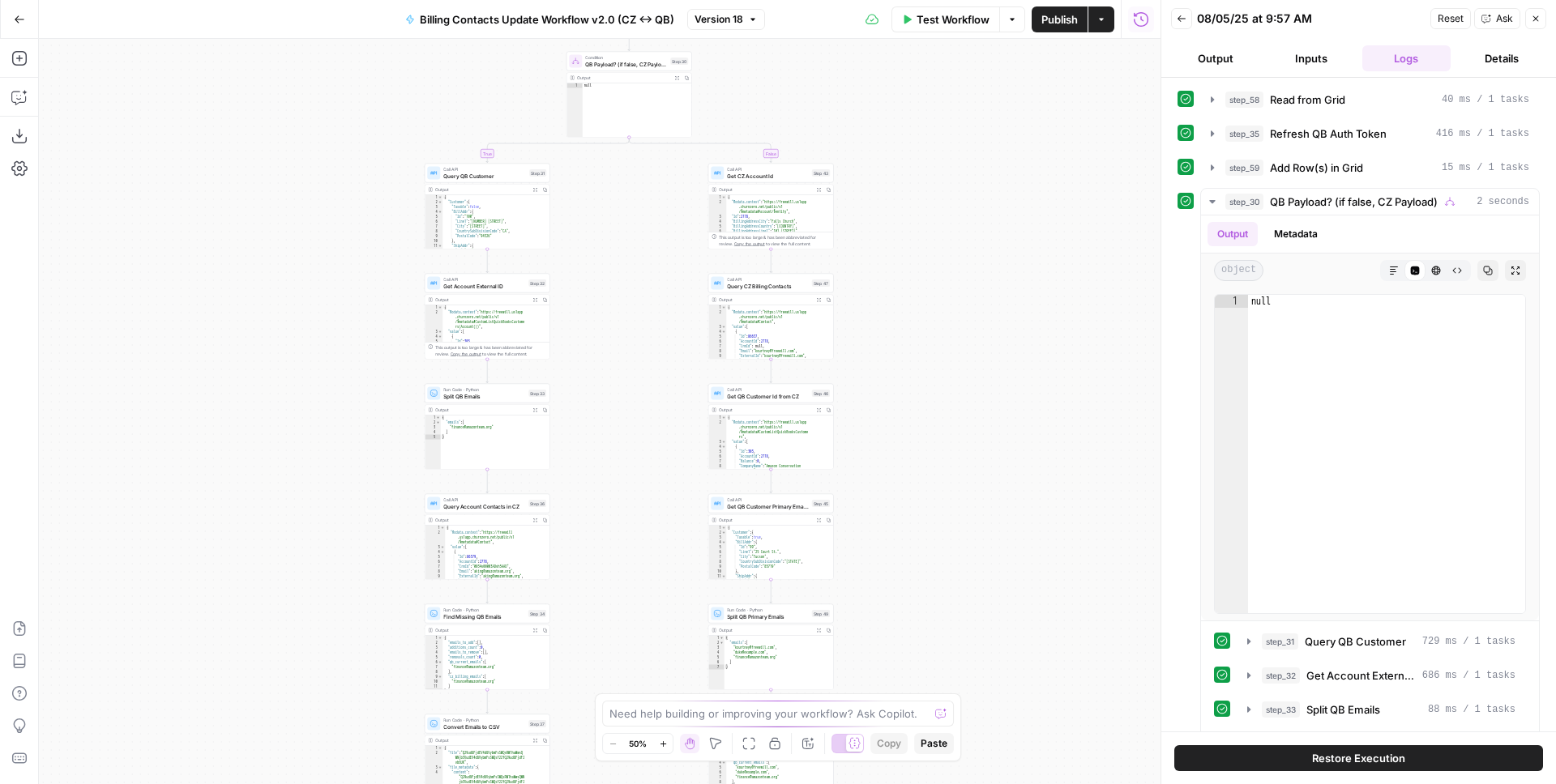 click 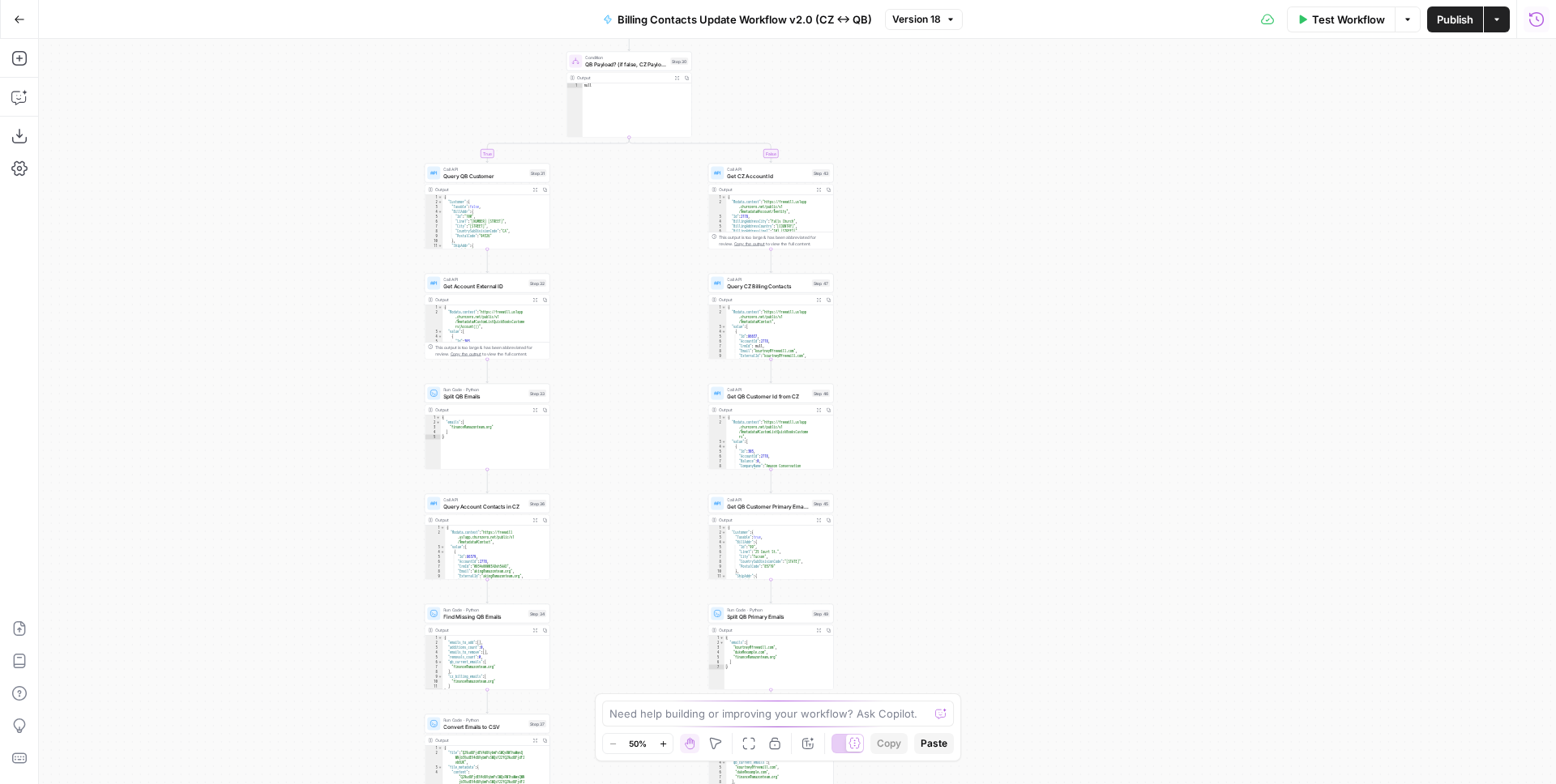 click 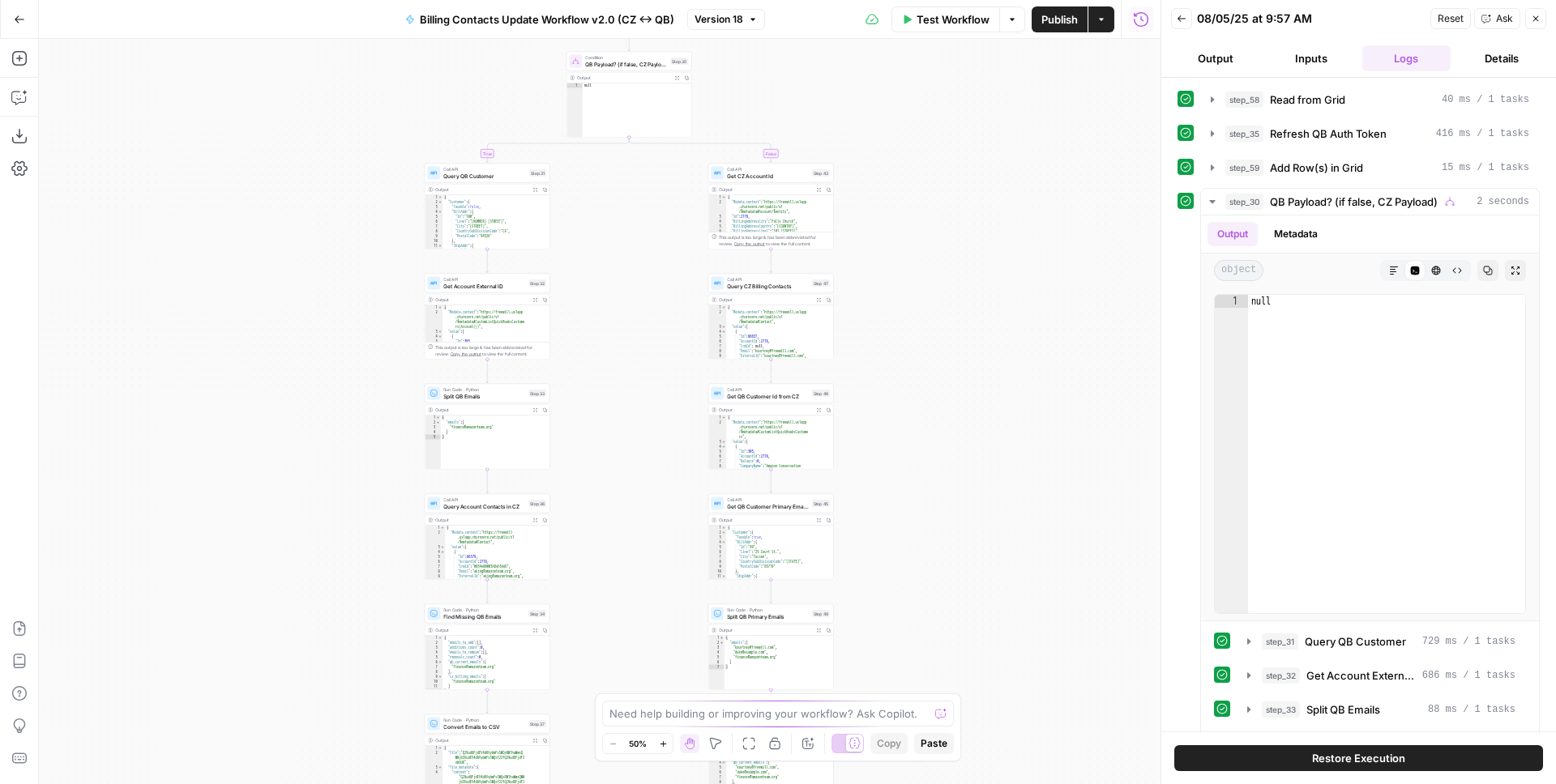 click on "Back" at bounding box center [1182, 19] 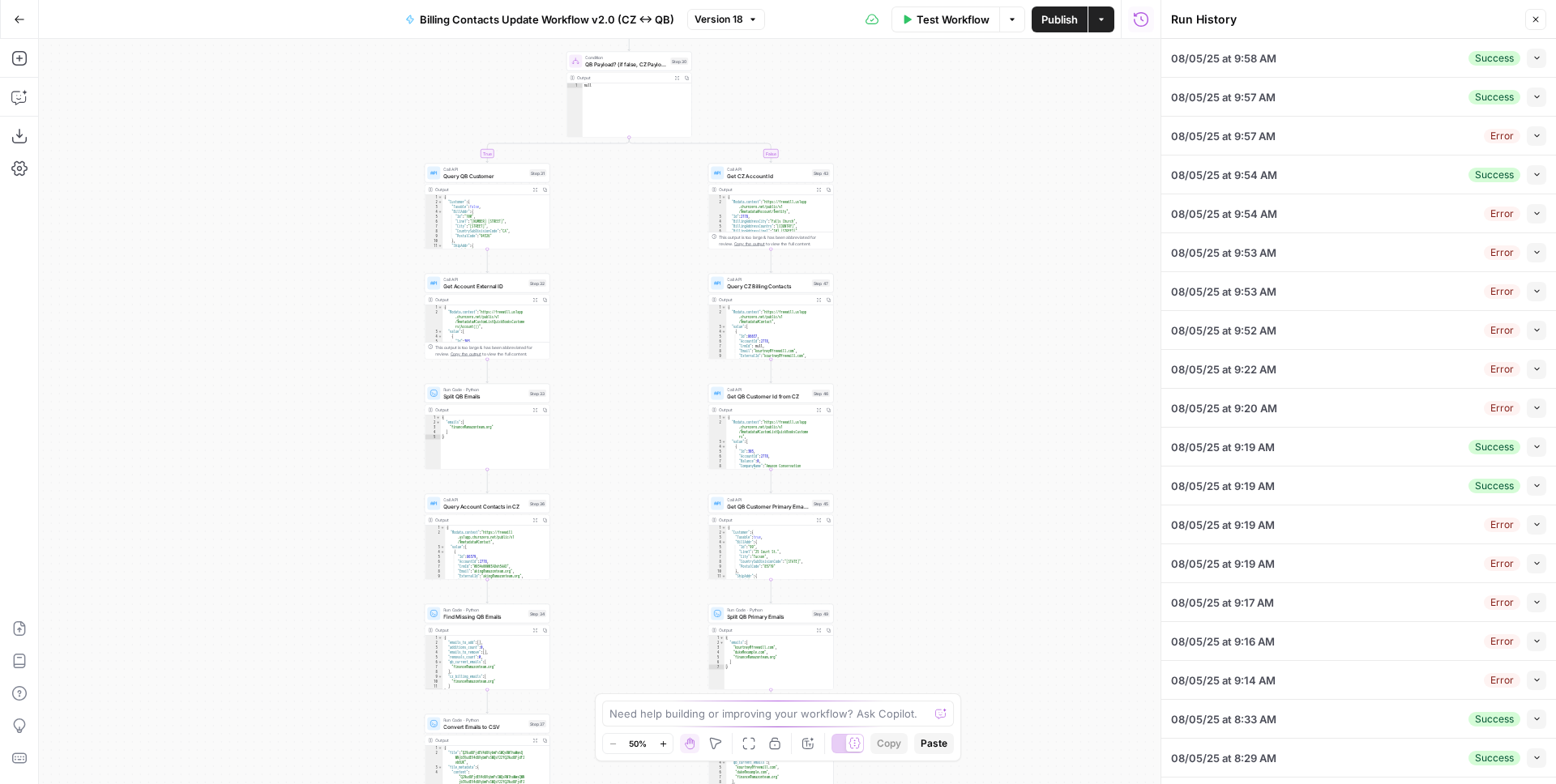 click on "Collapse" at bounding box center [1537, 58] 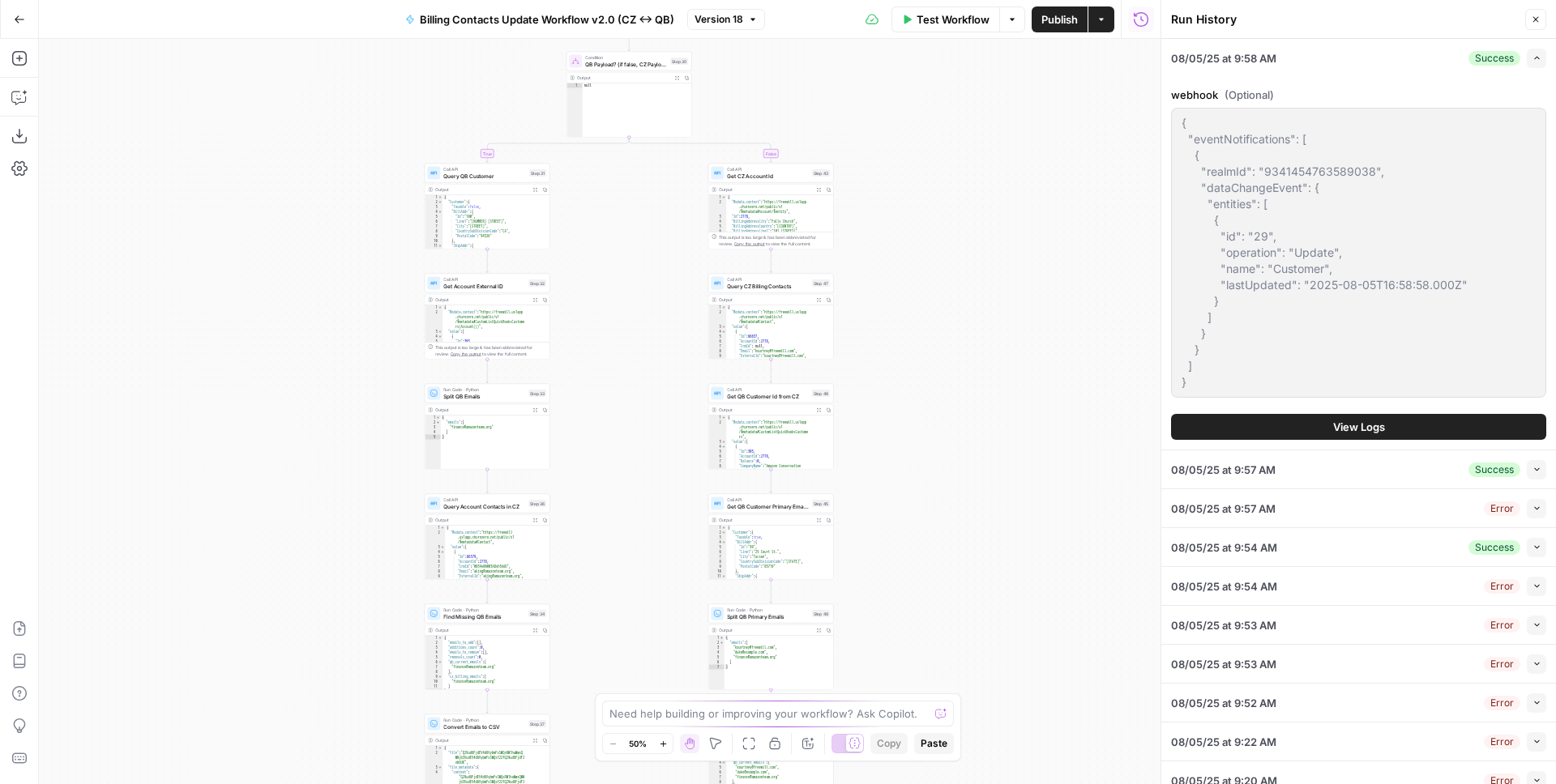 click on "View Logs" at bounding box center [1358, 427] 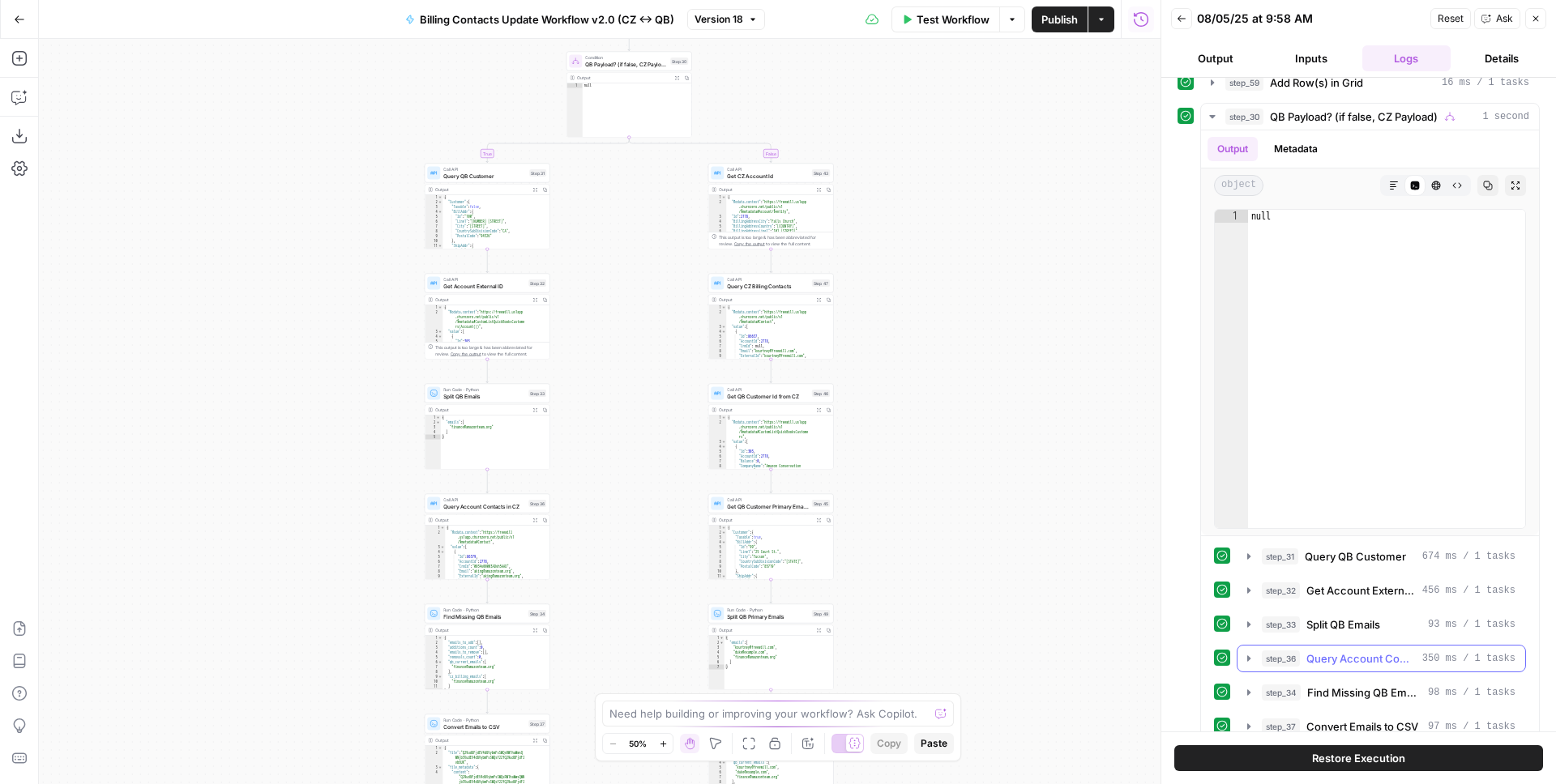scroll, scrollTop: 143, scrollLeft: 0, axis: vertical 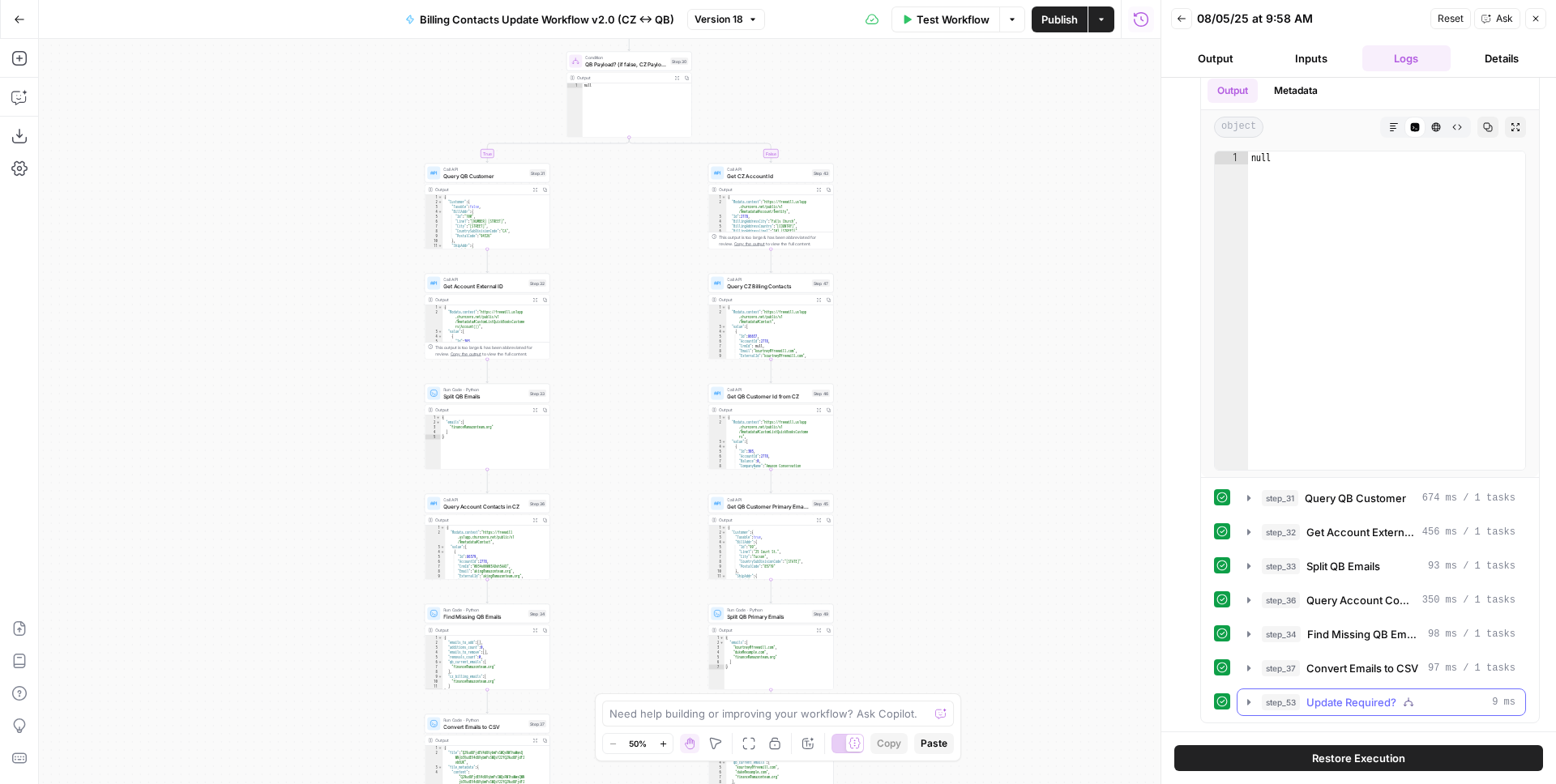 click 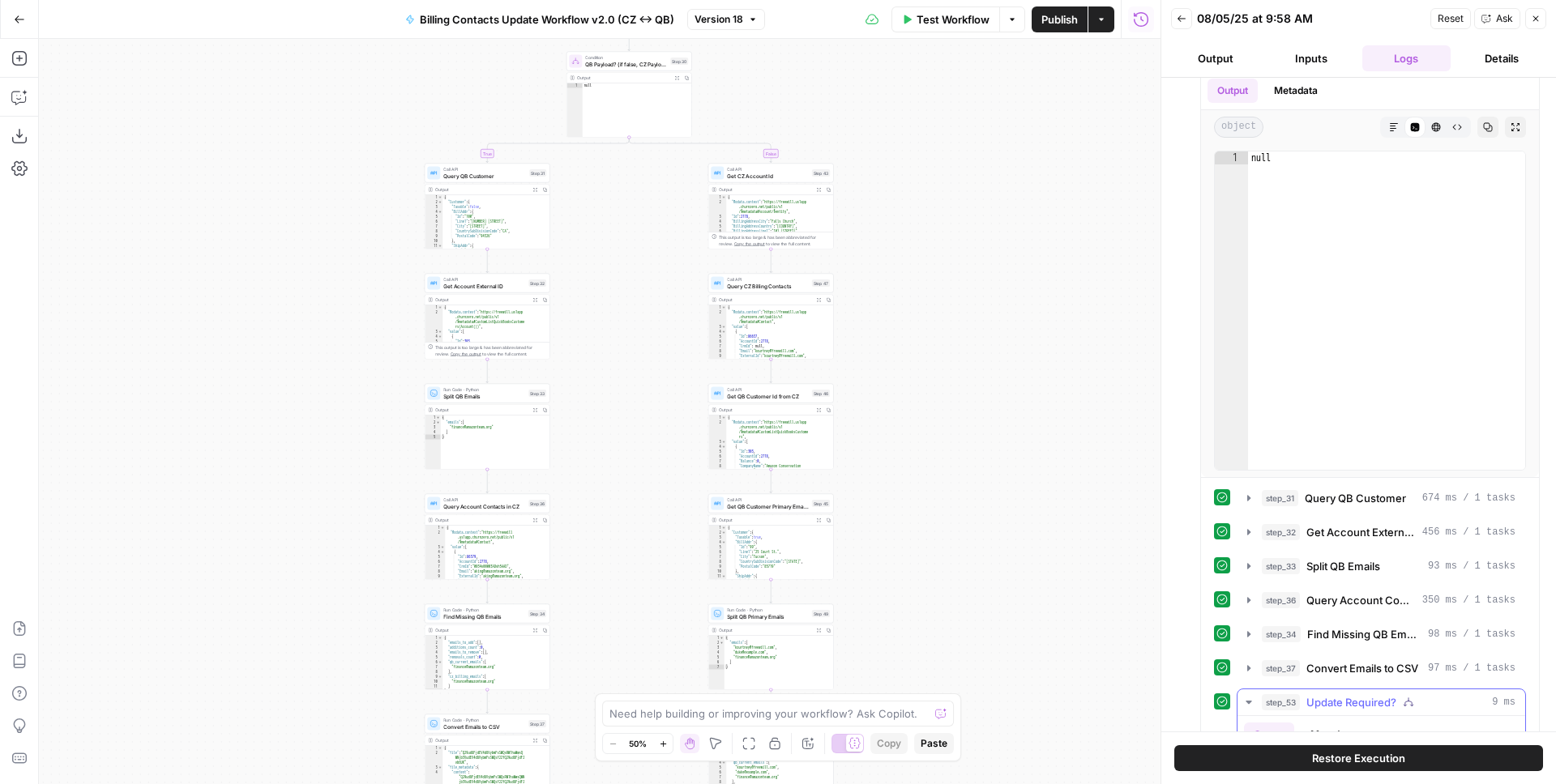 scroll, scrollTop: 563, scrollLeft: 0, axis: vertical 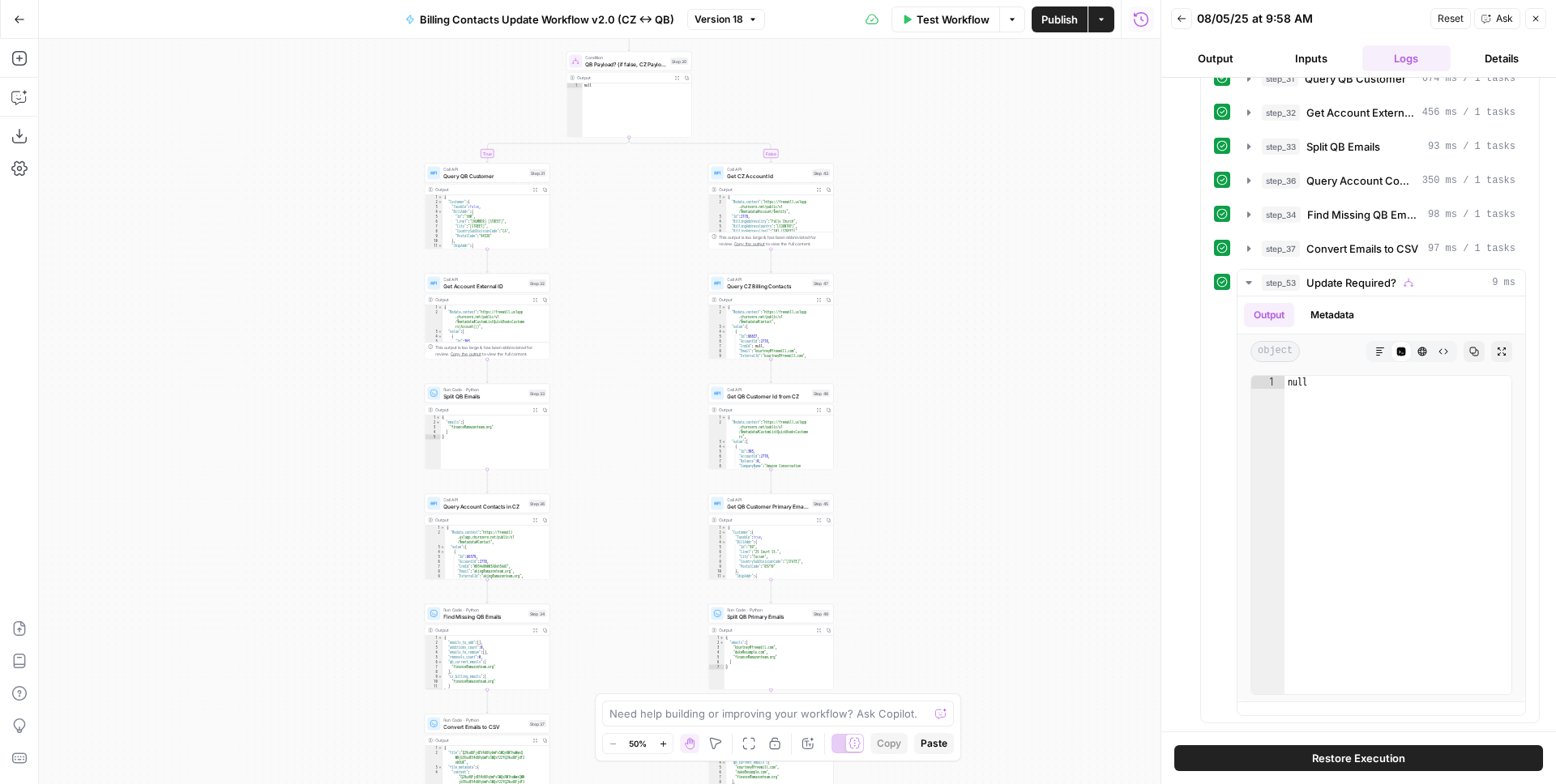 click on "Publish" at bounding box center [1059, 19] 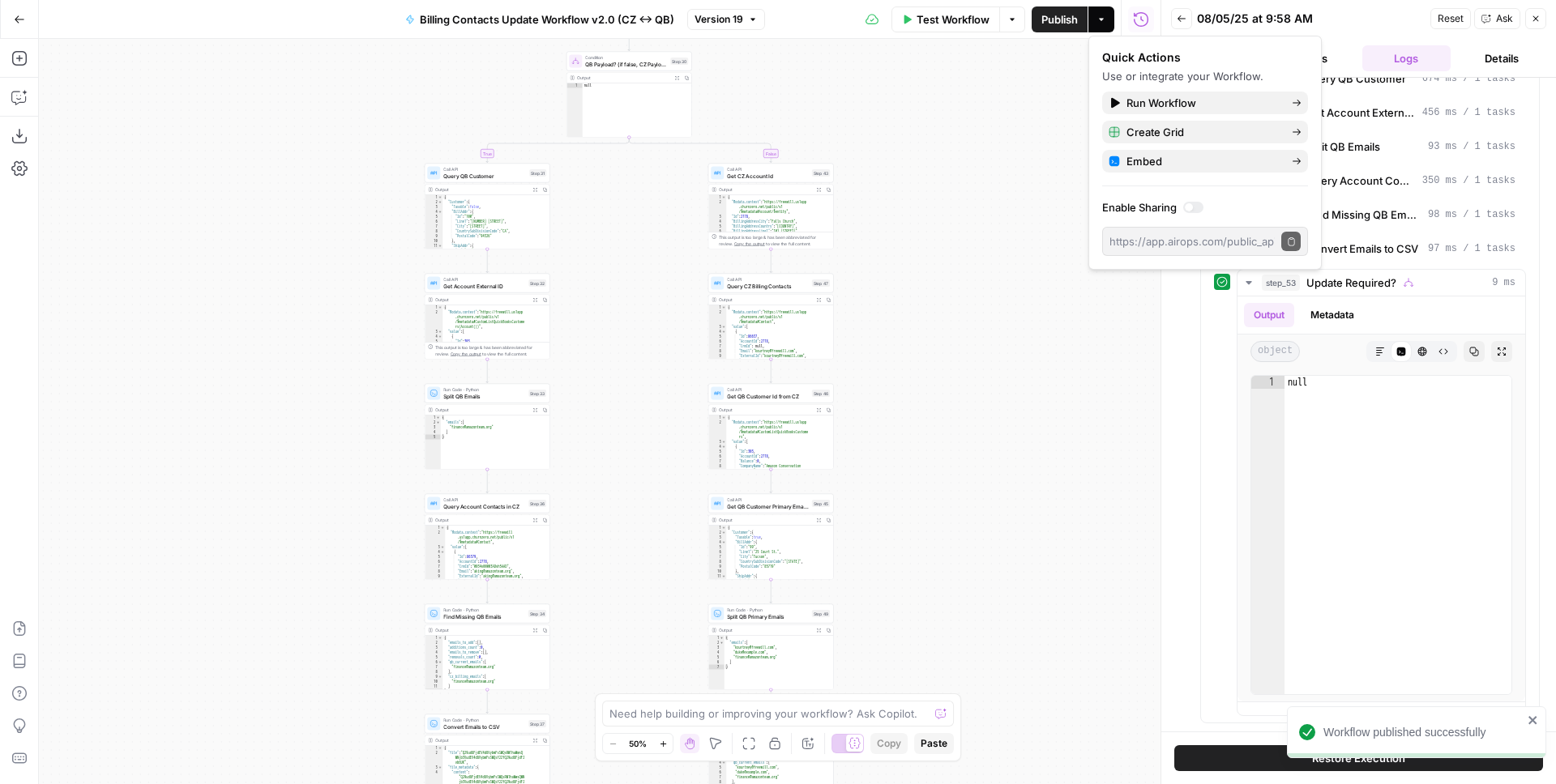 click on "Test Workflow" at bounding box center [953, 19] 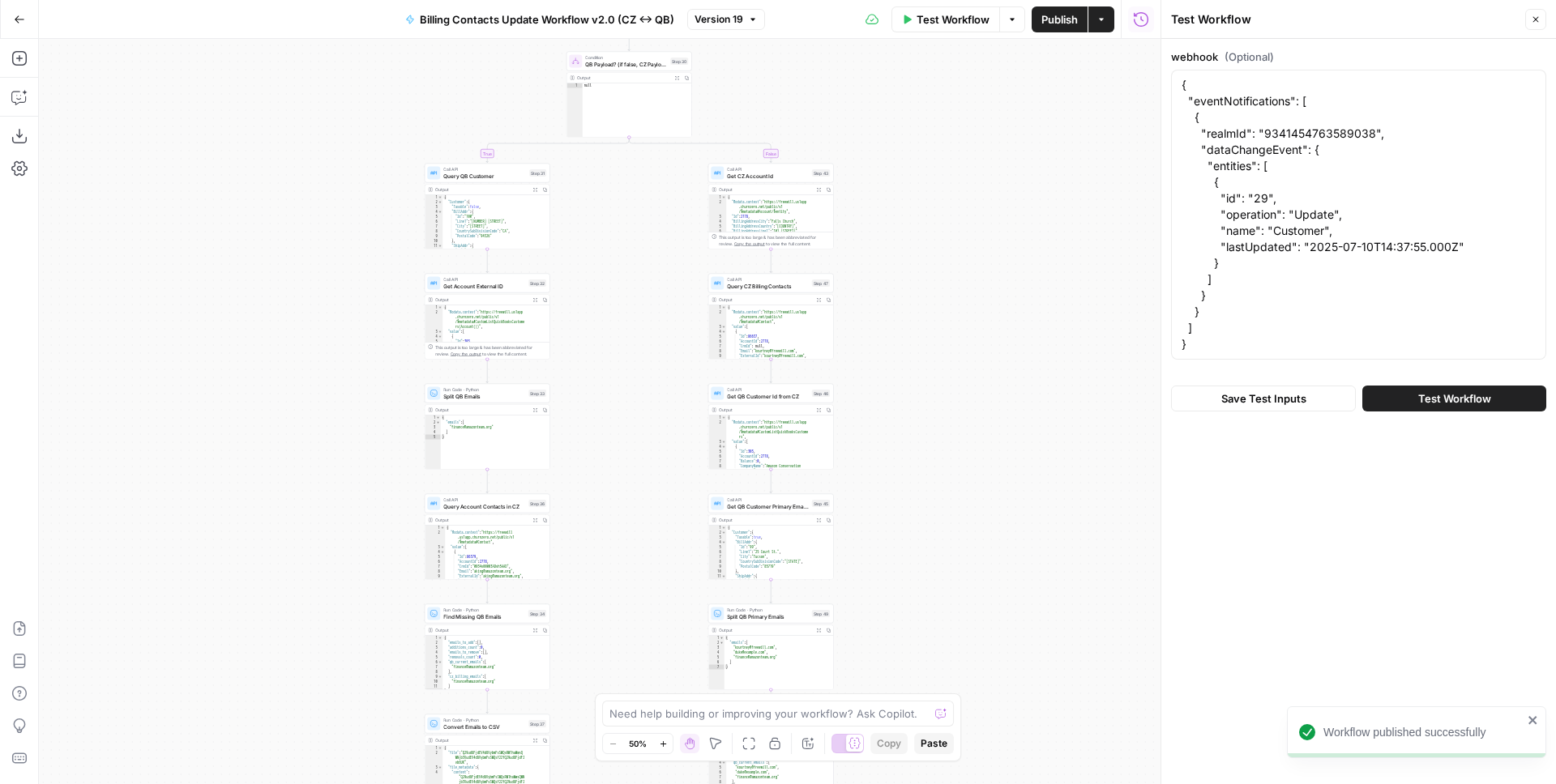 click on "Test Workflow" at bounding box center (1454, 398) 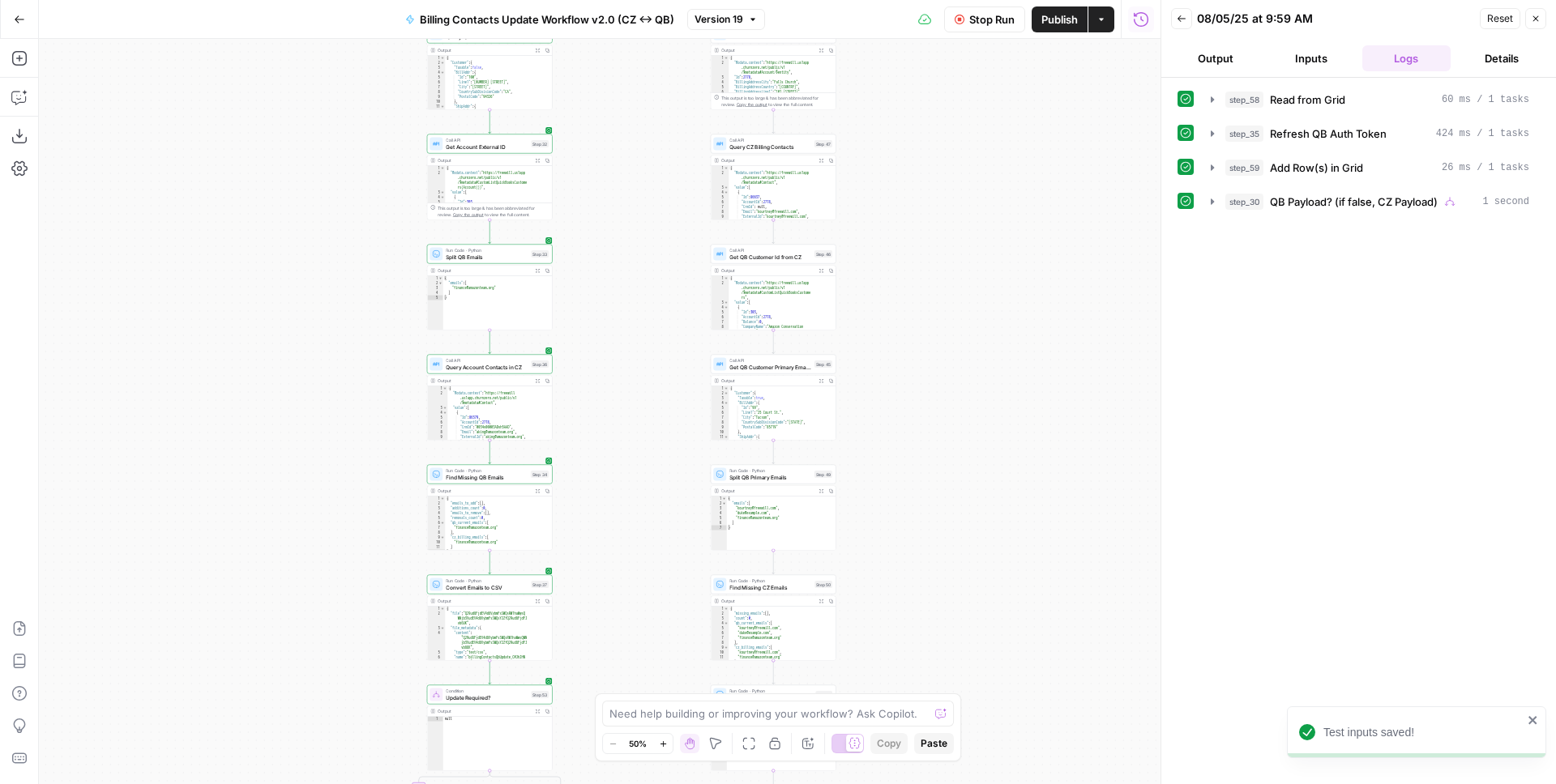 drag, startPoint x: 989, startPoint y: 469, endPoint x: 987, endPoint y: 137, distance: 332.00602 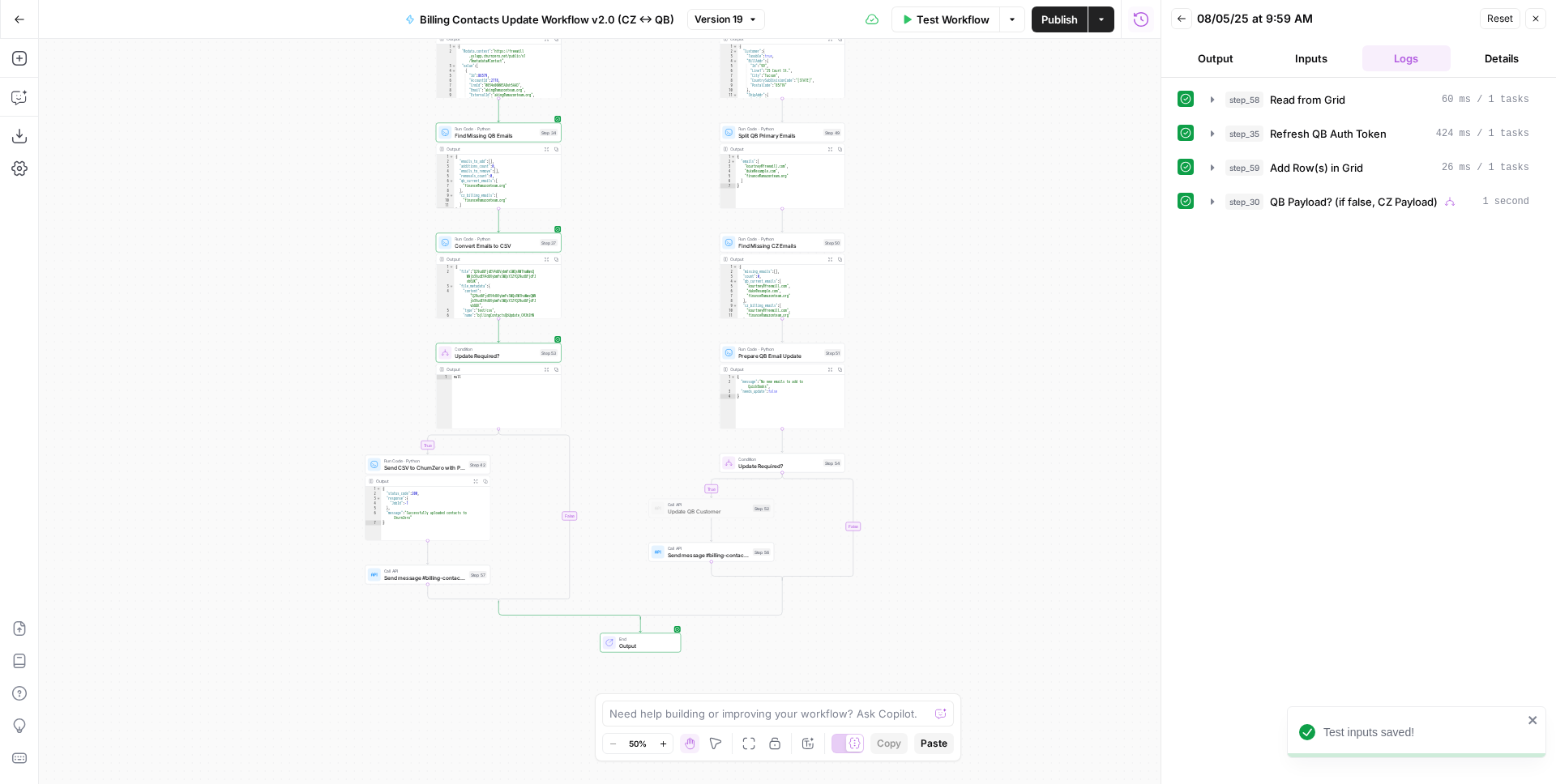 drag, startPoint x: 979, startPoint y: 441, endPoint x: 992, endPoint y: 281, distance: 160.52726 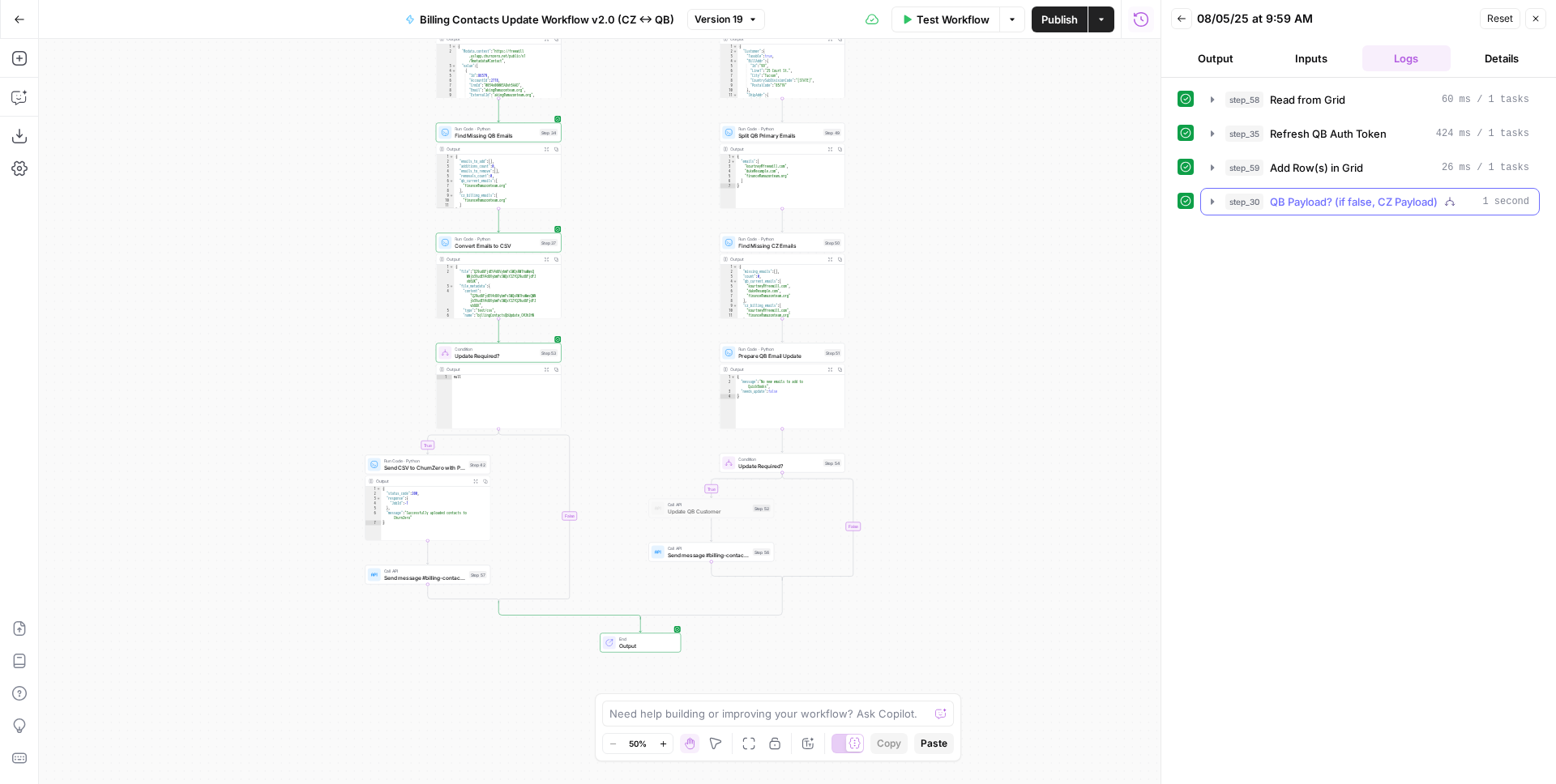 click 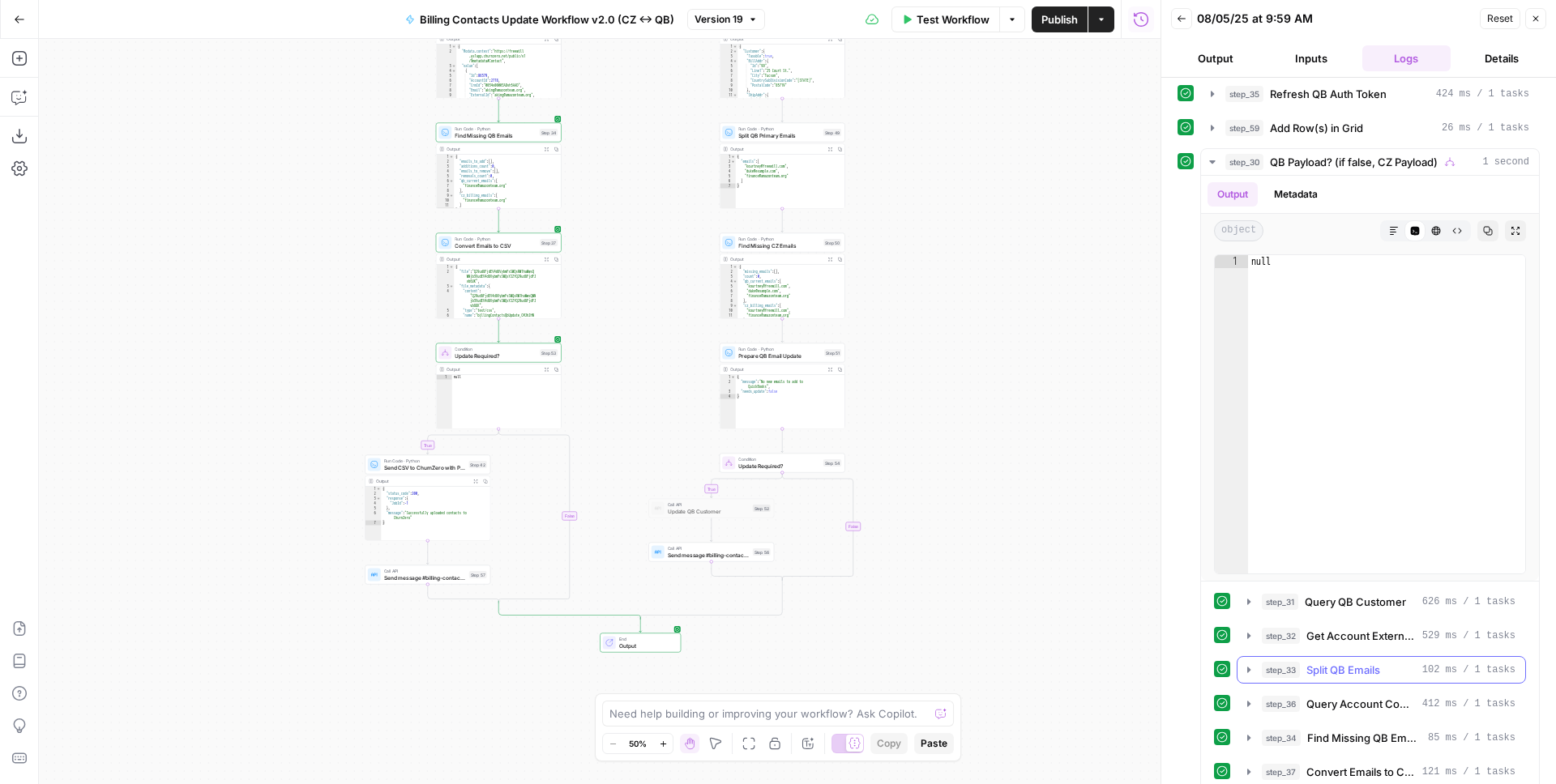 scroll, scrollTop: 91, scrollLeft: 0, axis: vertical 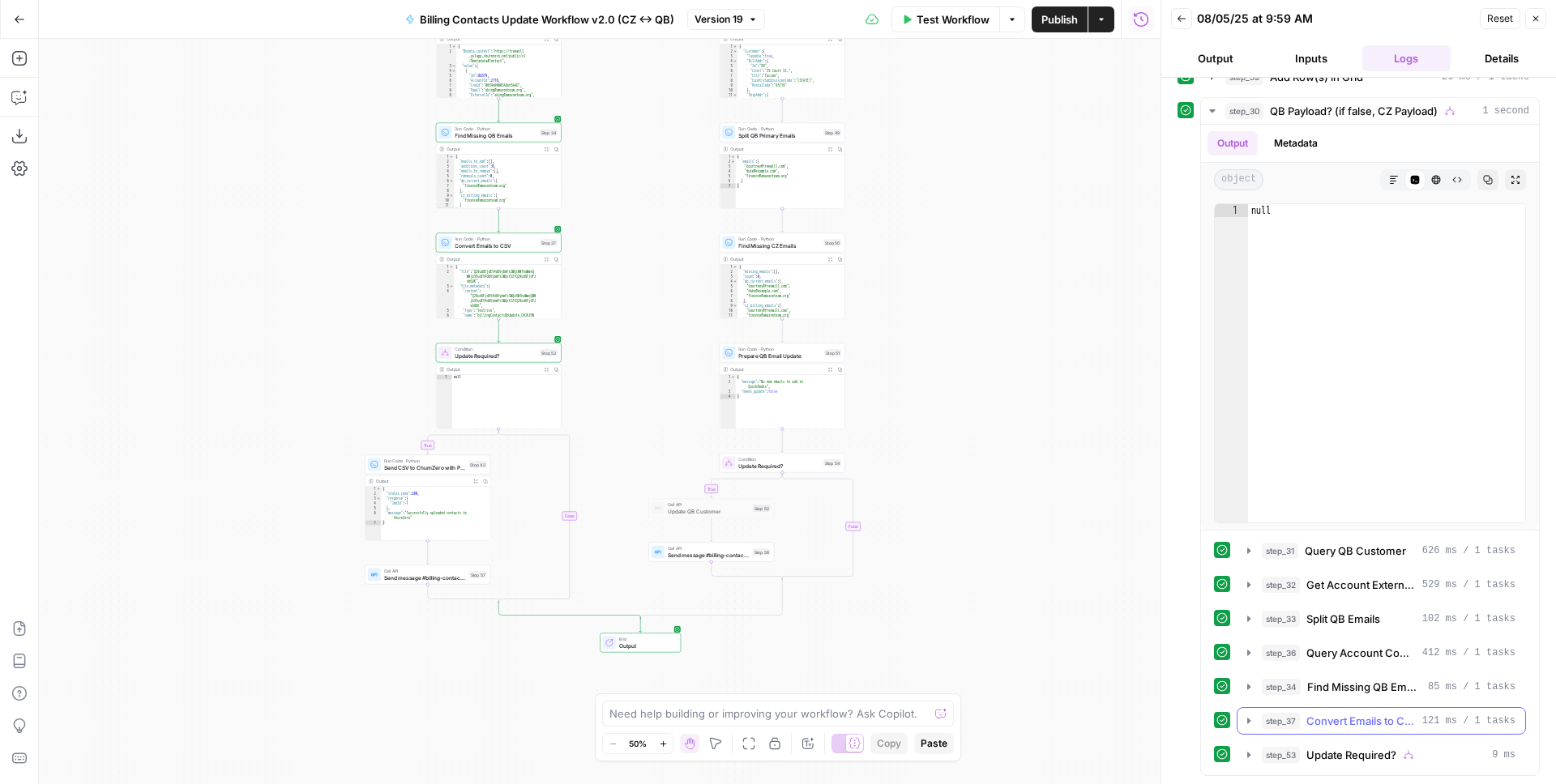 click 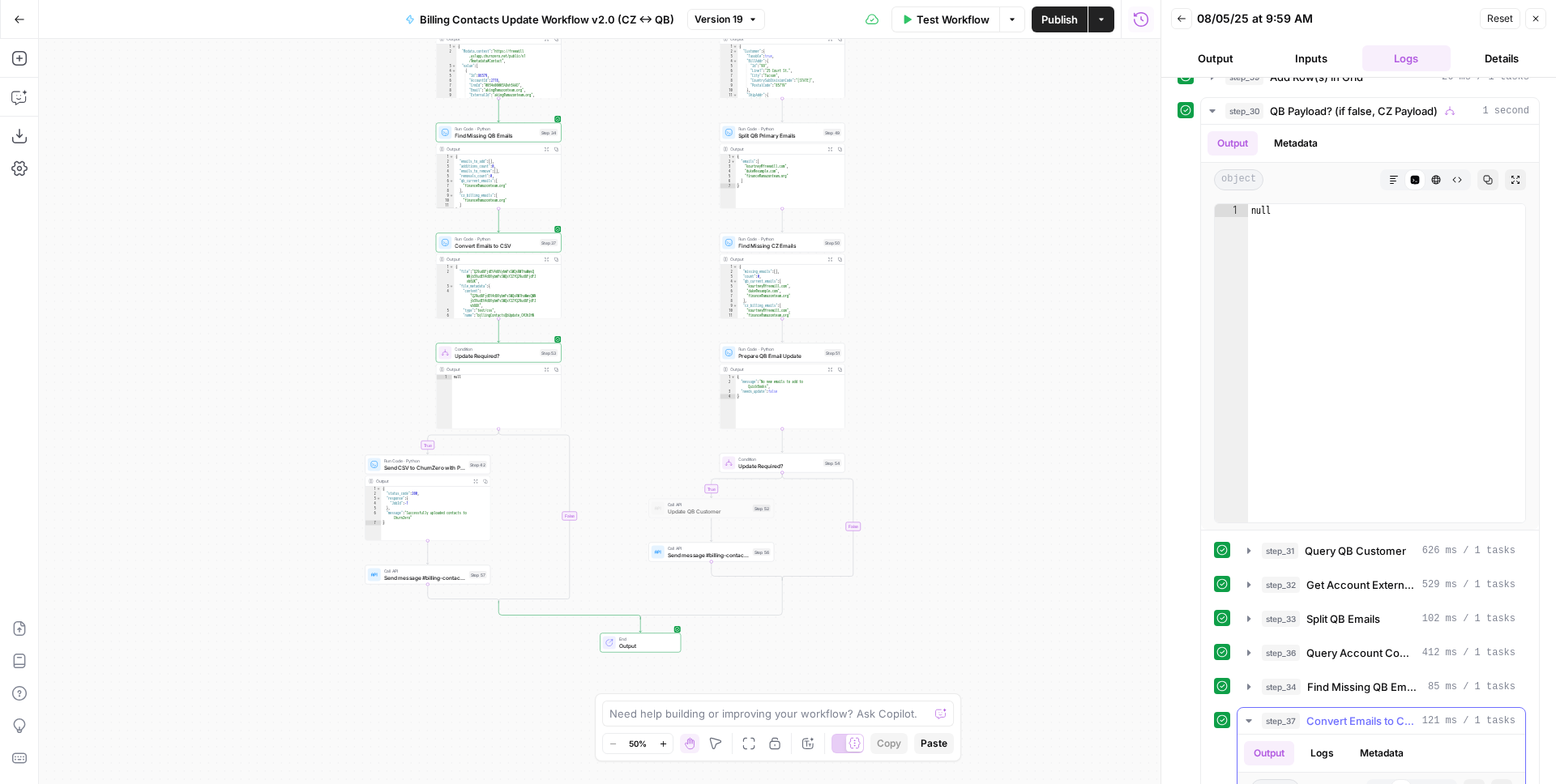 scroll, scrollTop: 496, scrollLeft: 0, axis: vertical 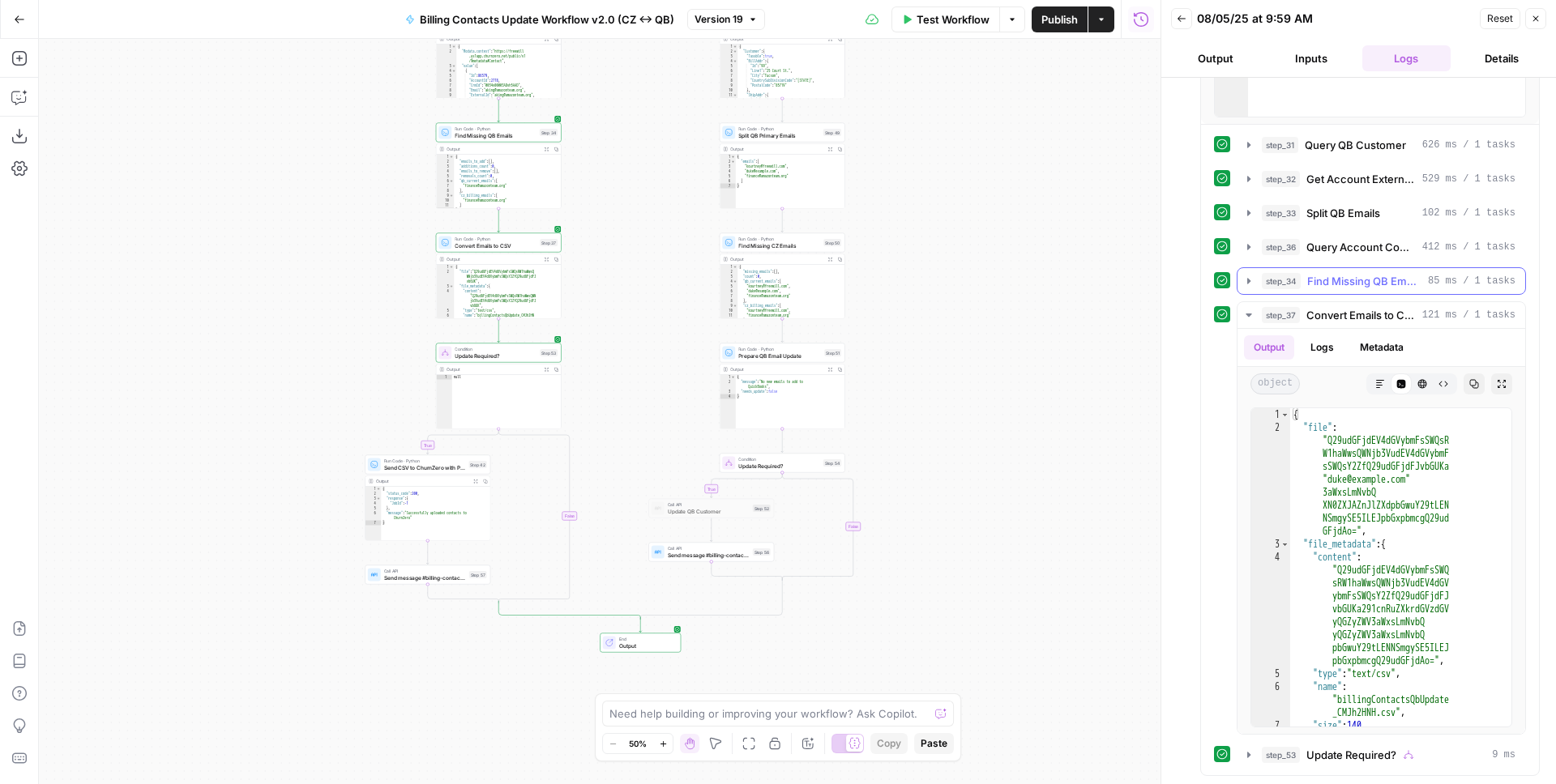 click 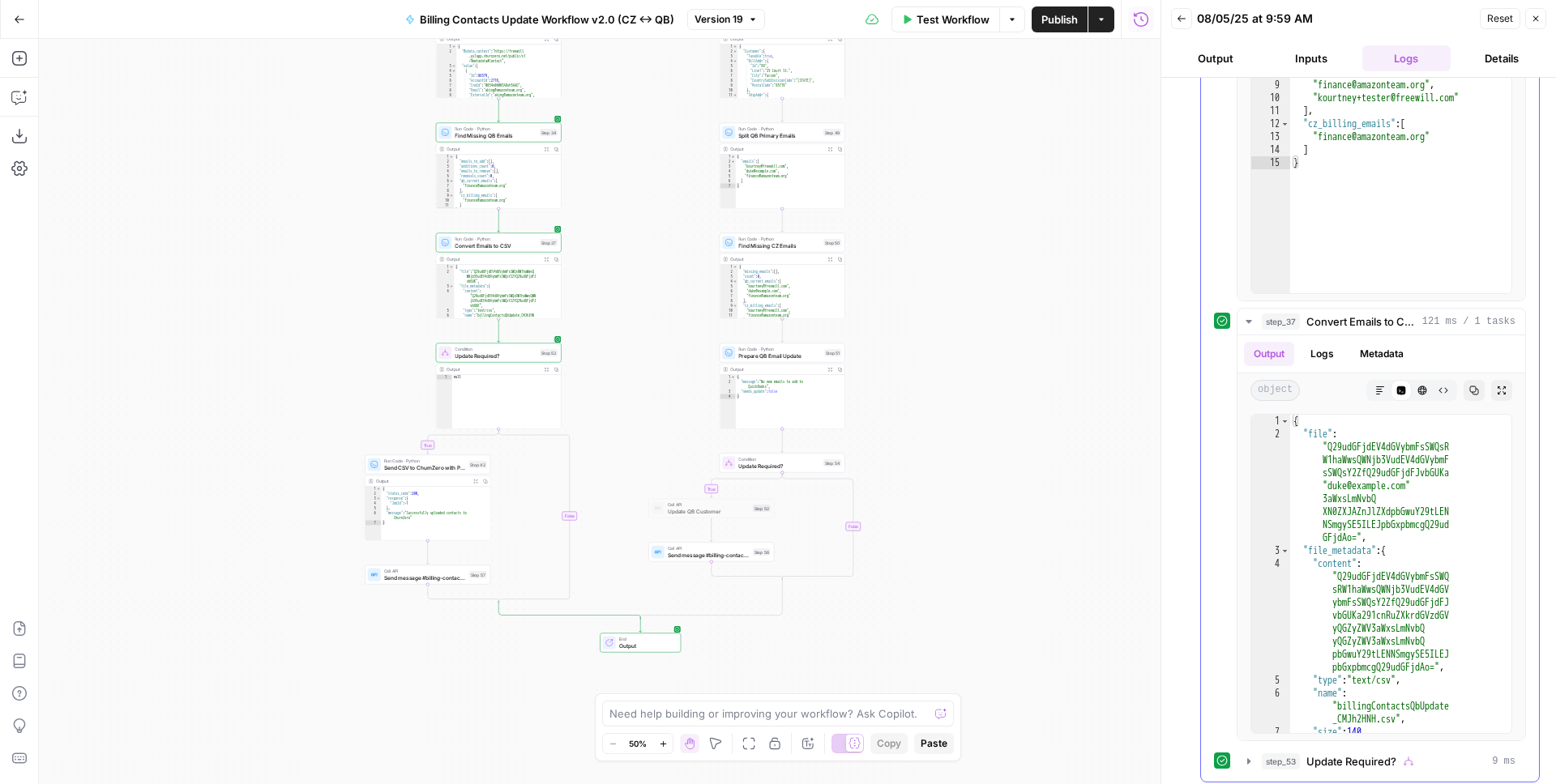 scroll, scrollTop: 902, scrollLeft: 0, axis: vertical 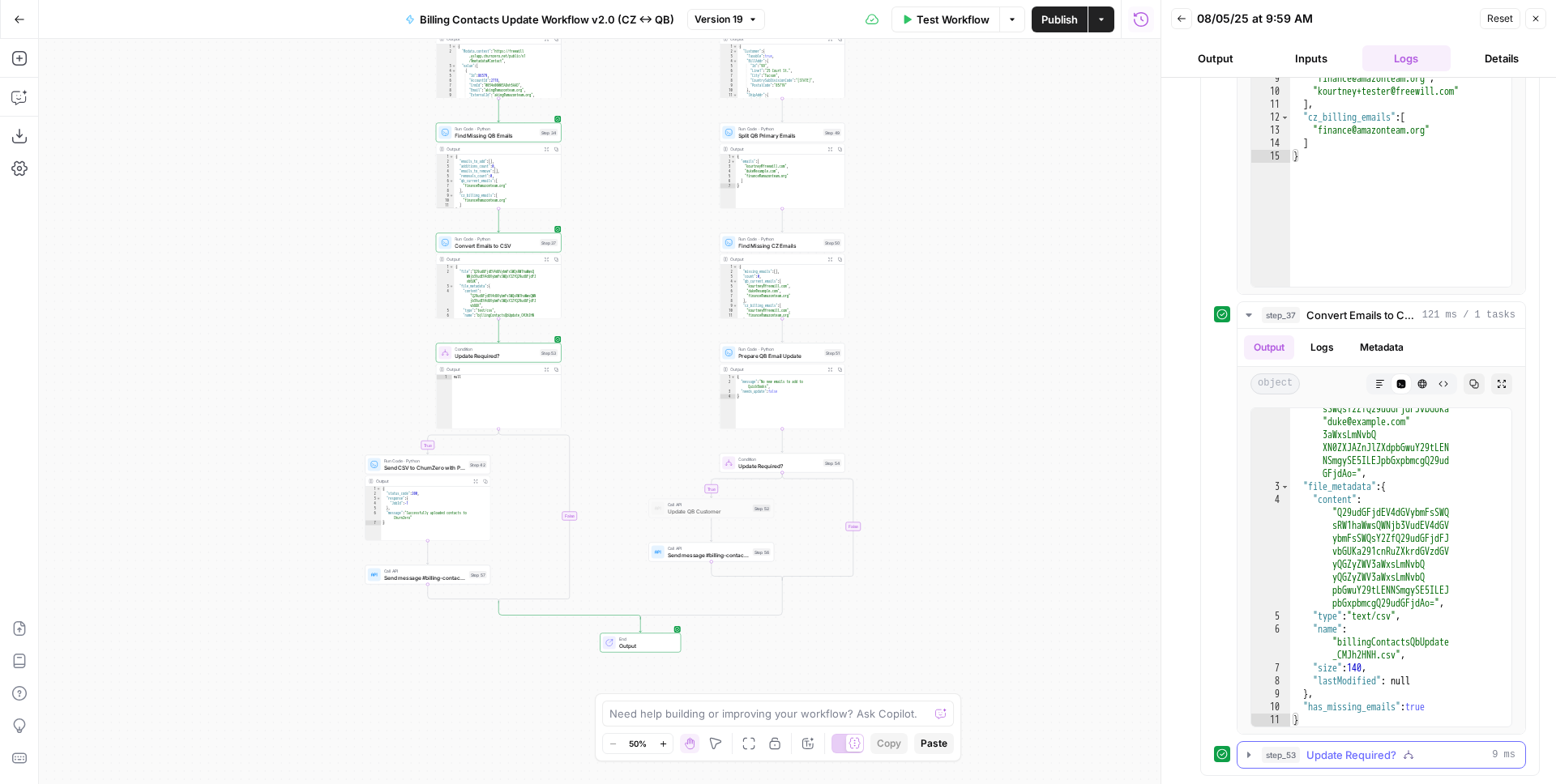 click 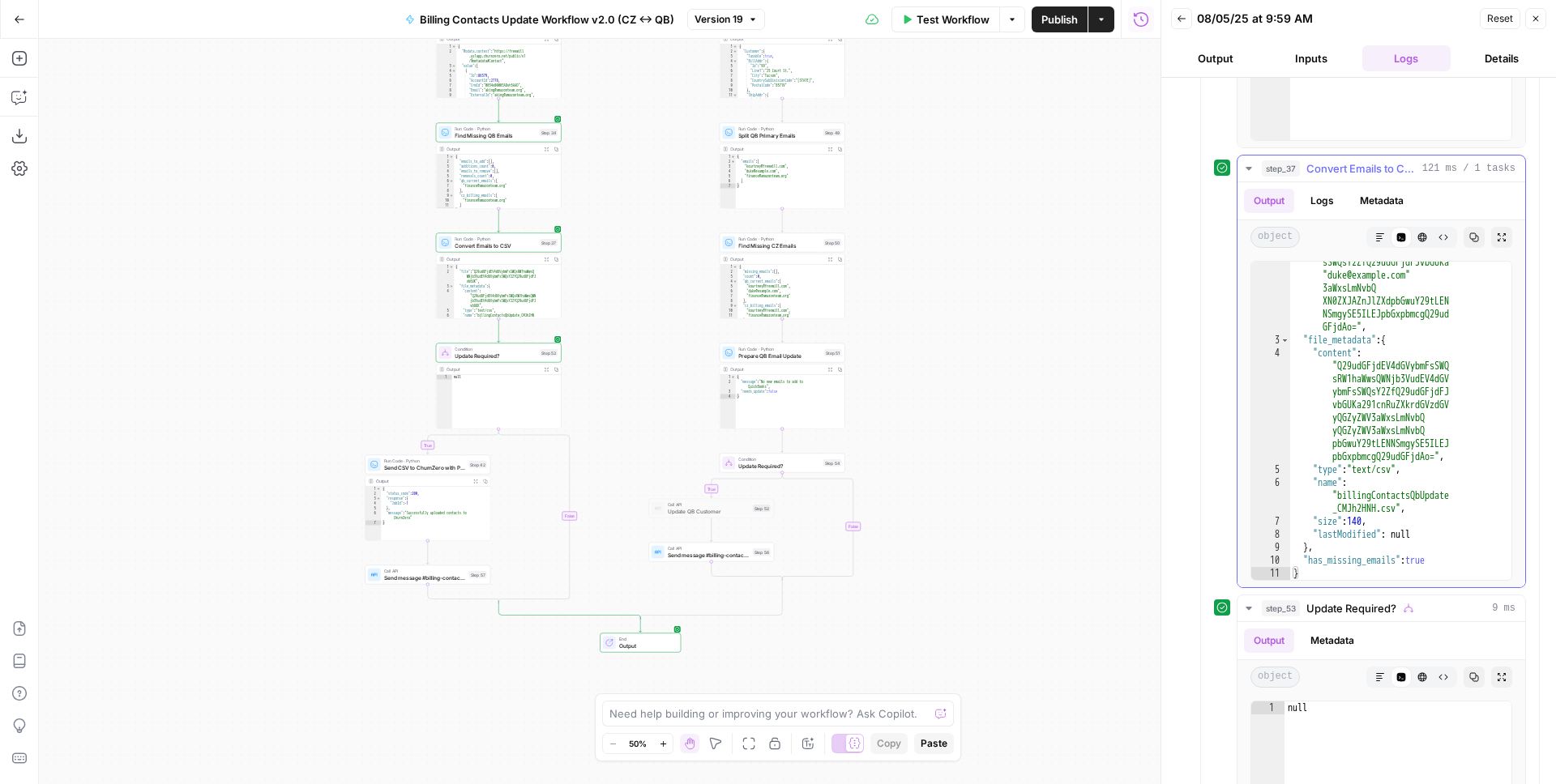scroll, scrollTop: 1322, scrollLeft: 0, axis: vertical 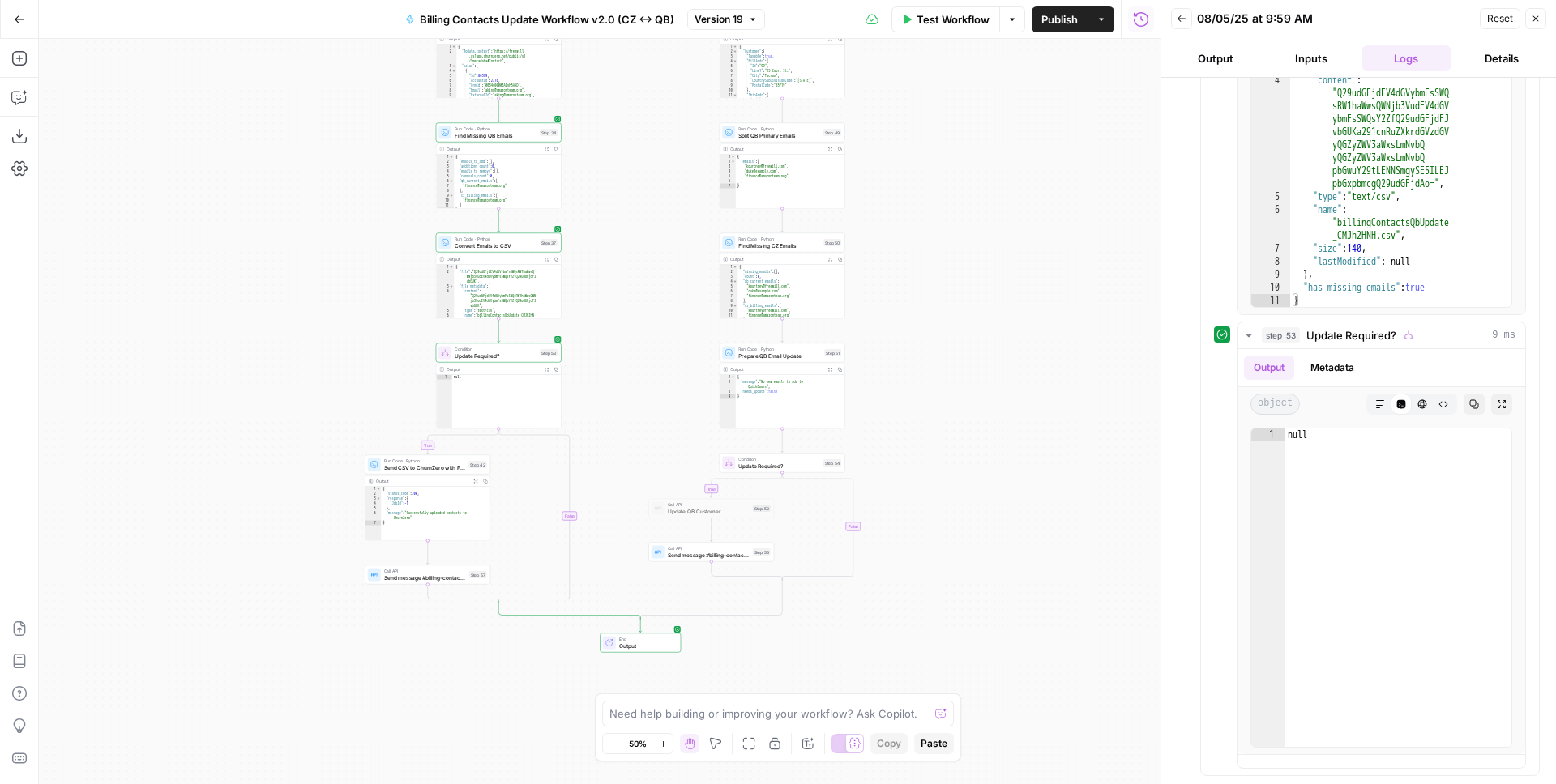 click on "Update Required?" at bounding box center (495, 356) 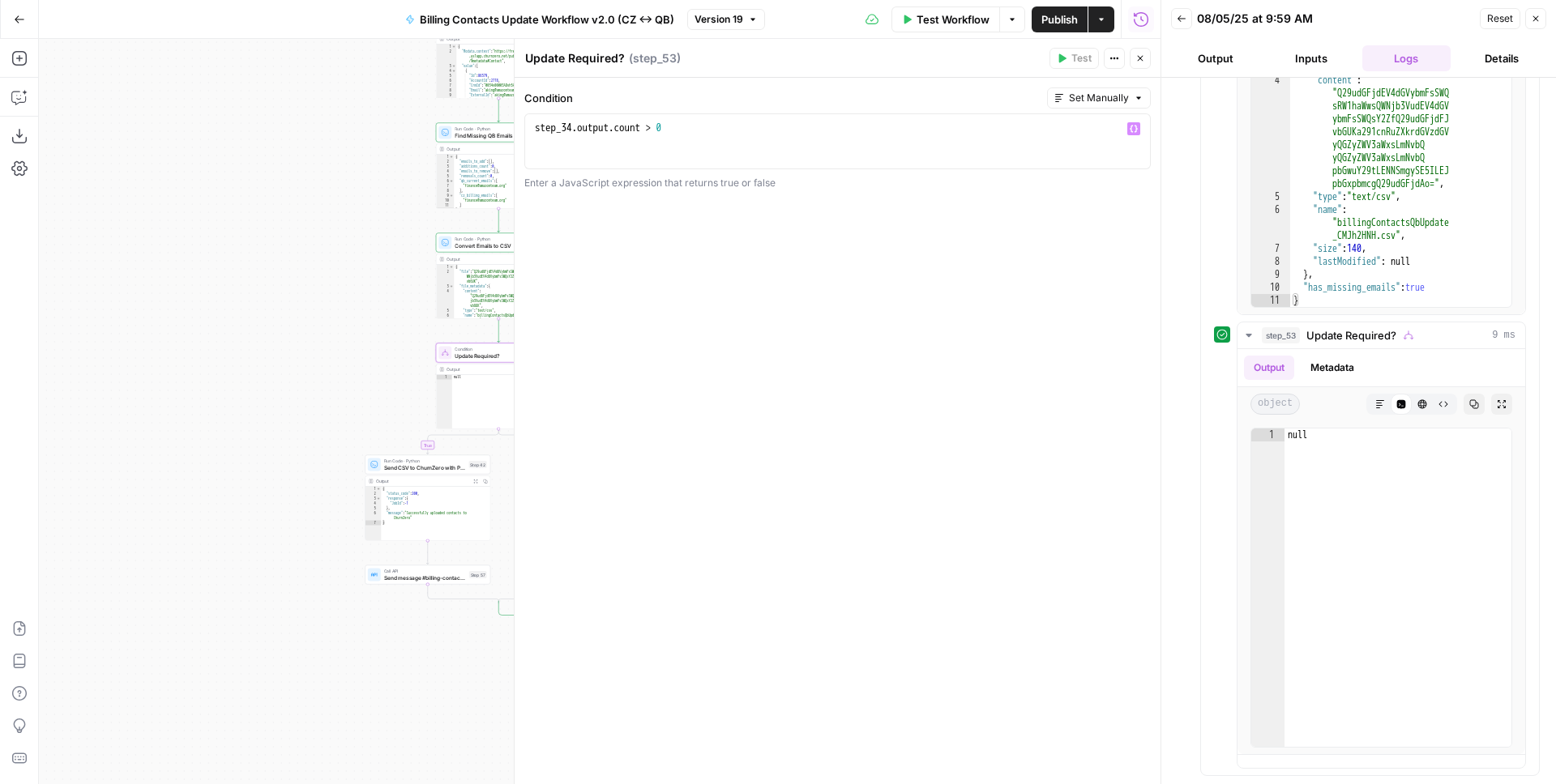drag, startPoint x: 365, startPoint y: 336, endPoint x: 402, endPoint y: 315, distance: 42.544095 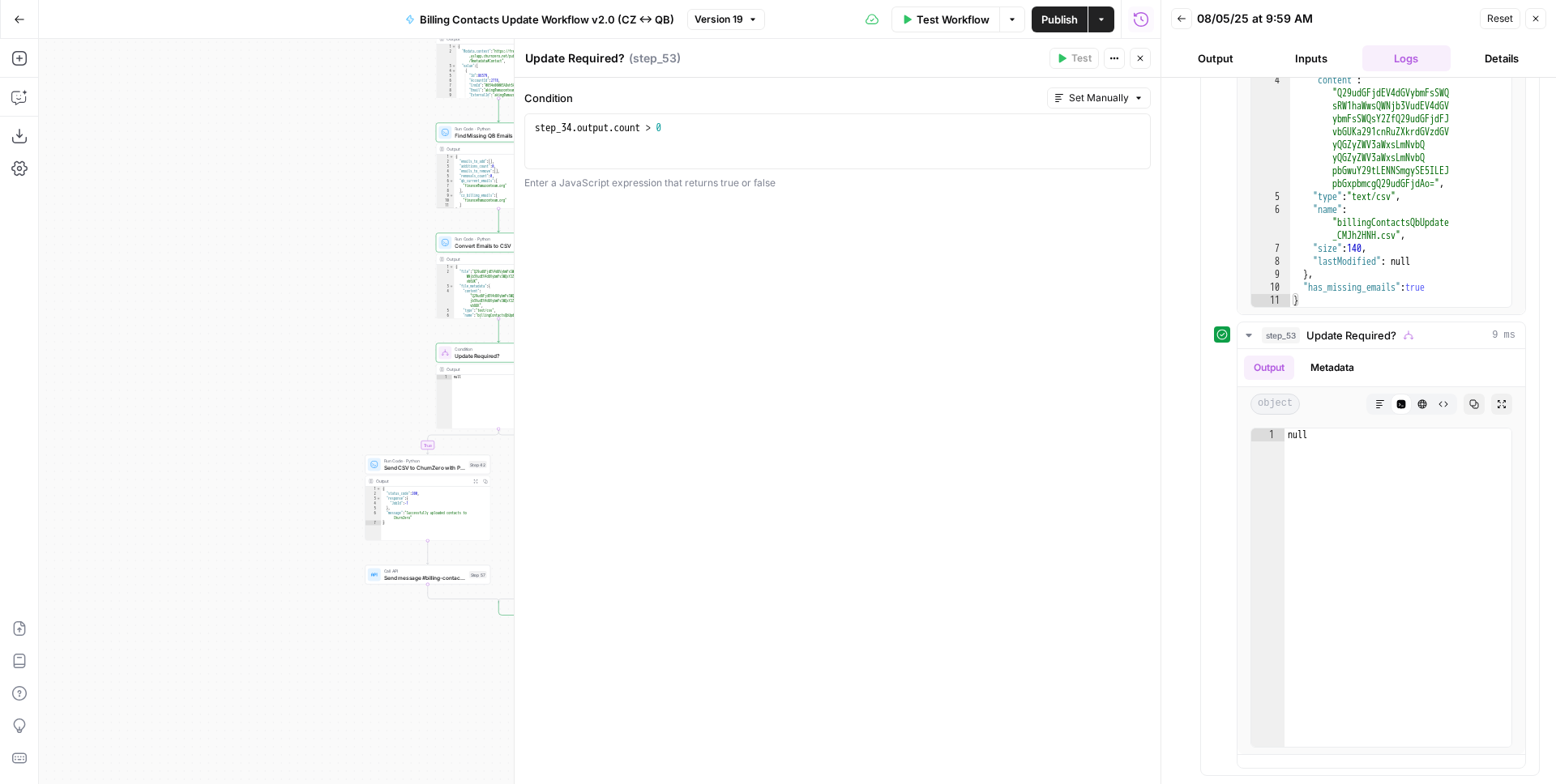 click on "Convert Emails to CSV" at bounding box center (495, 245) 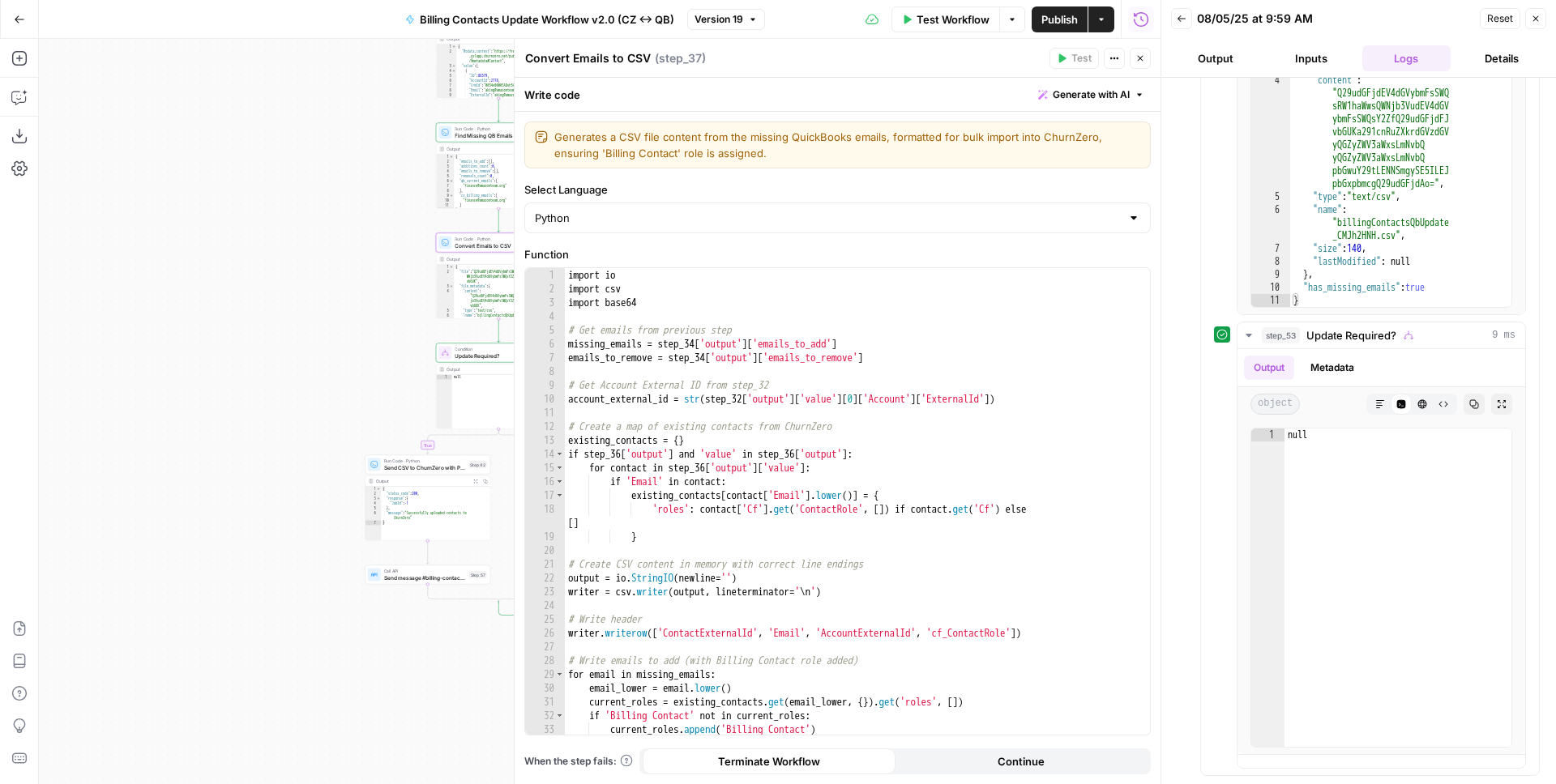 click 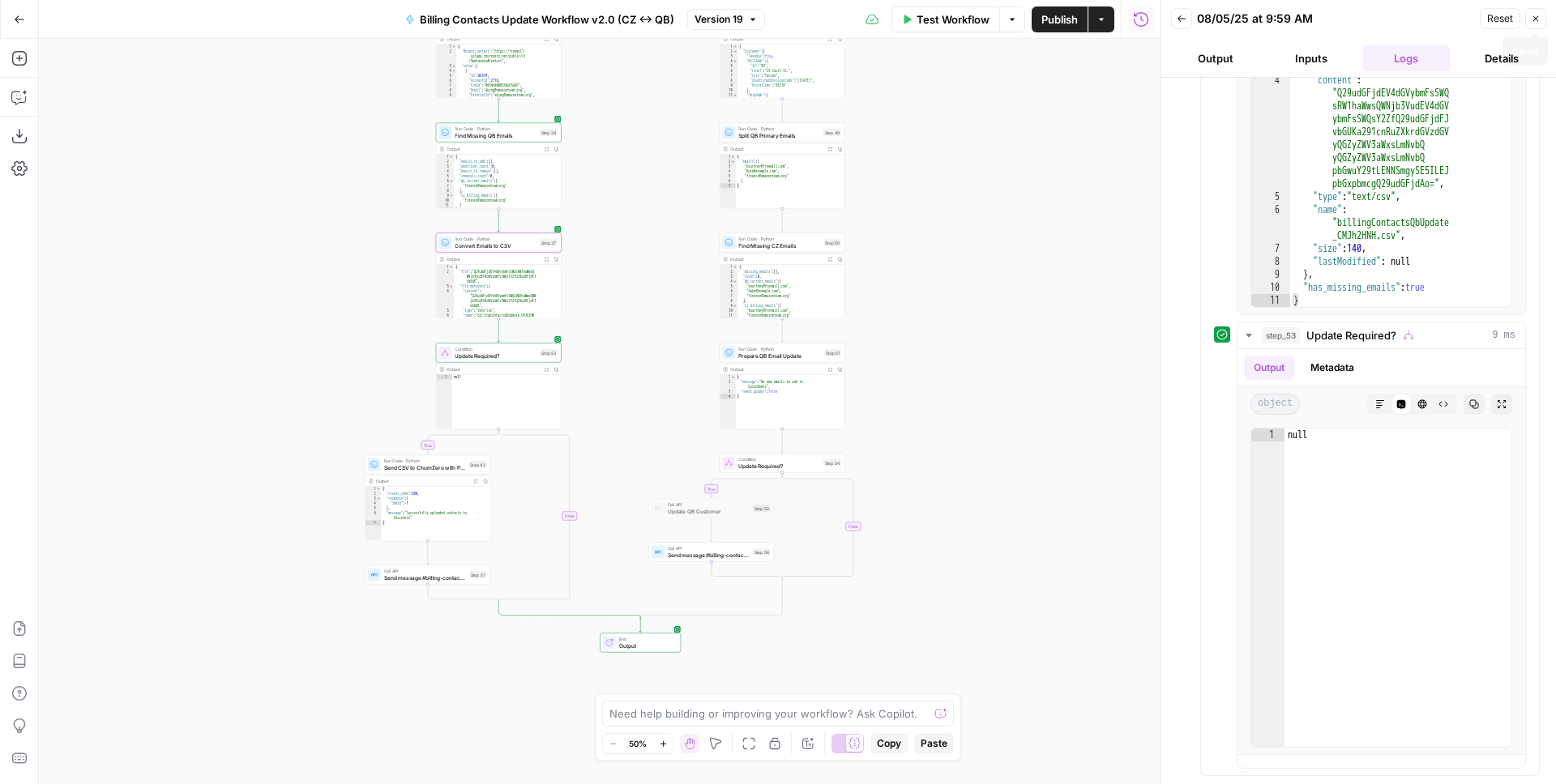 click on "Close" at bounding box center (1536, 19) 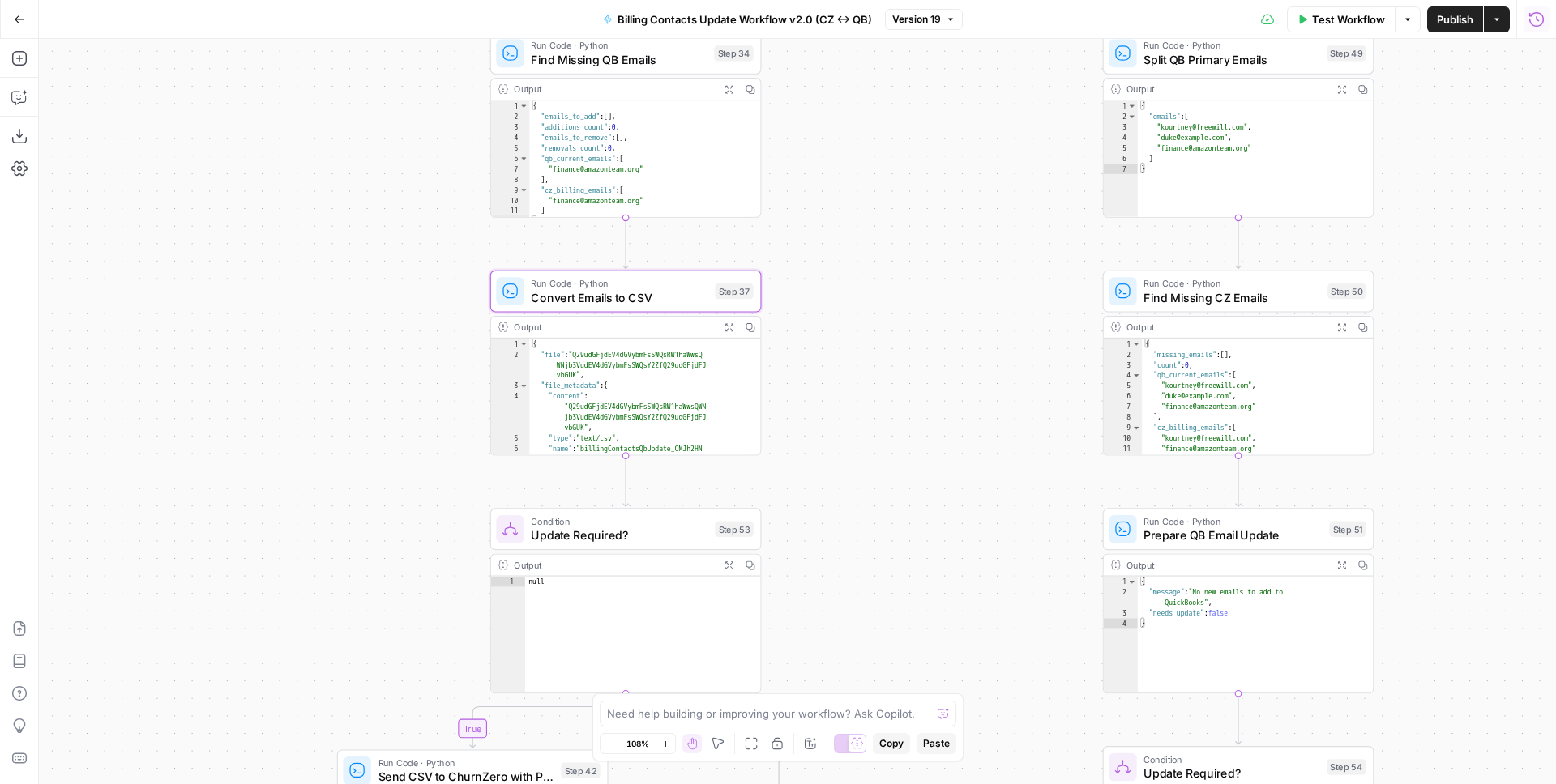 drag, startPoint x: 548, startPoint y: 318, endPoint x: 784, endPoint y: 489, distance: 291.4395 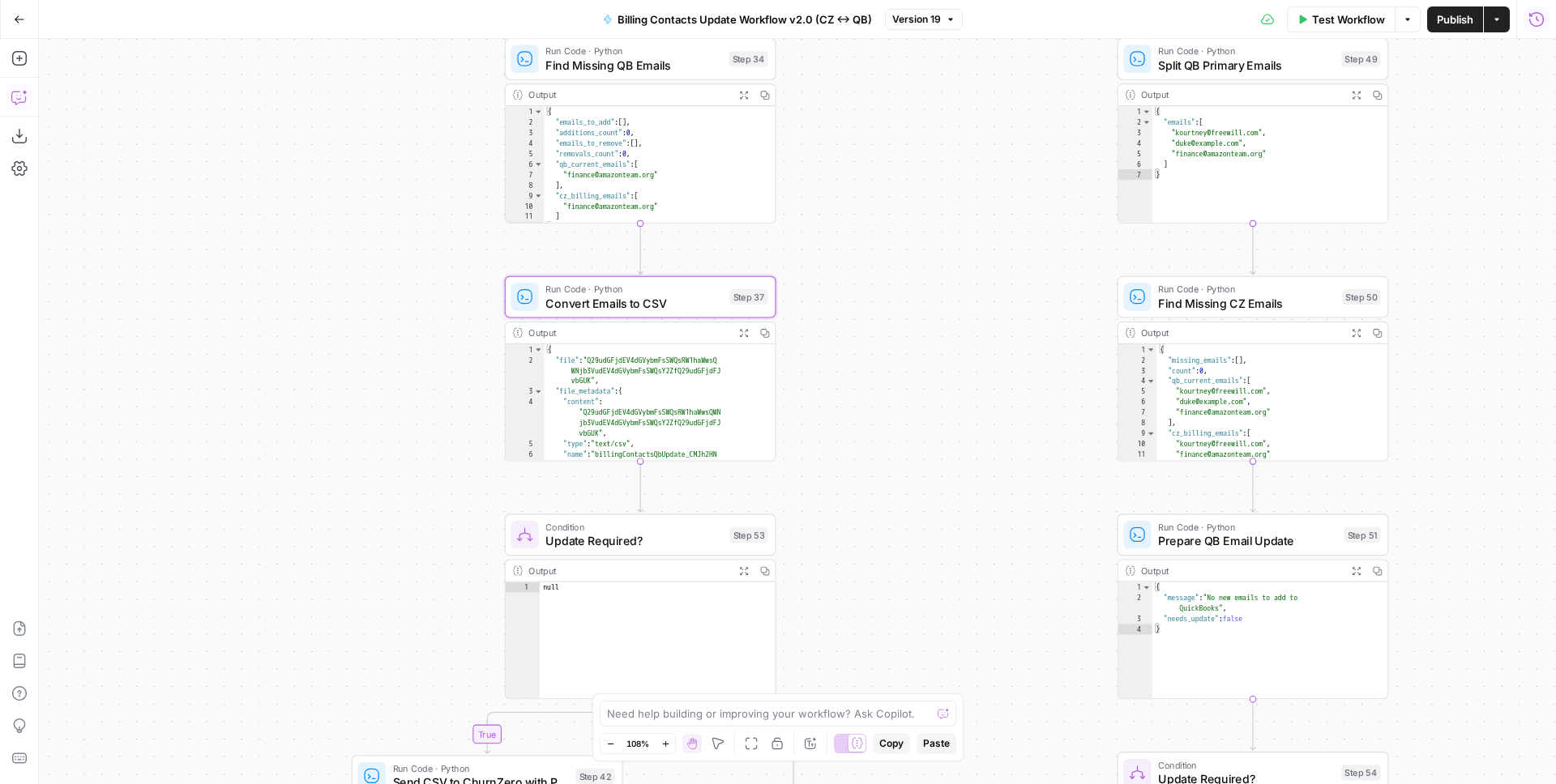 click 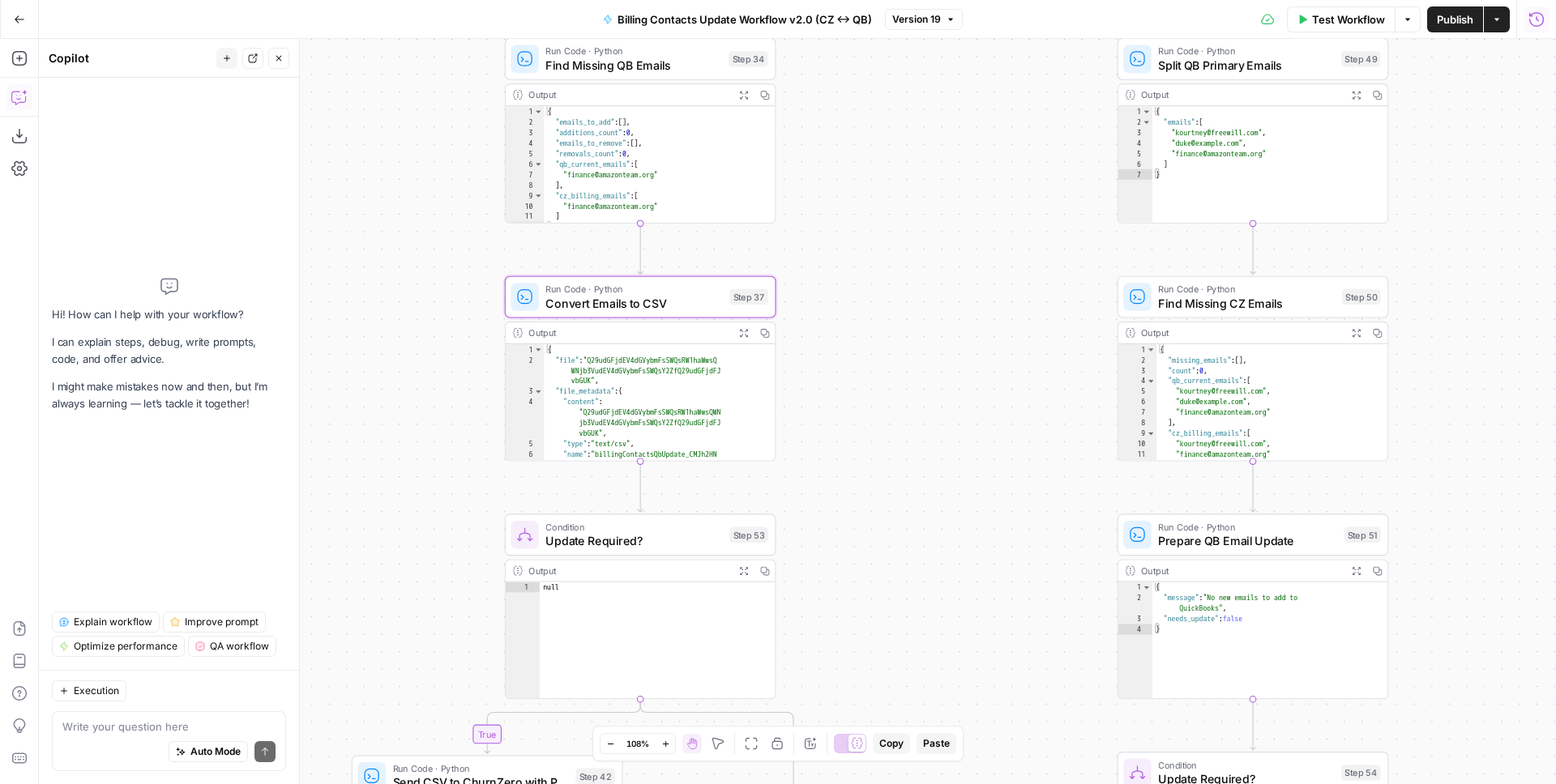 click at bounding box center [169, 726] 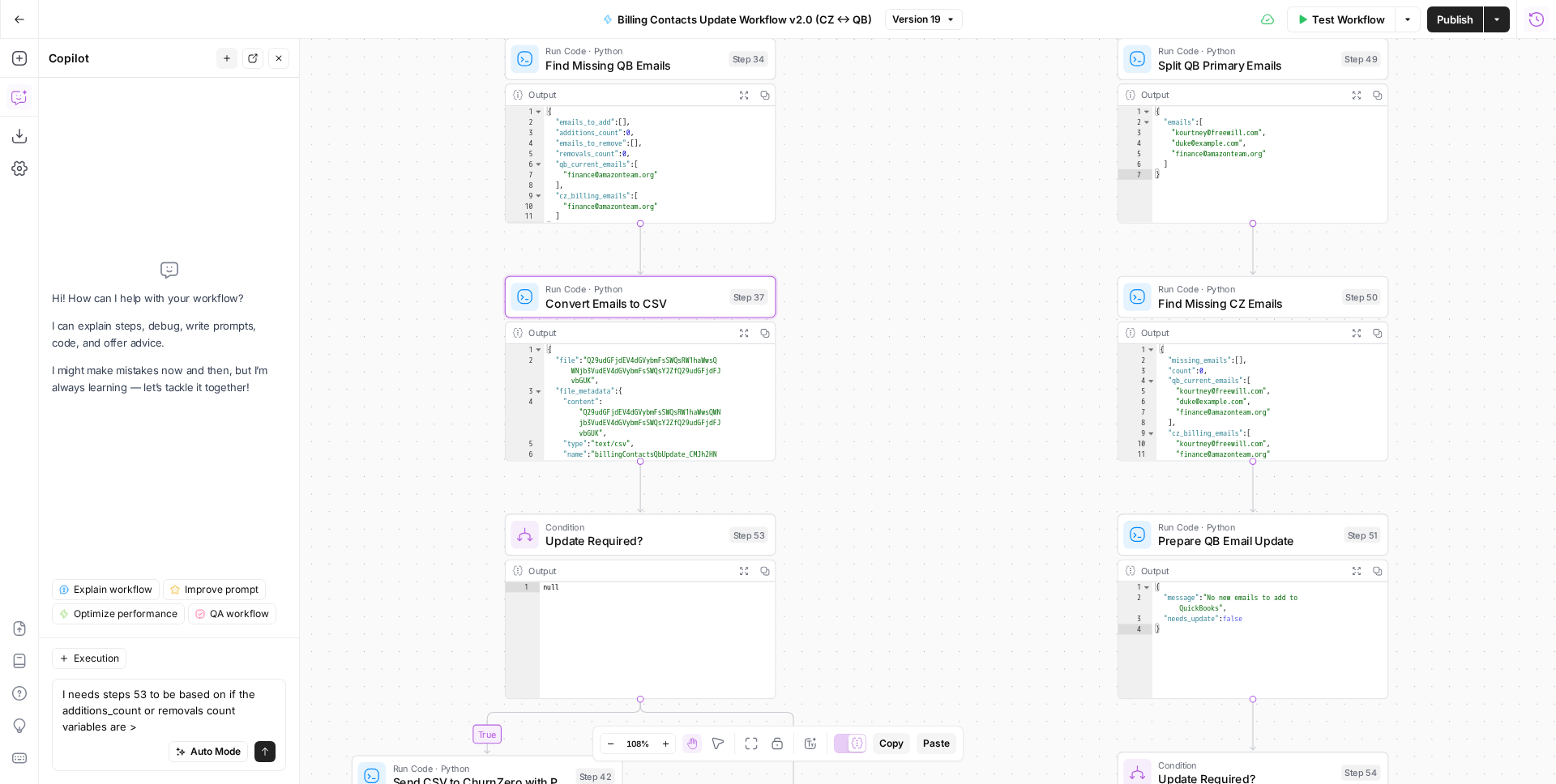type on "I needs steps 53 to be based on if the additions_count or removals count variables are > 0" 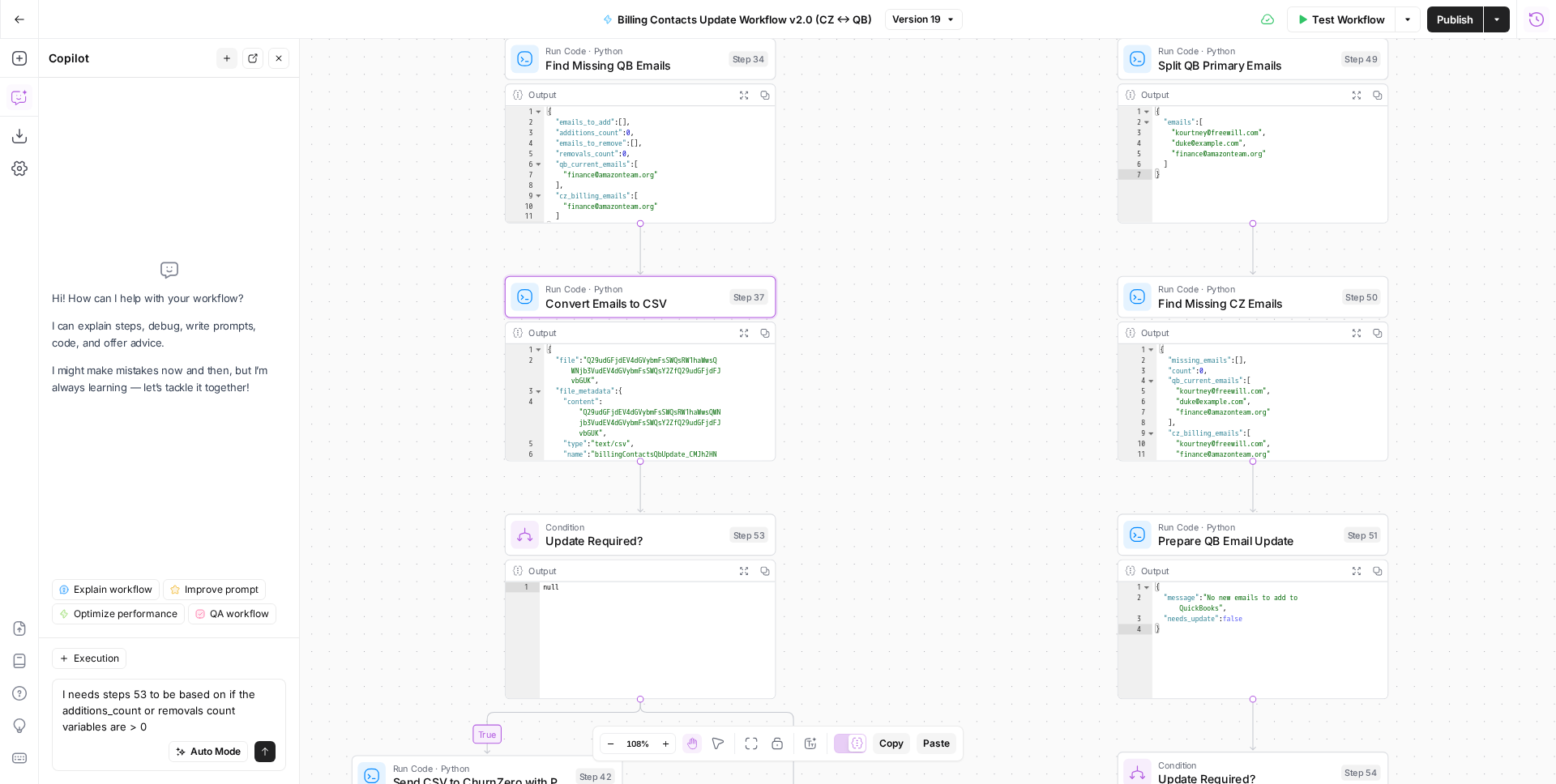 type 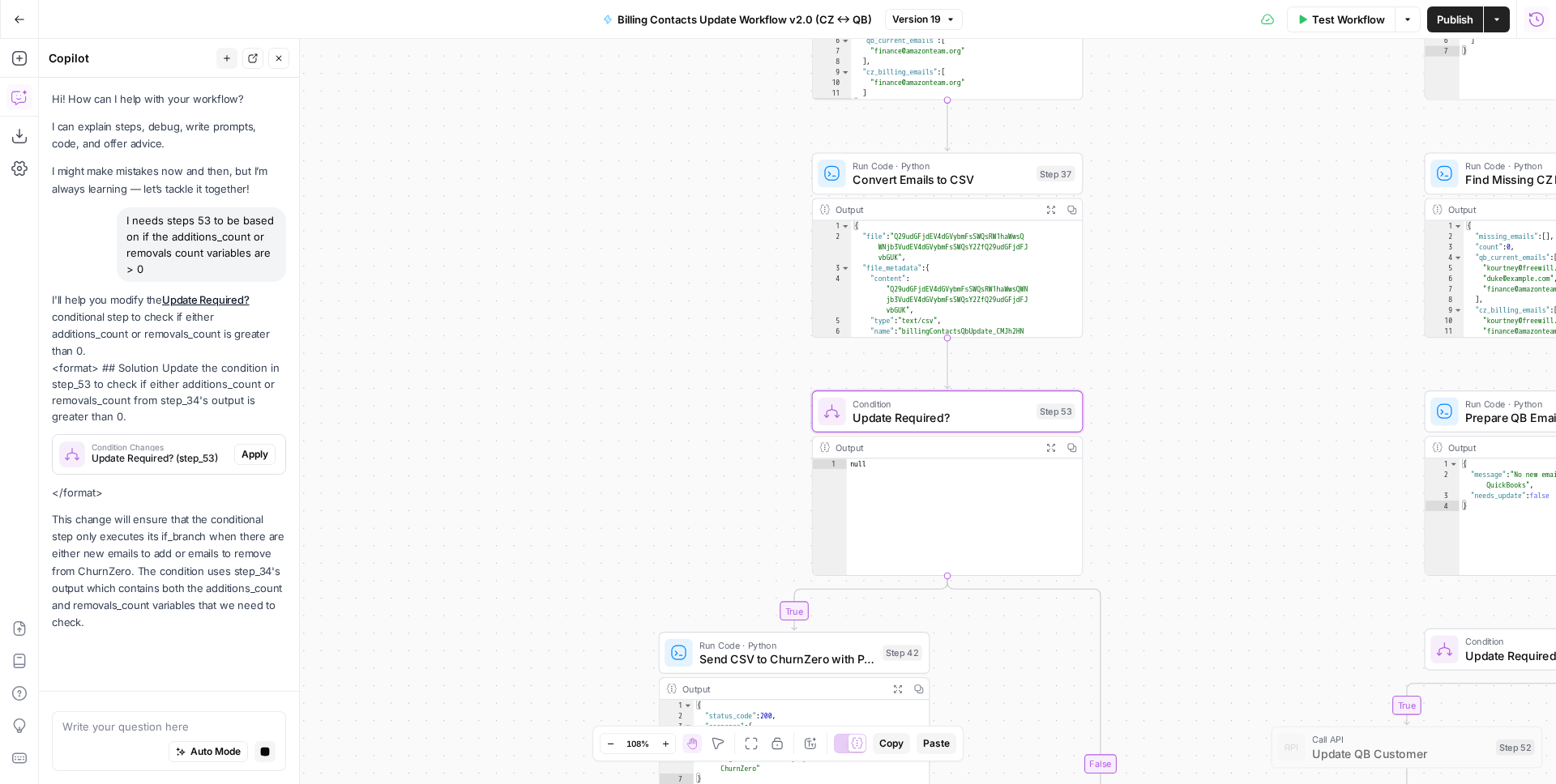 click on "Apply" at bounding box center [254, 454] 